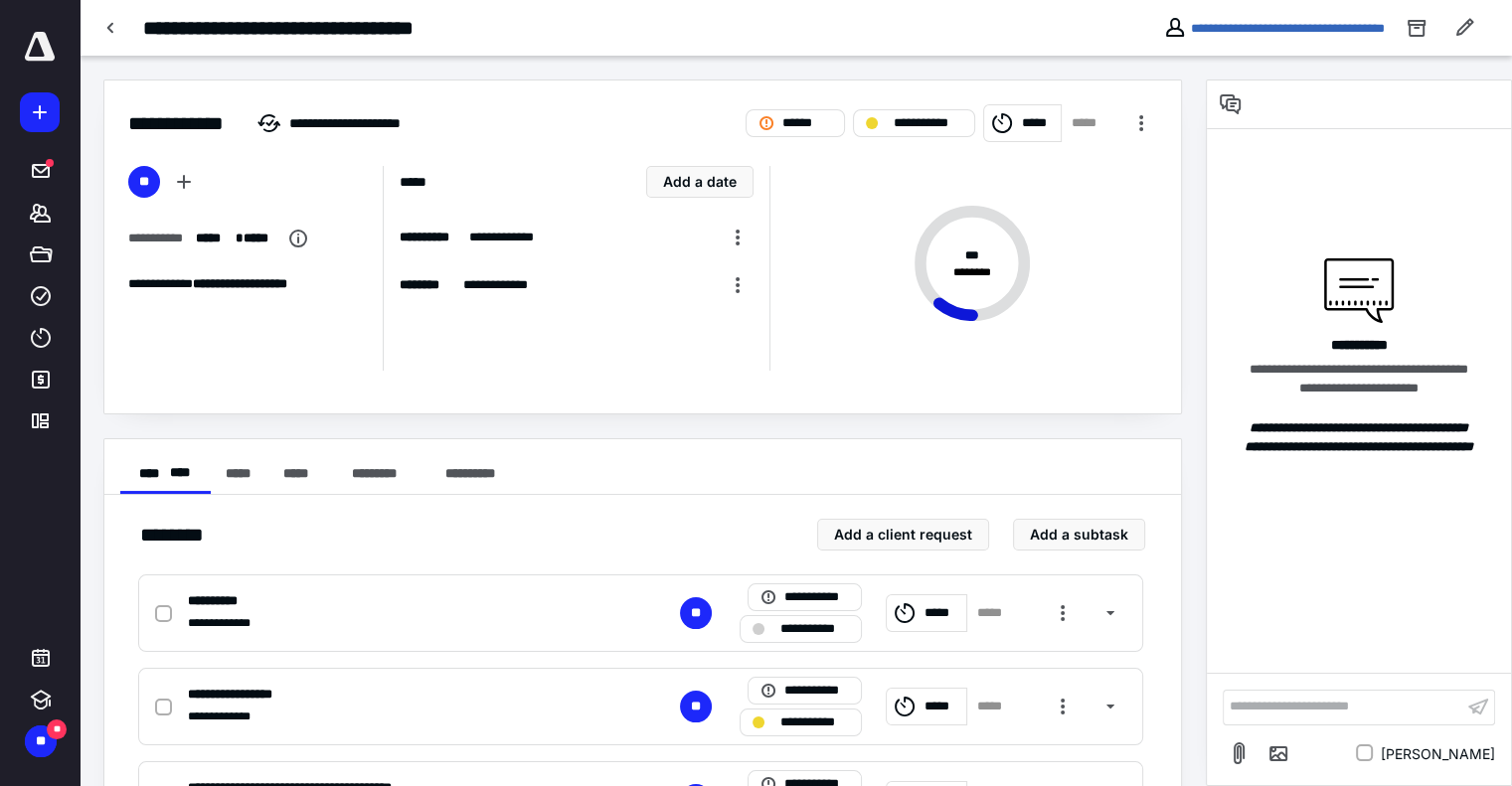 scroll, scrollTop: 0, scrollLeft: 0, axis: both 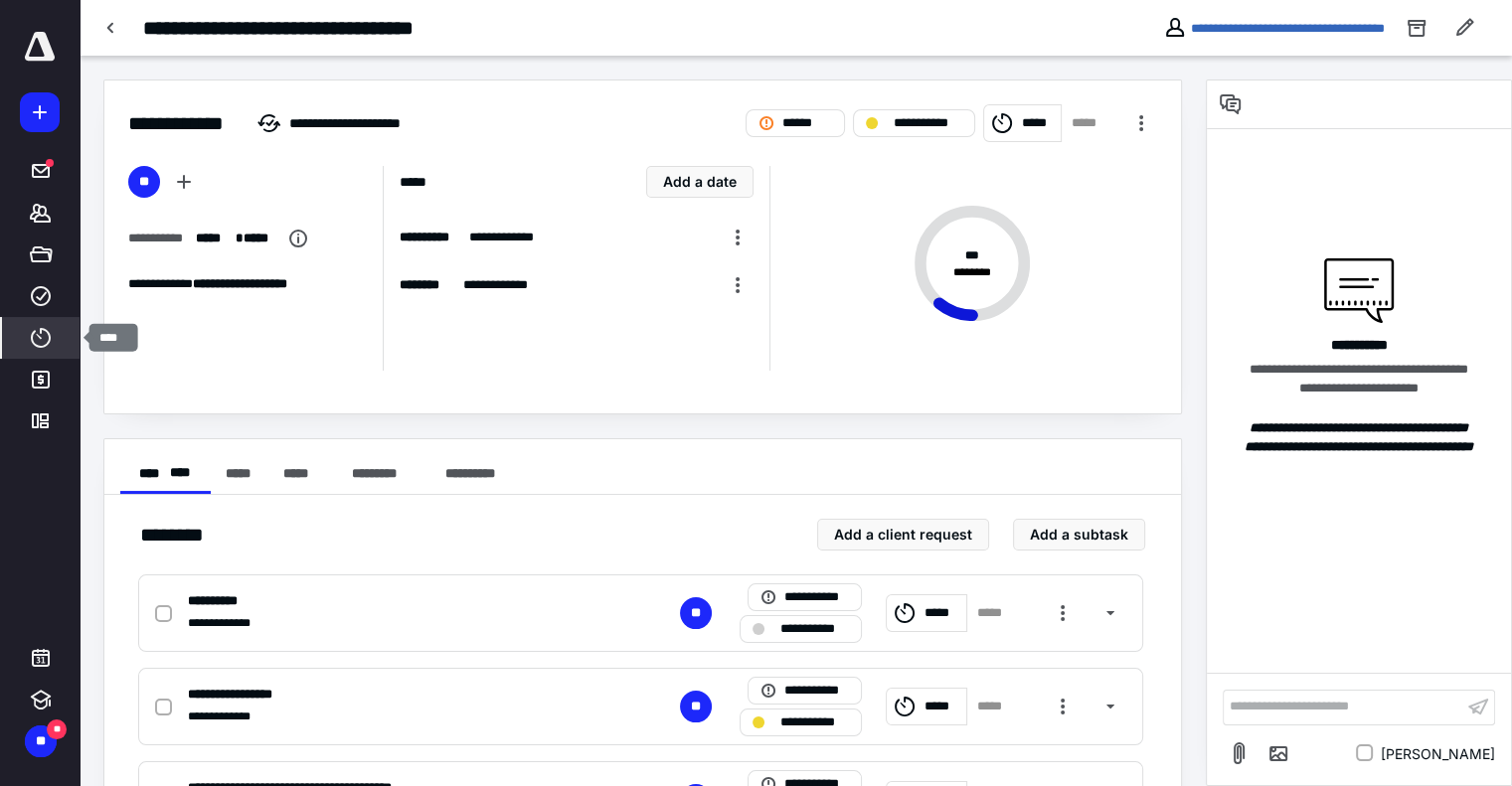 click 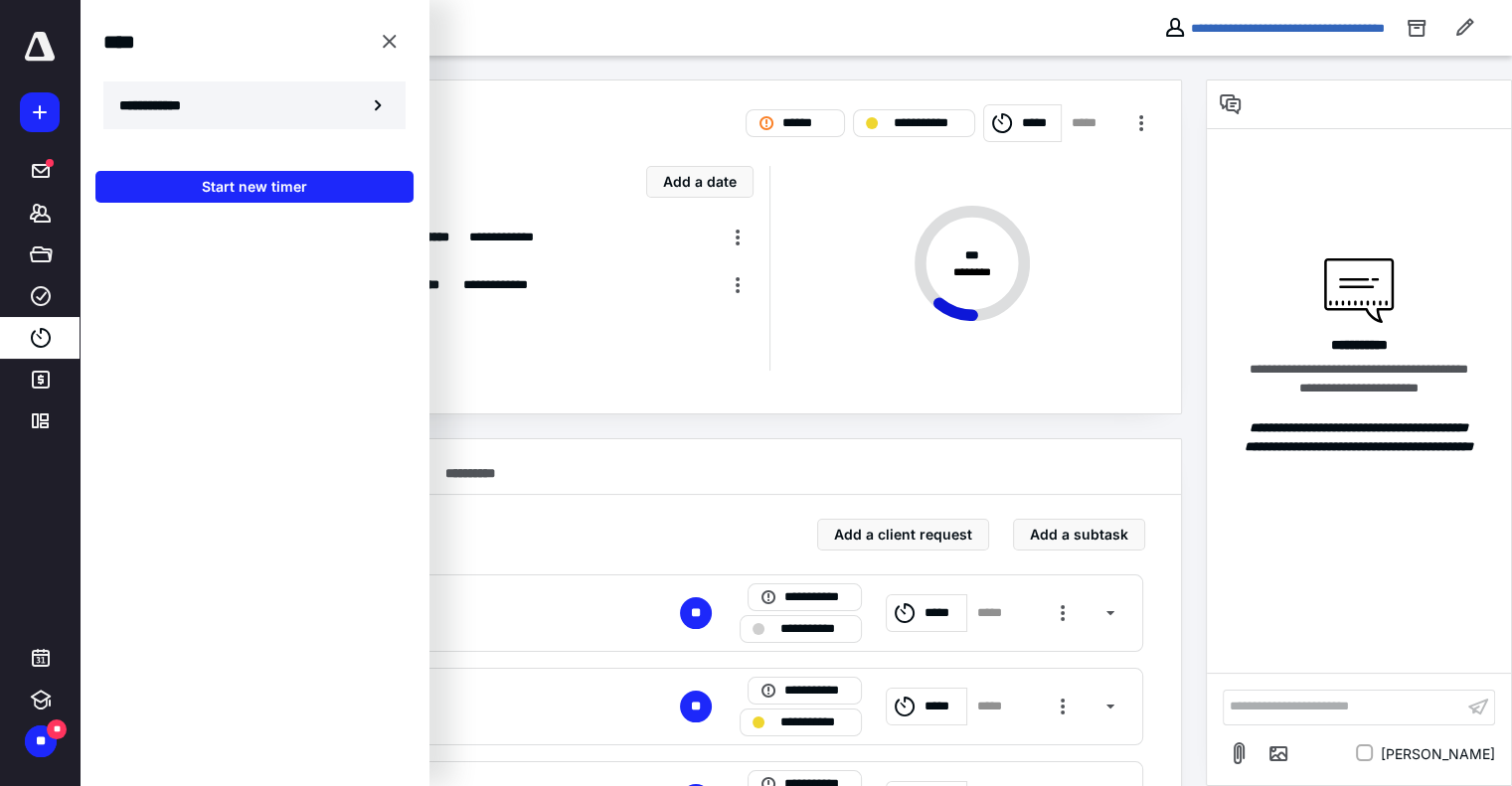 click on "**********" at bounding box center (254, 105) 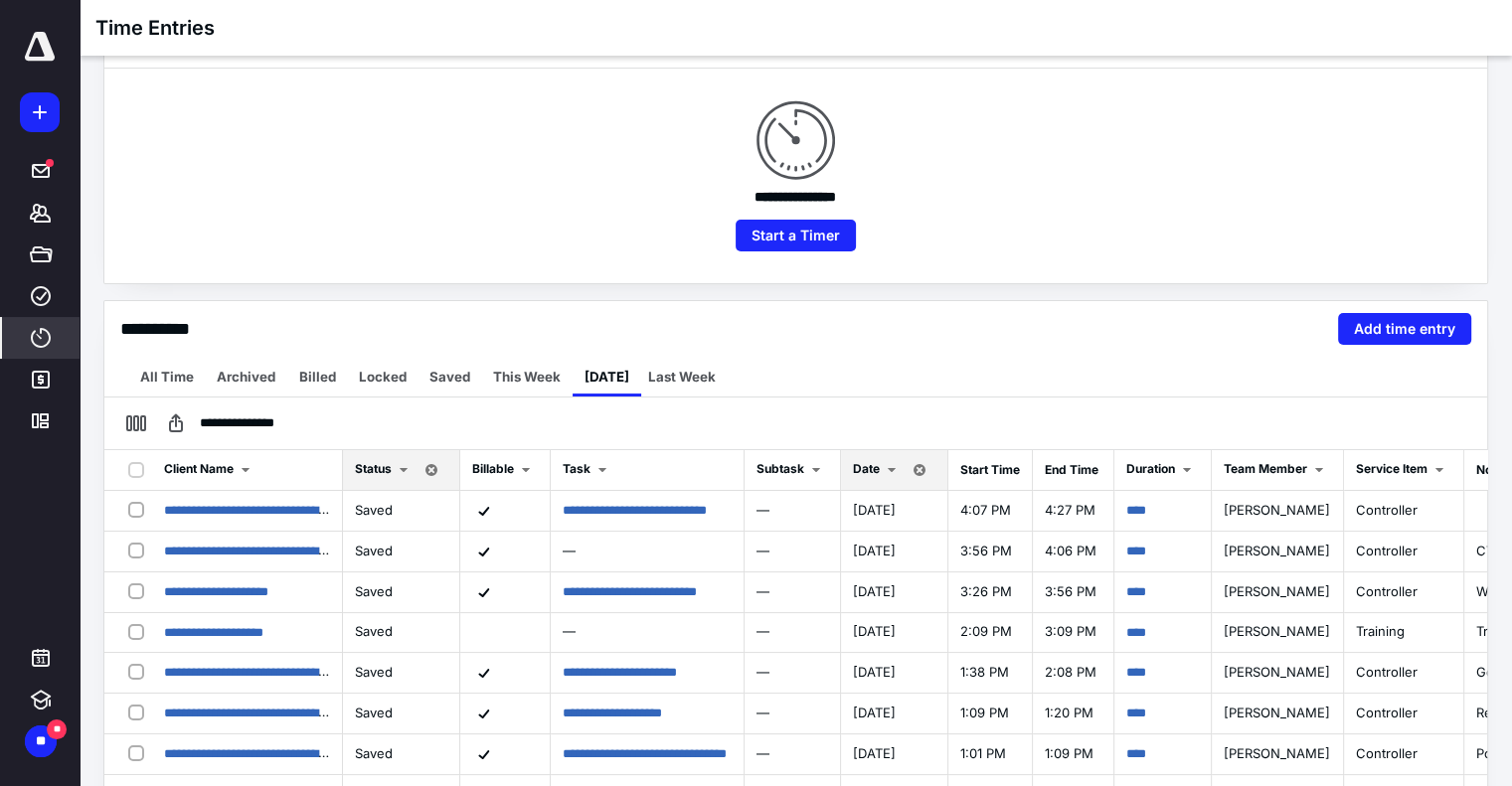 scroll, scrollTop: 201, scrollLeft: 0, axis: vertical 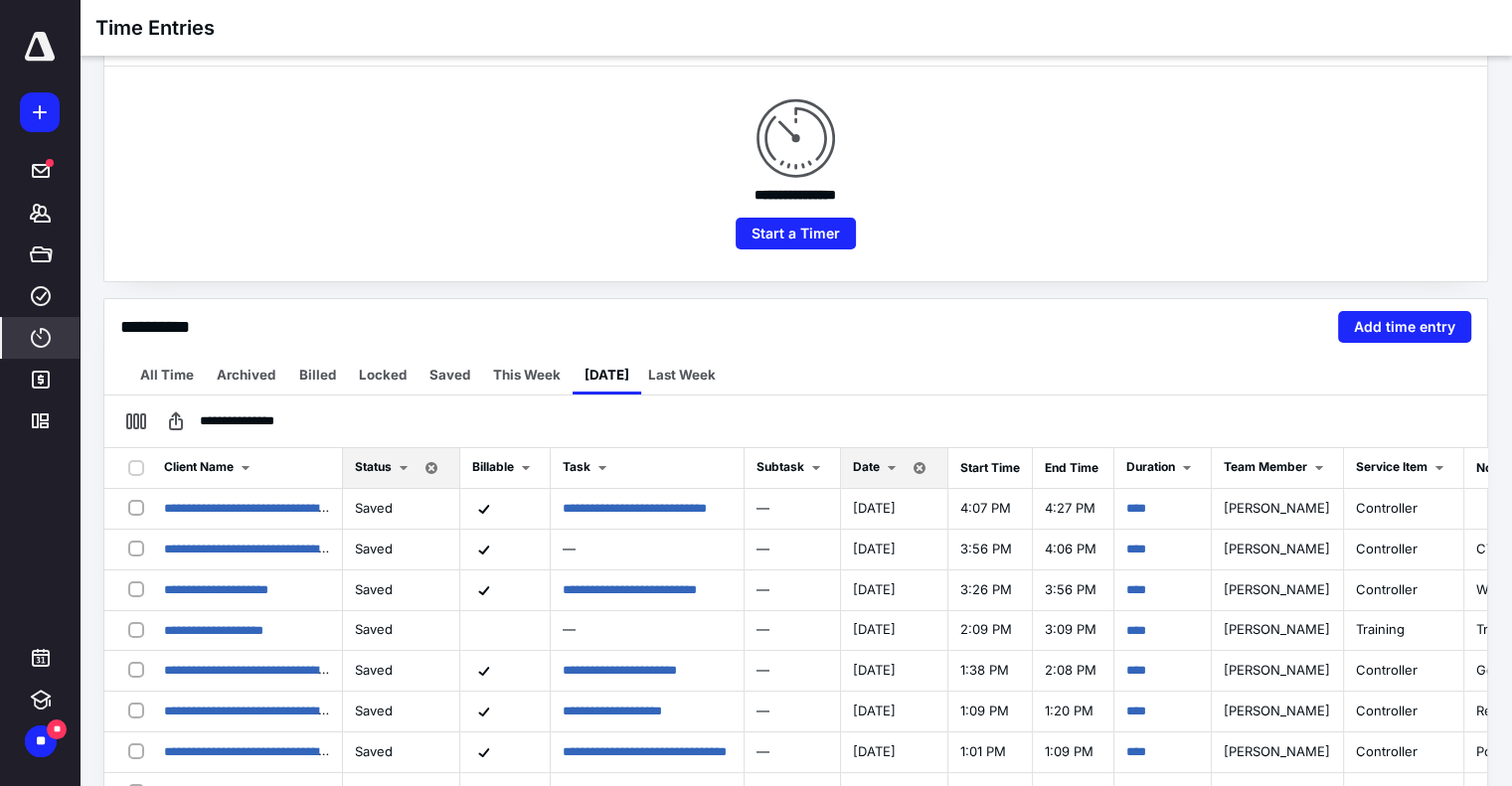 click on "Date" at bounding box center (866, 466) 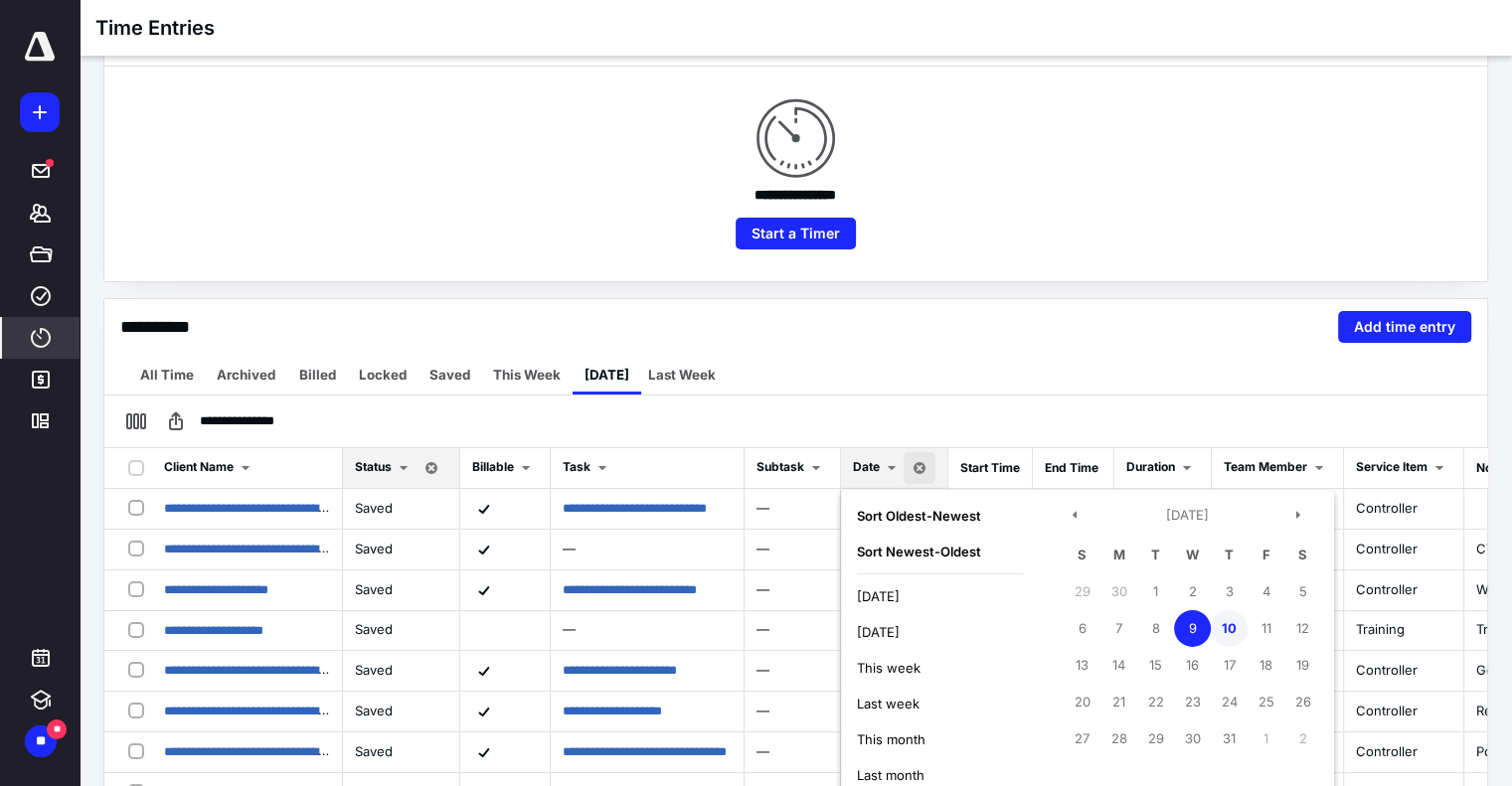click on "10" at bounding box center [1229, 628] 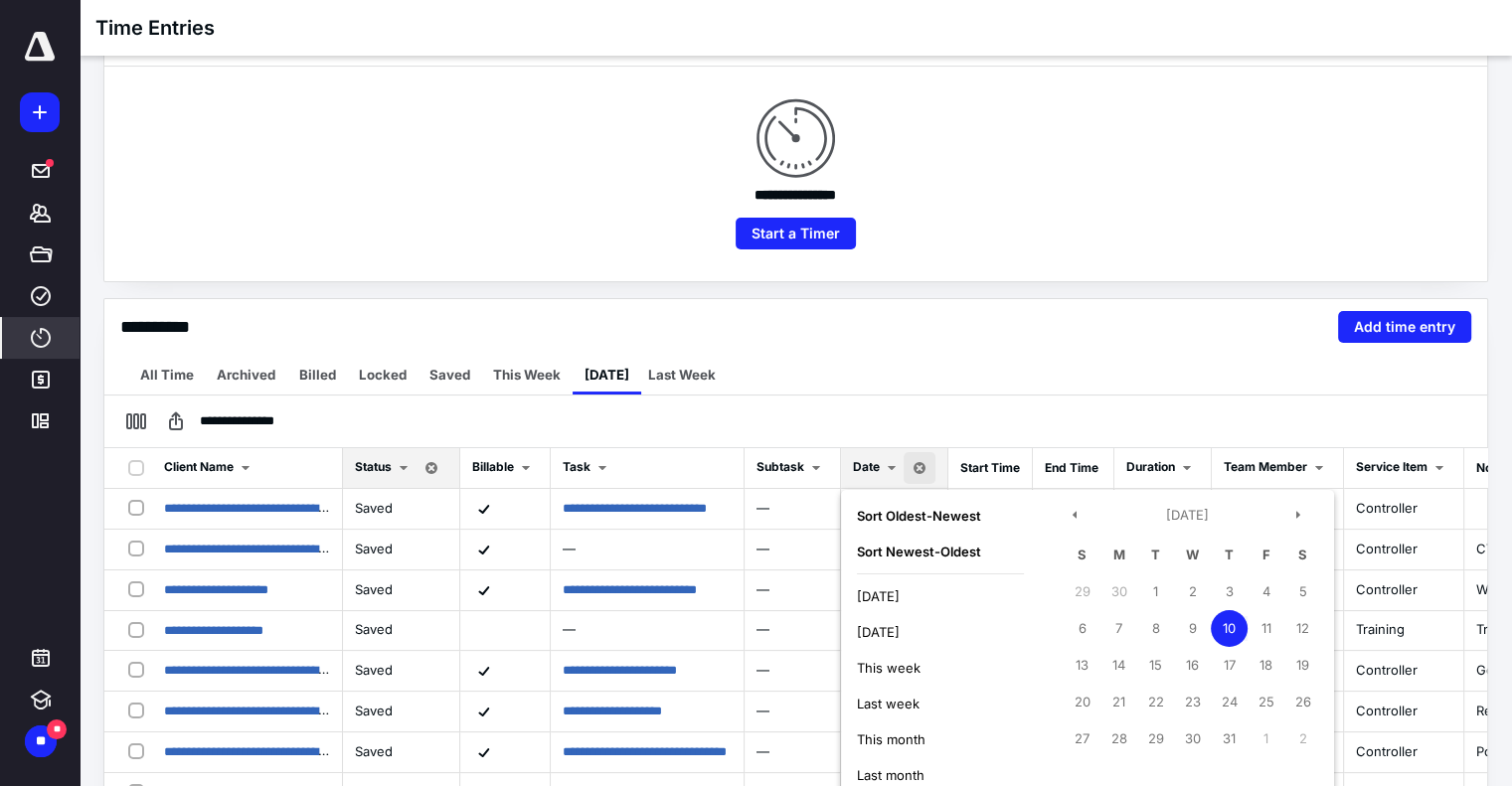 click on "10" at bounding box center (1229, 628) 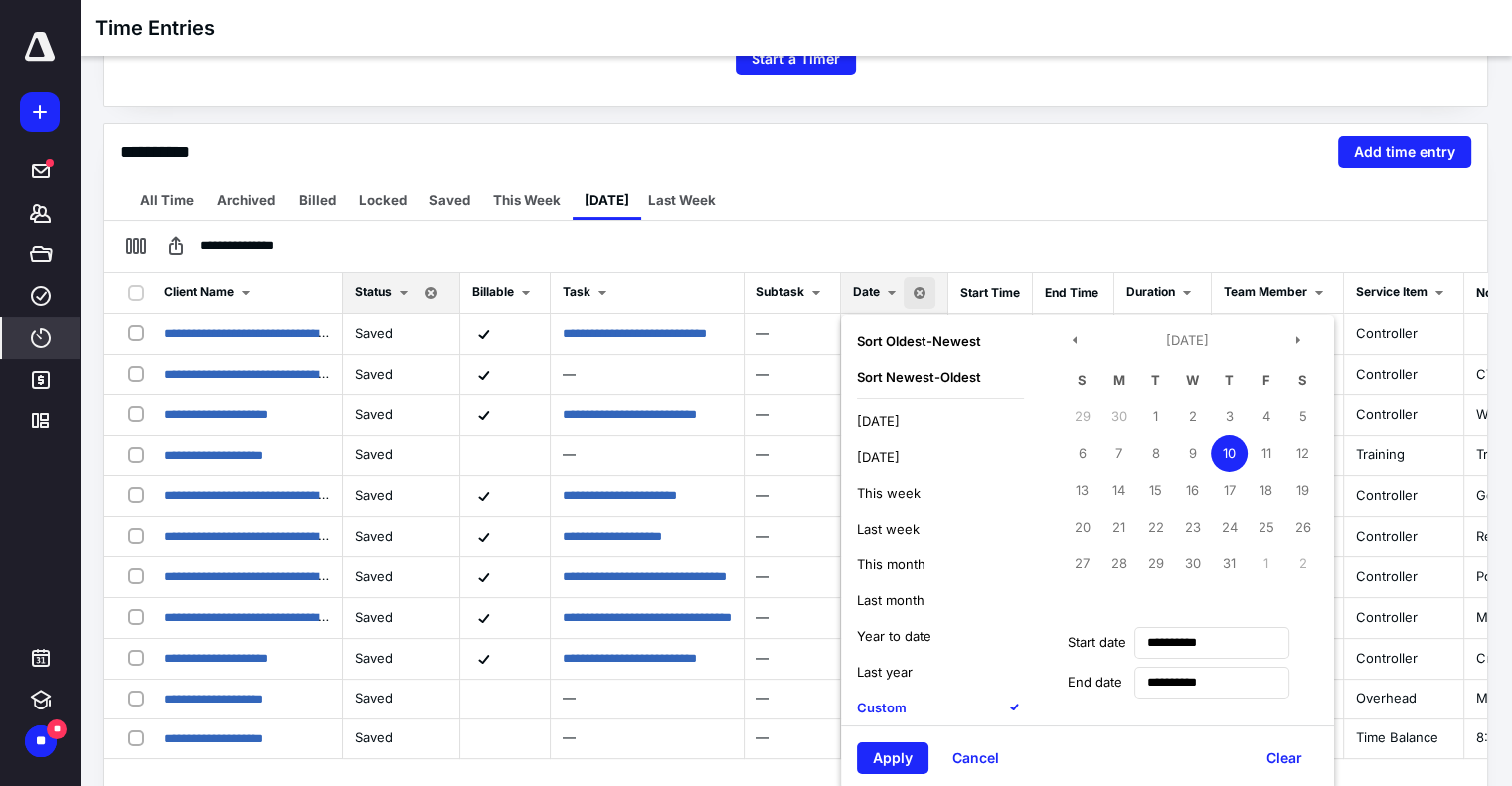scroll, scrollTop: 439, scrollLeft: 0, axis: vertical 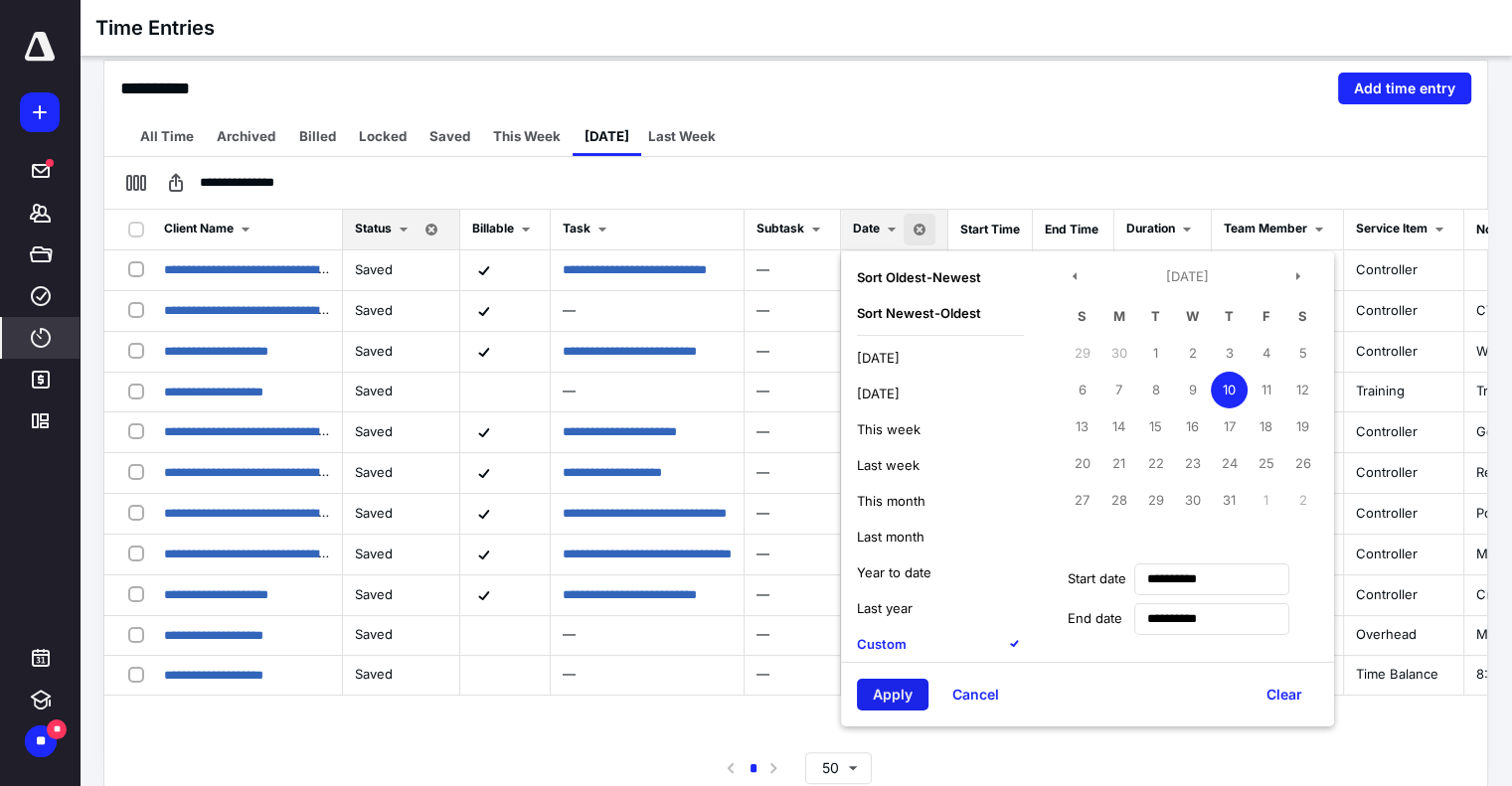click on "Apply" at bounding box center (893, 695) 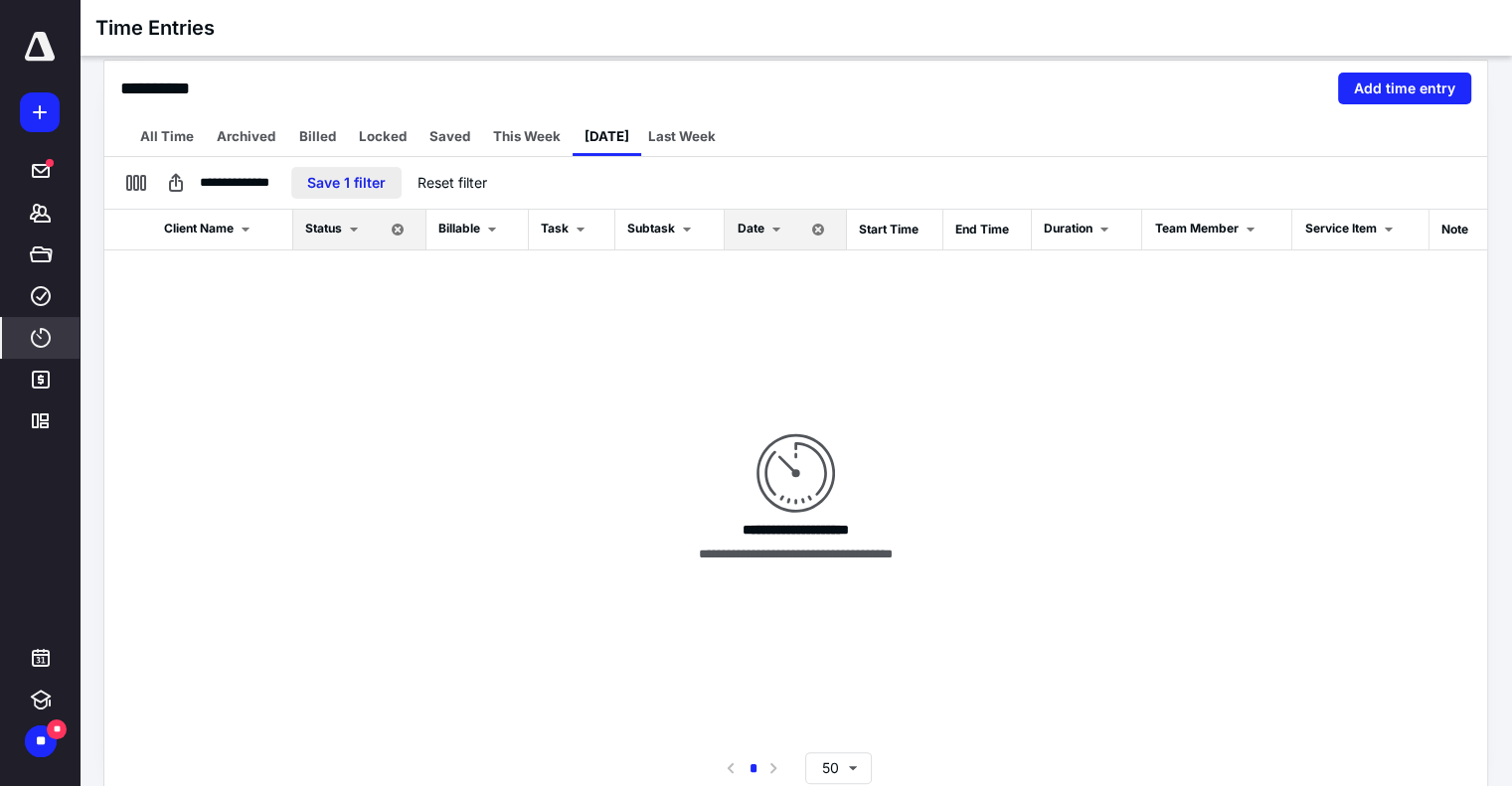 click on "Save 1 filter" at bounding box center [346, 183] 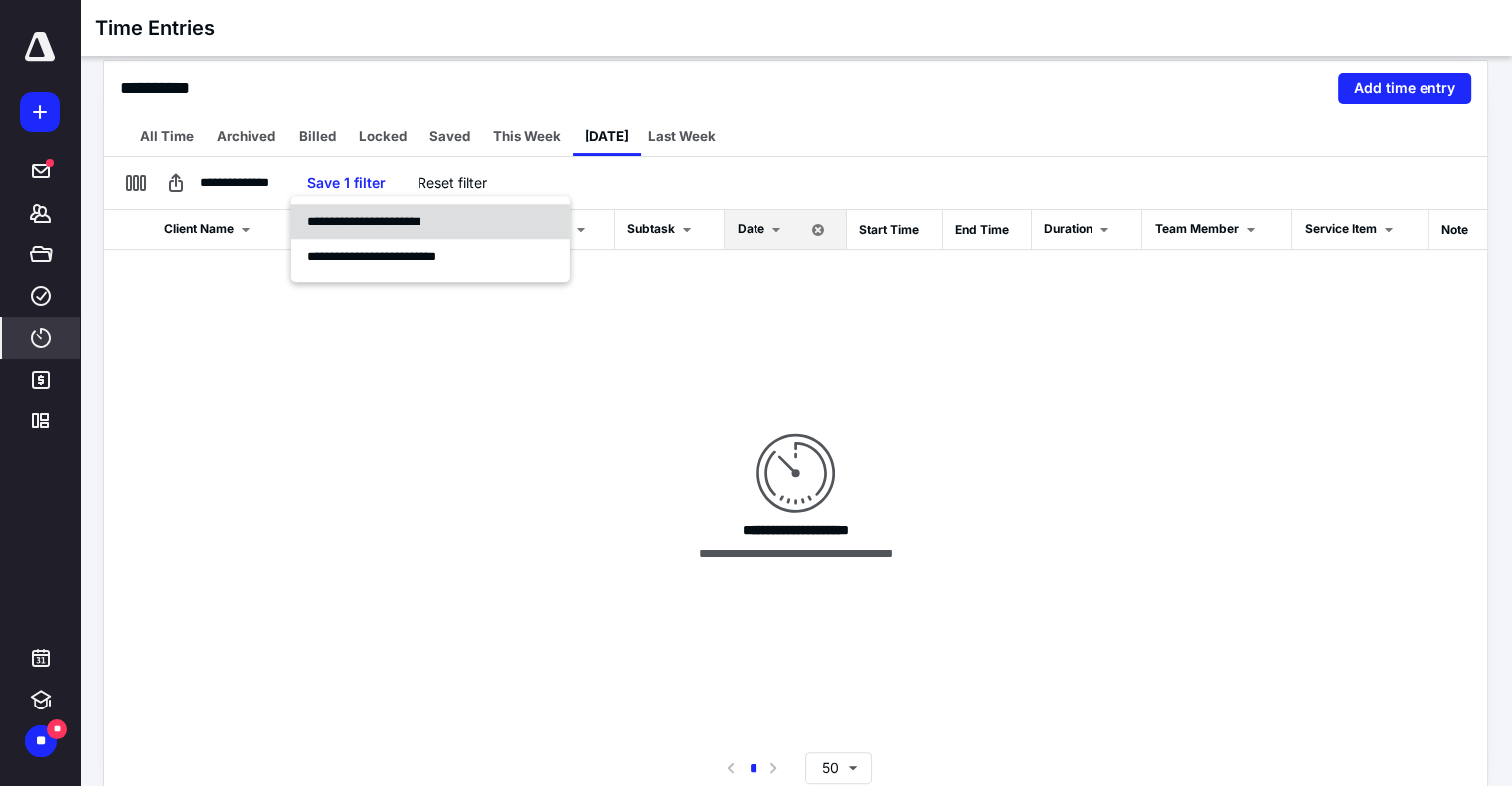 click on "**********" at bounding box center [364, 221] 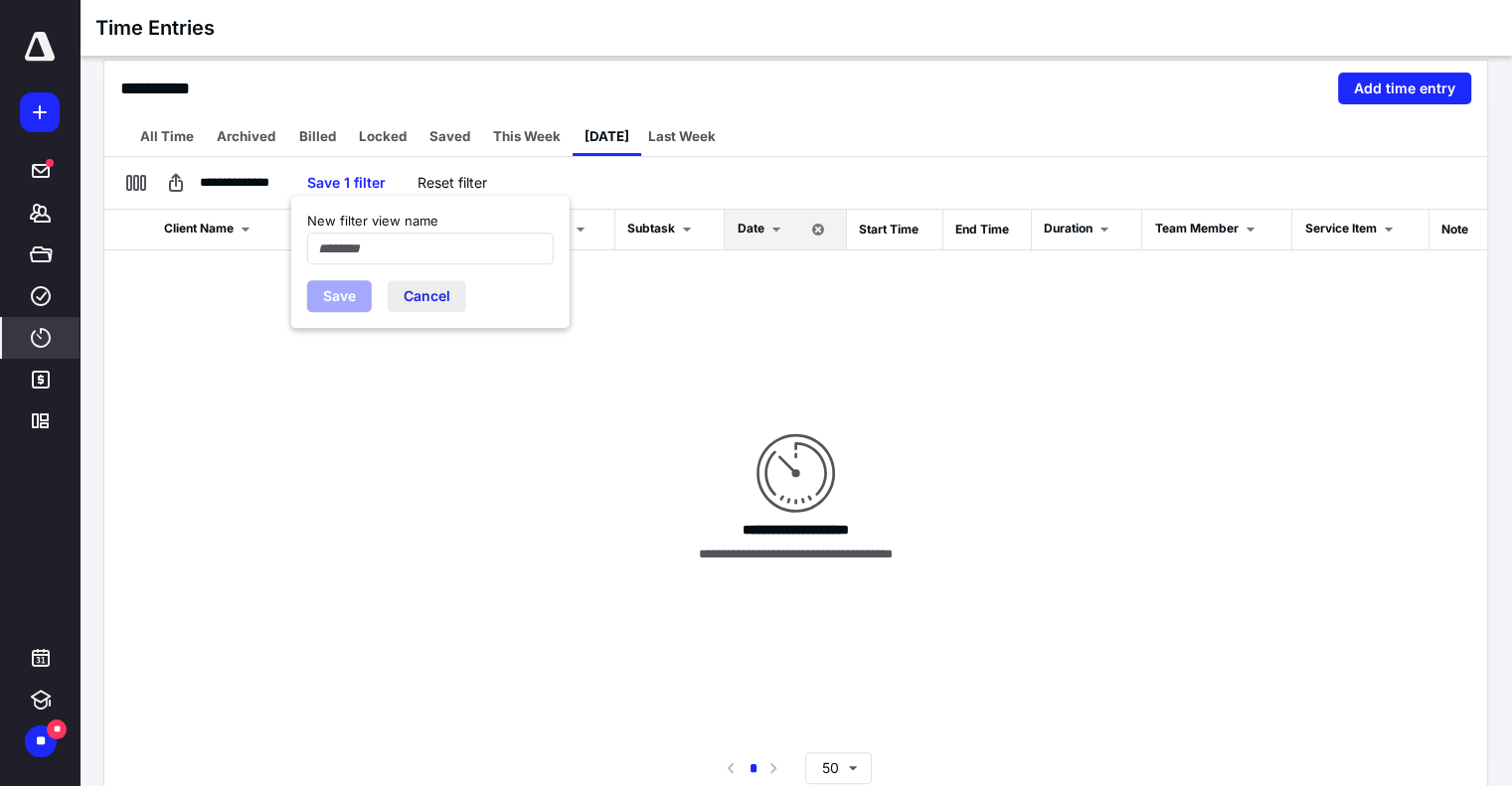 click on "Cancel" at bounding box center (426, 296) 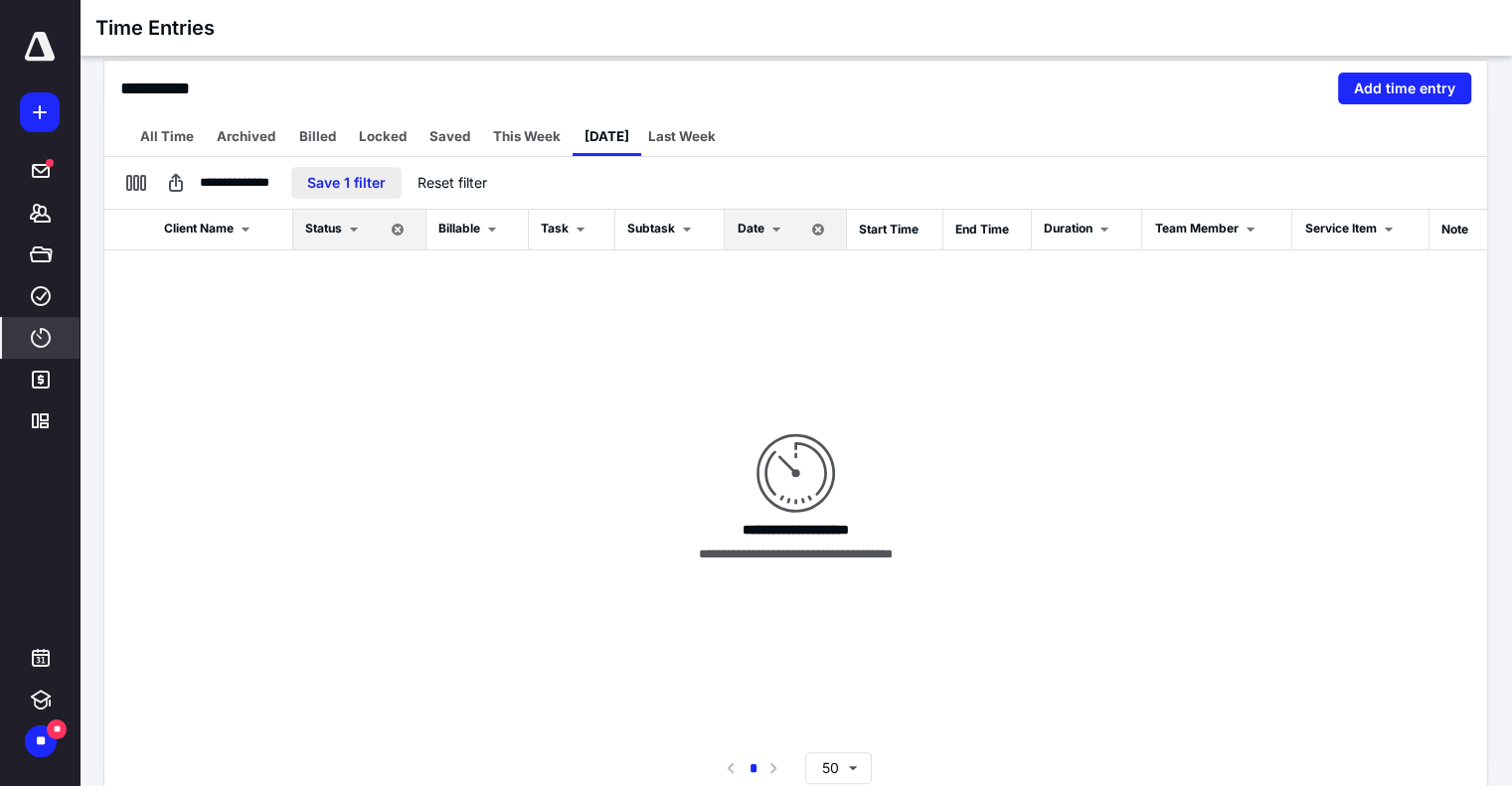 click on "Save 1 filter" at bounding box center (346, 183) 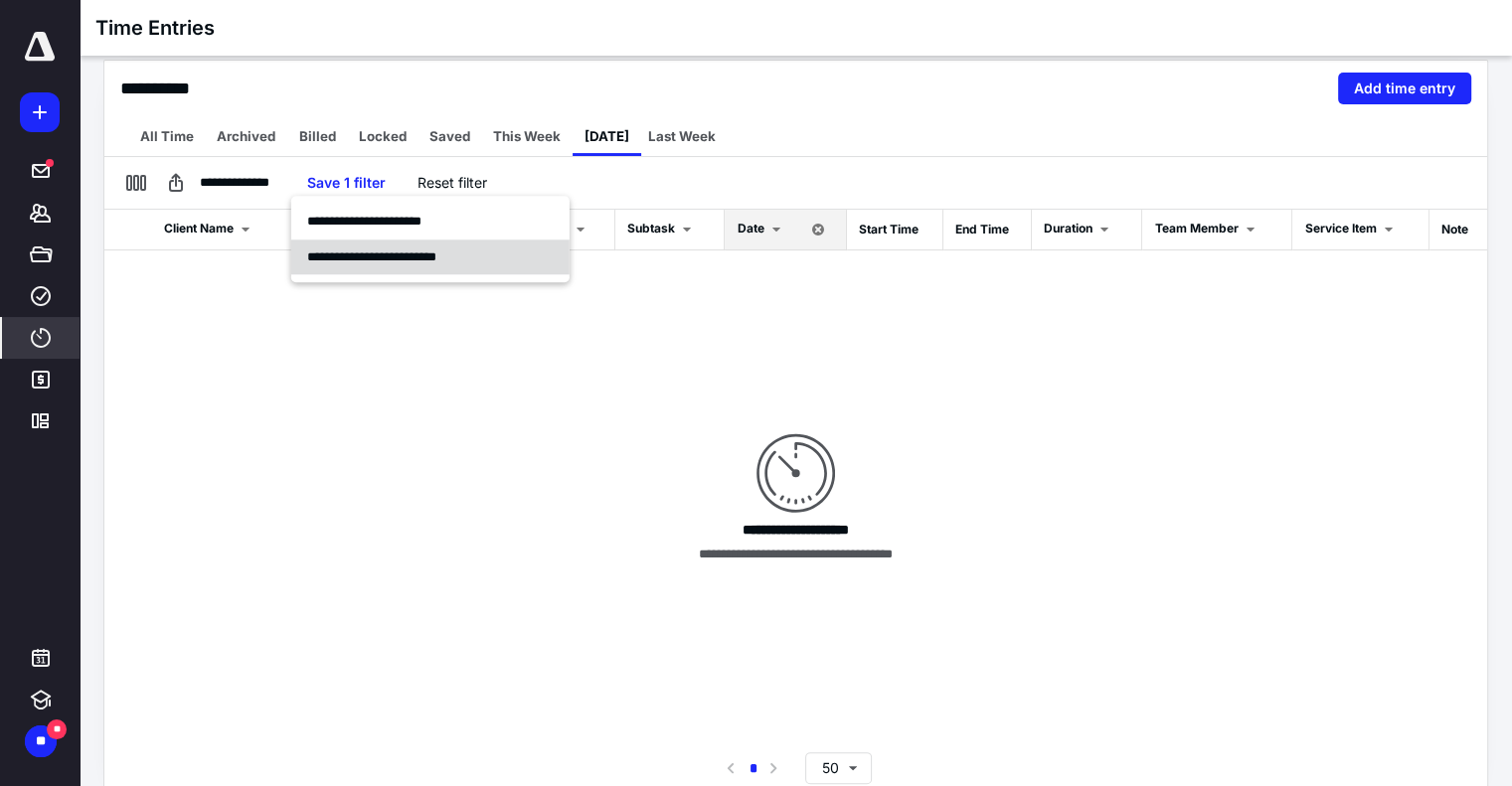 click on "**********" at bounding box center (372, 256) 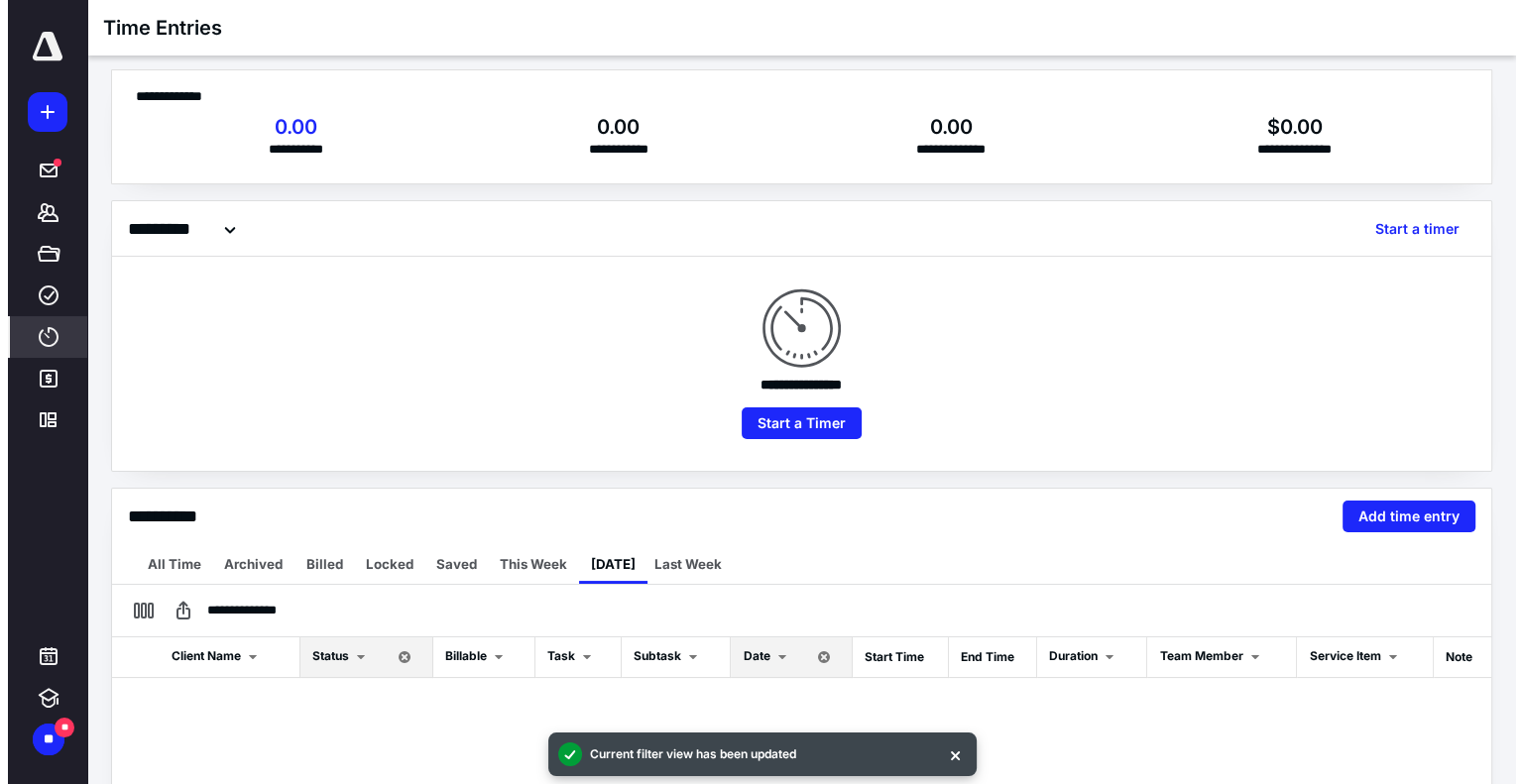 scroll, scrollTop: 0, scrollLeft: 0, axis: both 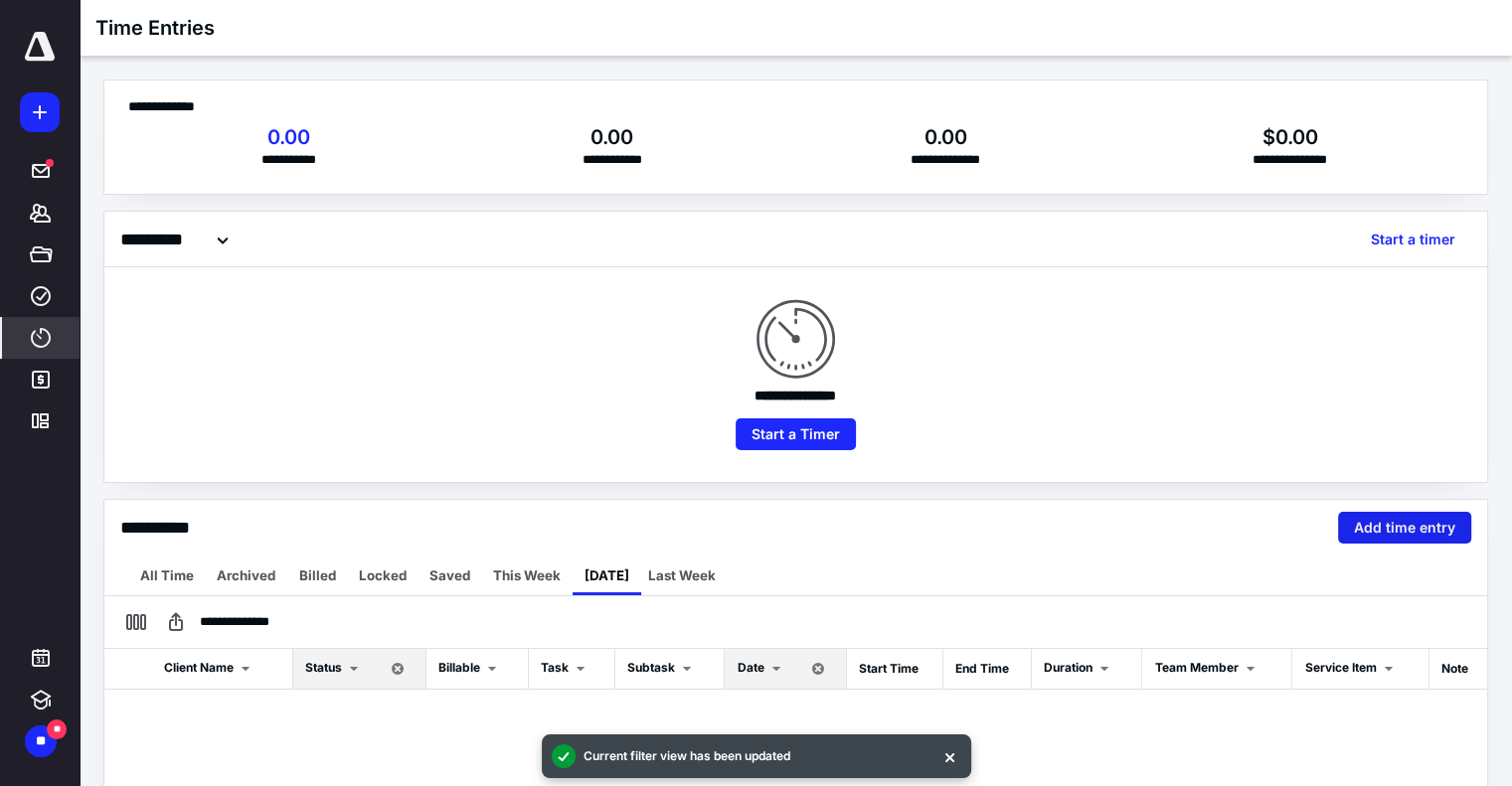 click on "Add time entry" at bounding box center (1405, 528) 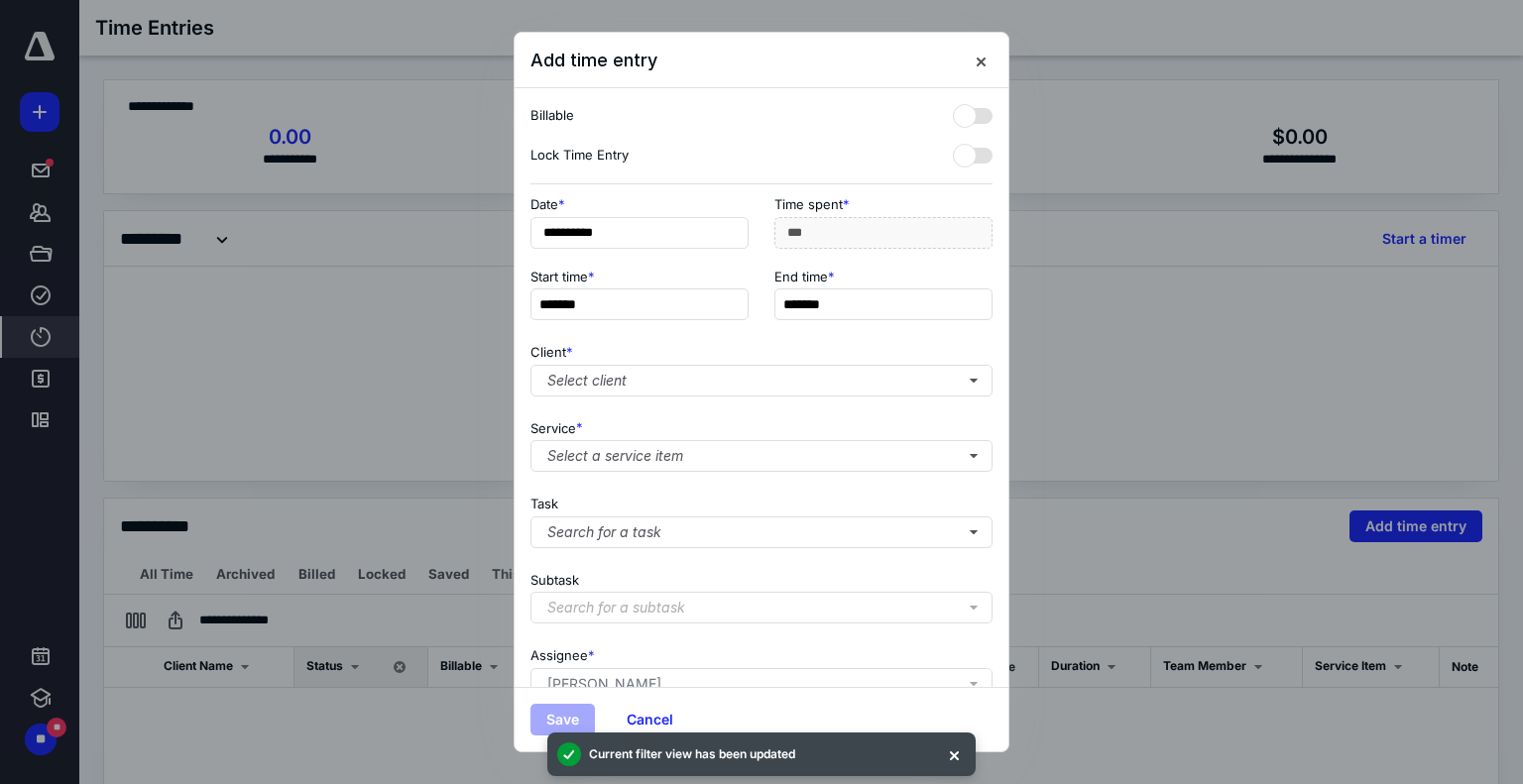 click on "Start time * ******* End time * *******" at bounding box center [762, 300] 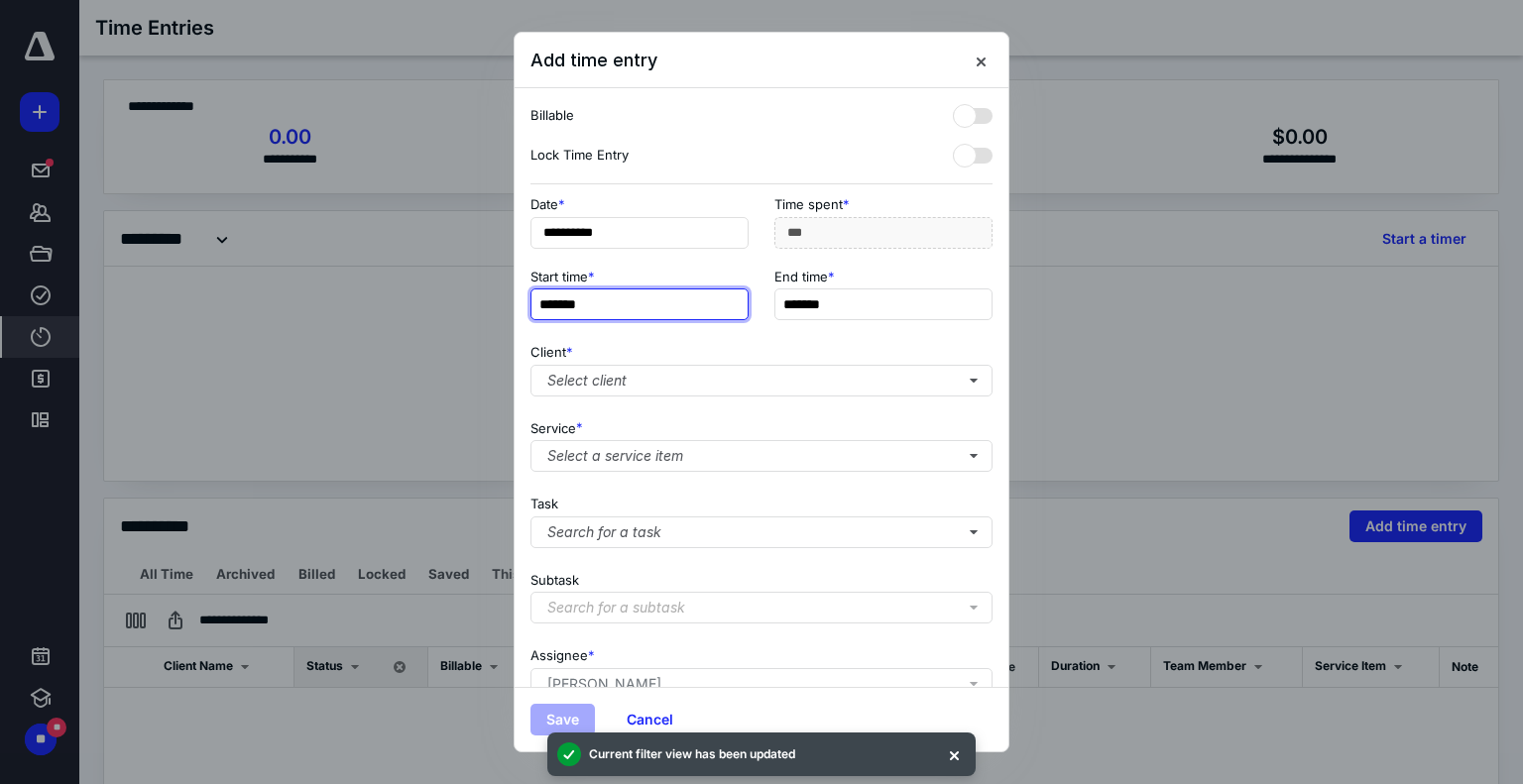 click on "*******" at bounding box center (640, 304) 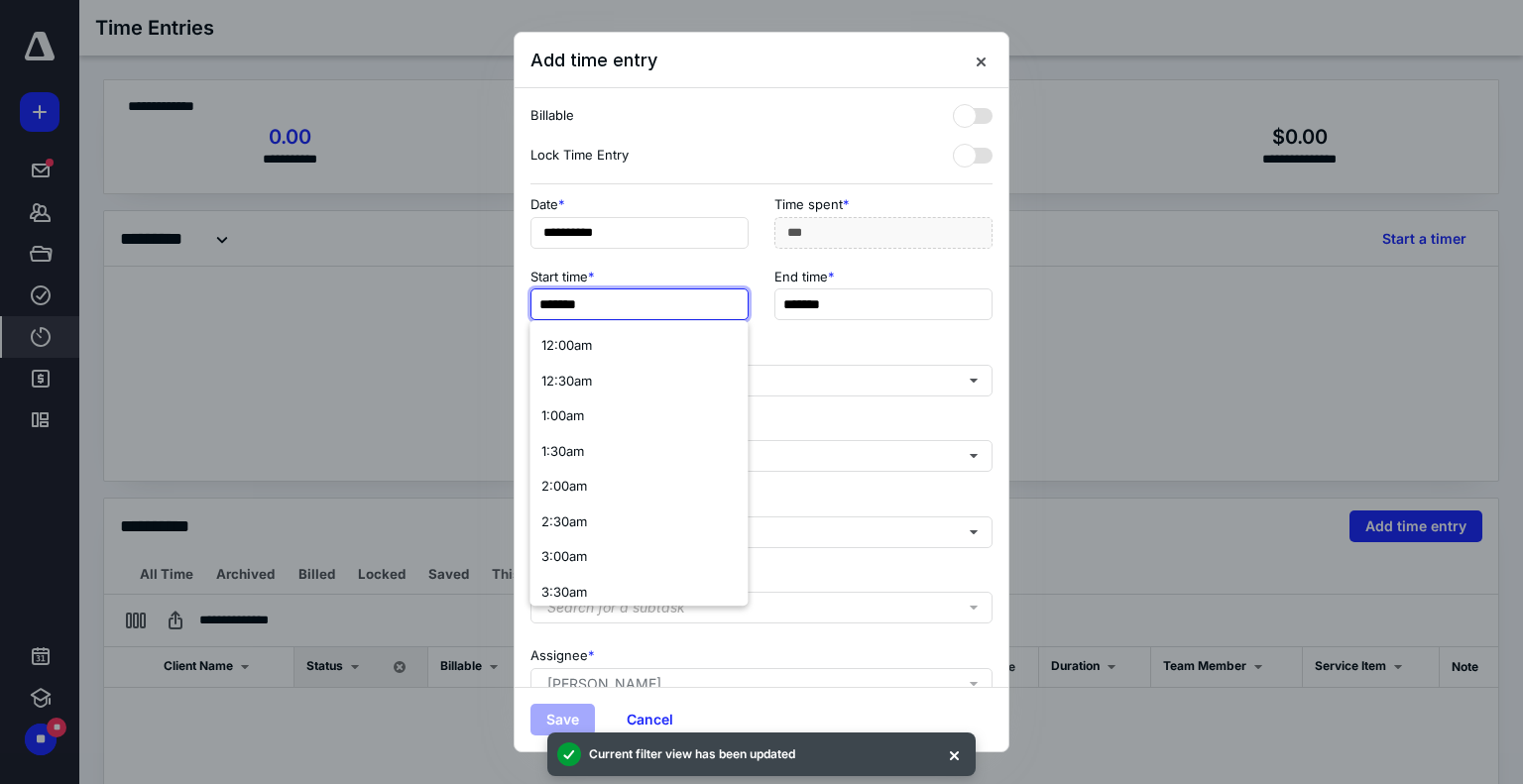 click on "*******" at bounding box center [640, 304] 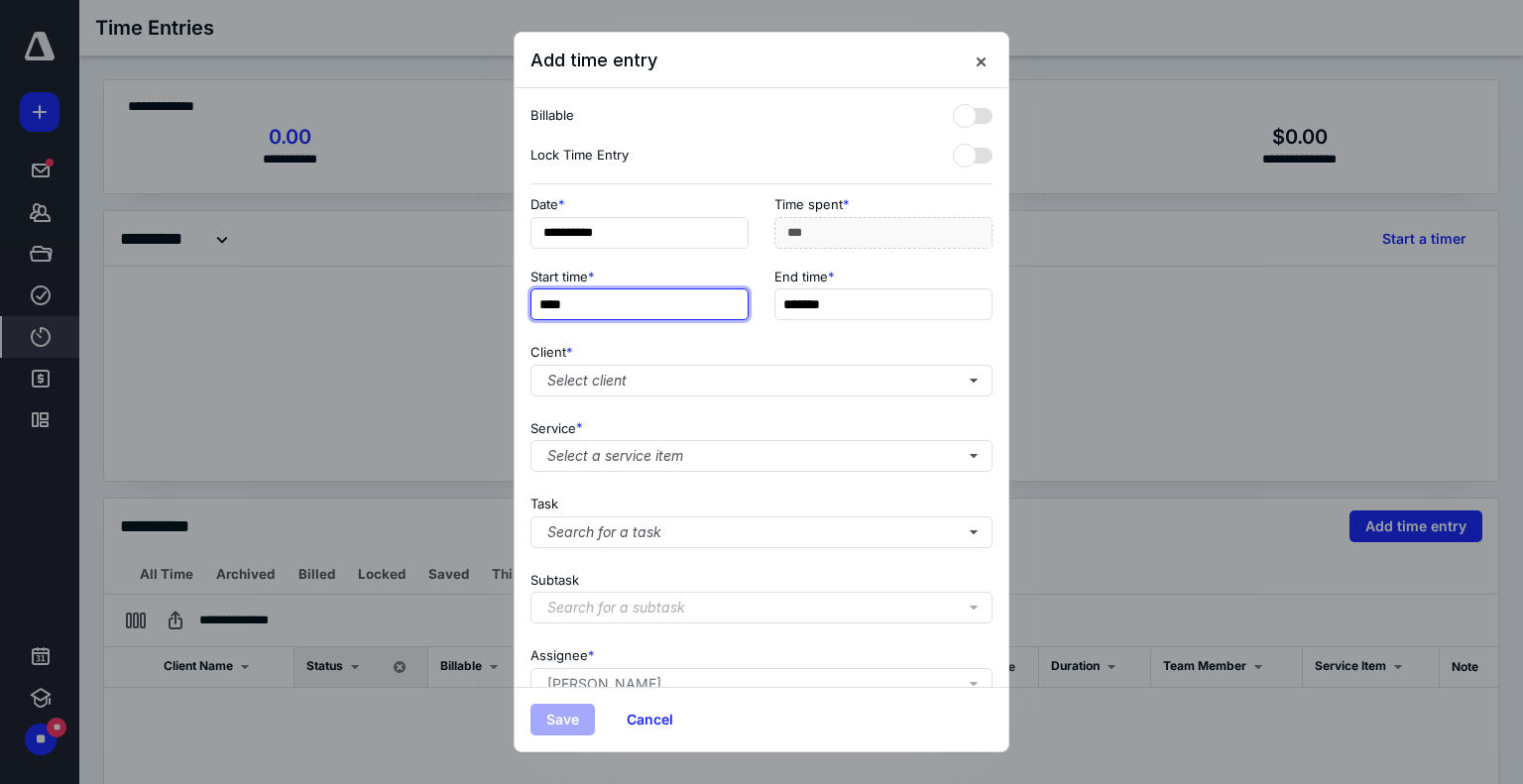 type on "****" 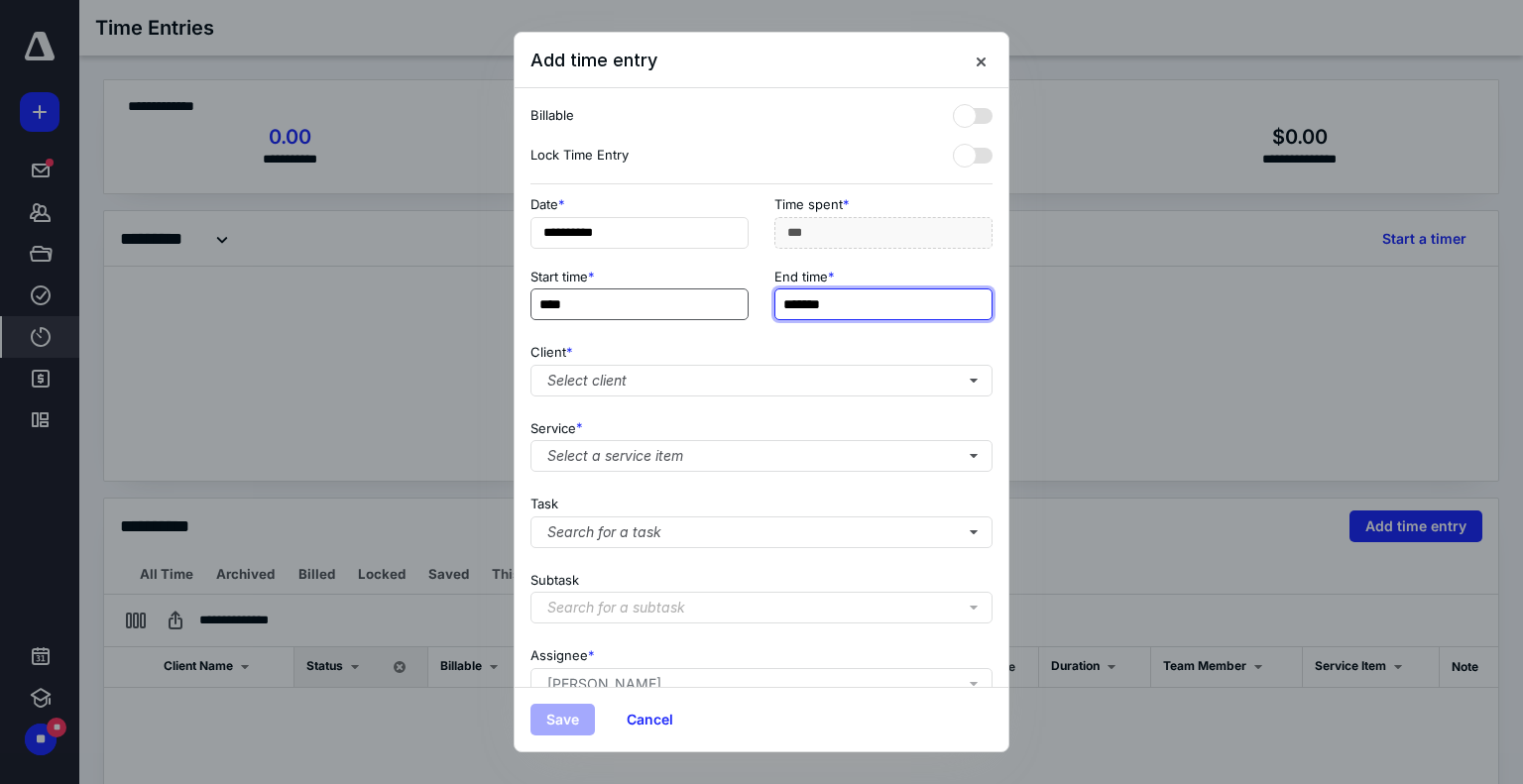 type on "******" 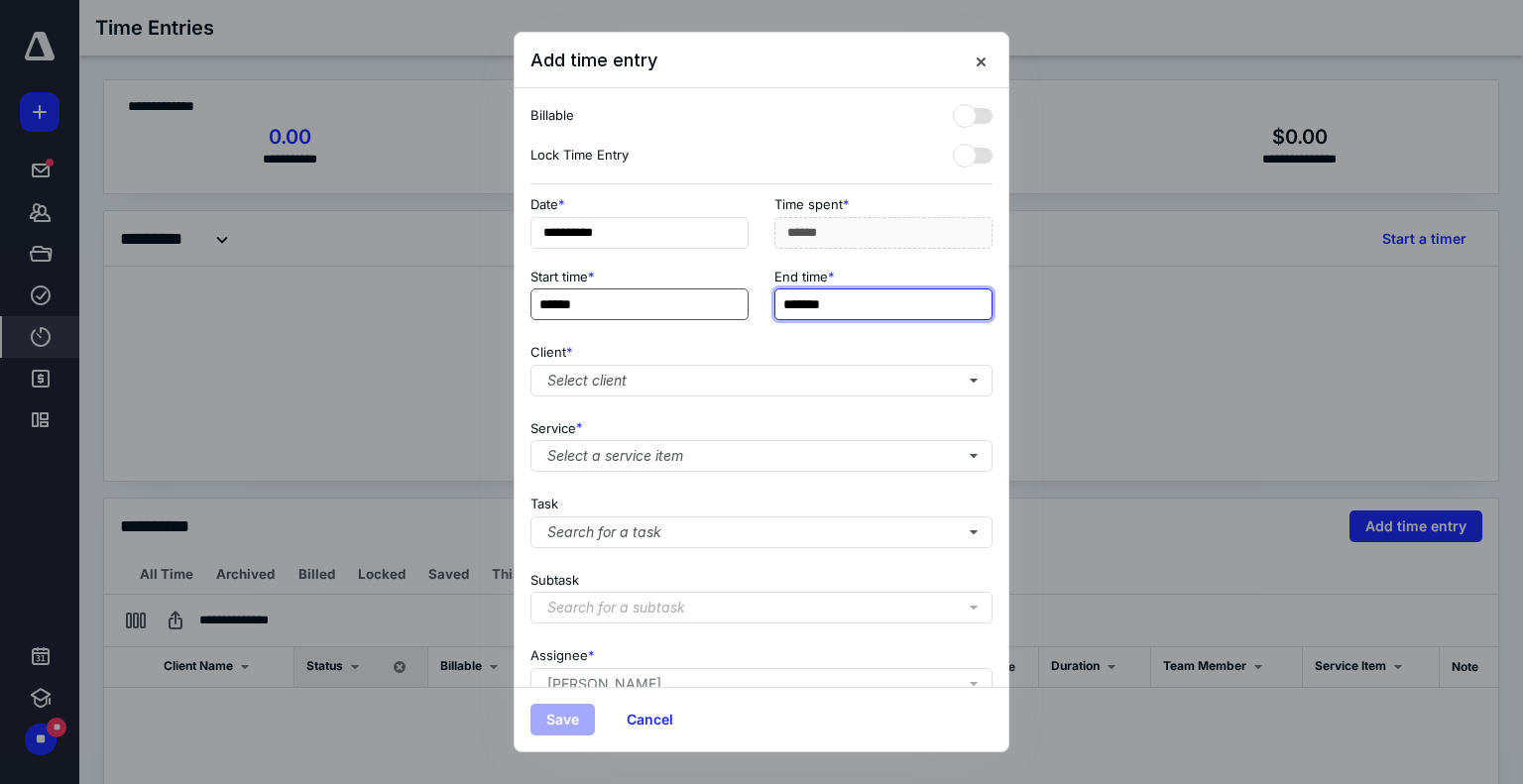 type on "*******" 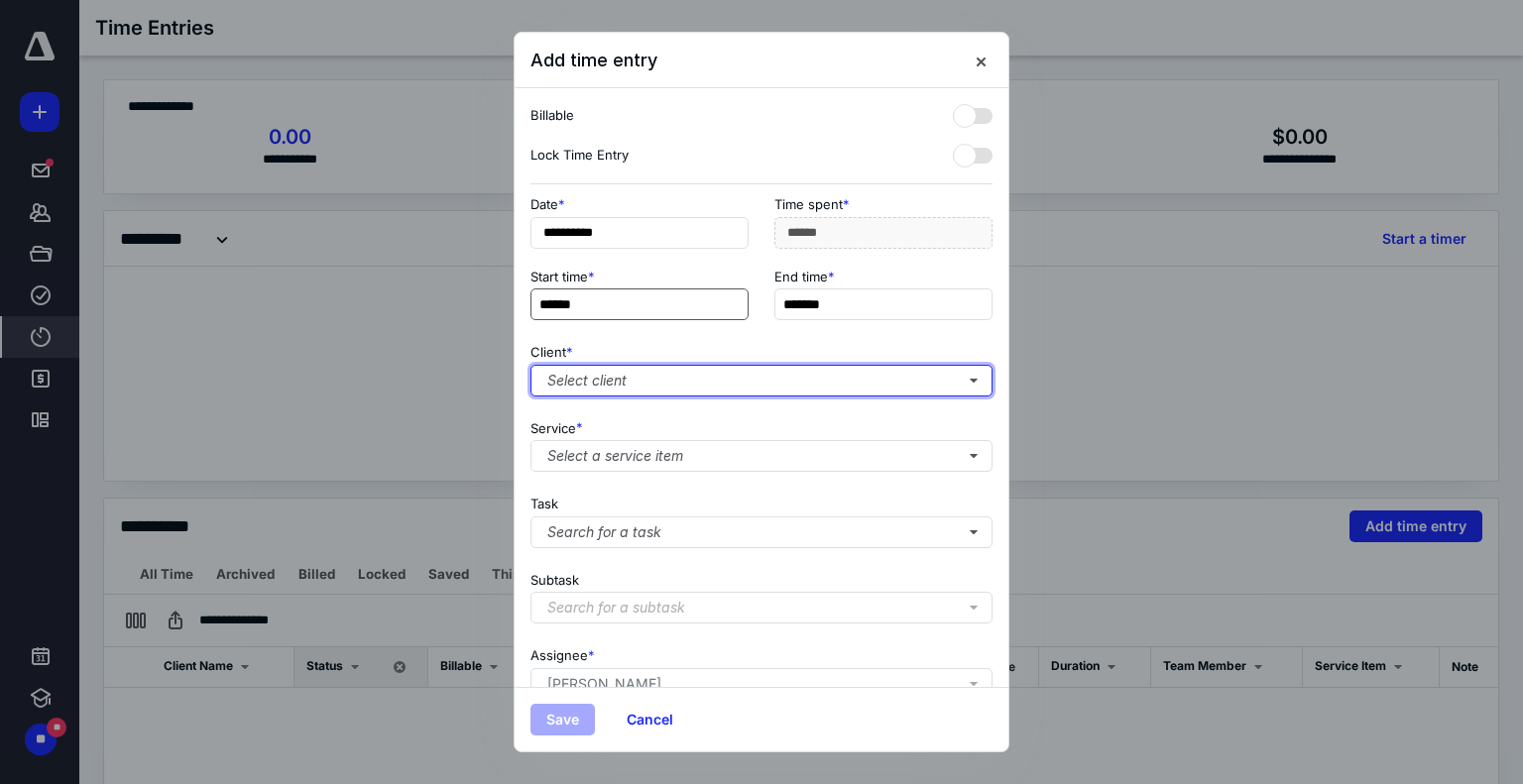 type on "******" 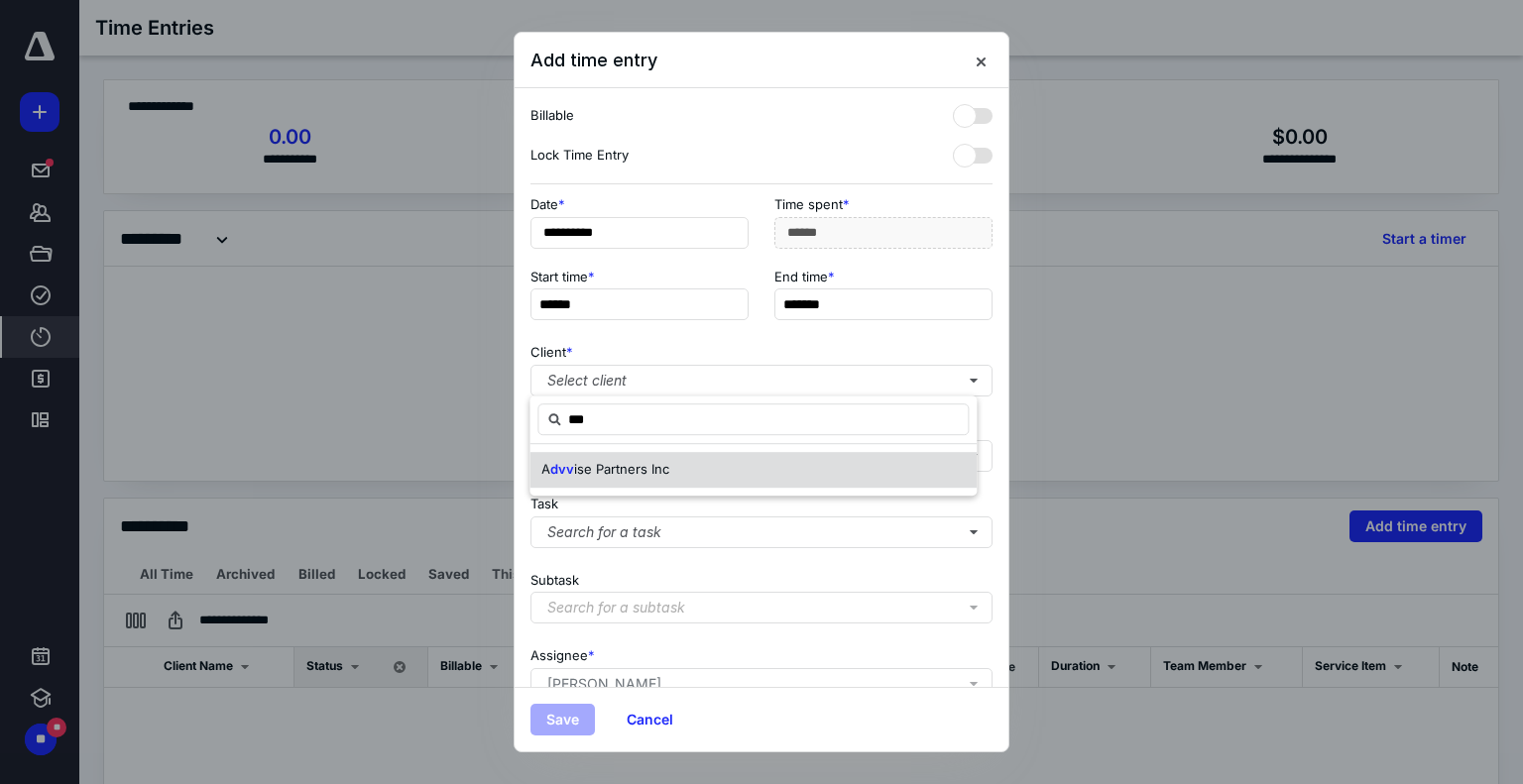 click on "ise Partners Inc" at bounding box center [622, 469] 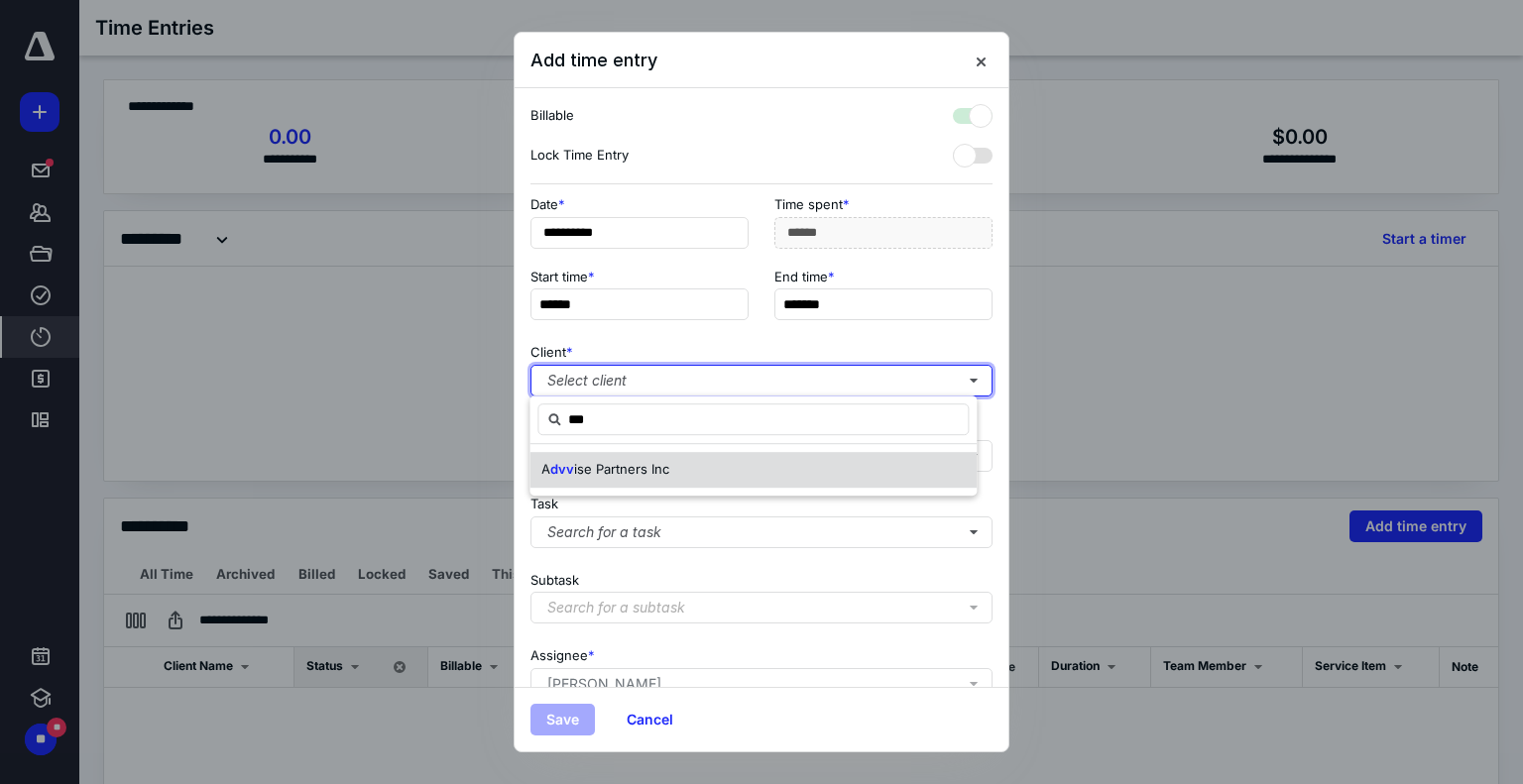 checkbox on "true" 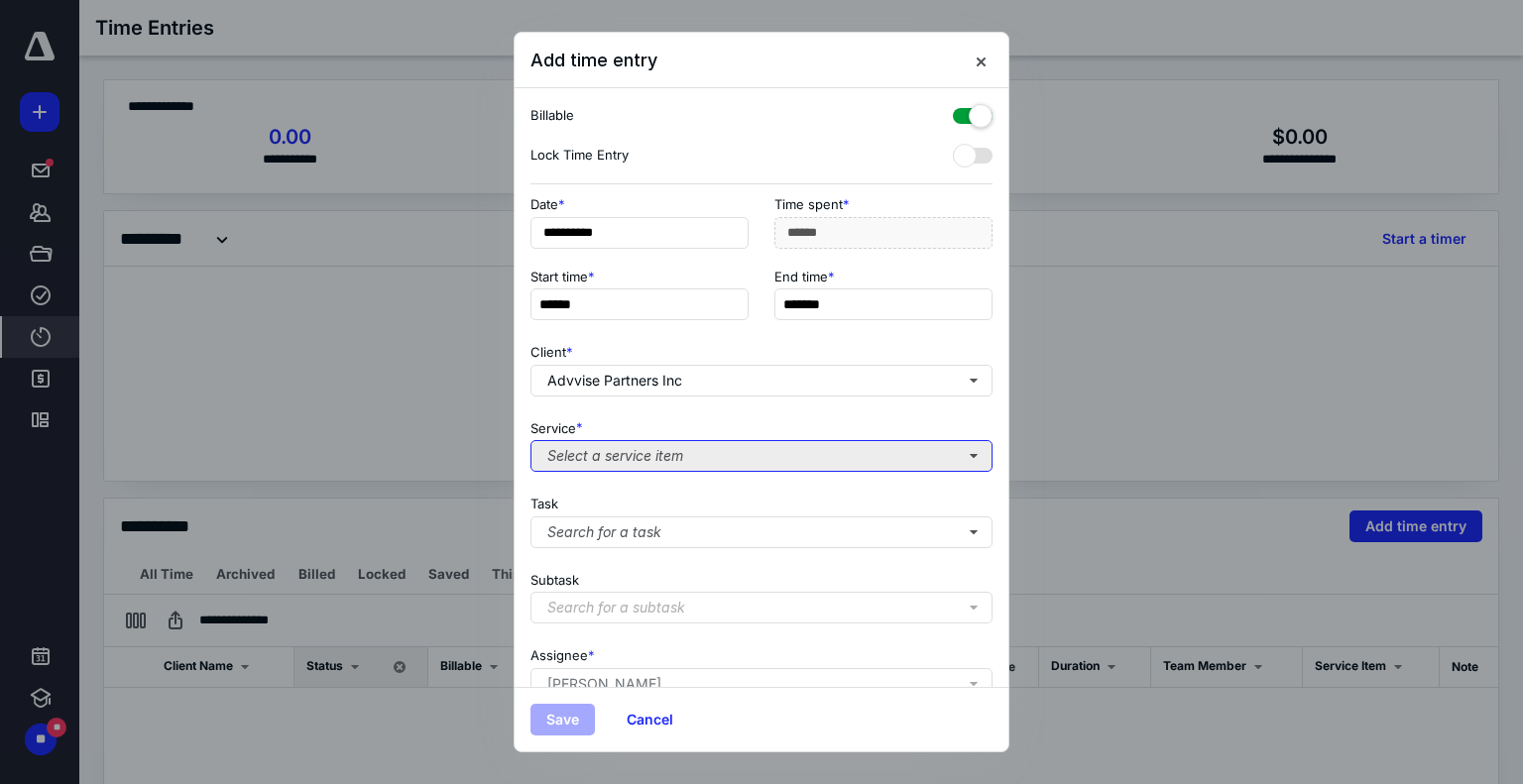 click on "Select a service item" at bounding box center [762, 456] 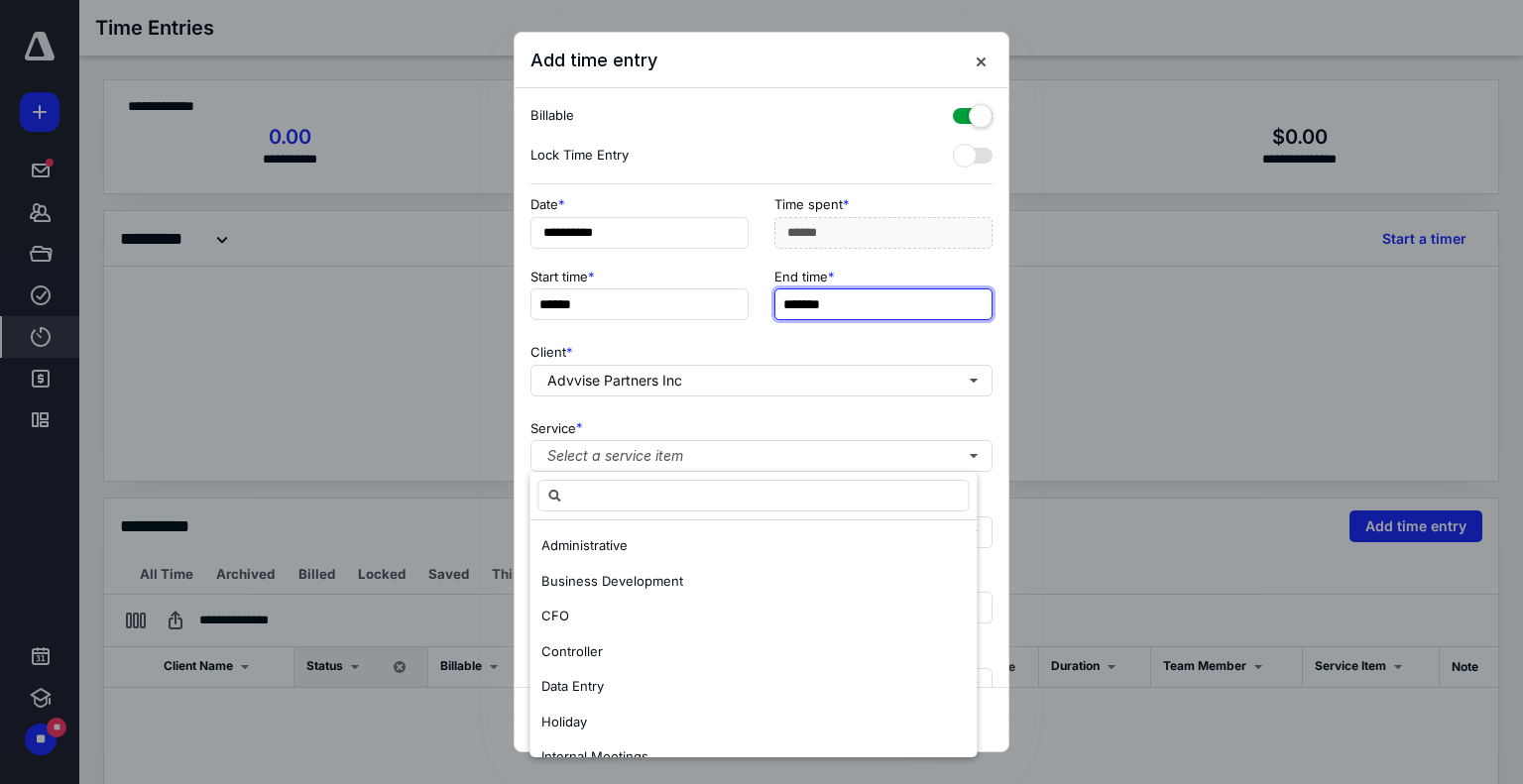 click on "*******" at bounding box center [883, 304] 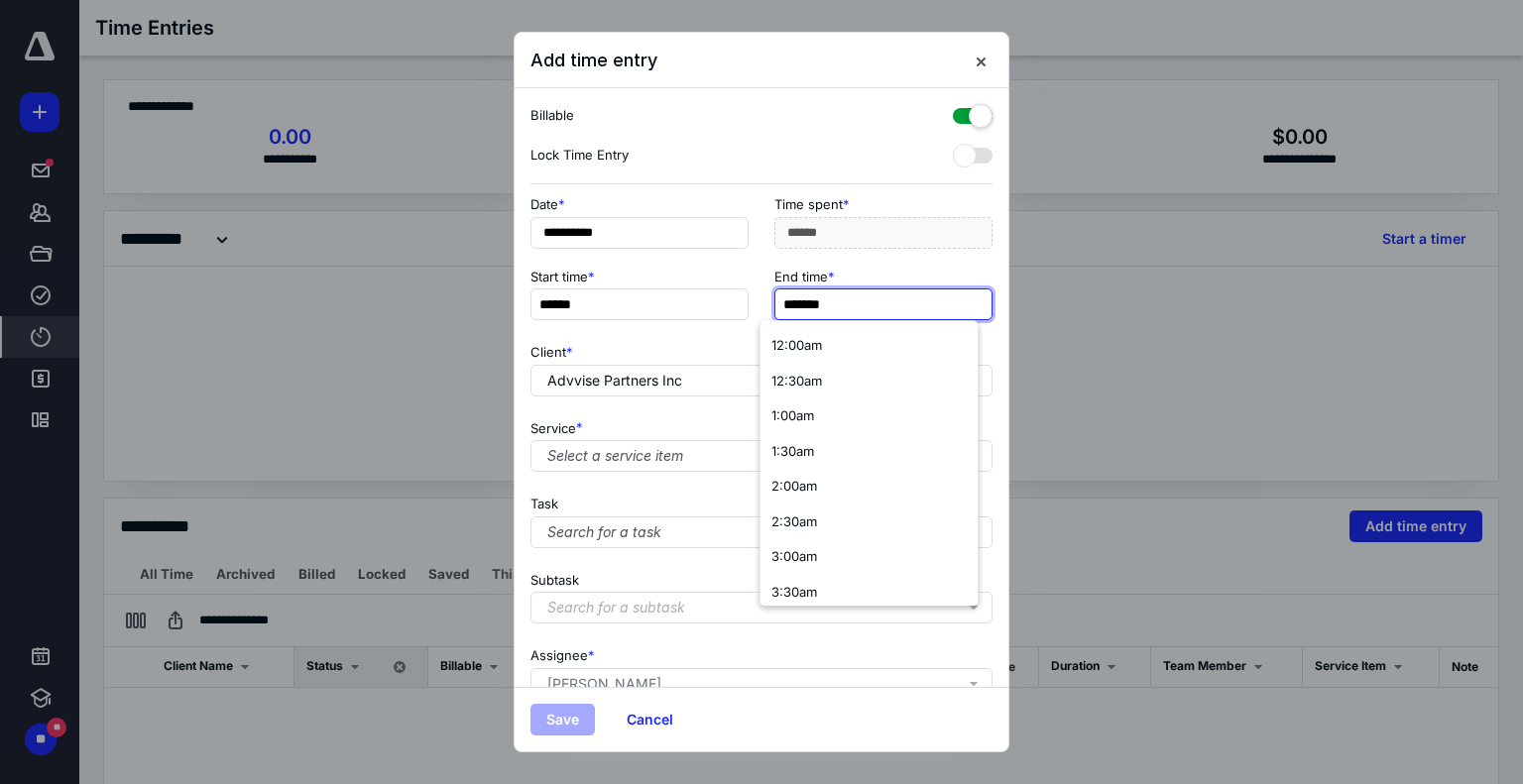 click on "*******" at bounding box center [883, 304] 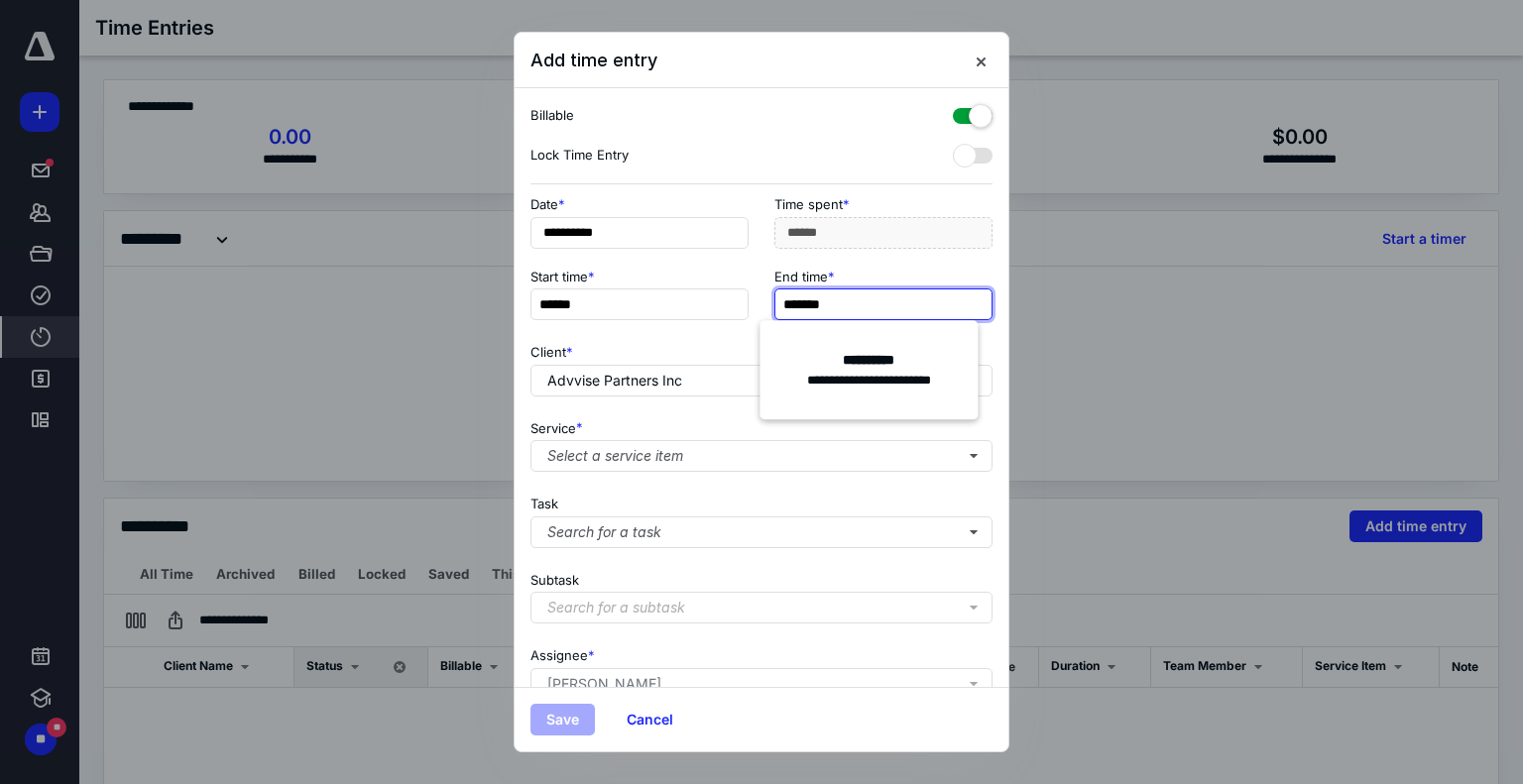 type on "*******" 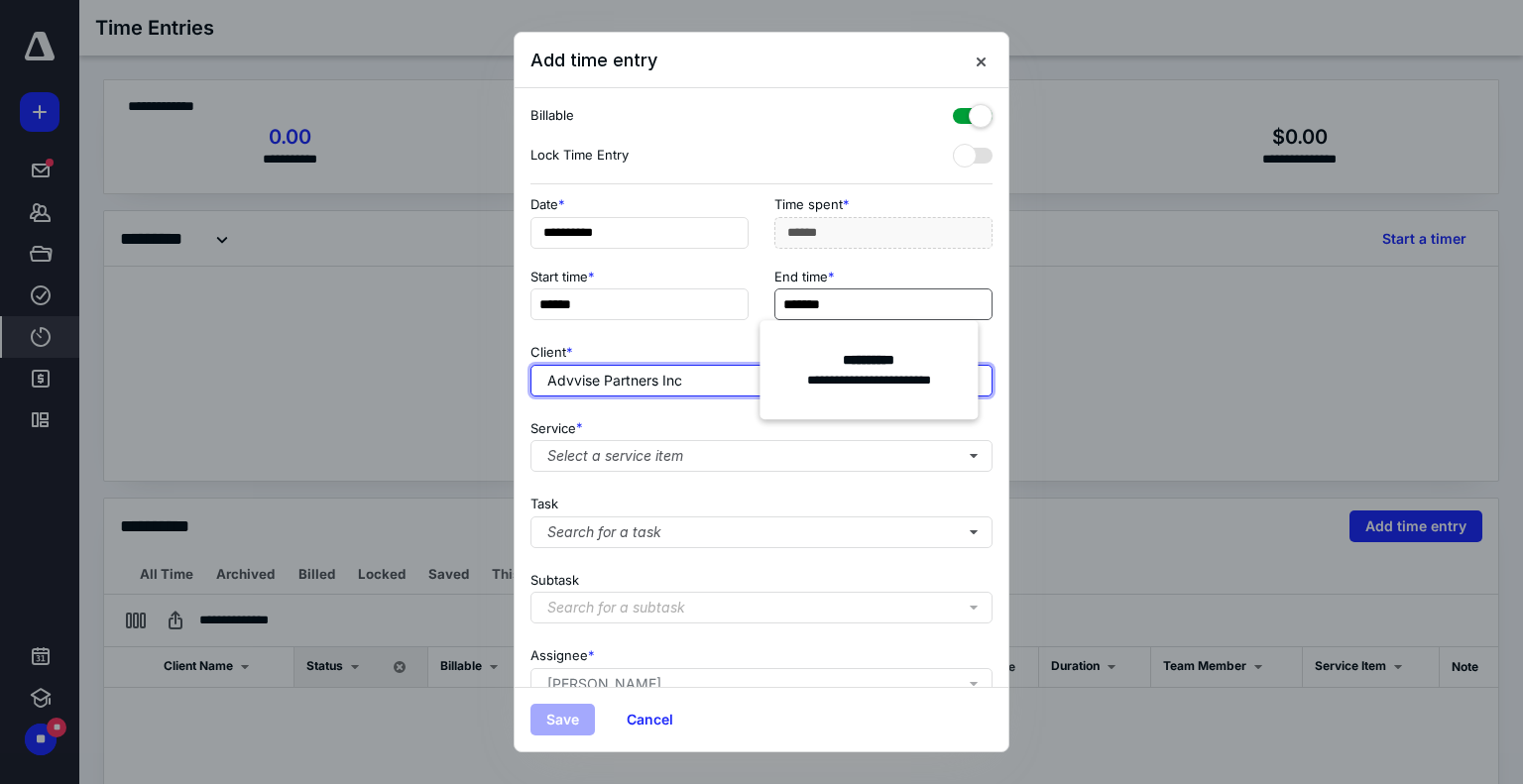 type on "**" 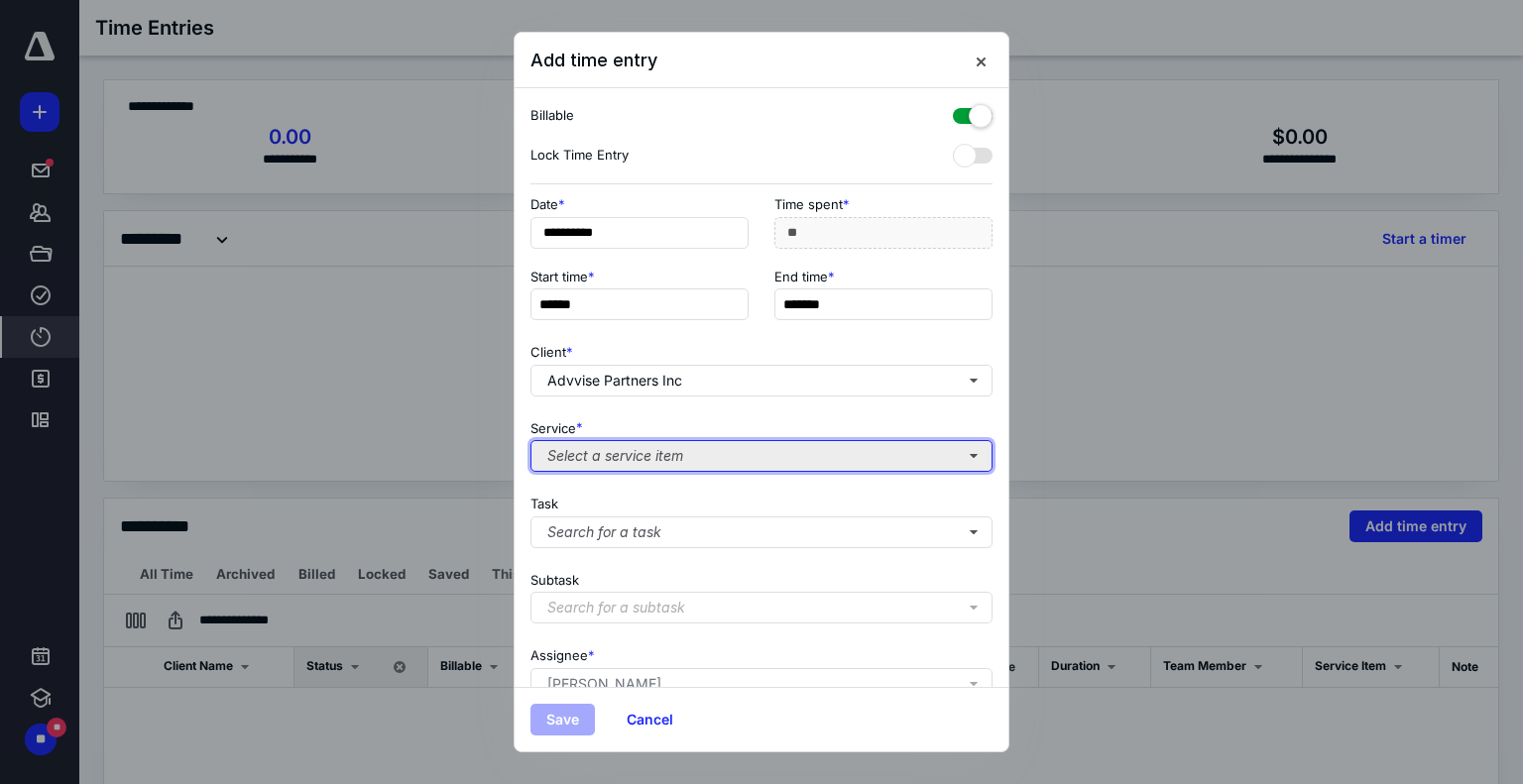 click on "Select a service item" at bounding box center [762, 456] 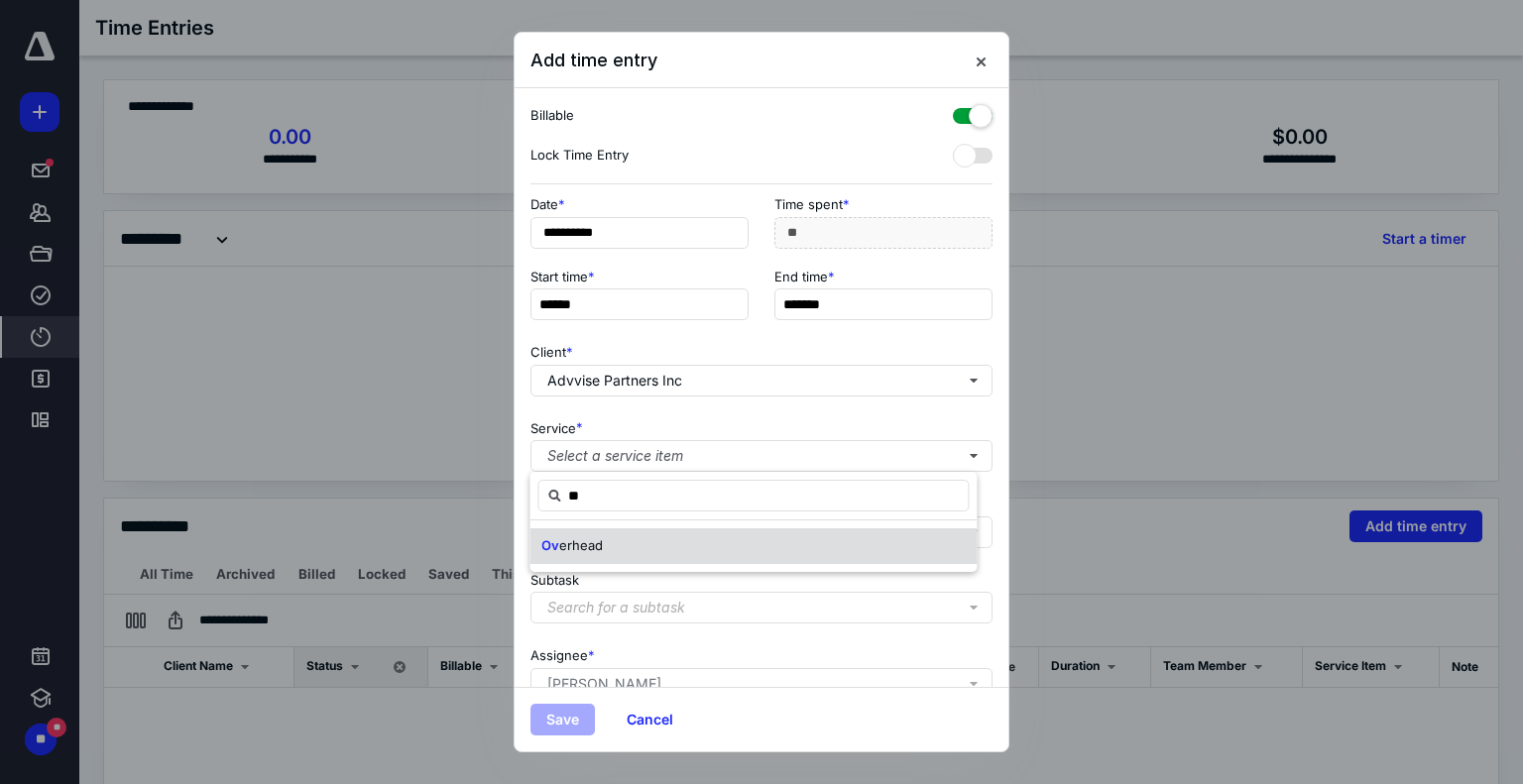 click on "erhead" at bounding box center [581, 545] 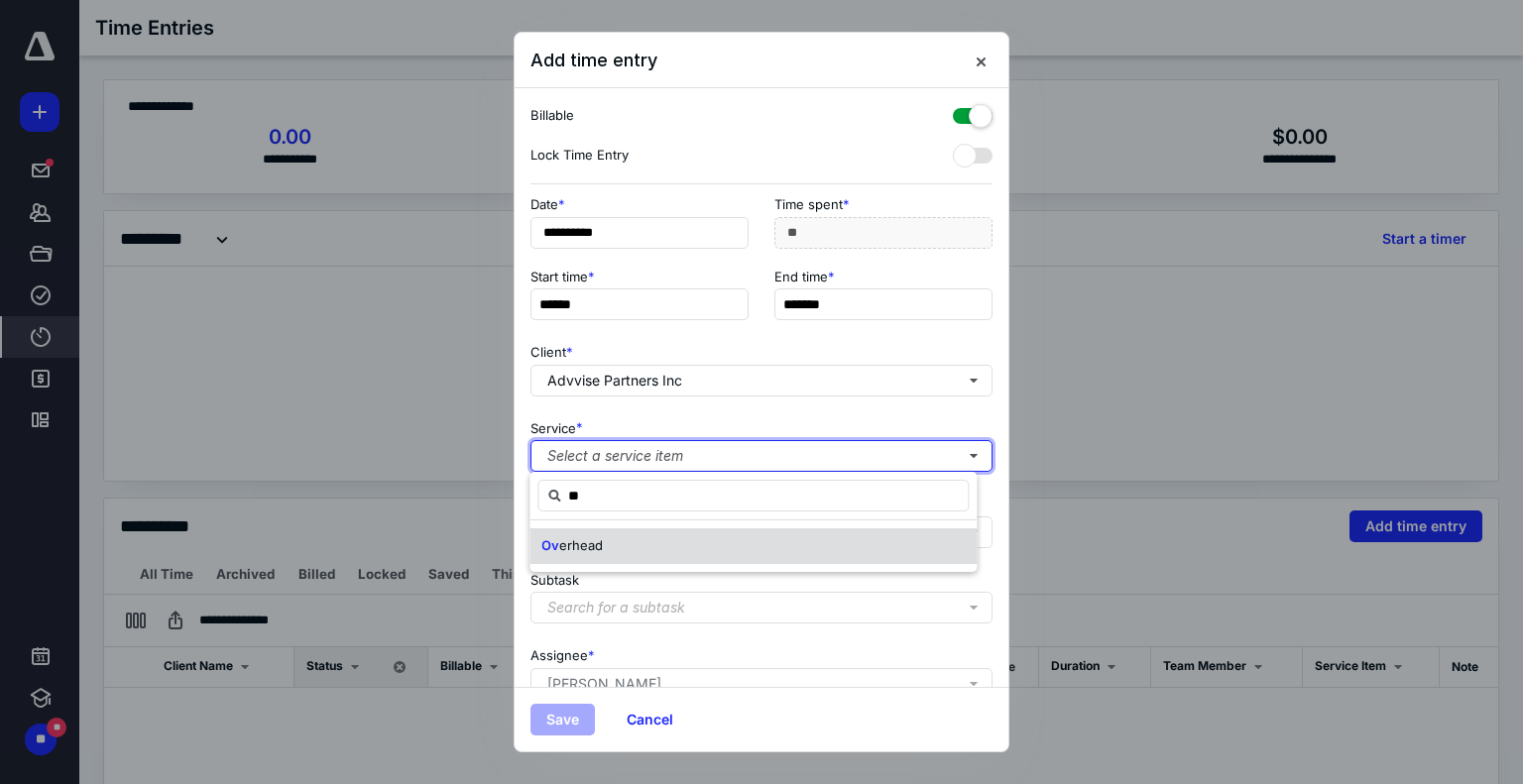 type 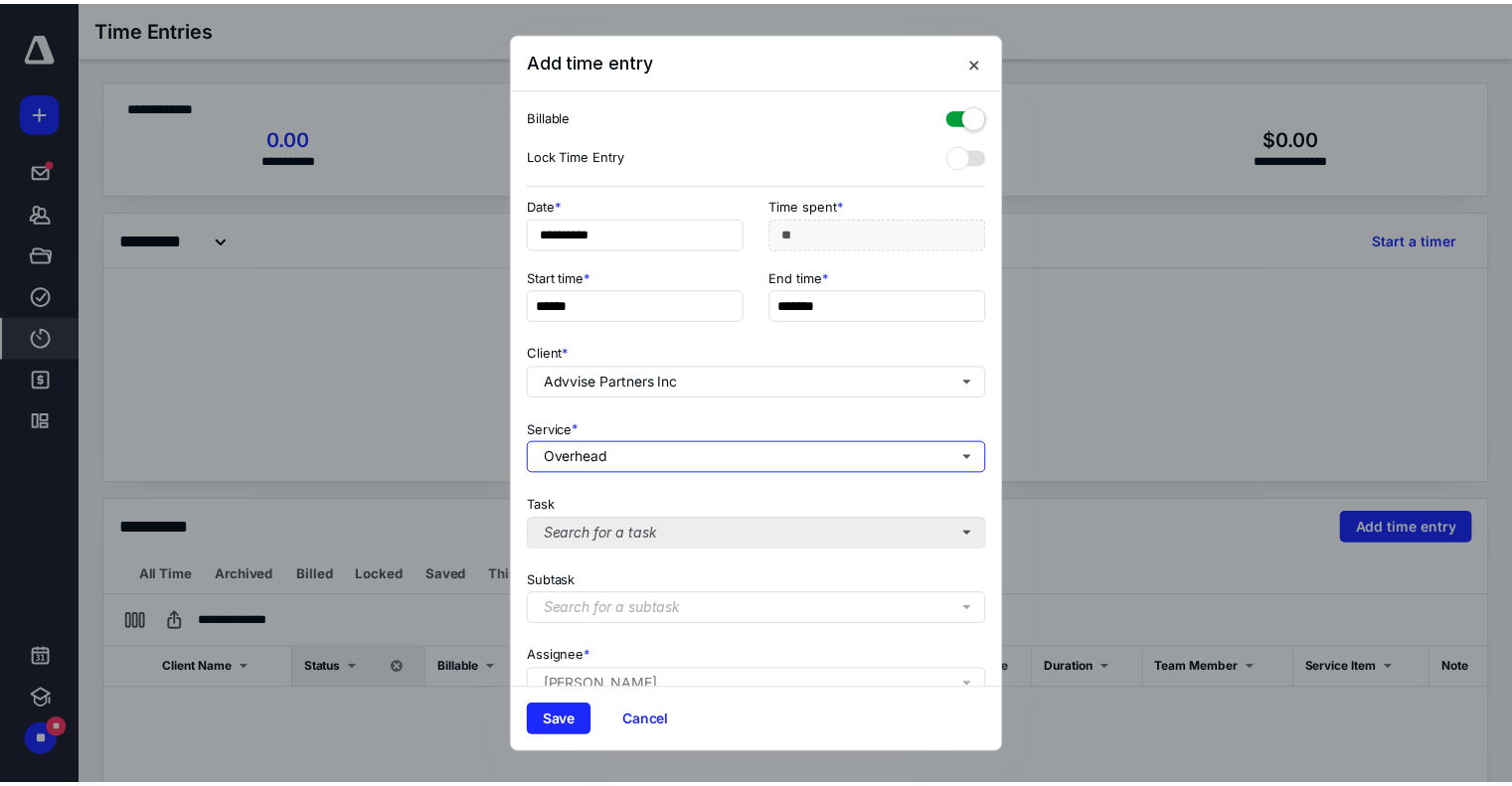 scroll, scrollTop: 181, scrollLeft: 0, axis: vertical 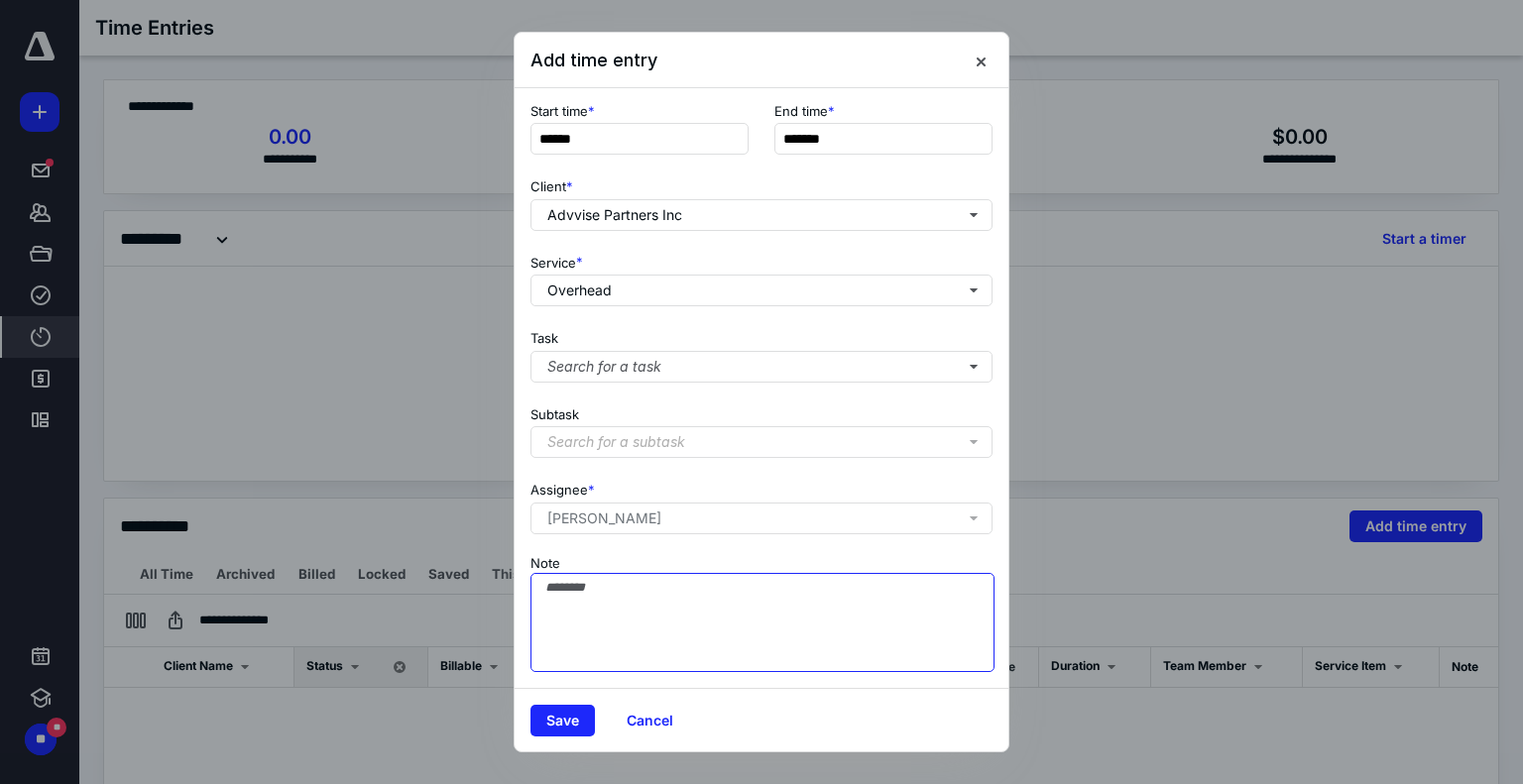 click on "Note" at bounding box center (762, 622) 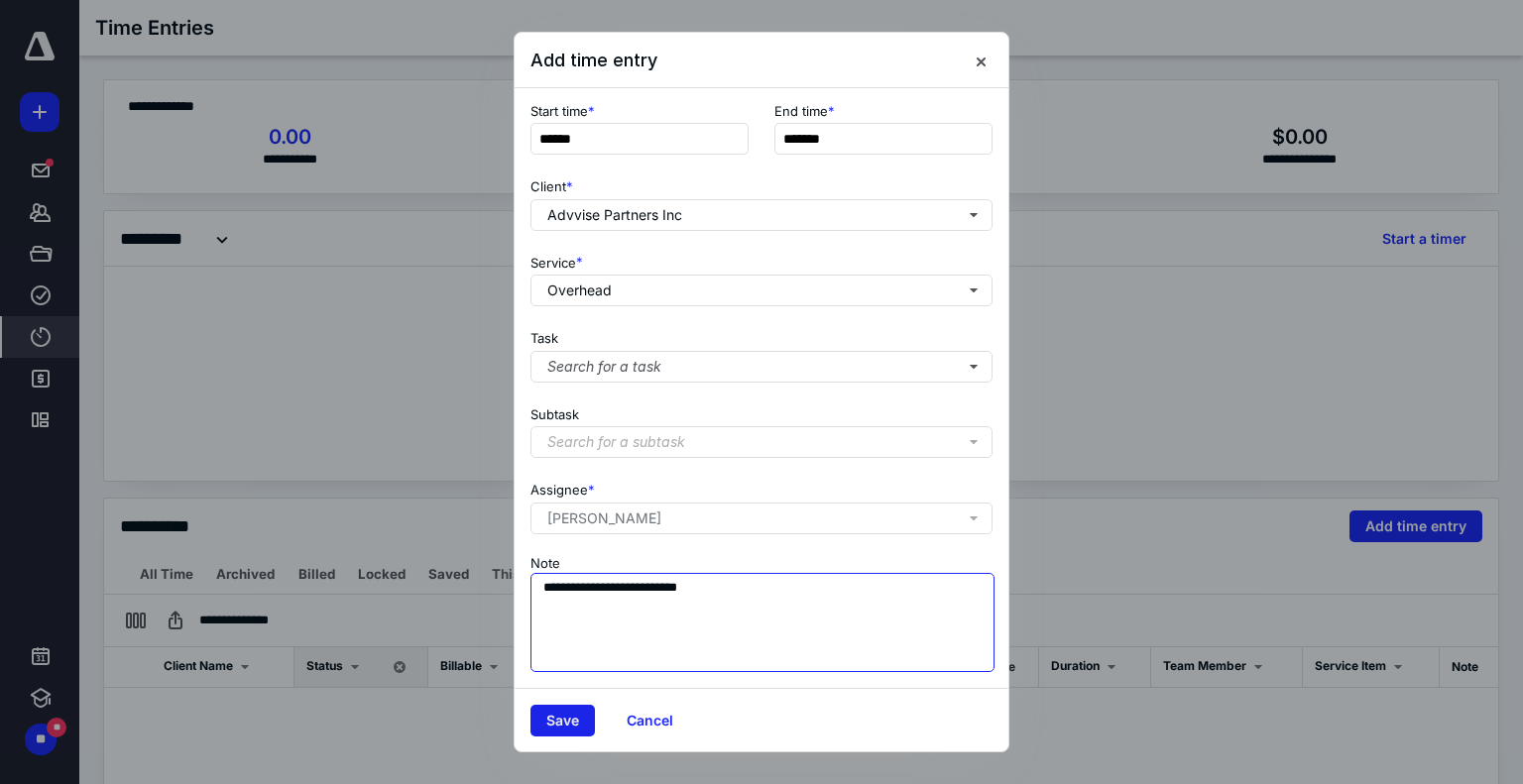 type on "**********" 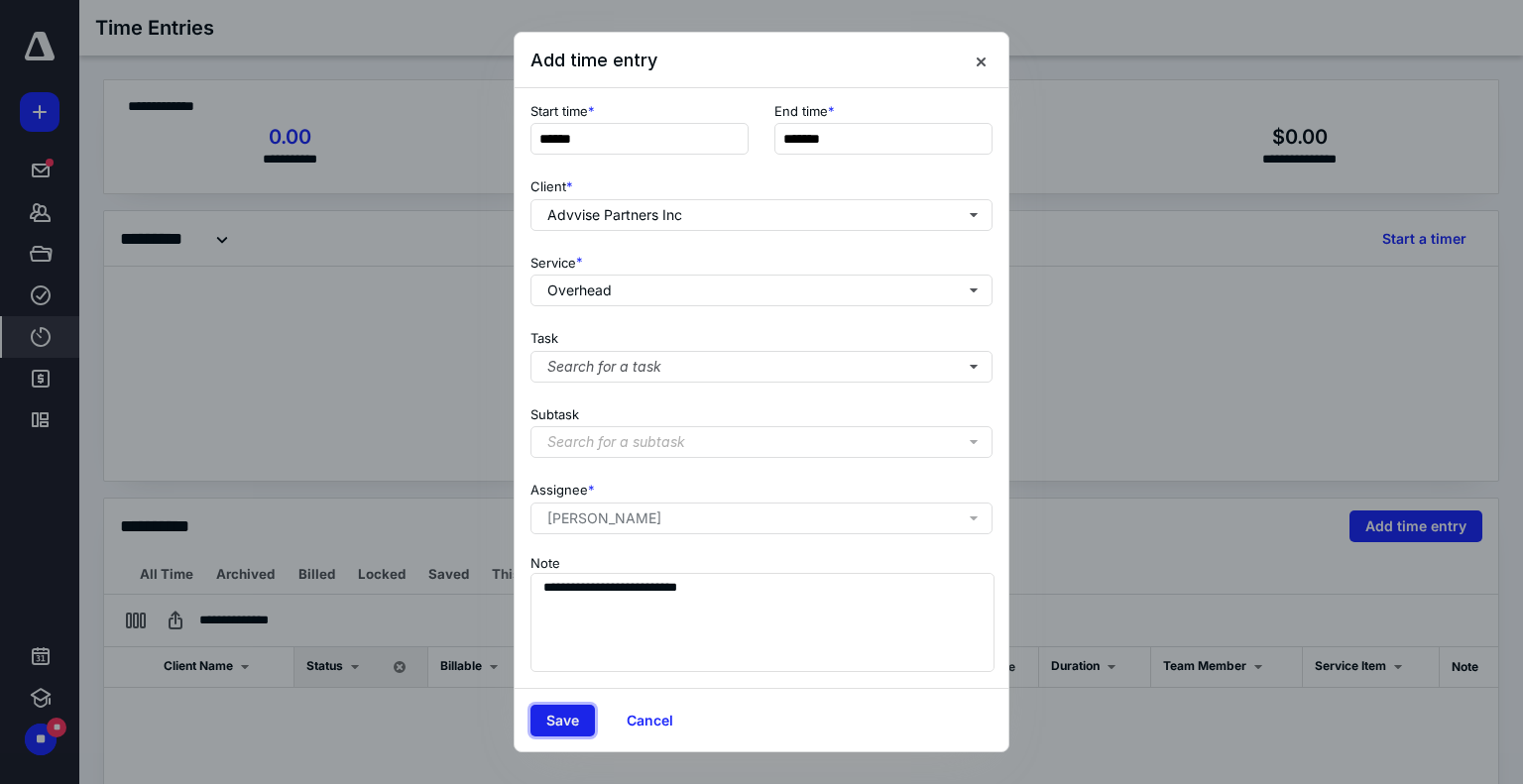 click on "Save" at bounding box center [562, 721] 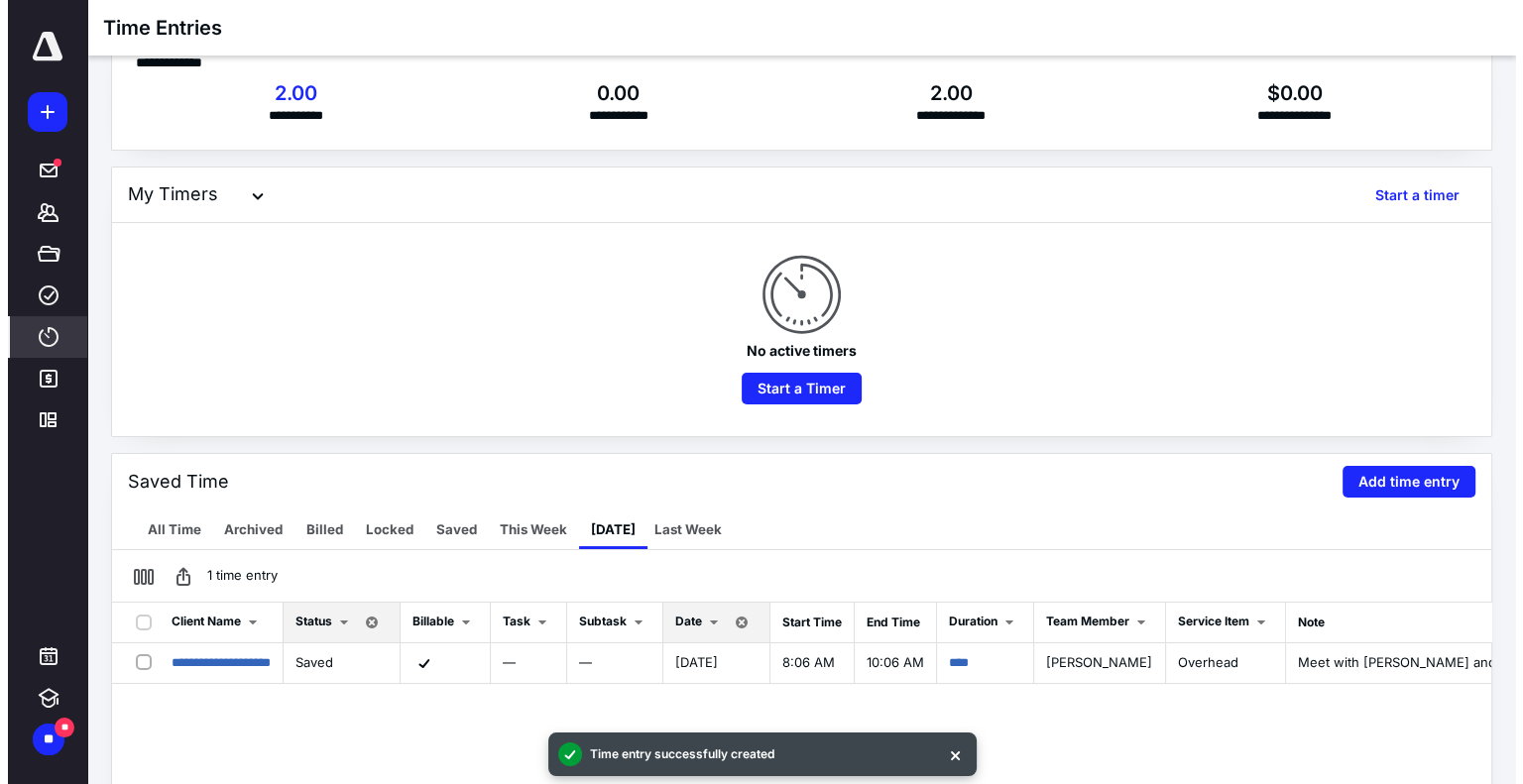 scroll, scrollTop: 47, scrollLeft: 0, axis: vertical 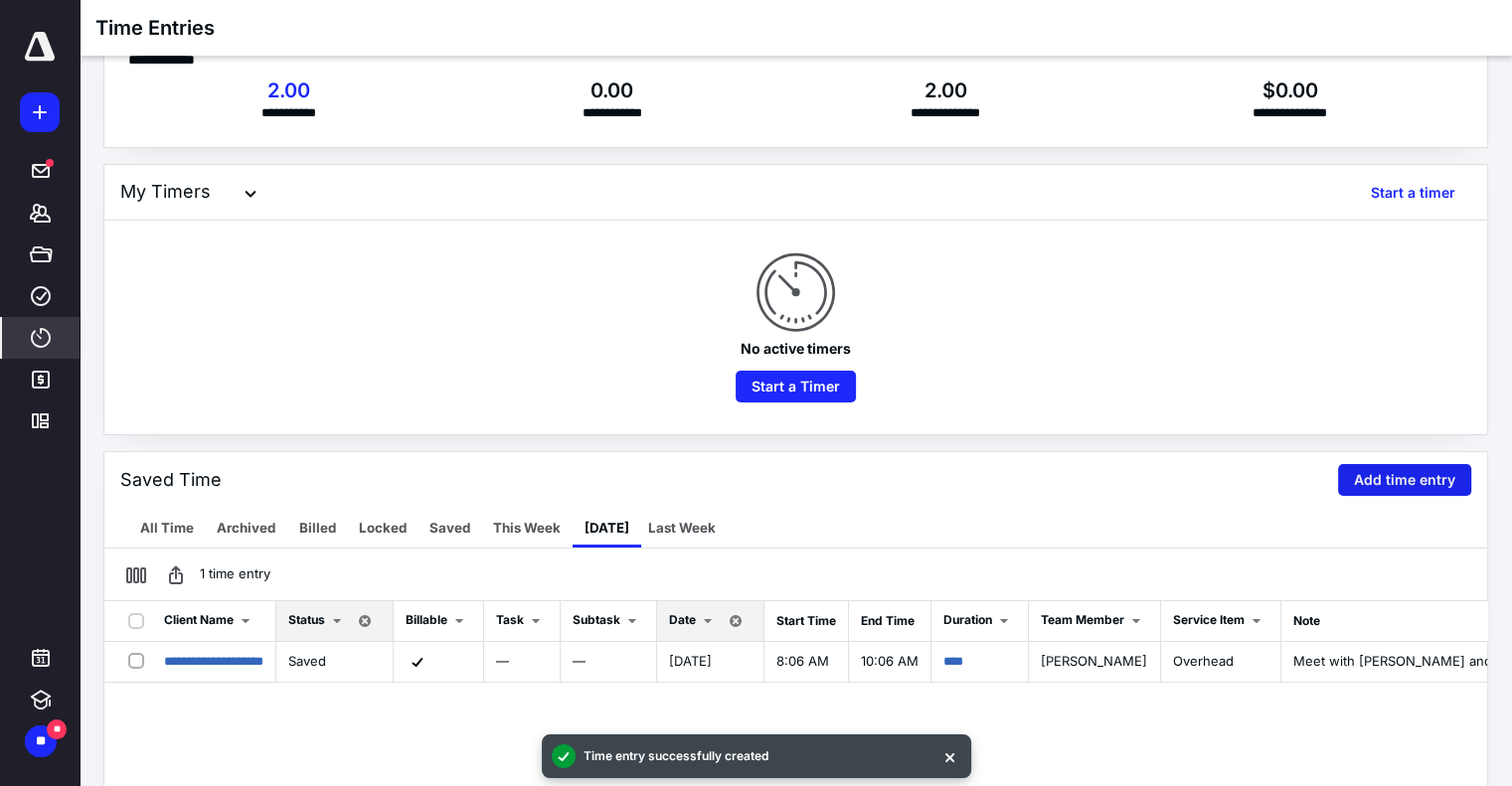 click on "Add time entry" at bounding box center [1405, 480] 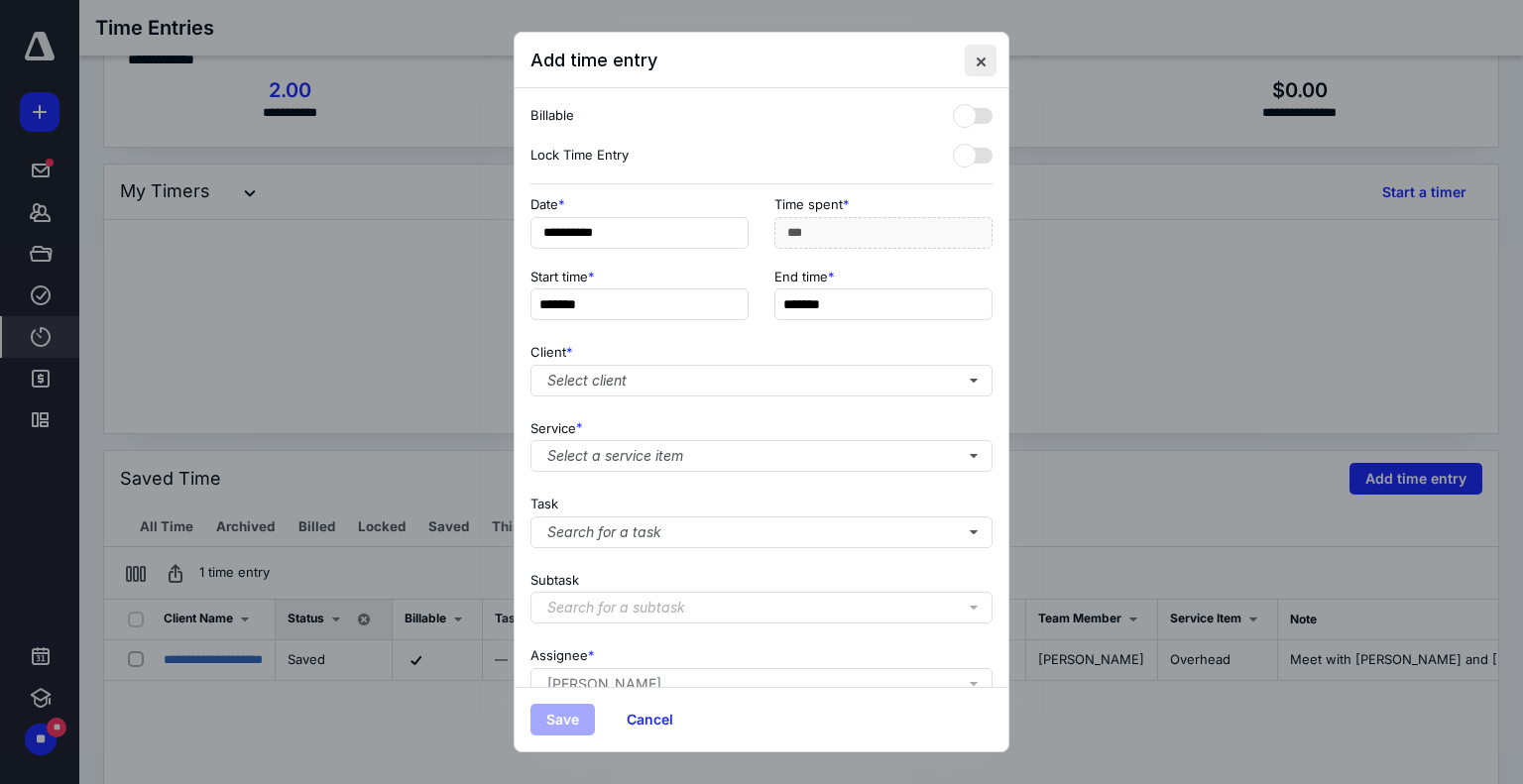 click at bounding box center (981, 60) 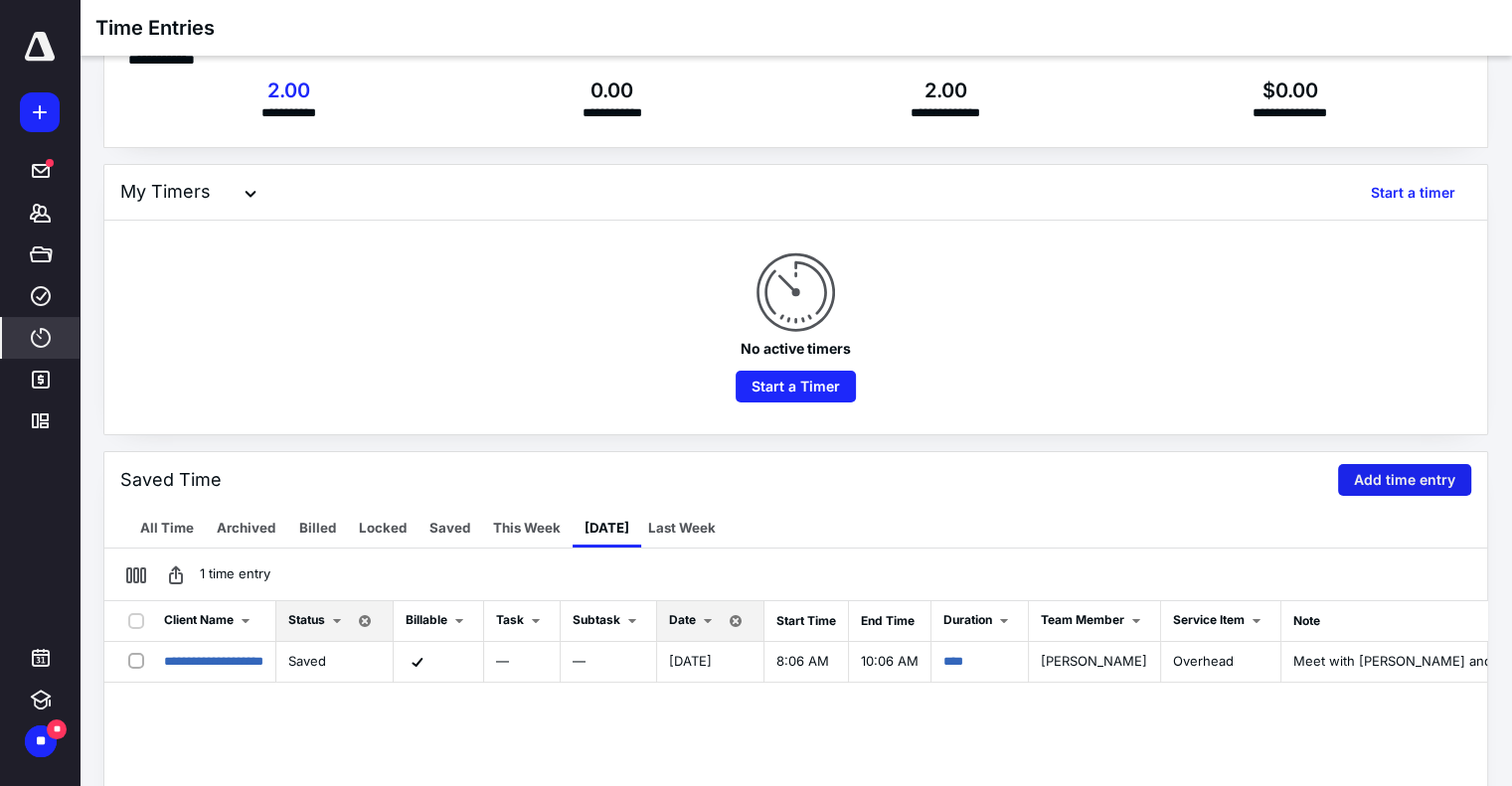 click on "Add time entry" at bounding box center (1405, 480) 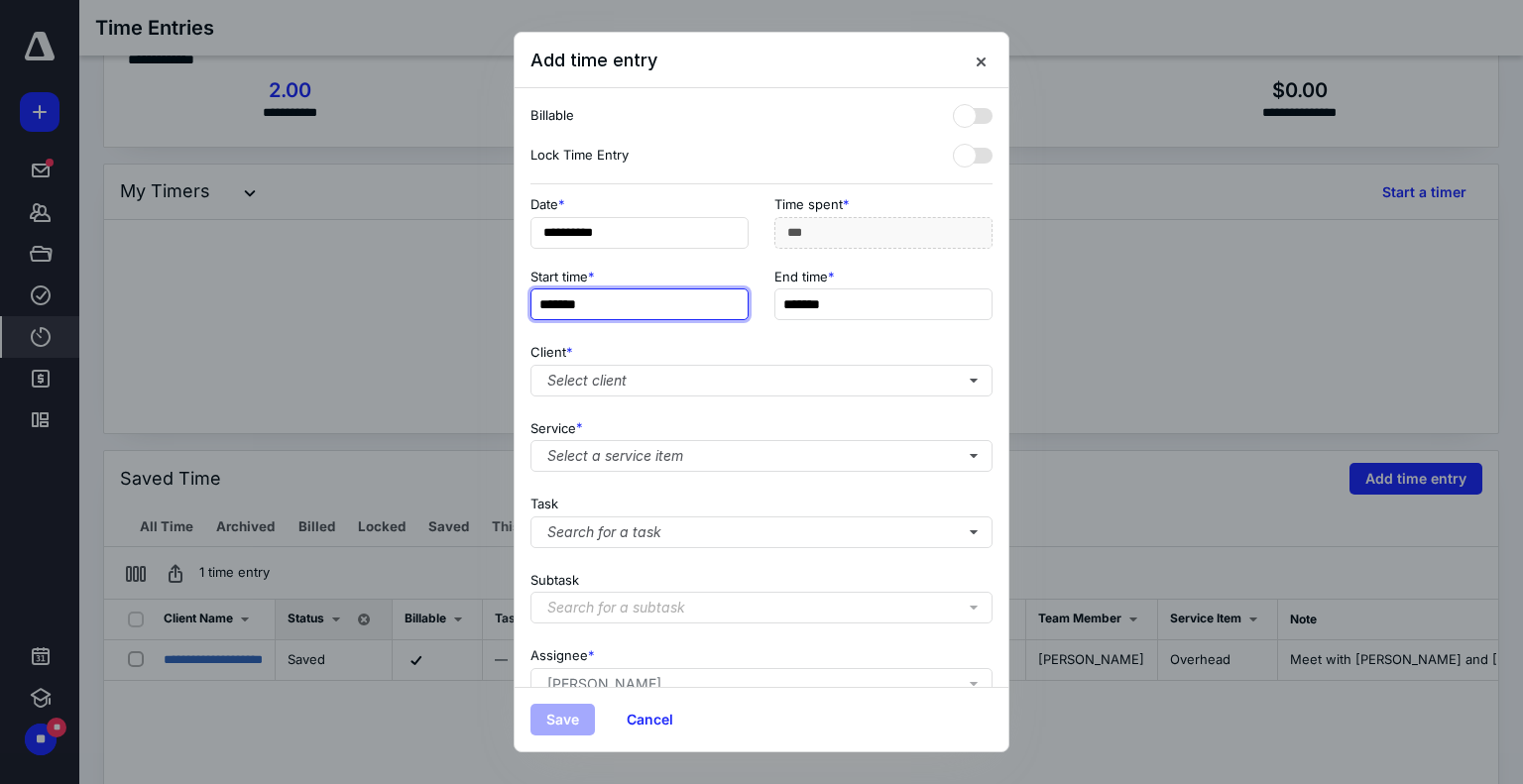 click on "*******" at bounding box center [640, 304] 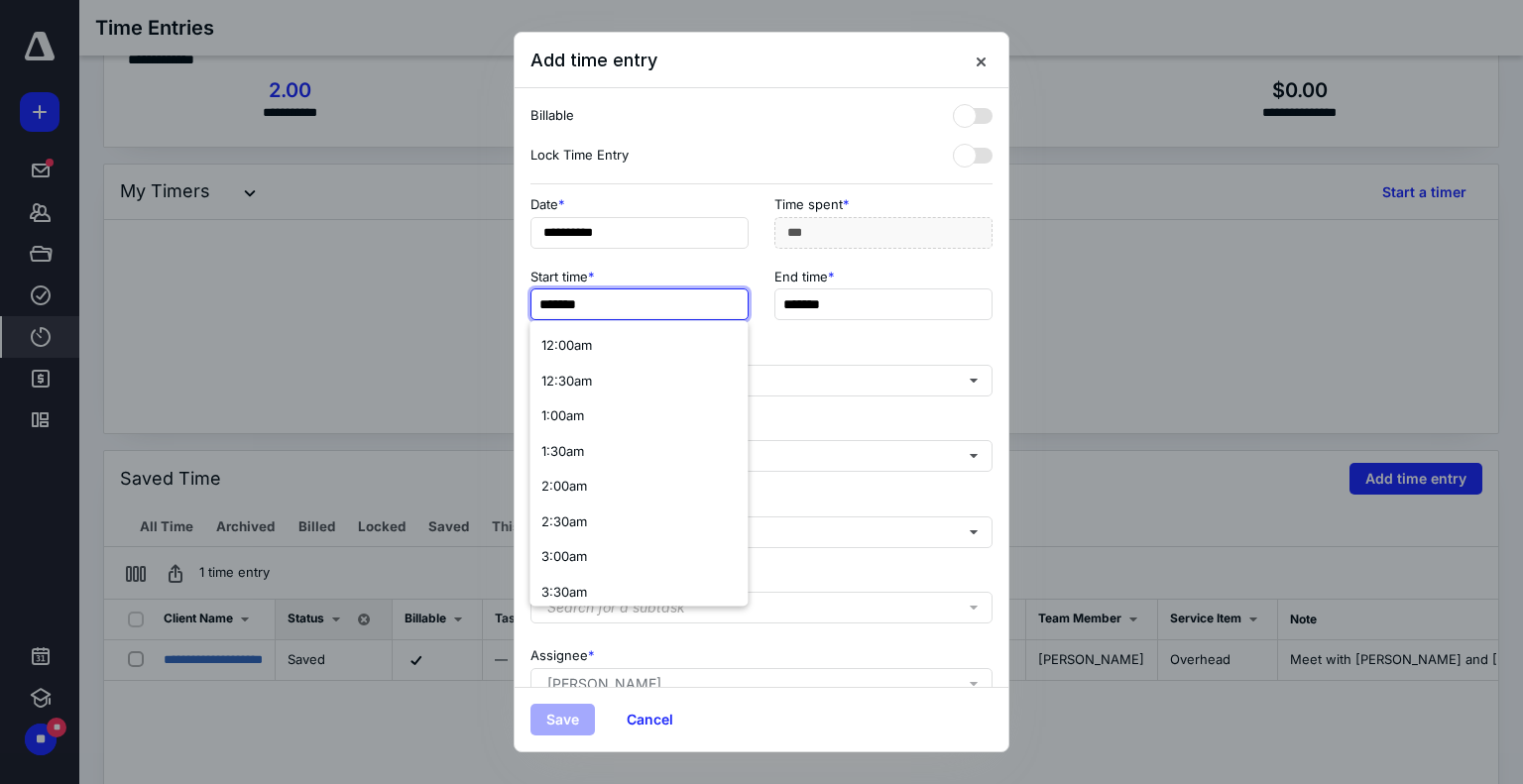 click on "*******" at bounding box center [640, 304] 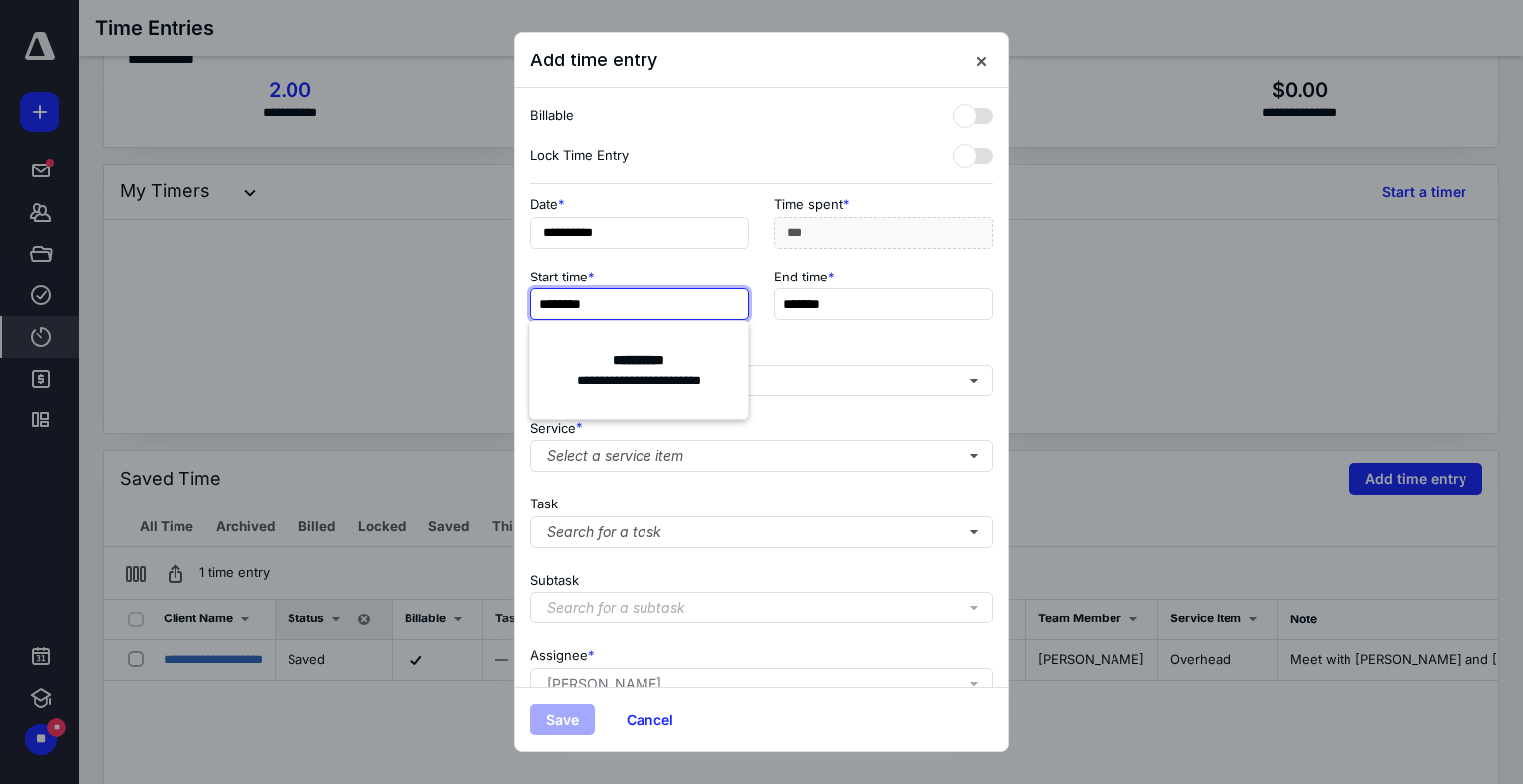 type on "********" 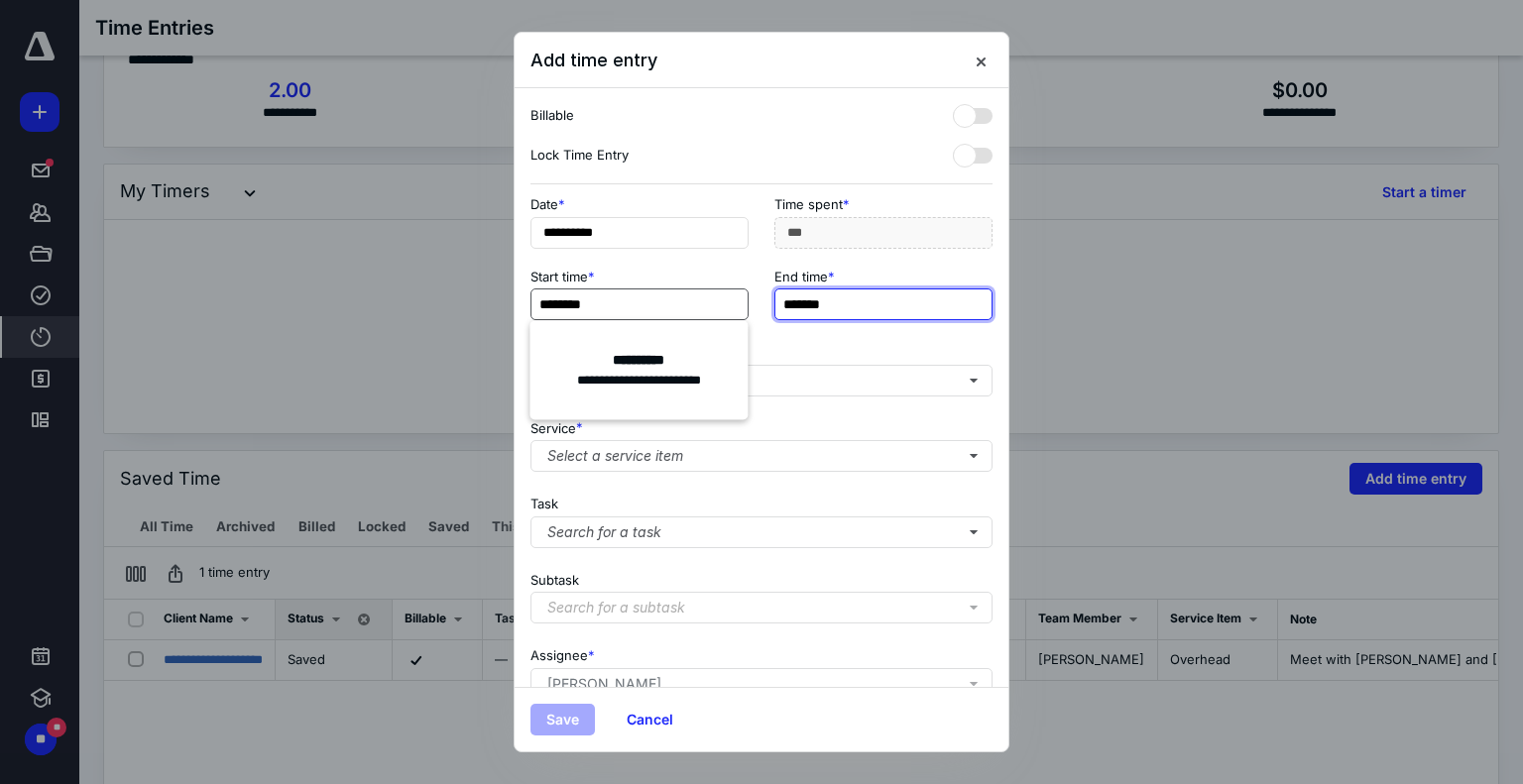 type on "***" 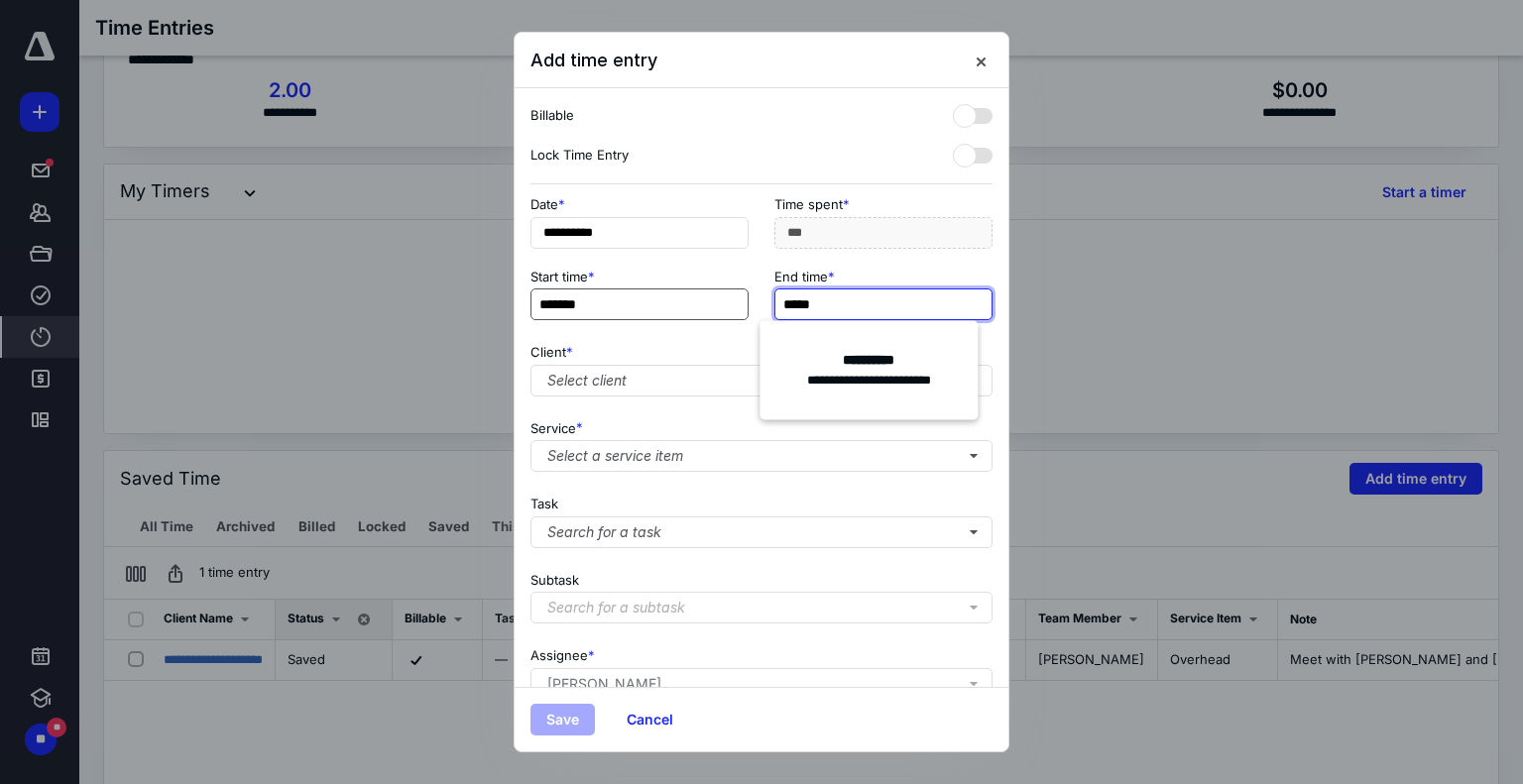 type on "*****" 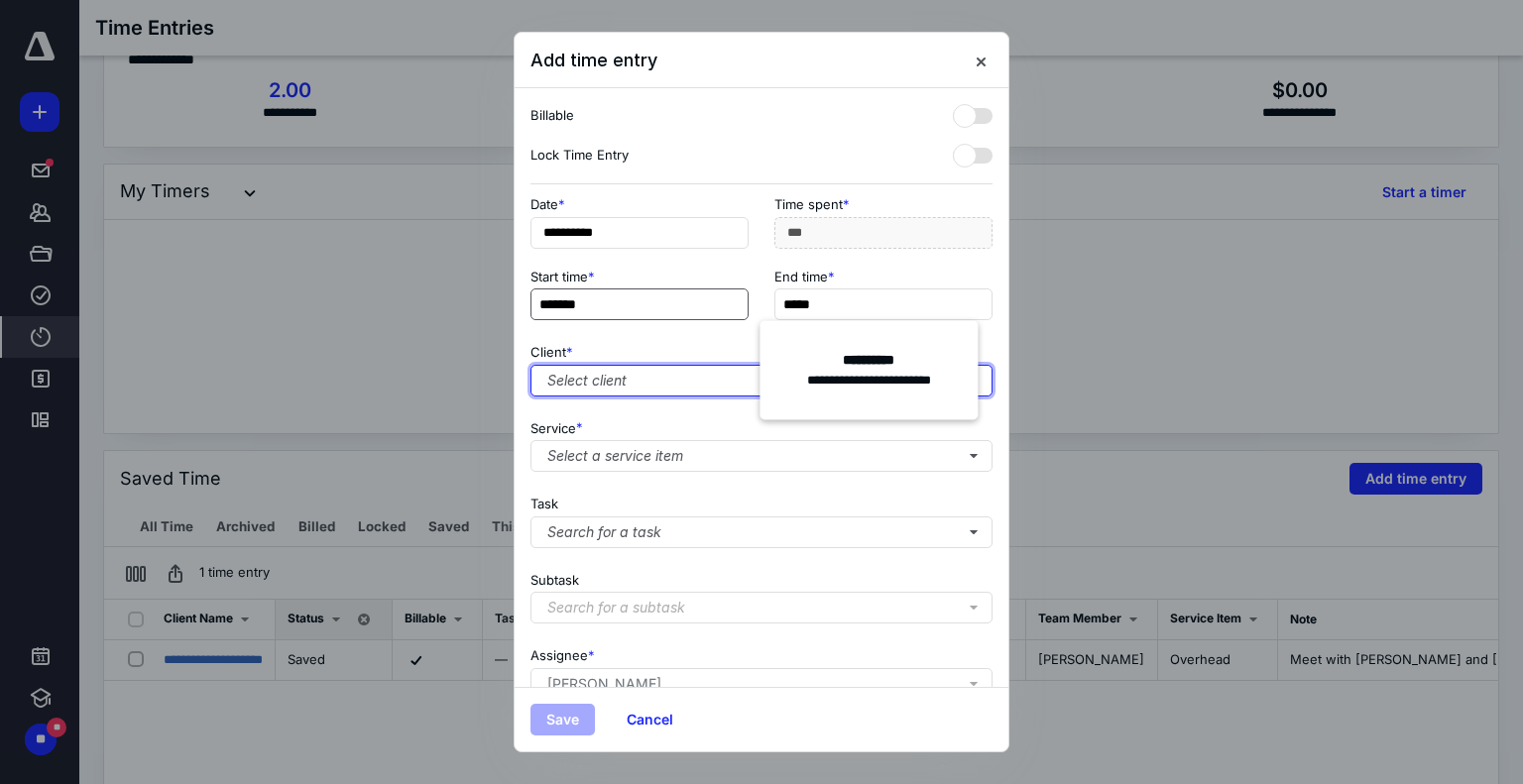 type on "***" 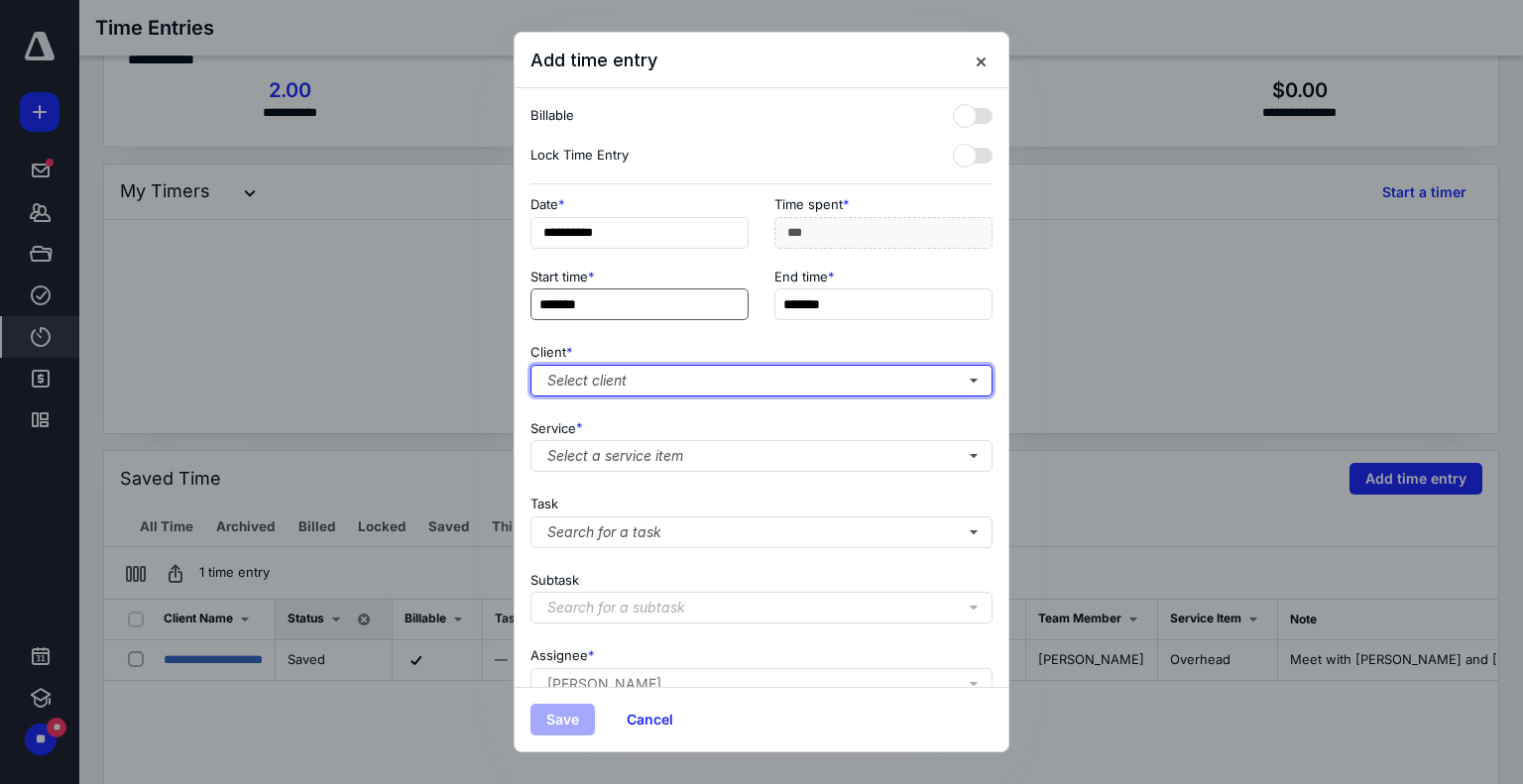 type 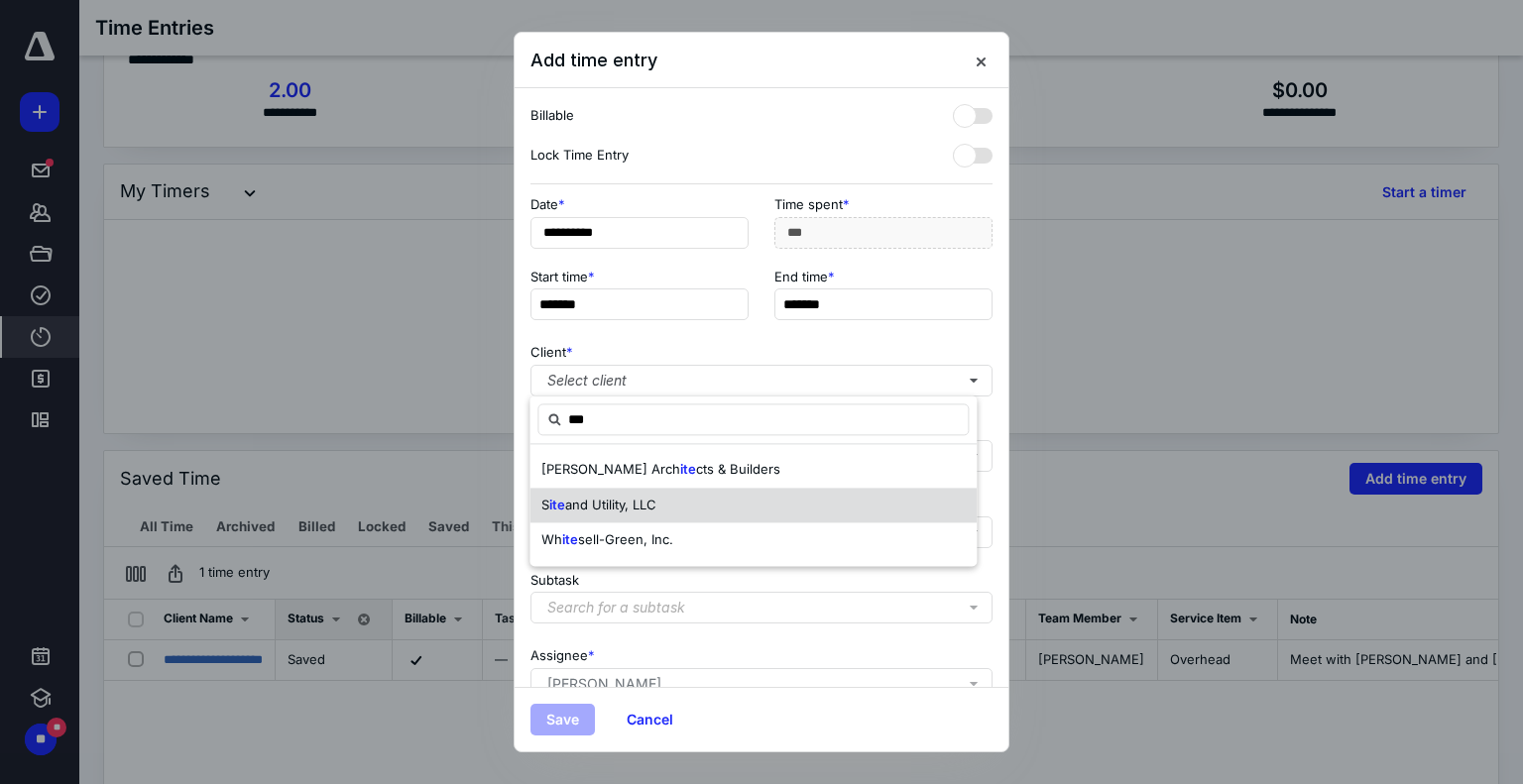 click on "and Utility, LLC" at bounding box center [611, 504] 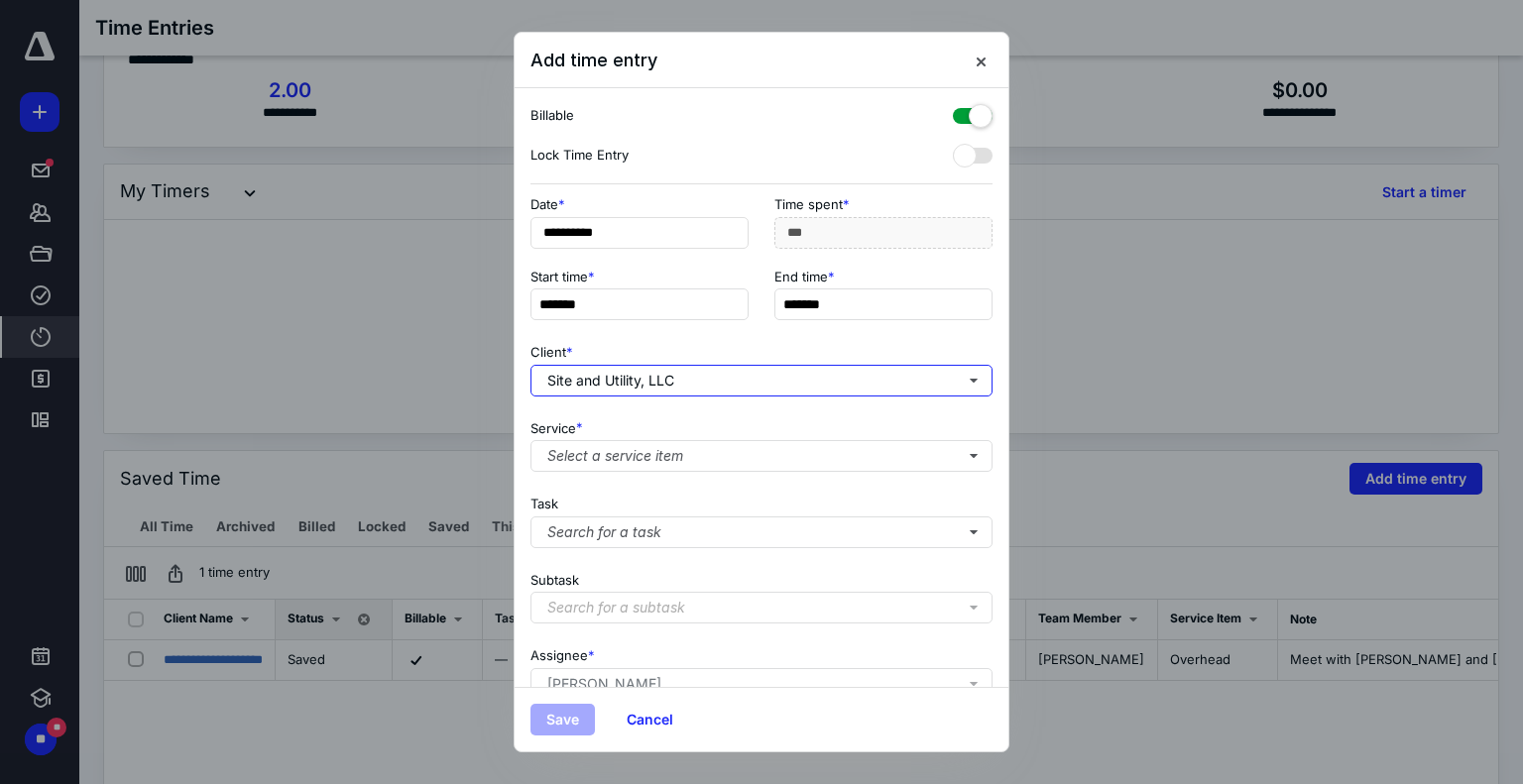 checkbox on "true" 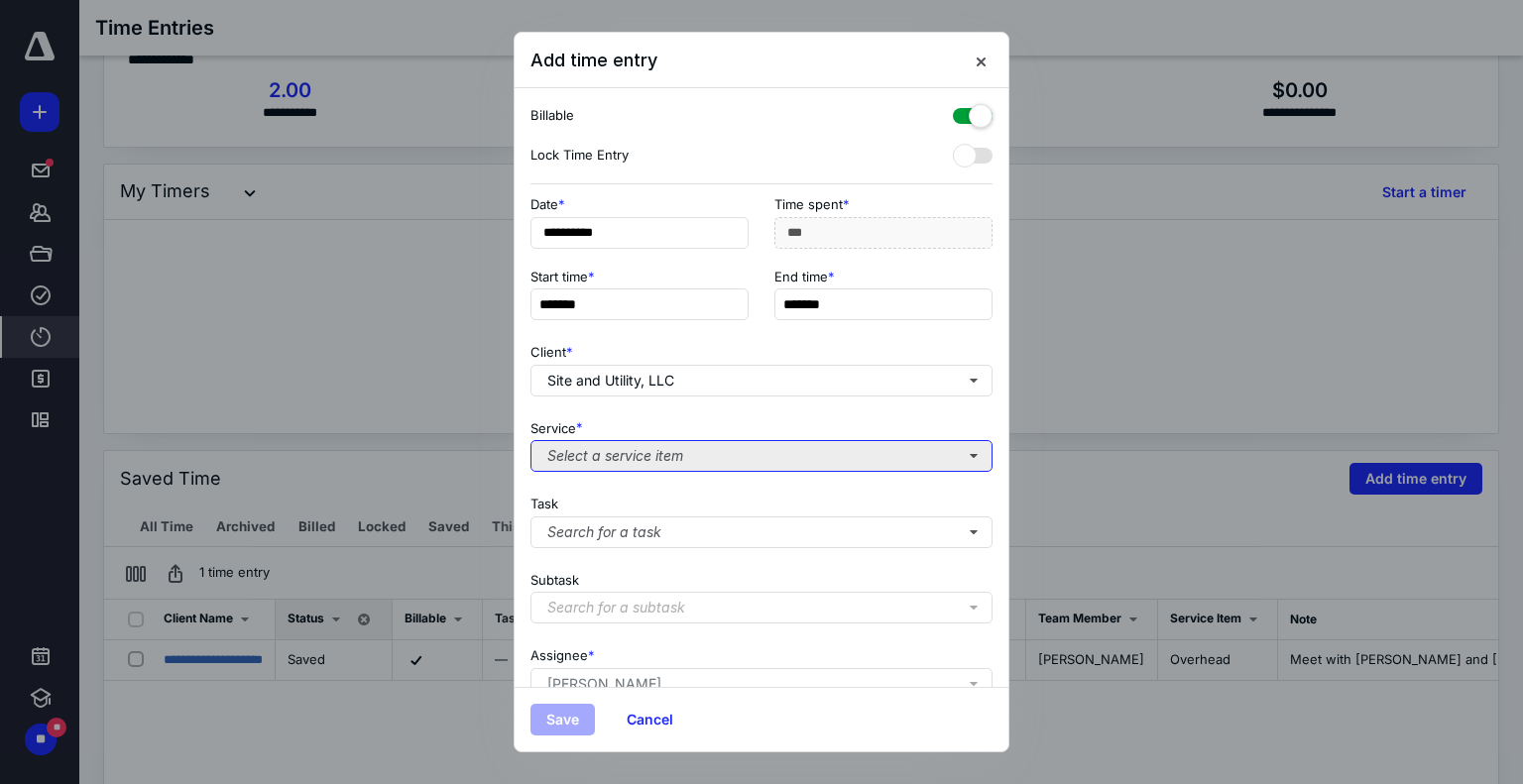 click on "Select a service item" at bounding box center [762, 456] 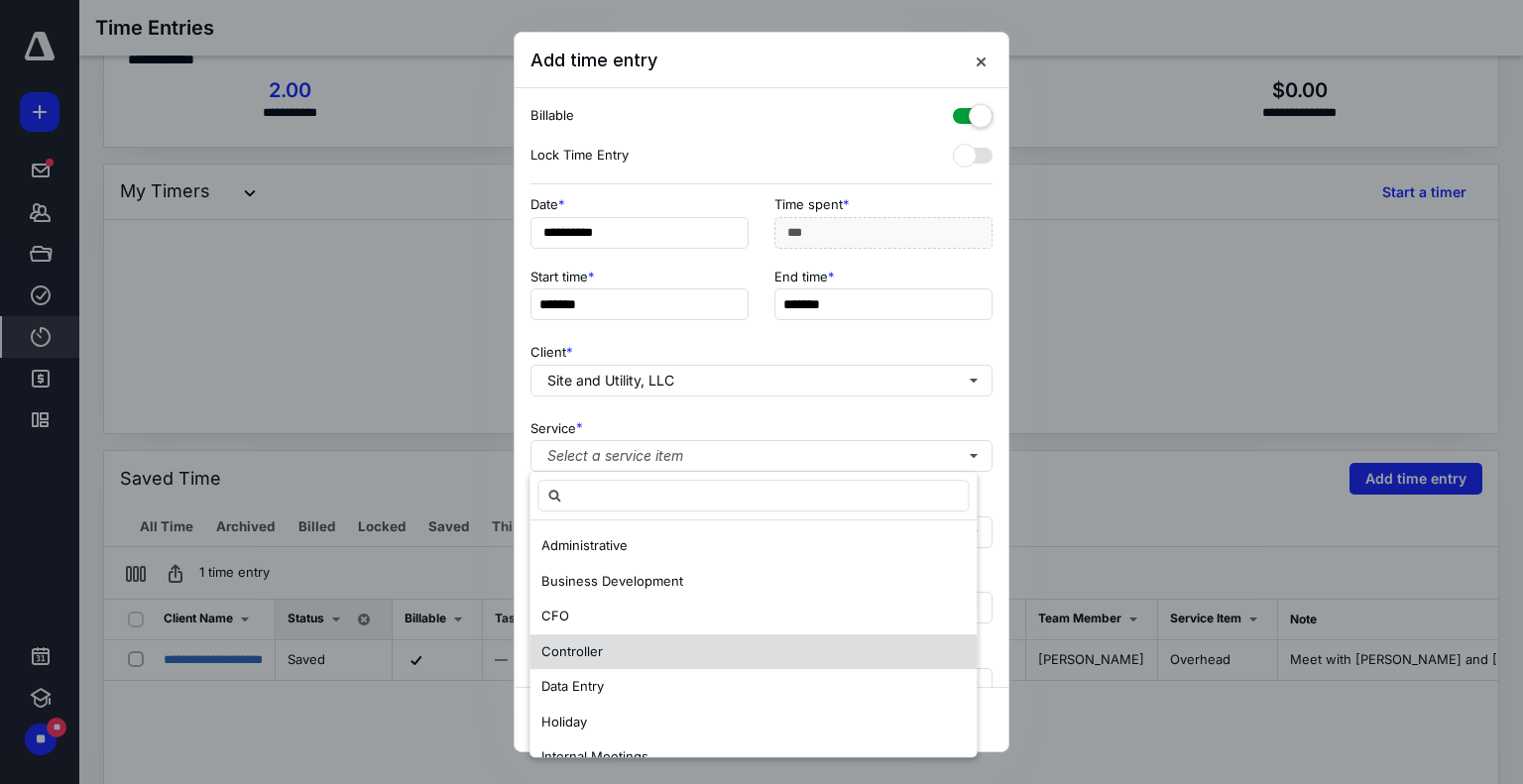 click on "Controller" at bounding box center [753, 652] 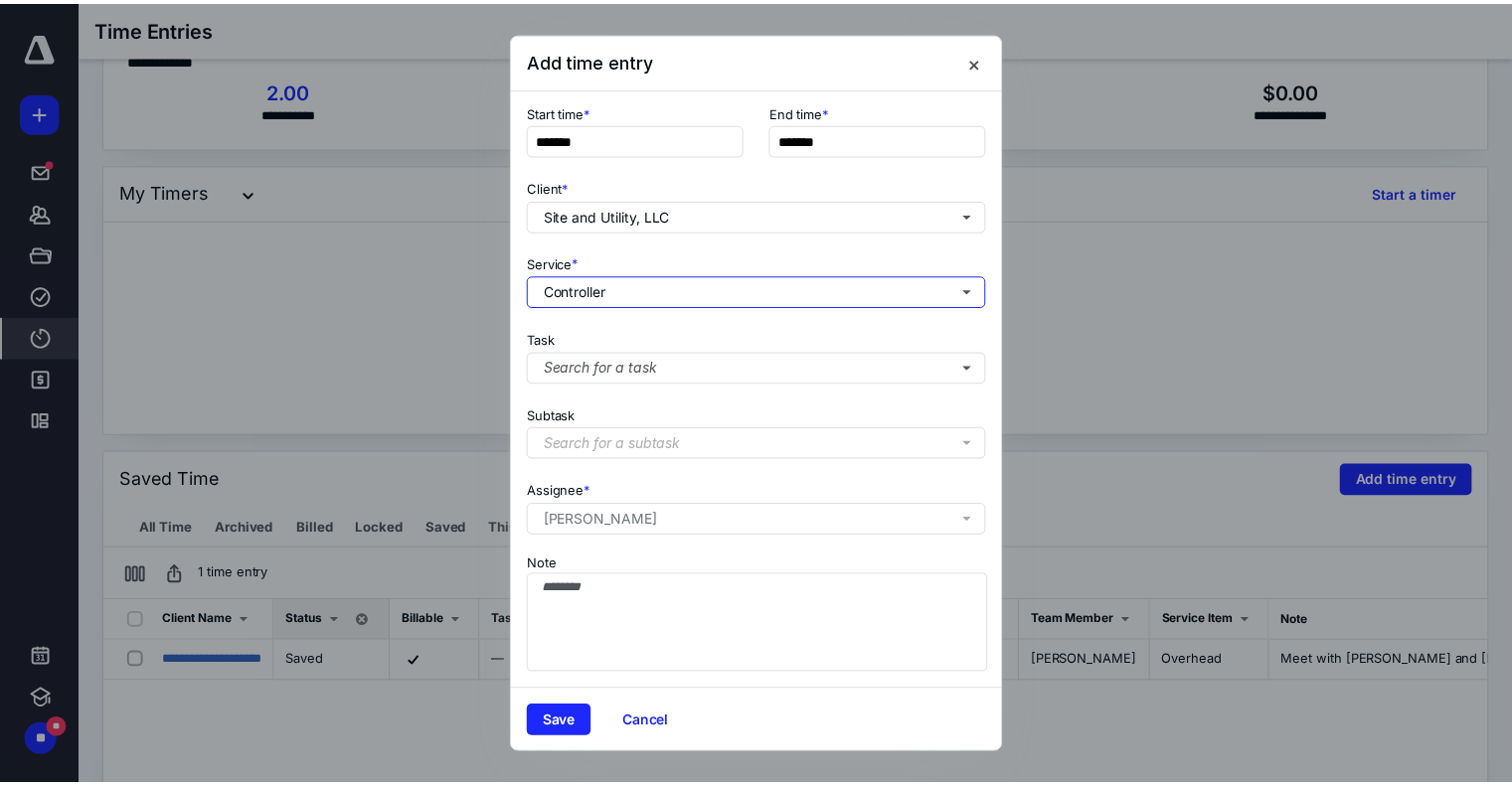 scroll, scrollTop: 181, scrollLeft: 0, axis: vertical 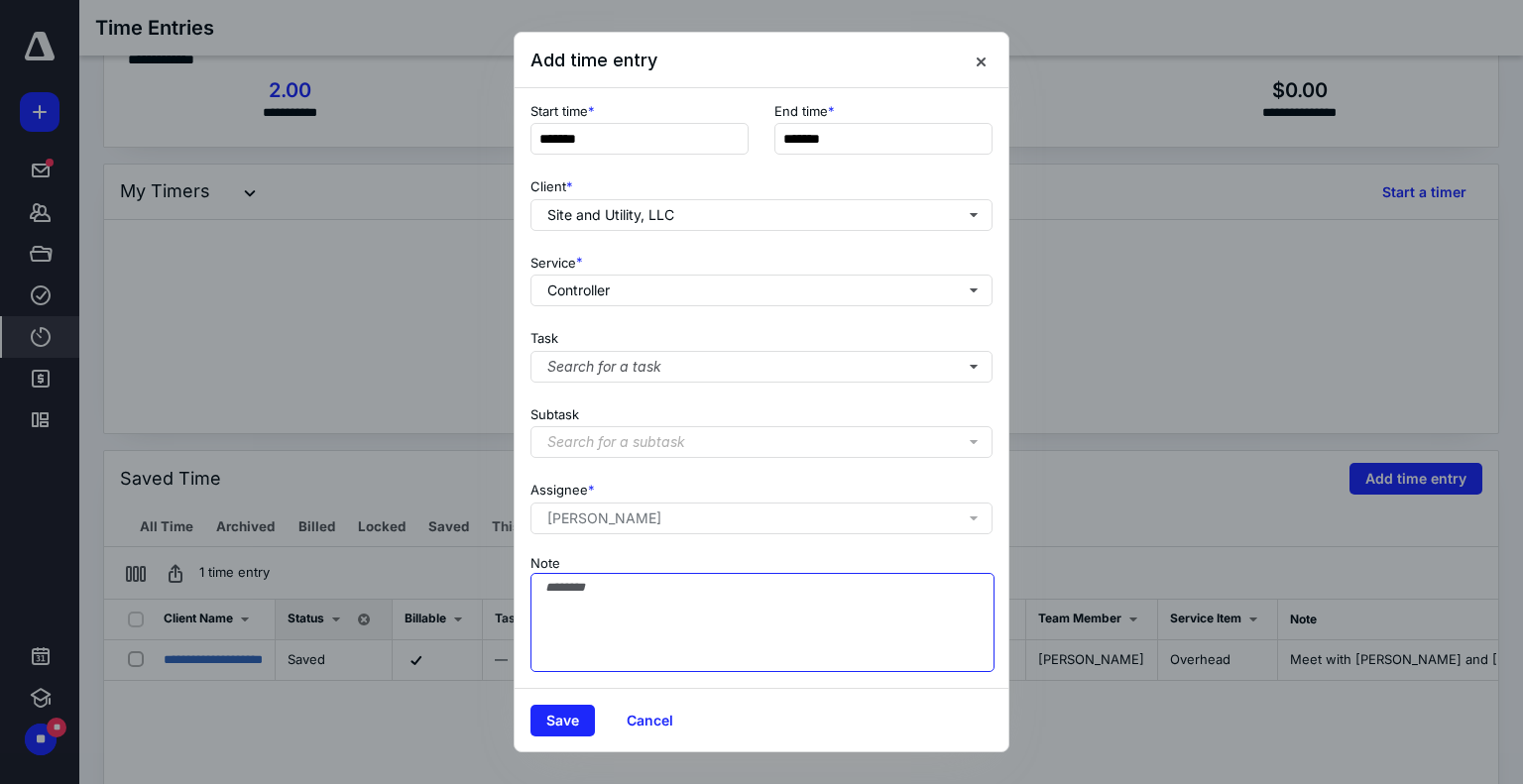 click on "Note" at bounding box center [762, 622] 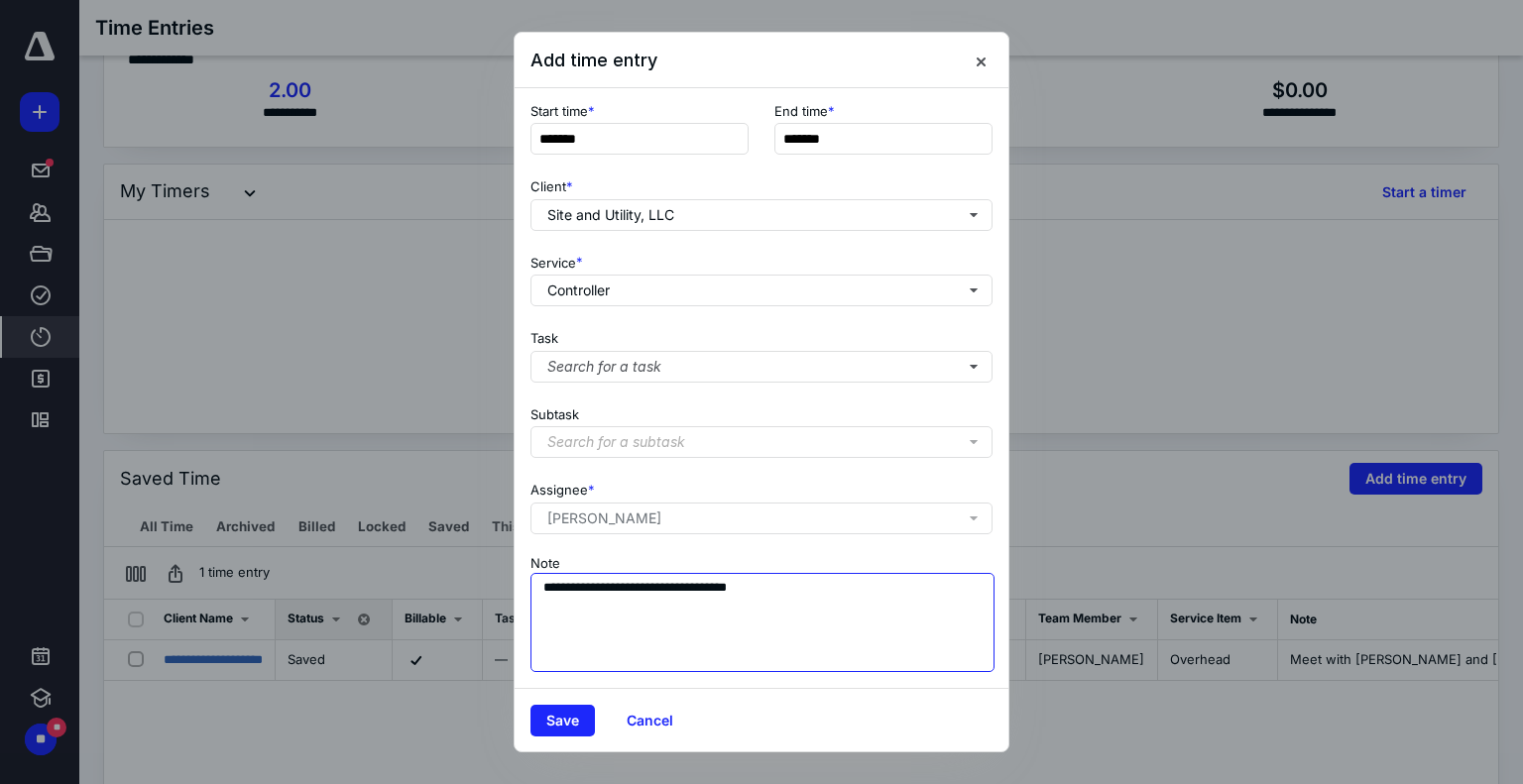 click on "**********" at bounding box center (762, 622) 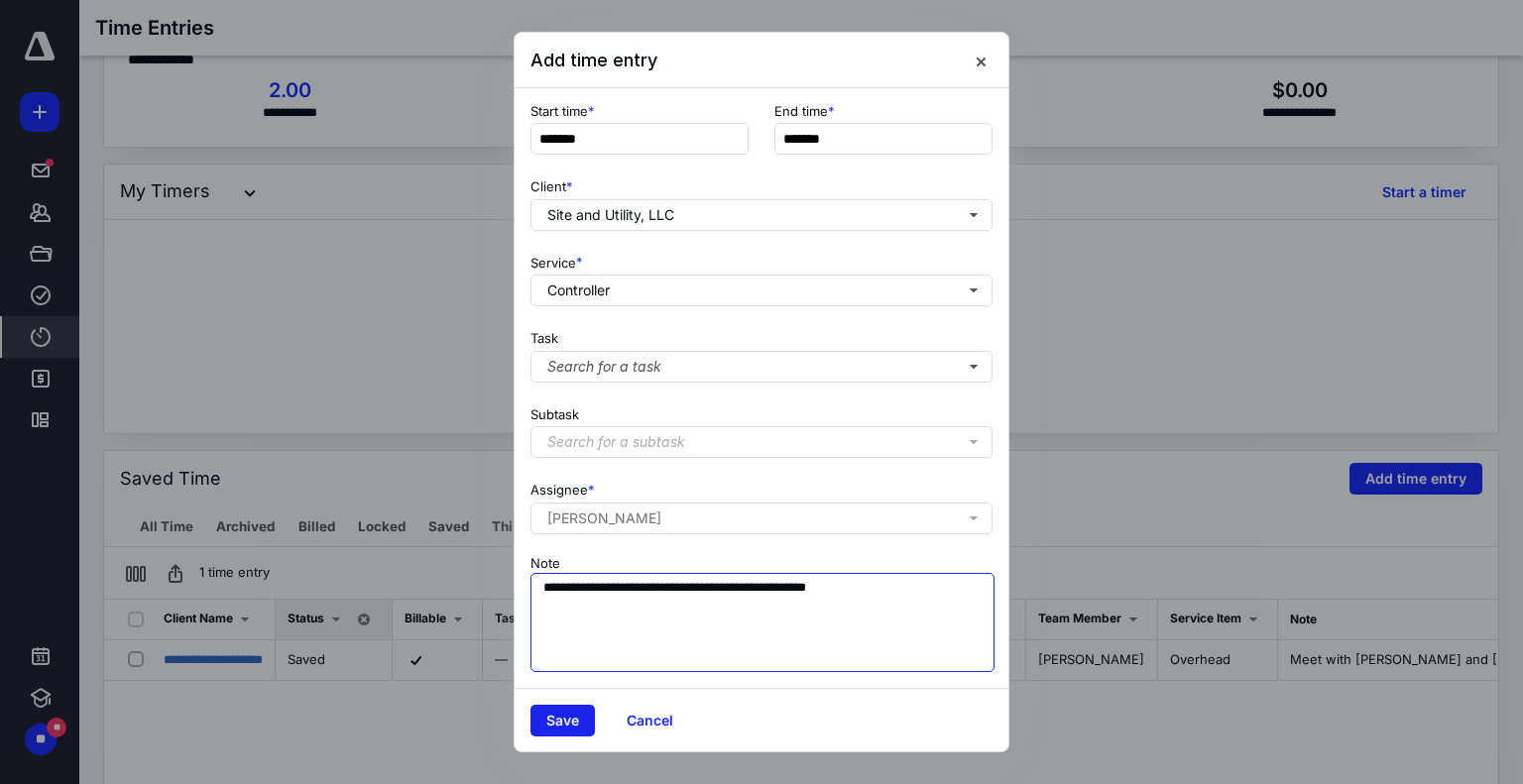 type on "**********" 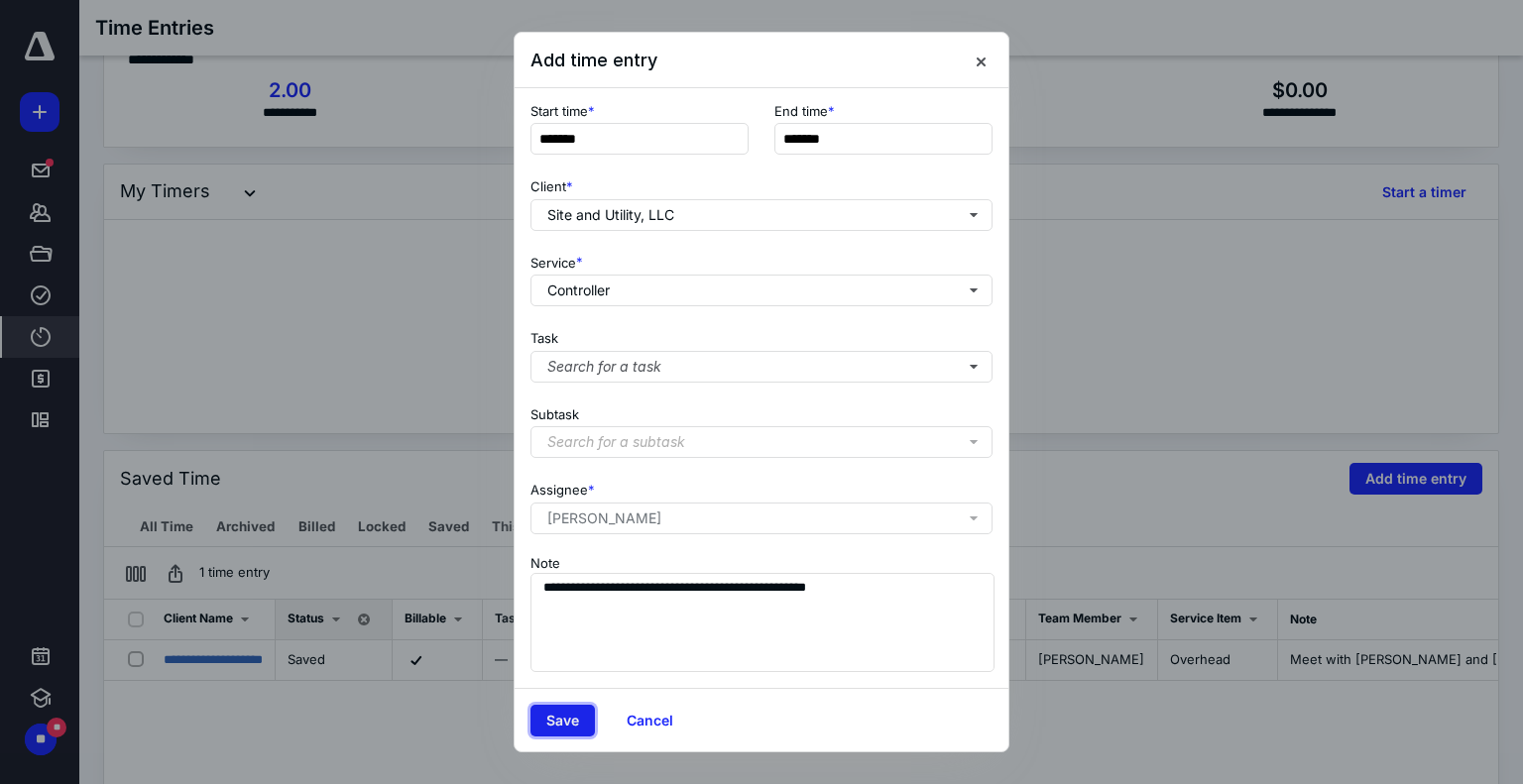 click on "Save" at bounding box center [562, 721] 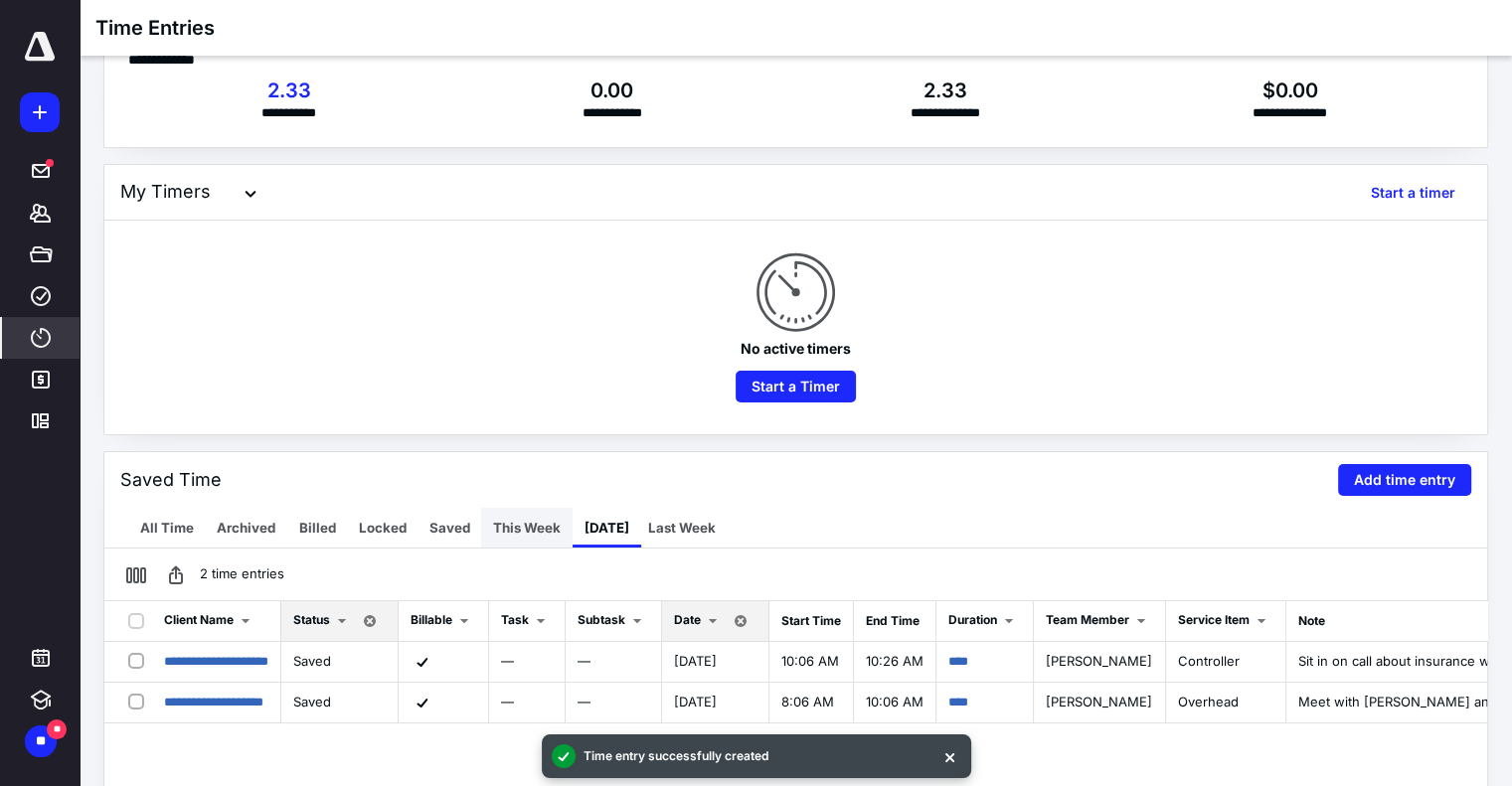 click on "This Week" at bounding box center (527, 528) 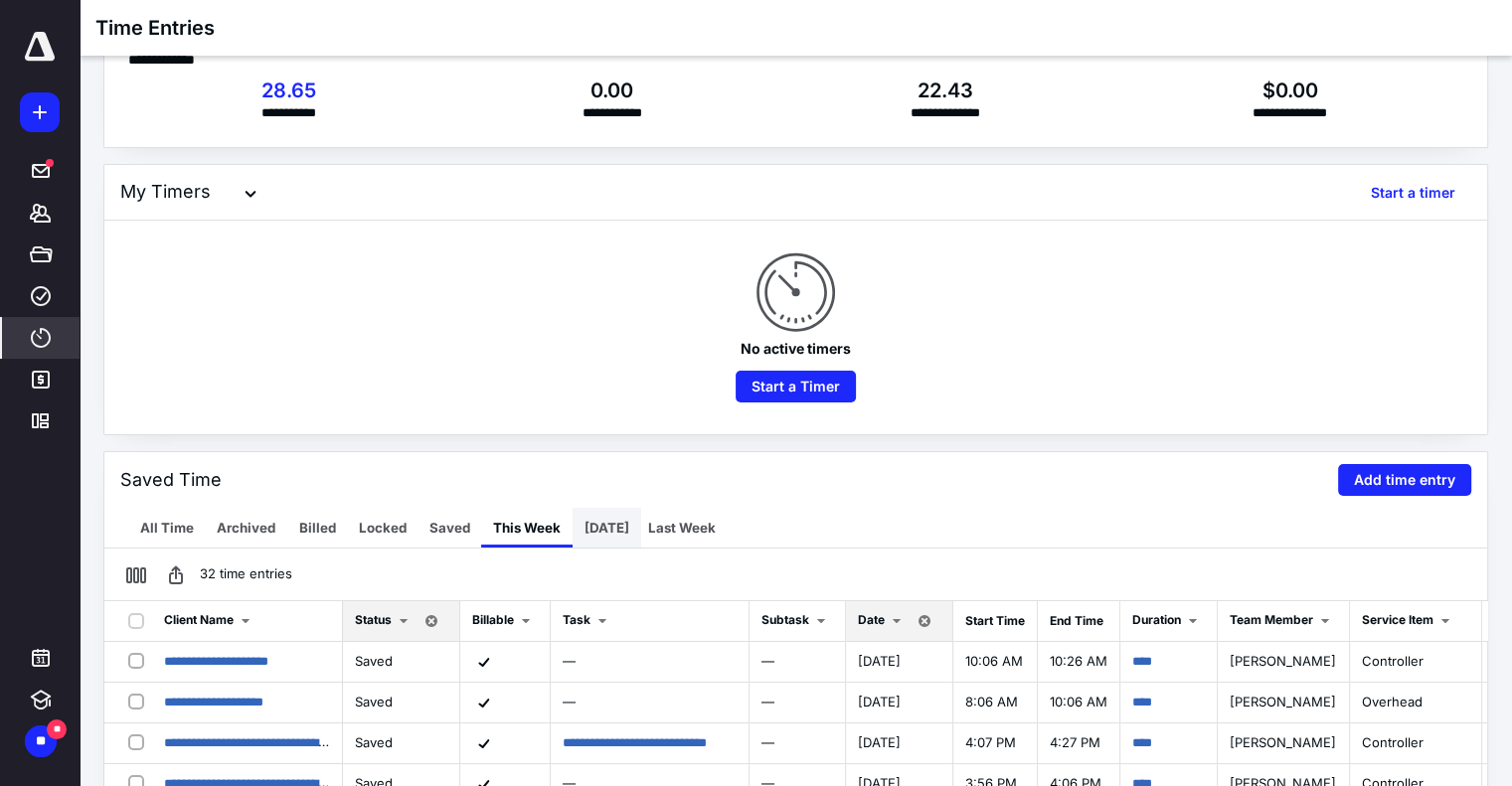 click on "[DATE]" at bounding box center (606, 528) 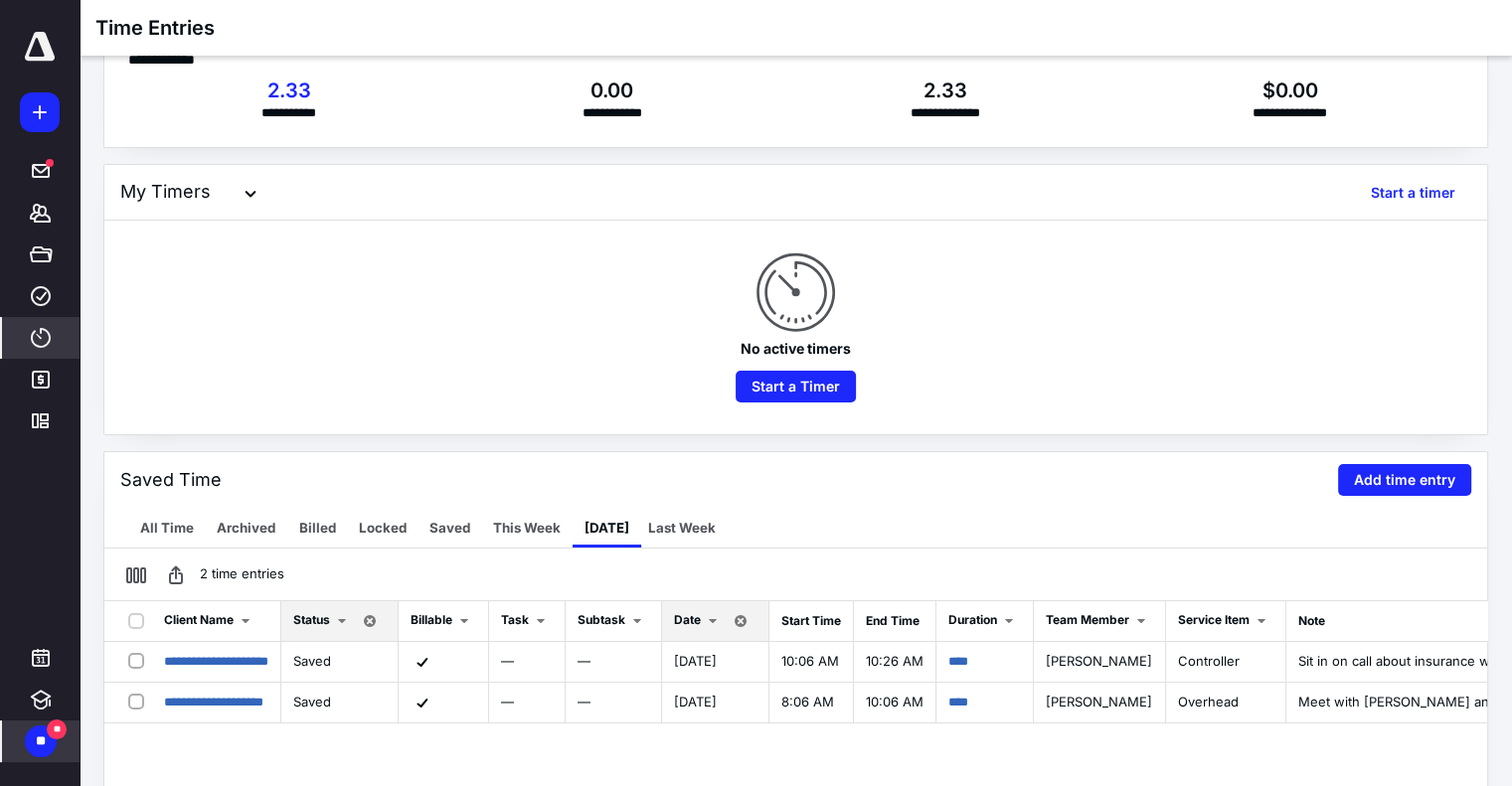 click on "**" at bounding box center (41, 741) 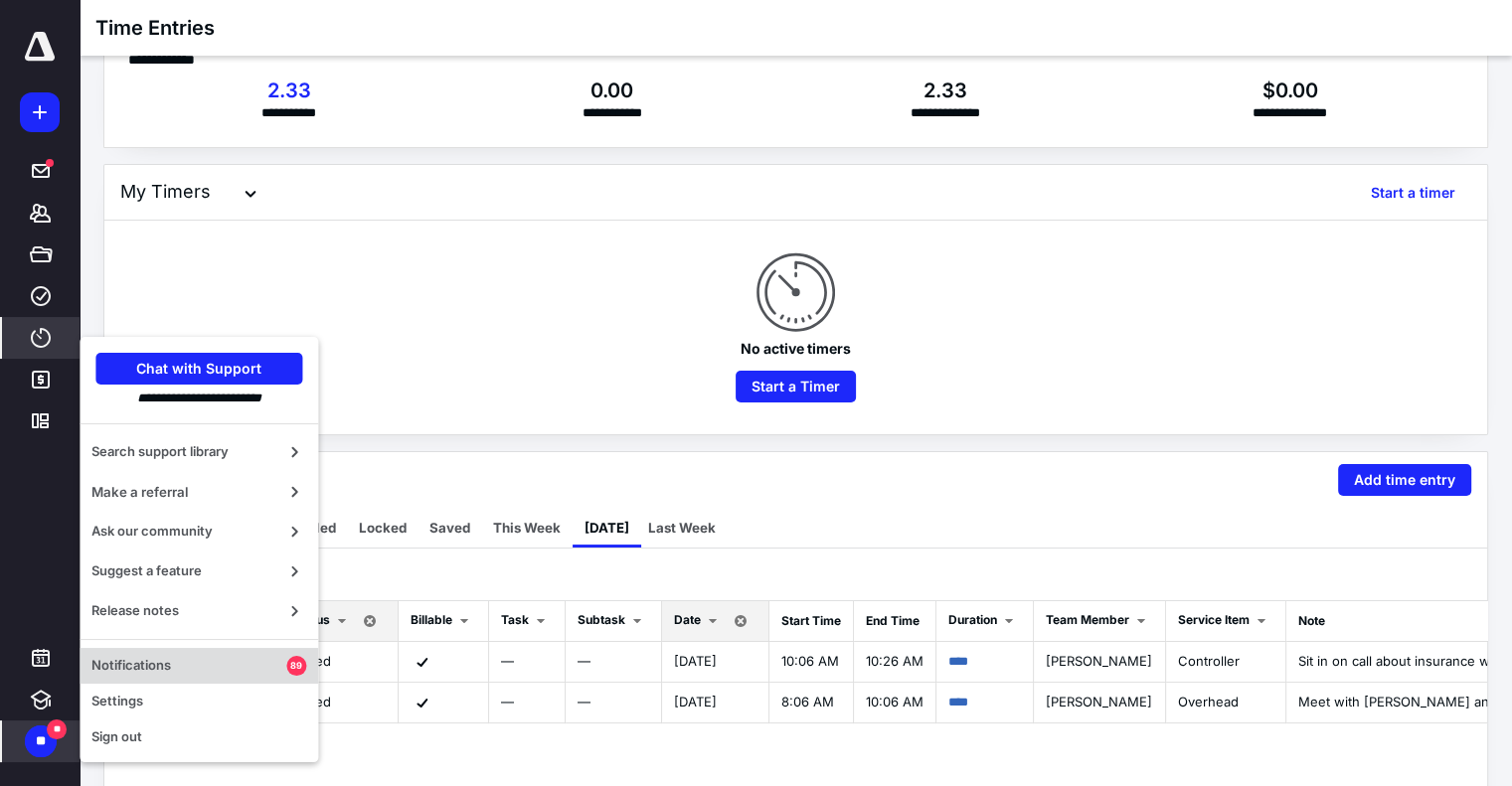 click on "Notifications" at bounding box center (189, 666) 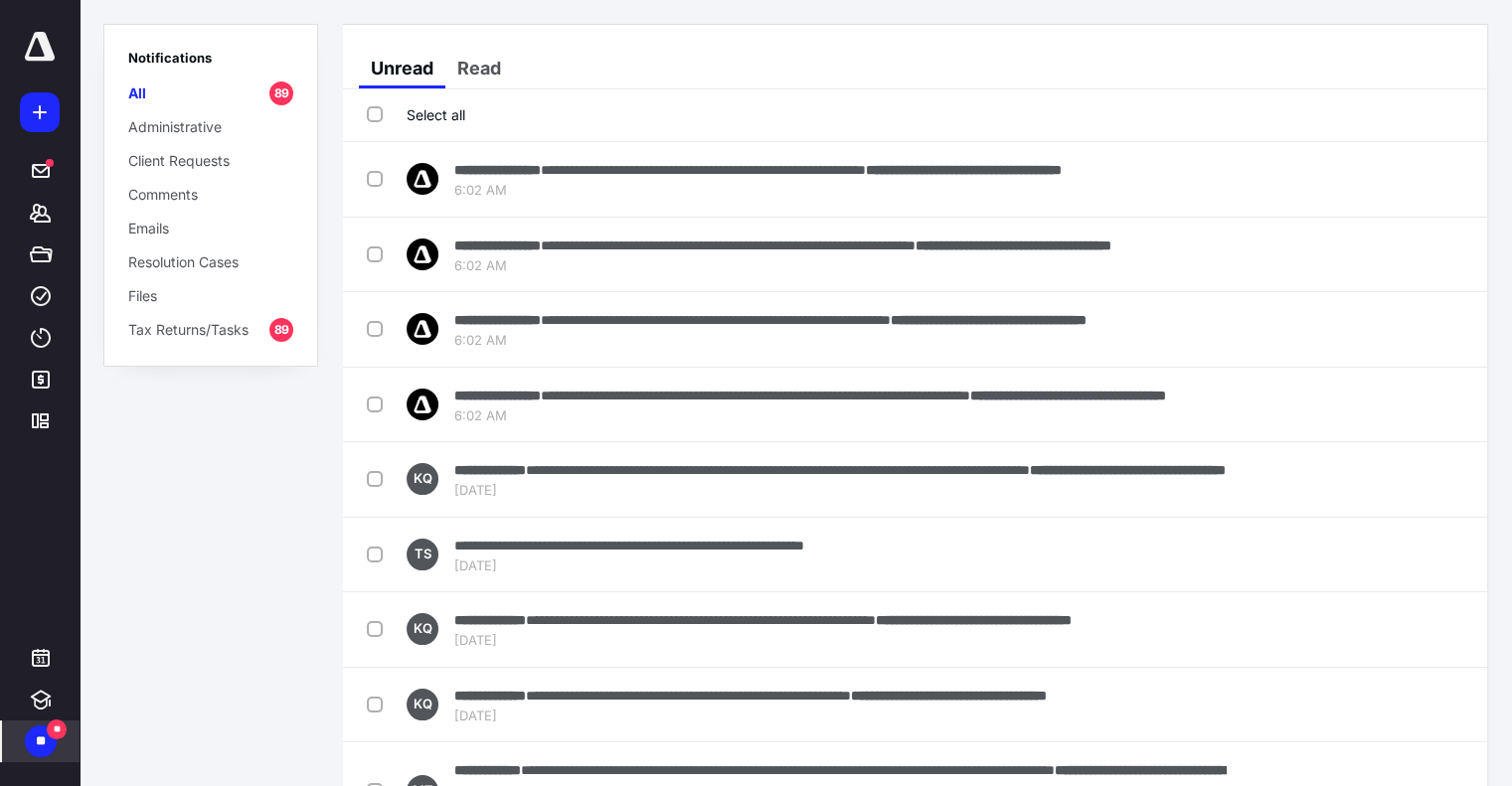 click on "Select all" at bounding box center [416, 114] 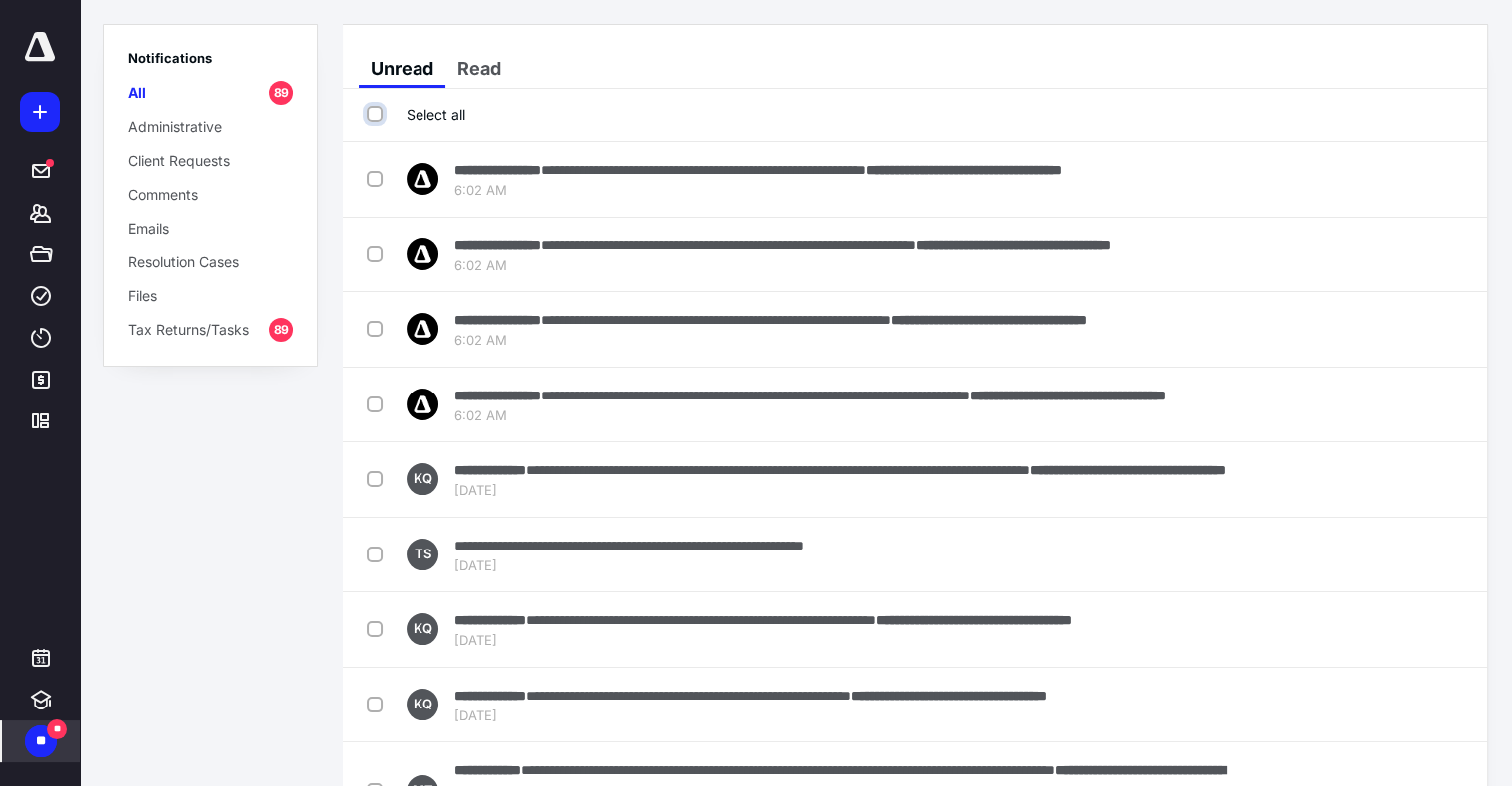 click on "Select all" at bounding box center (377, 114) 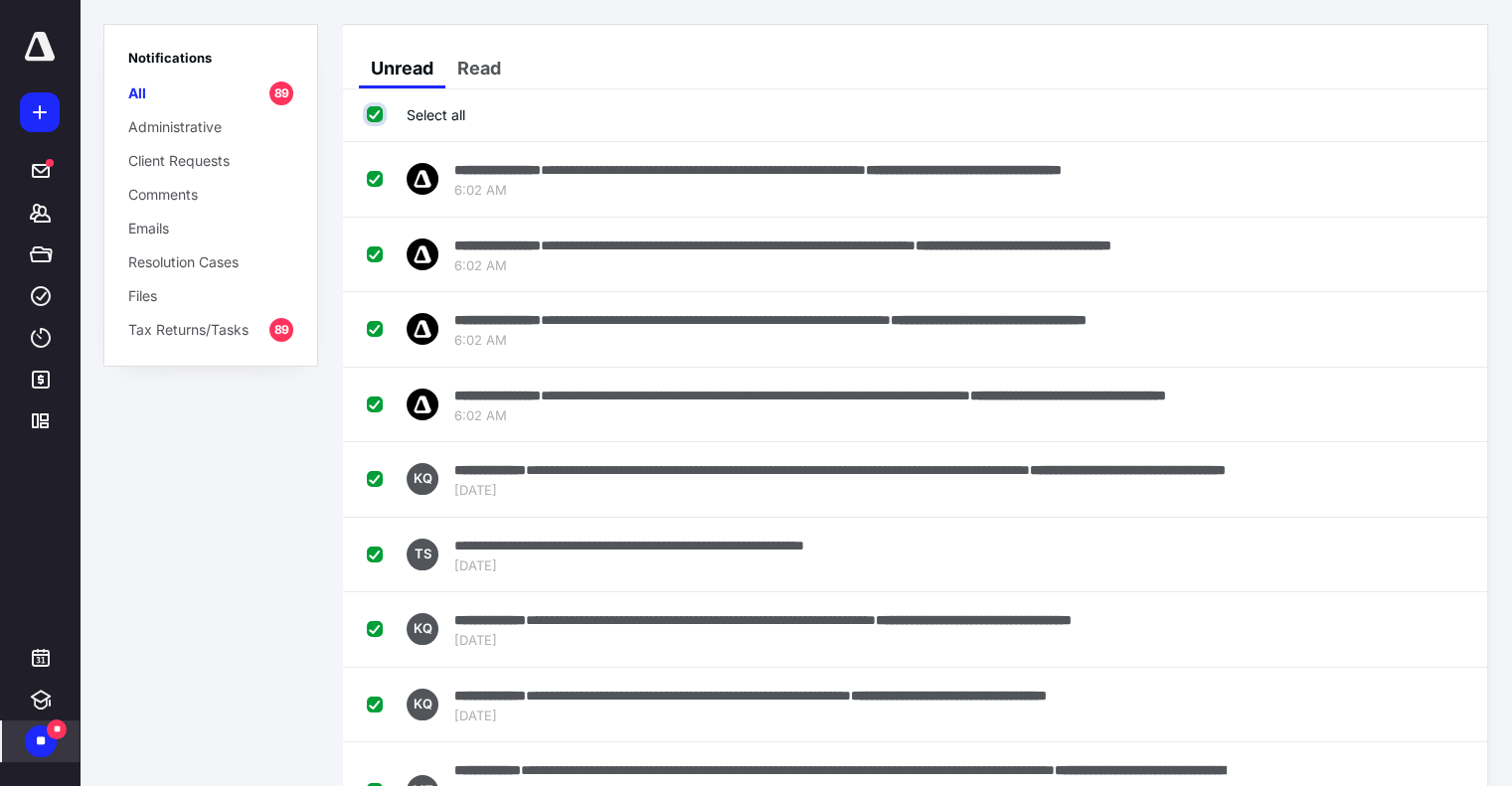 checkbox on "true" 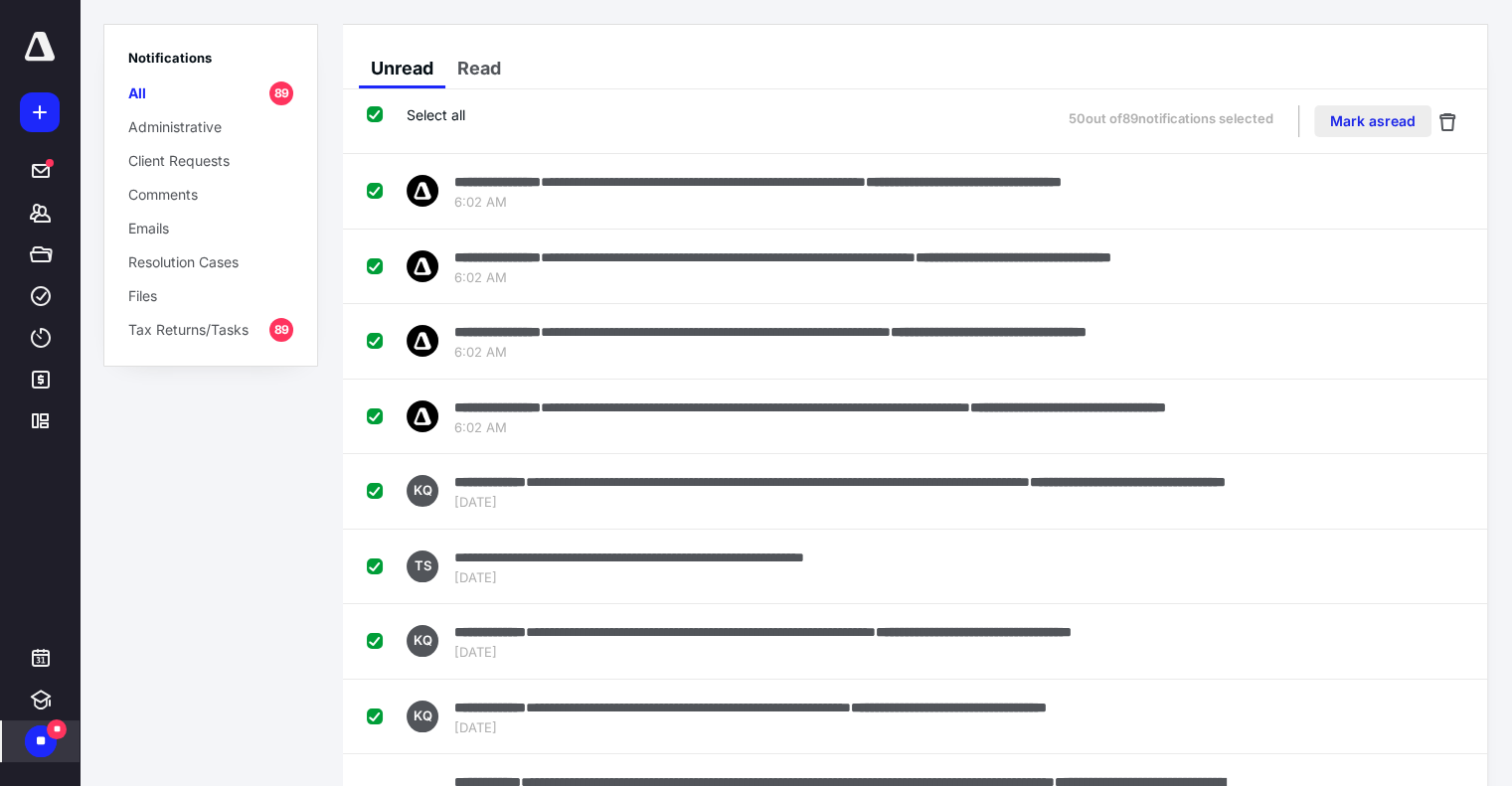 click on "Mark as  read" at bounding box center (1373, 121) 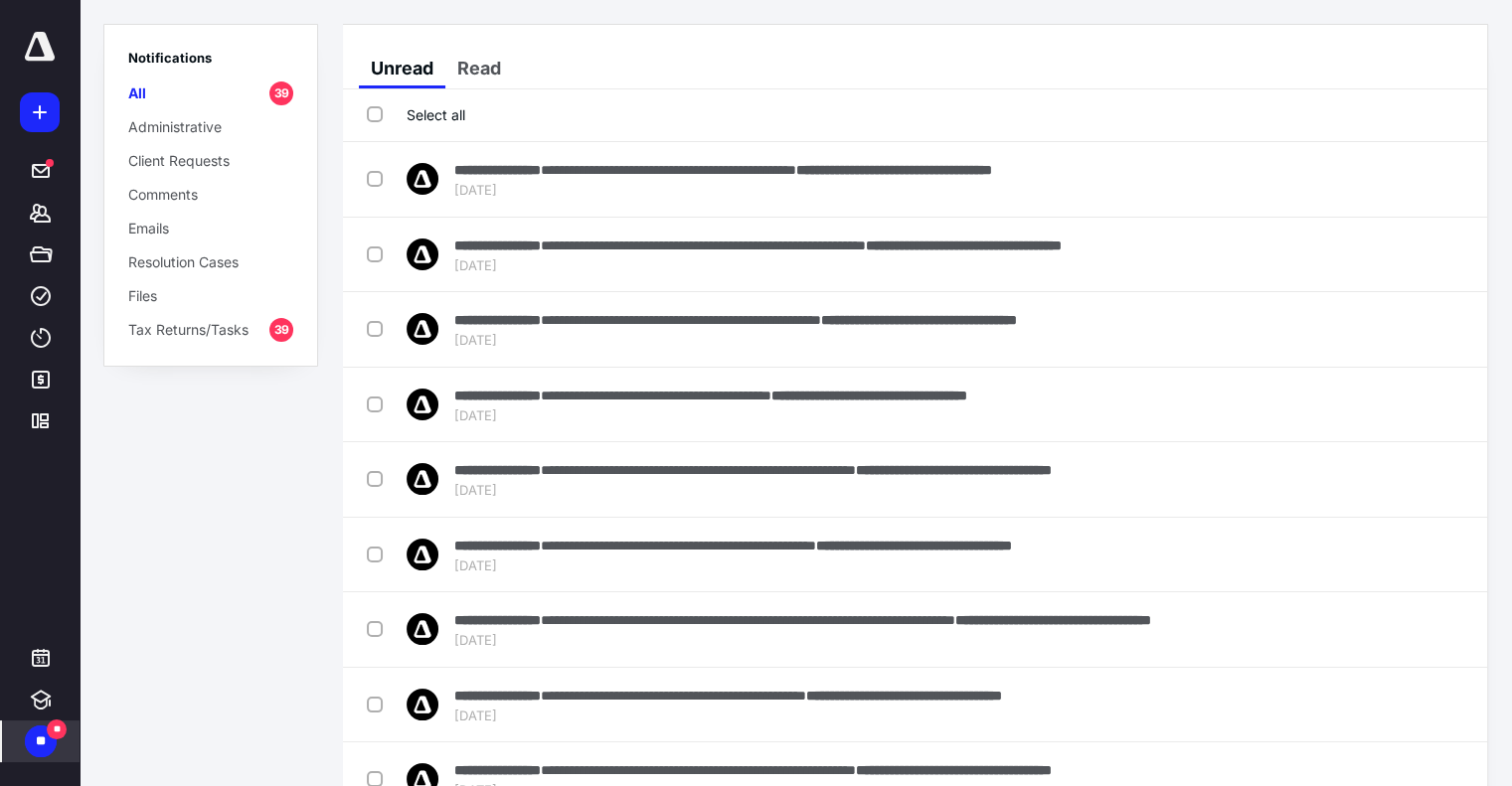click on "Select all" at bounding box center [416, 114] 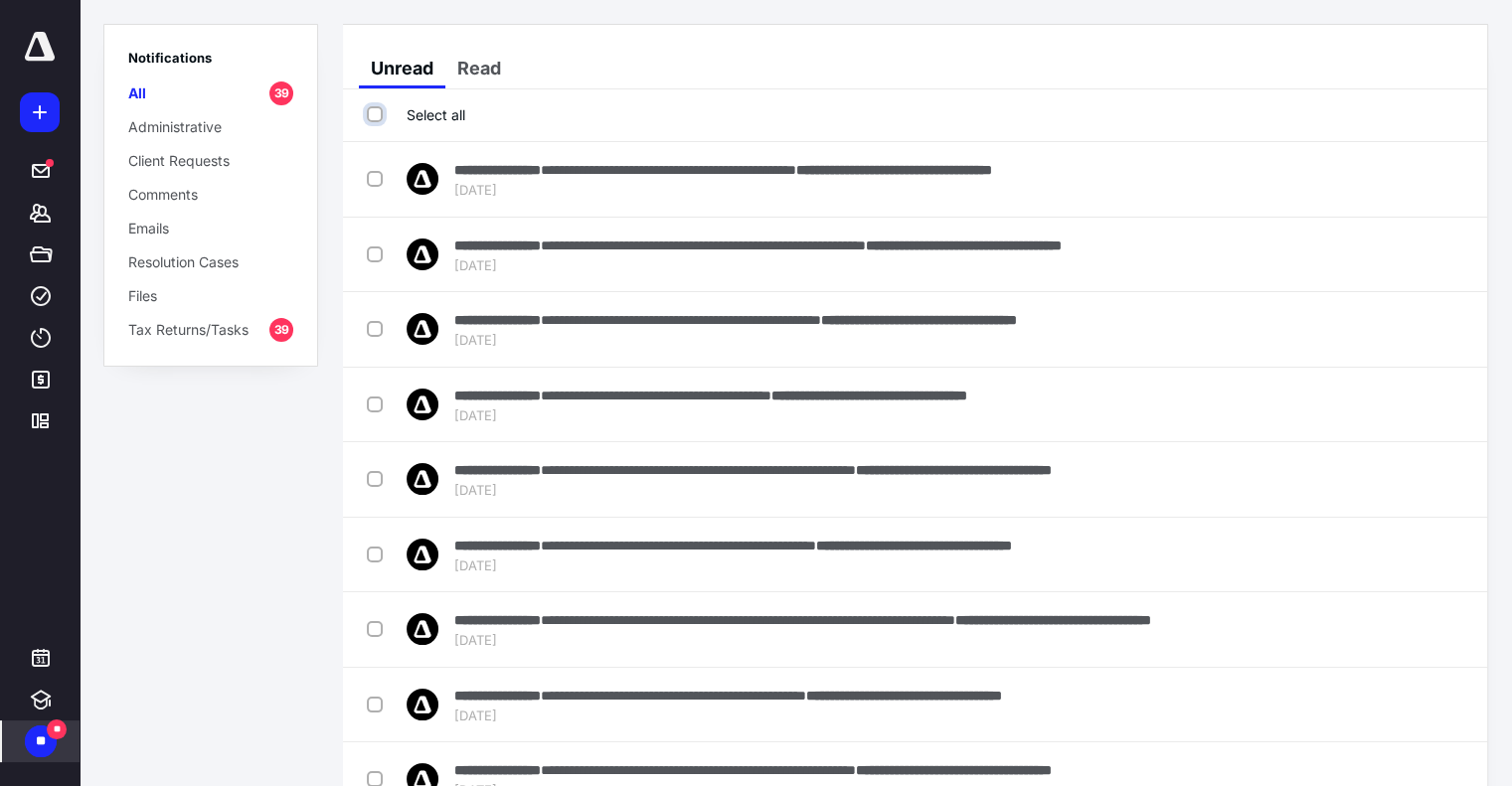 click on "Select all" at bounding box center [377, 114] 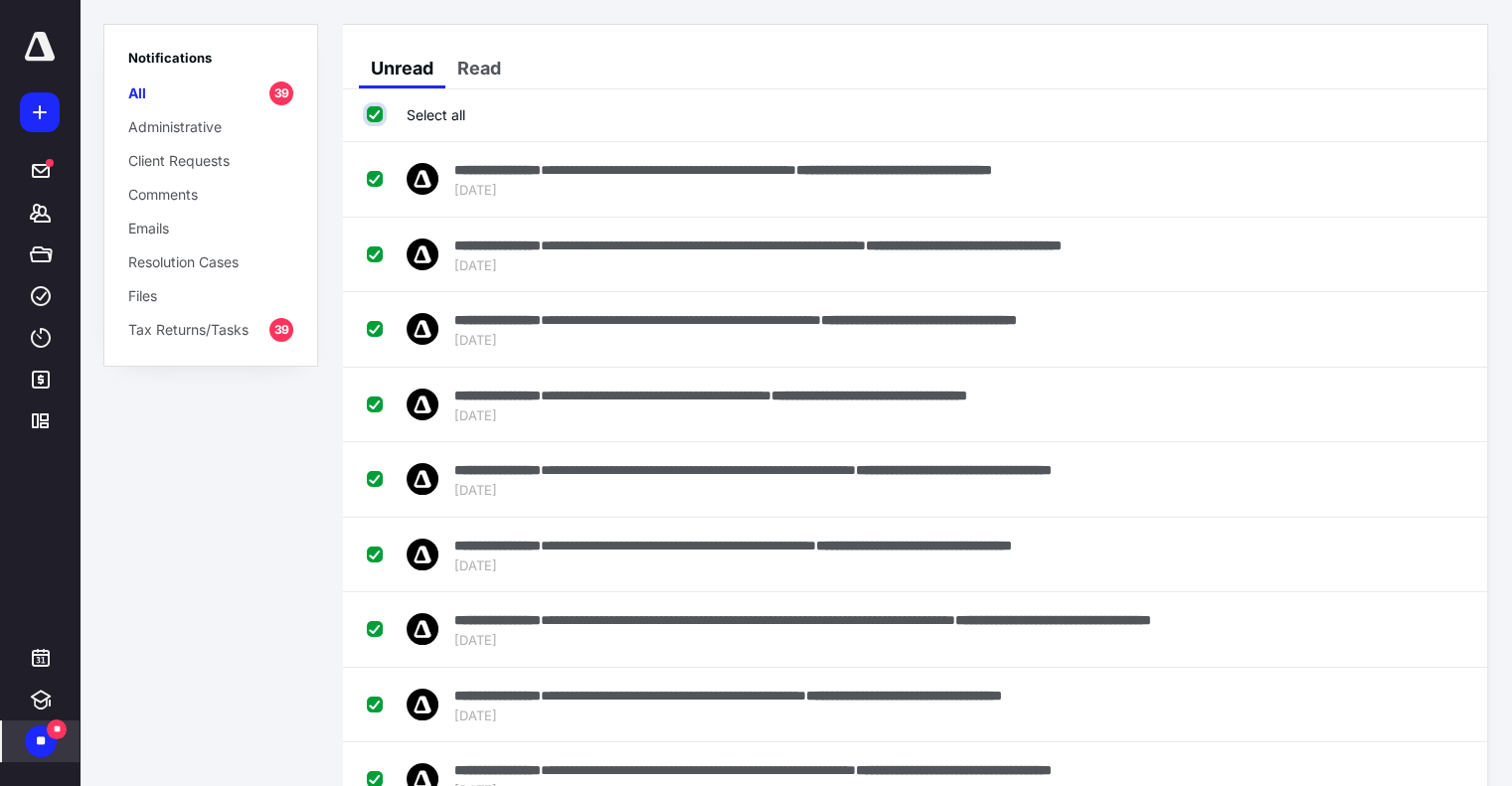 checkbox on "true" 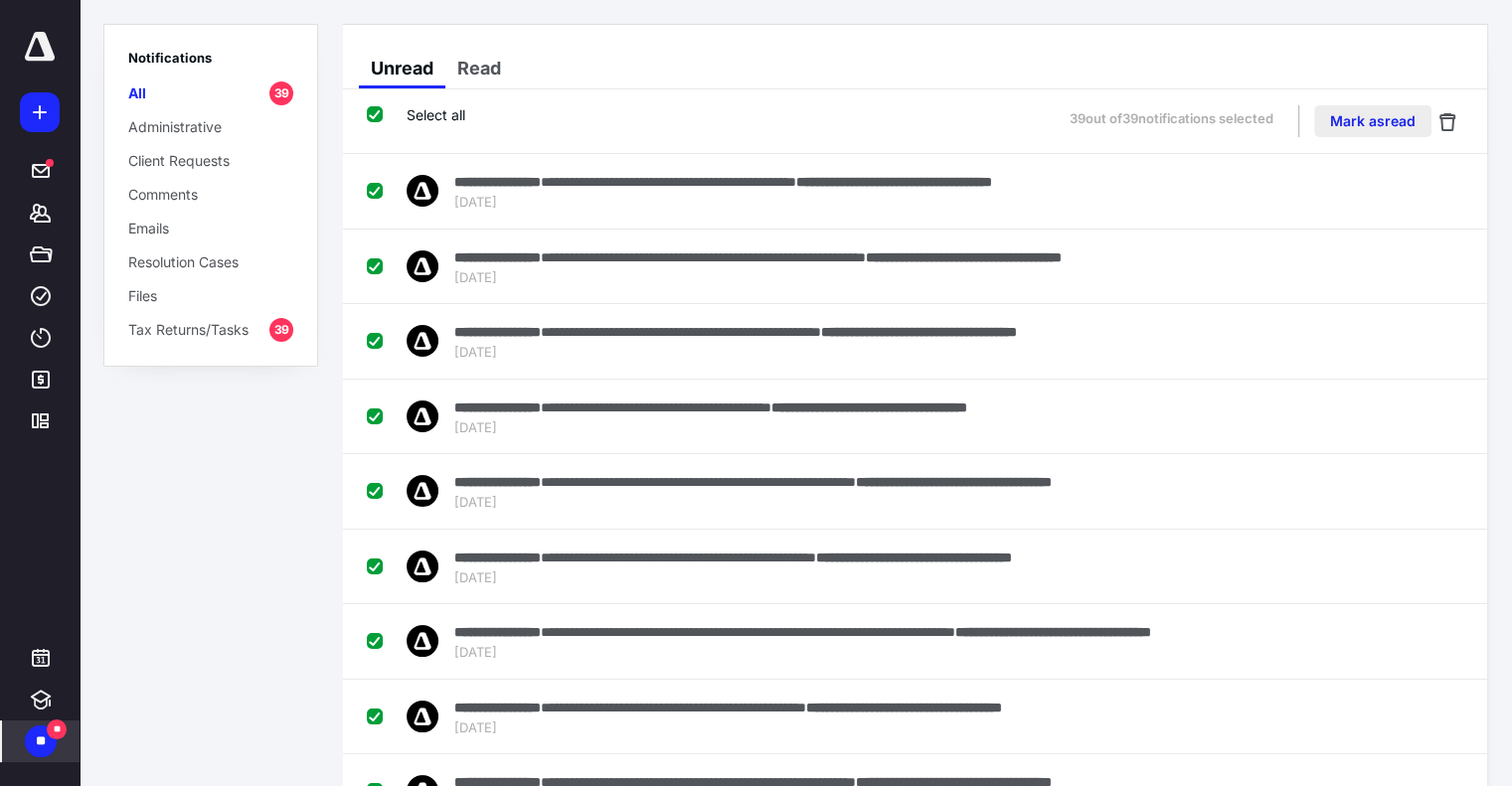 click on "Mark as  read" at bounding box center (1373, 121) 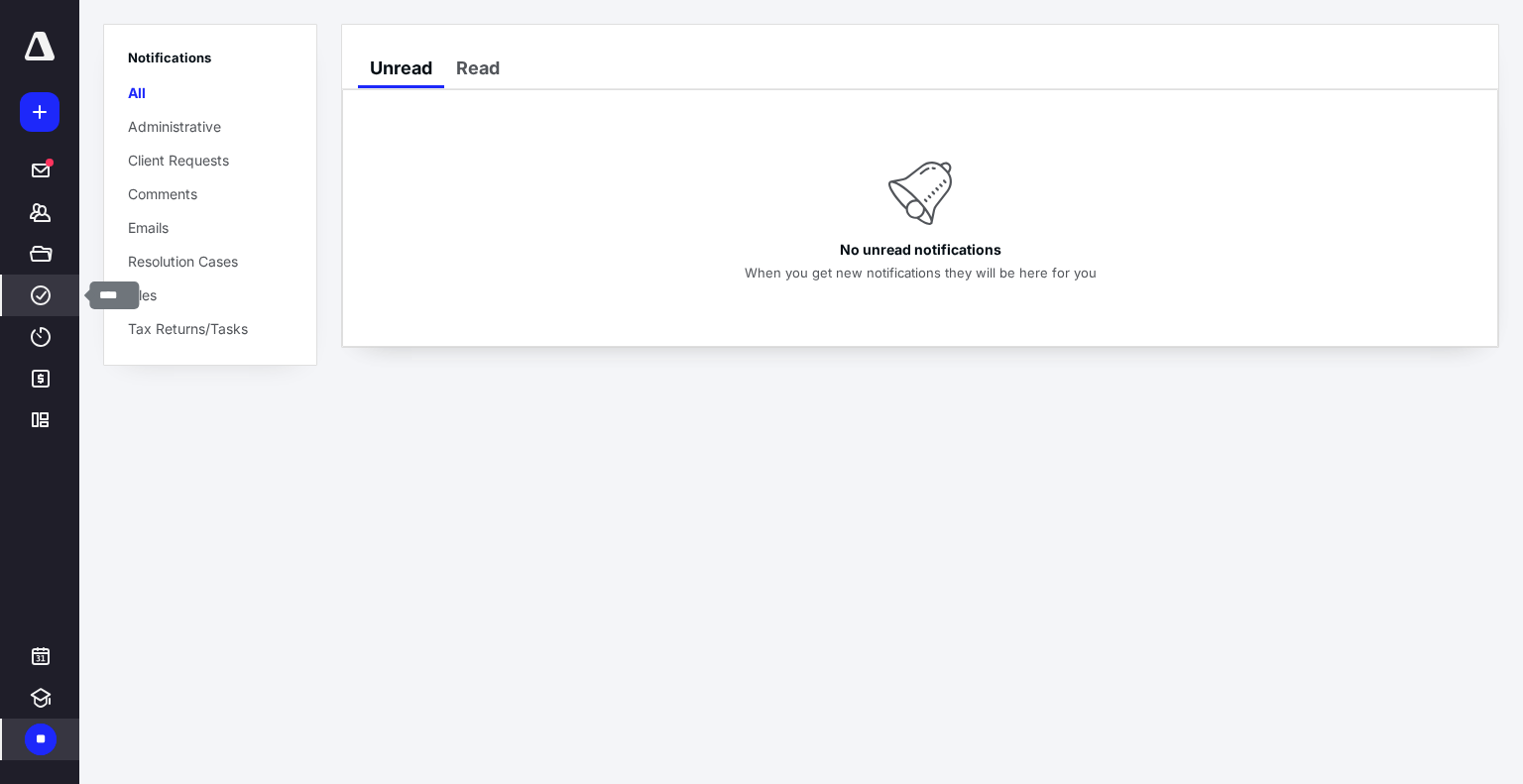 click 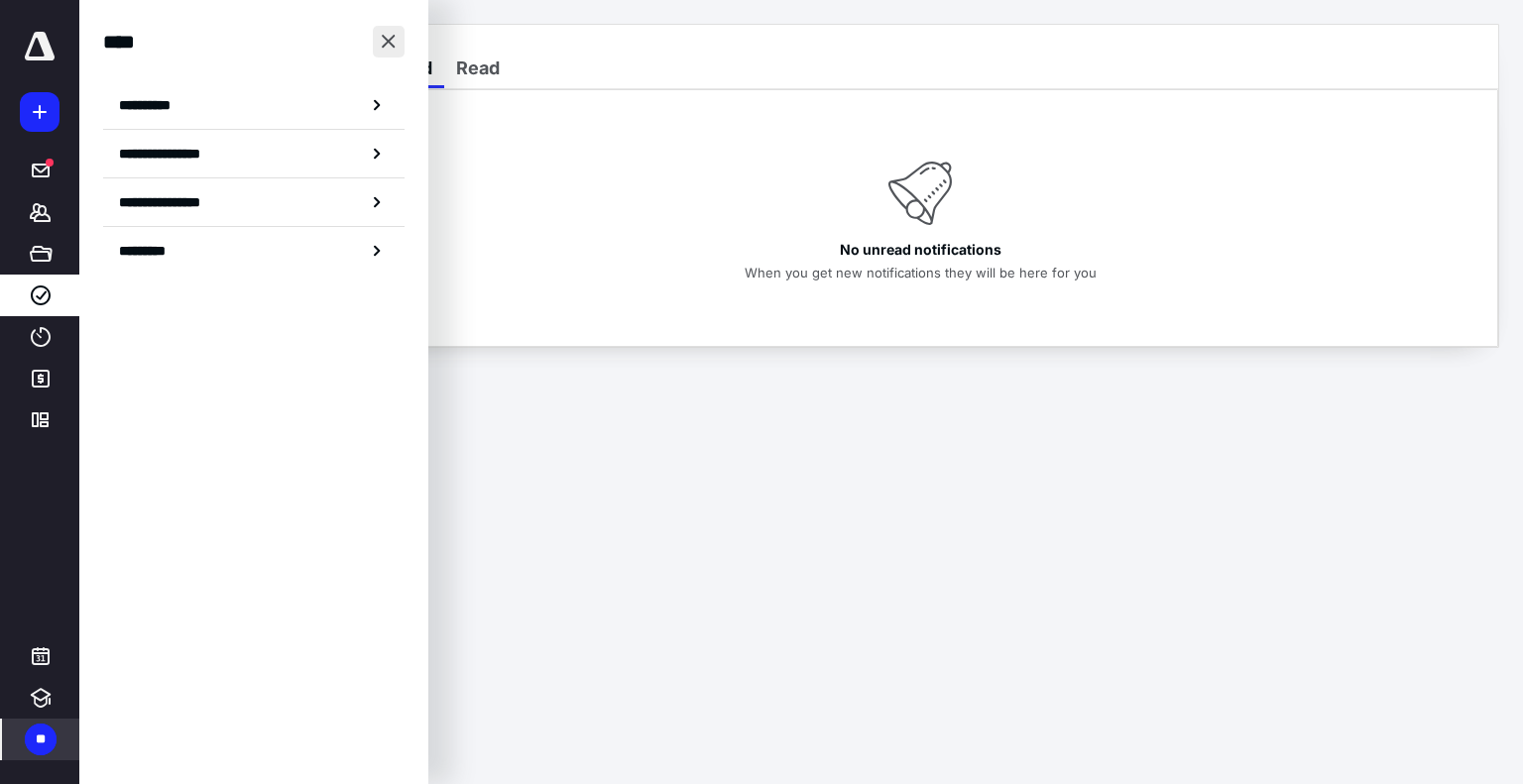 click at bounding box center [389, 42] 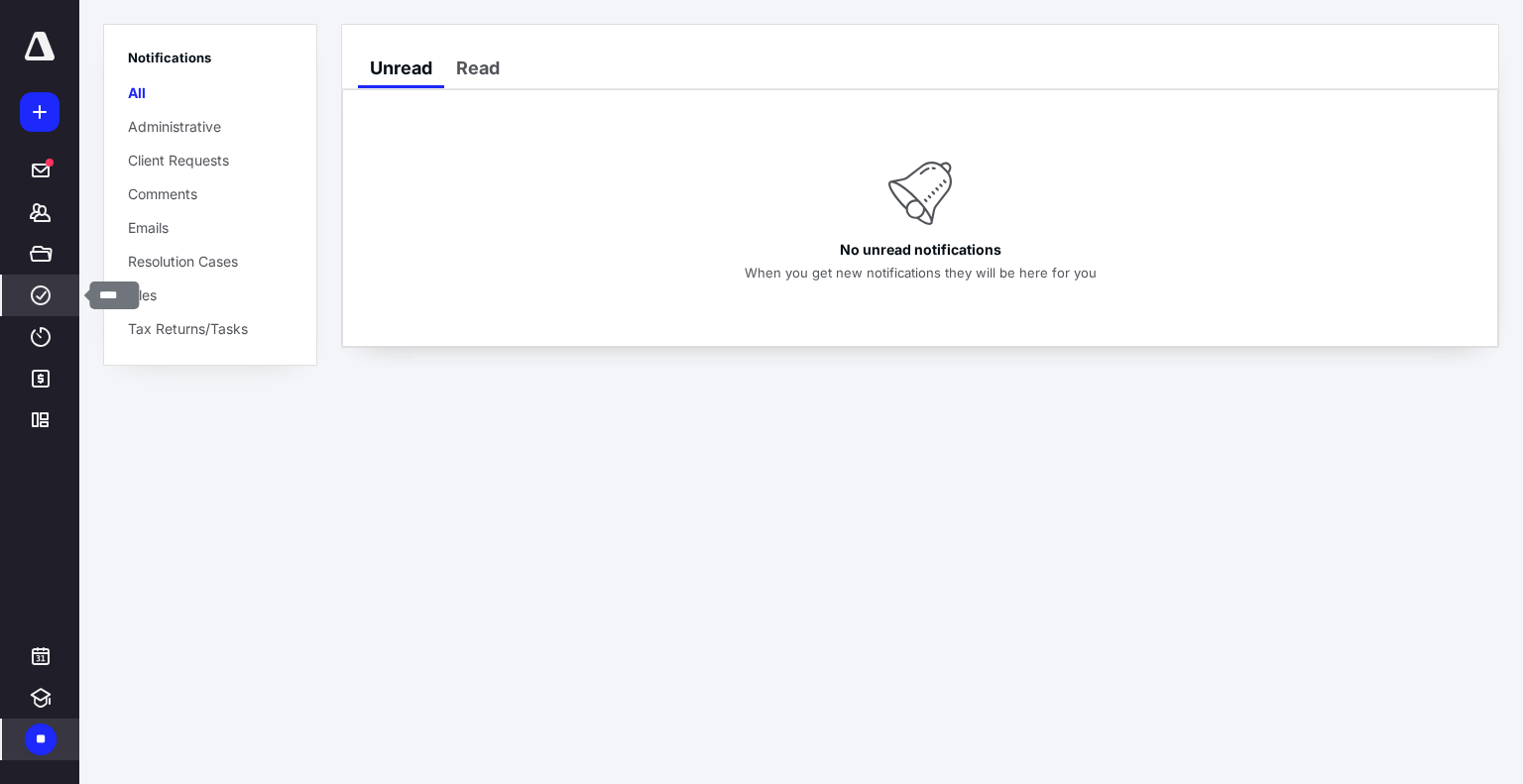 click 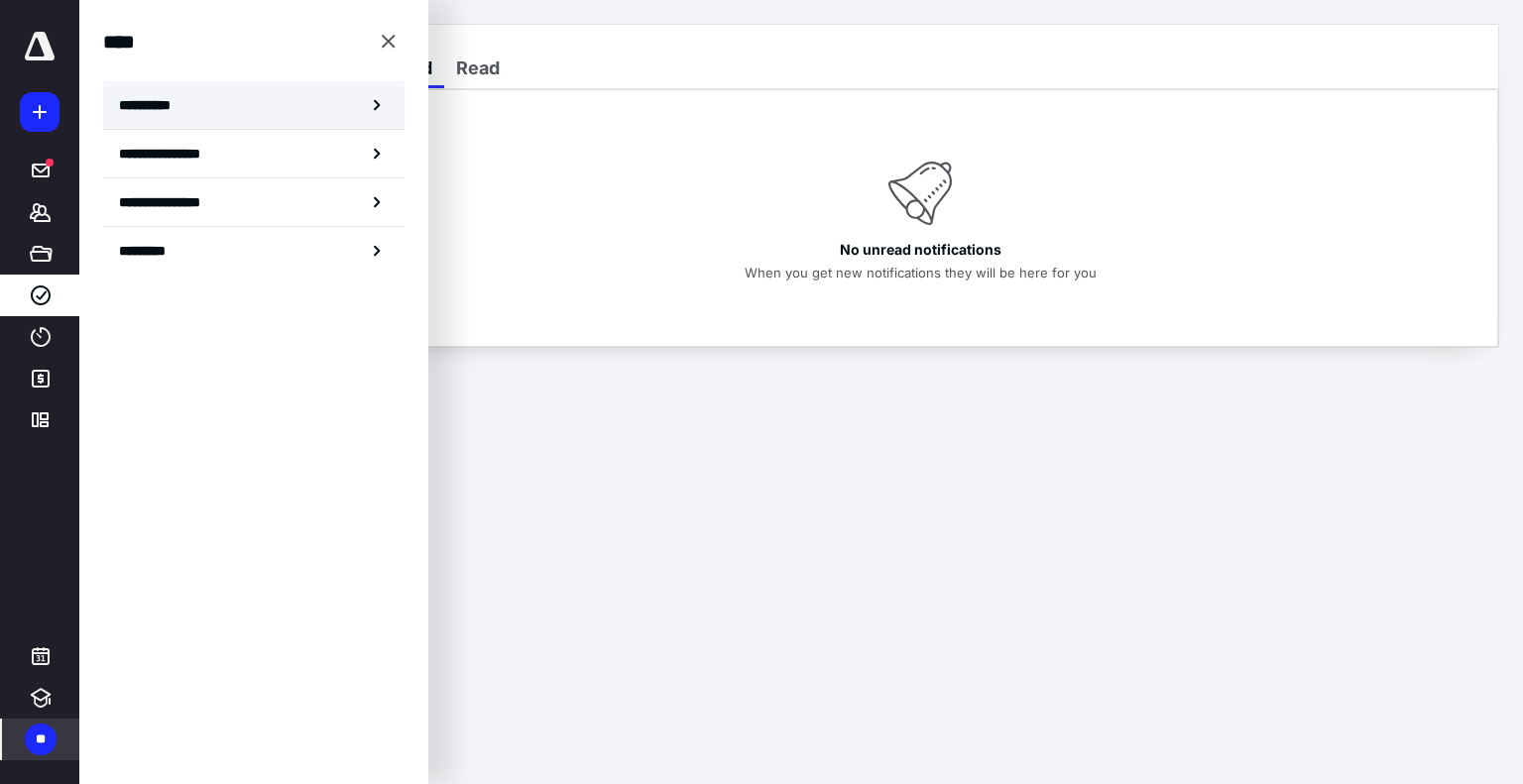 click on "**********" at bounding box center [152, 105] 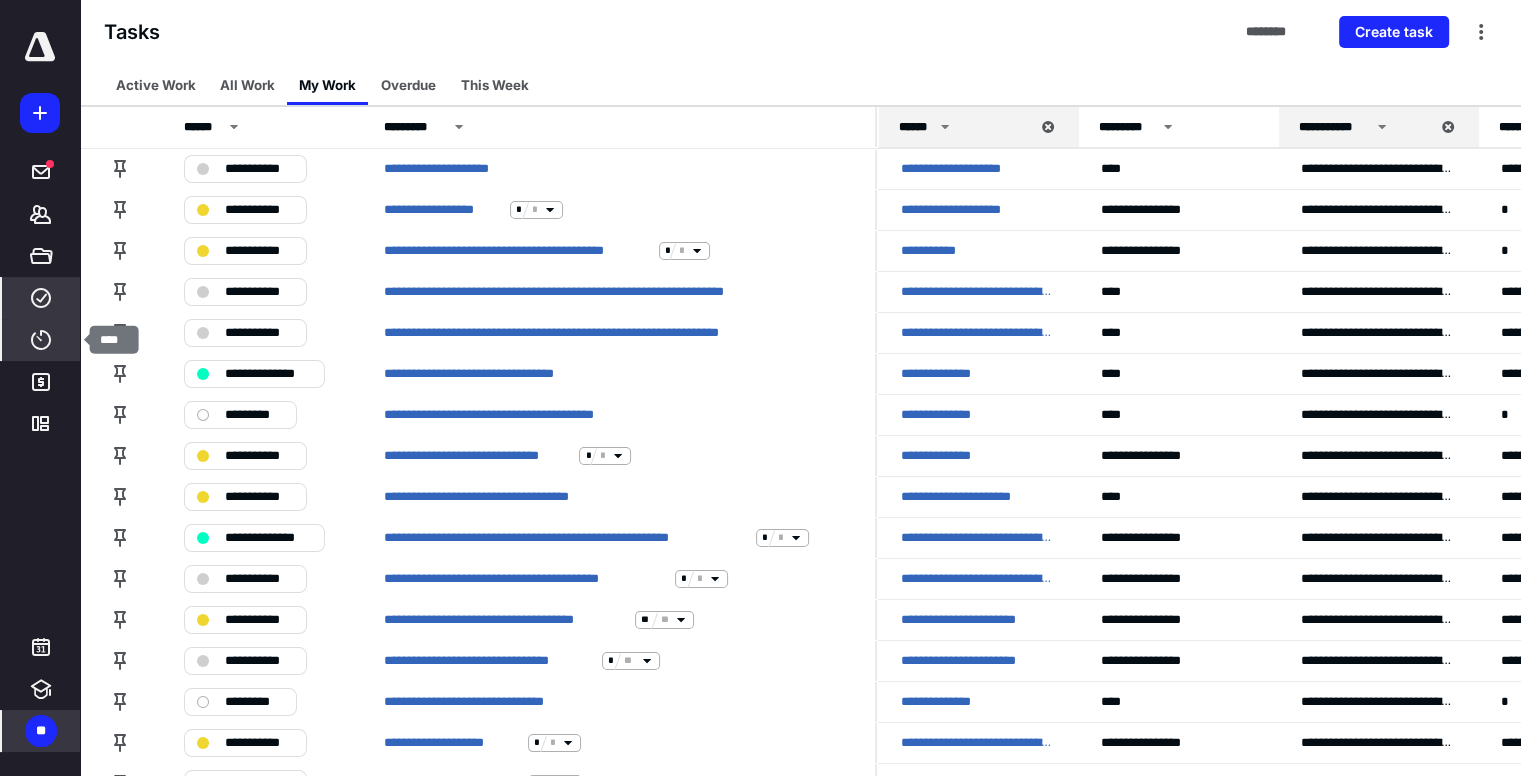 click 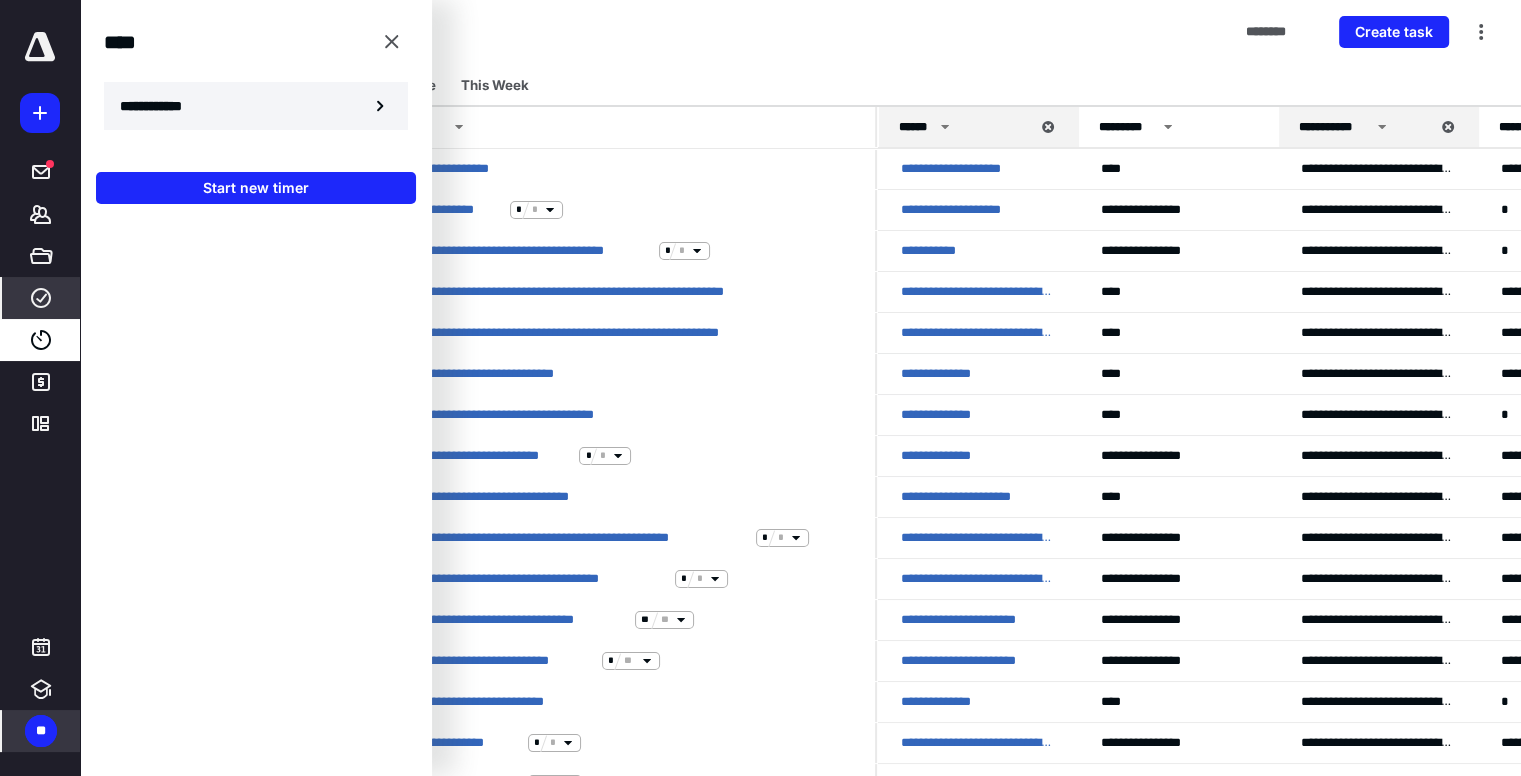 click on "**********" at bounding box center [162, 106] 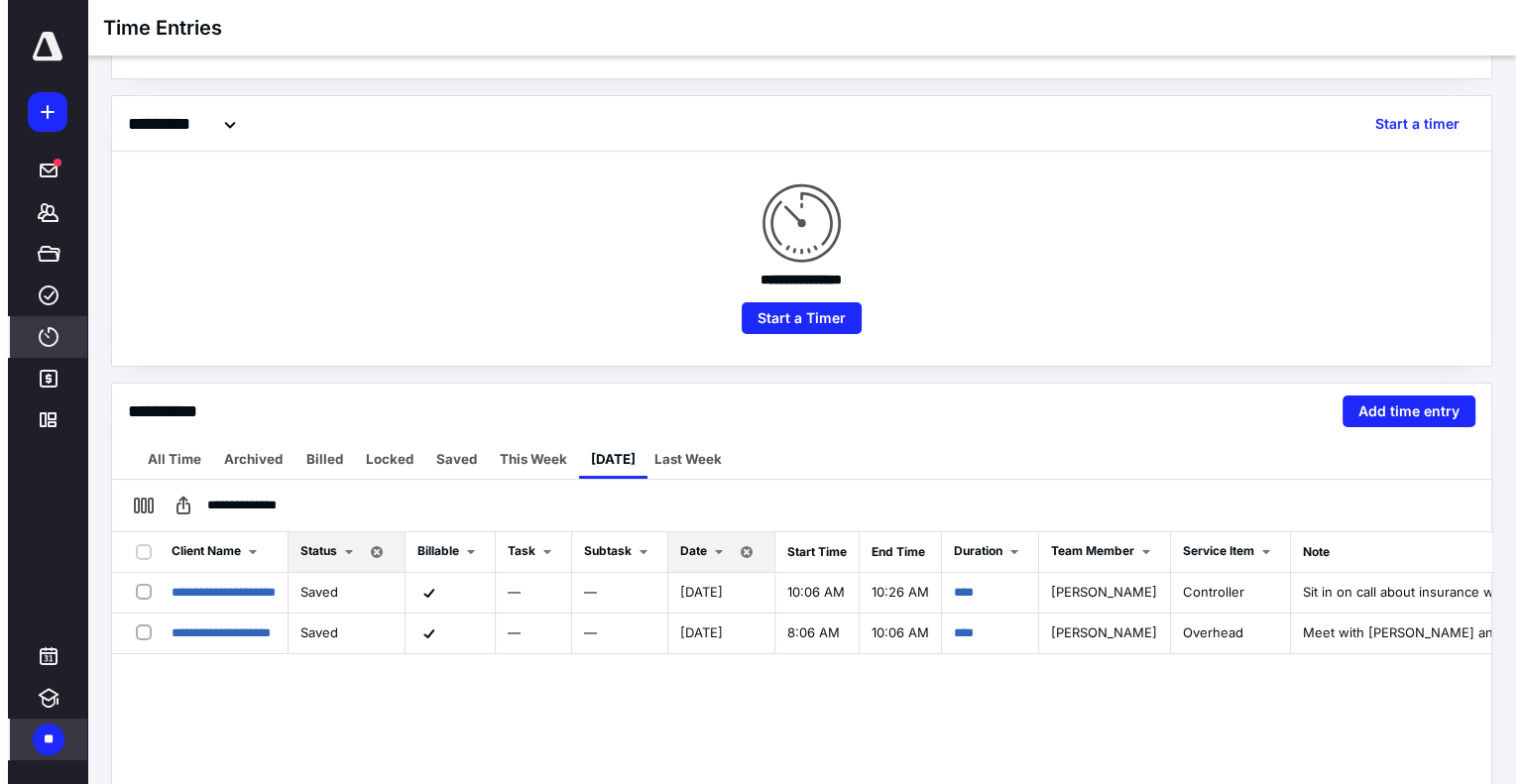 scroll, scrollTop: 129, scrollLeft: 0, axis: vertical 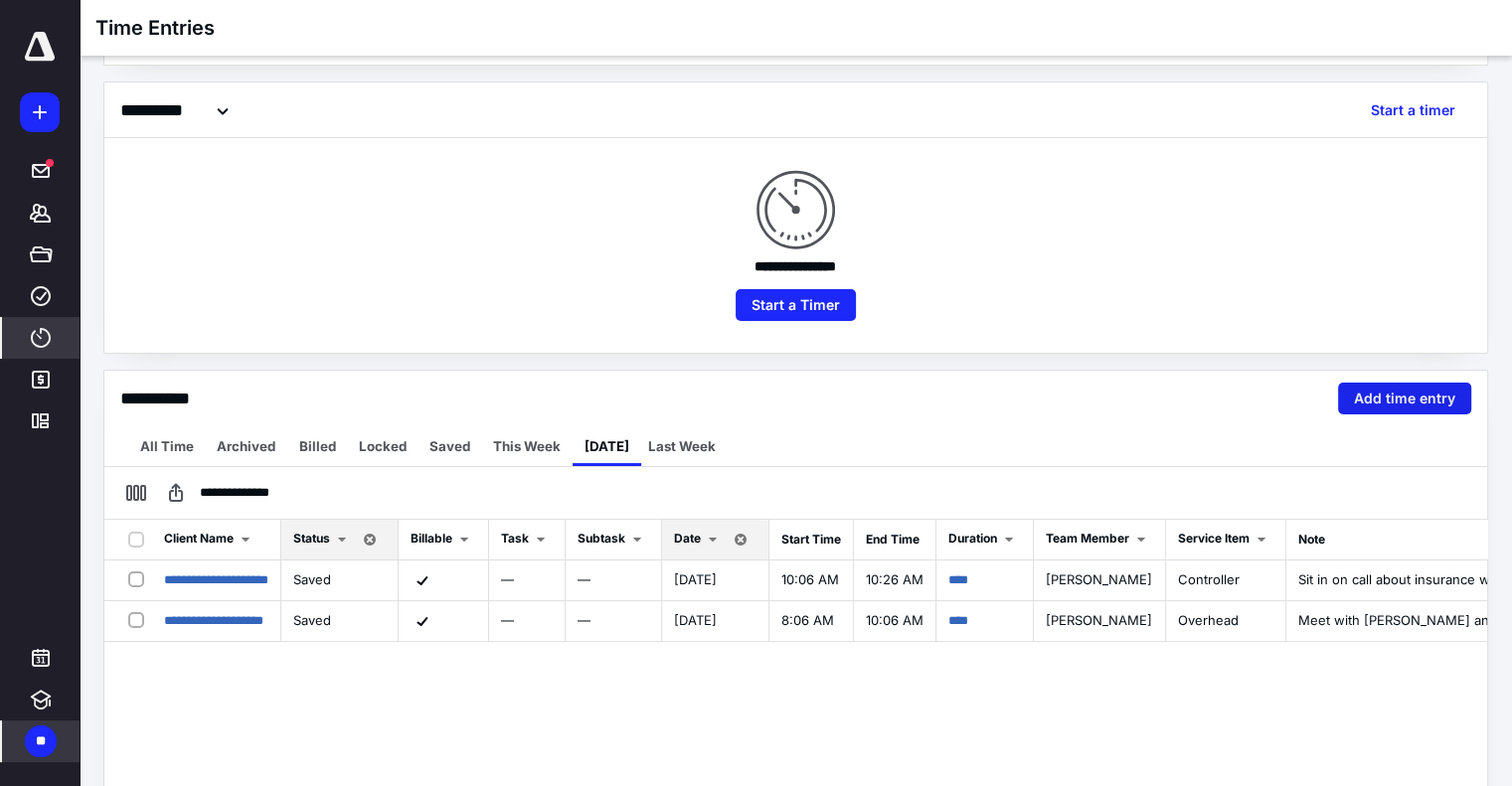 click on "Add time entry" at bounding box center [1405, 398] 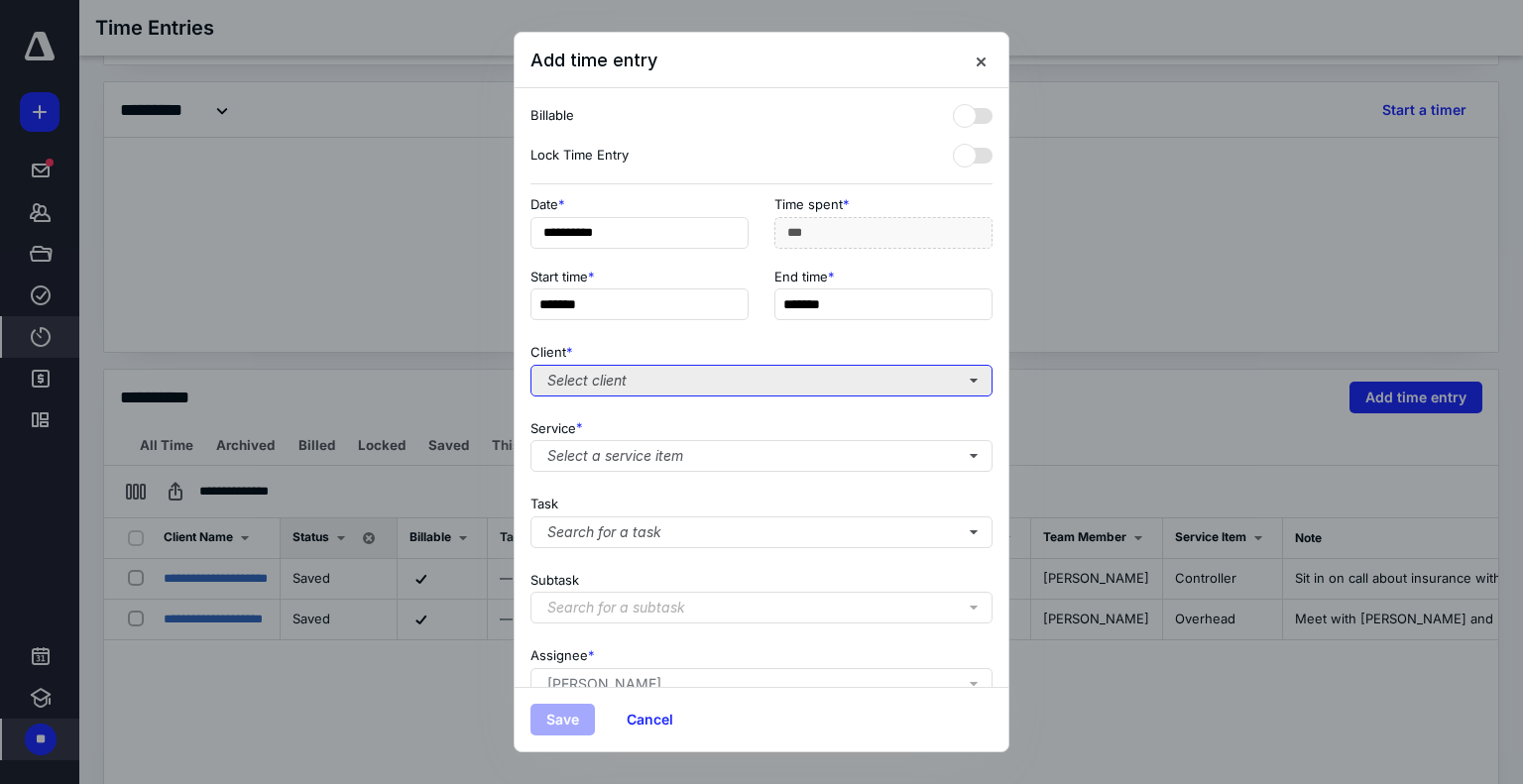 click on "Select client" at bounding box center (762, 381) 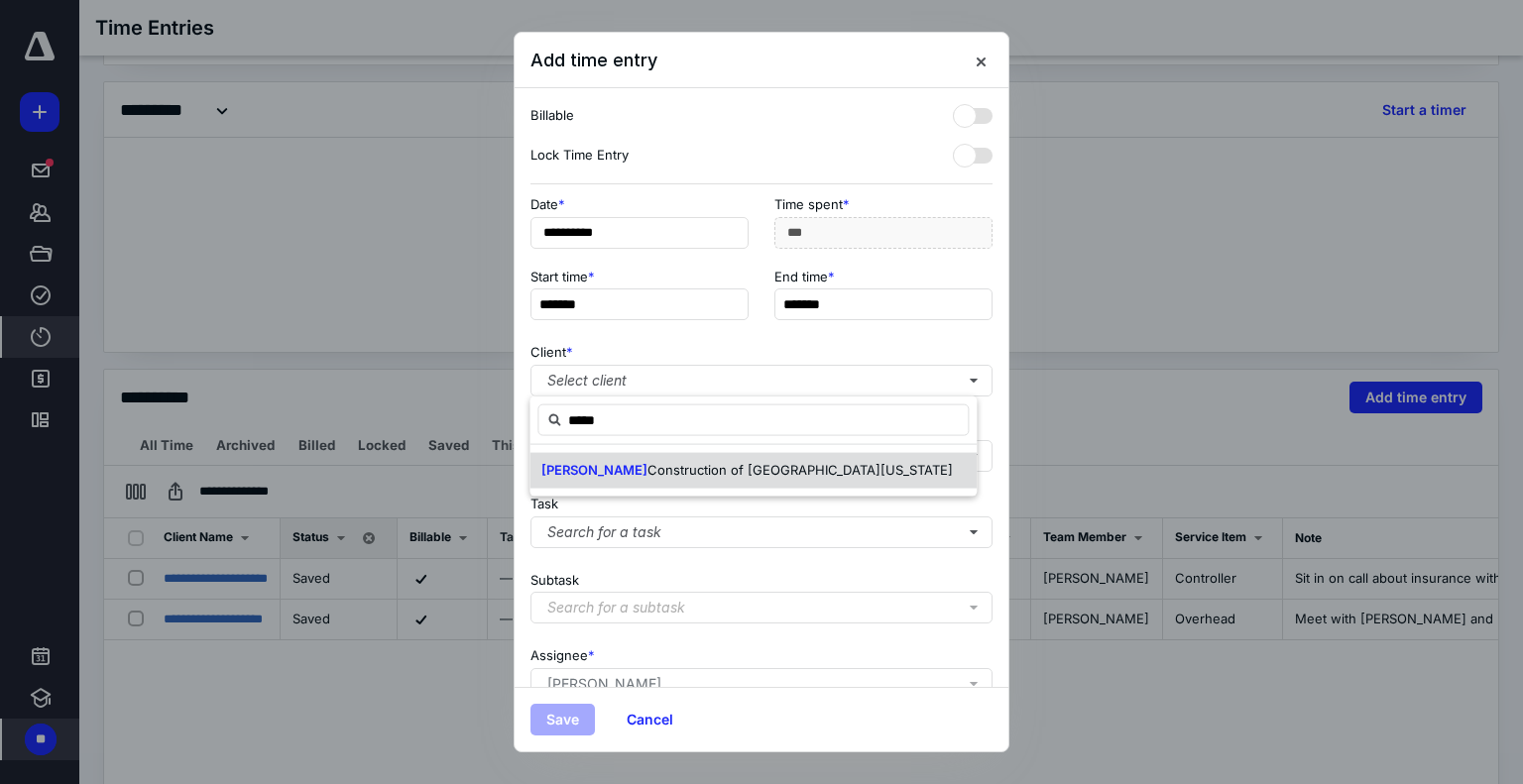 click on "Construction of [GEOGRAPHIC_DATA][US_STATE]" at bounding box center [800, 470] 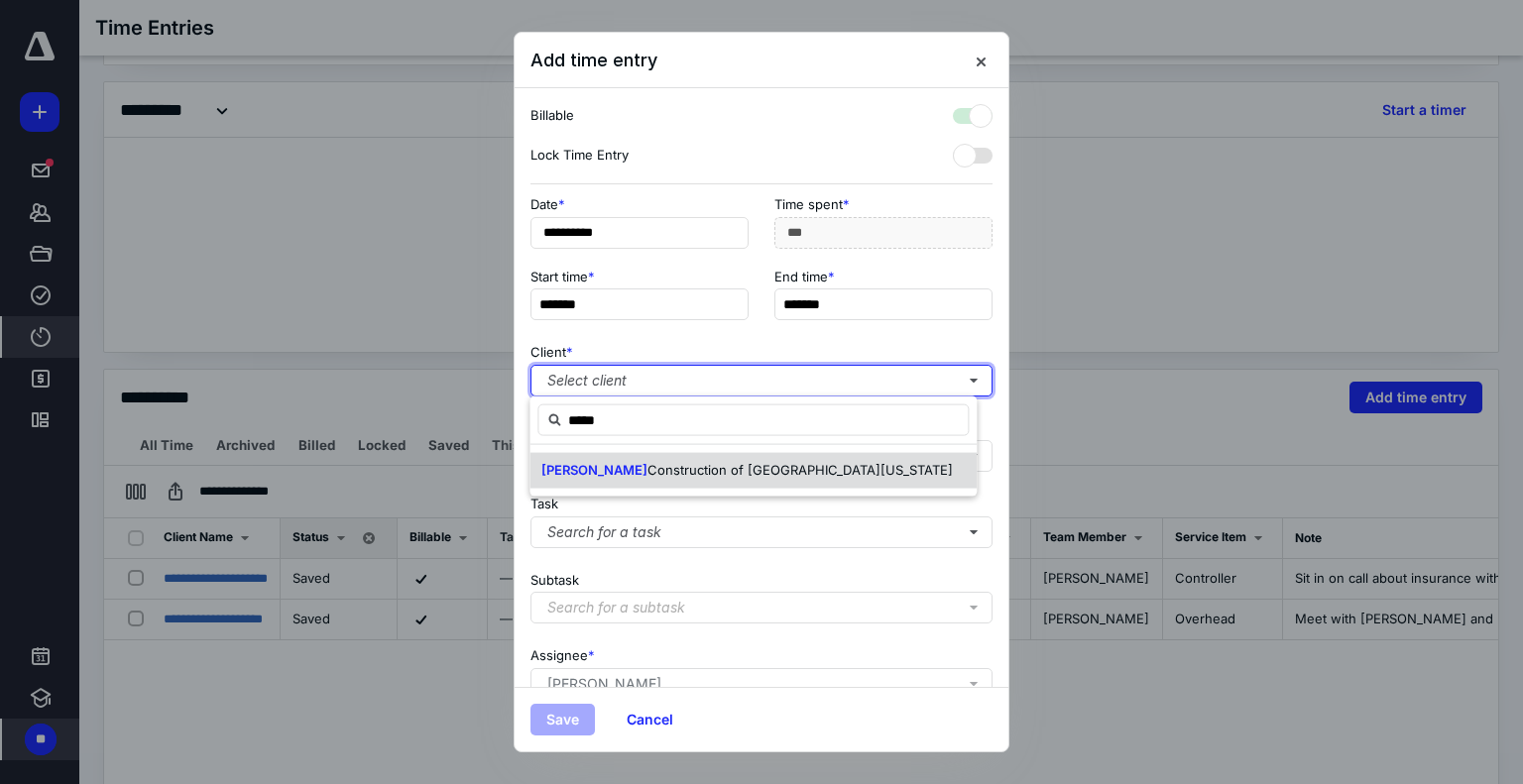 checkbox on "true" 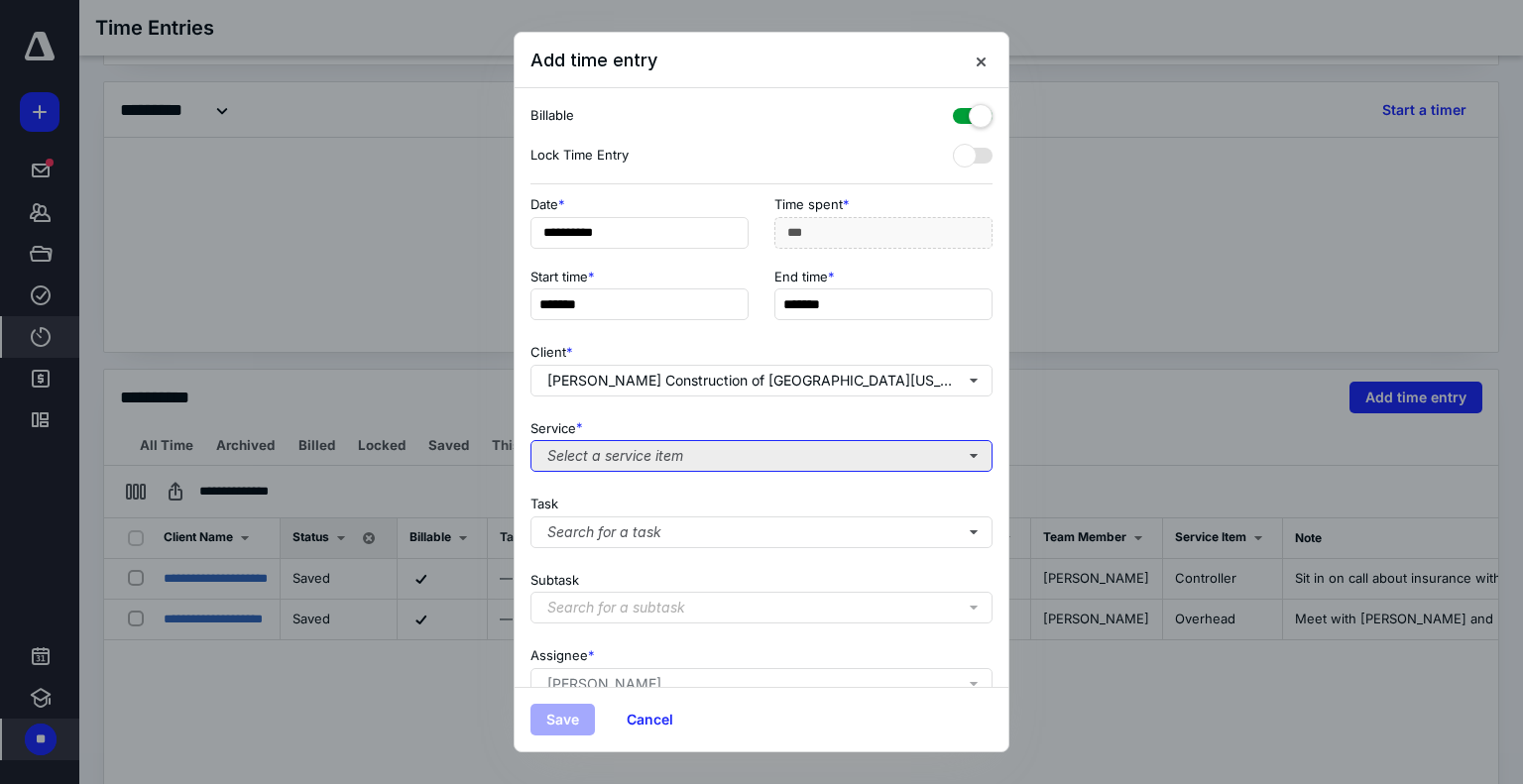 click on "Select a service item" at bounding box center (762, 456) 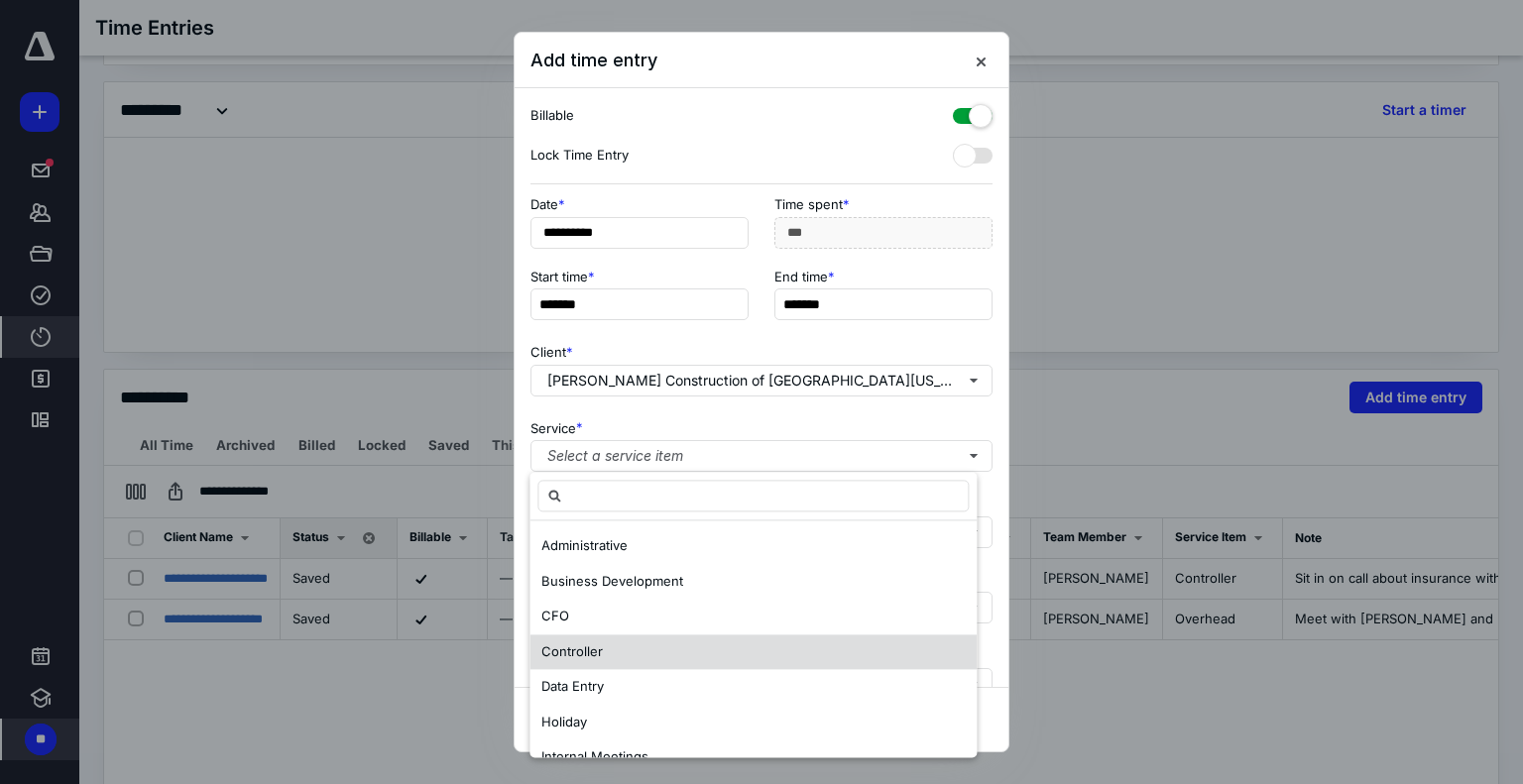 click on "Controller" at bounding box center [572, 651] 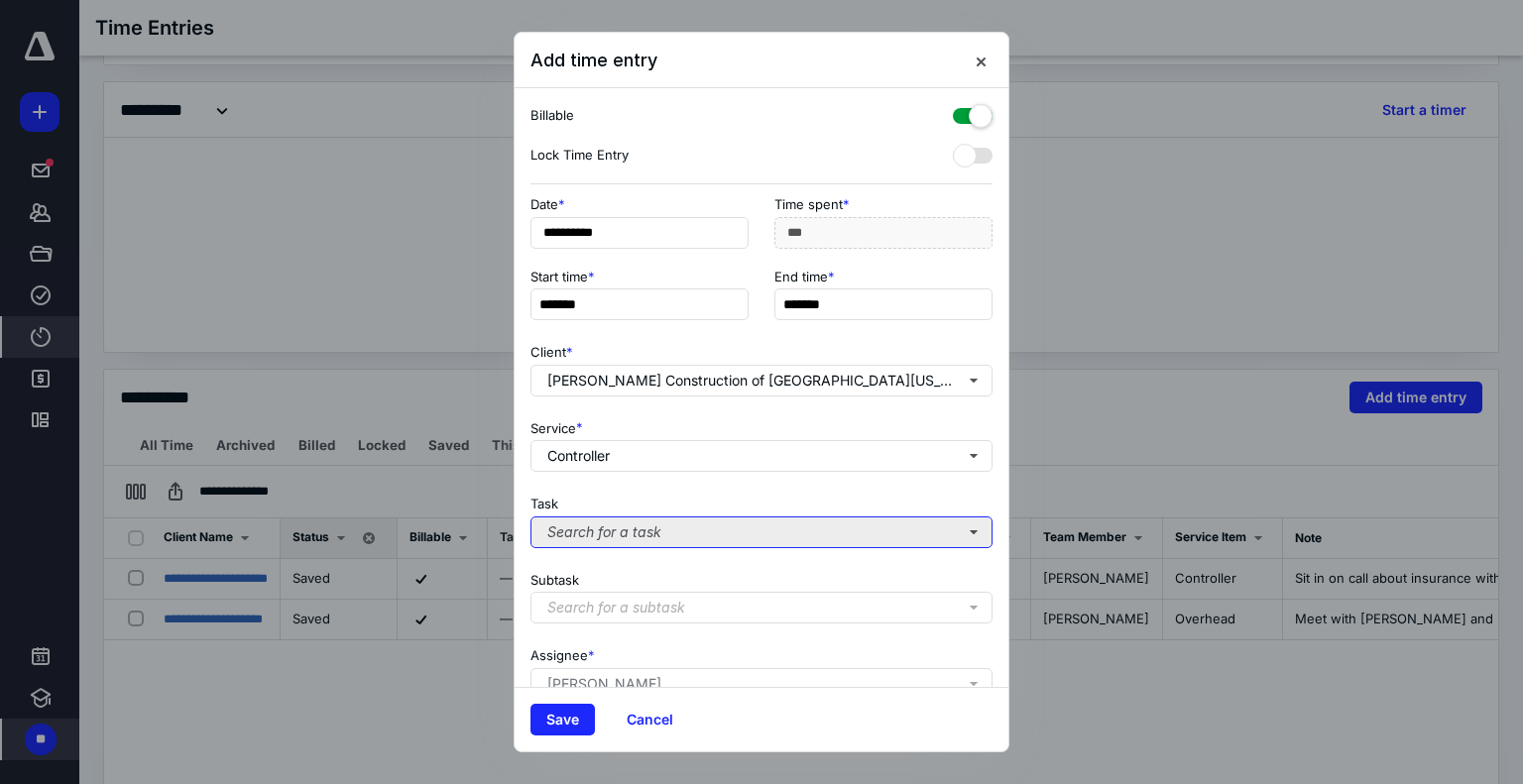 click on "Search for a task" at bounding box center (762, 532) 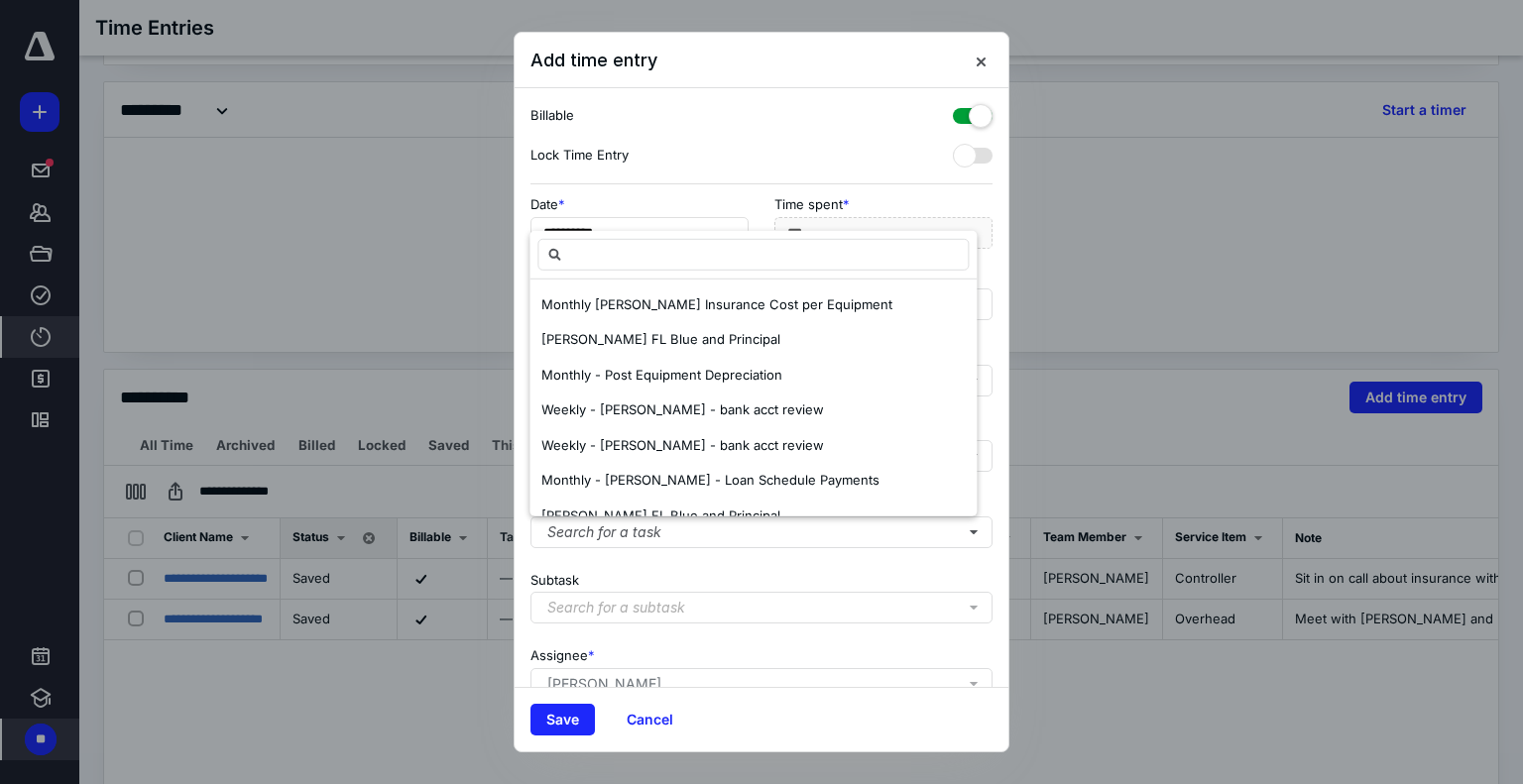 scroll, scrollTop: 0, scrollLeft: 14, axis: horizontal 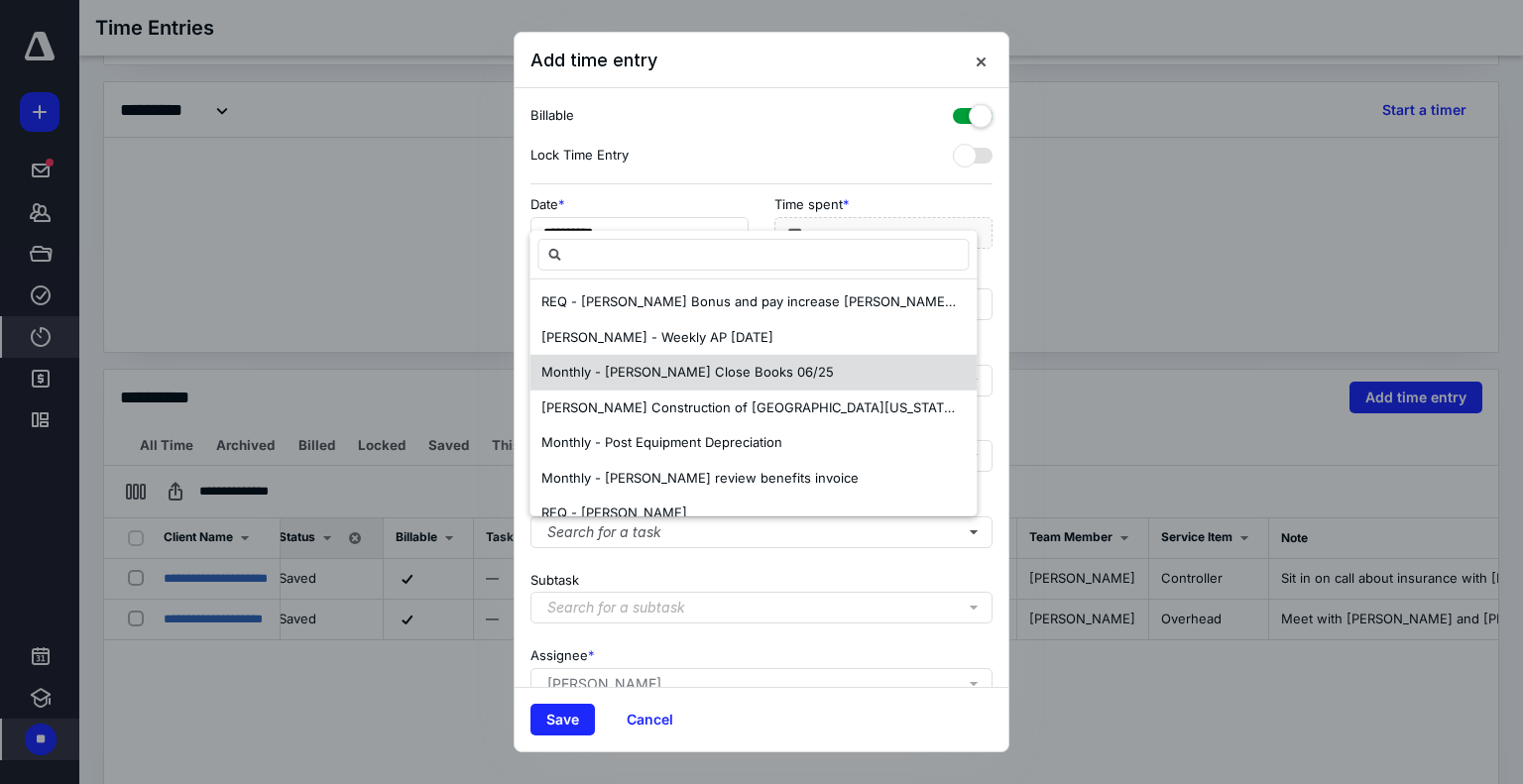 click on "Monthly - [PERSON_NAME] Close Books  06/25" at bounding box center [753, 373] 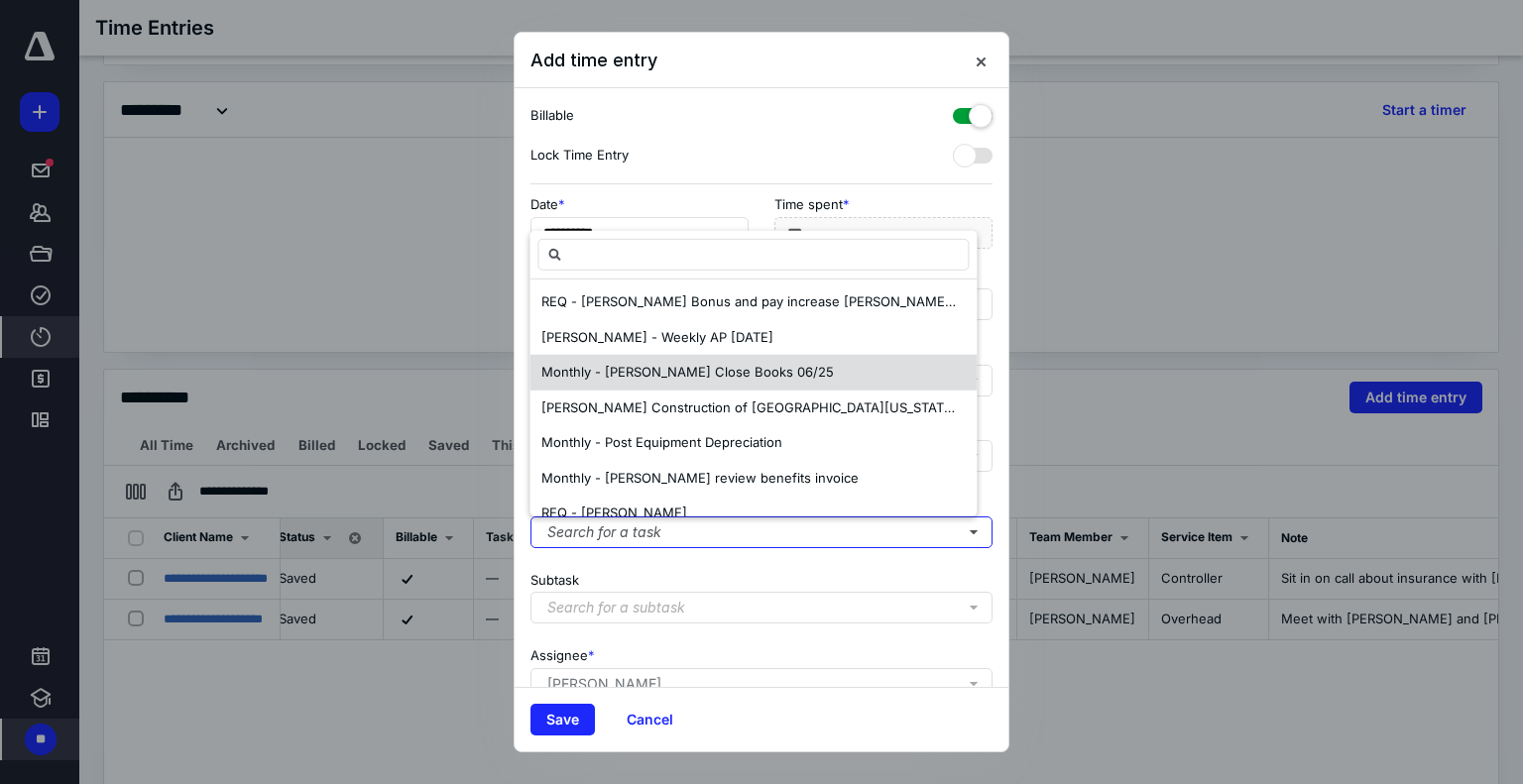 scroll, scrollTop: 0, scrollLeft: 0, axis: both 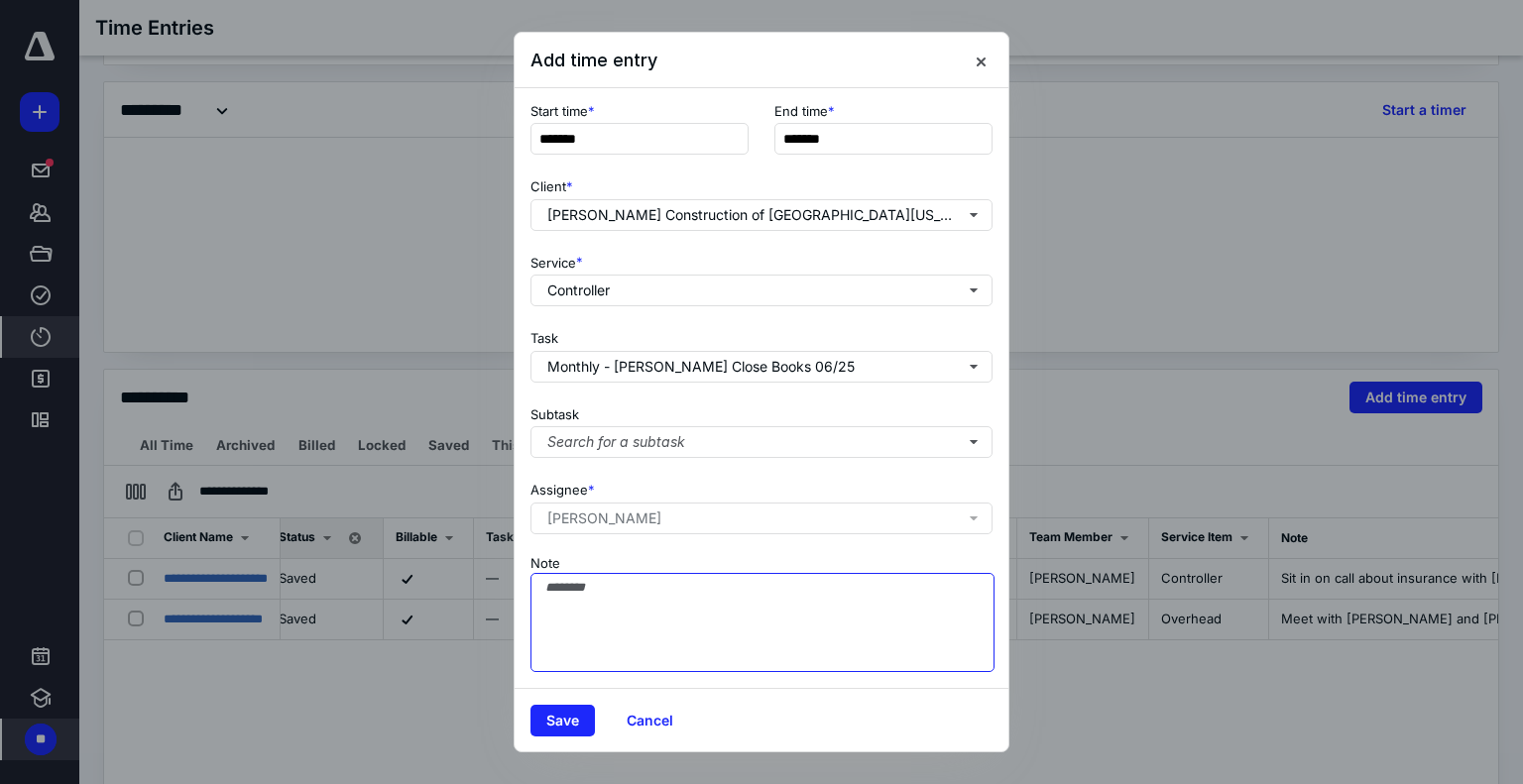 click on "Note" at bounding box center (762, 622) 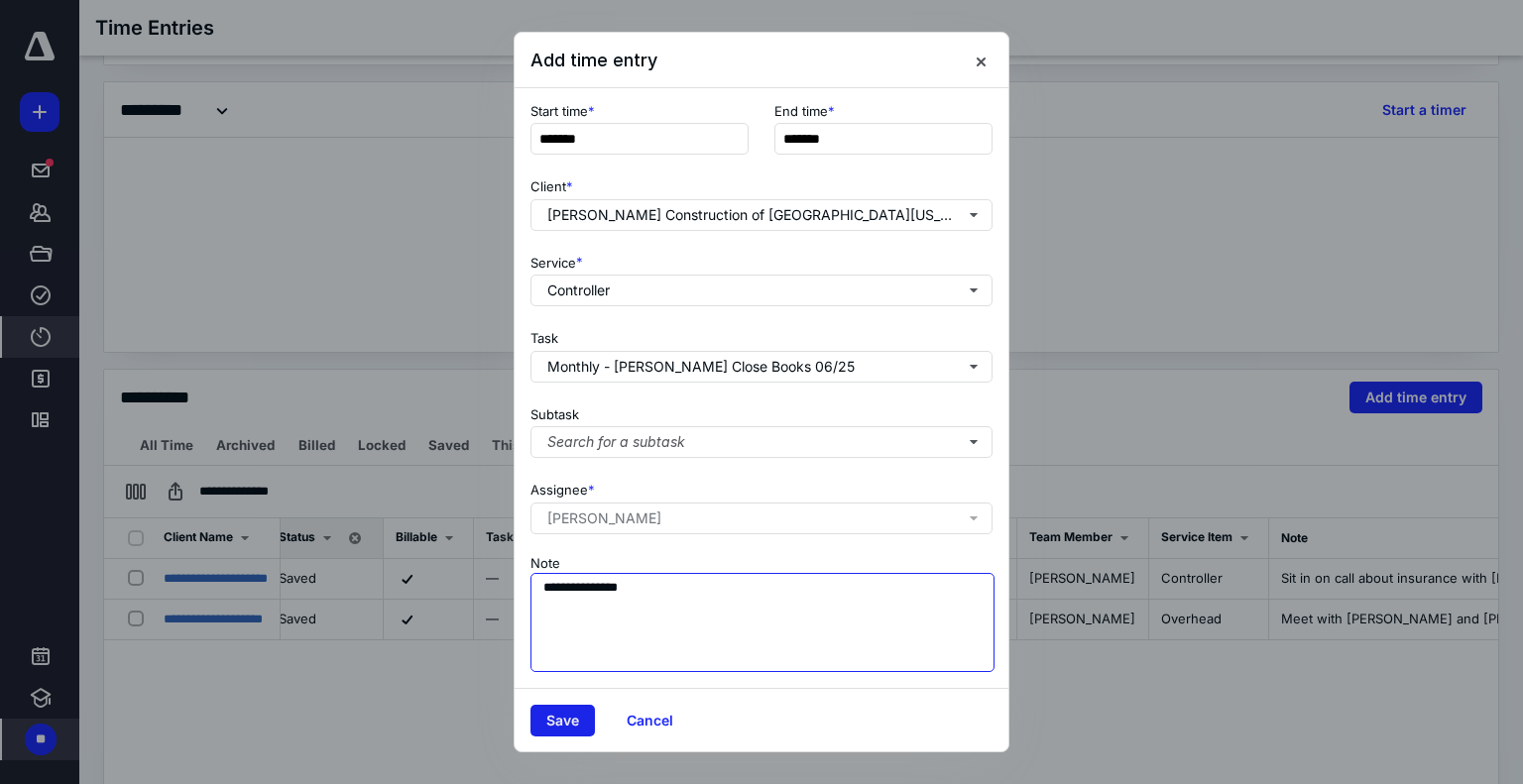 type on "**********" 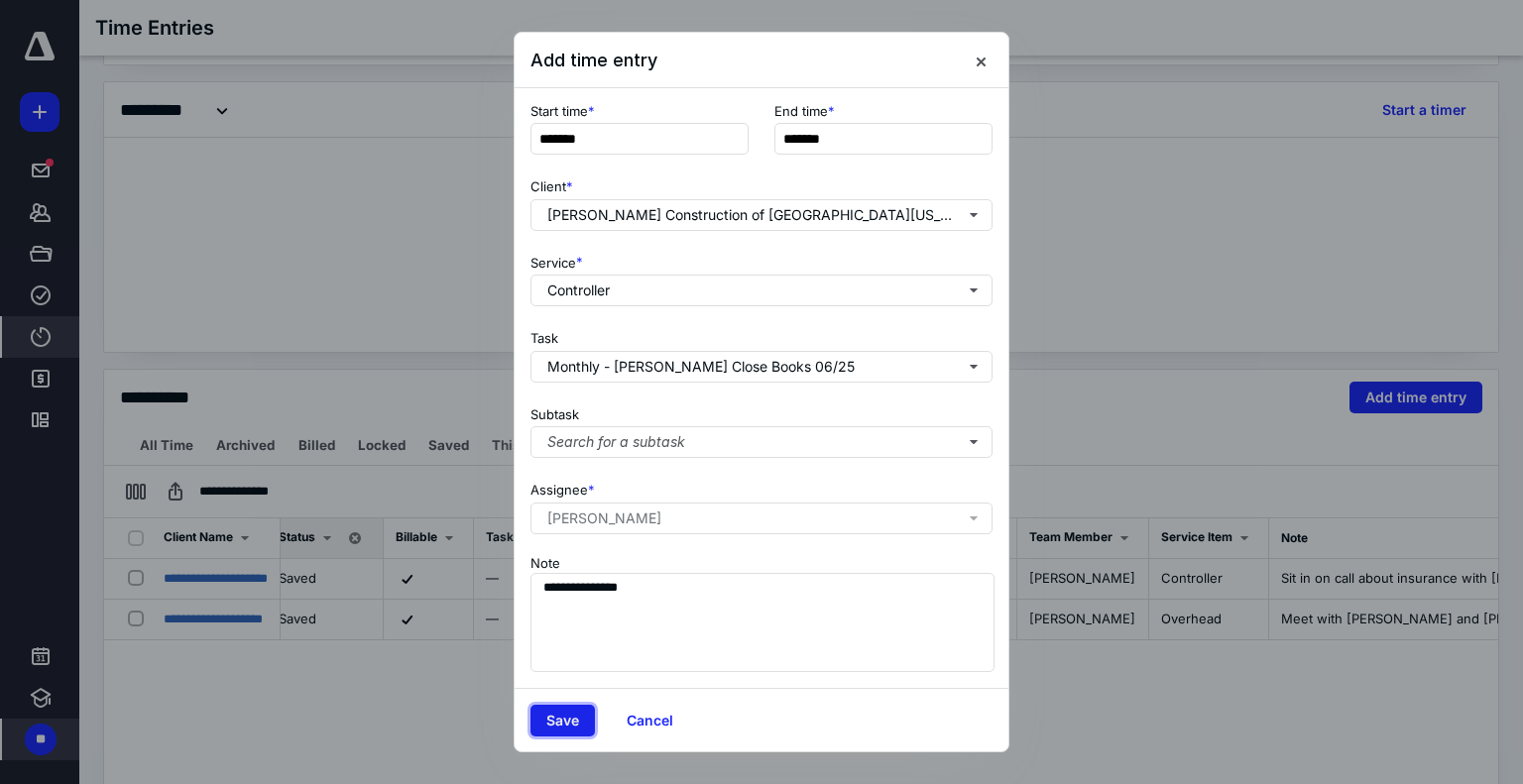 click on "Save" at bounding box center (562, 721) 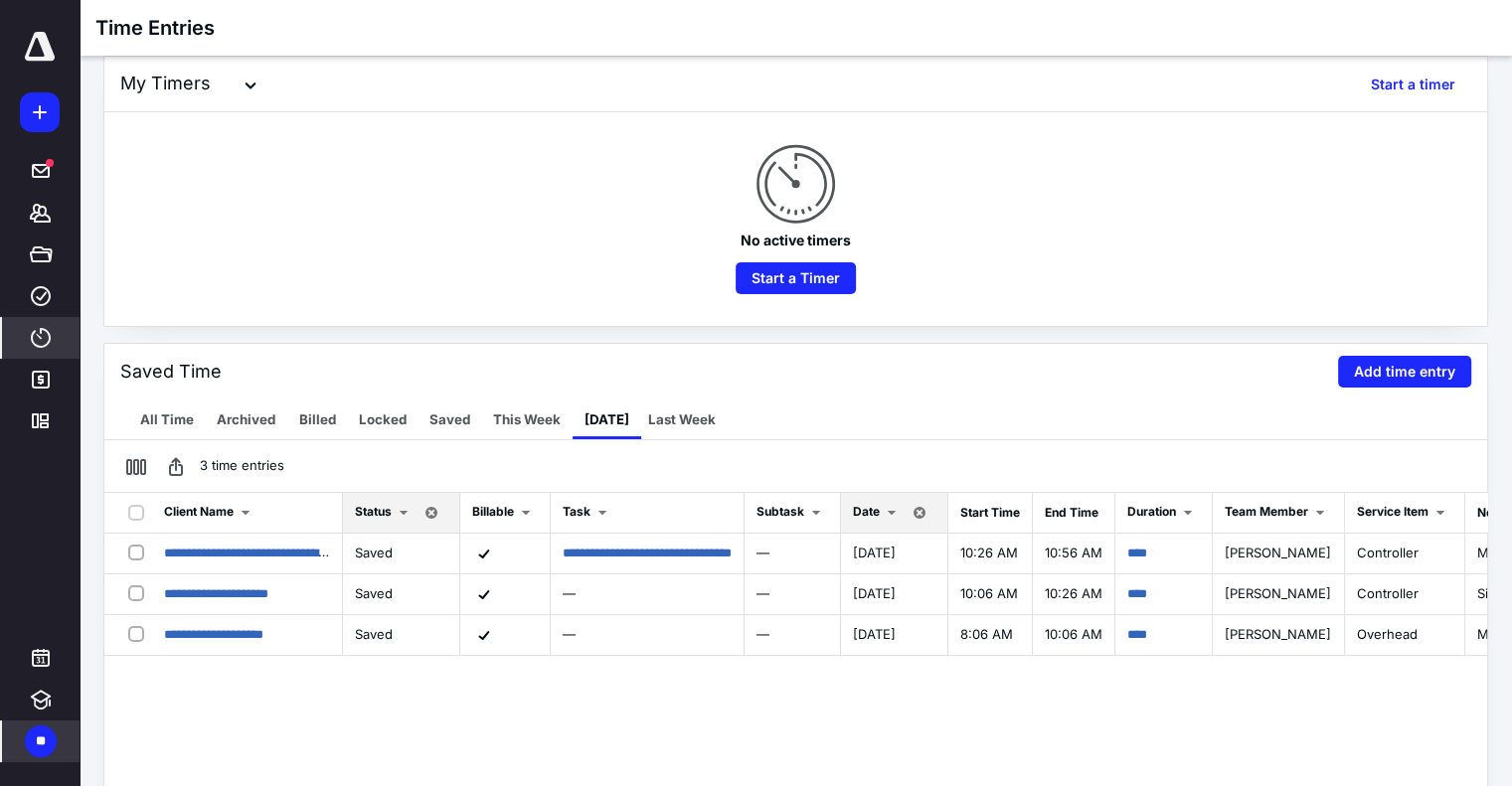 scroll, scrollTop: 155, scrollLeft: 0, axis: vertical 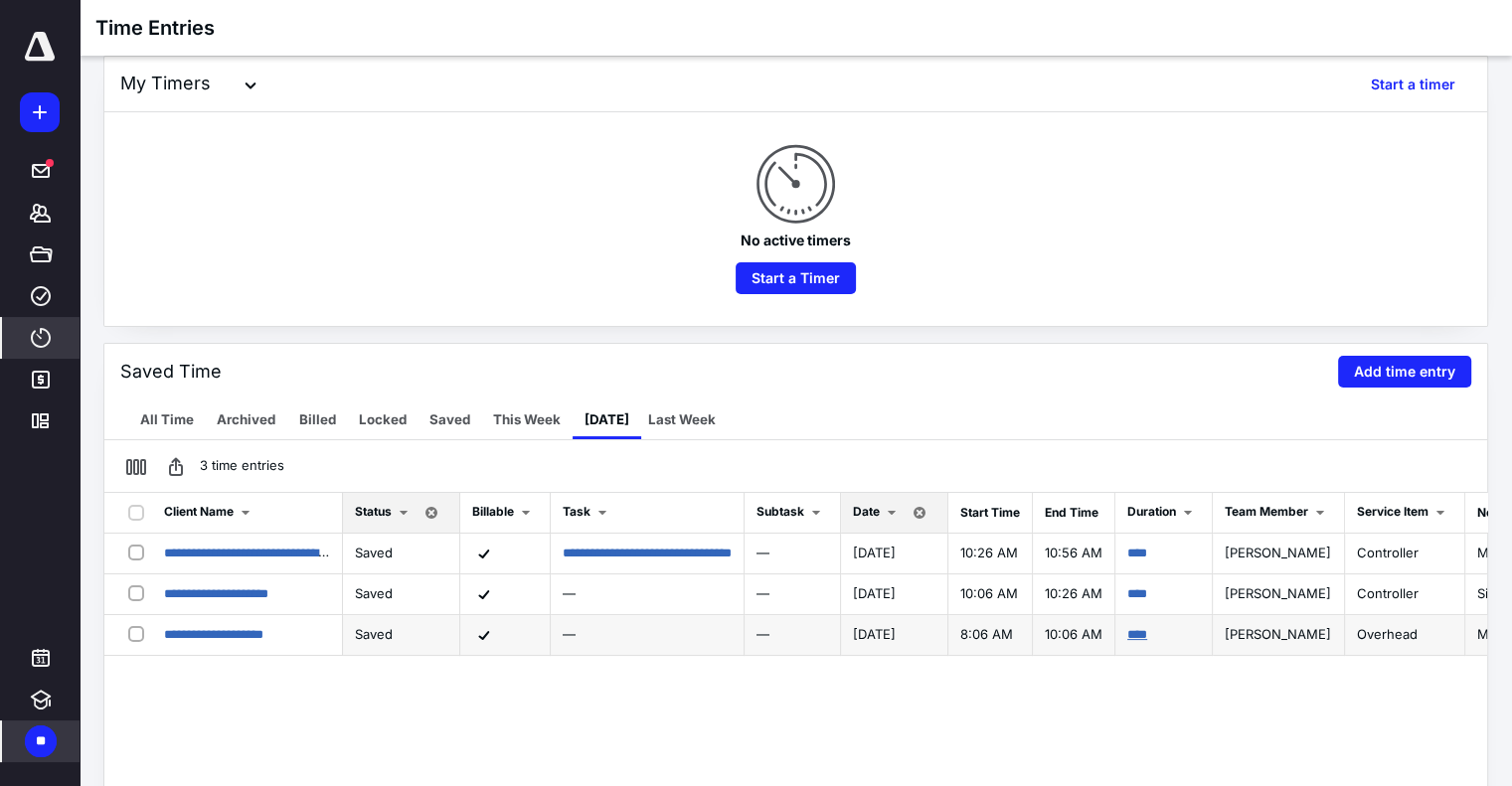 click on "****" at bounding box center [1137, 634] 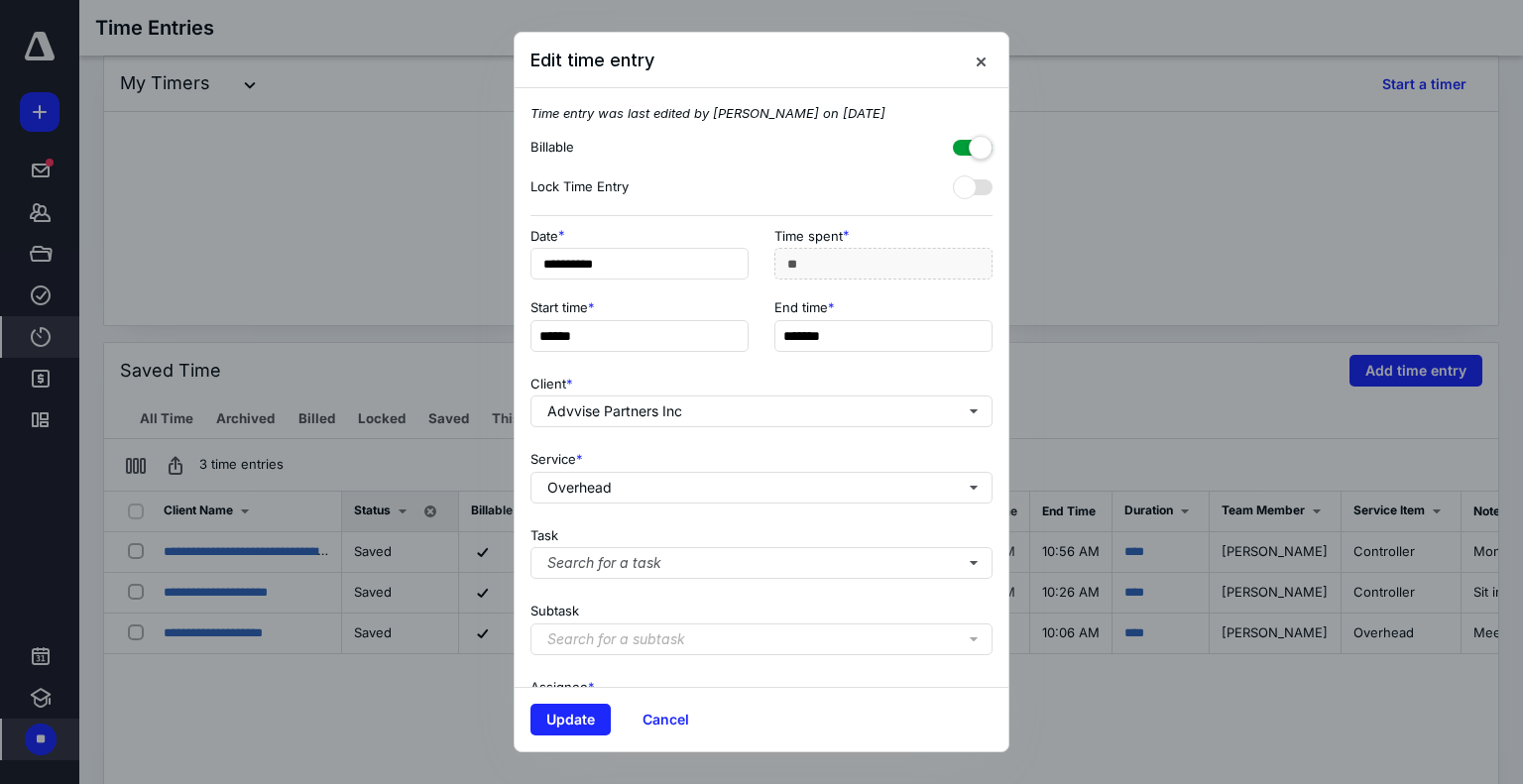 click at bounding box center (973, 144) 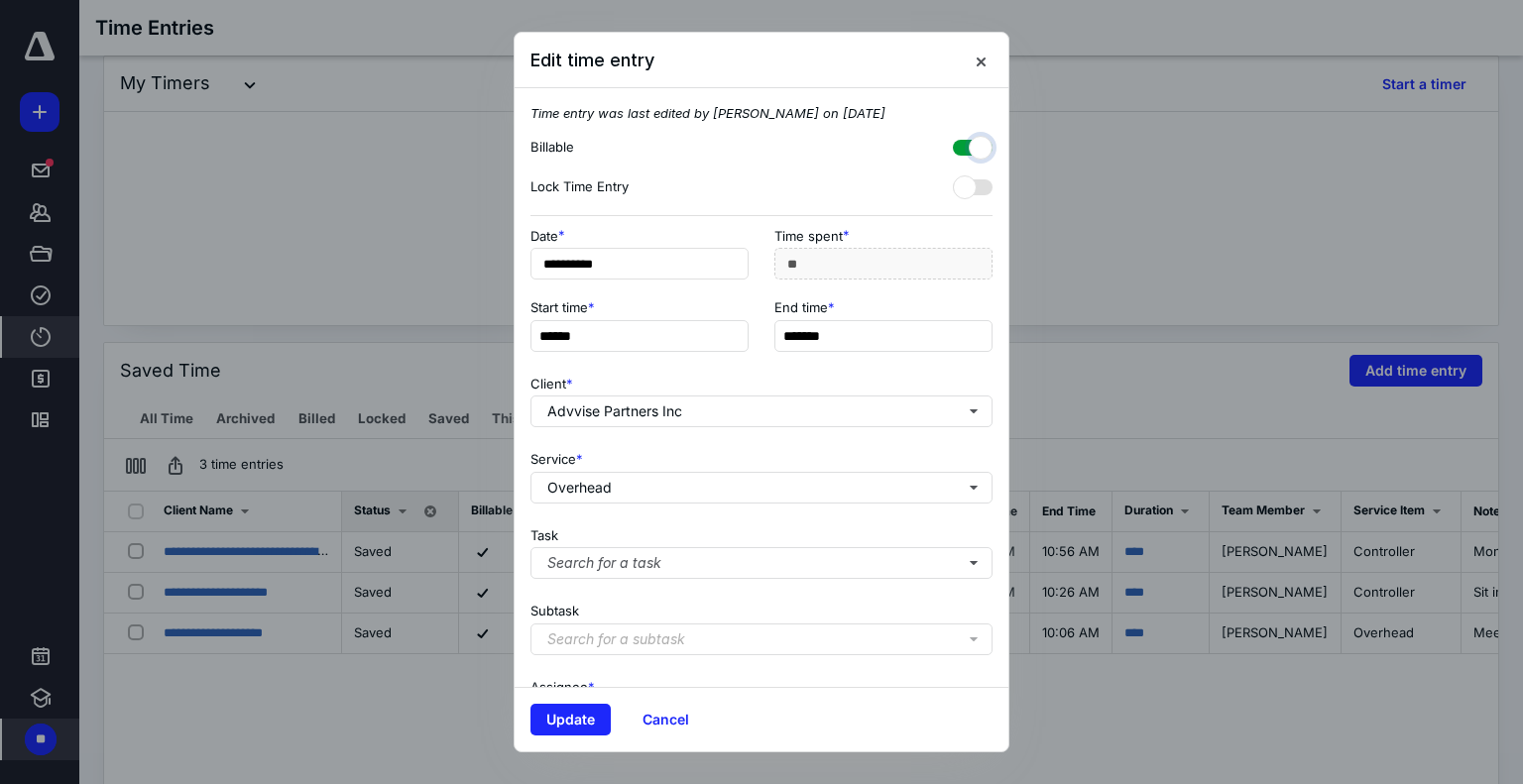 click at bounding box center (963, 145) 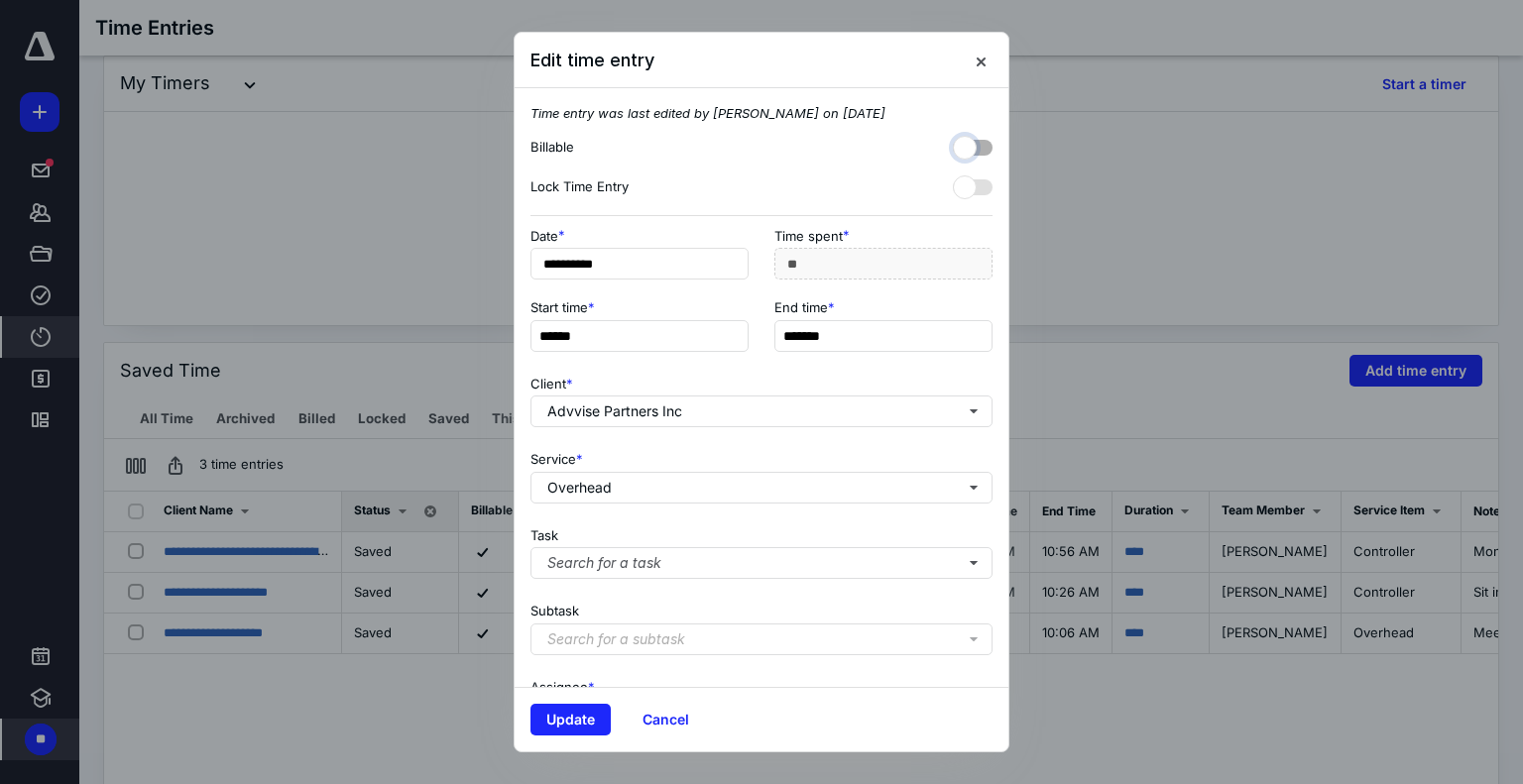 checkbox on "false" 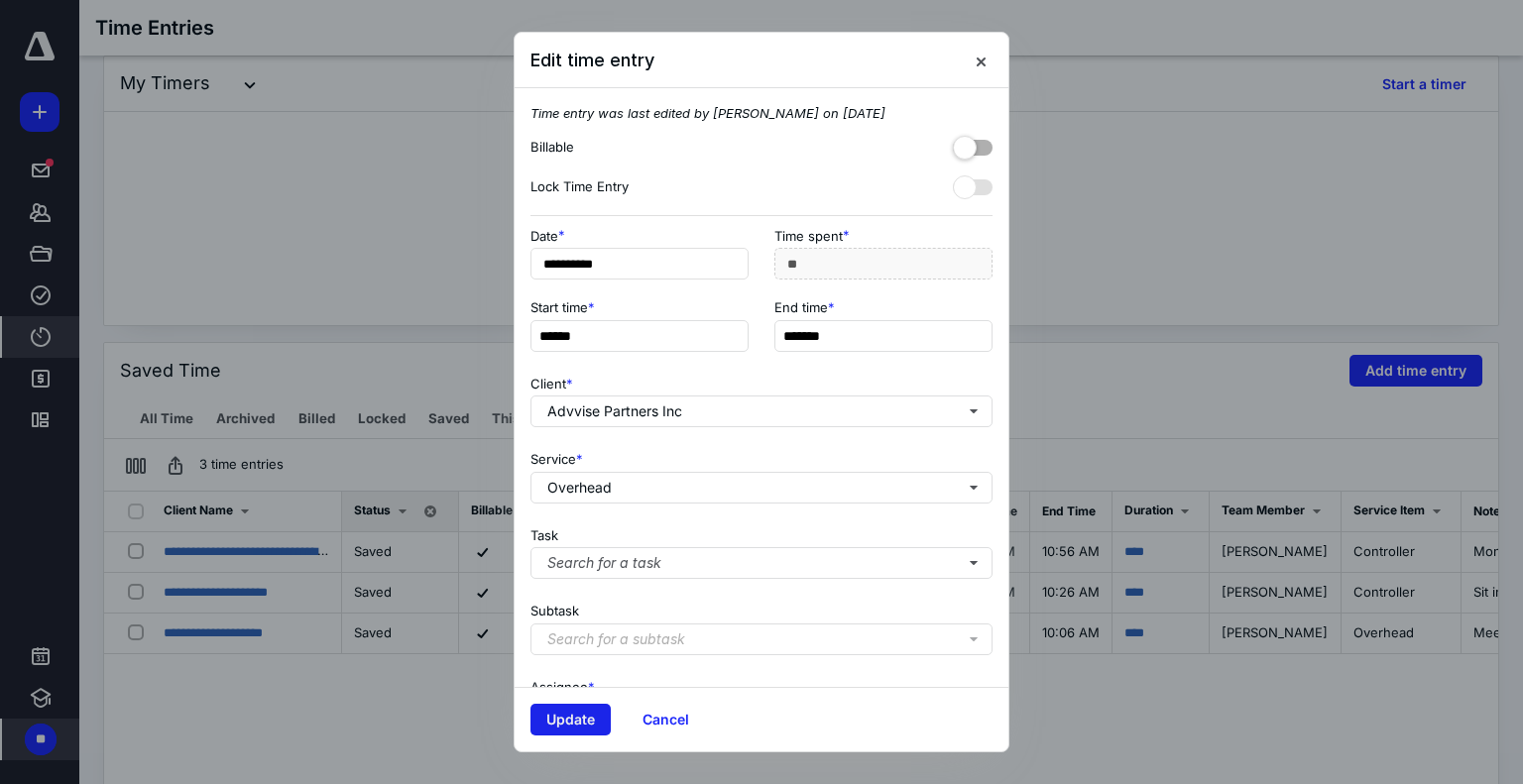 click on "Update" at bounding box center (570, 720) 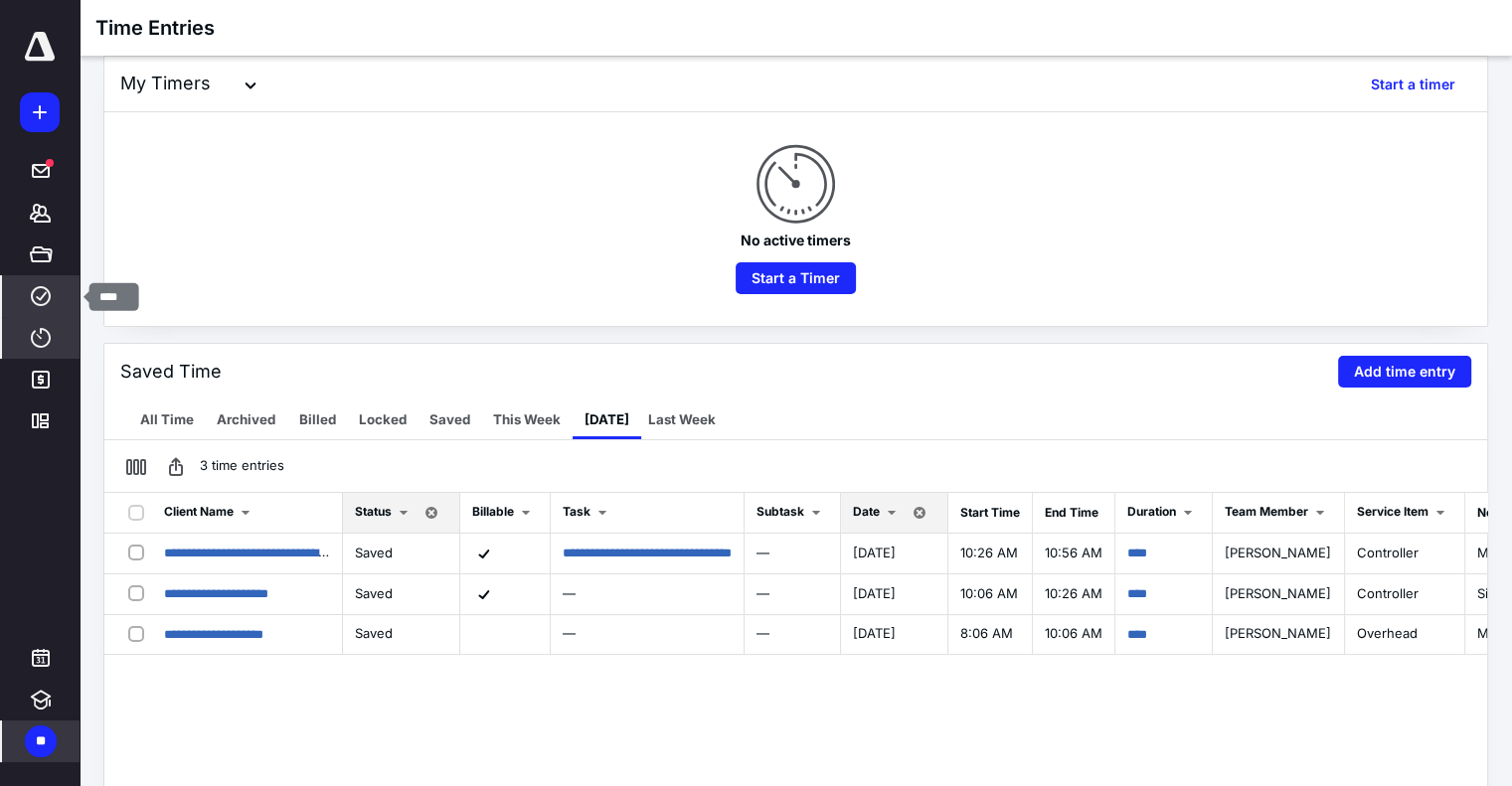 click 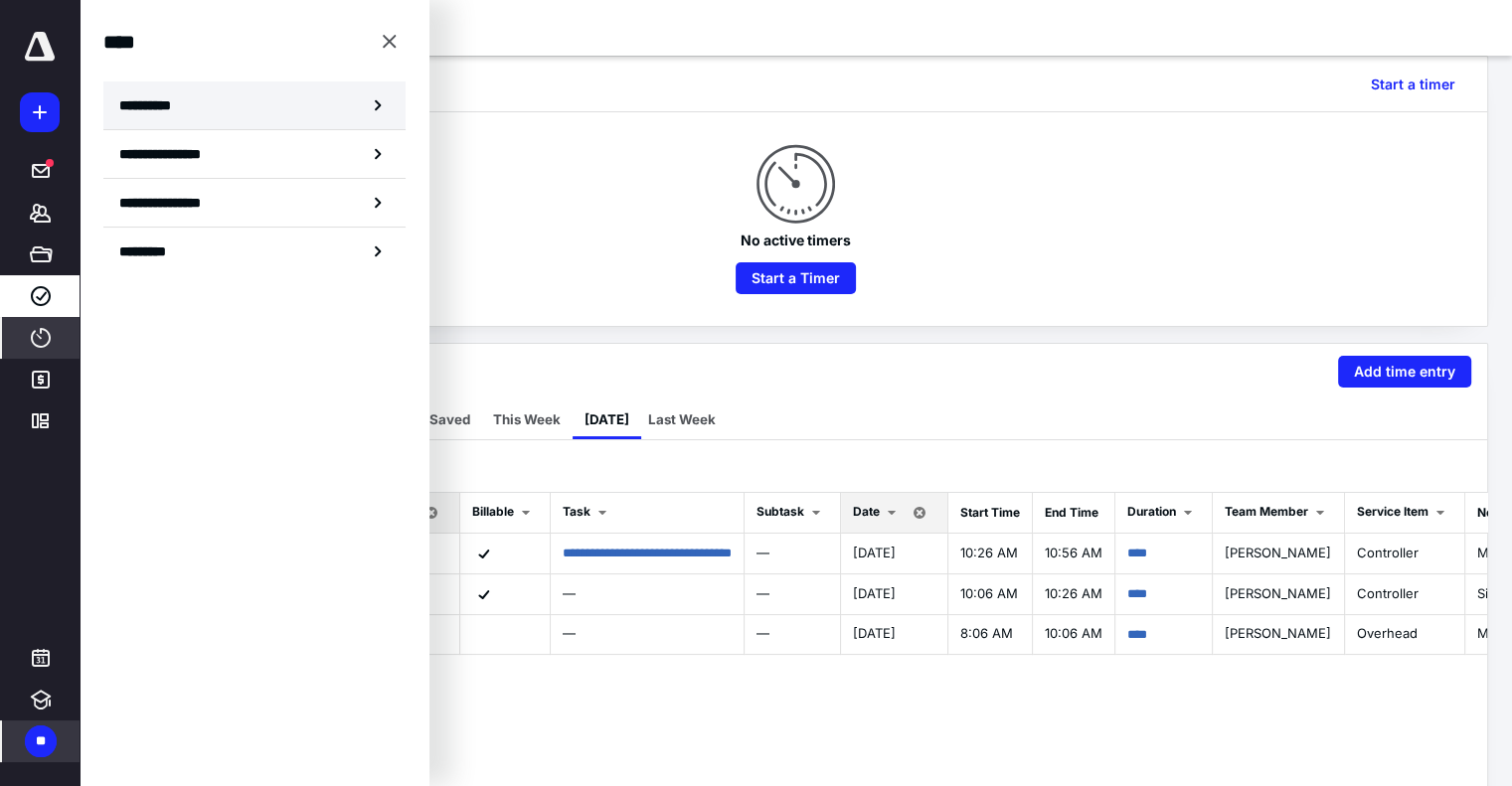 click on "**********" at bounding box center [152, 105] 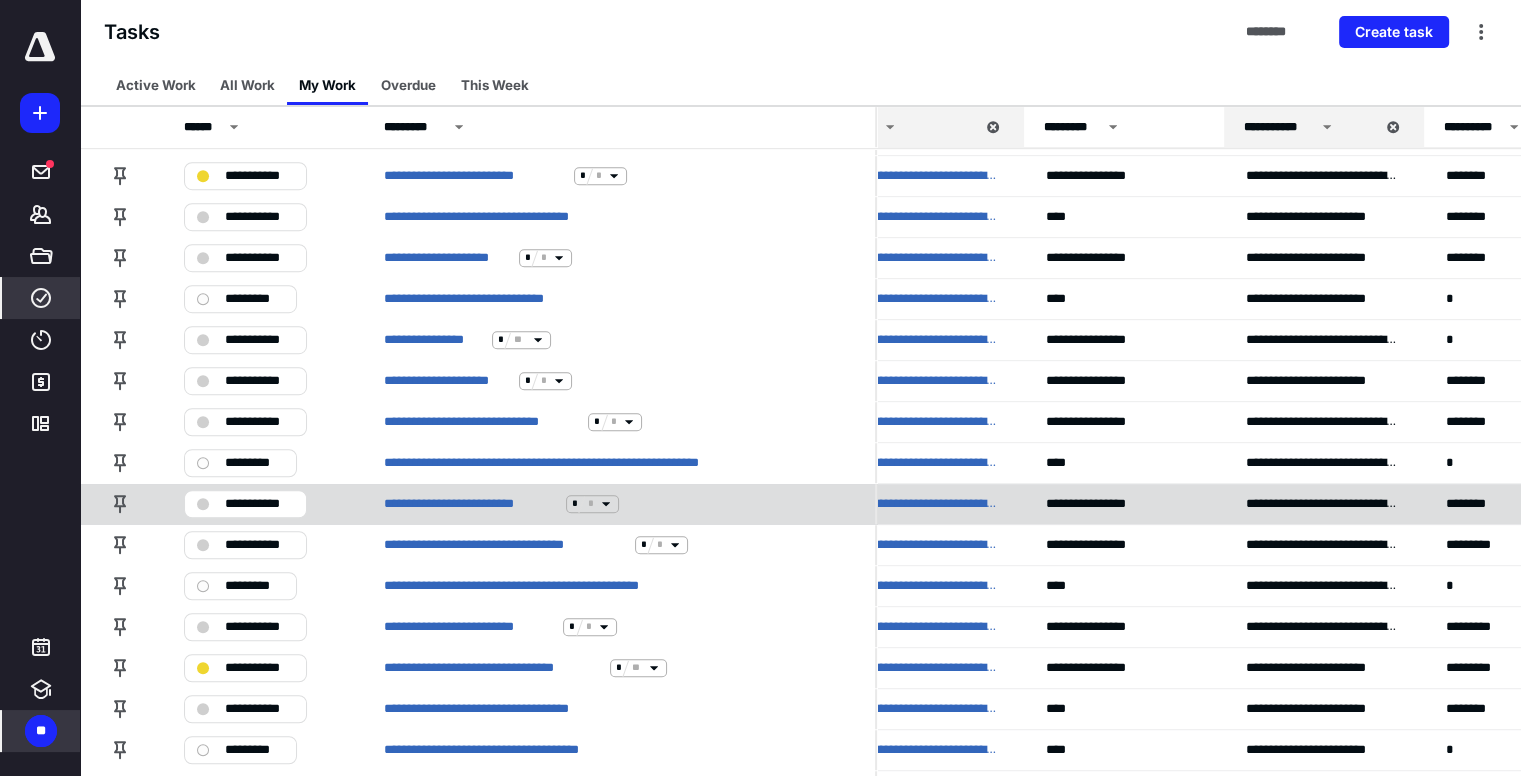 scroll, scrollTop: 1264, scrollLeft: 0, axis: vertical 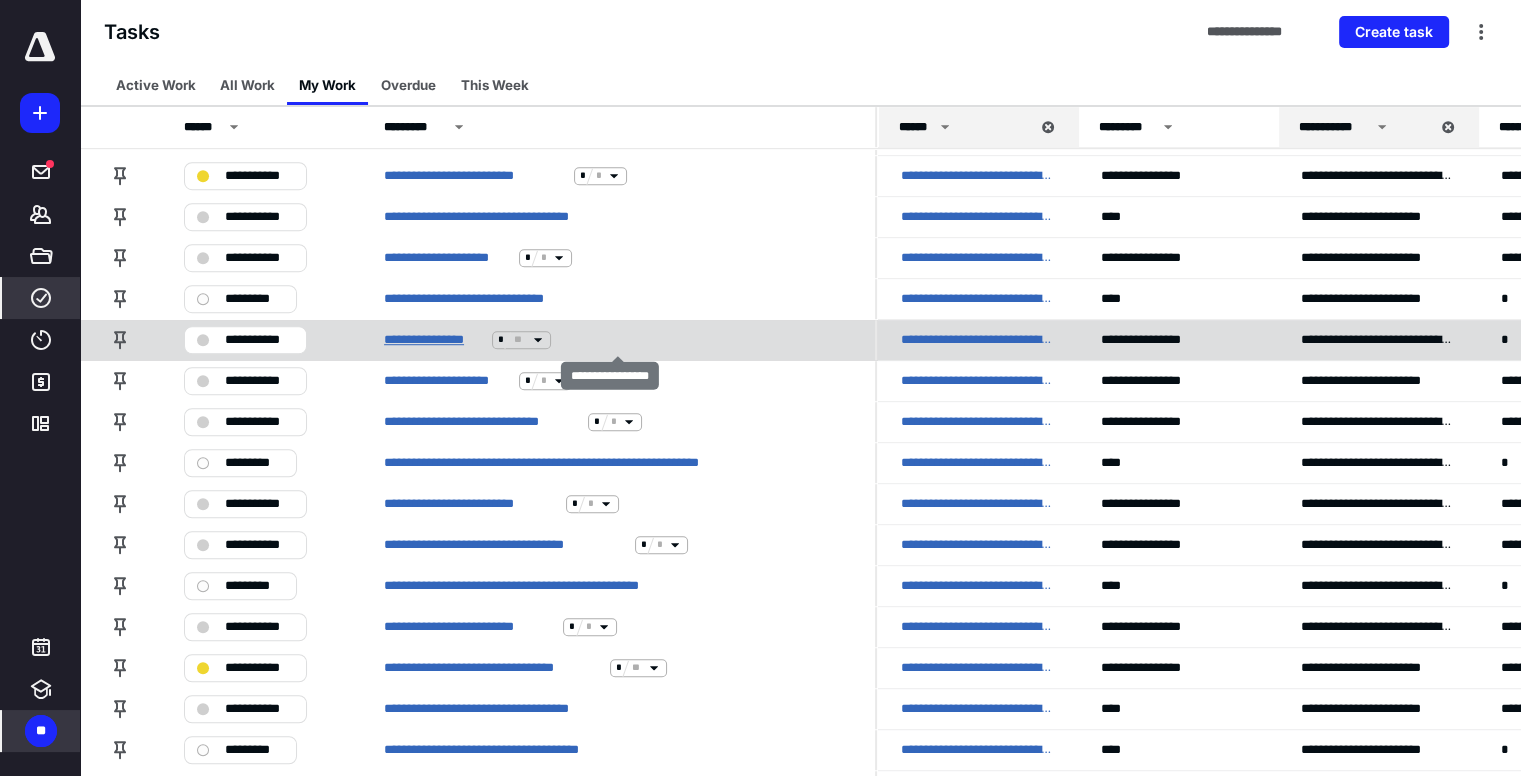 click on "**********" at bounding box center (434, 340) 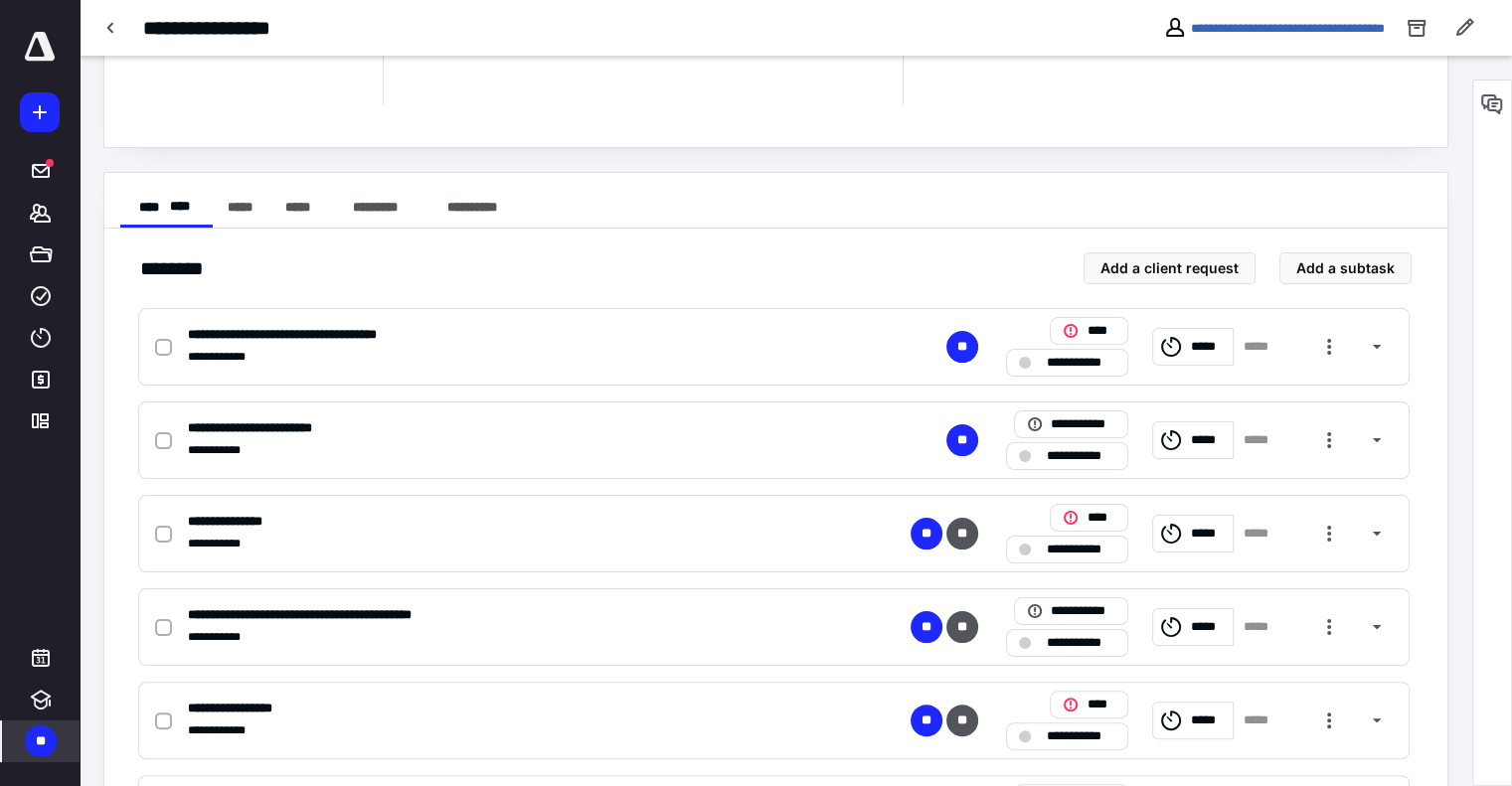 scroll, scrollTop: 274, scrollLeft: 0, axis: vertical 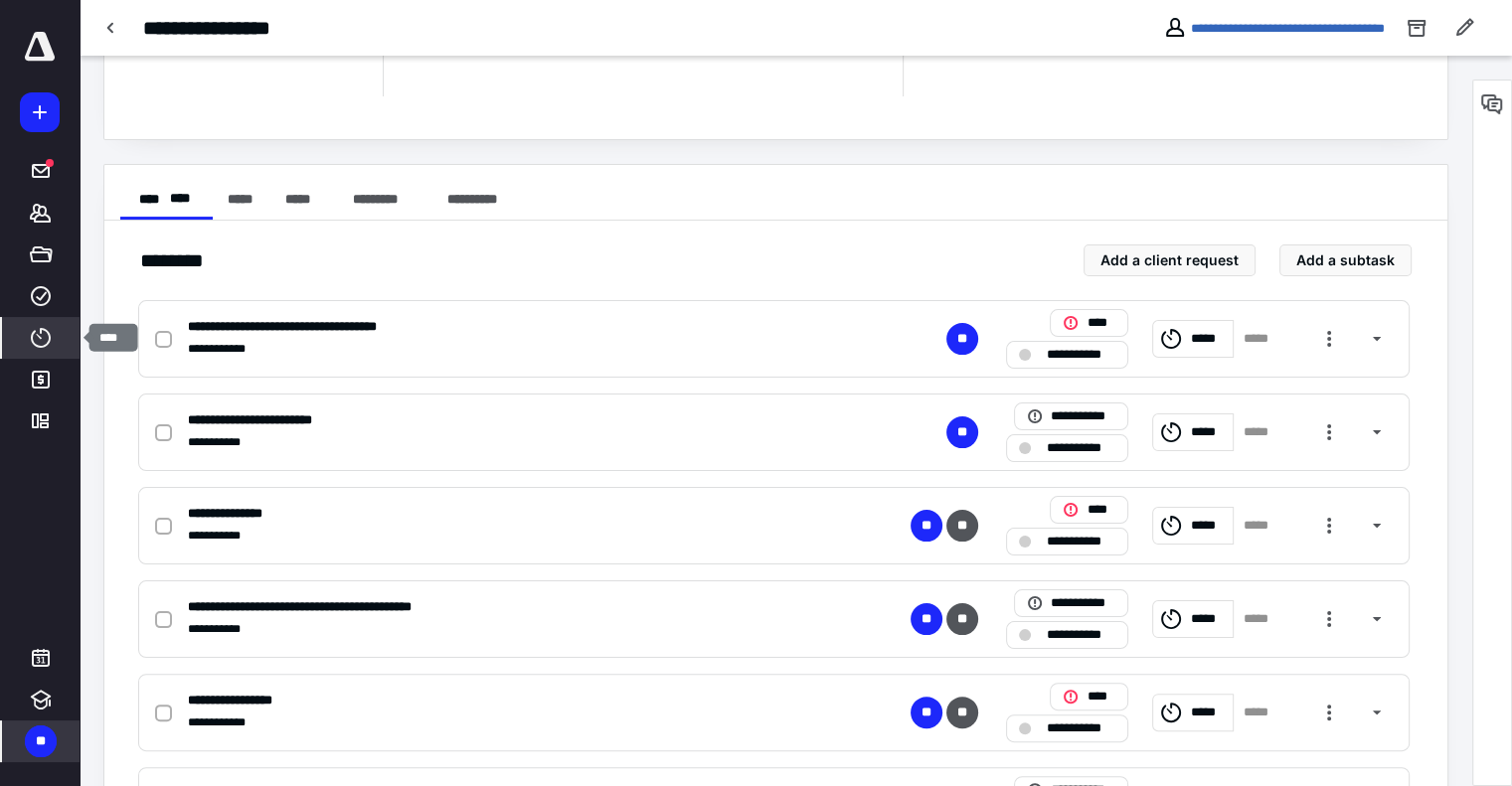click 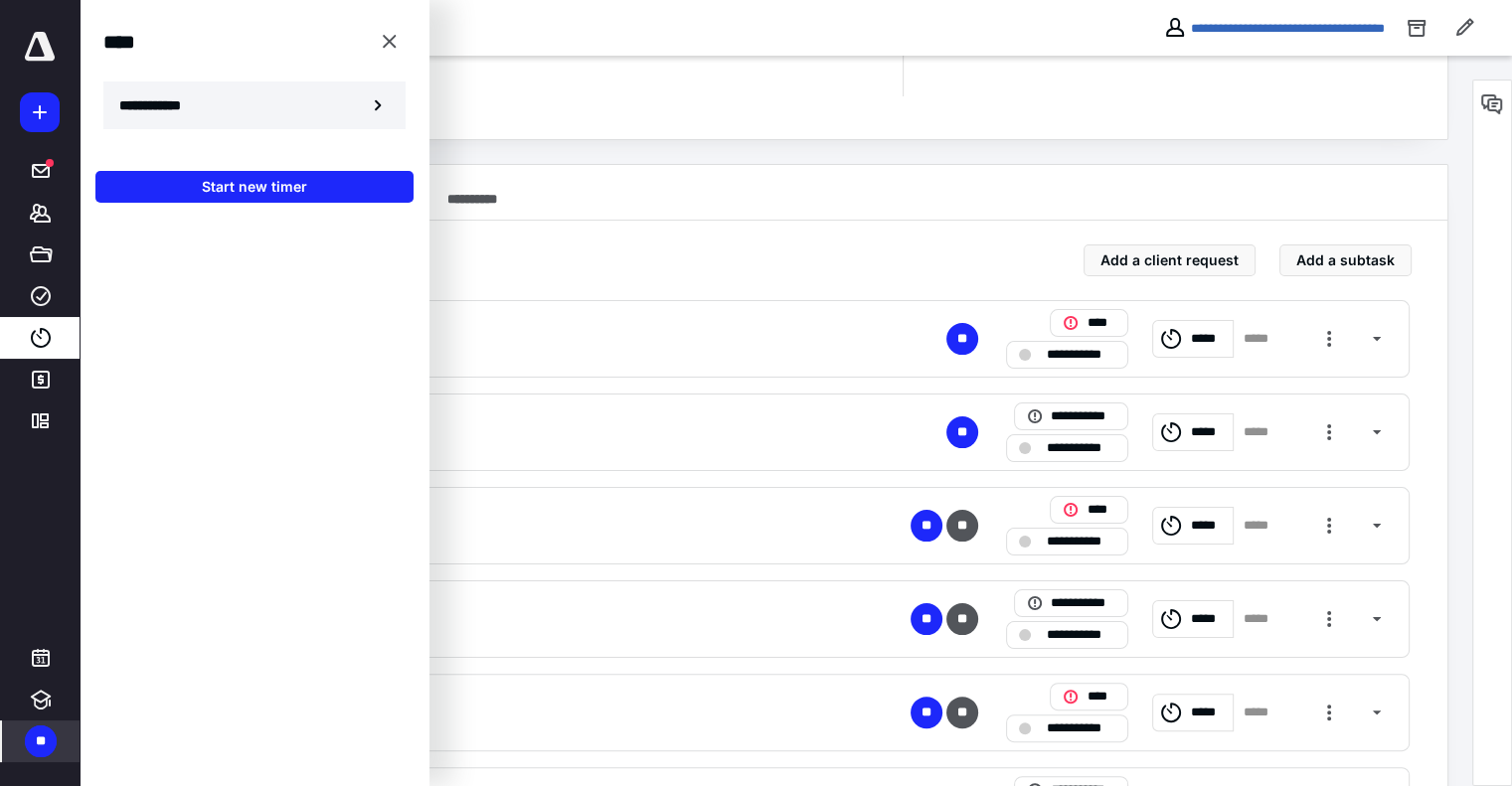 click on "**********" at bounding box center [161, 105] 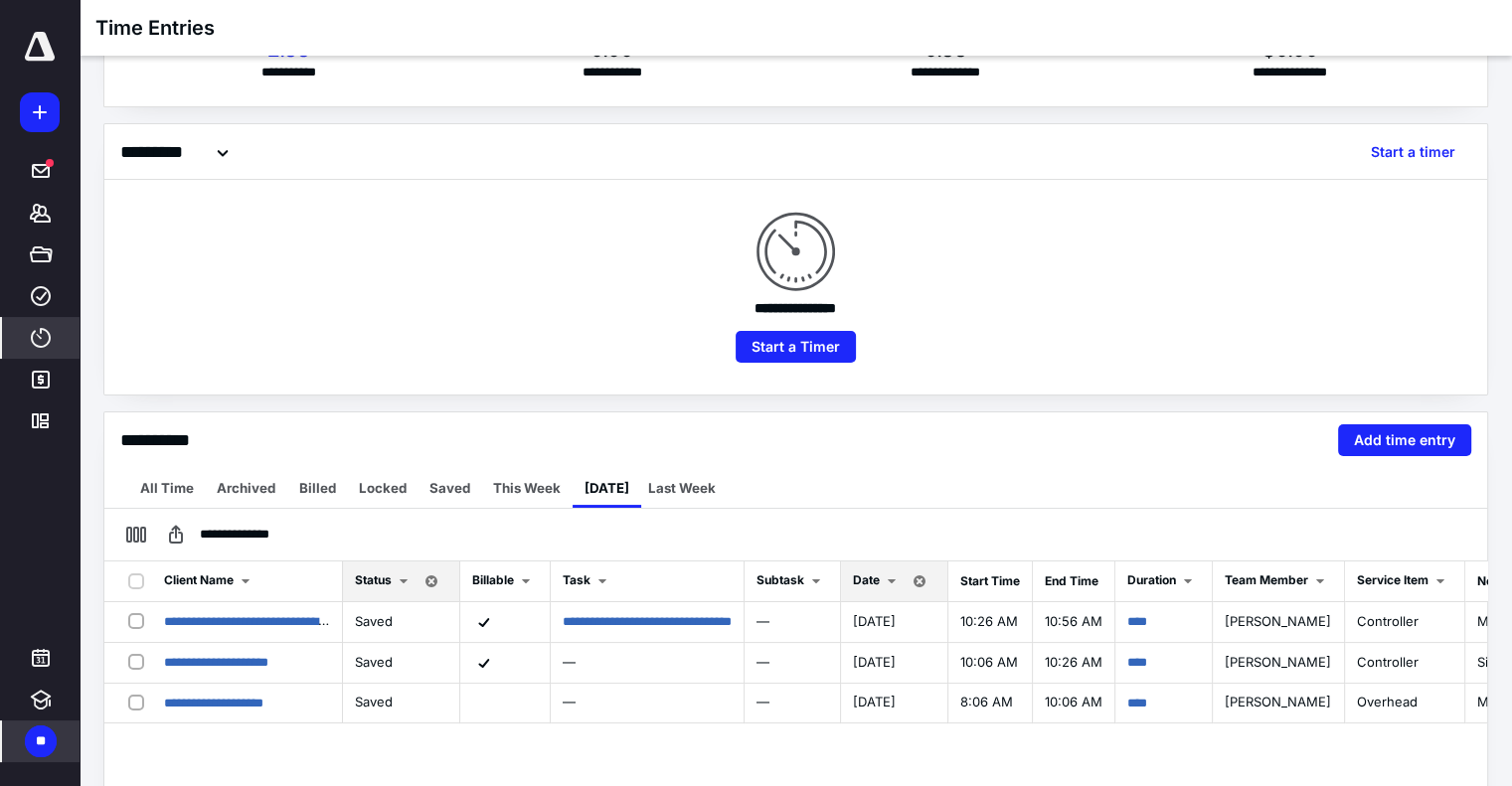 scroll, scrollTop: 90, scrollLeft: 0, axis: vertical 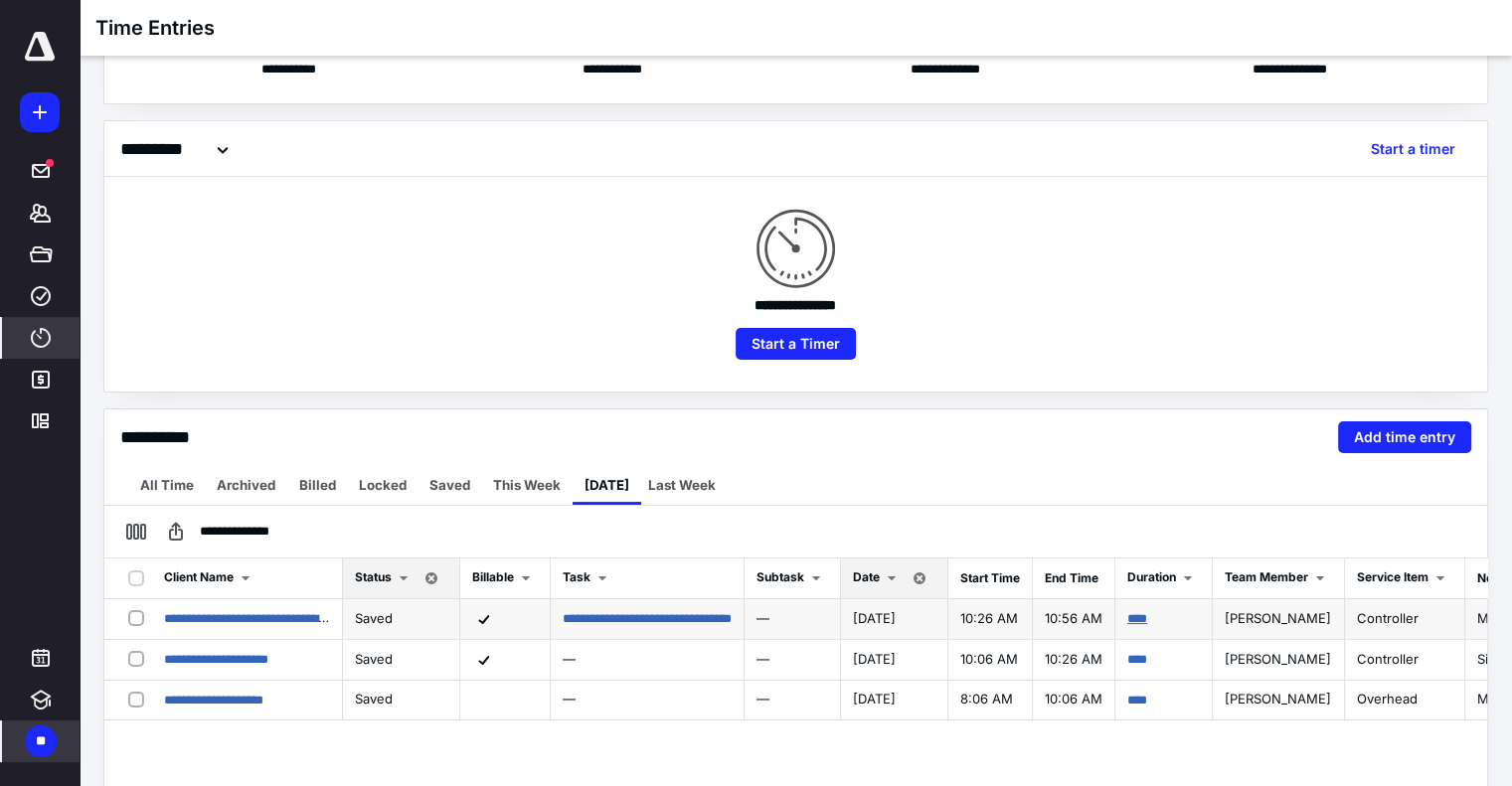 click on "****" at bounding box center [1137, 618] 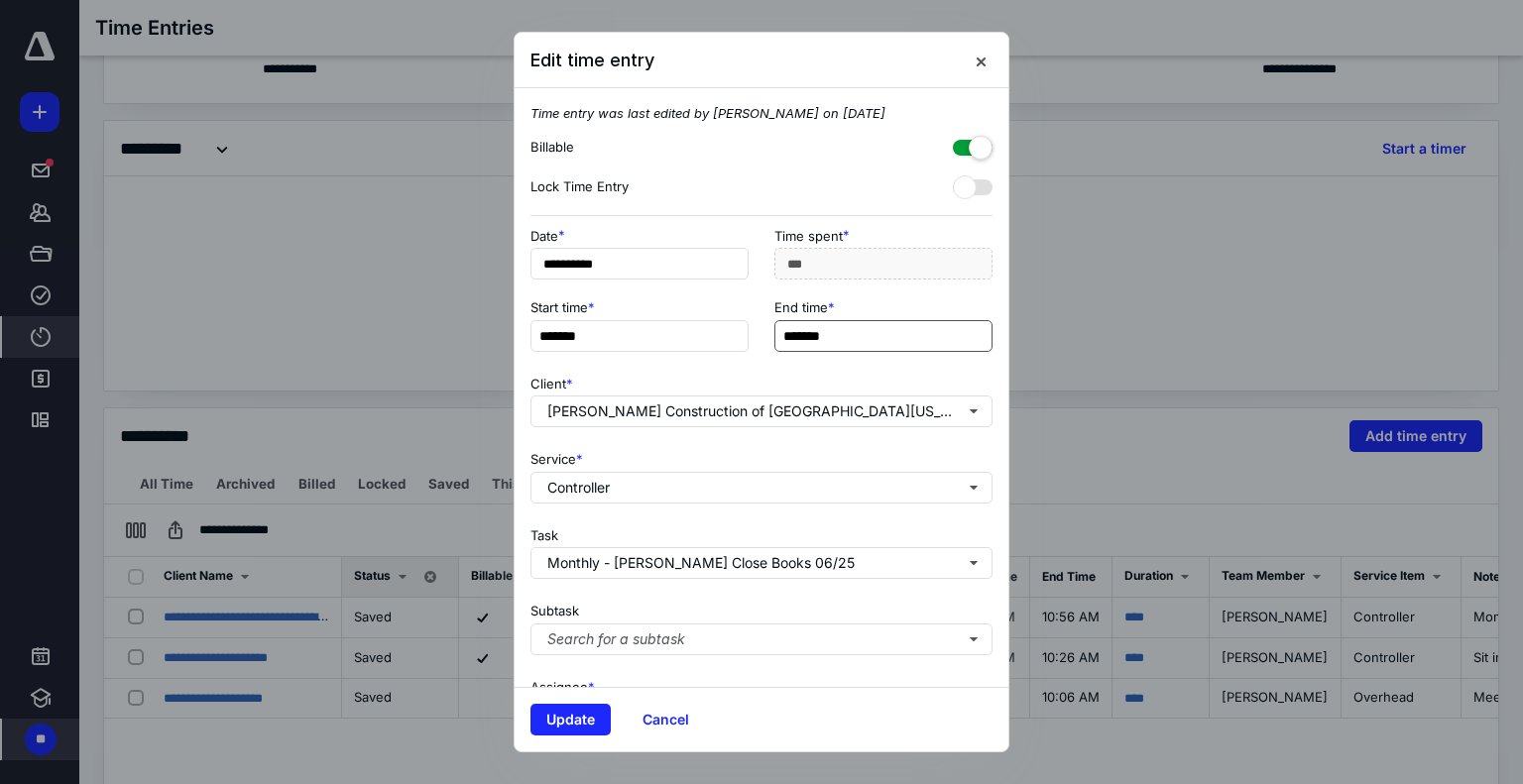 click on "*******" at bounding box center (883, 336) 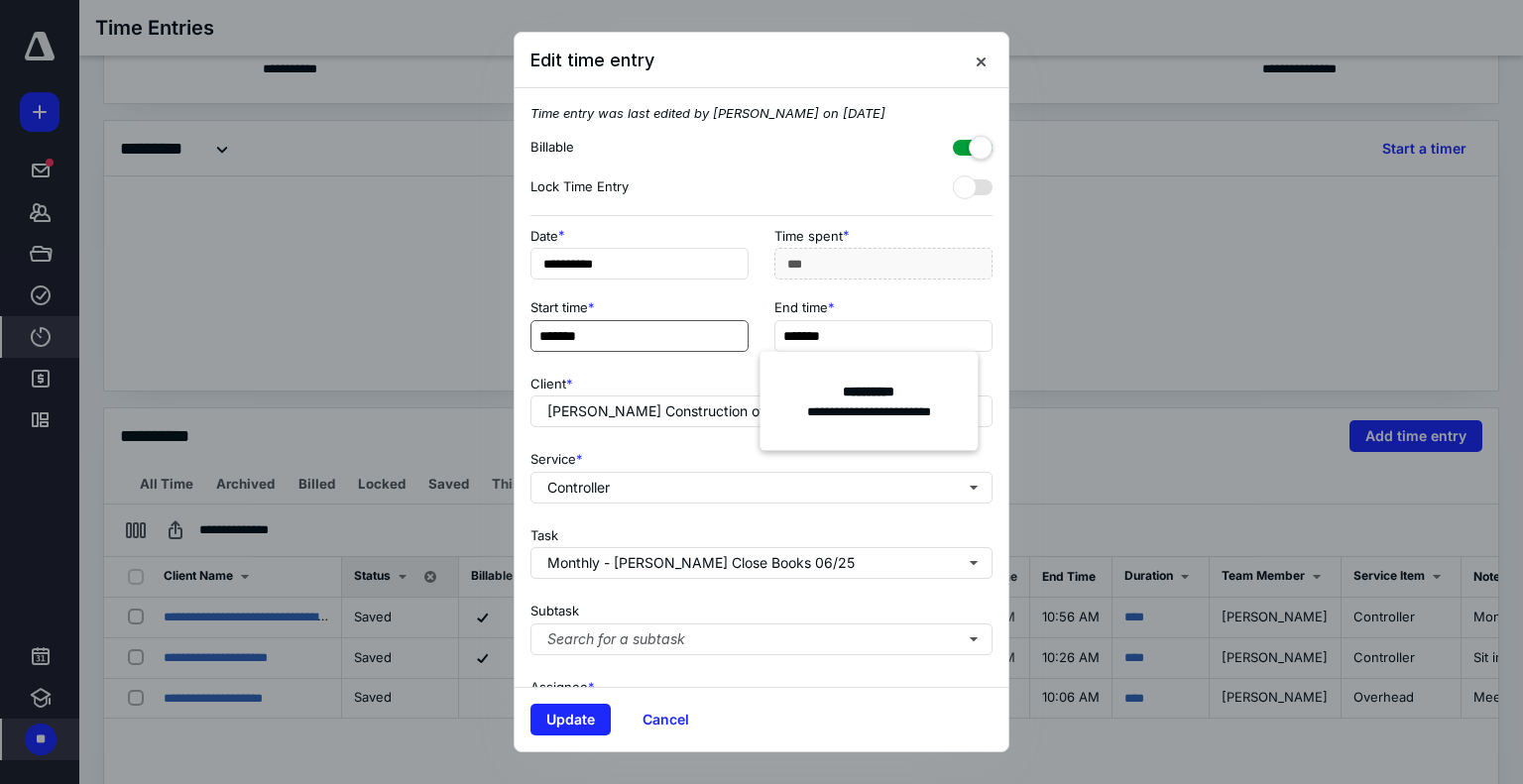 type on "*******" 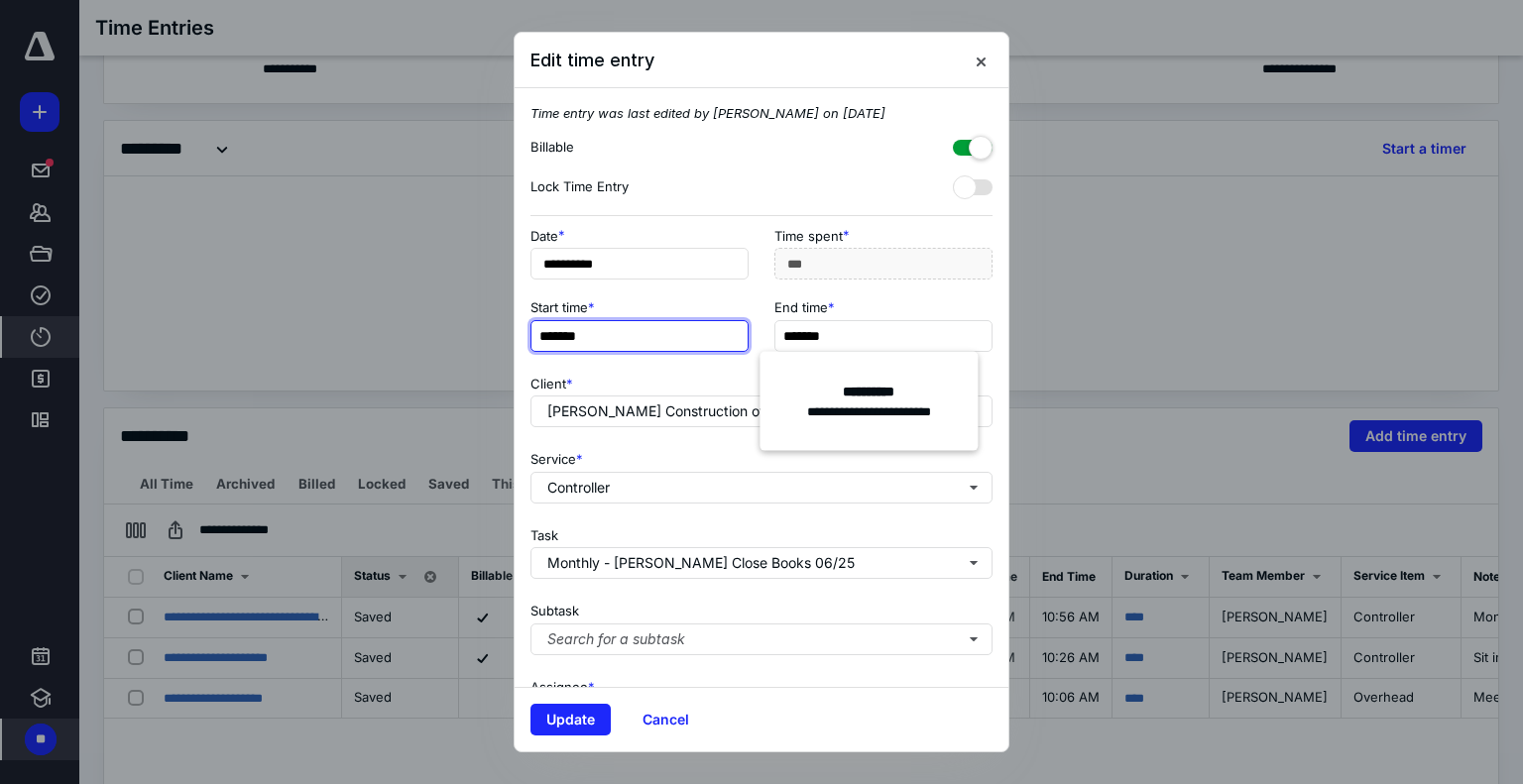 type on "***" 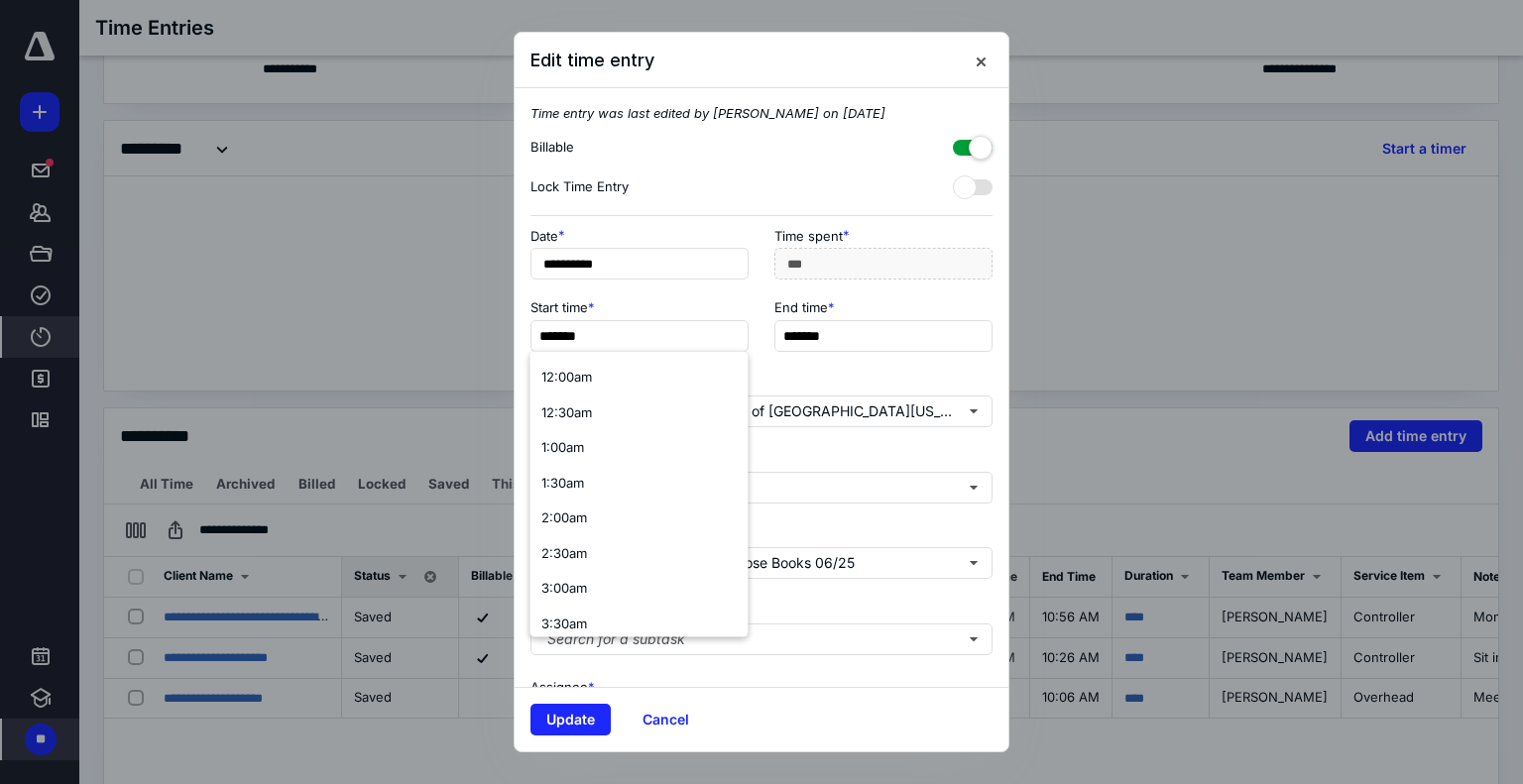 click on "Start time *" at bounding box center [640, 307] 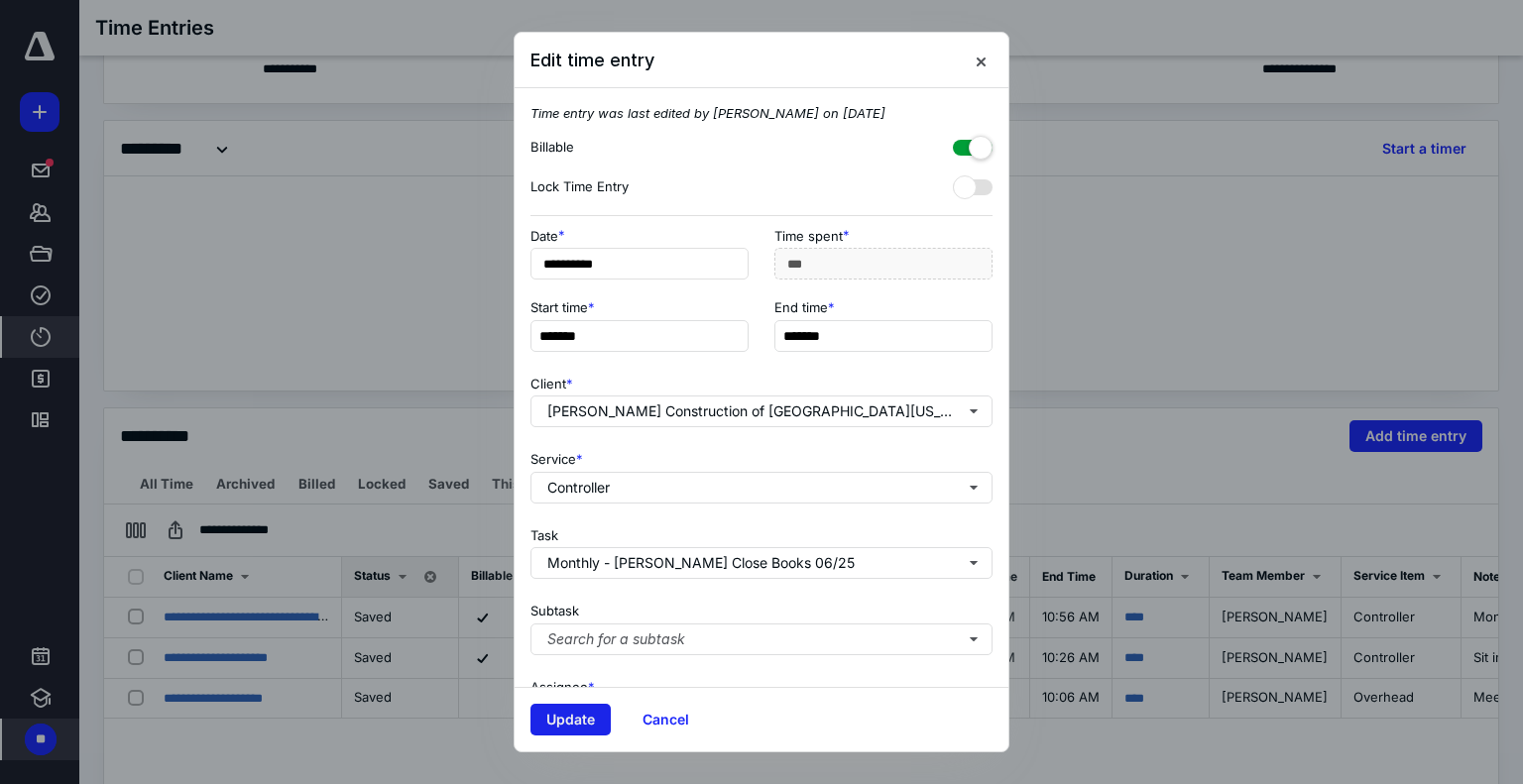 click on "Update" at bounding box center [570, 720] 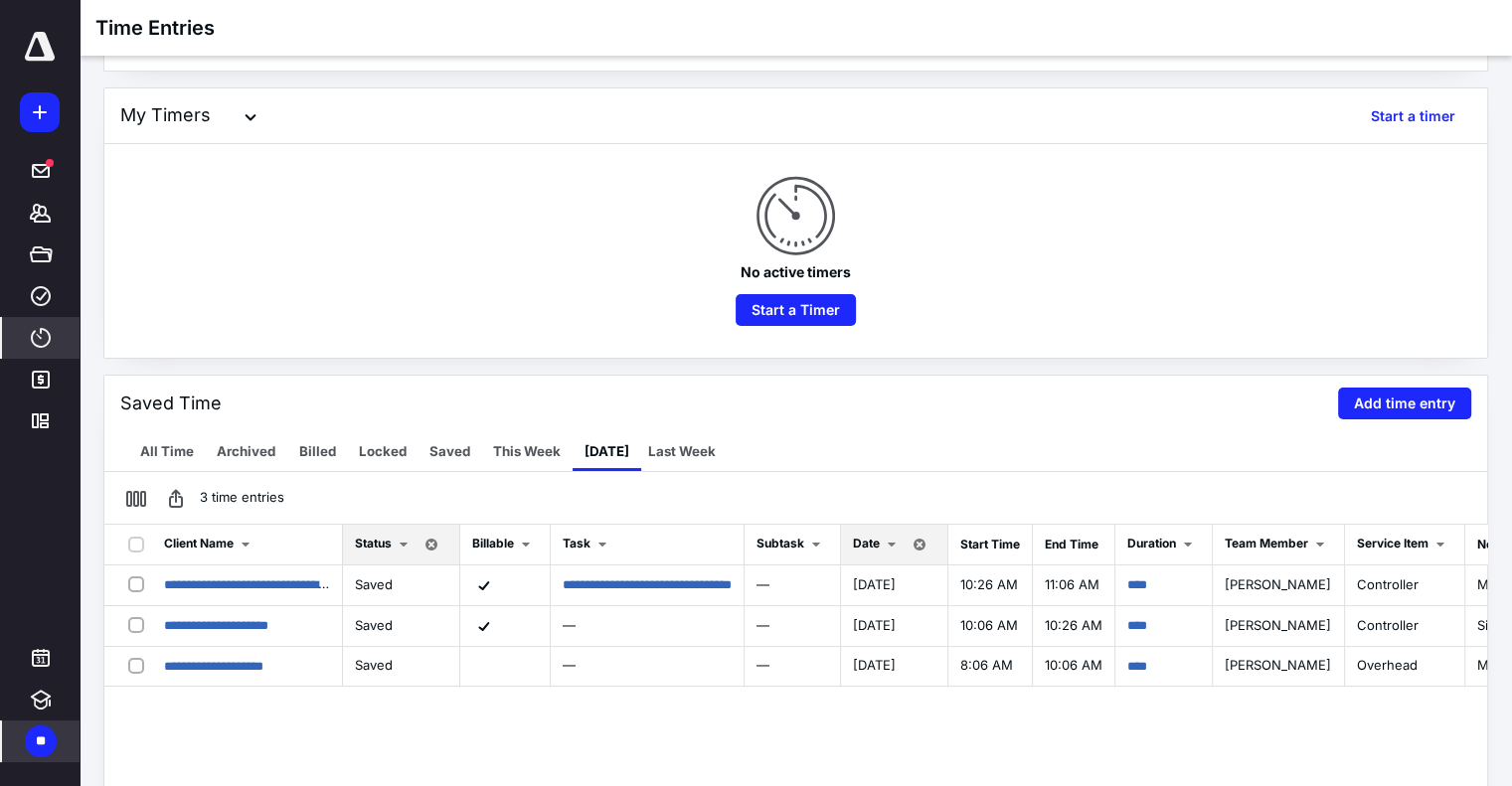 scroll, scrollTop: 127, scrollLeft: 0, axis: vertical 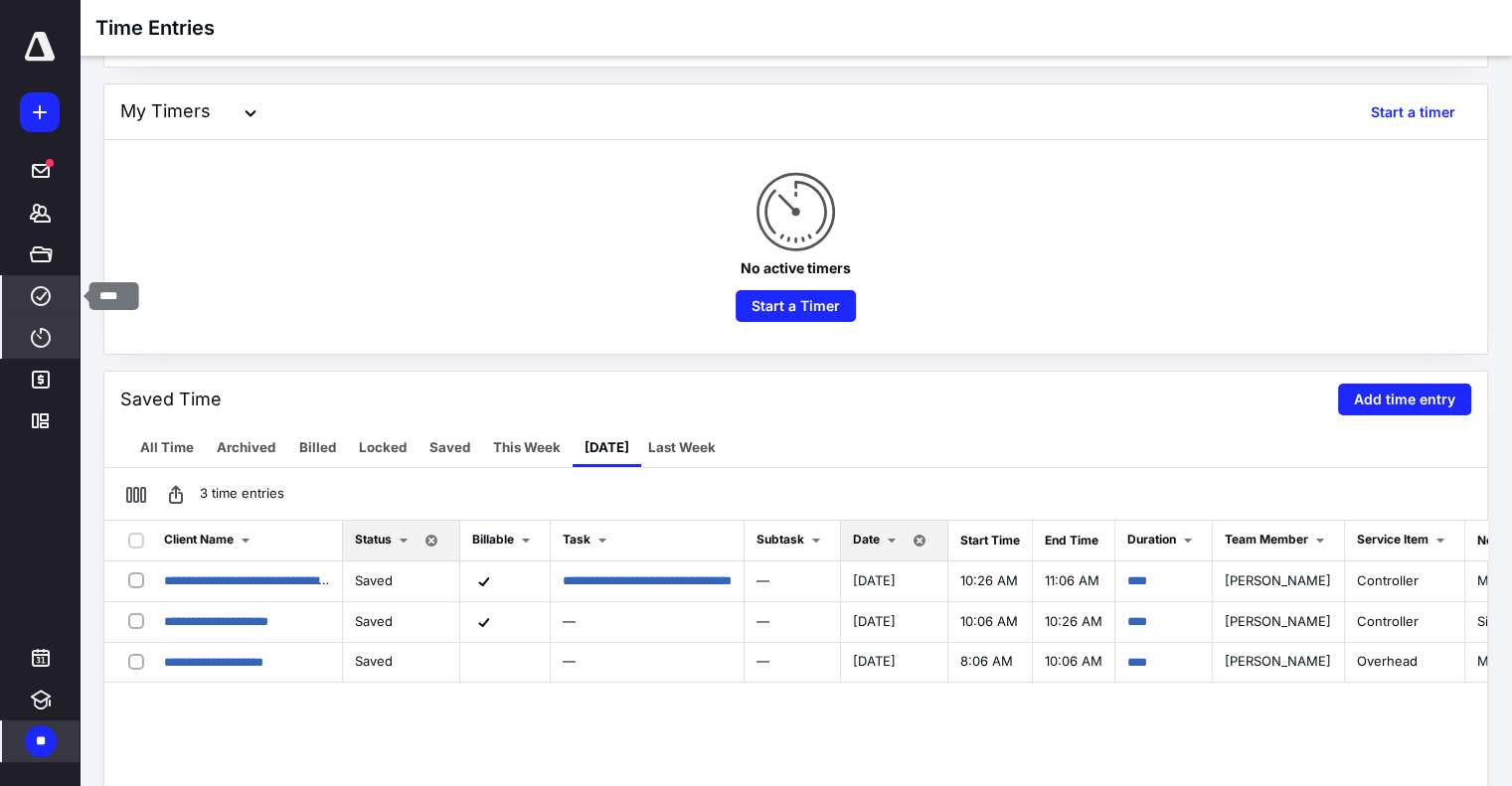 click on "****" at bounding box center (41, 296) 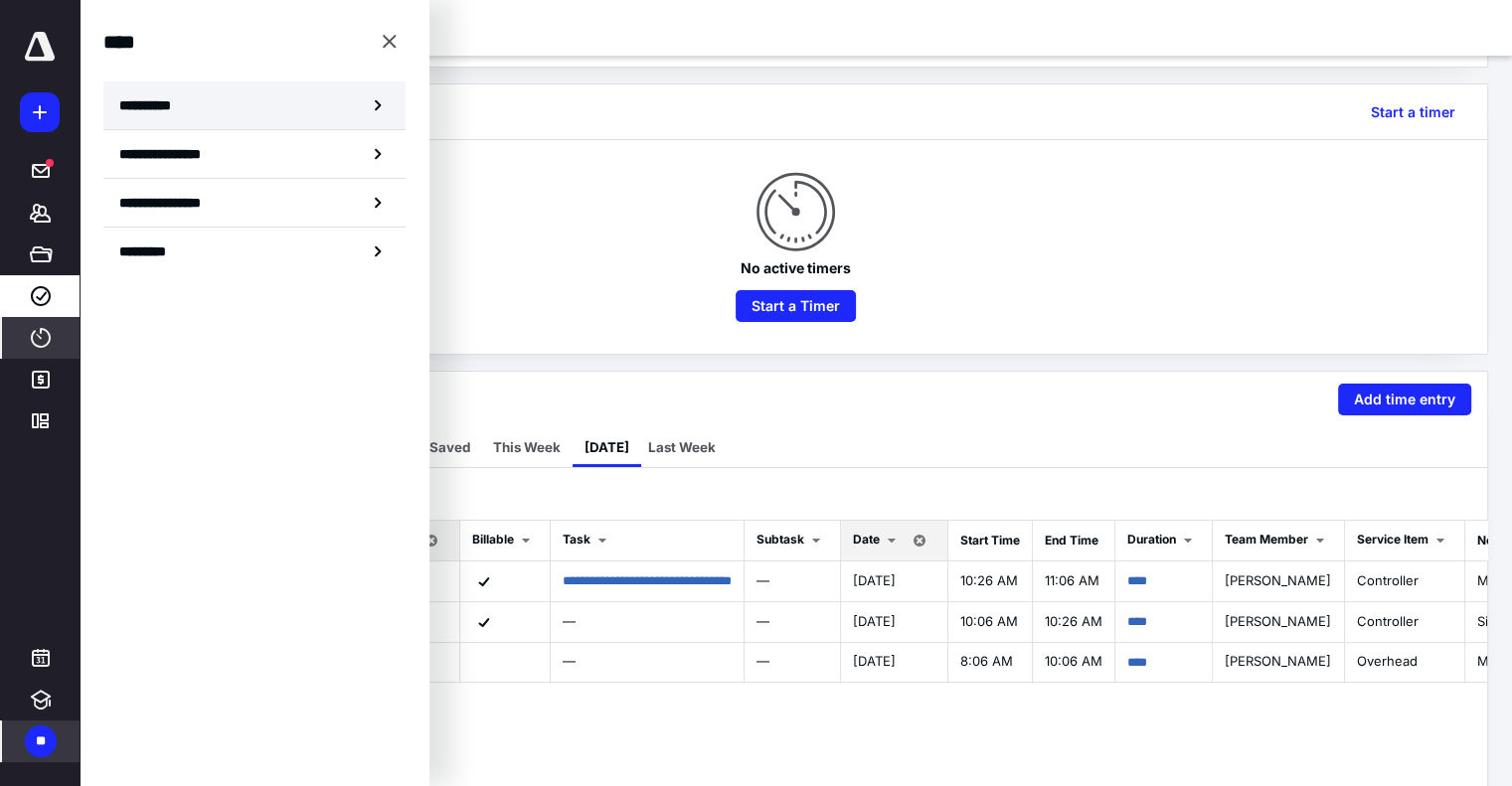 click on "**********" at bounding box center [152, 105] 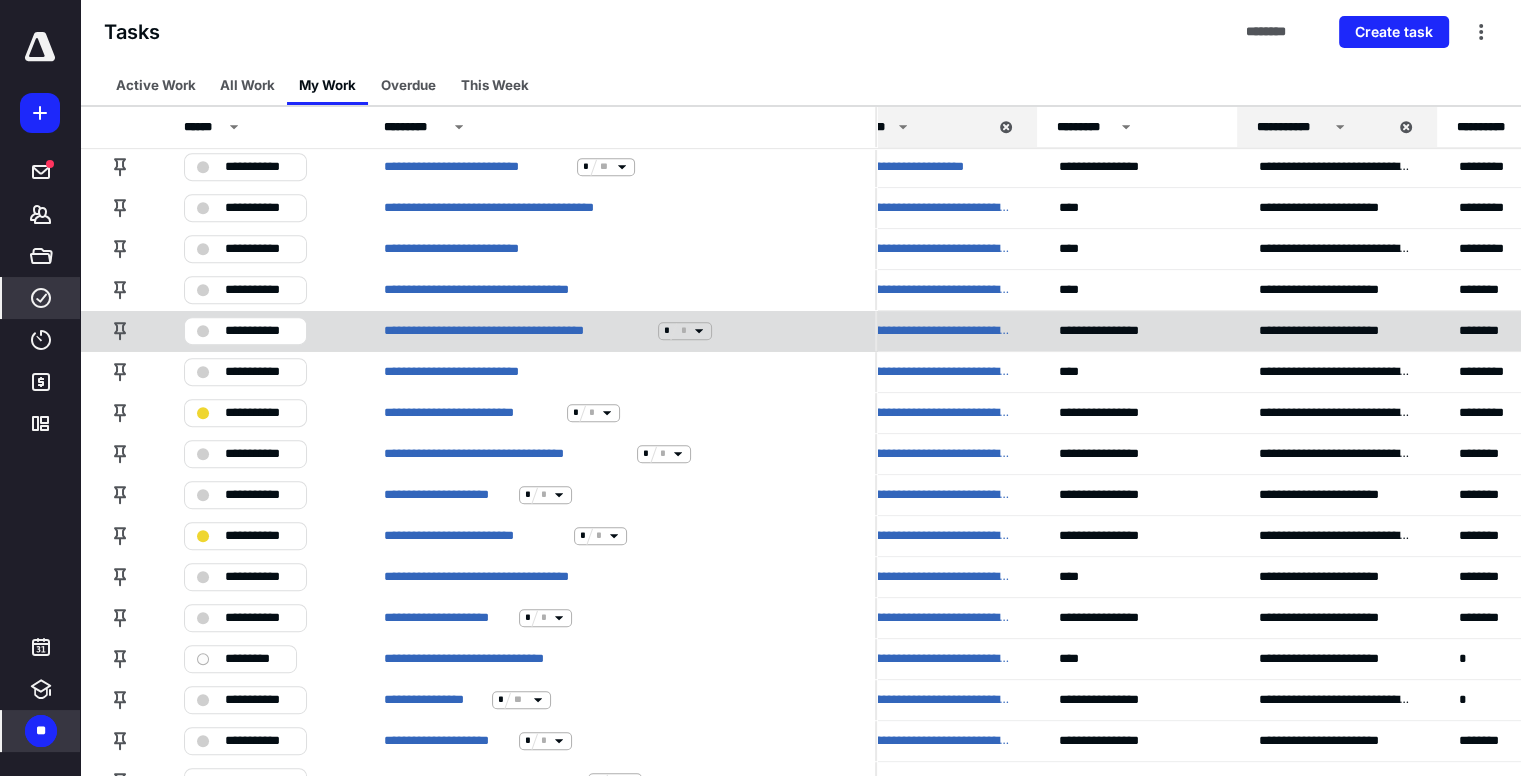 scroll, scrollTop: 1004, scrollLeft: 42, axis: both 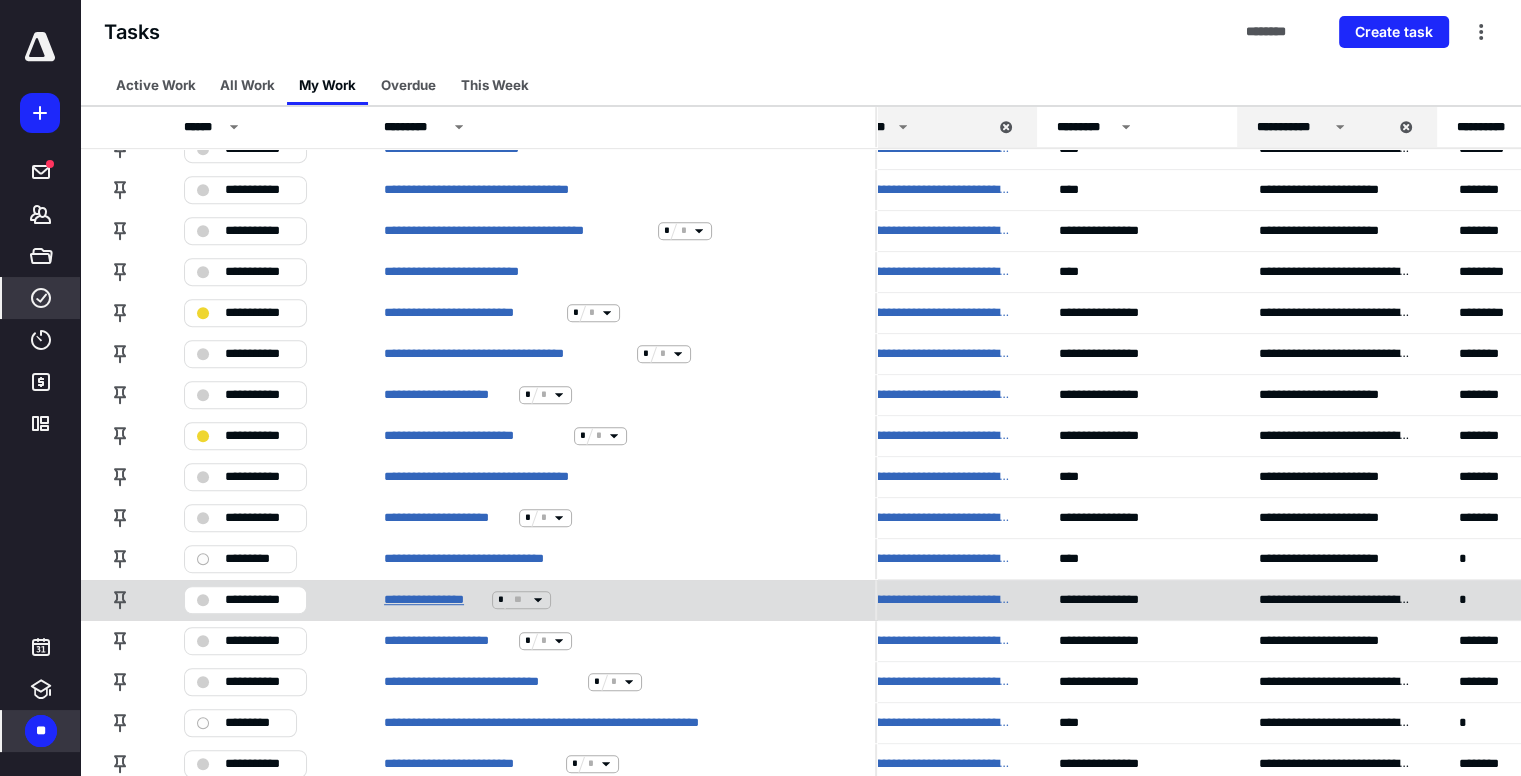 click on "**********" at bounding box center [434, 600] 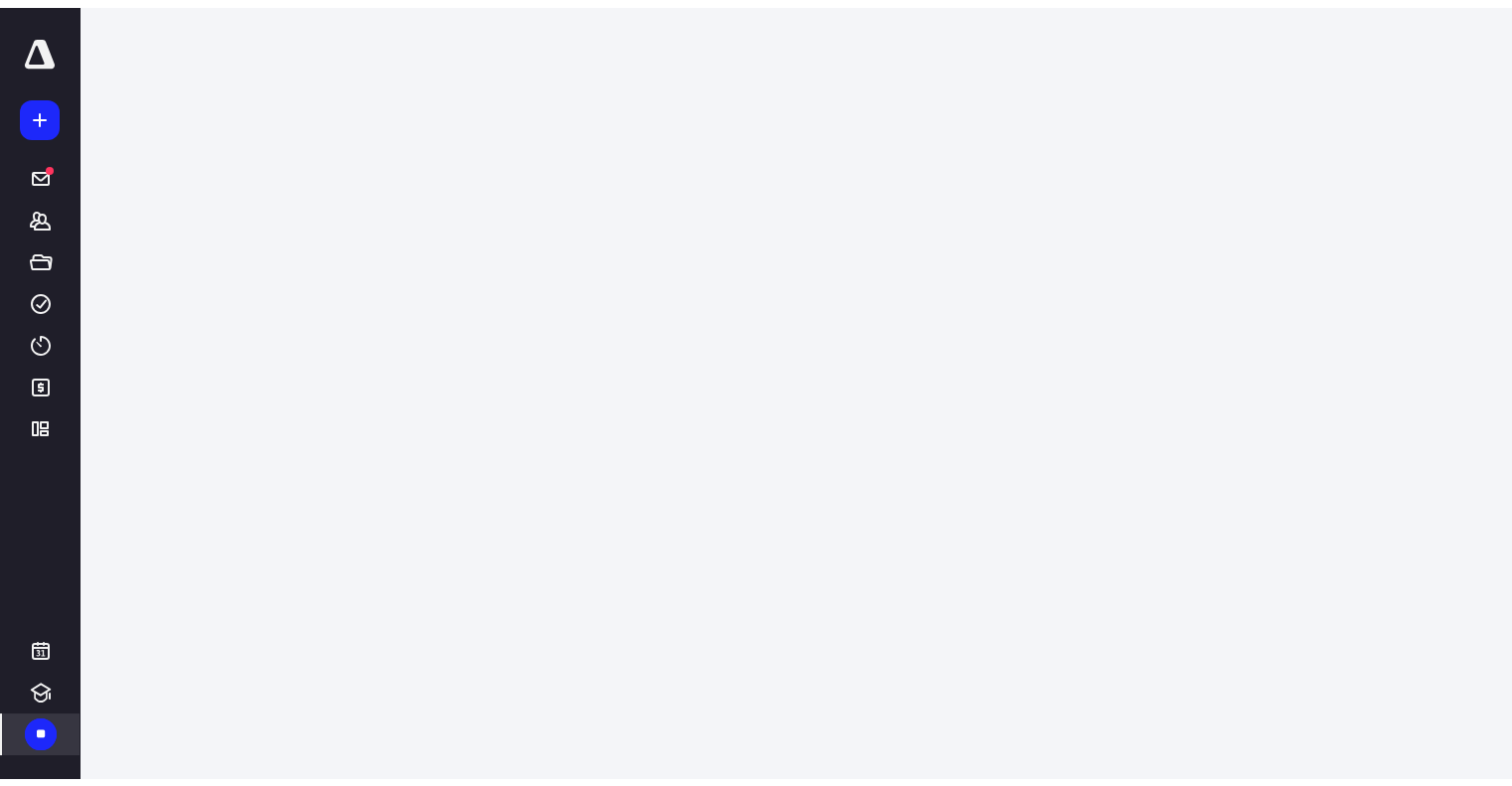 scroll, scrollTop: 0, scrollLeft: 0, axis: both 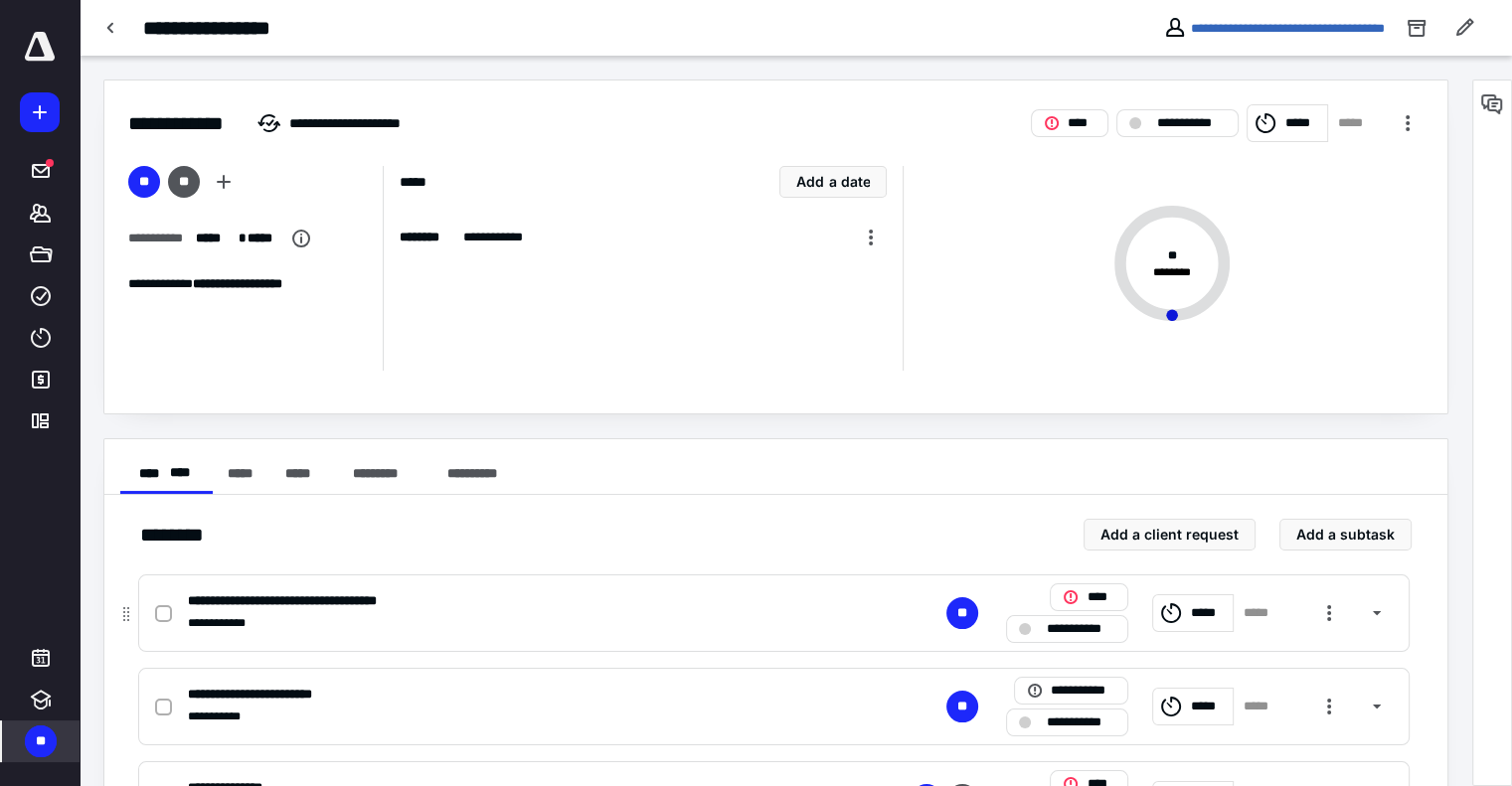 click on "**********" at bounding box center (314, 601) 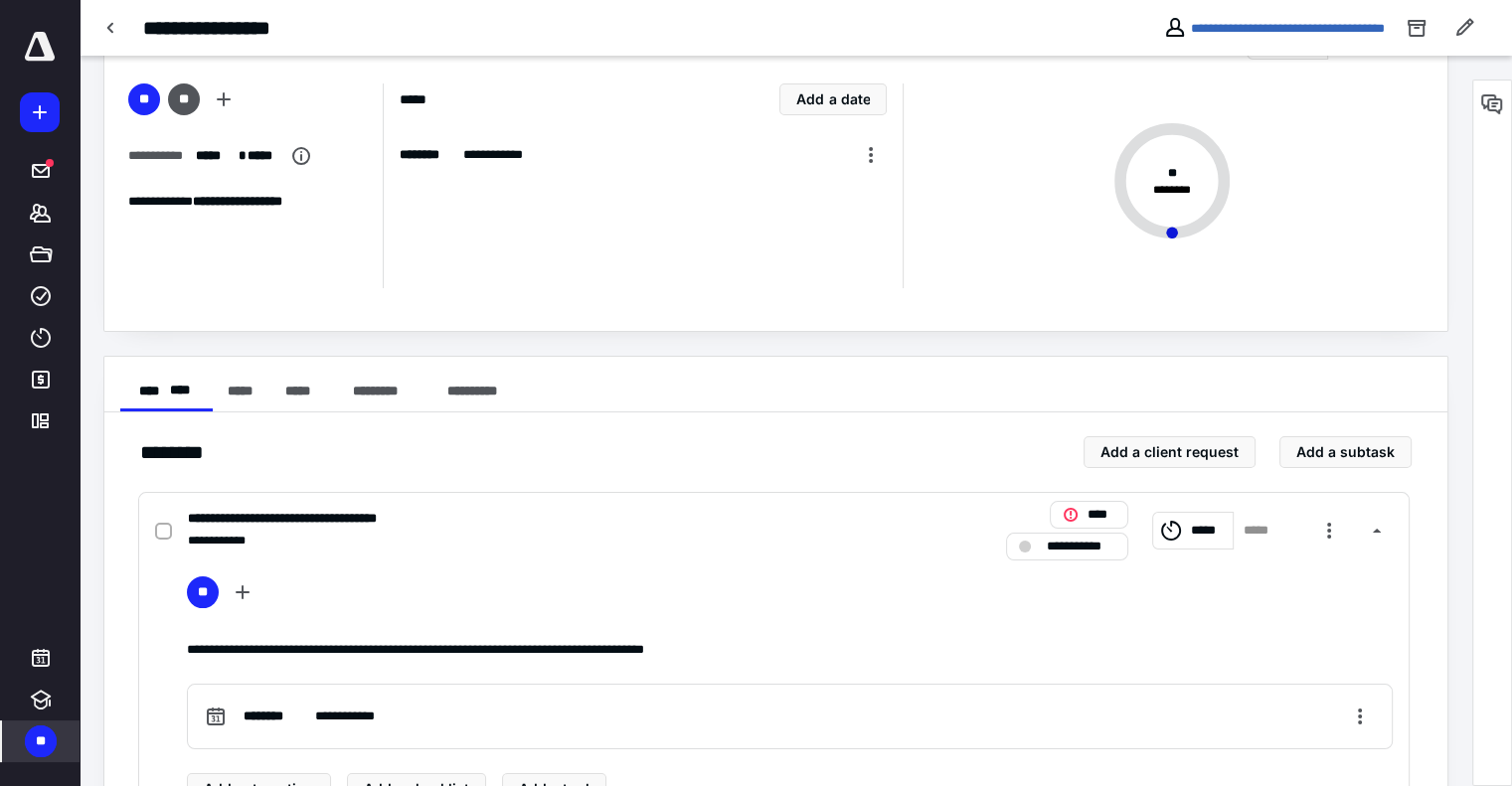 scroll, scrollTop: 298, scrollLeft: 0, axis: vertical 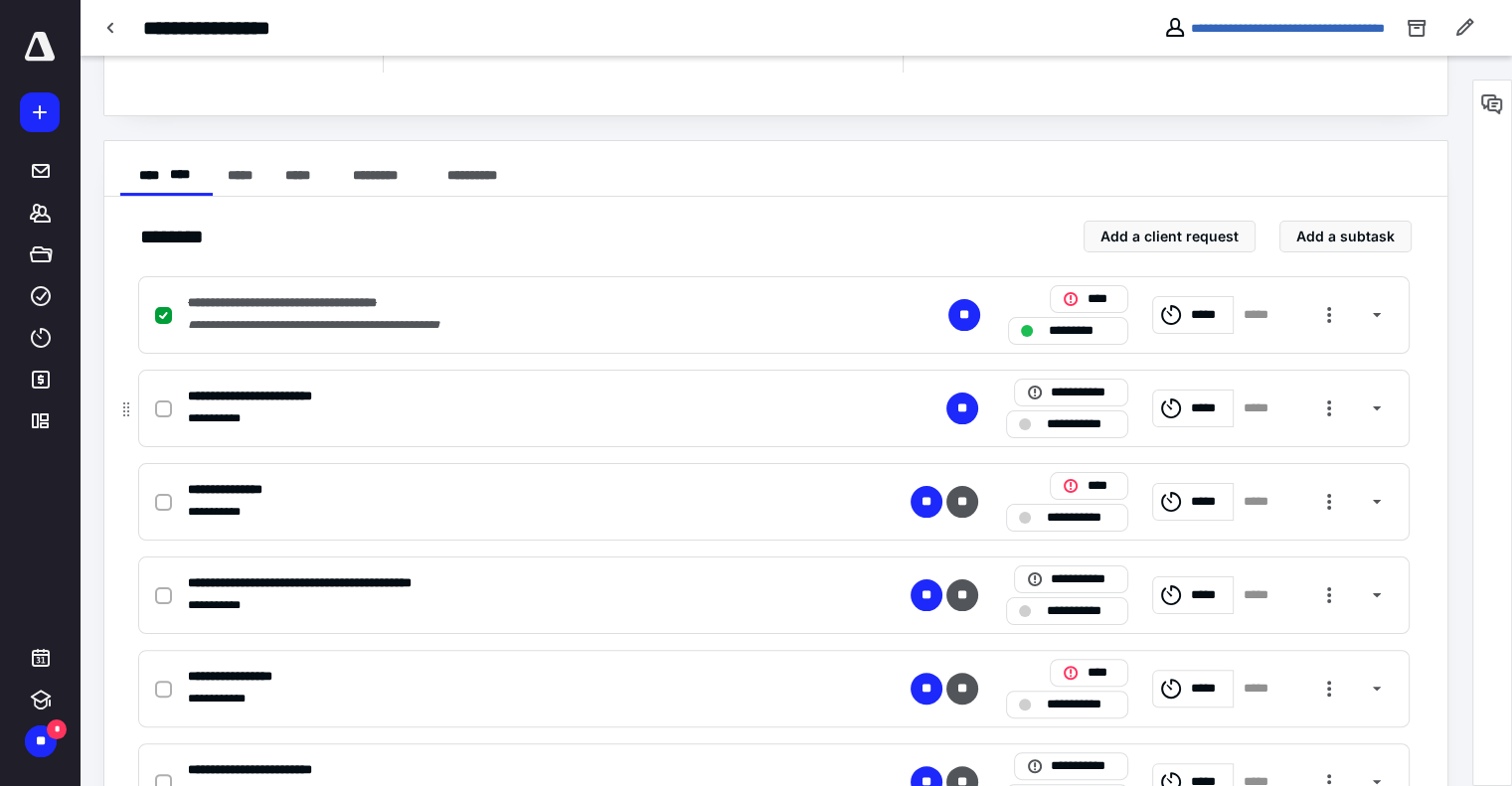 click on "**********" at bounding box center [271, 396] 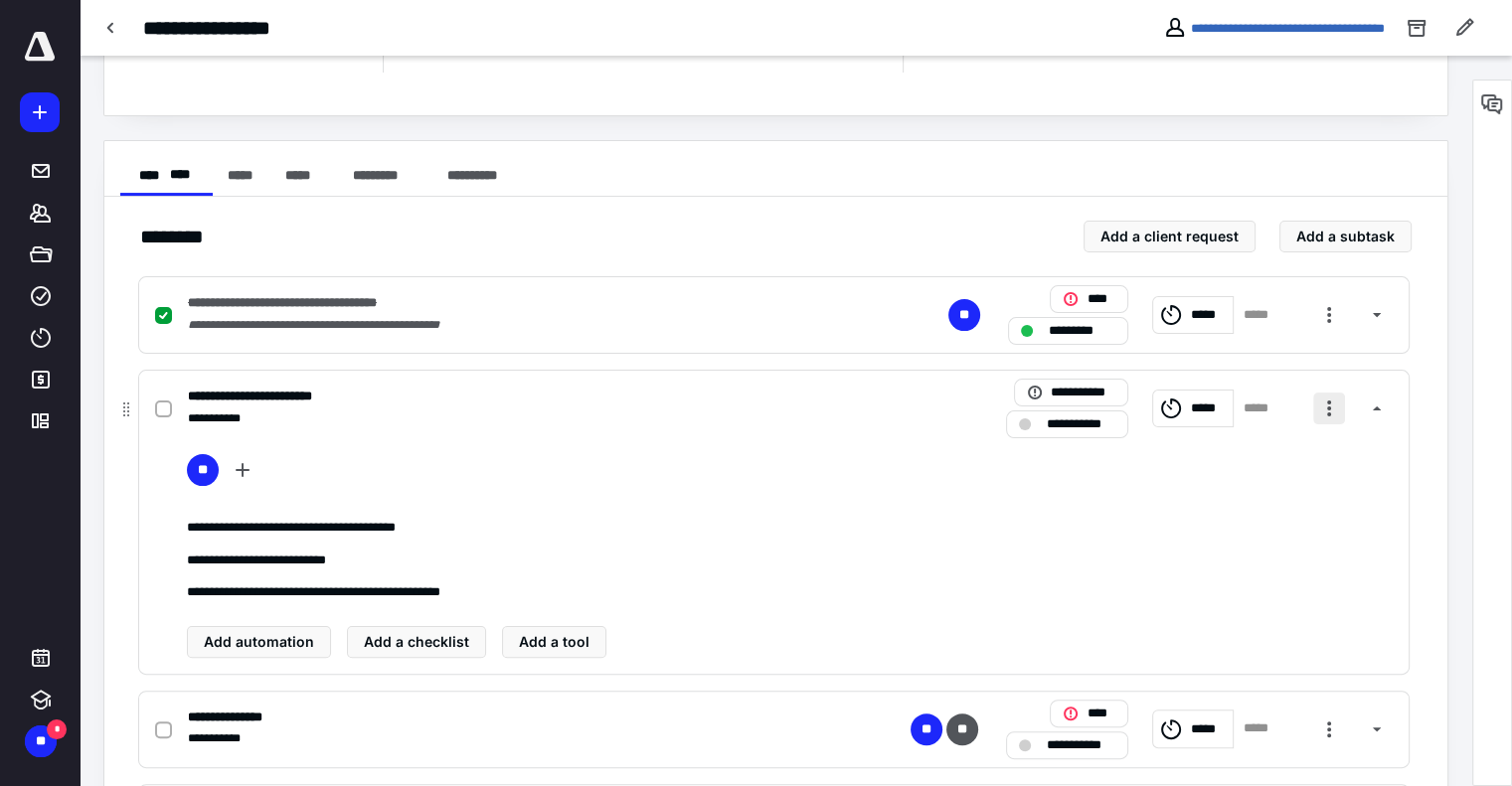 click at bounding box center [1329, 408] 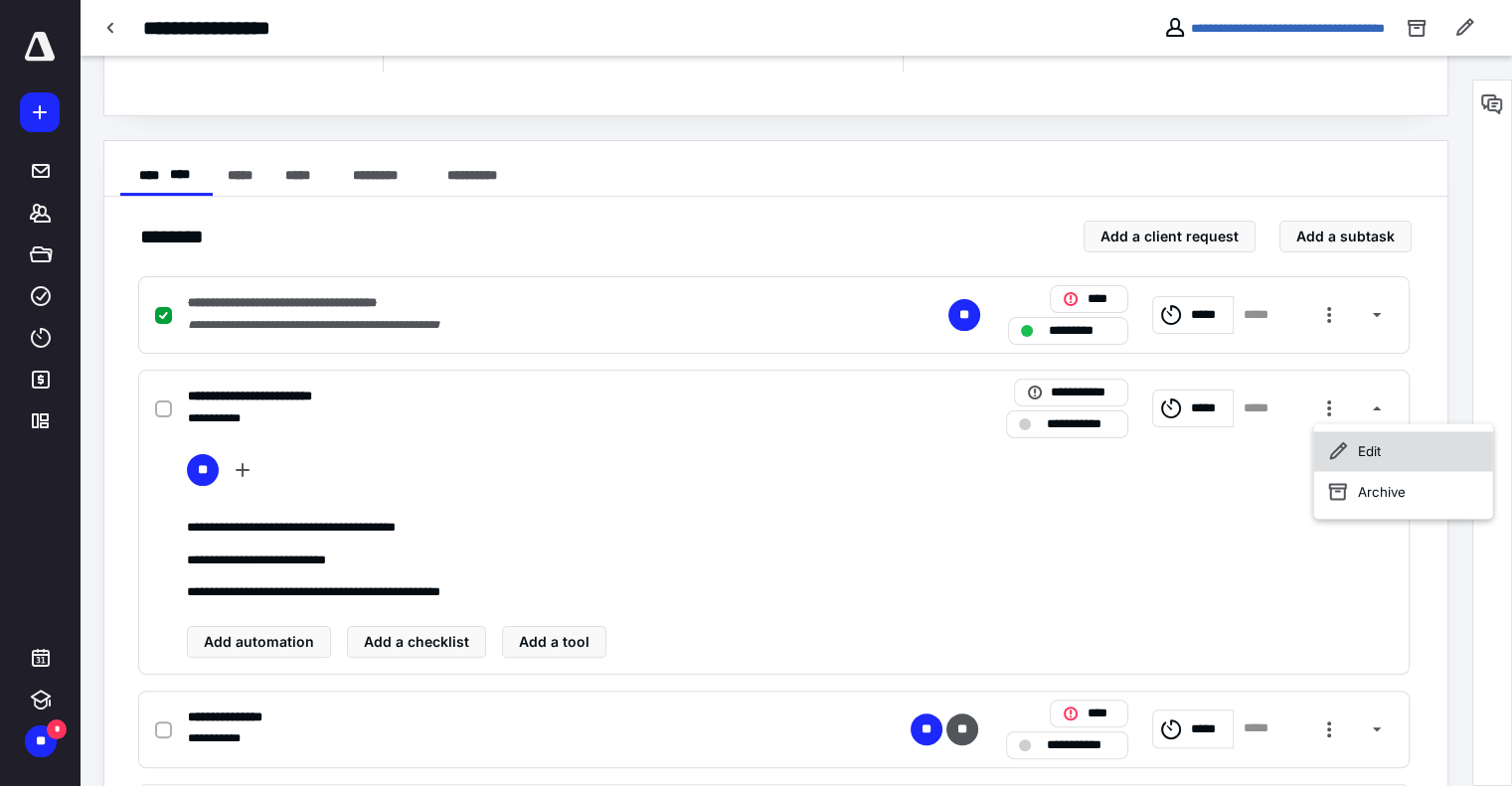 click on "Edit" at bounding box center [1404, 451] 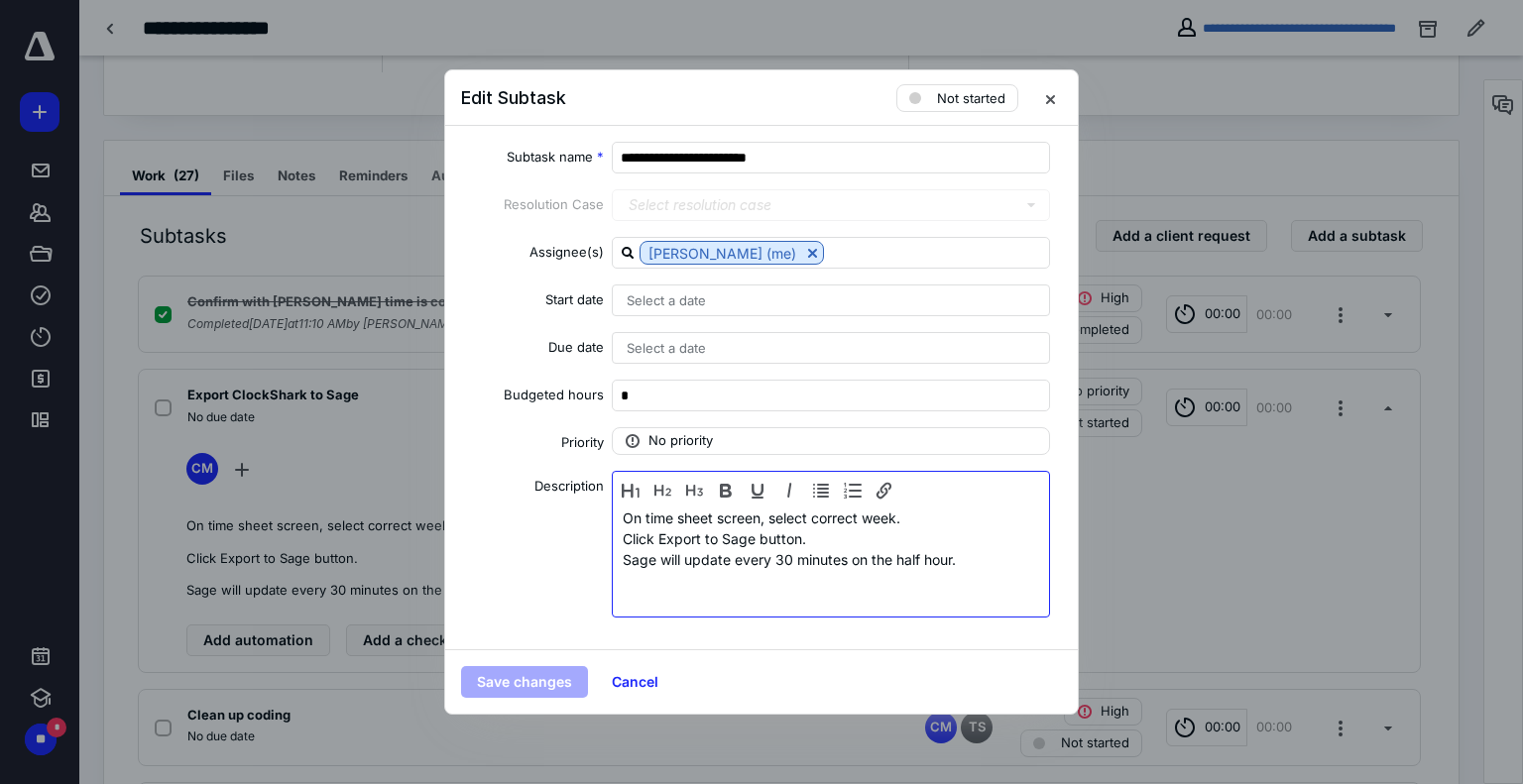 click on "On time sheet screen, select correct week. Click Export to Sage button. Sage will update every 30 minutes on the half hour." at bounding box center [831, 559] 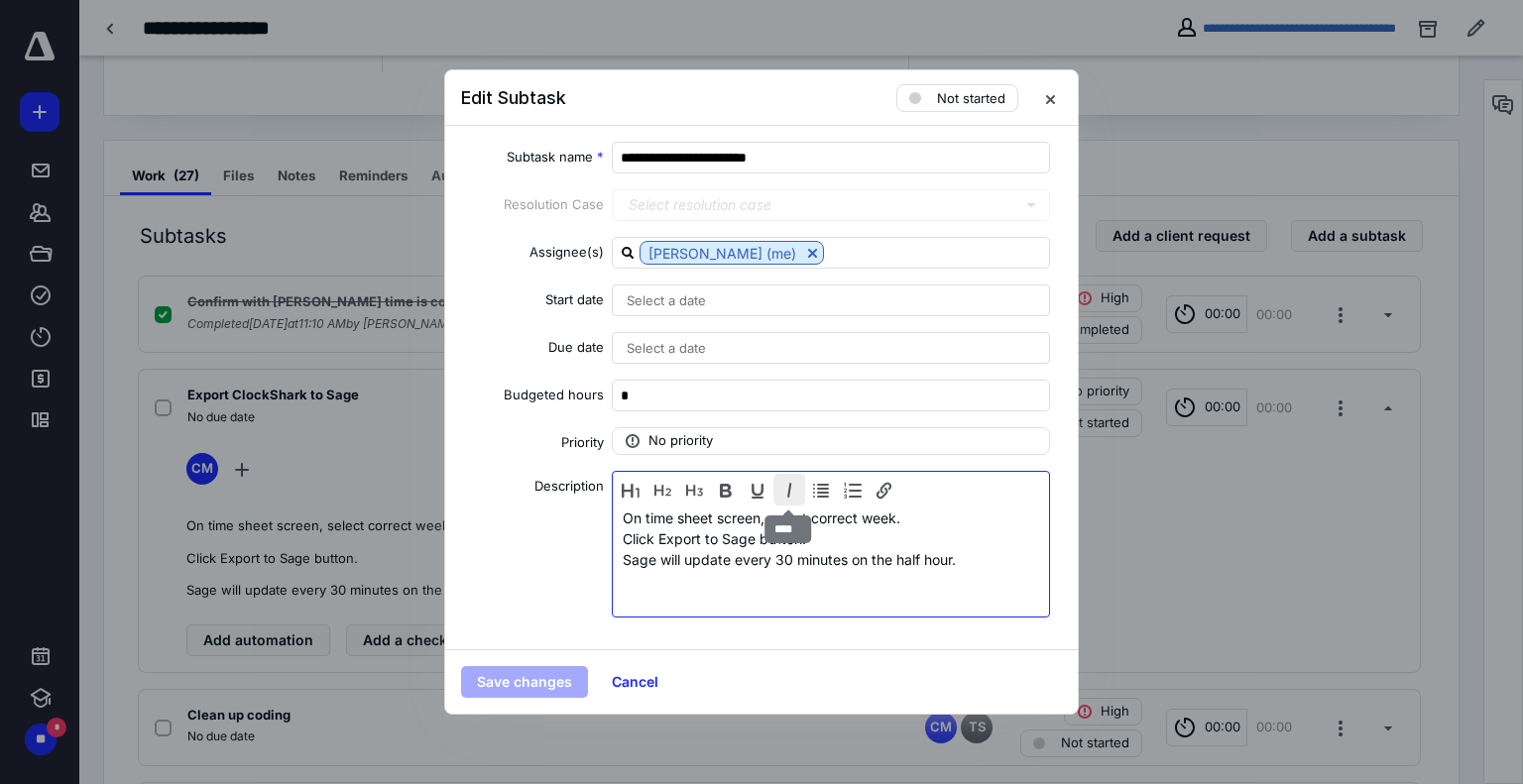 type 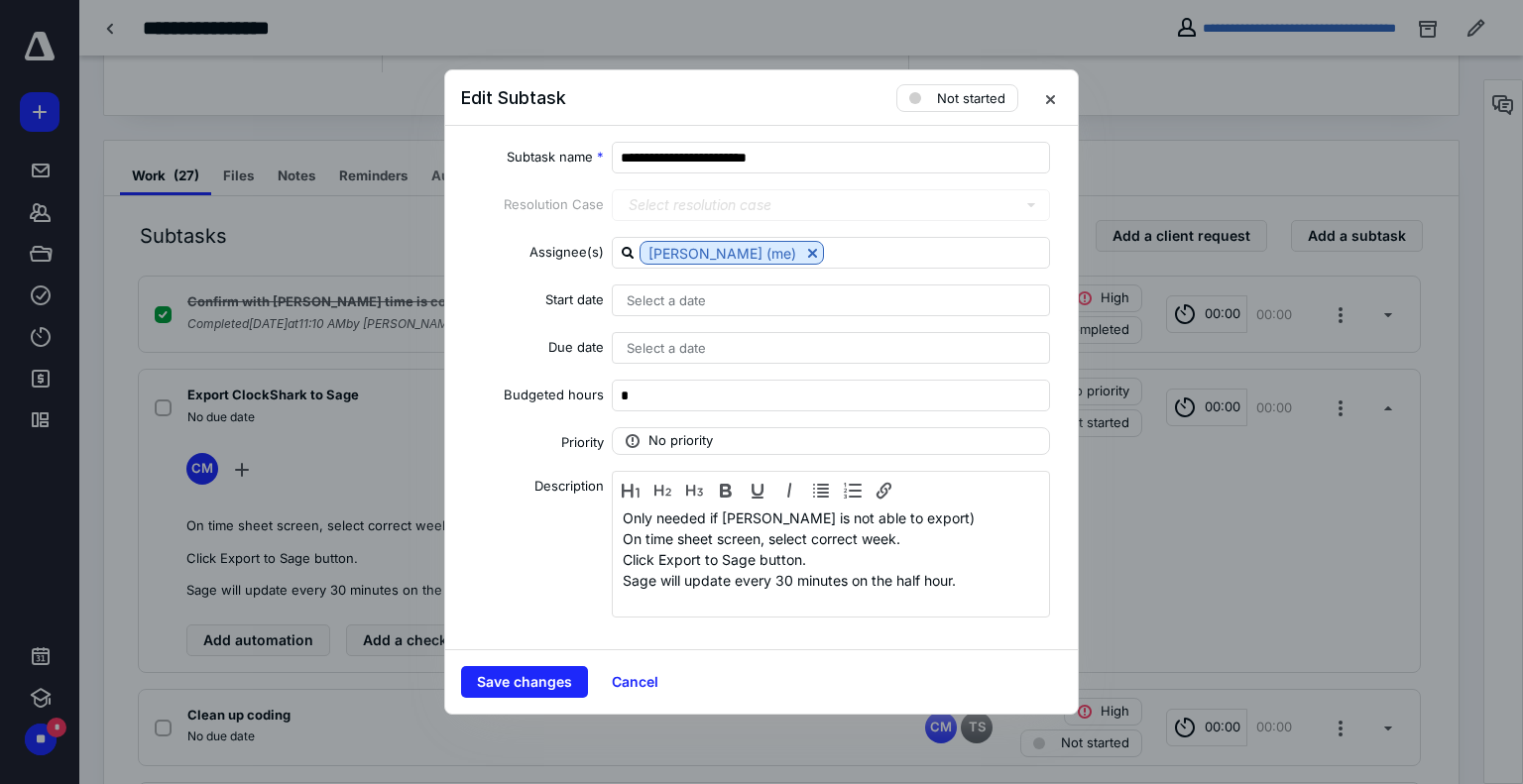 click on "Only needed if [PERSON_NAME] is not able to export) On time sheet screen, select correct week. Click Export to Sage button. Sage will update every 30 minutes on the half hour." at bounding box center (831, 559) 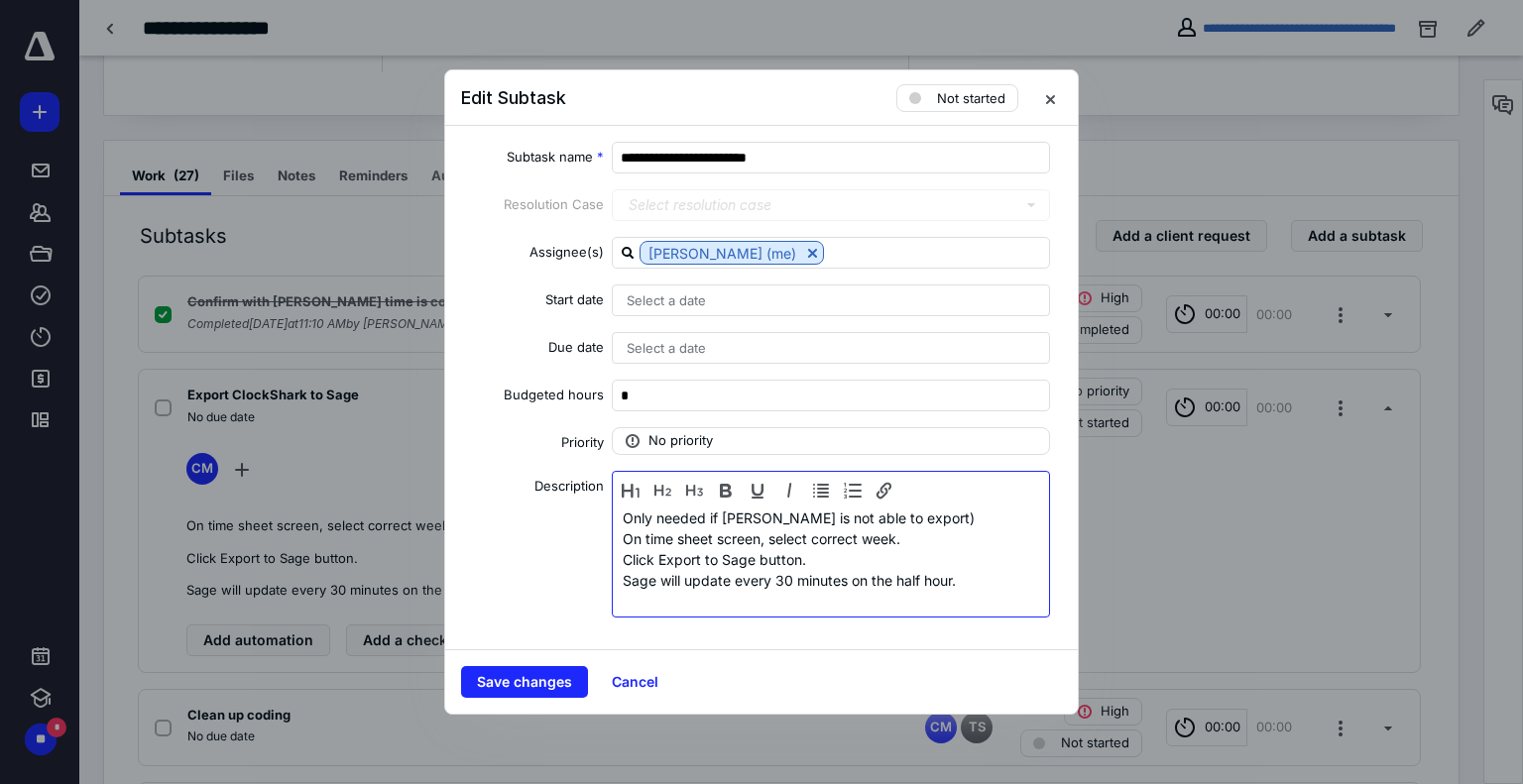 click on "Only needed if [PERSON_NAME] is not able to export)" at bounding box center [831, 517] 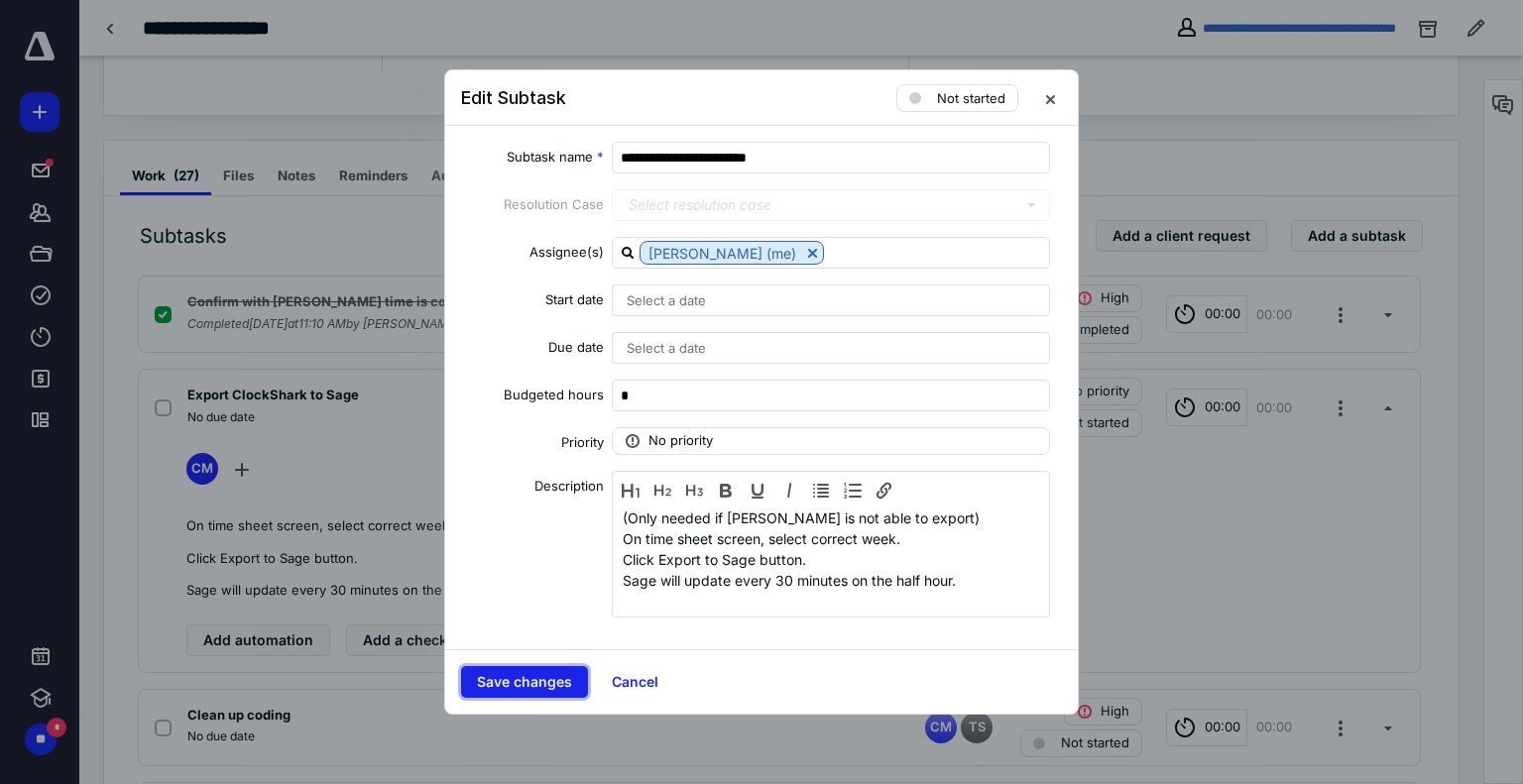 click on "Save changes" at bounding box center (525, 682) 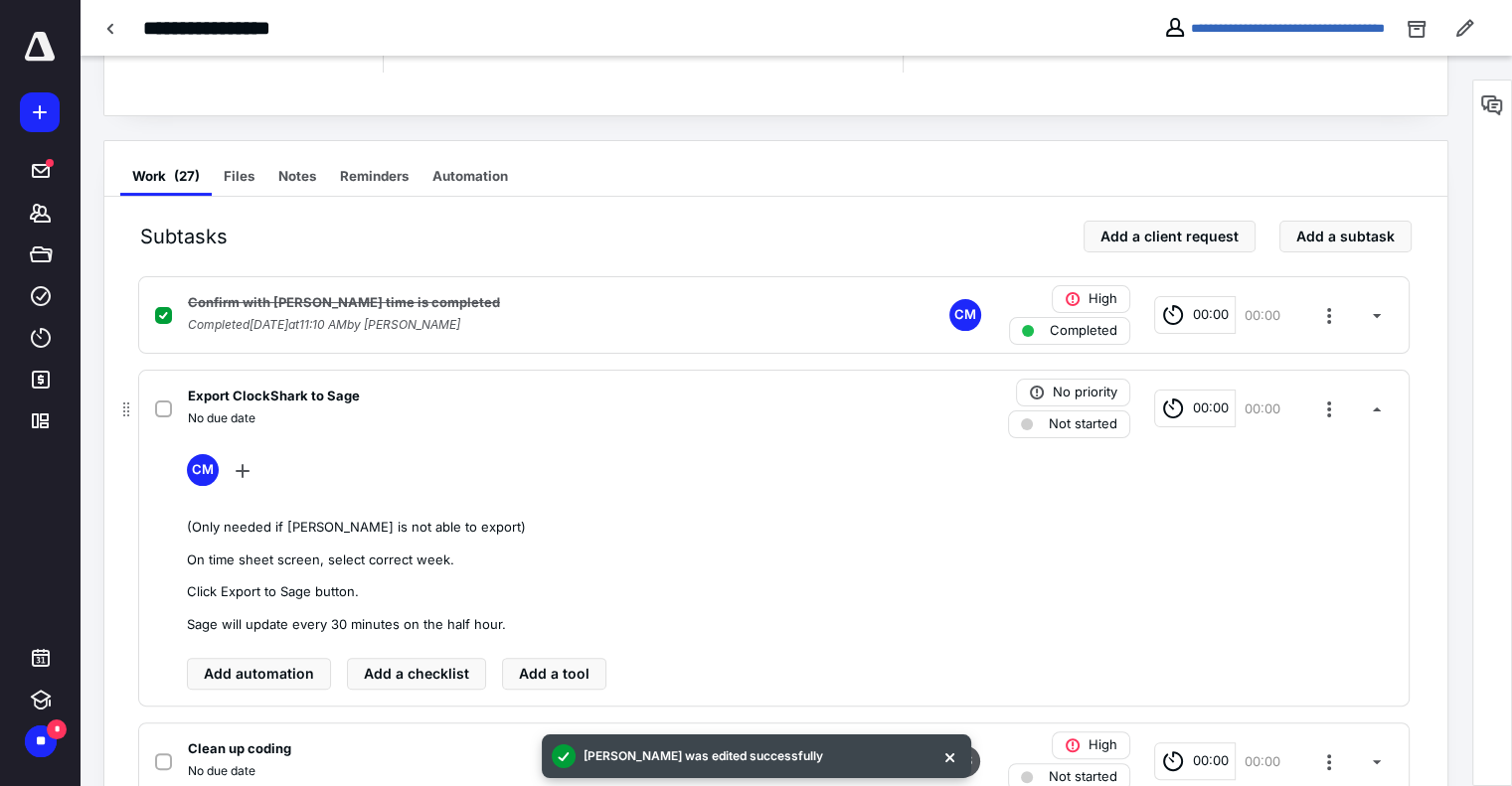 click 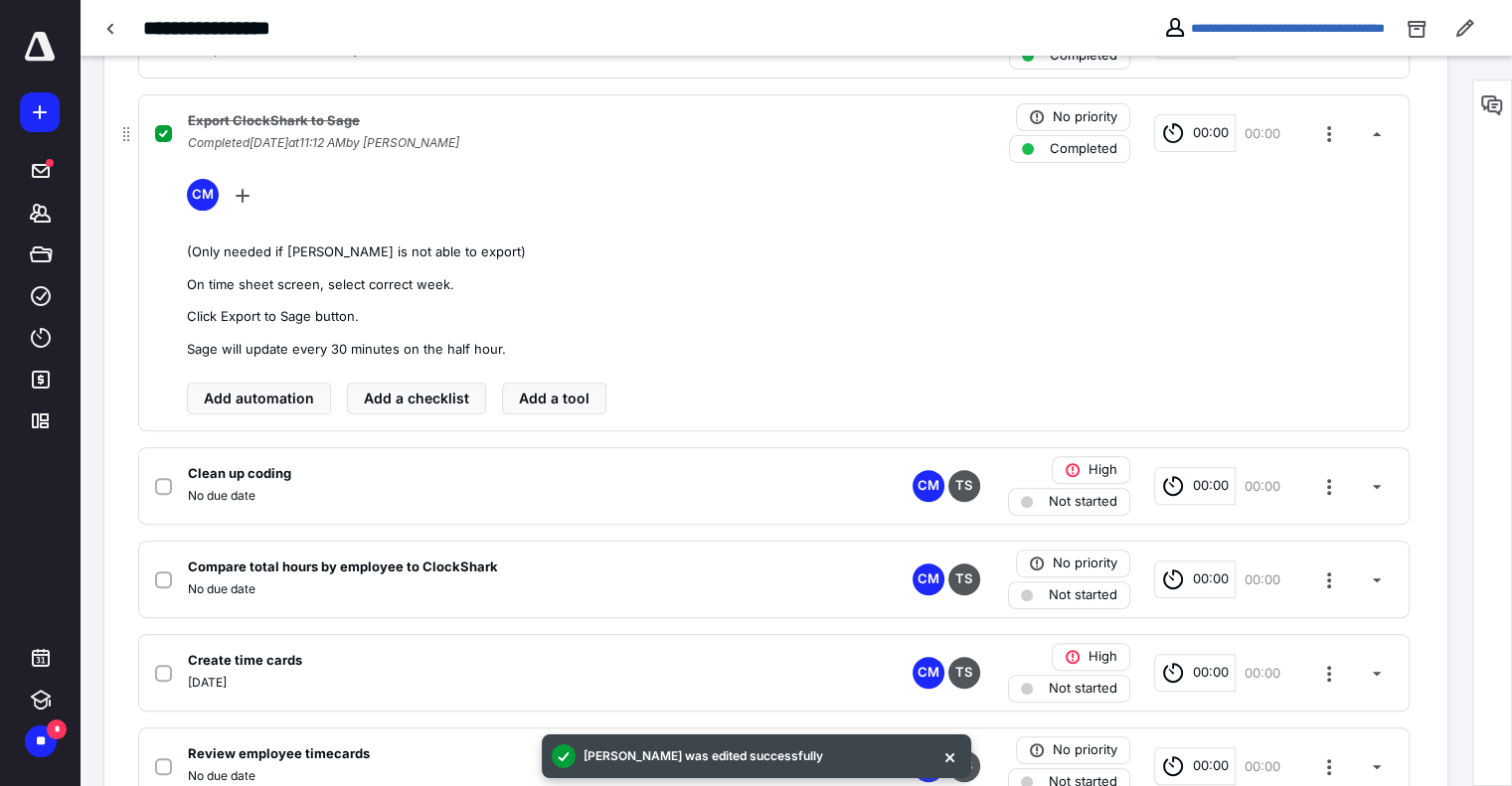 scroll, scrollTop: 596, scrollLeft: 0, axis: vertical 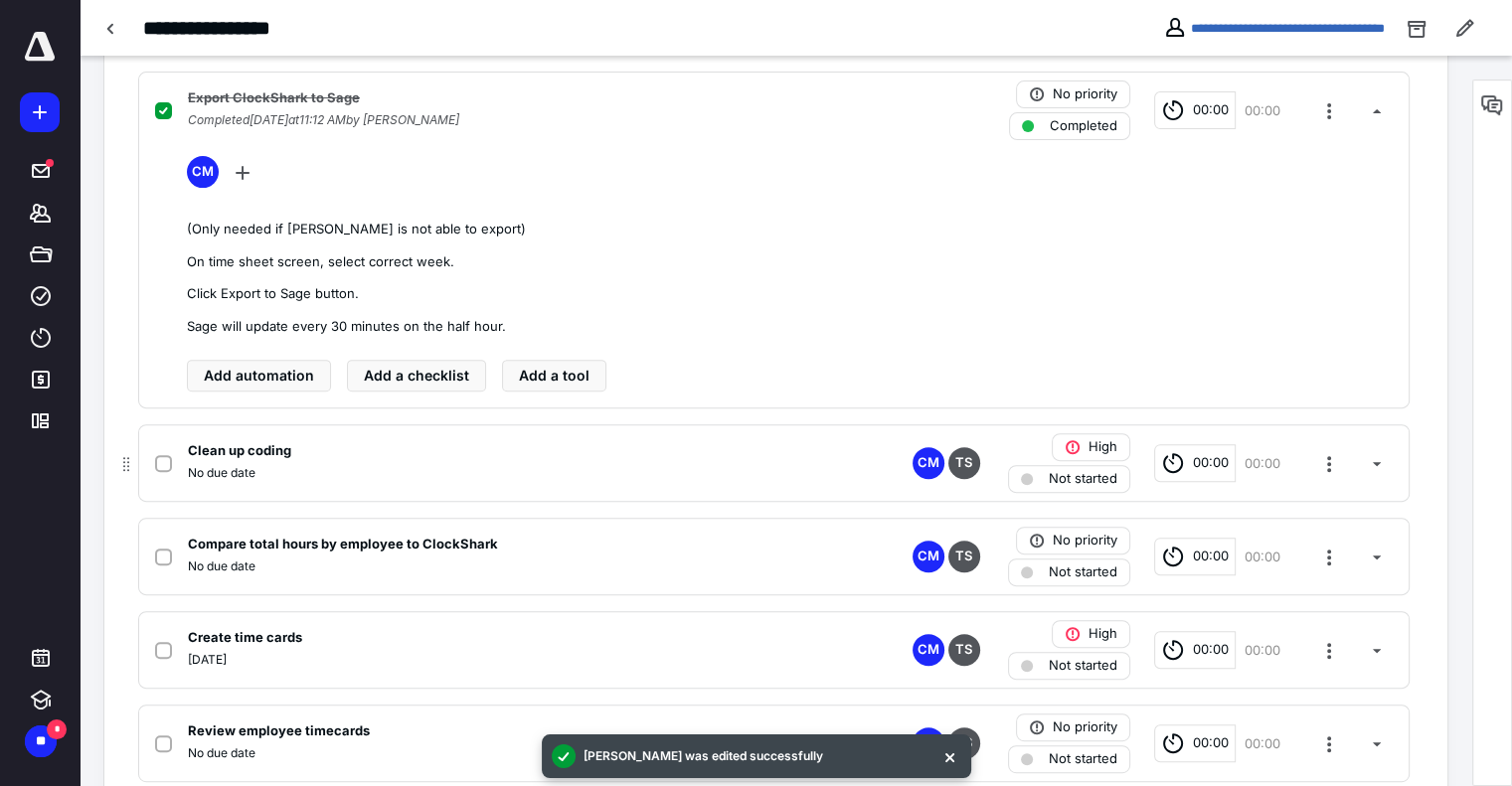 click on "Clean up coding" at bounding box center [513, 451] 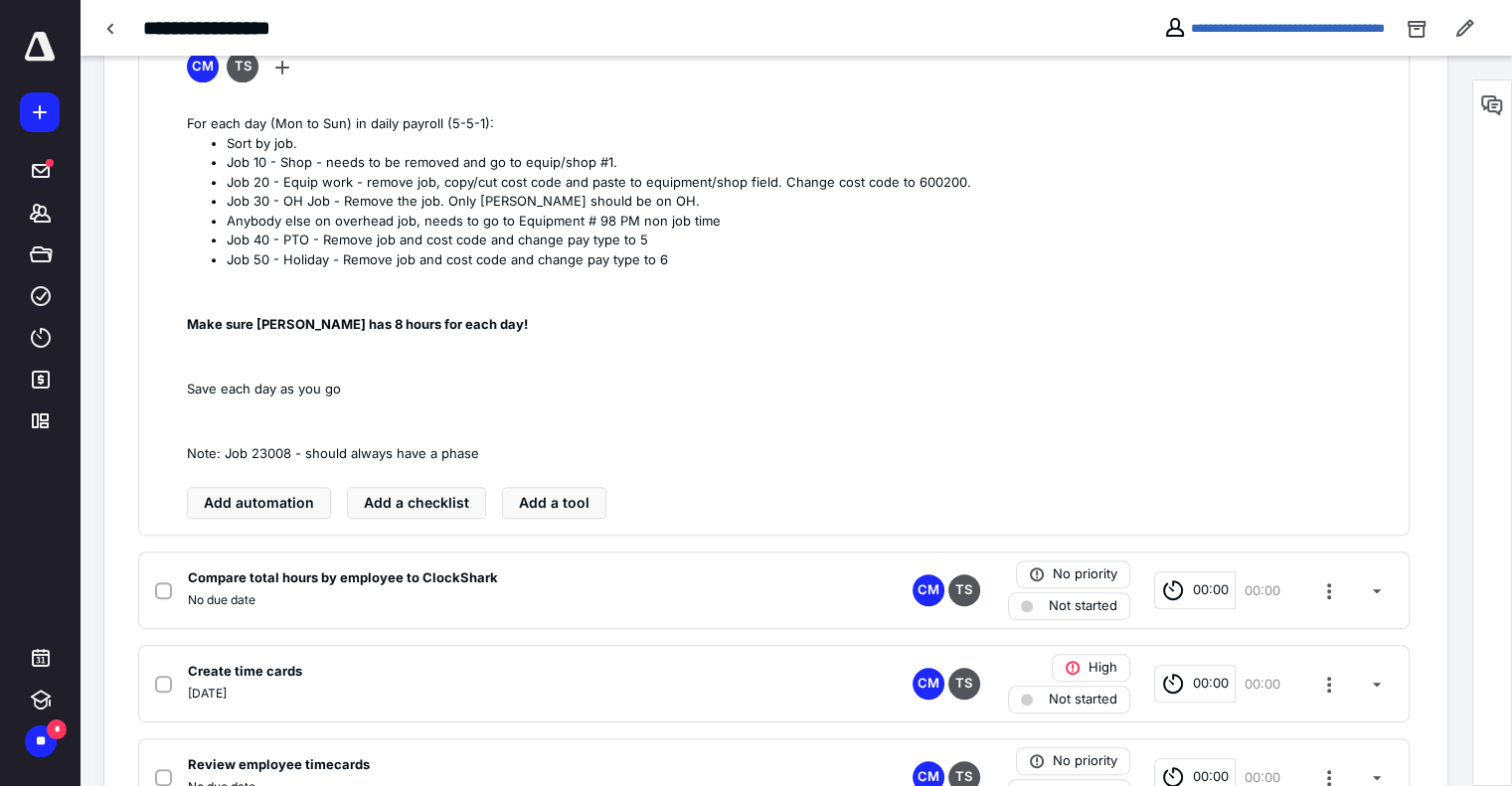 scroll, scrollTop: 596, scrollLeft: 0, axis: vertical 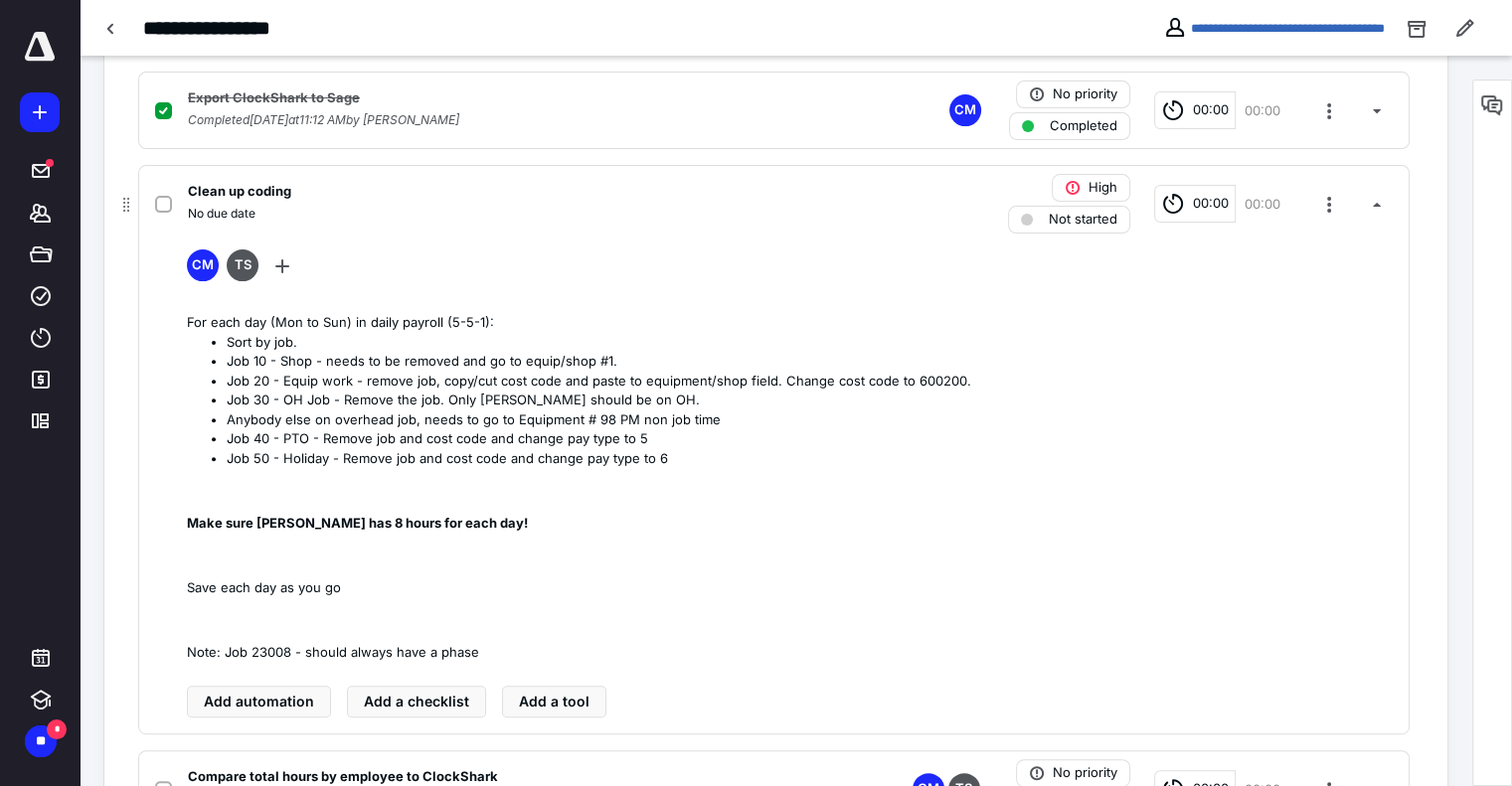 click on "Anybody else on overhead job, needs to go to Equipment # 98 PM non job time" at bounding box center (809, 420) 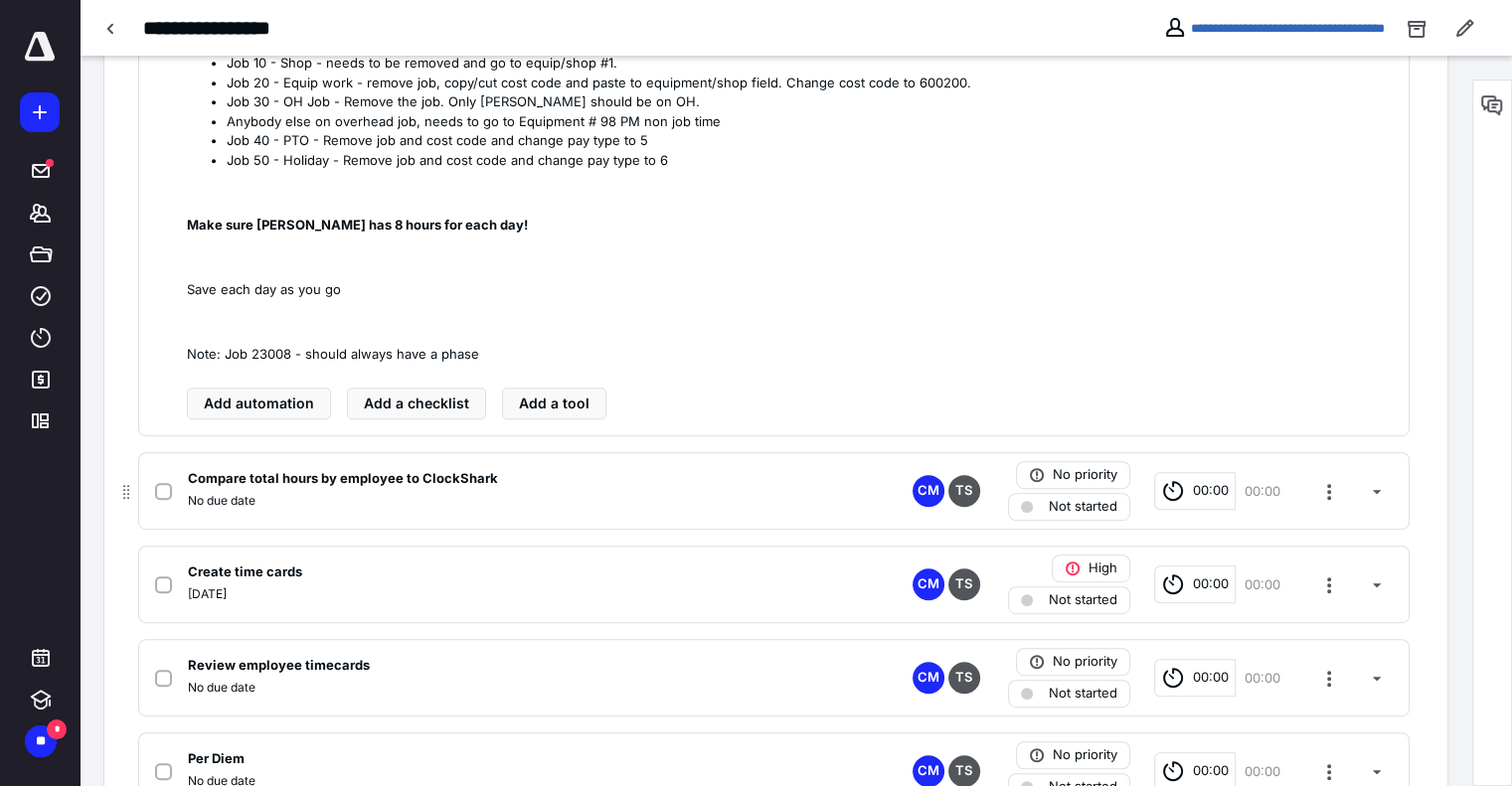 scroll, scrollTop: 1093, scrollLeft: 0, axis: vertical 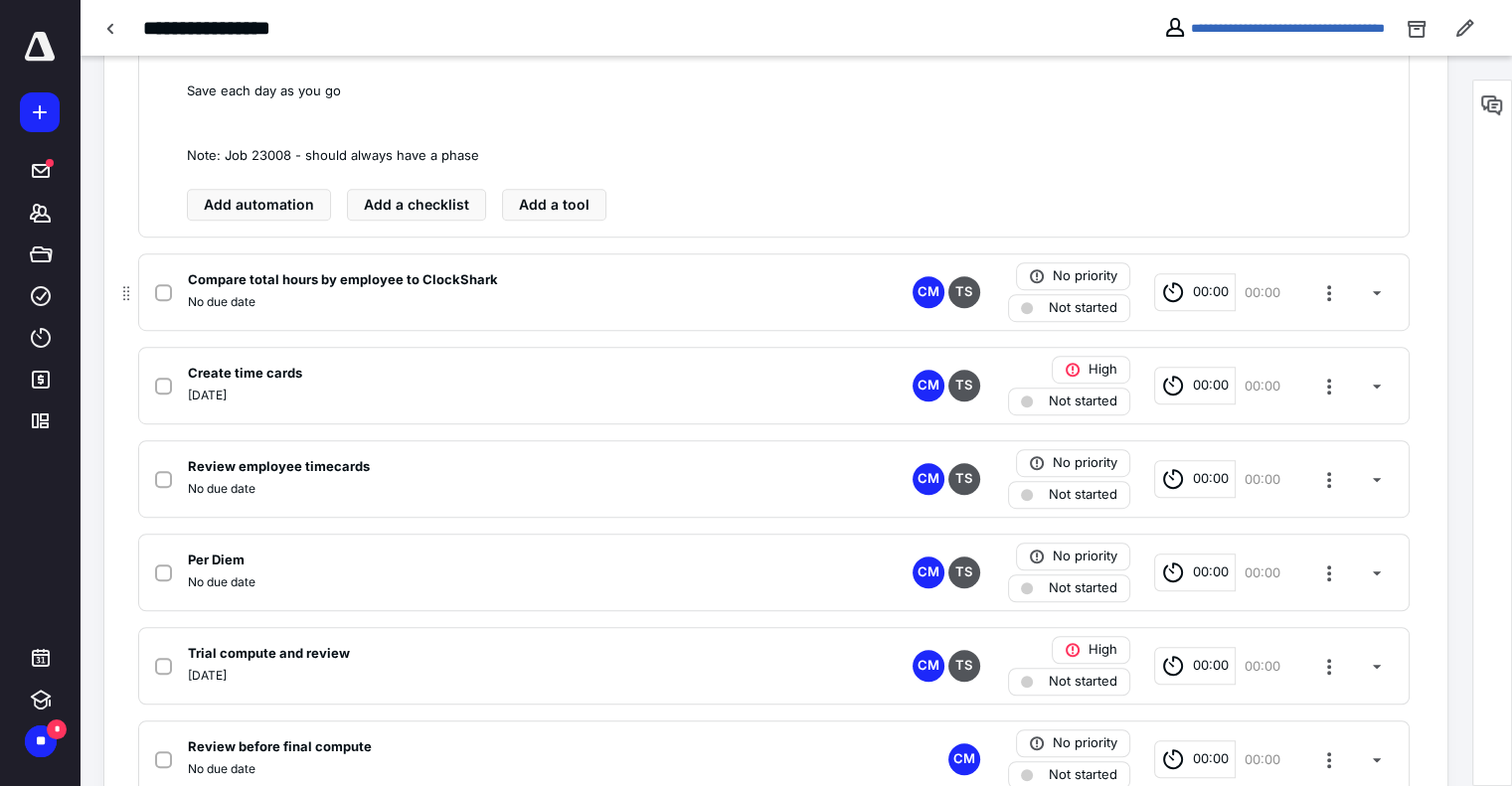 click on "Compare total hours by employee to ClockShark" at bounding box center (343, 280) 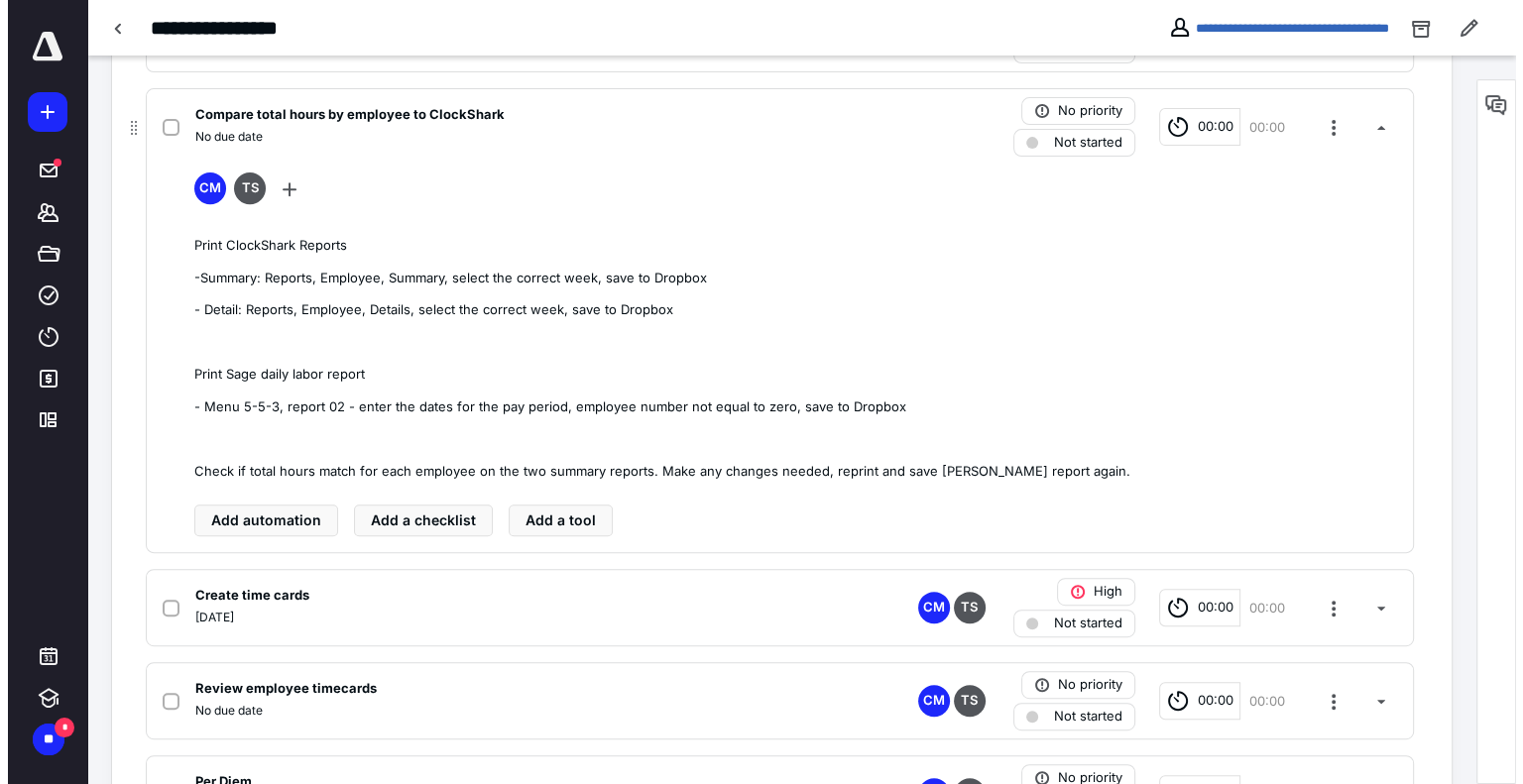scroll, scrollTop: 793, scrollLeft: 0, axis: vertical 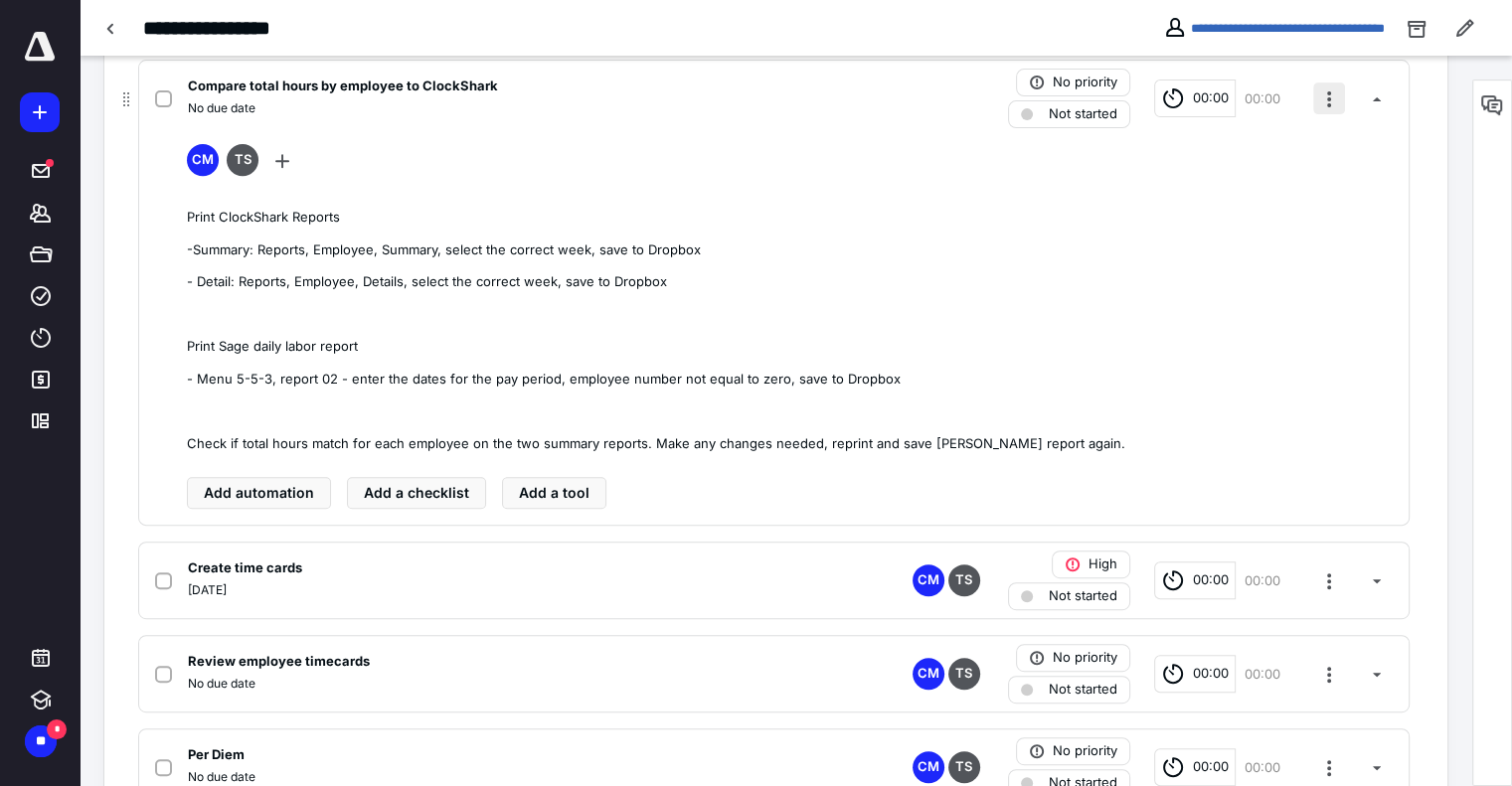 click at bounding box center [1329, 98] 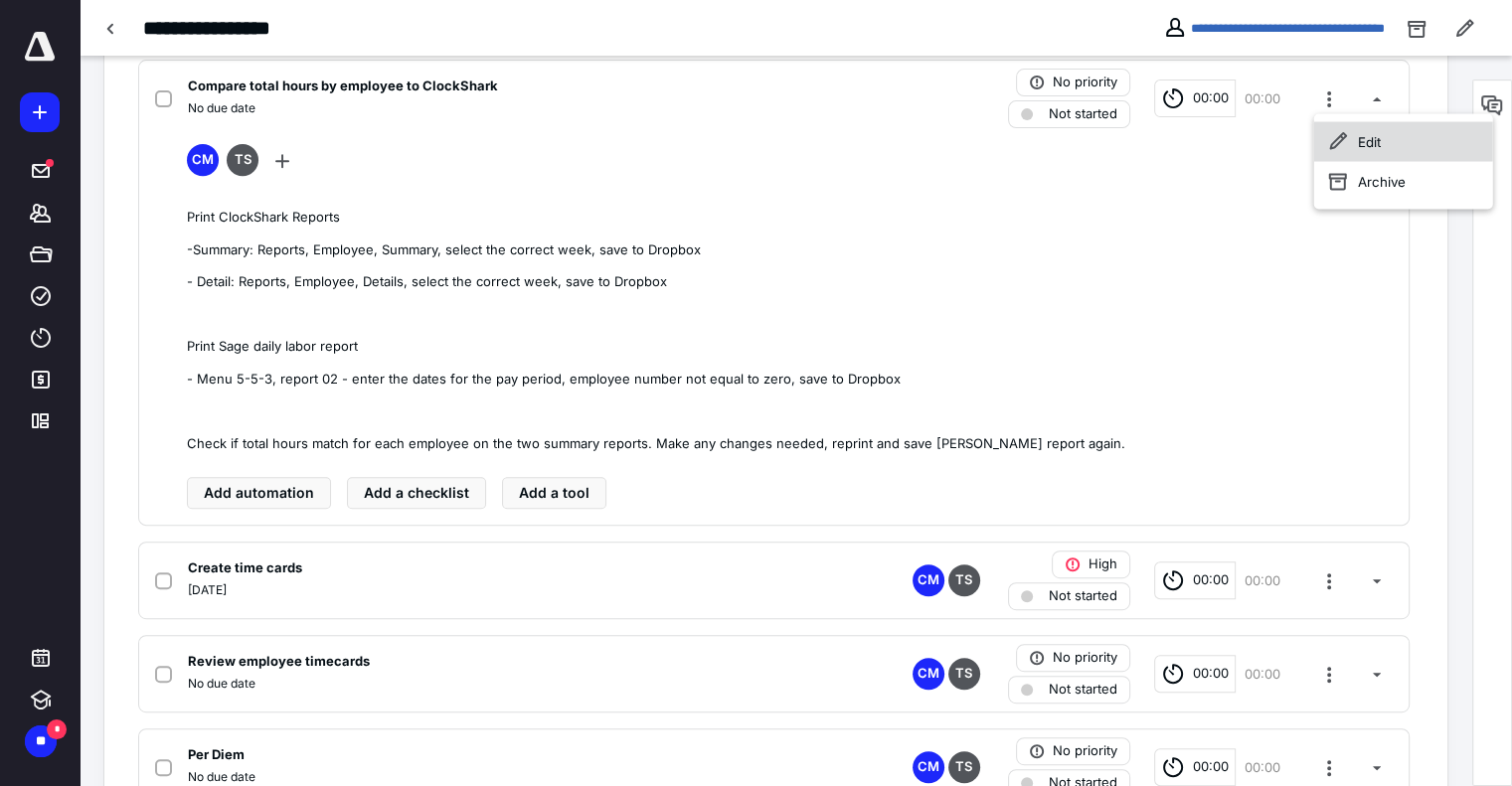 click 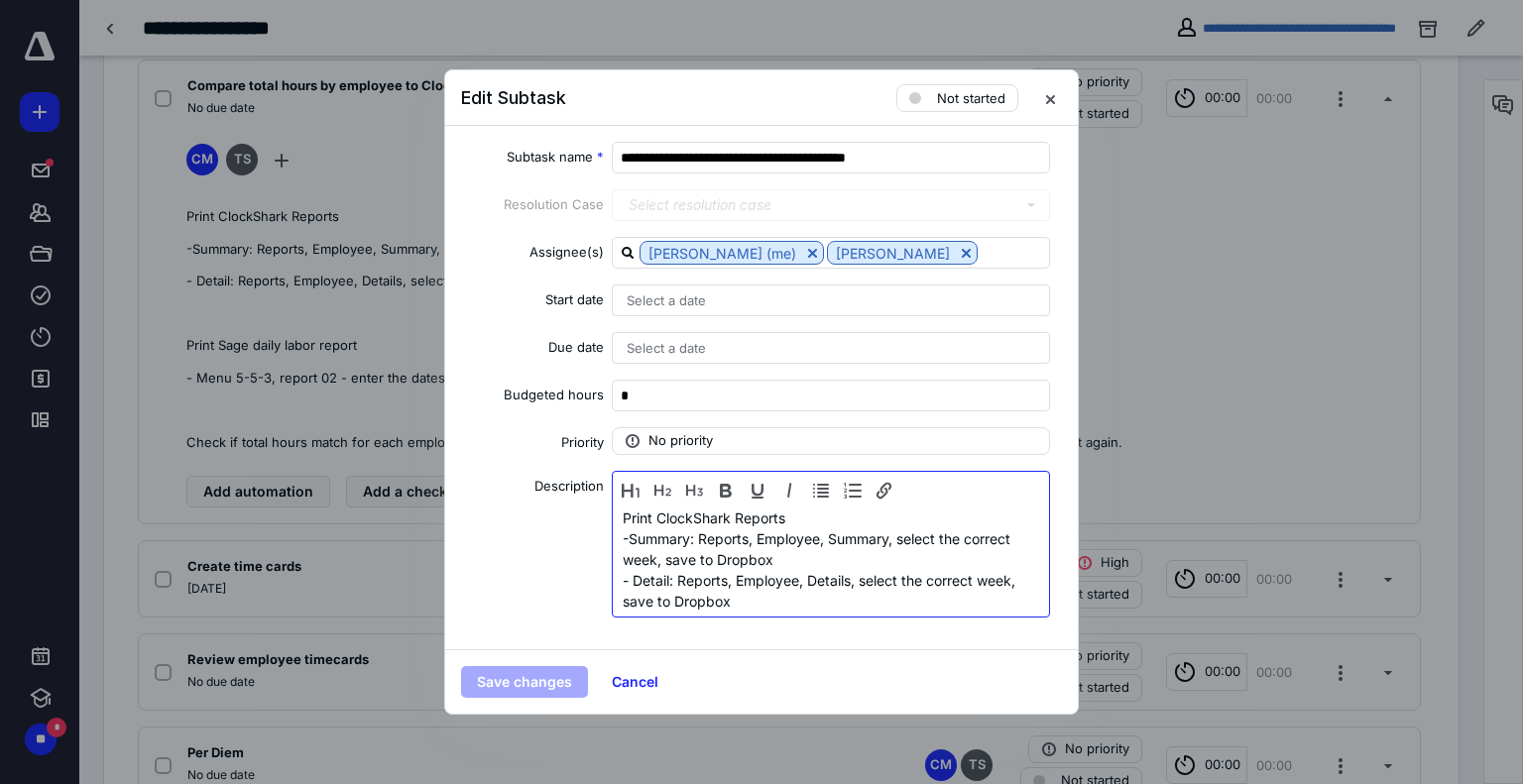 click on "-Summary: Reports, Employee, Summary, select the correct week, save to Dropbox" at bounding box center [831, 549] 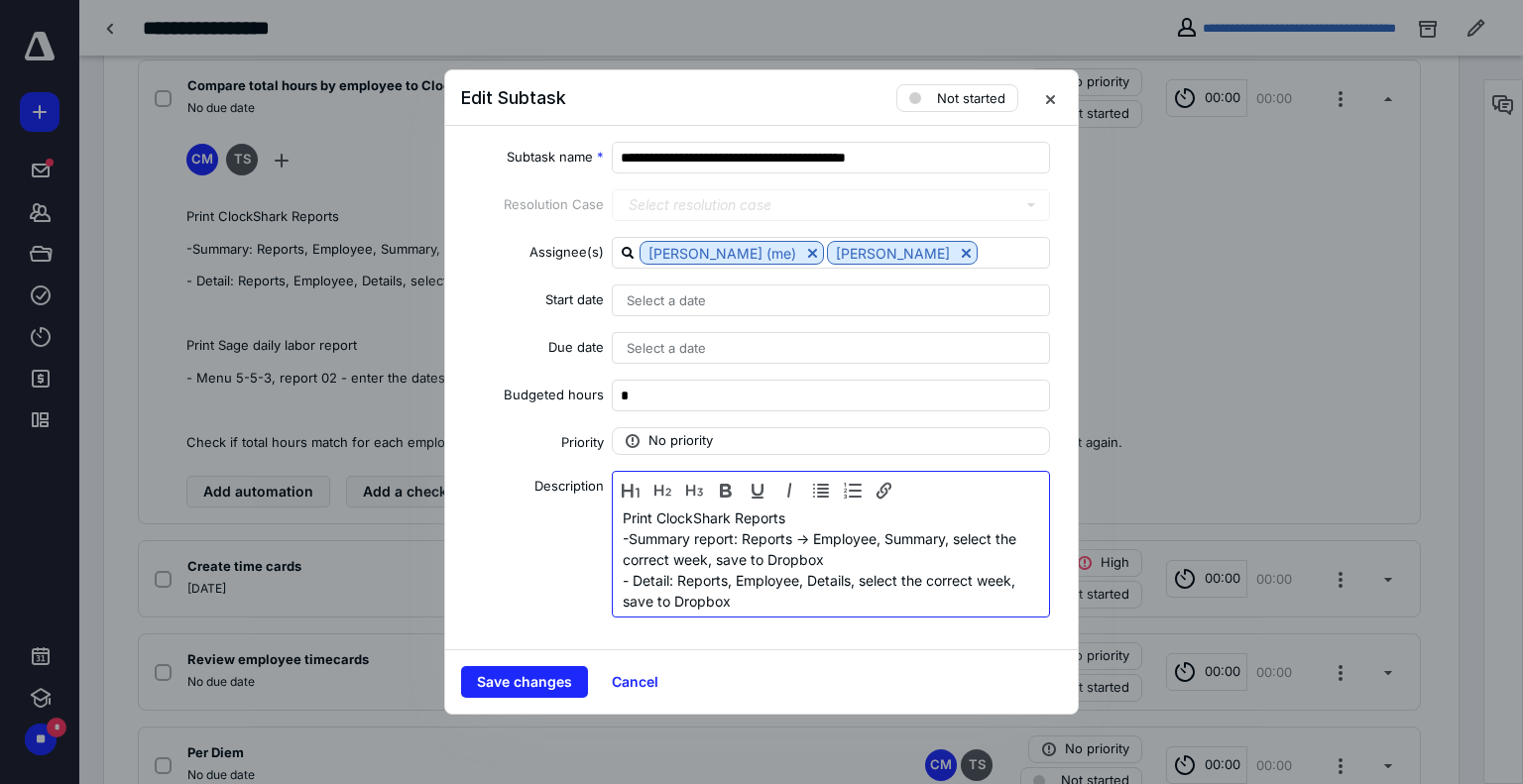 click on "-Summary report: Reports -> Employee, Summary, select the correct week, save to Dropbox" at bounding box center [831, 549] 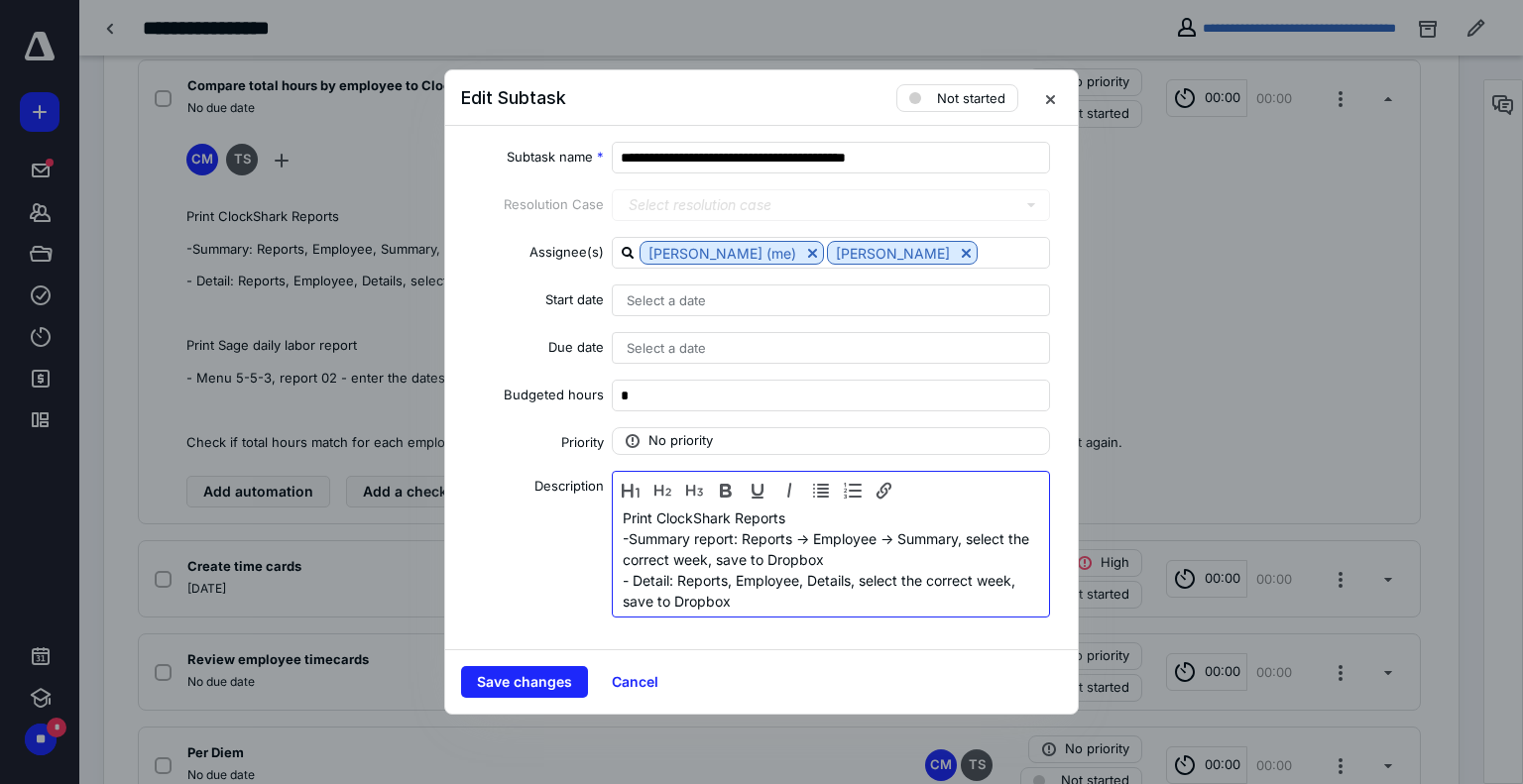 click on "- Detail: Reports, Employee, Details, select the correct week, save to Dropbox" at bounding box center (831, 591) 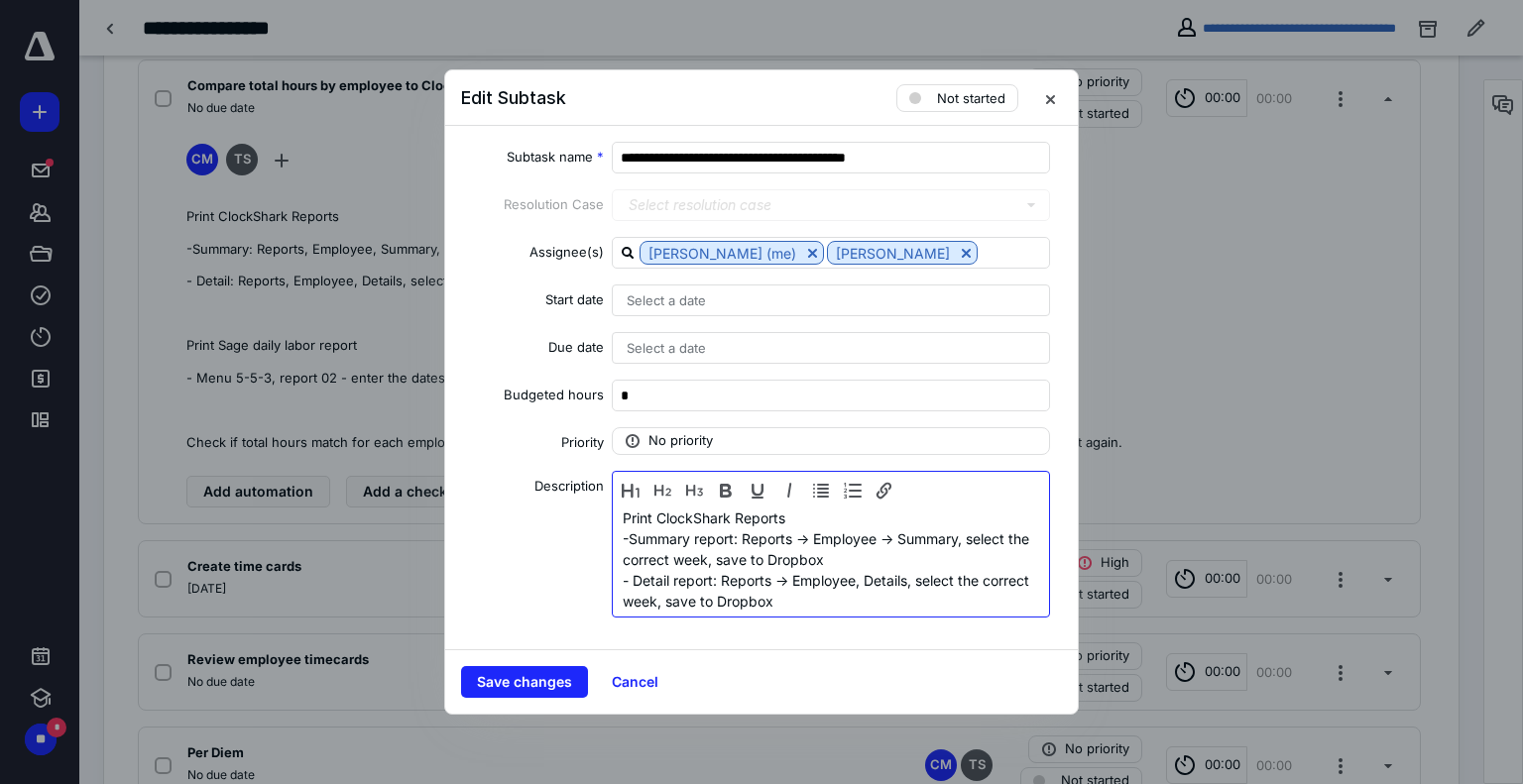 click on "- Detail report: Reports -> Employee, Details, select the correct week, save to Dropbox" at bounding box center [831, 591] 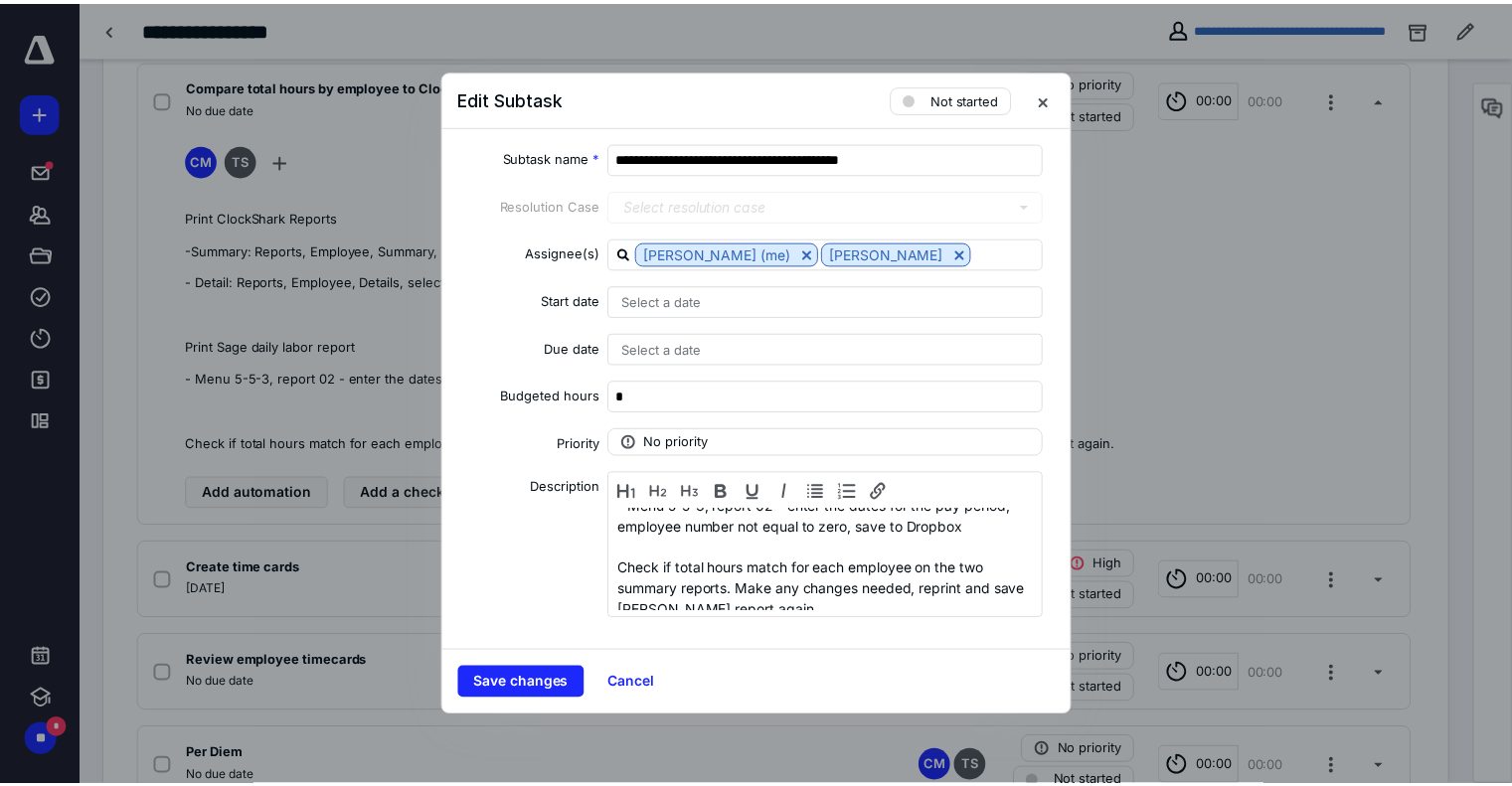 scroll, scrollTop: 167, scrollLeft: 0, axis: vertical 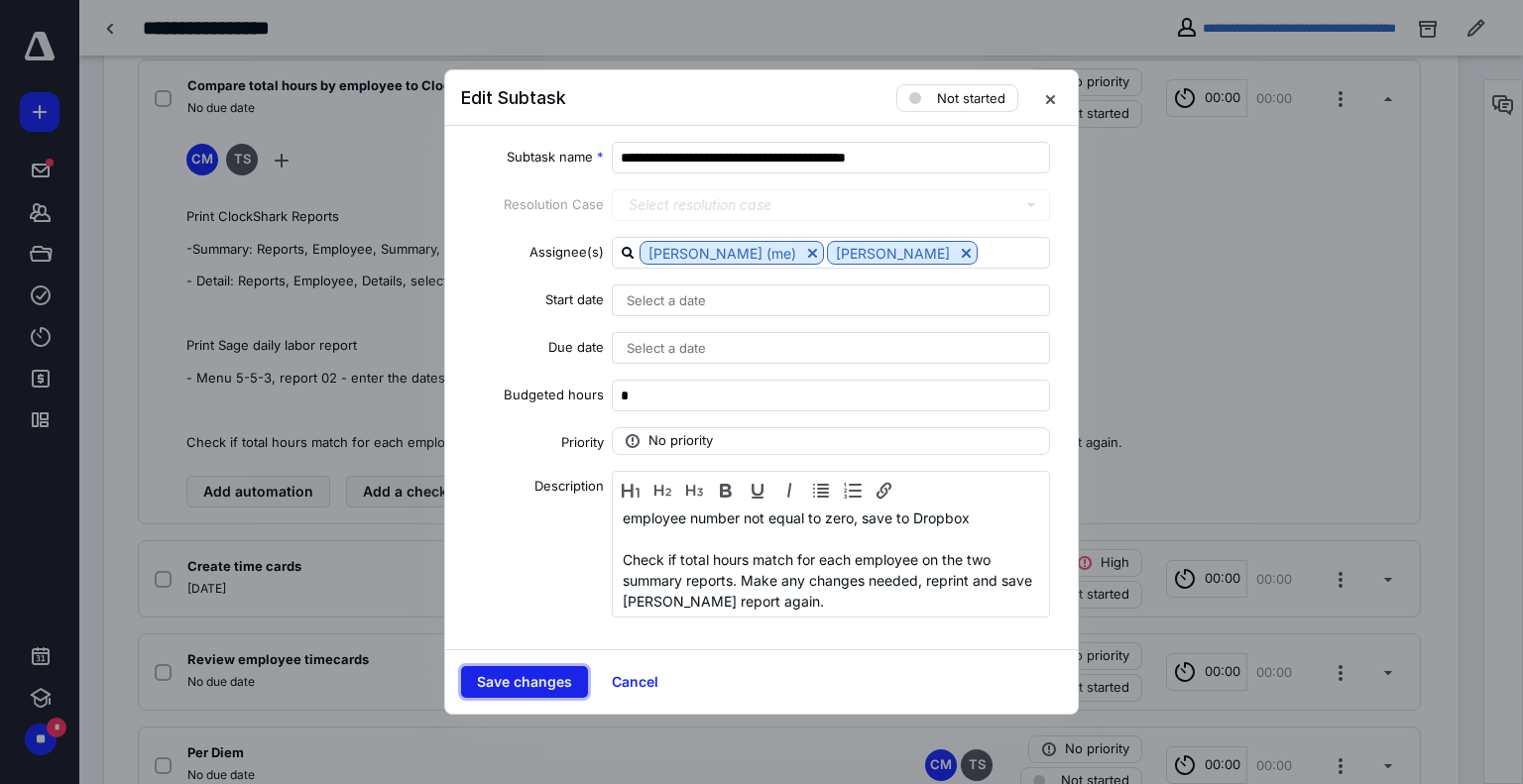 click on "Save changes" at bounding box center (525, 682) 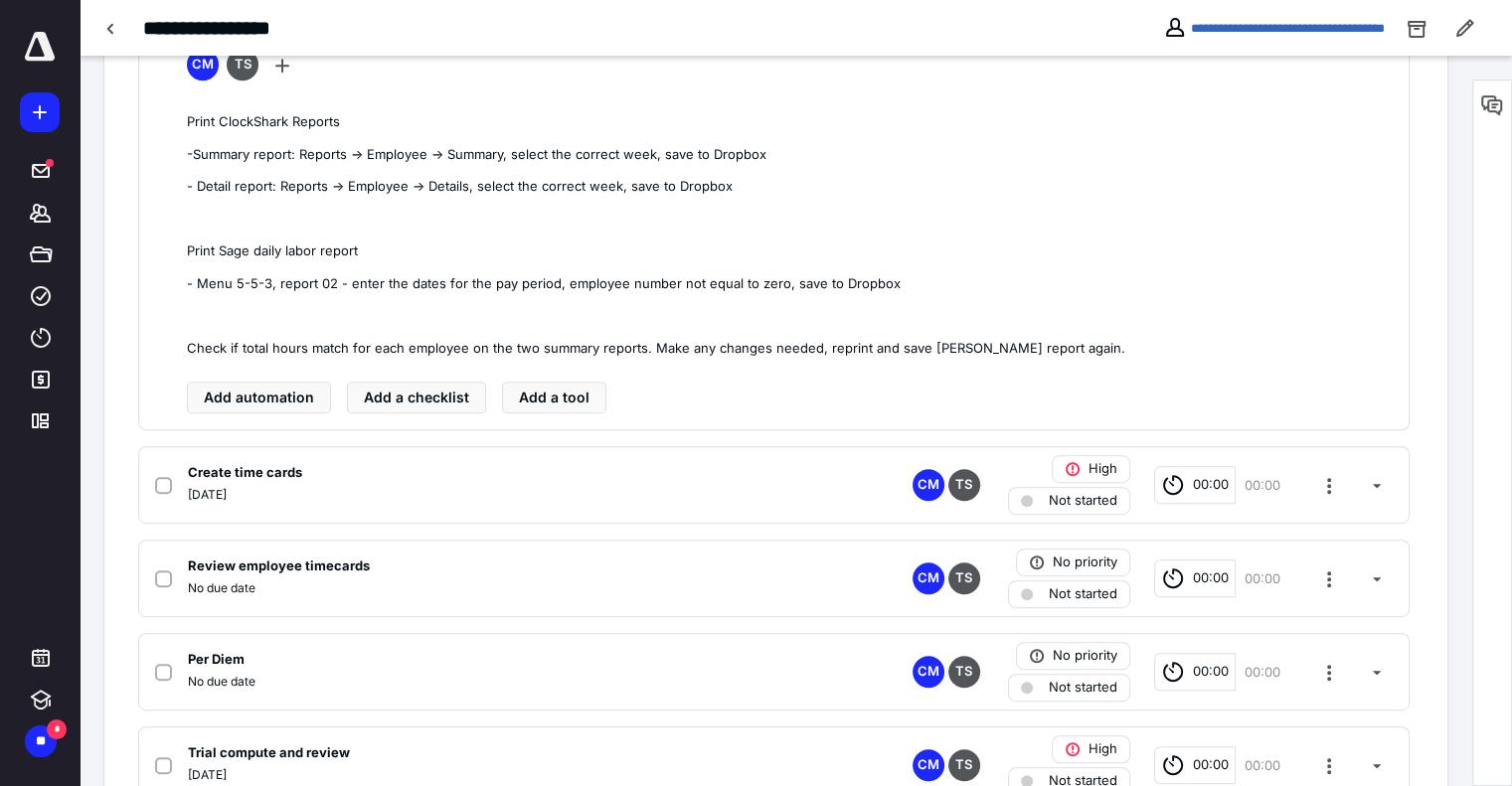 scroll, scrollTop: 894, scrollLeft: 0, axis: vertical 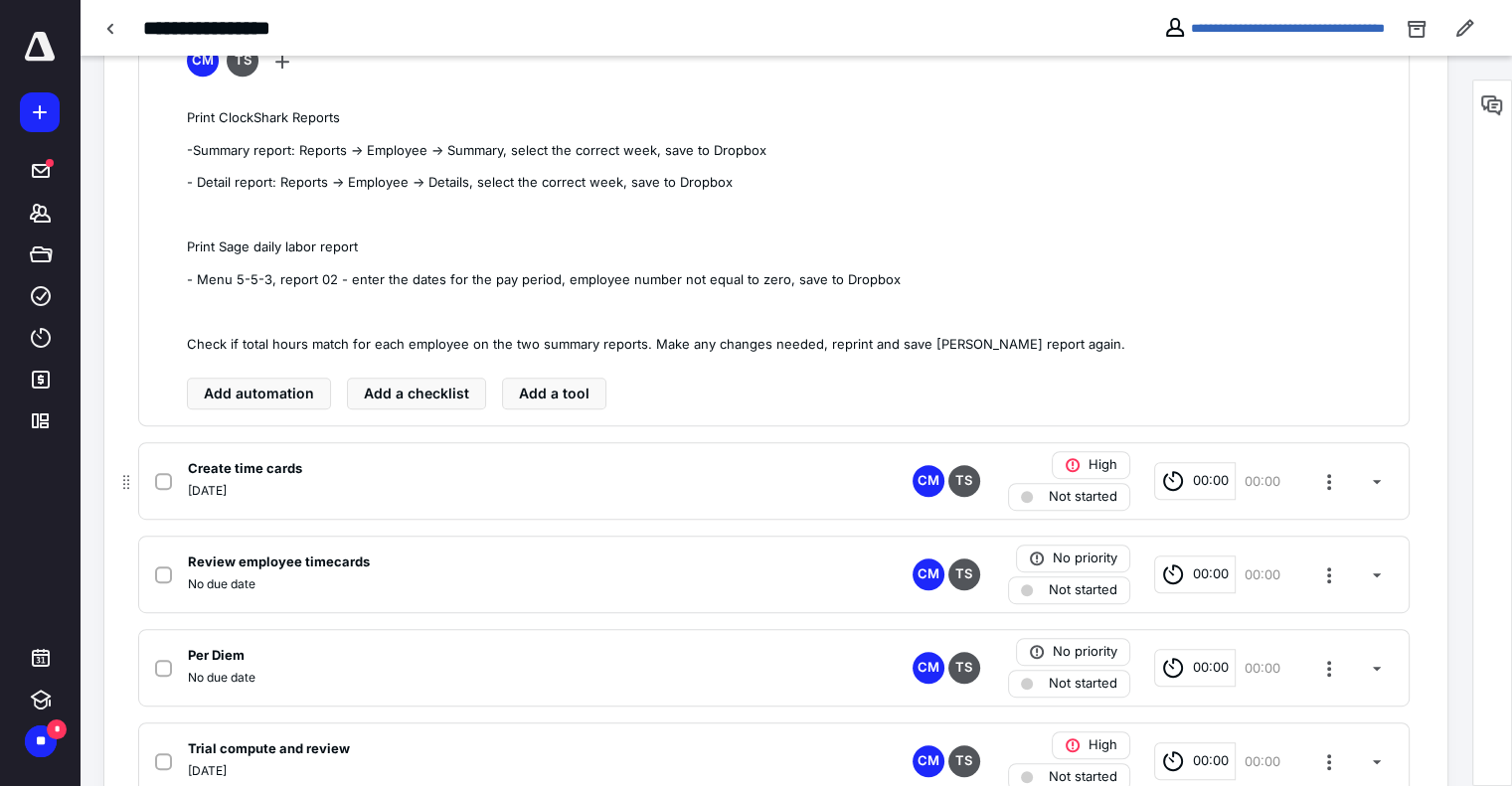 click on "Create time cards" at bounding box center (513, 469) 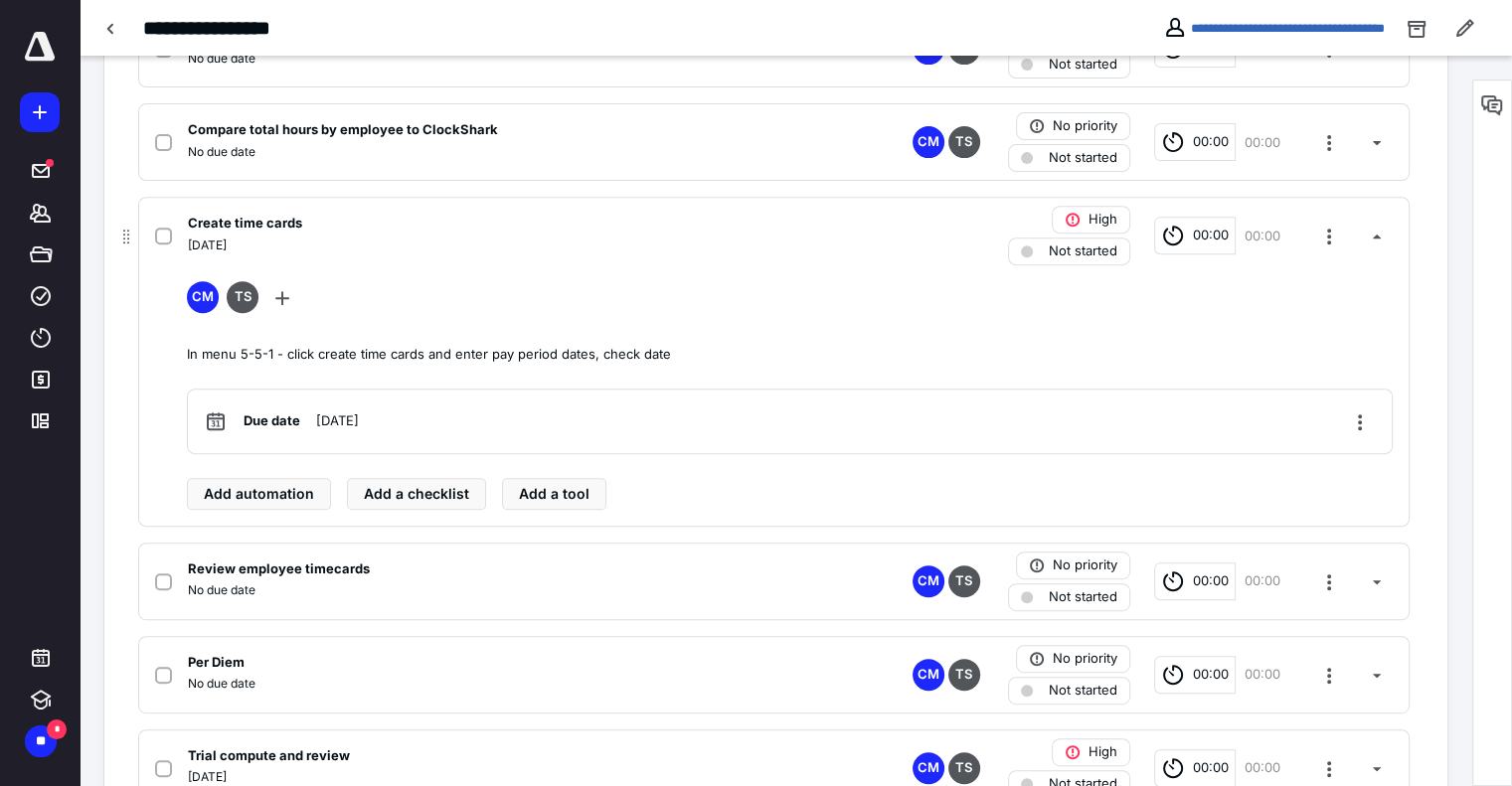 scroll, scrollTop: 696, scrollLeft: 0, axis: vertical 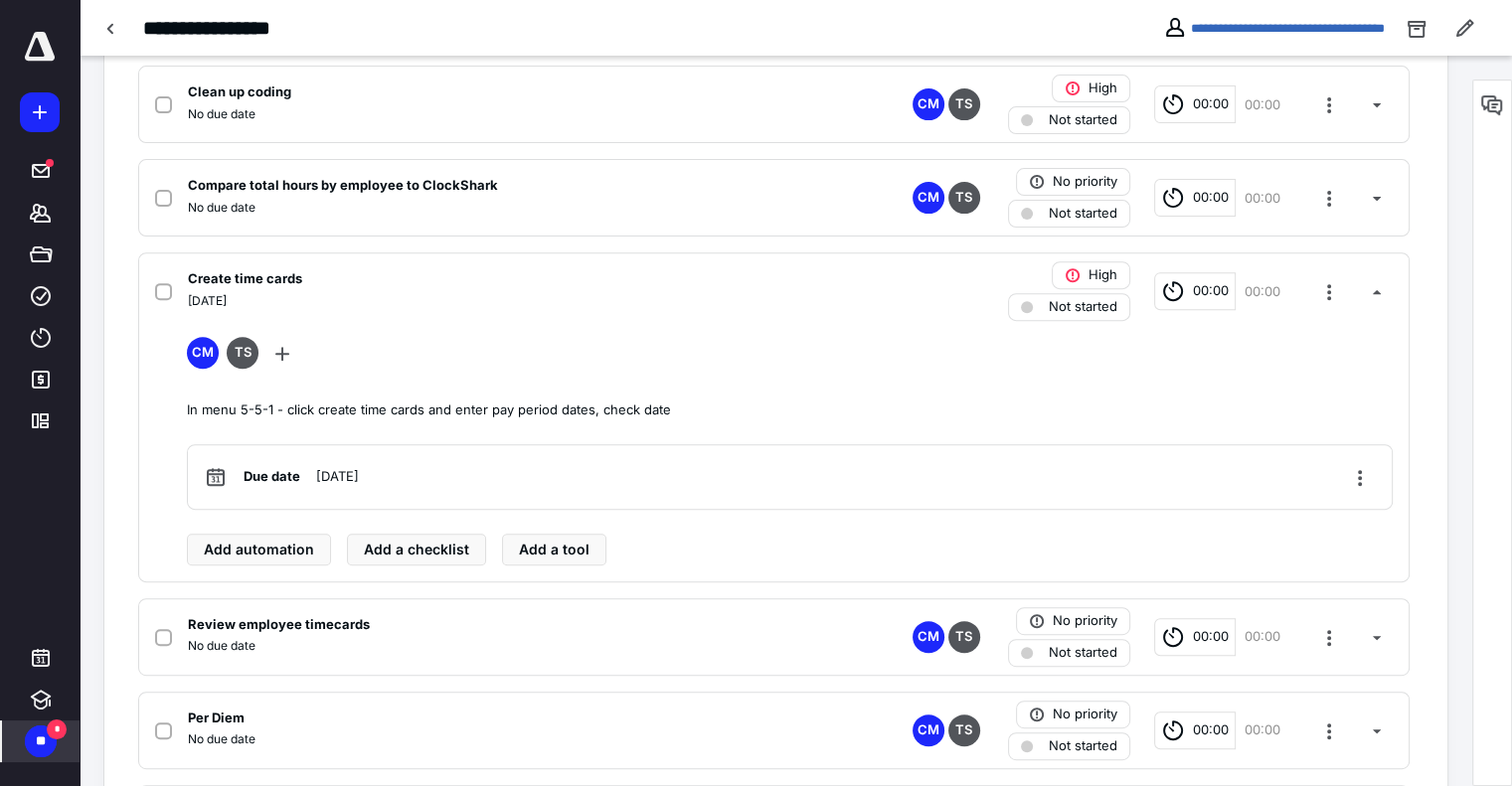 click on "*" at bounding box center [57, 729] 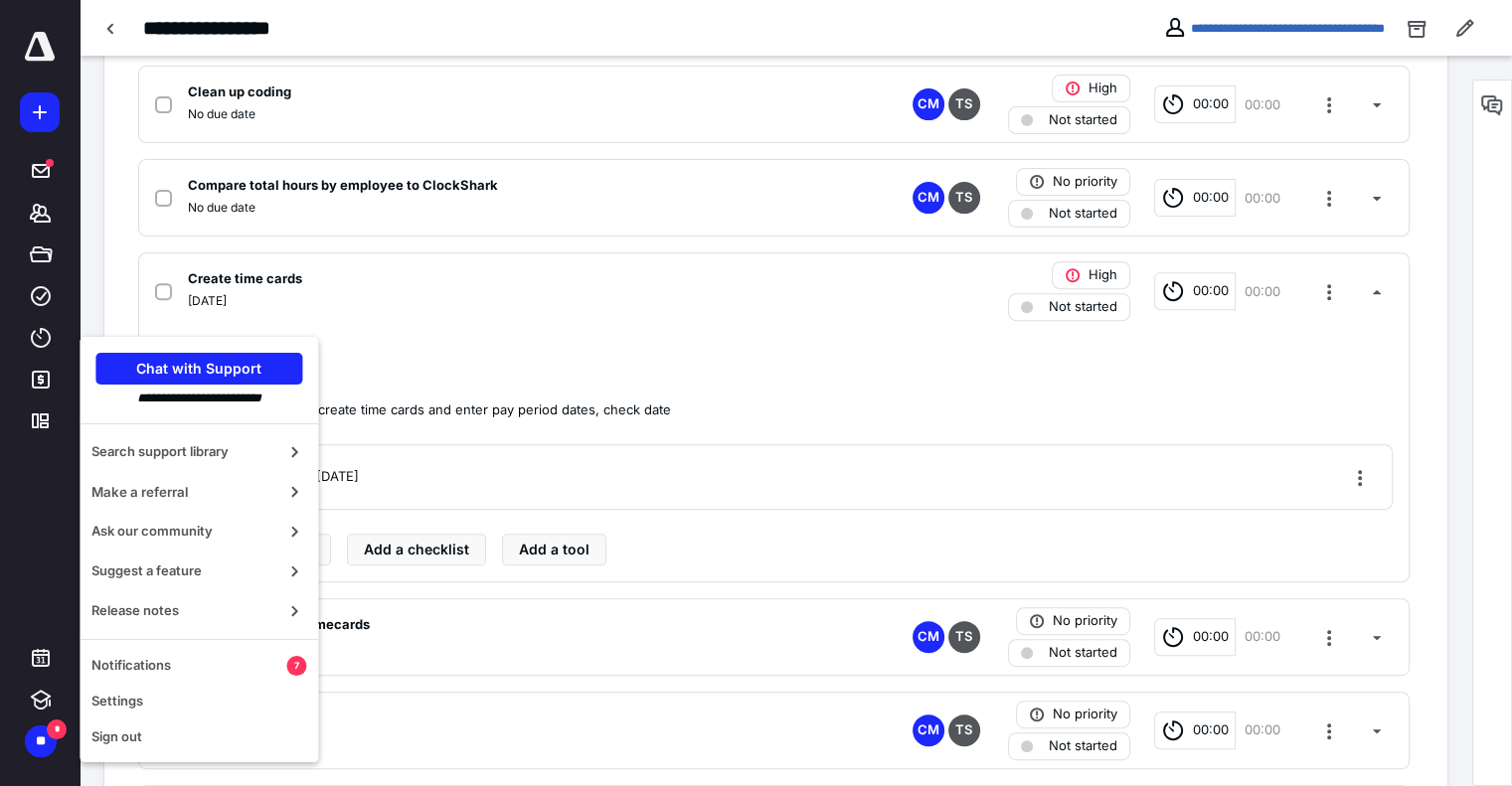 click on "Task  details  Primary Recurring Task High Not started 00:00 00:00 CM TS Total time: 00:00 | 00:00 Recurs every   1   week  on  schedule Dates Add a date Due date [DATE] 7 % PROGRESS Work ( 27 ) Files Notes Reminders Automation Subtasks Add a client request Add a subtask Confirm with [PERSON_NAME] time is completed Completed  [DATE]  11:10 AM  by [PERSON_NAME] CM High Completed 00:00 00:00 Export ClockShark to Sage Completed  [DATE]  11:12 AM  by [PERSON_NAME] CM No priority Completed 00:00 00:00 Clean up coding No due date CM TS High Not started 00:00 00:00 Compare total hours by employee to ClockShark No due date CM TS No priority Not started 00:00 00:00 Create time cards [DATE] High Not started 00:00 00:00 CM TS In menu 5-5-1 - click create time cards and enter pay period dates, check date Due date [DATE] Add automation Add a checklist Add a tool Review employee timecards No due date CM TS No priority Not started 00:00 00:00 Per Diem No due date CM TS No priority CM" at bounding box center (775, 1022) 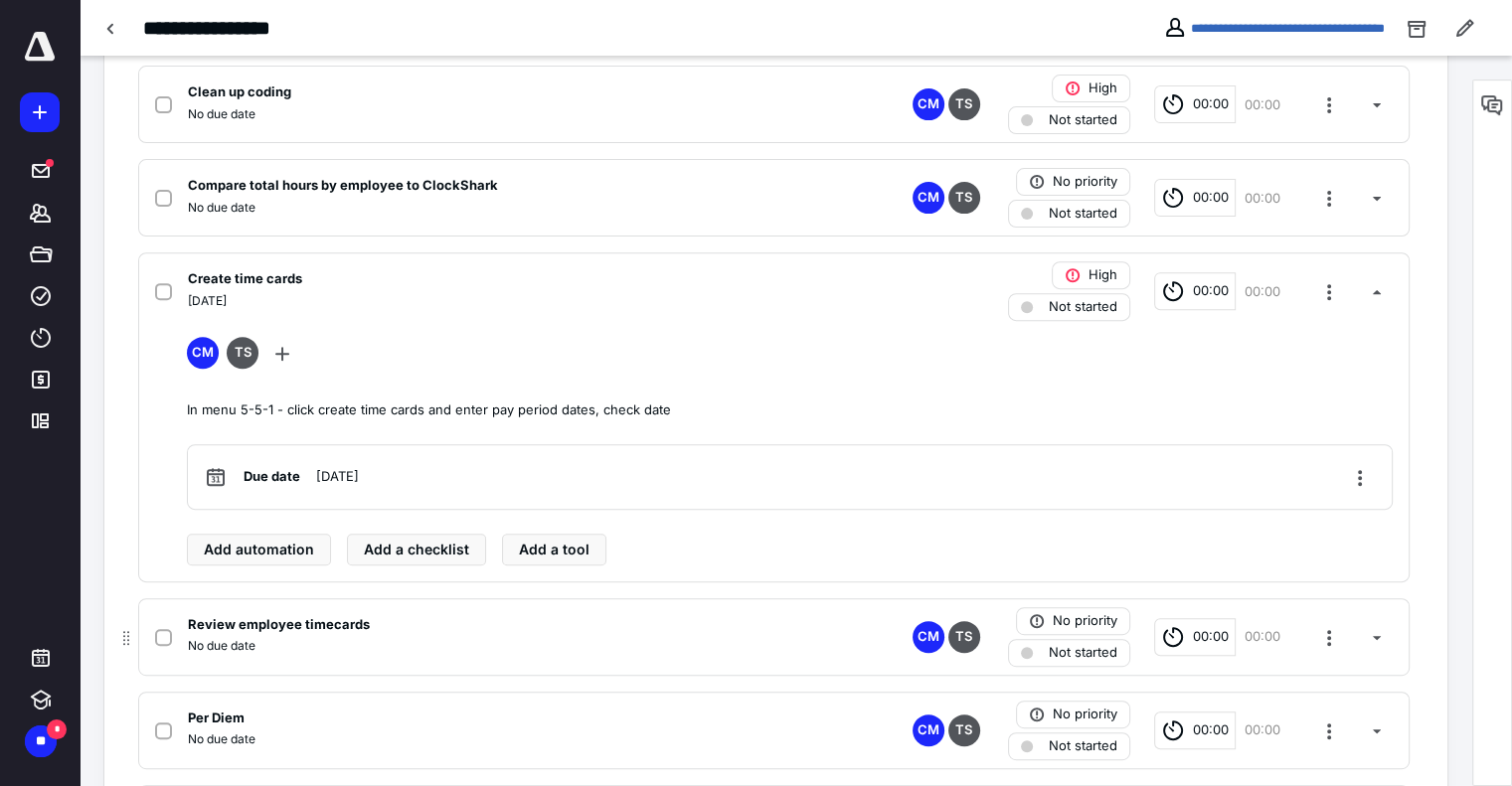 click on "Review employee timecards" at bounding box center (513, 625) 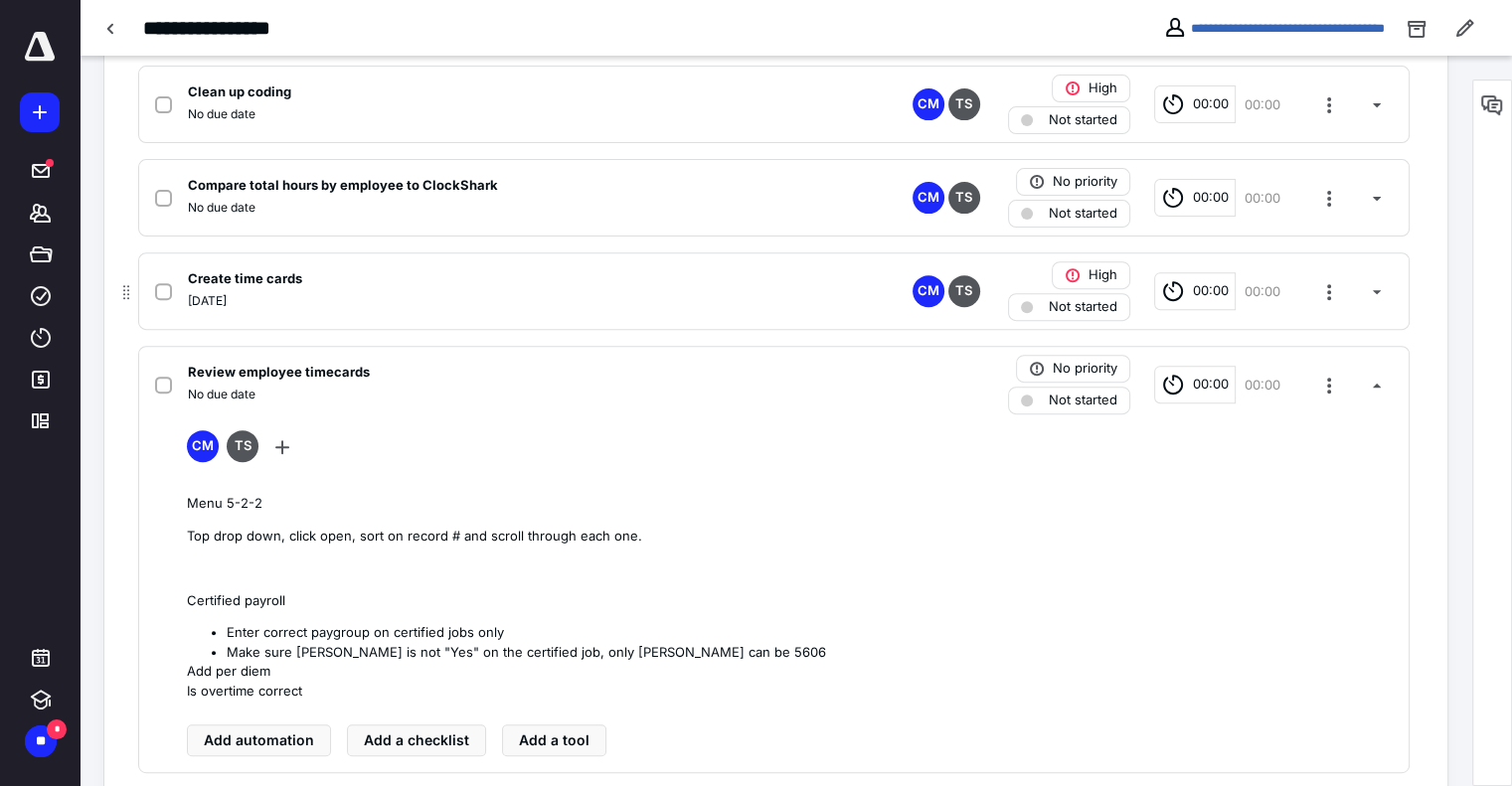 click on "[DATE]" at bounding box center (513, 301) 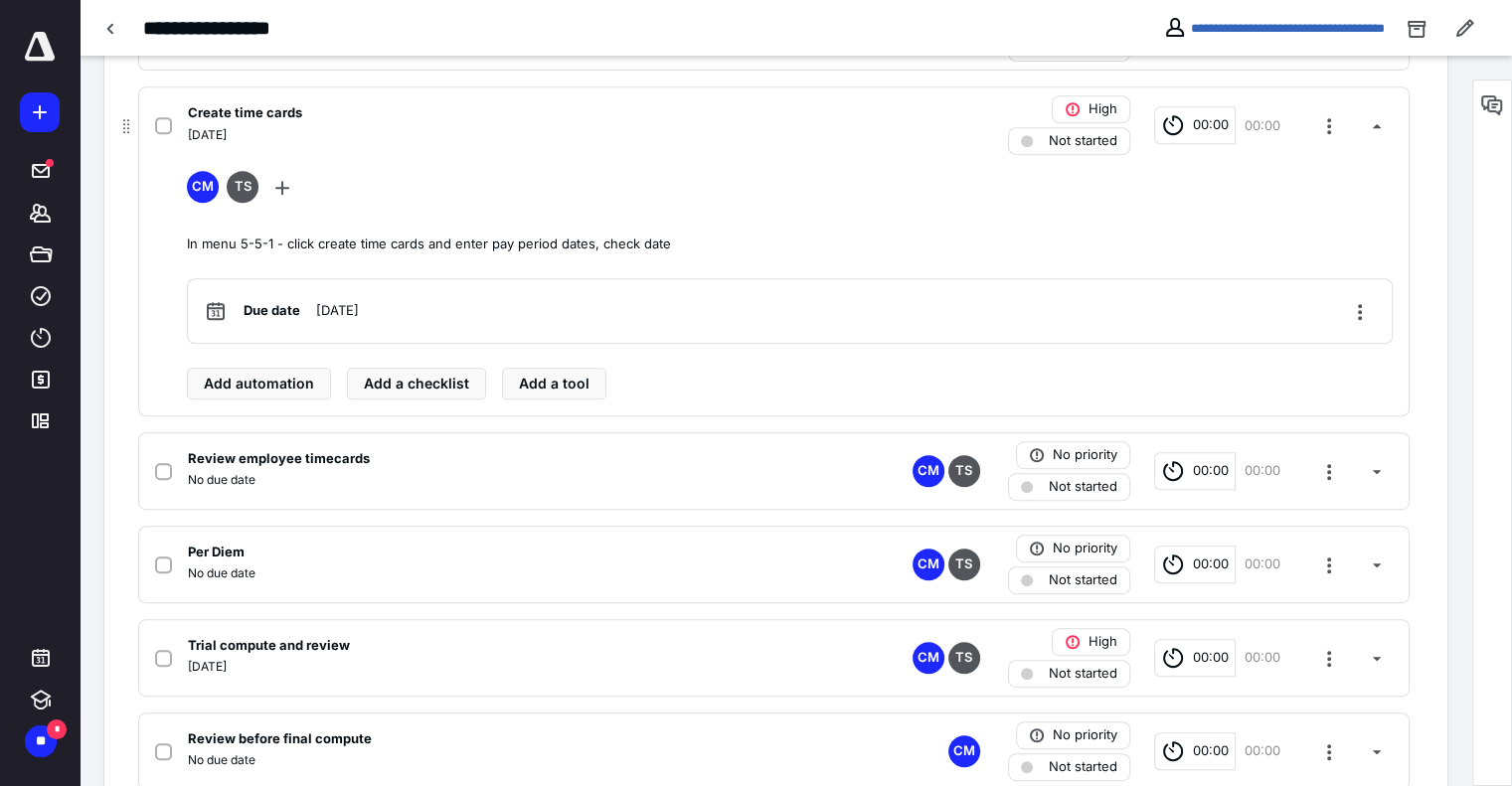 scroll, scrollTop: 894, scrollLeft: 0, axis: vertical 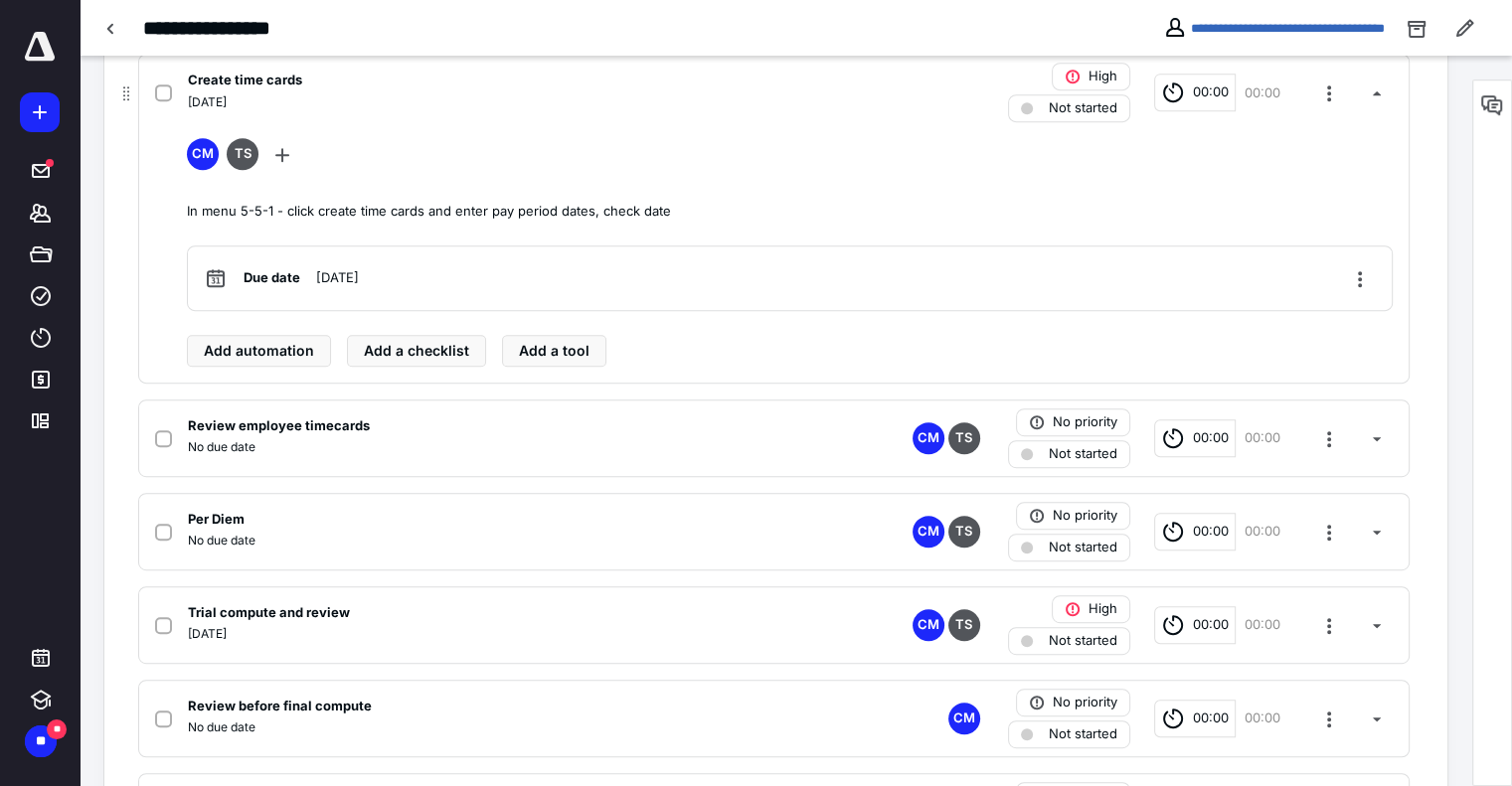 click at bounding box center [163, 93] 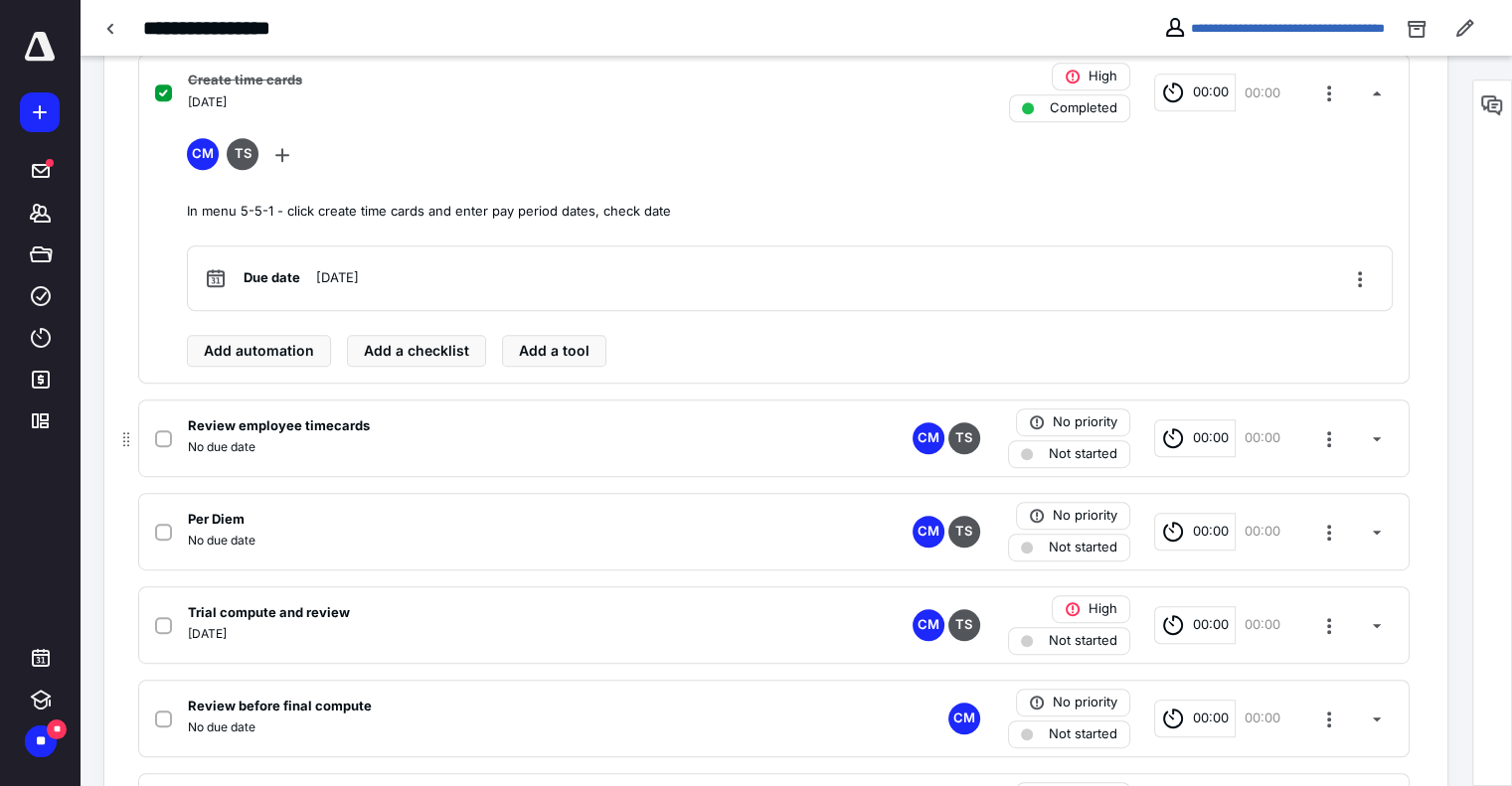 checkbox on "true" 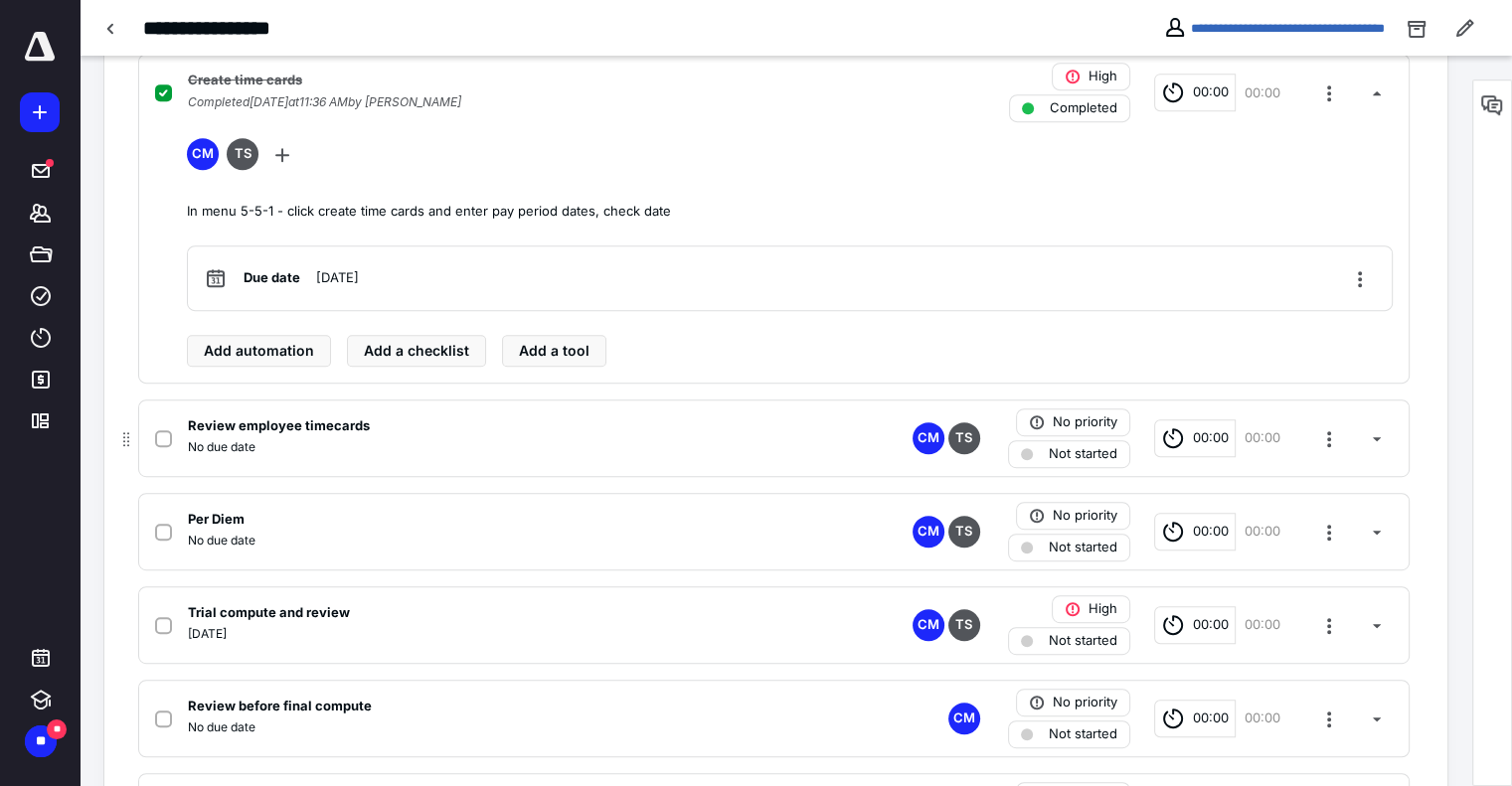 click on "Review employee timecards" at bounding box center (513, 426) 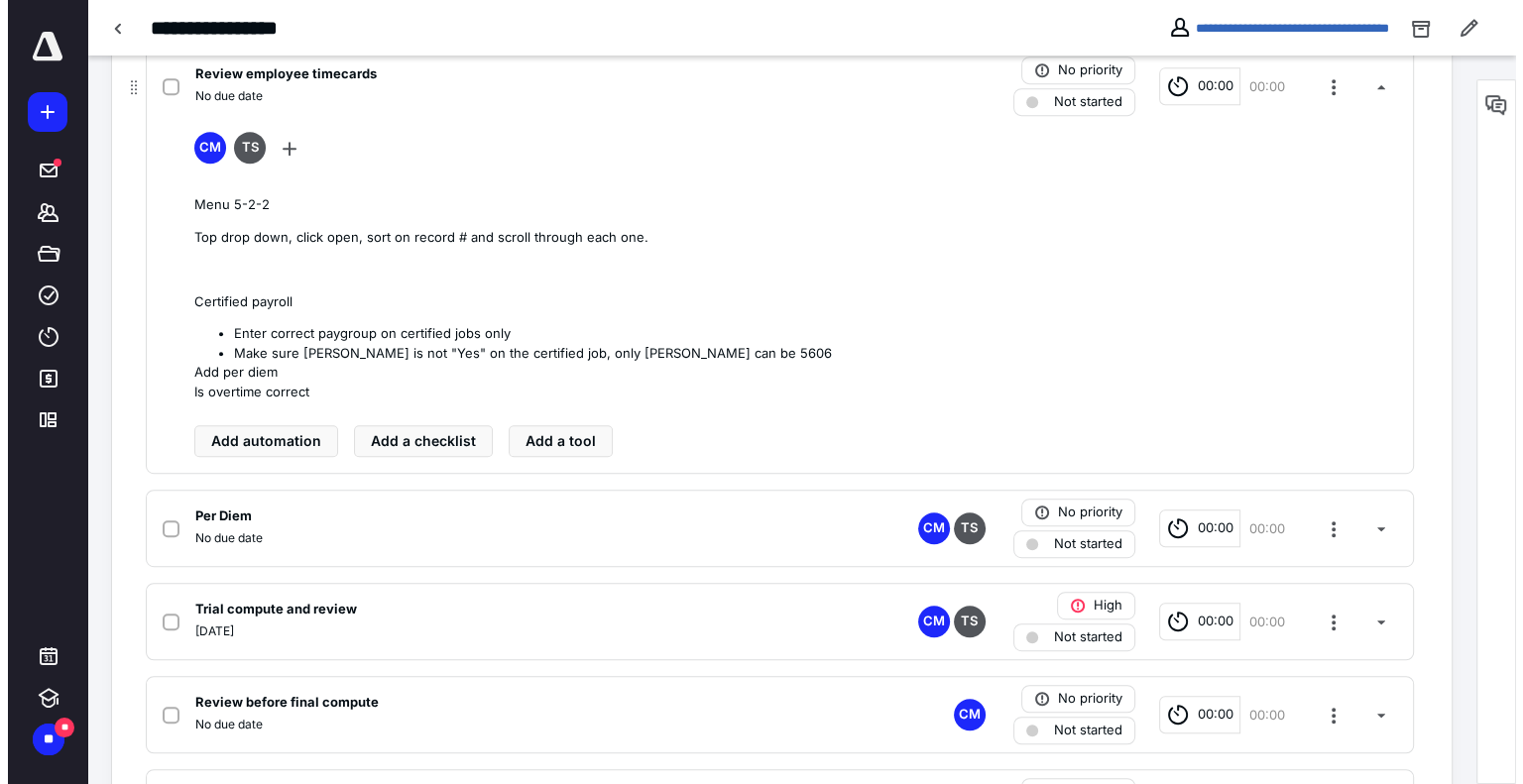 scroll, scrollTop: 892, scrollLeft: 0, axis: vertical 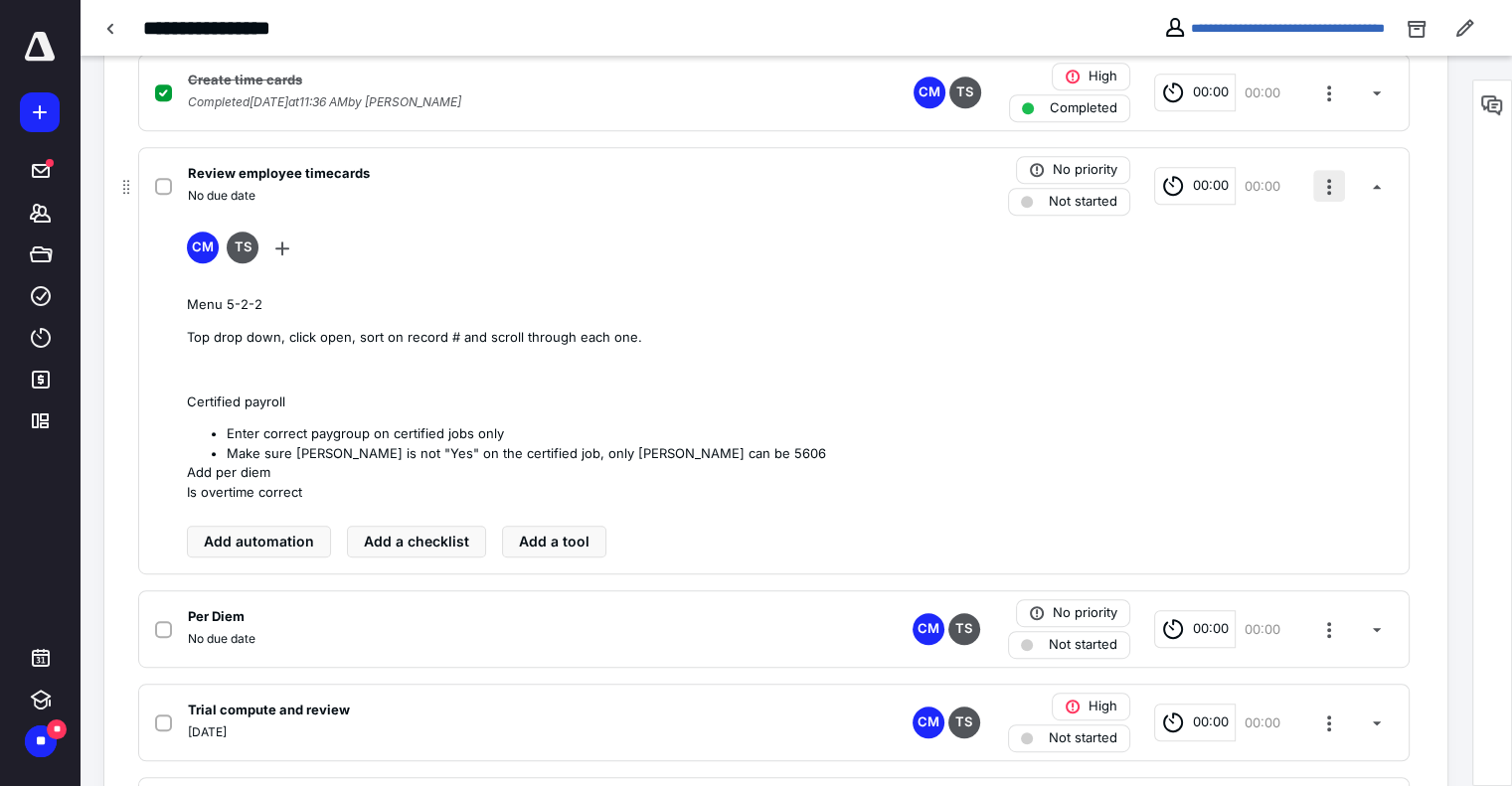 click at bounding box center (1329, 186) 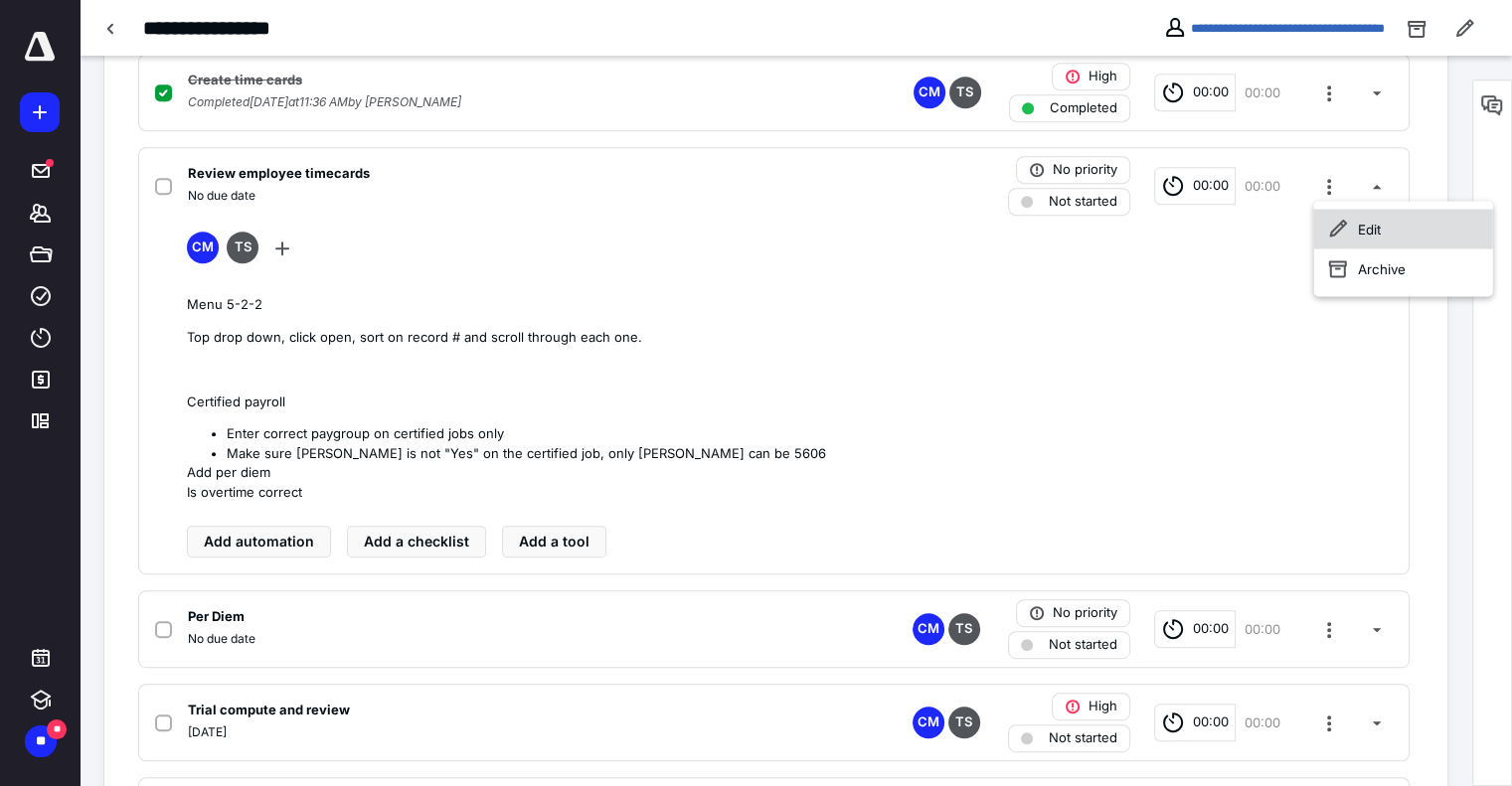 click 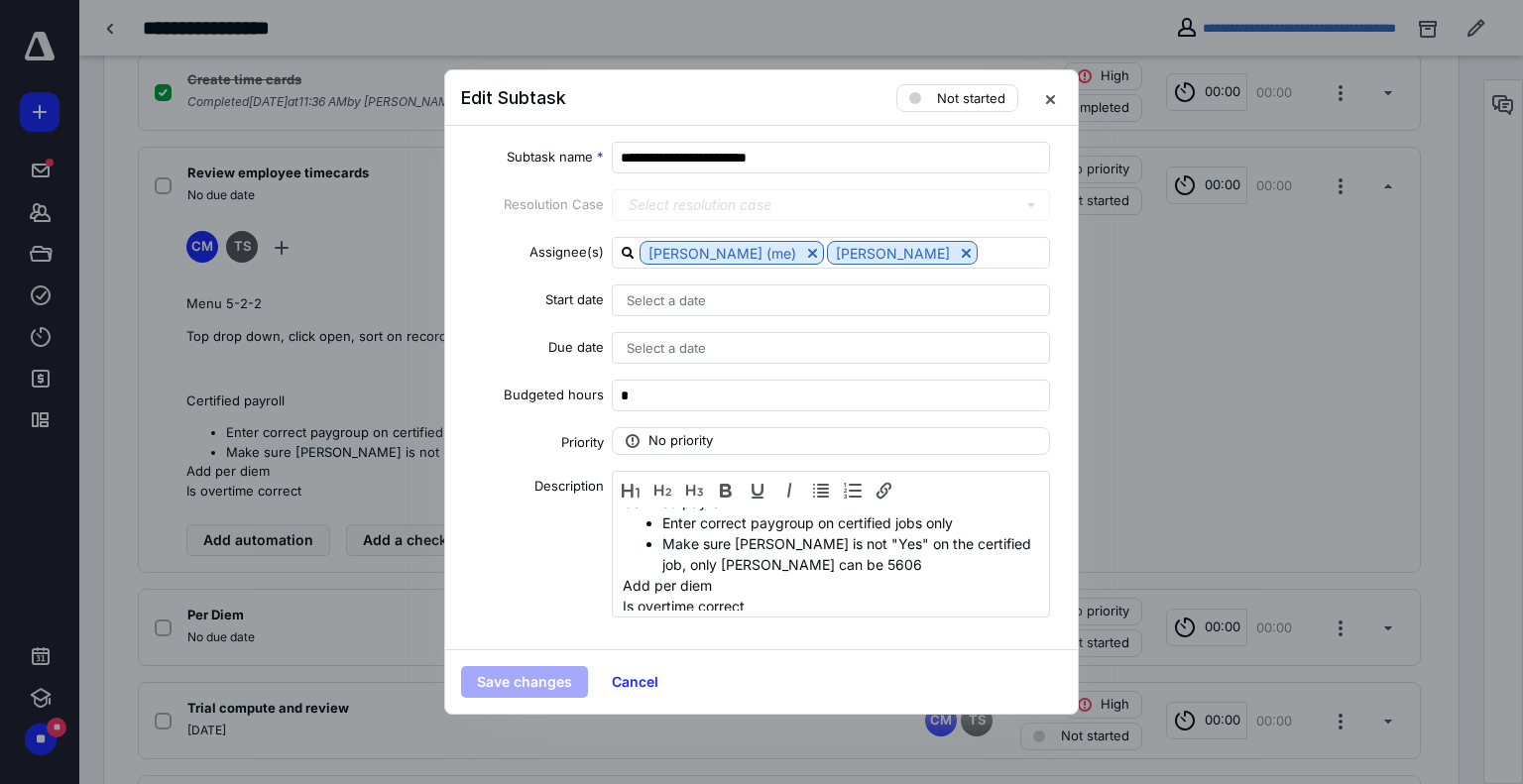 scroll, scrollTop: 0, scrollLeft: 0, axis: both 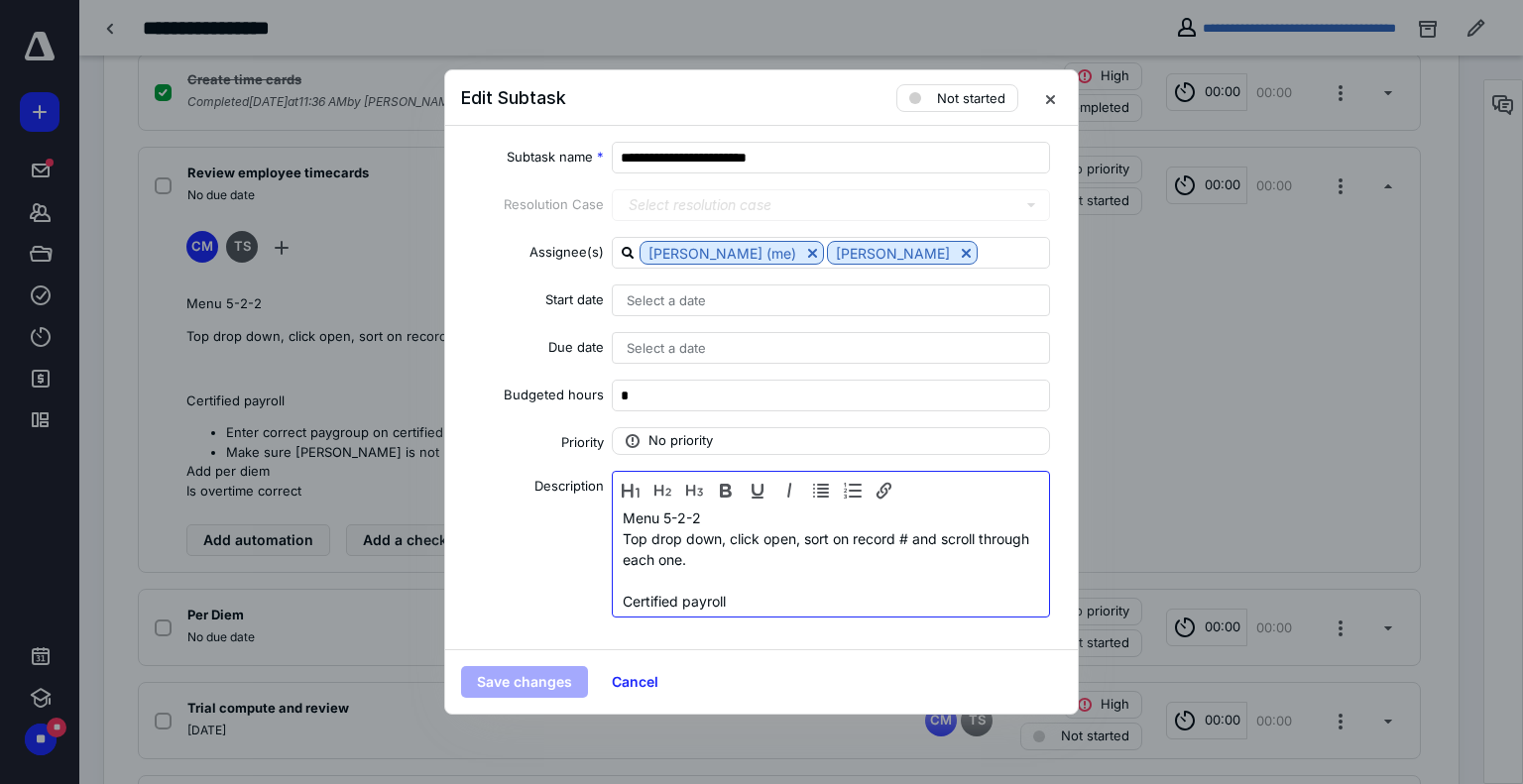 click on "Certified payroll" at bounding box center (831, 601) 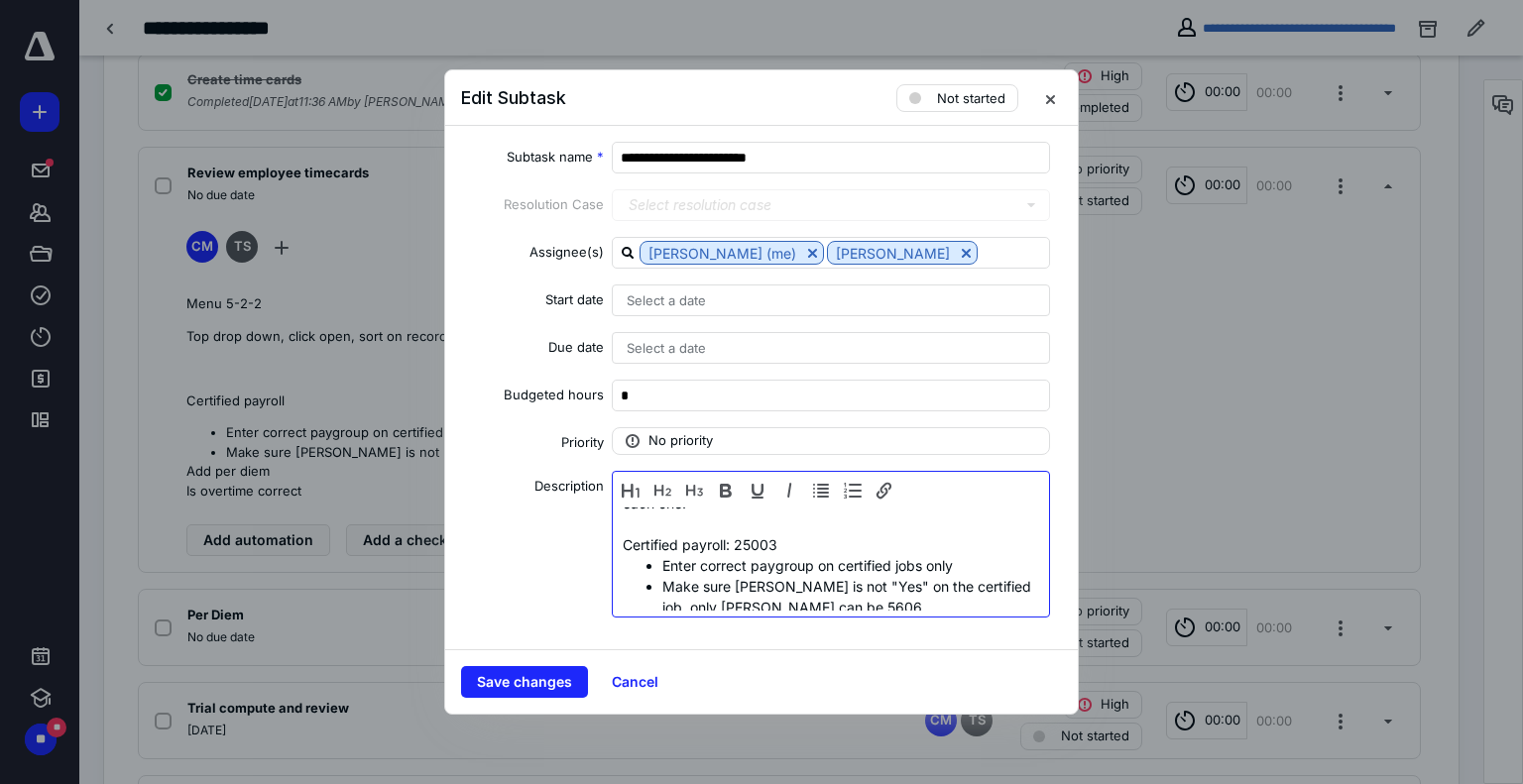 scroll, scrollTop: 99, scrollLeft: 0, axis: vertical 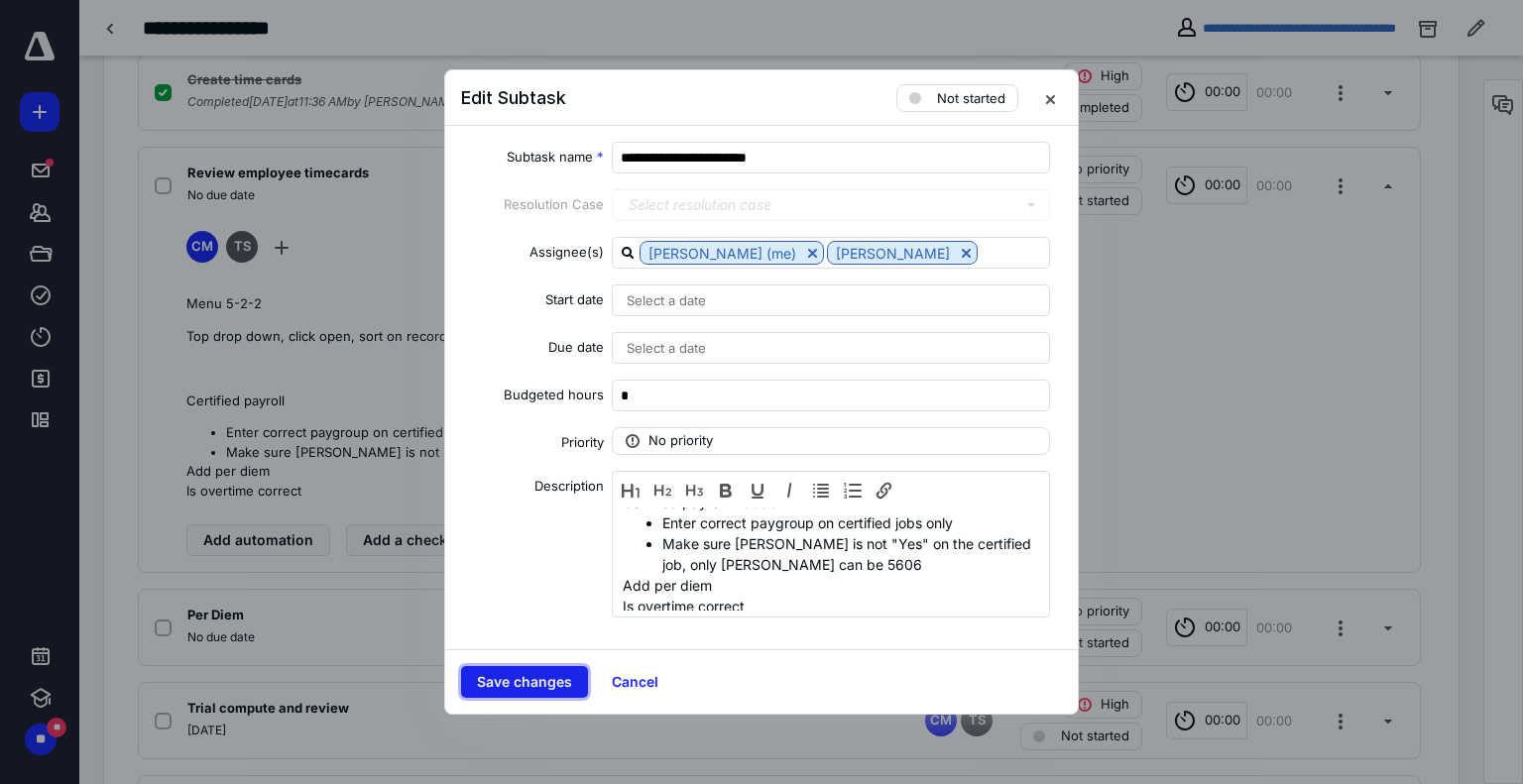 click on "Save changes" at bounding box center (525, 682) 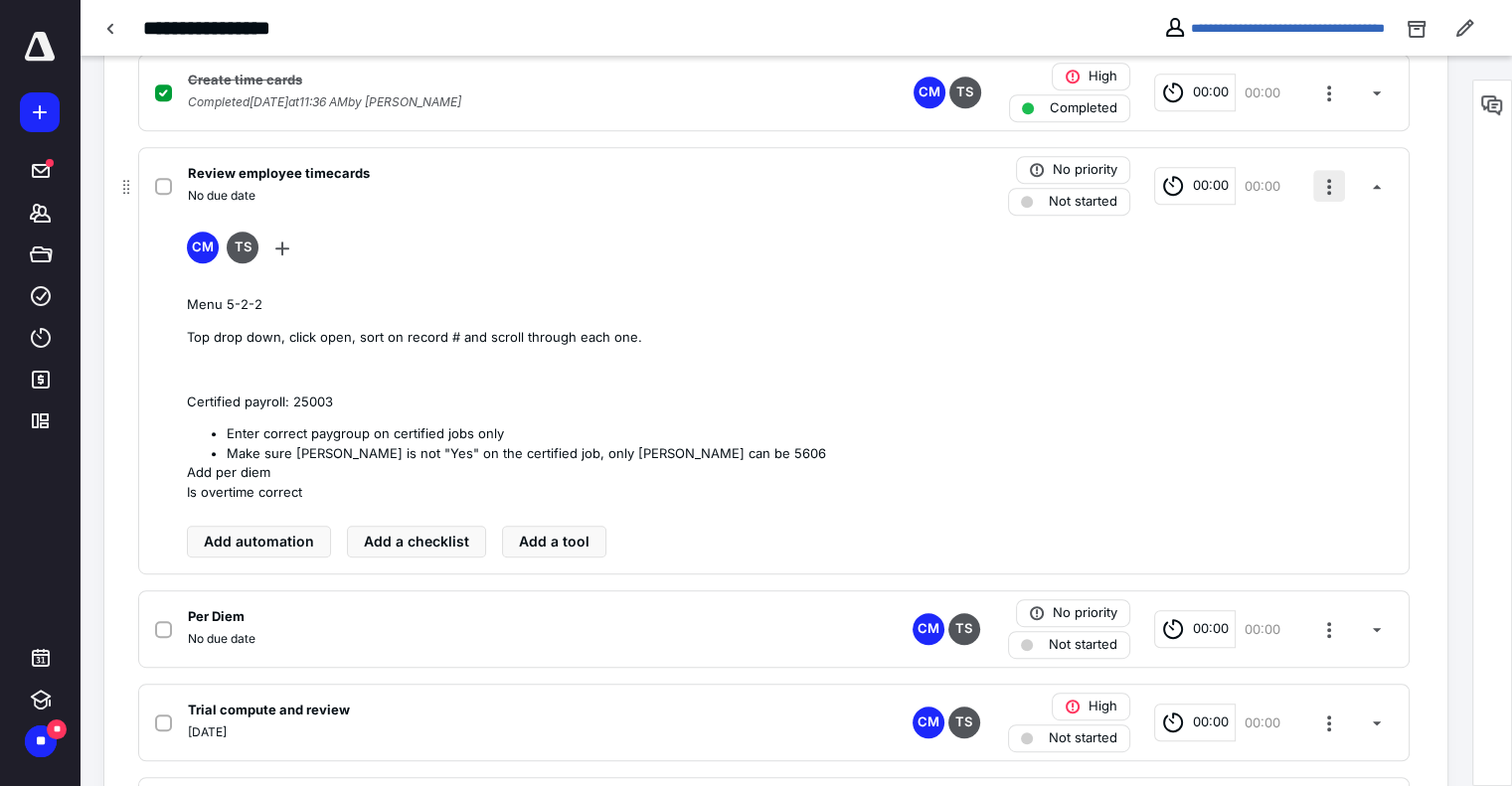 click at bounding box center (1329, 186) 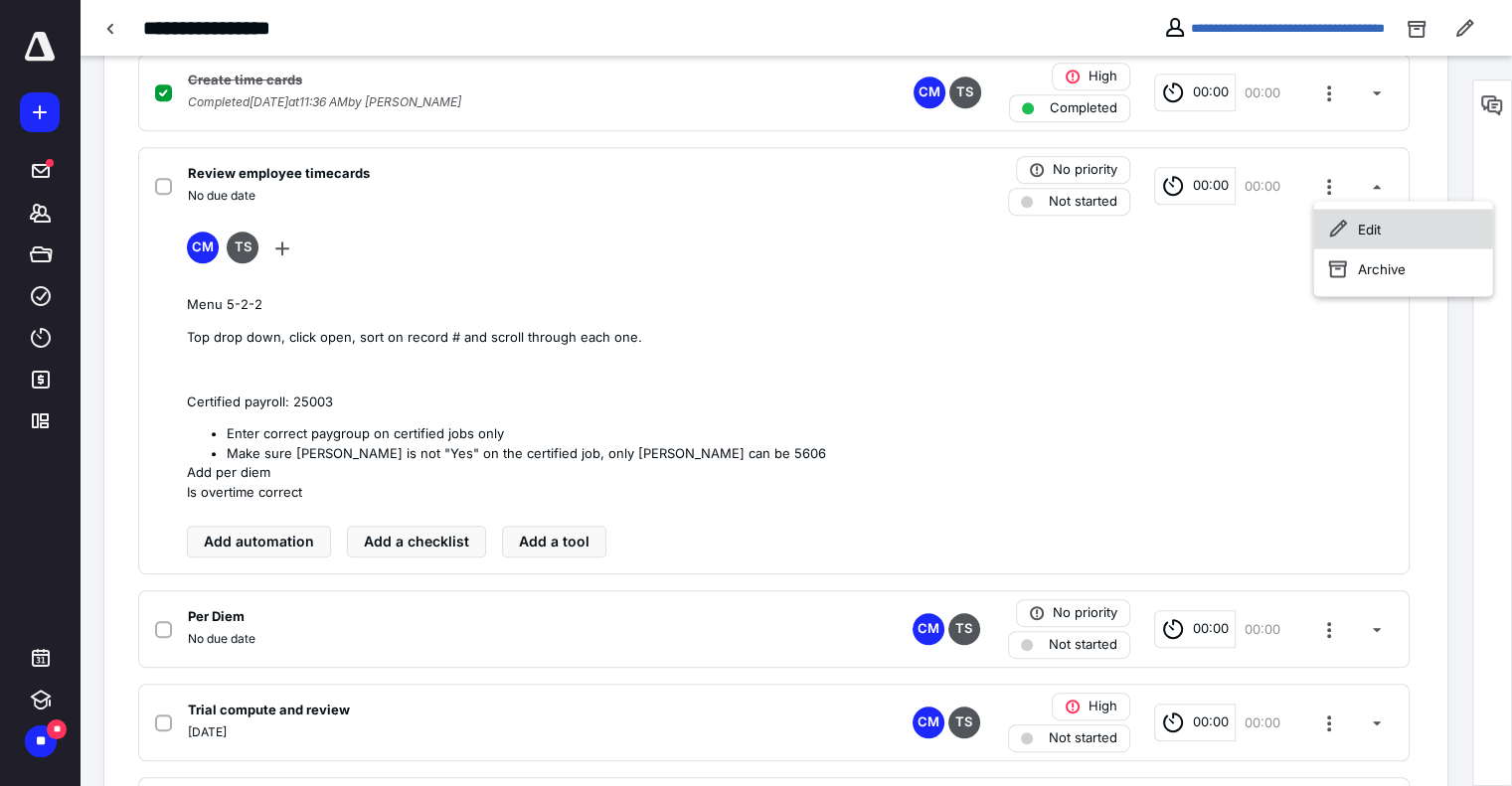 click 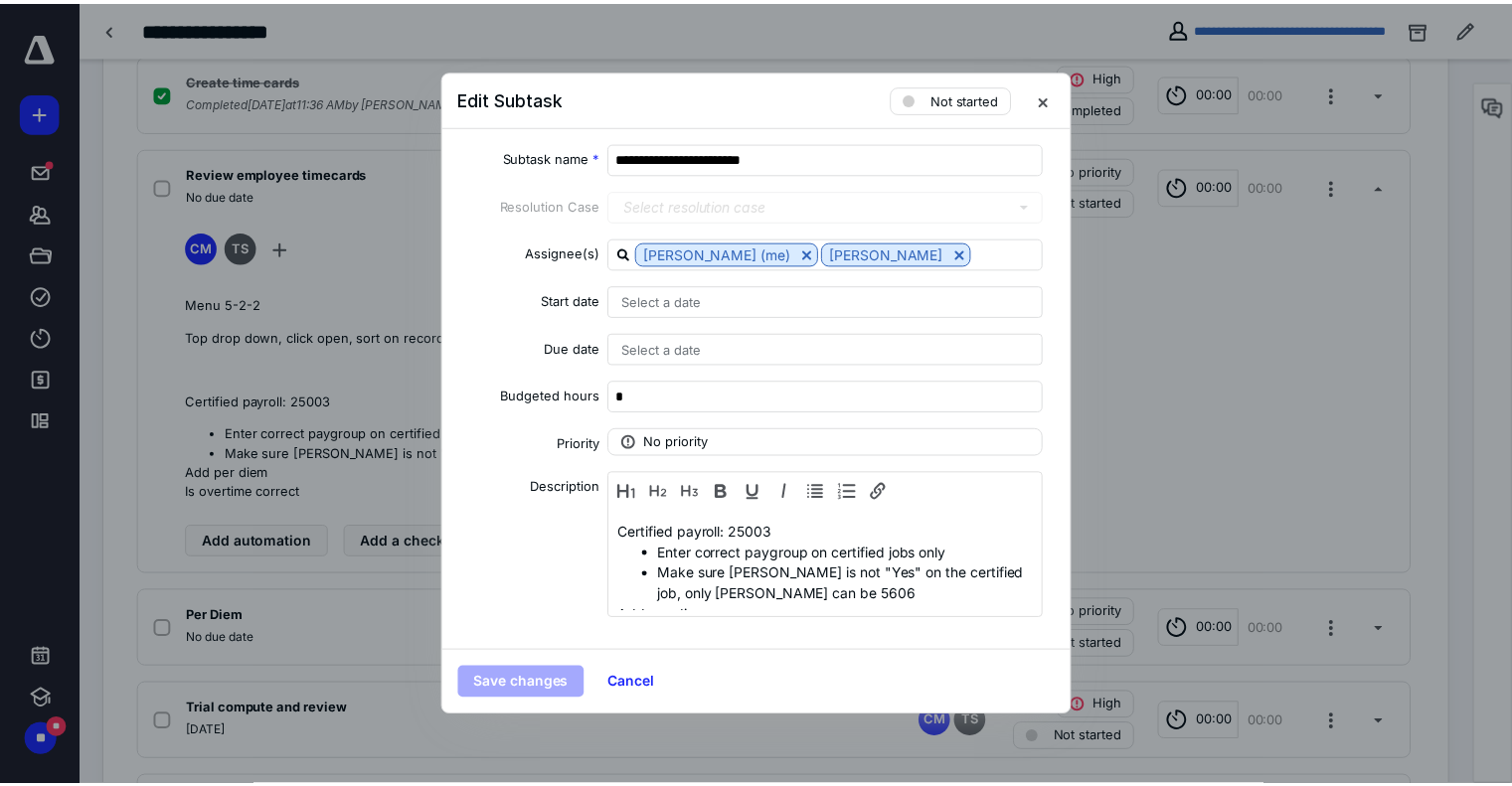 scroll, scrollTop: 99, scrollLeft: 0, axis: vertical 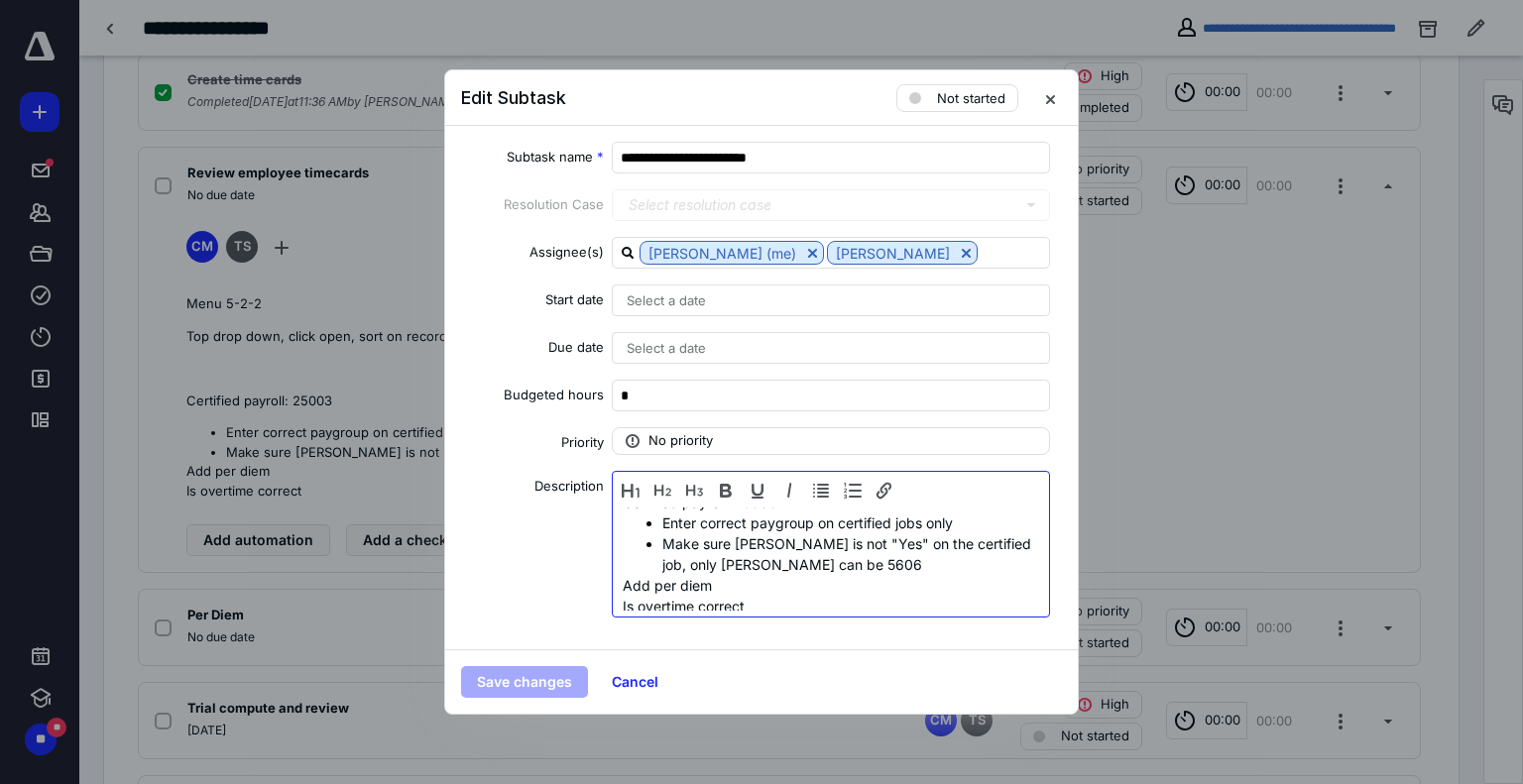 click on "Enter correct paygroup on certified jobs only" at bounding box center [851, 522] 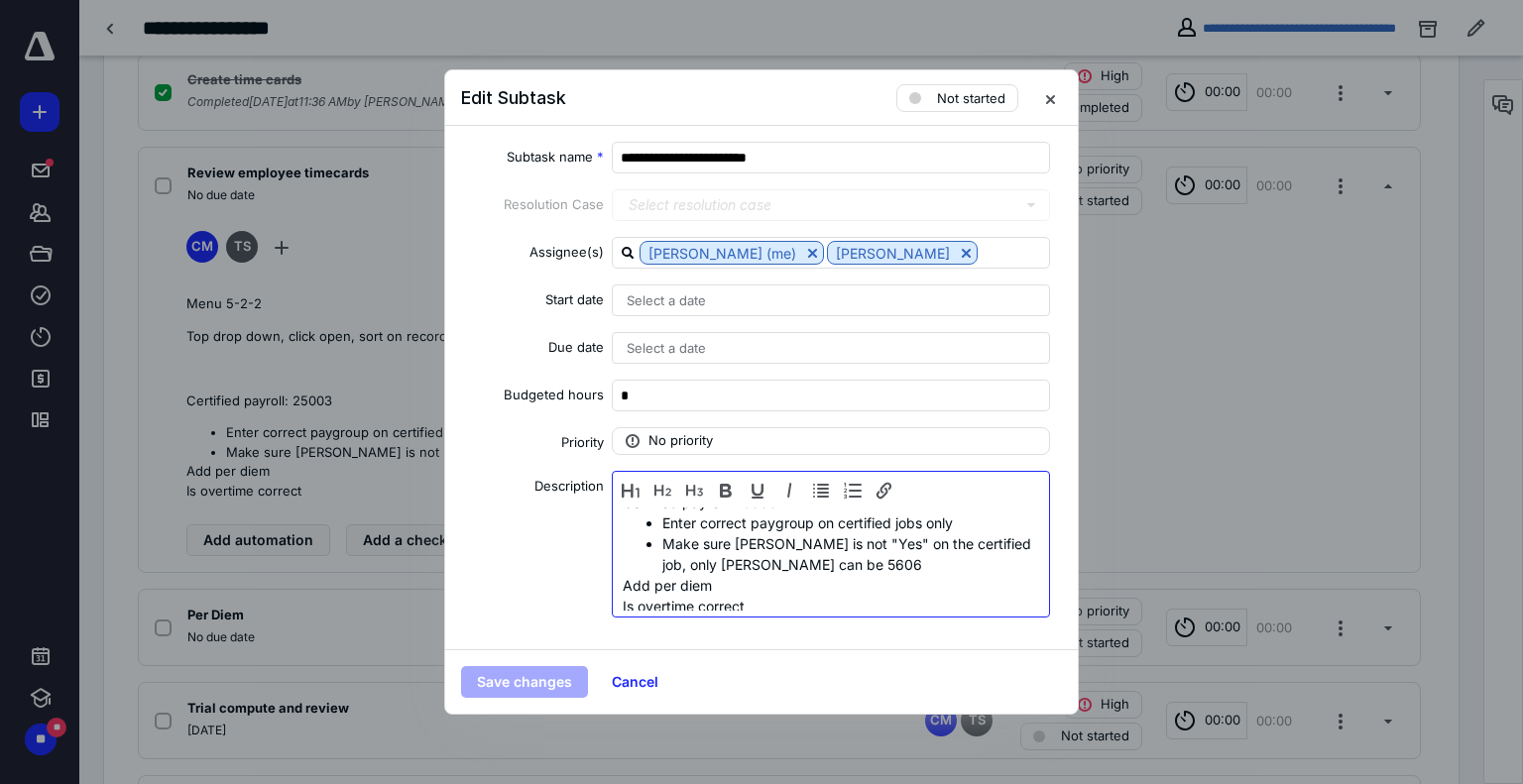 type 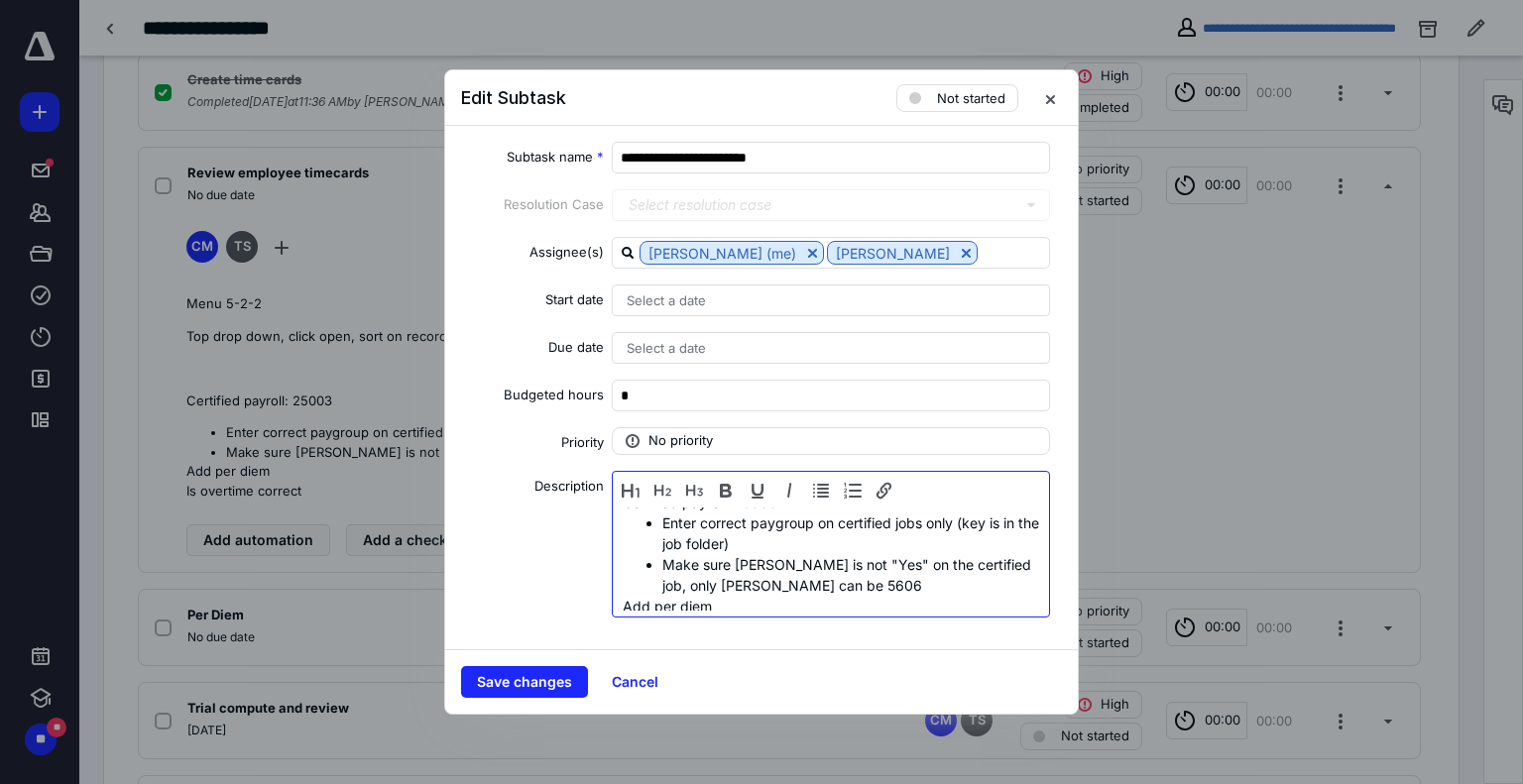 click on "Enter correct paygroup on certified jobs only (key is in the job folder)" at bounding box center [851, 533] 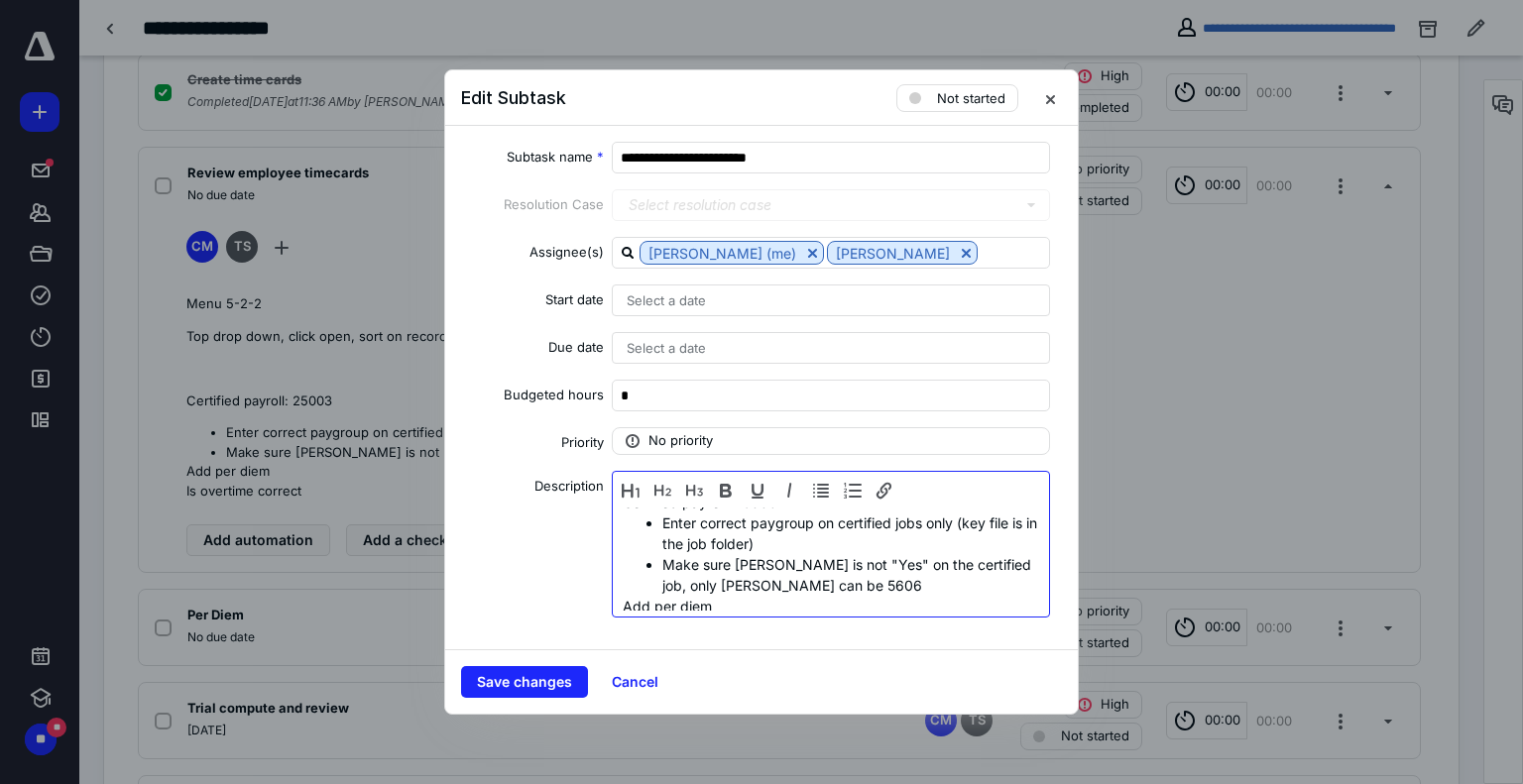 click on "Enter correct paygroup on certified jobs only (key file is in the job folder)" at bounding box center [851, 533] 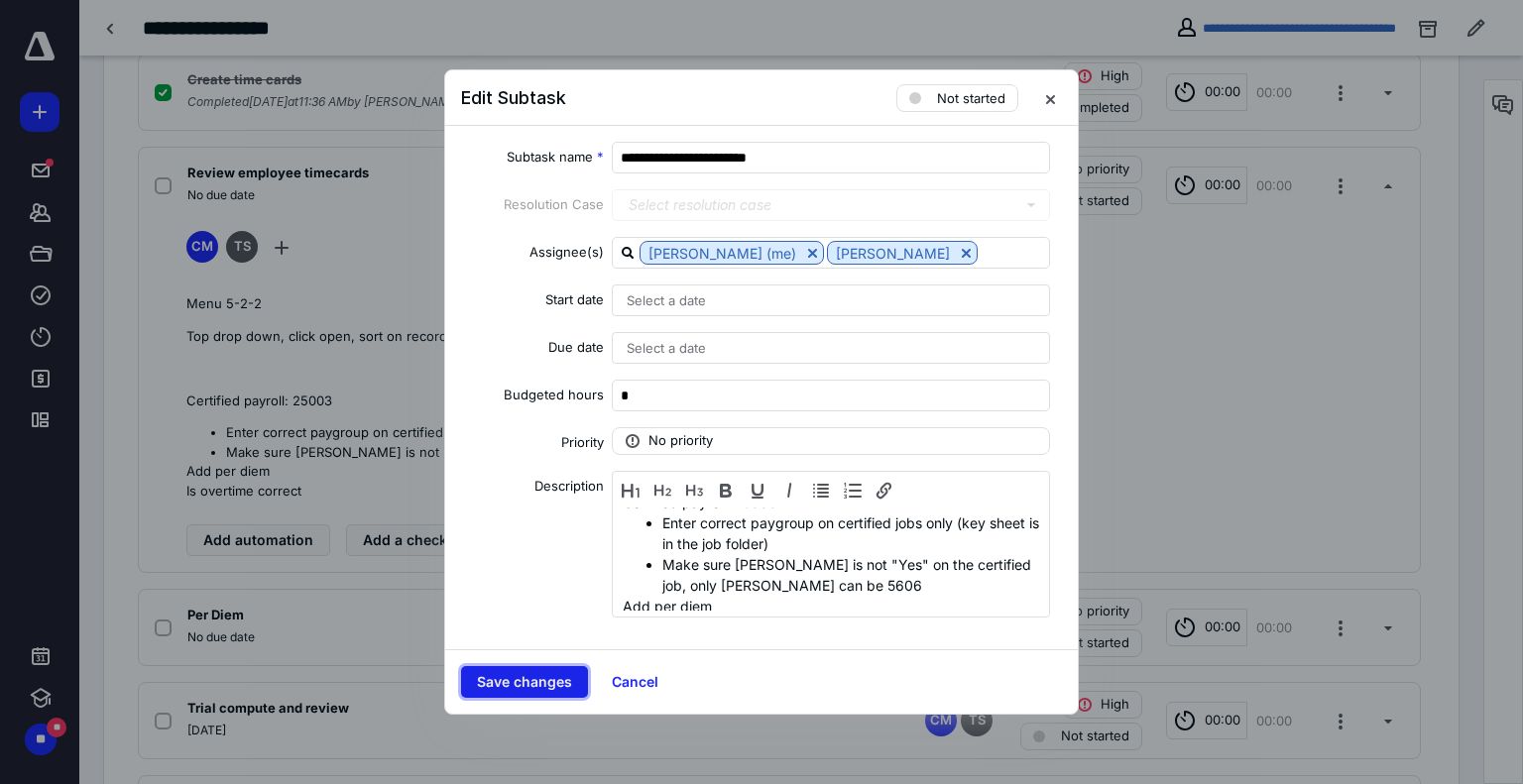 click on "Save changes" at bounding box center [525, 682] 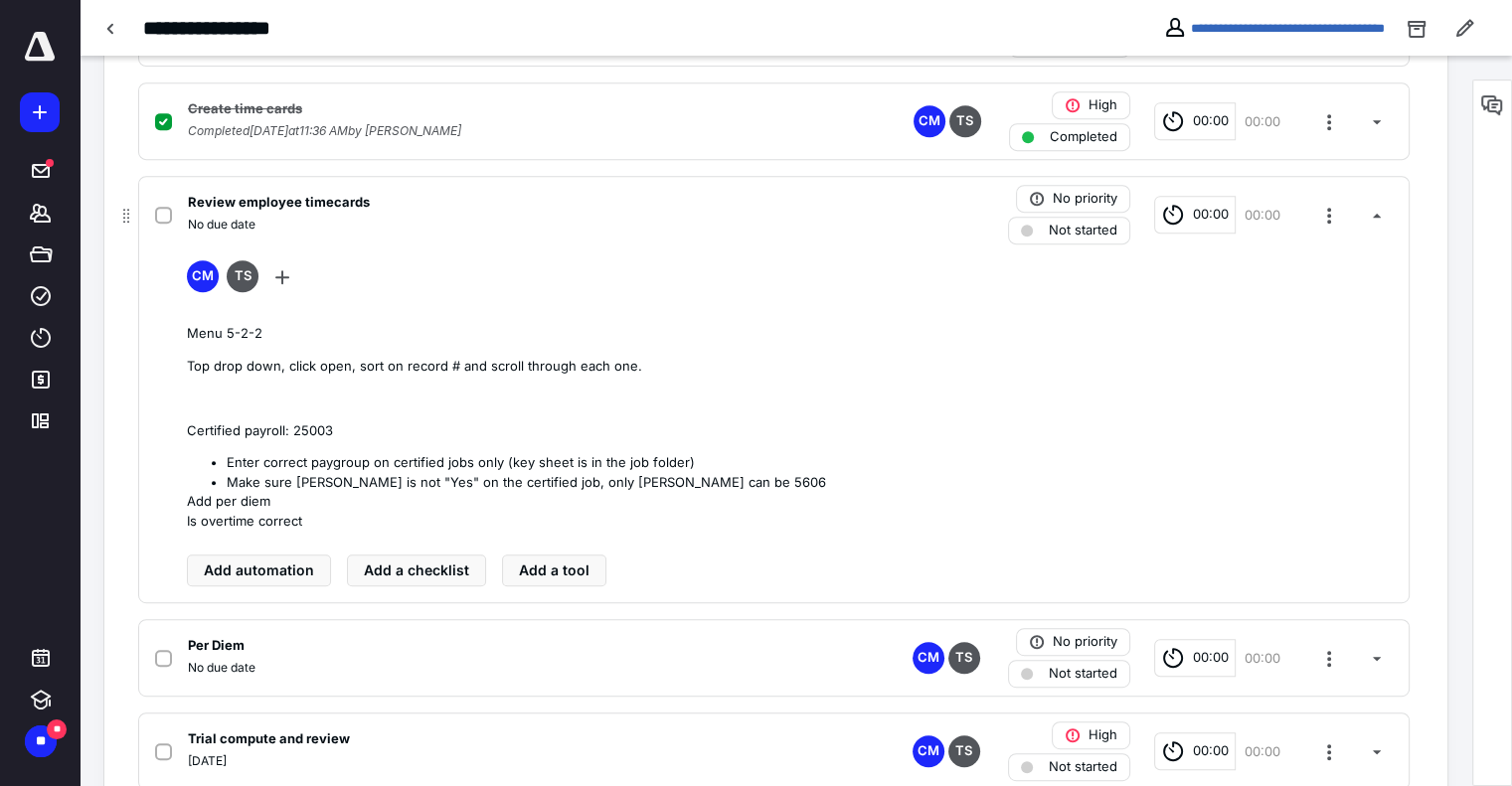 scroll, scrollTop: 994, scrollLeft: 0, axis: vertical 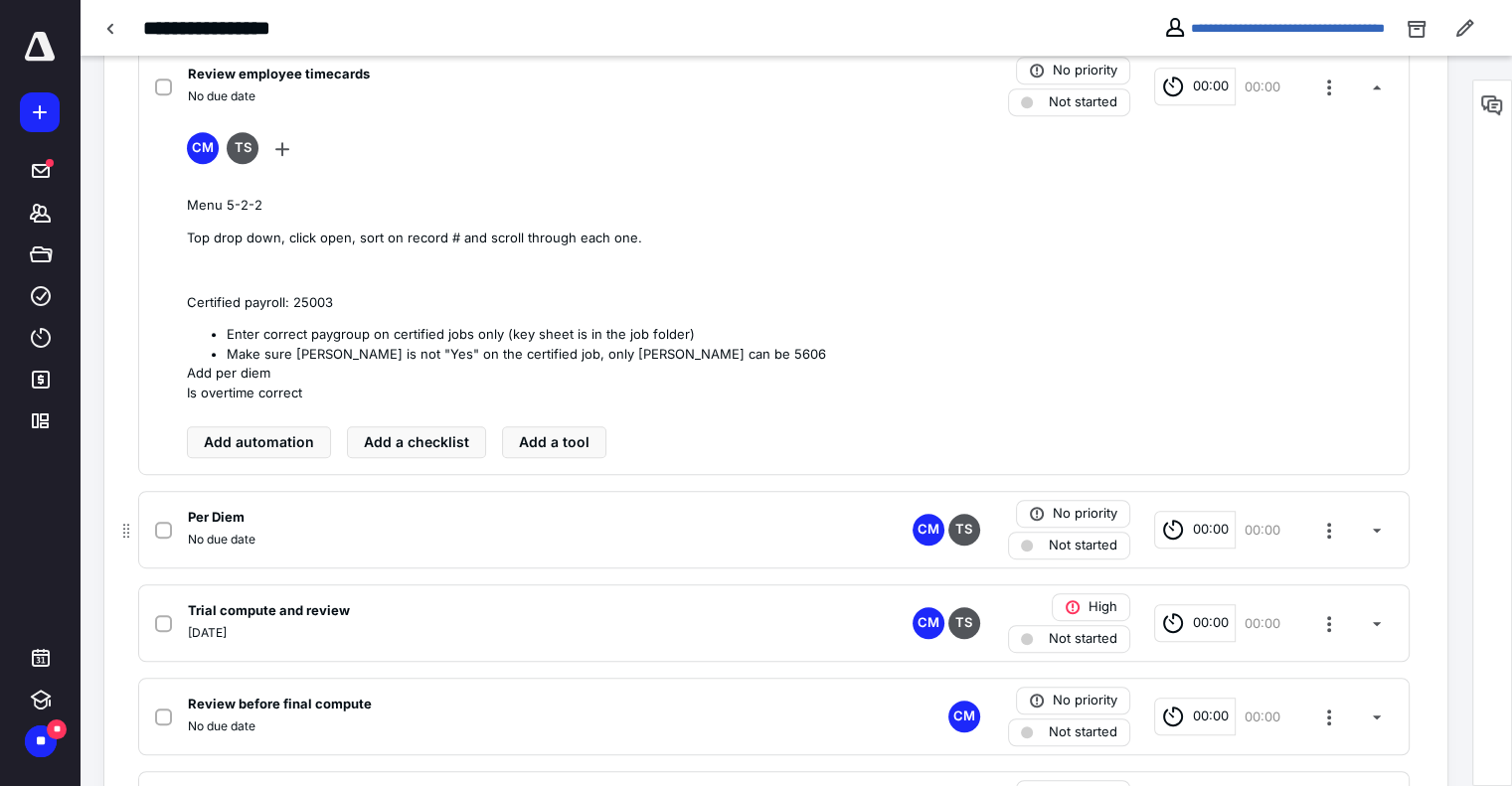 click on "Per Diem No due date CM TS No priority Not started 00:00 00:00" at bounding box center [773, 530] 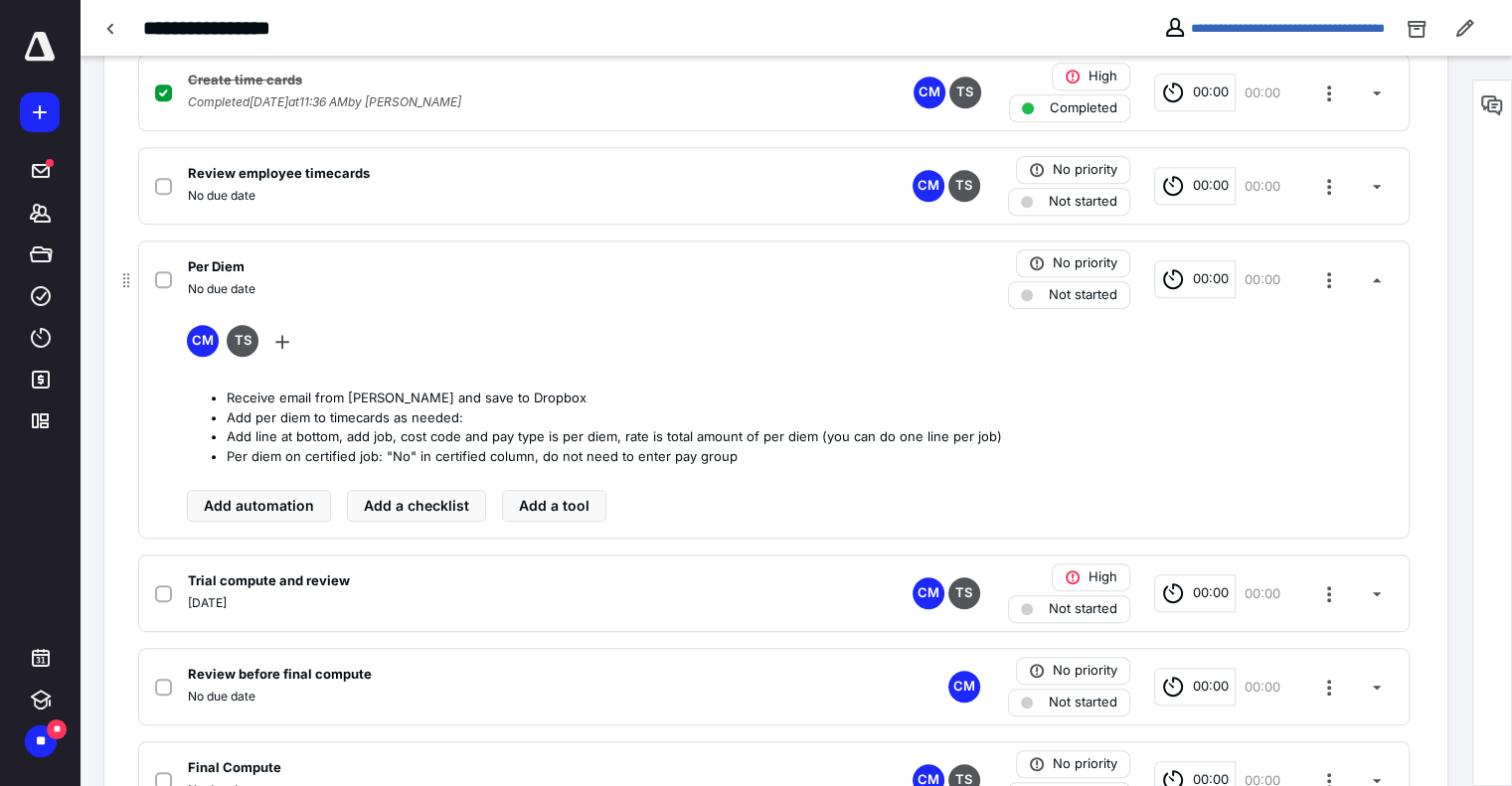 scroll, scrollTop: 795, scrollLeft: 0, axis: vertical 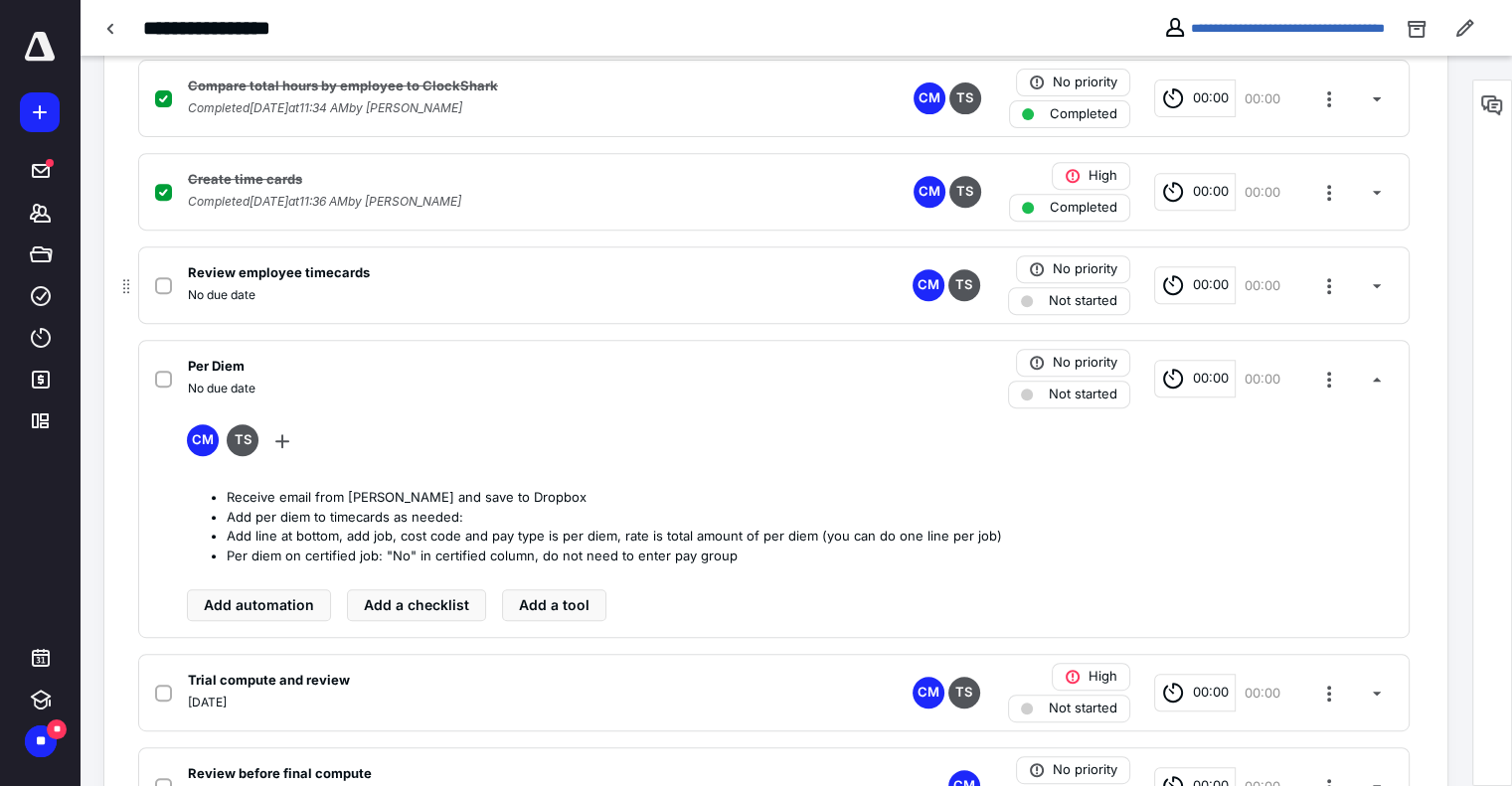 click on "Review employee timecards" at bounding box center (278, 273) 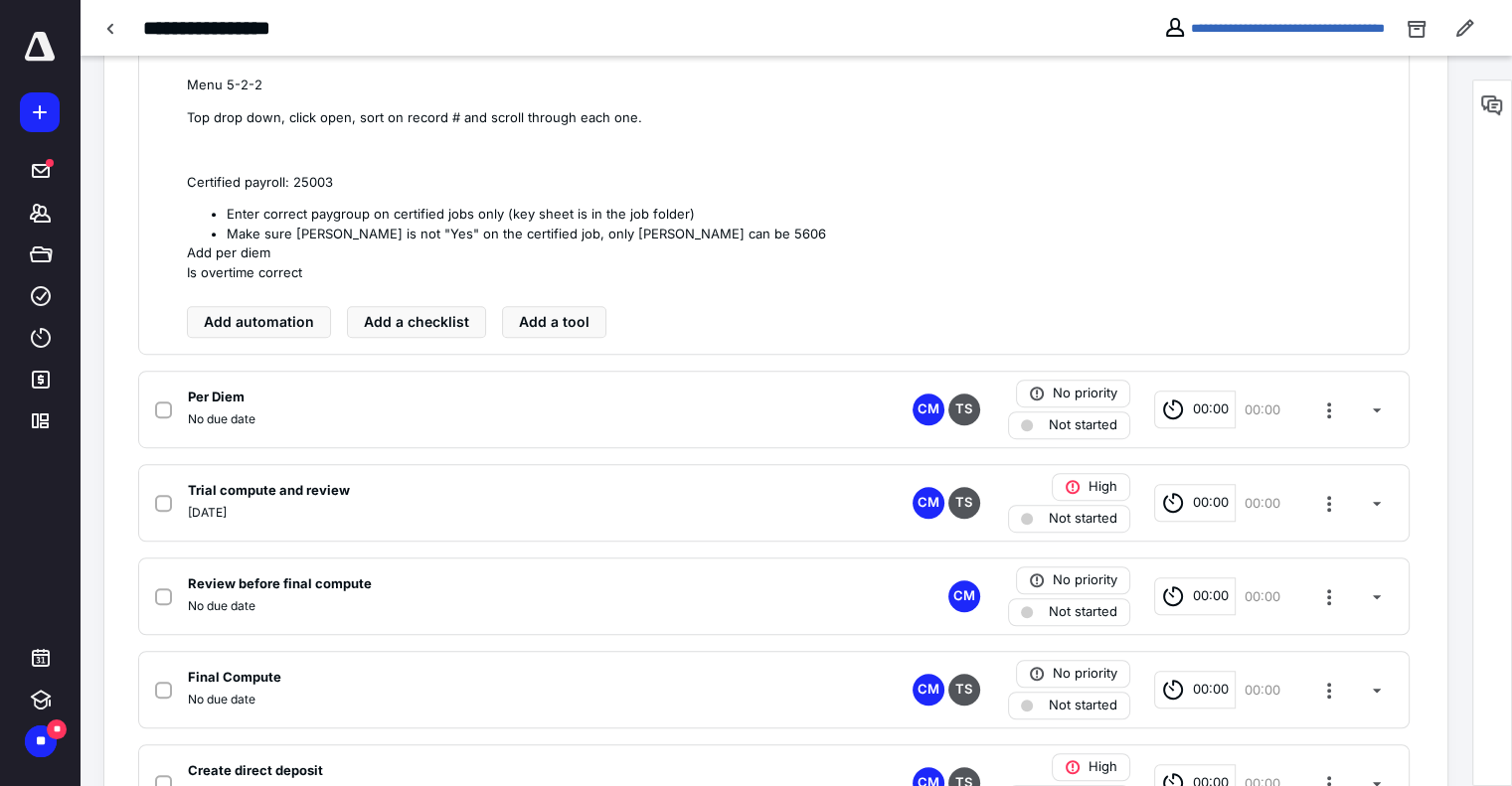 scroll, scrollTop: 1192, scrollLeft: 0, axis: vertical 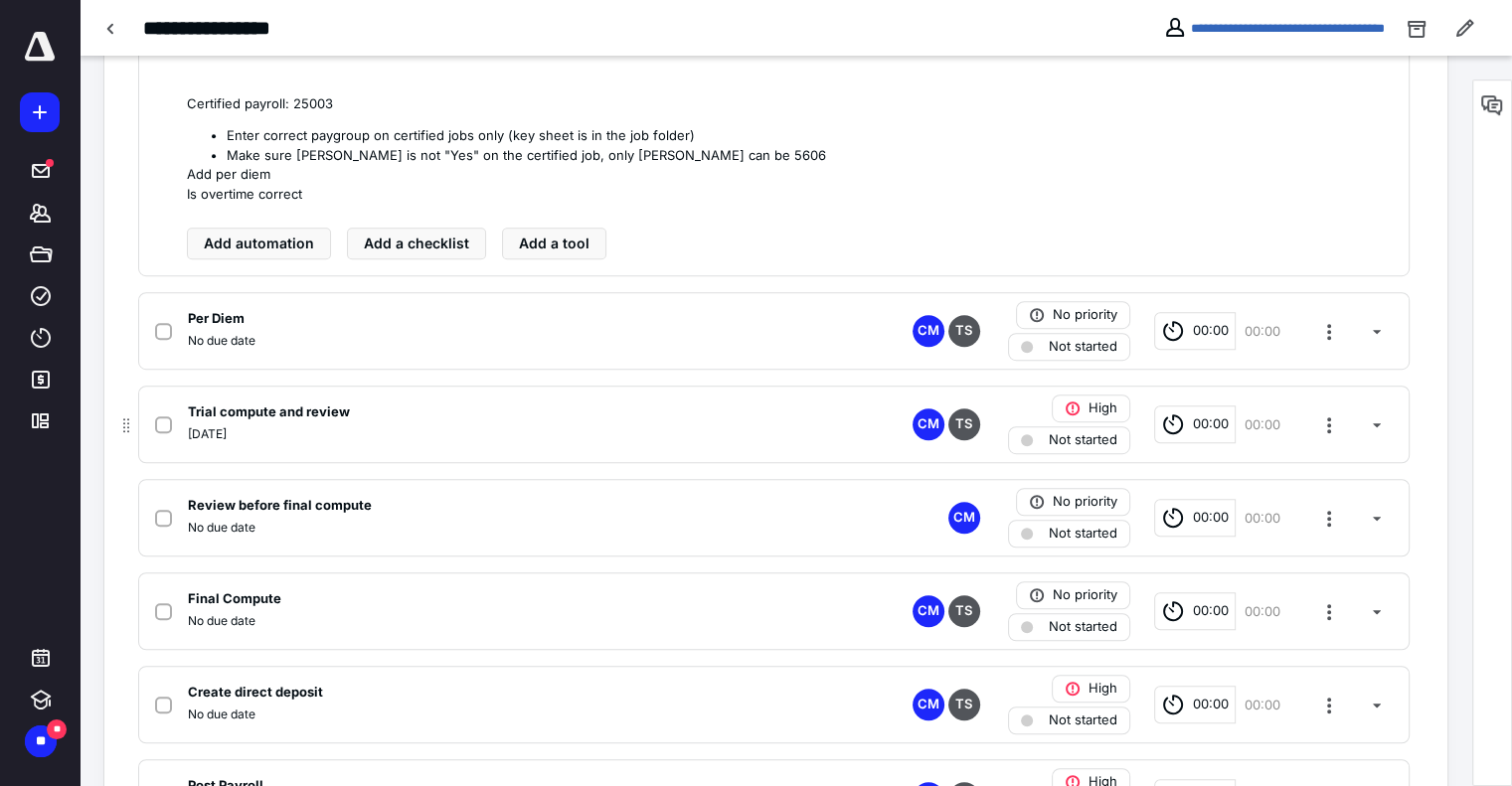 click on "Trial compute and review" at bounding box center [268, 412] 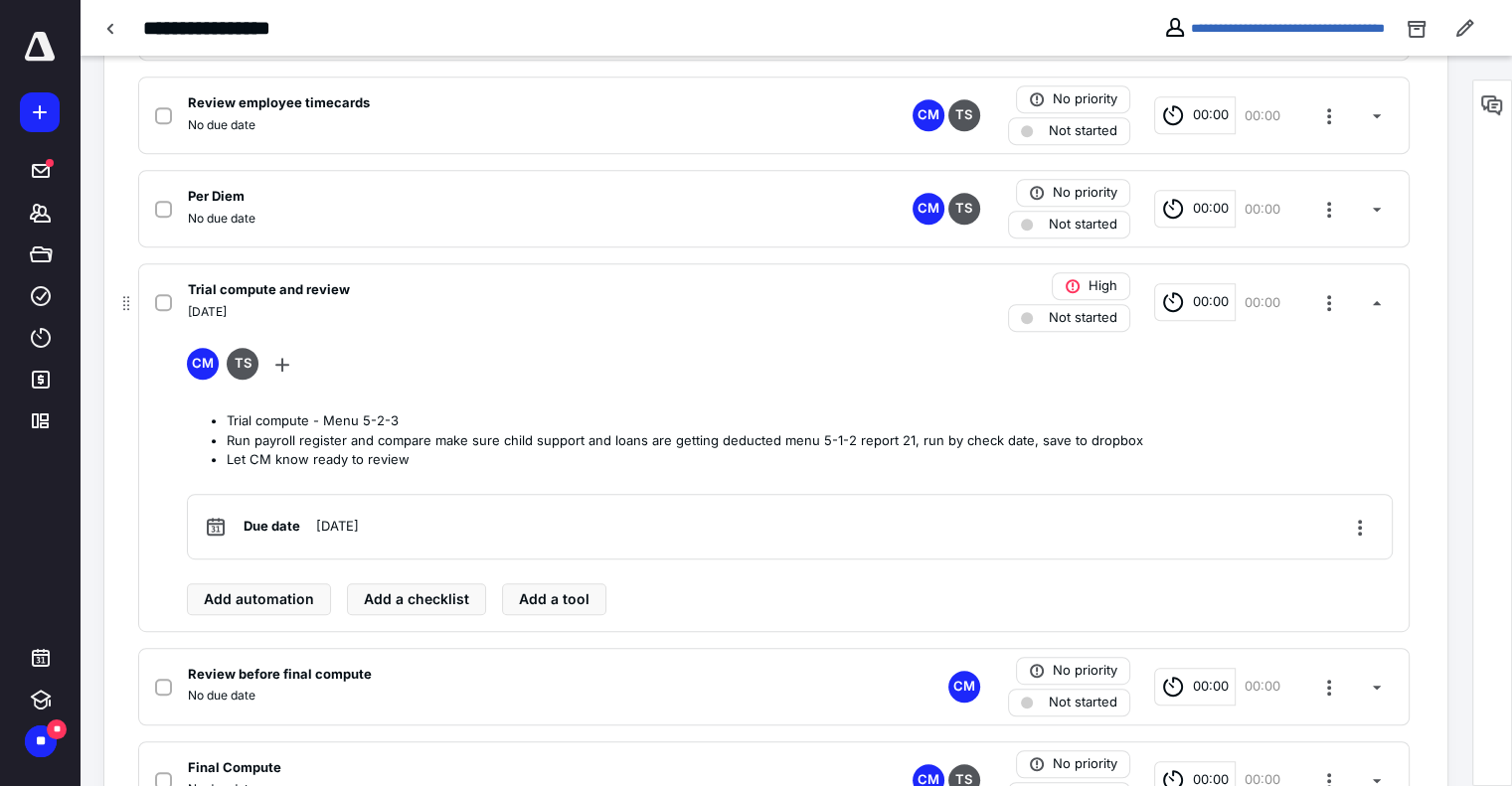scroll, scrollTop: 1093, scrollLeft: 0, axis: vertical 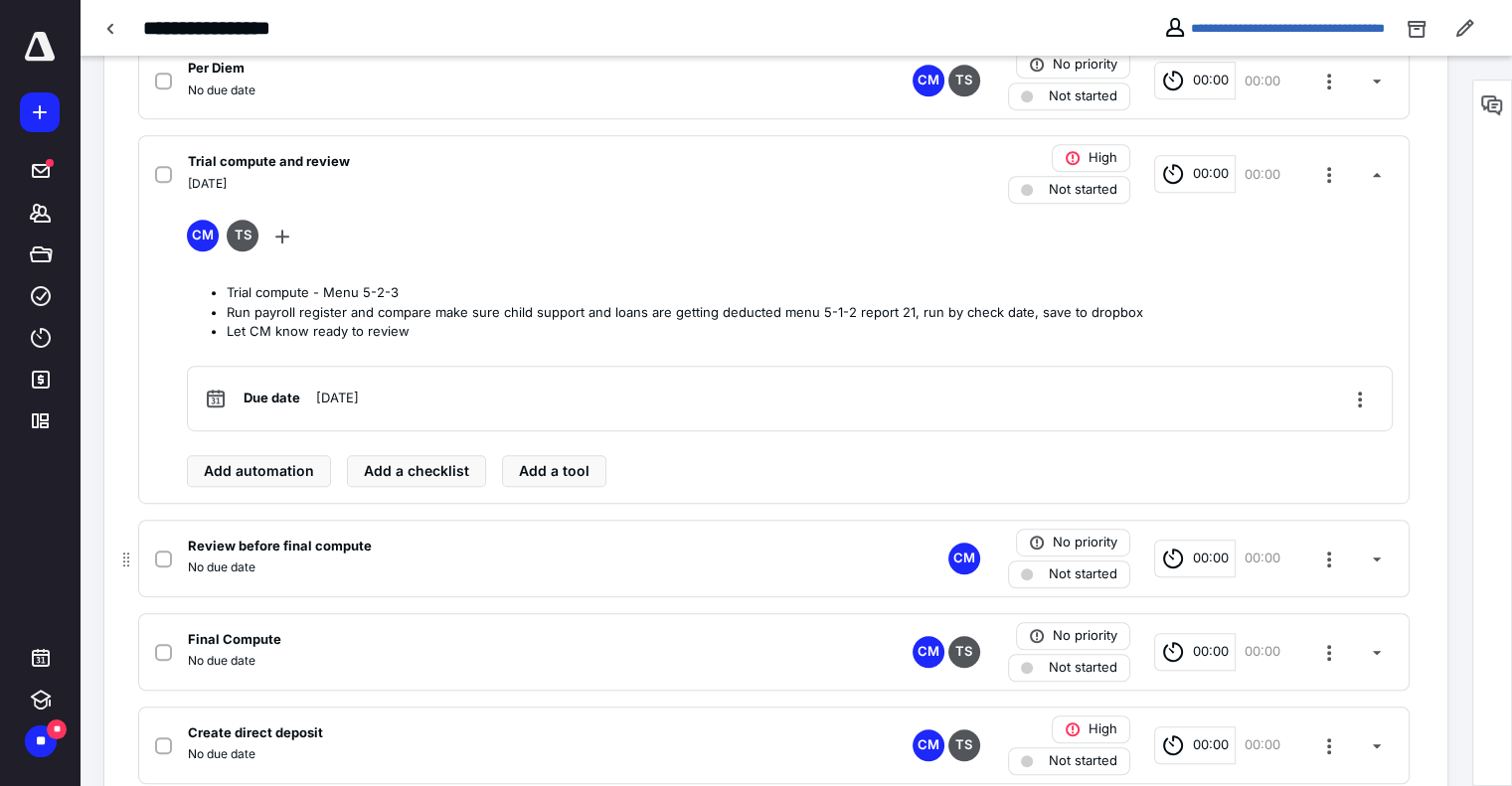 click on "Review before final compute" at bounding box center (513, 547) 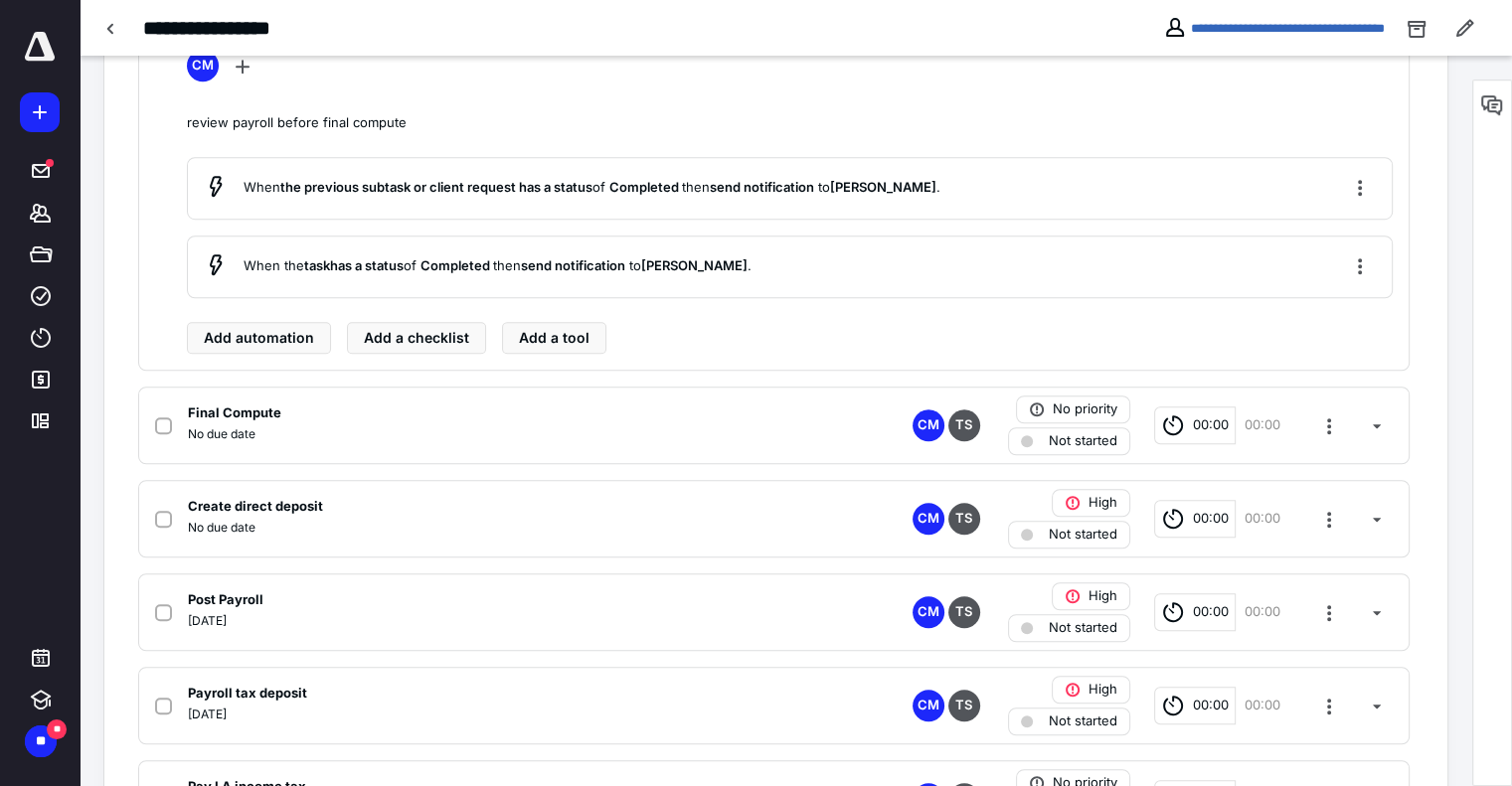 scroll, scrollTop: 1391, scrollLeft: 0, axis: vertical 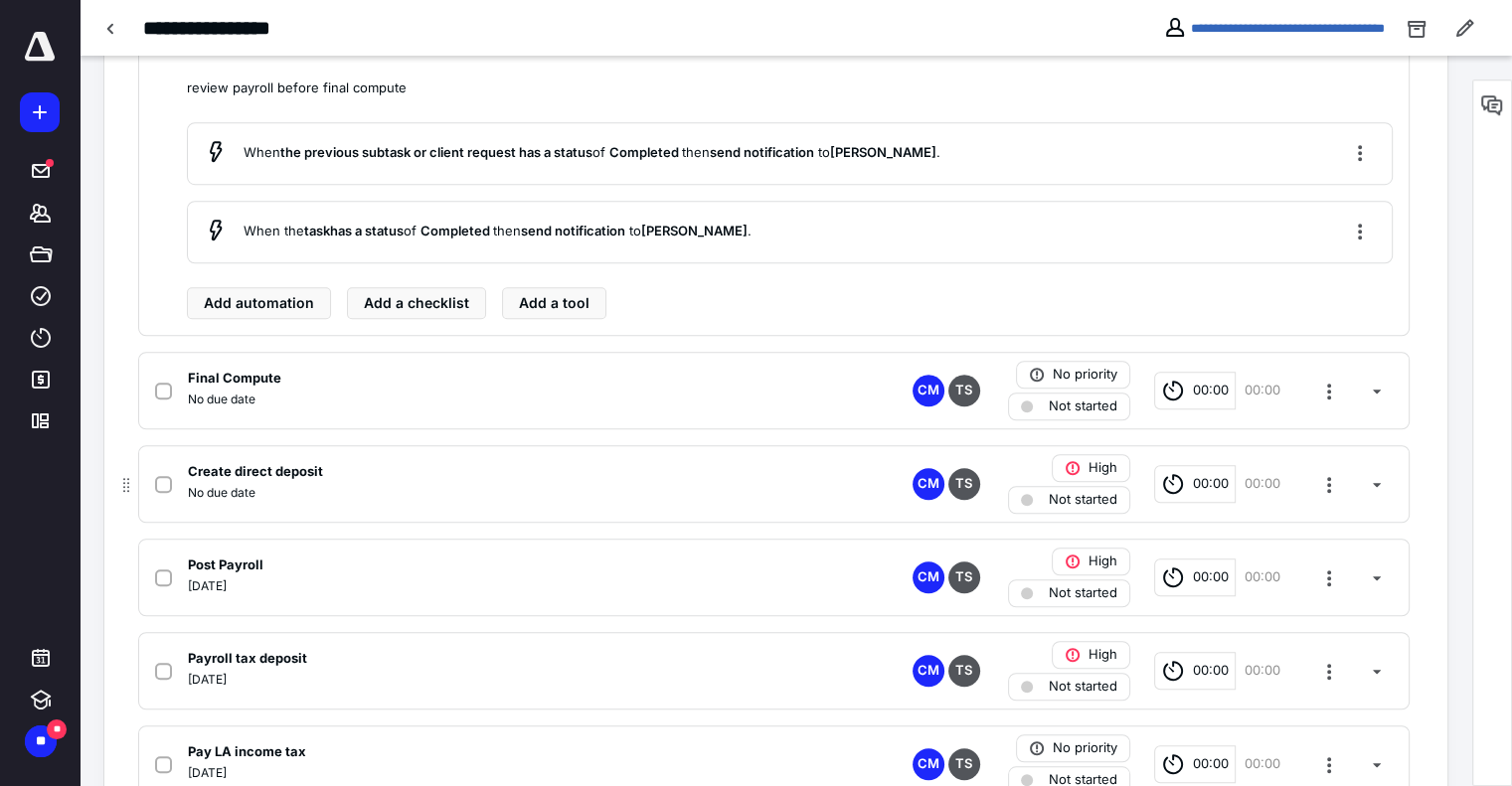 click on "Create direct deposit" at bounding box center (255, 472) 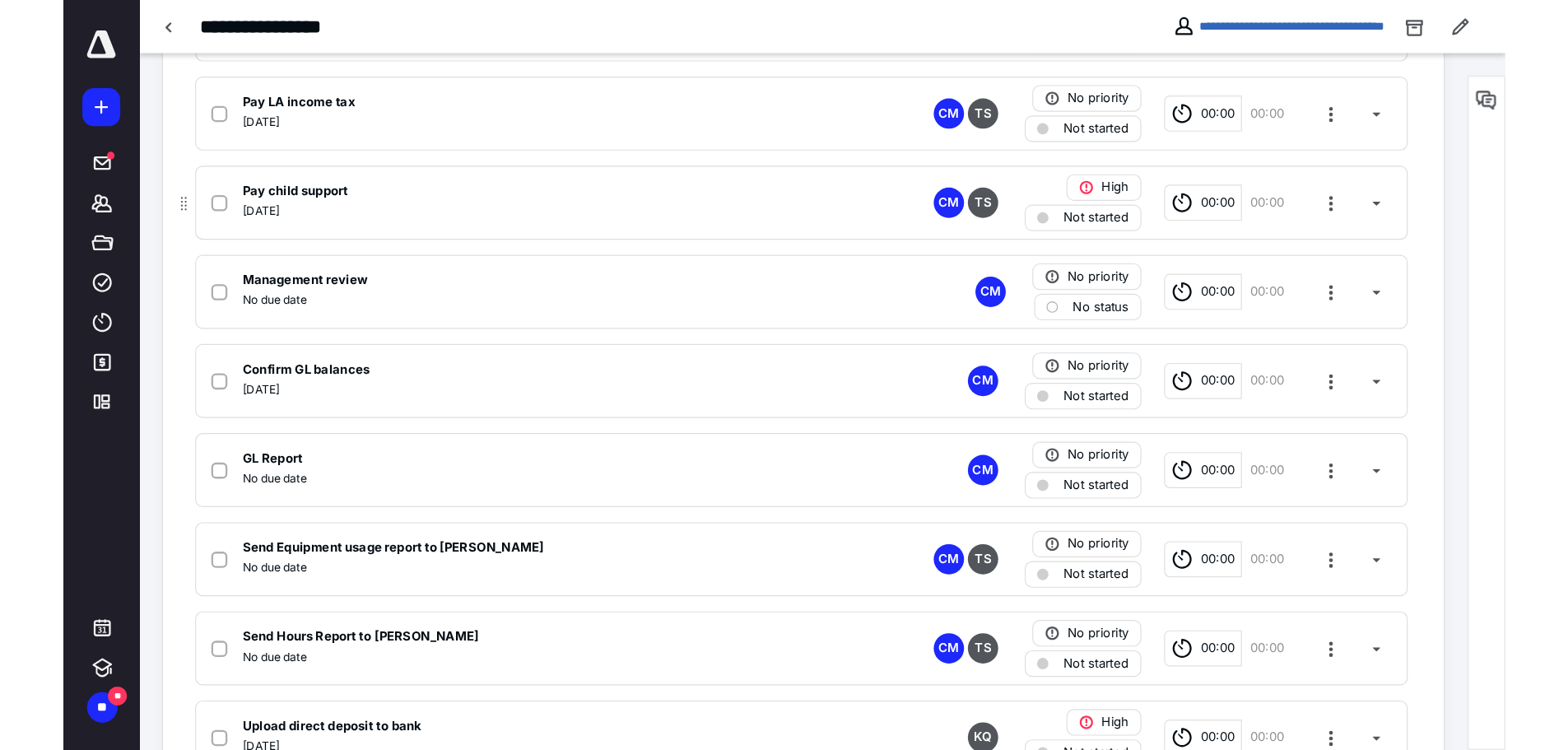 scroll, scrollTop: 1729, scrollLeft: 0, axis: vertical 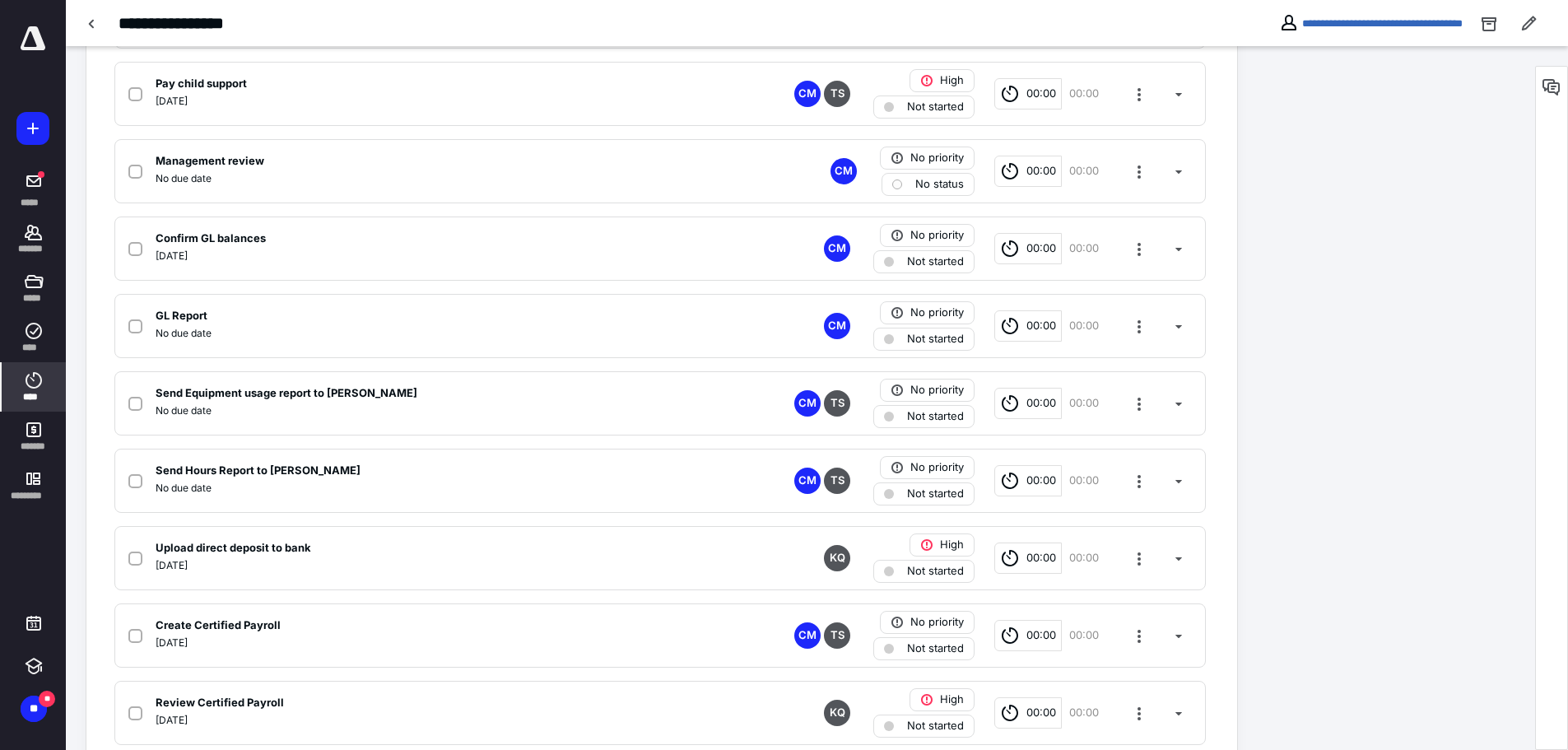 click 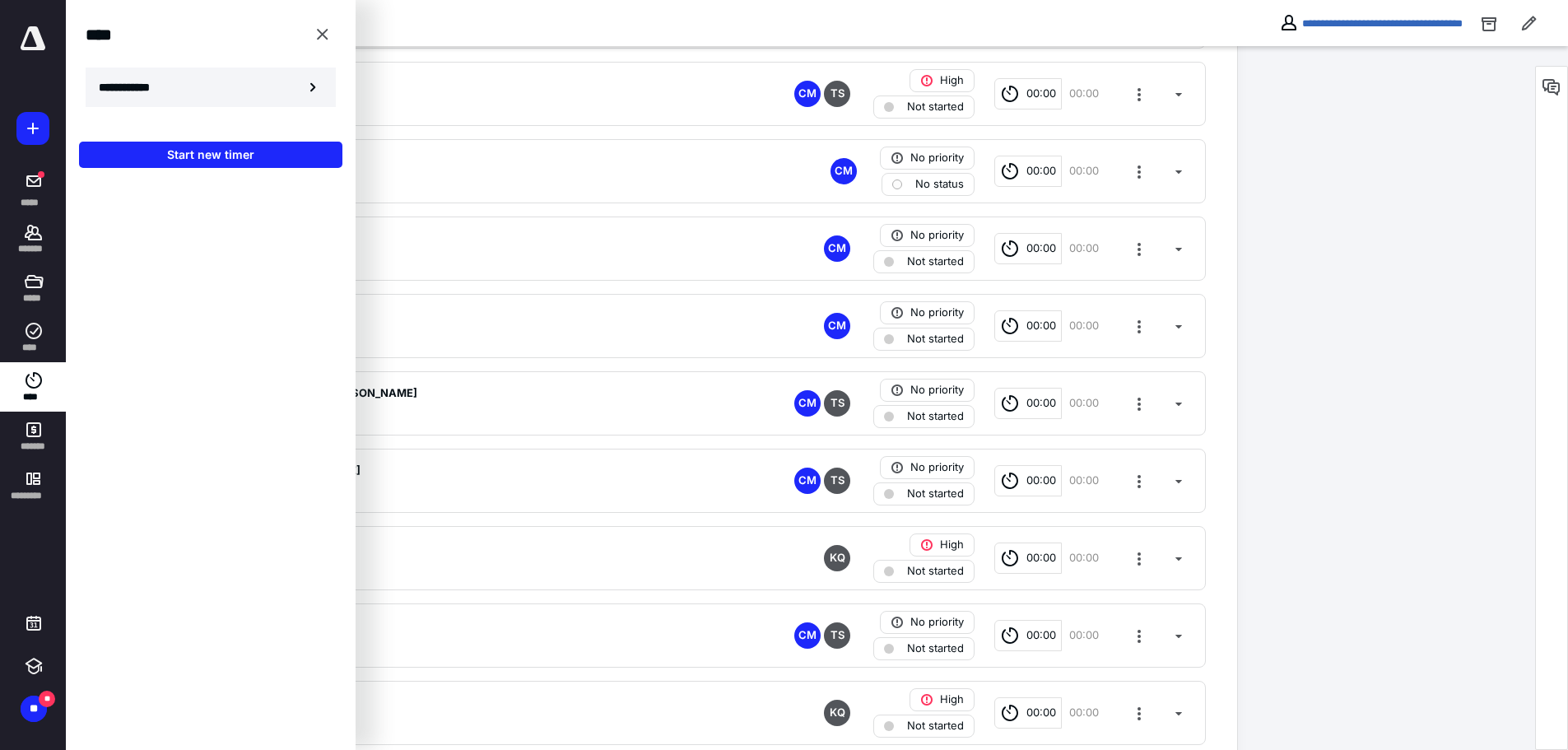 click on "**********" at bounding box center (211, 87) 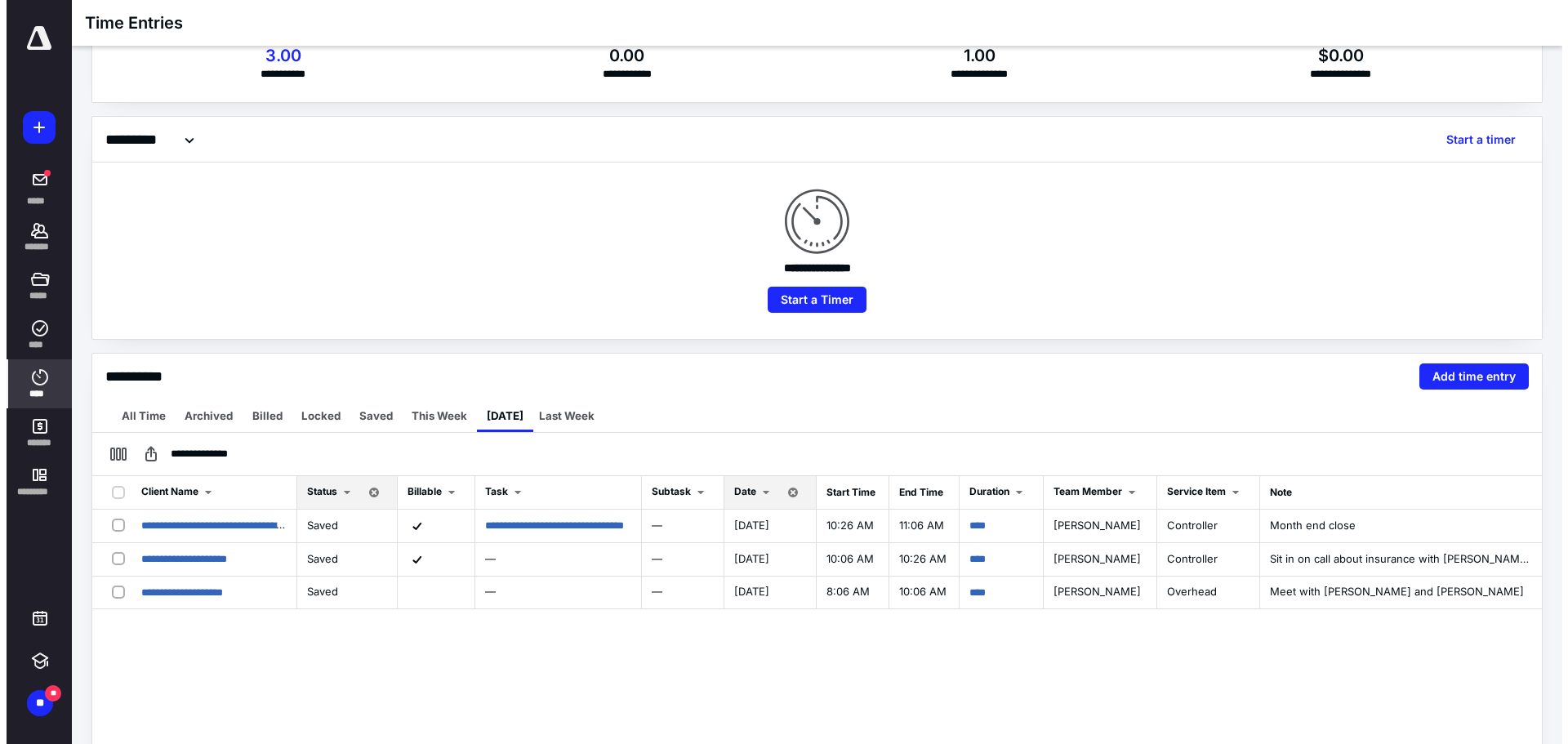 scroll, scrollTop: 82, scrollLeft: 0, axis: vertical 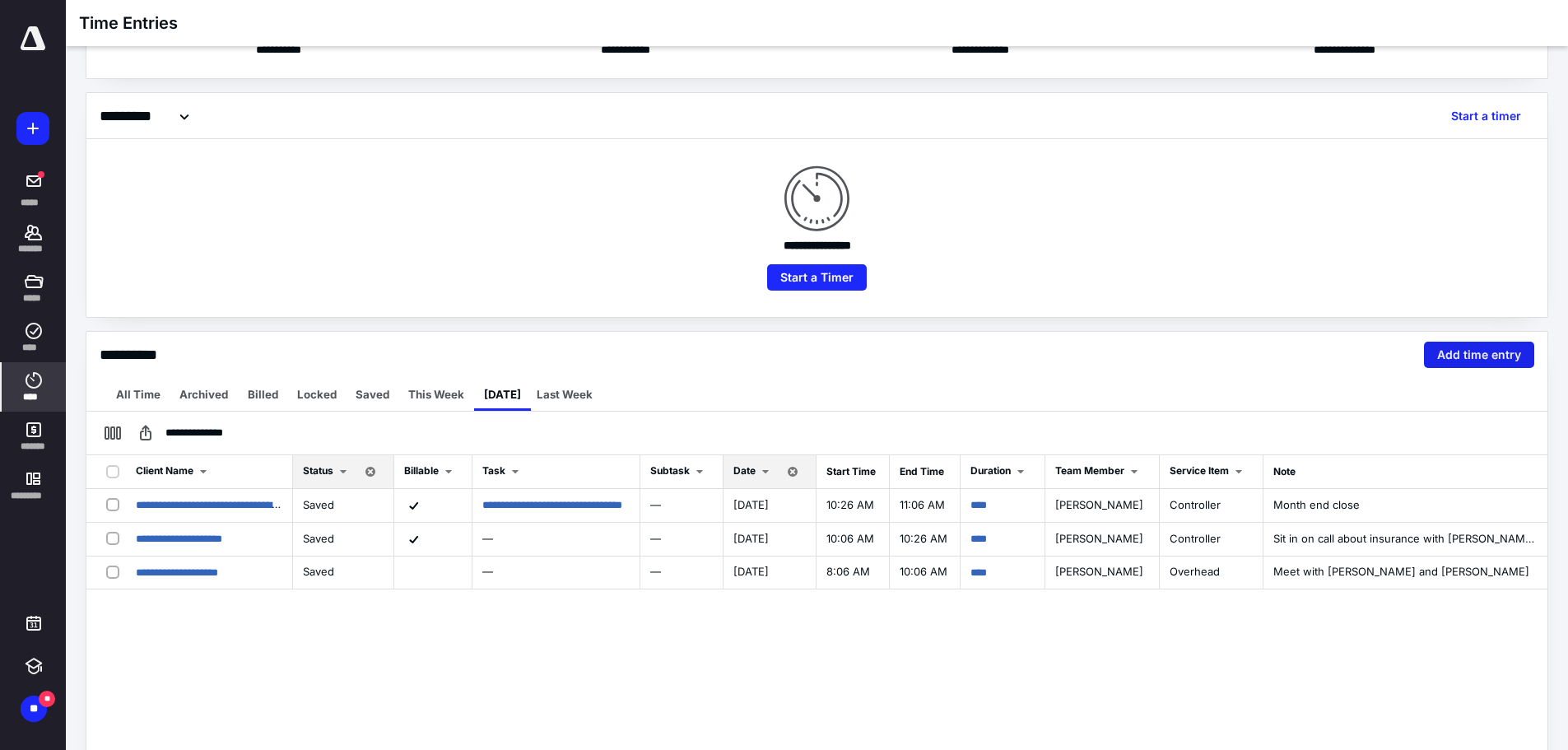 click on "Add time entry" at bounding box center (1479, 355) 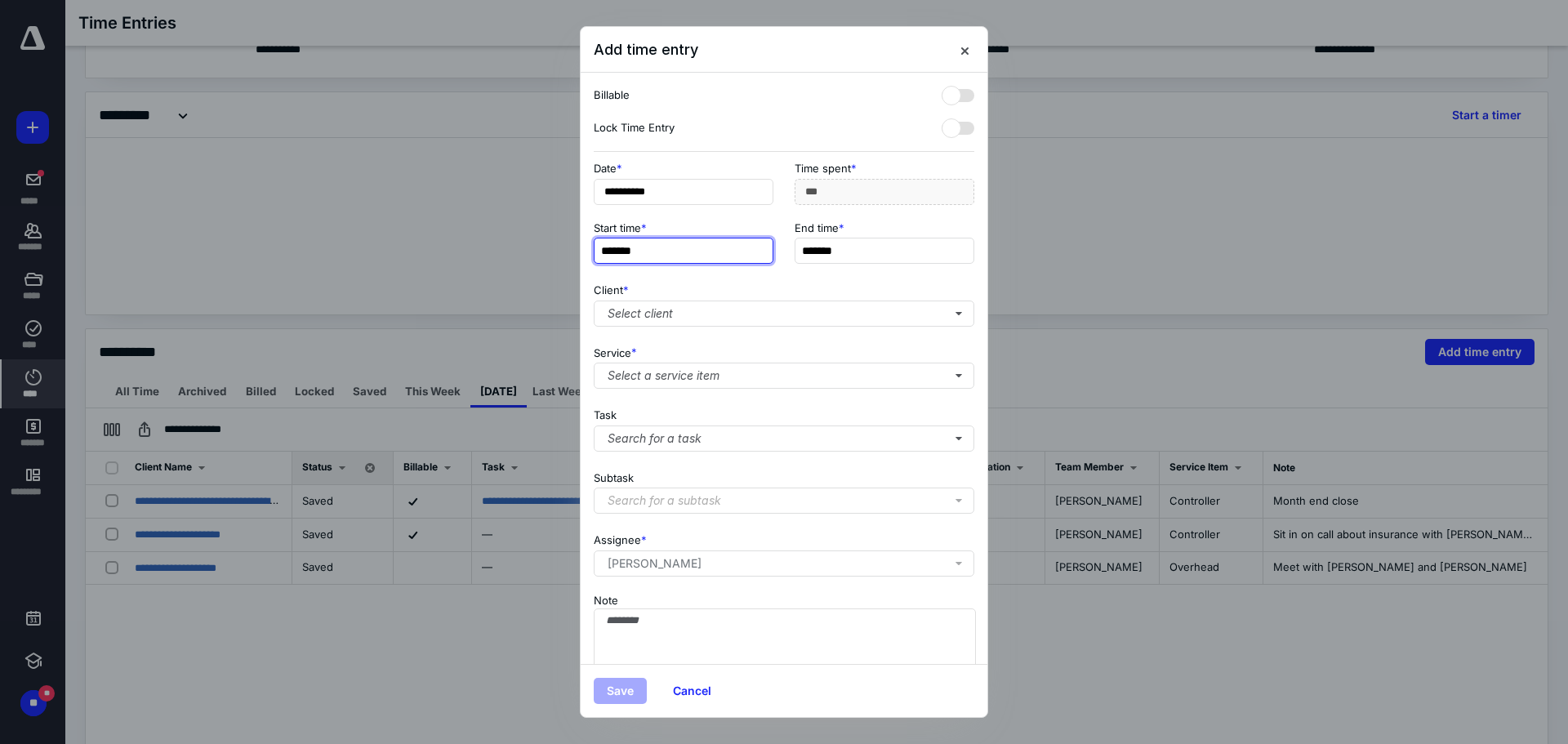 click on "*******" at bounding box center (684, 251) 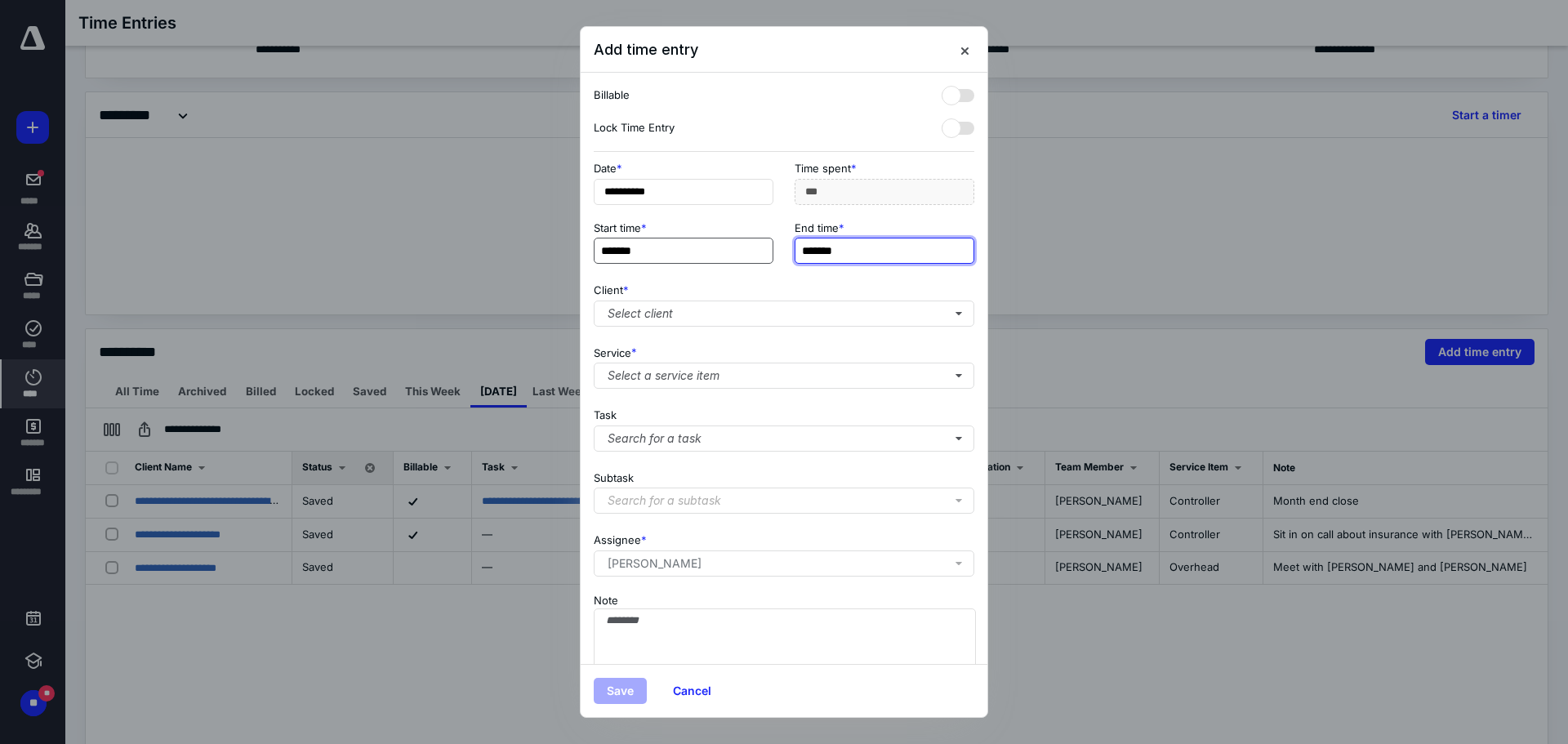 type on "******" 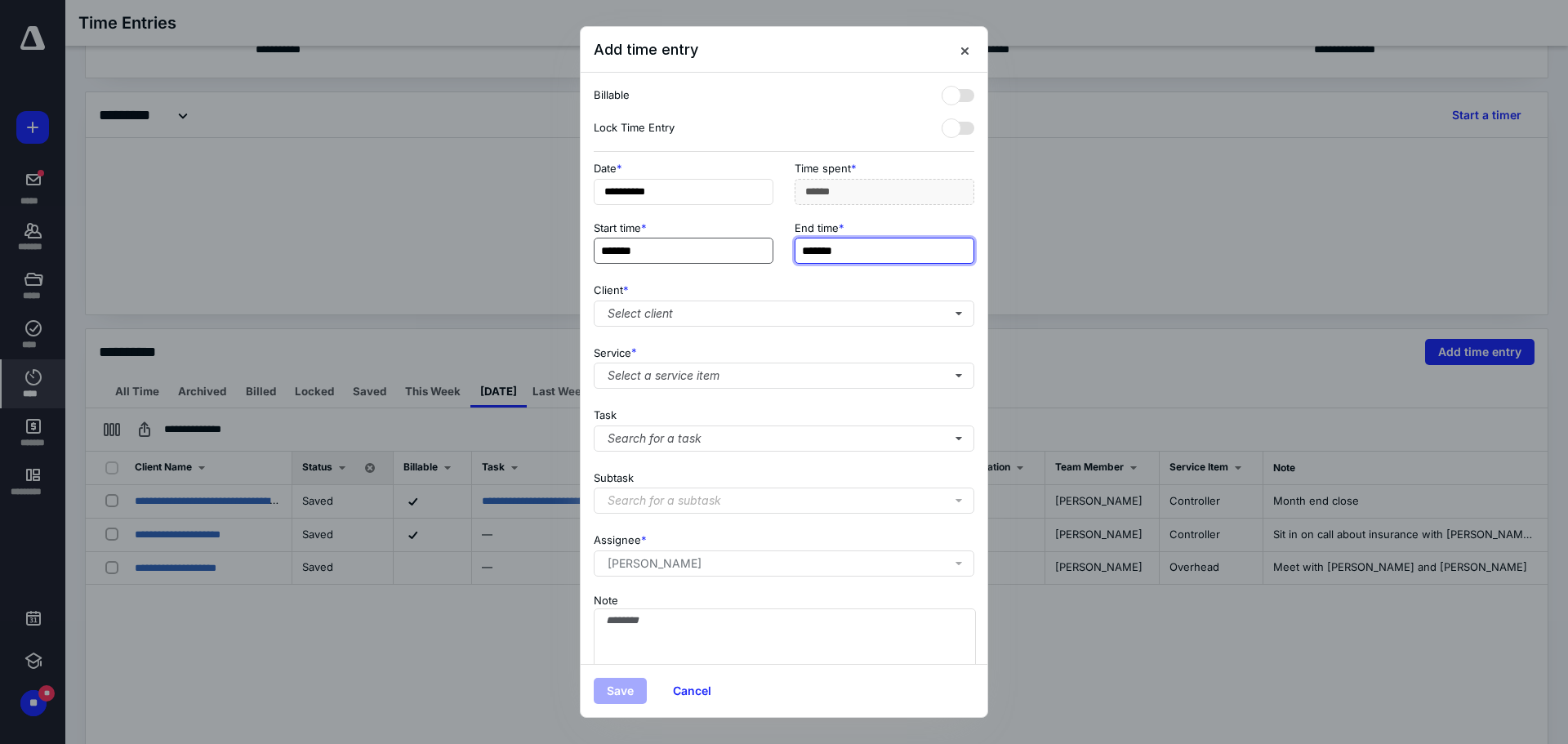 type on "*******" 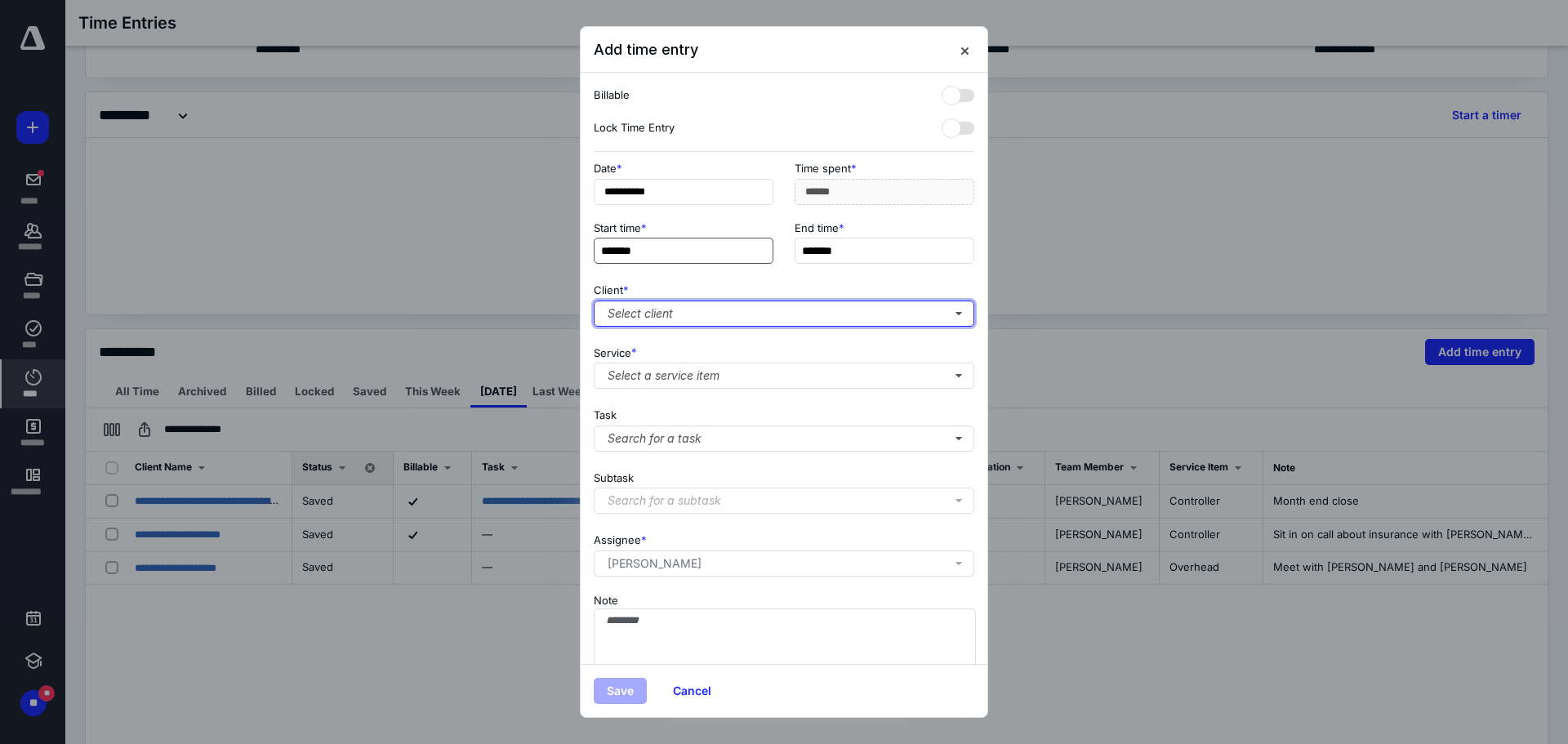 type on "**" 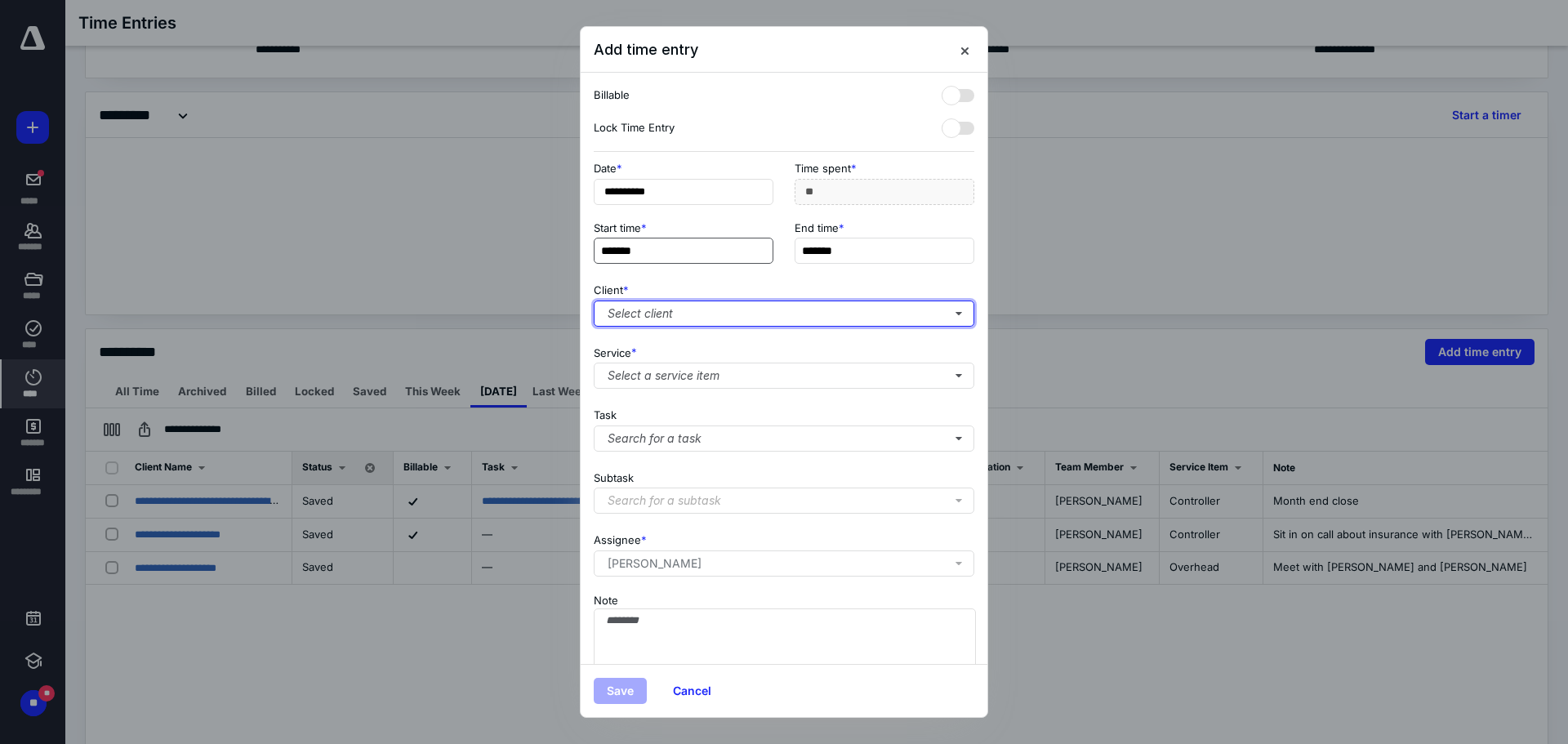 type 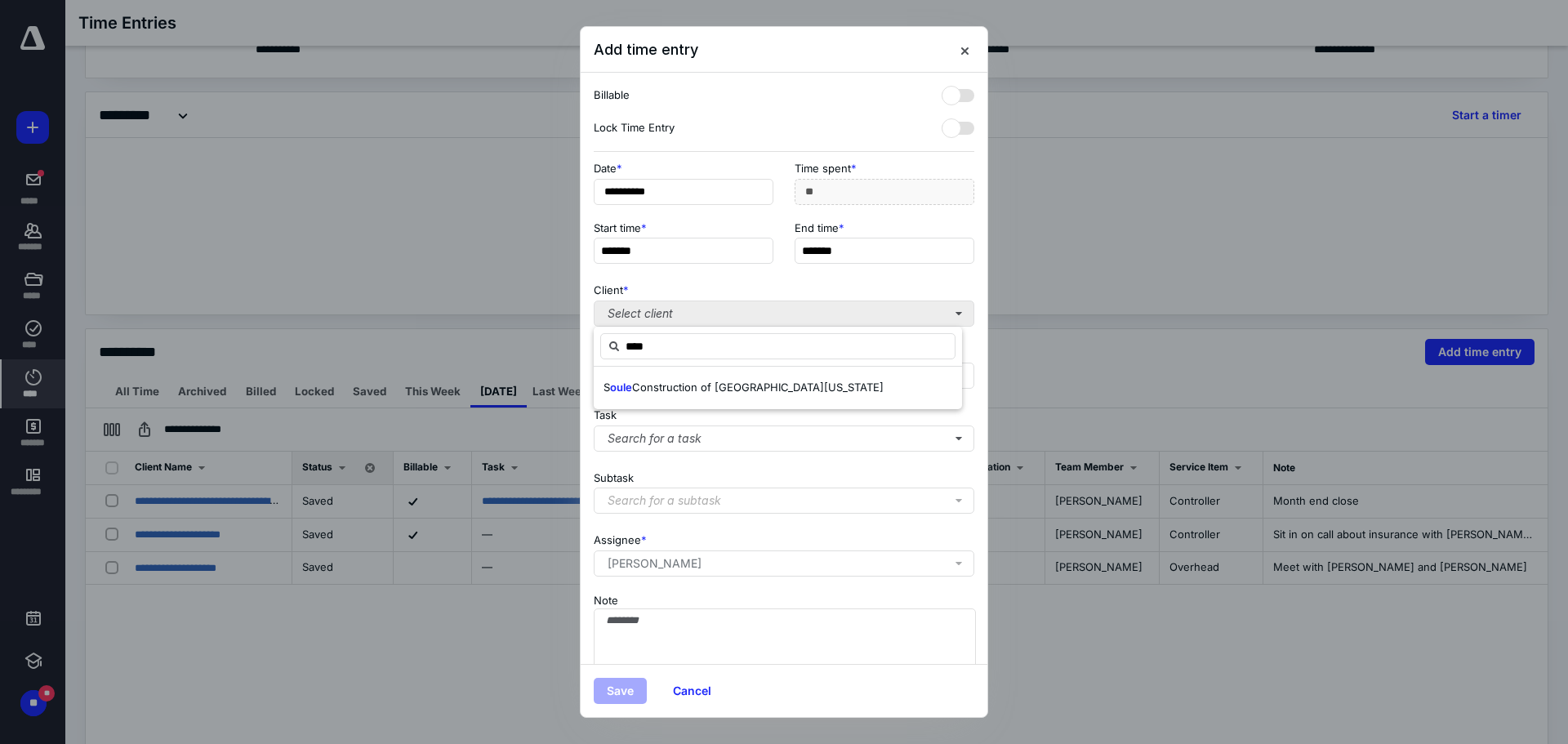 type on "****" 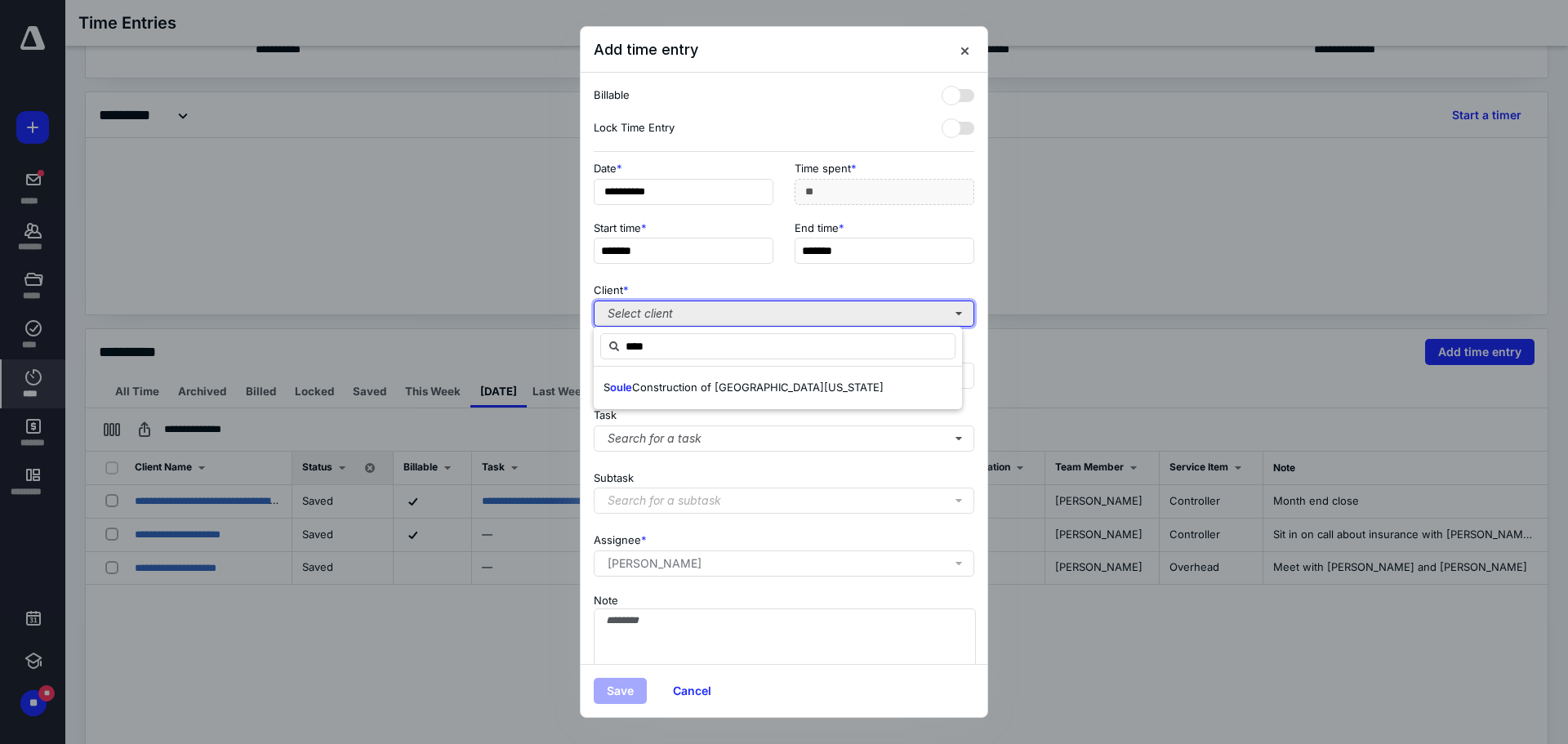 click on "Select client" at bounding box center [784, 314] 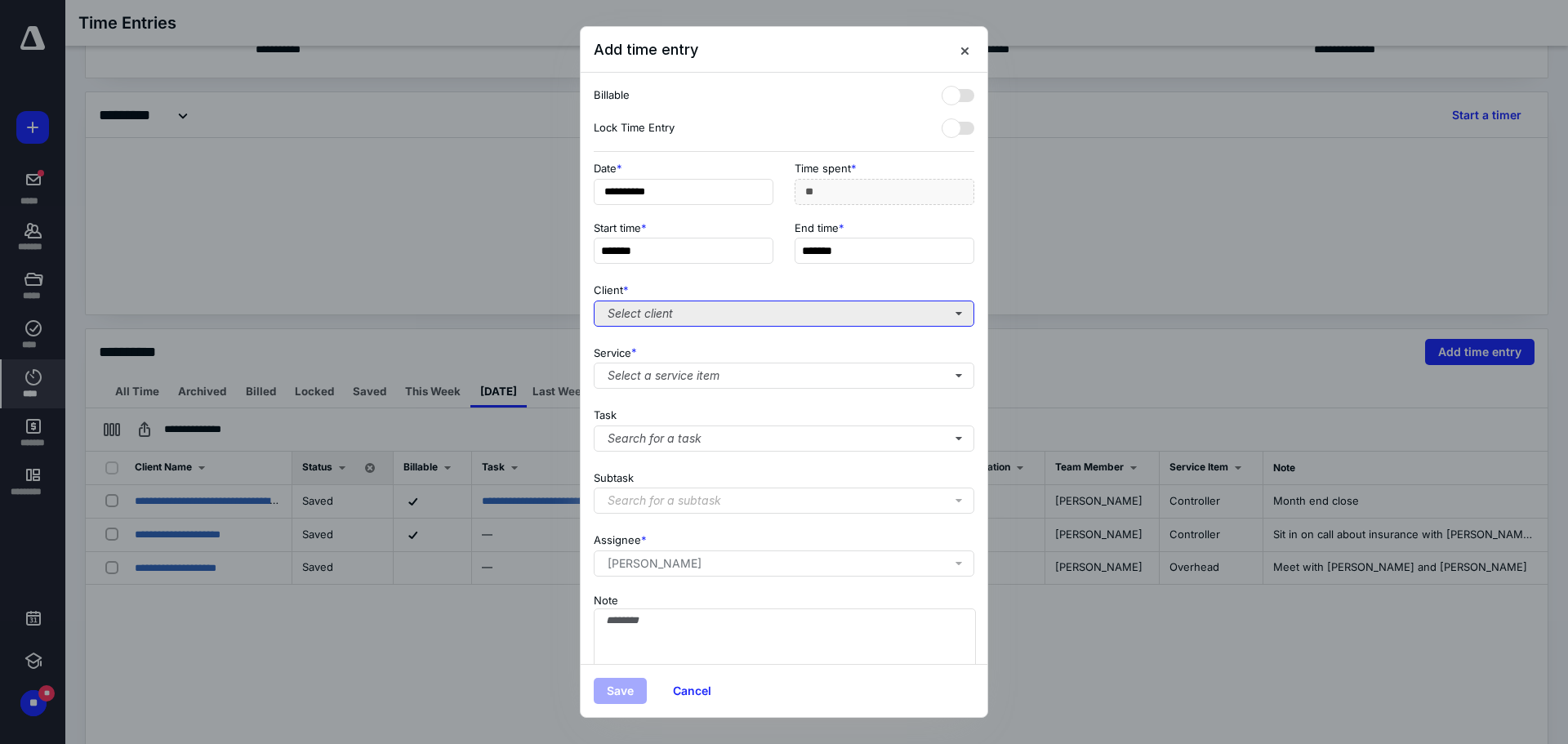 click on "Select client" at bounding box center (784, 314) 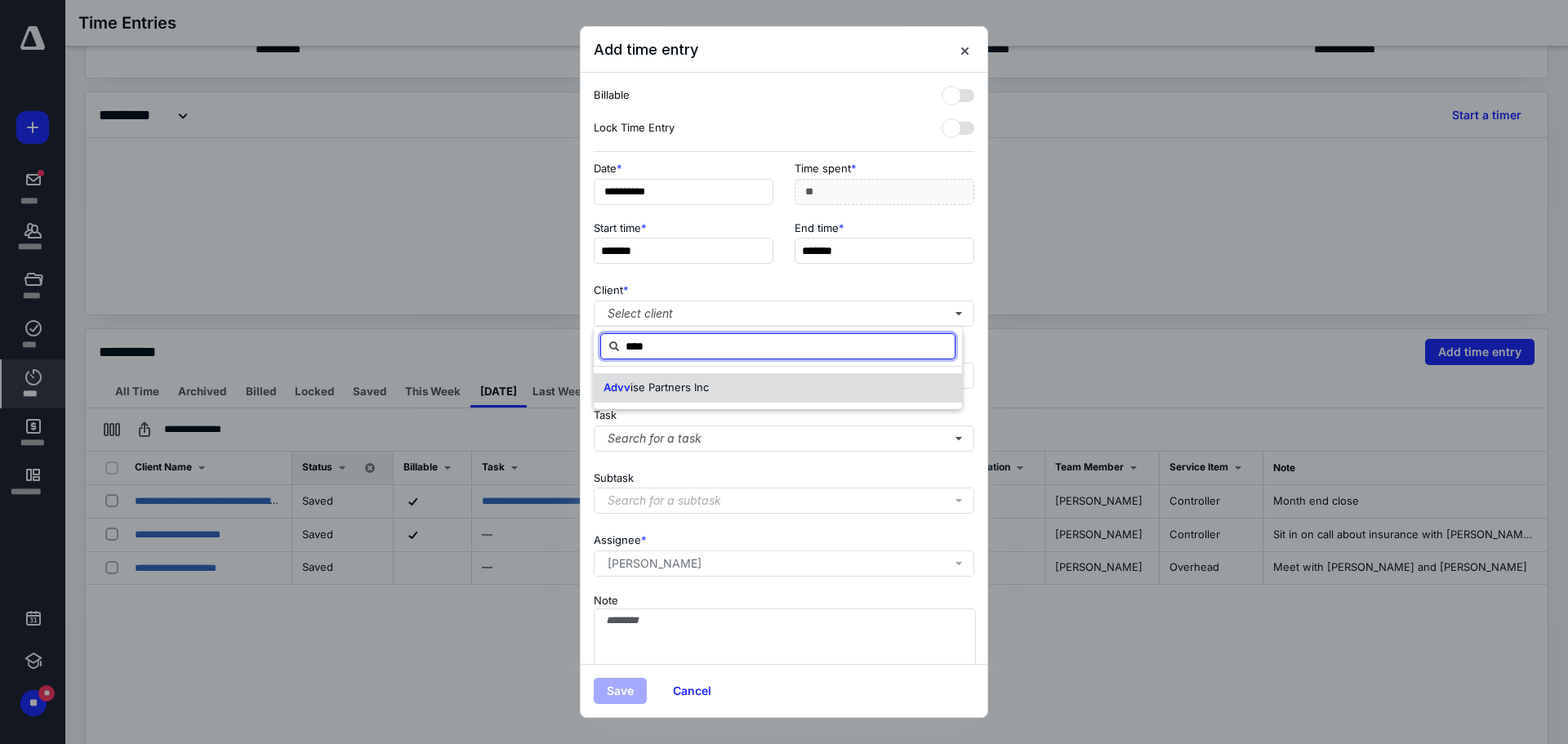 click on "ise Partners Inc" at bounding box center [670, 387] 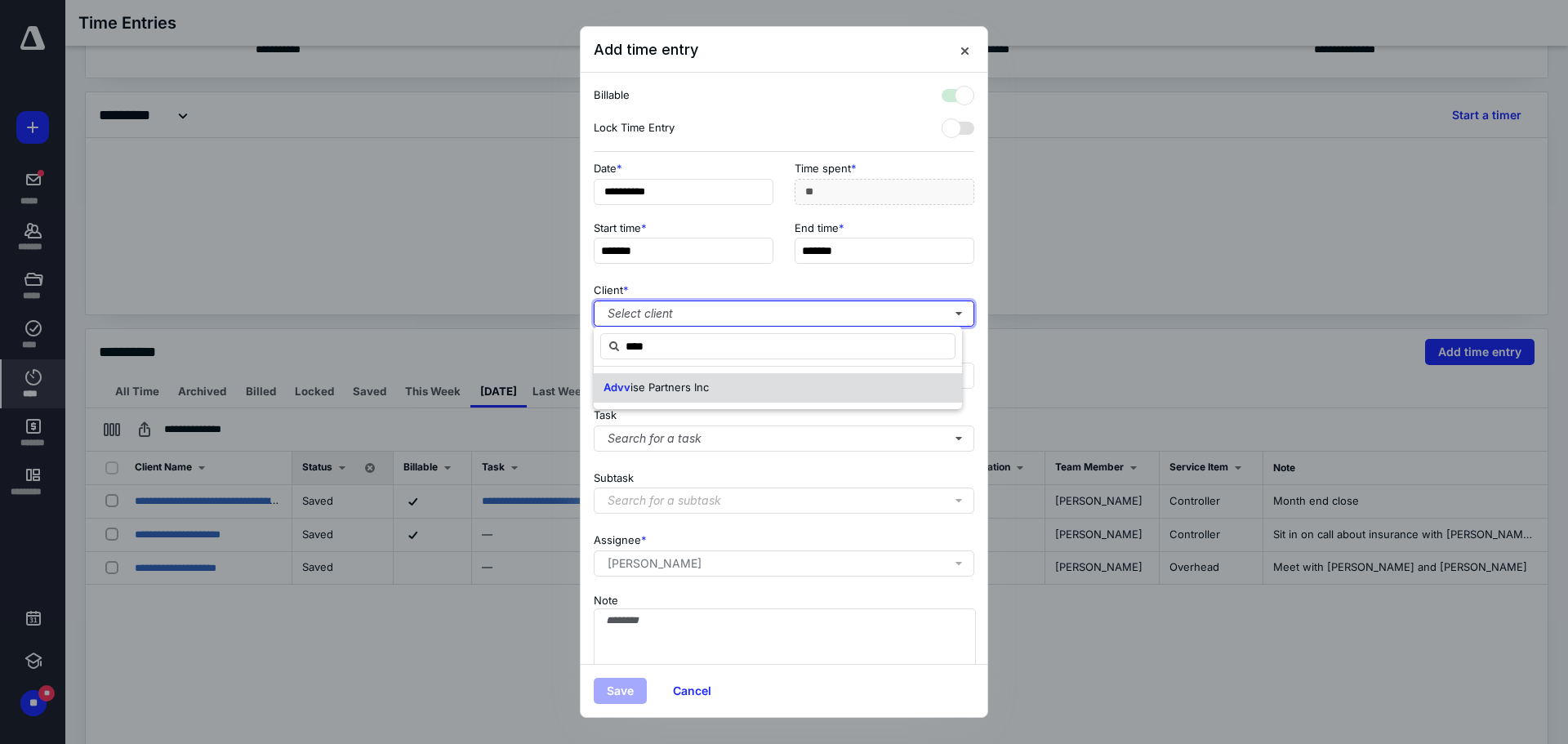 checkbox on "true" 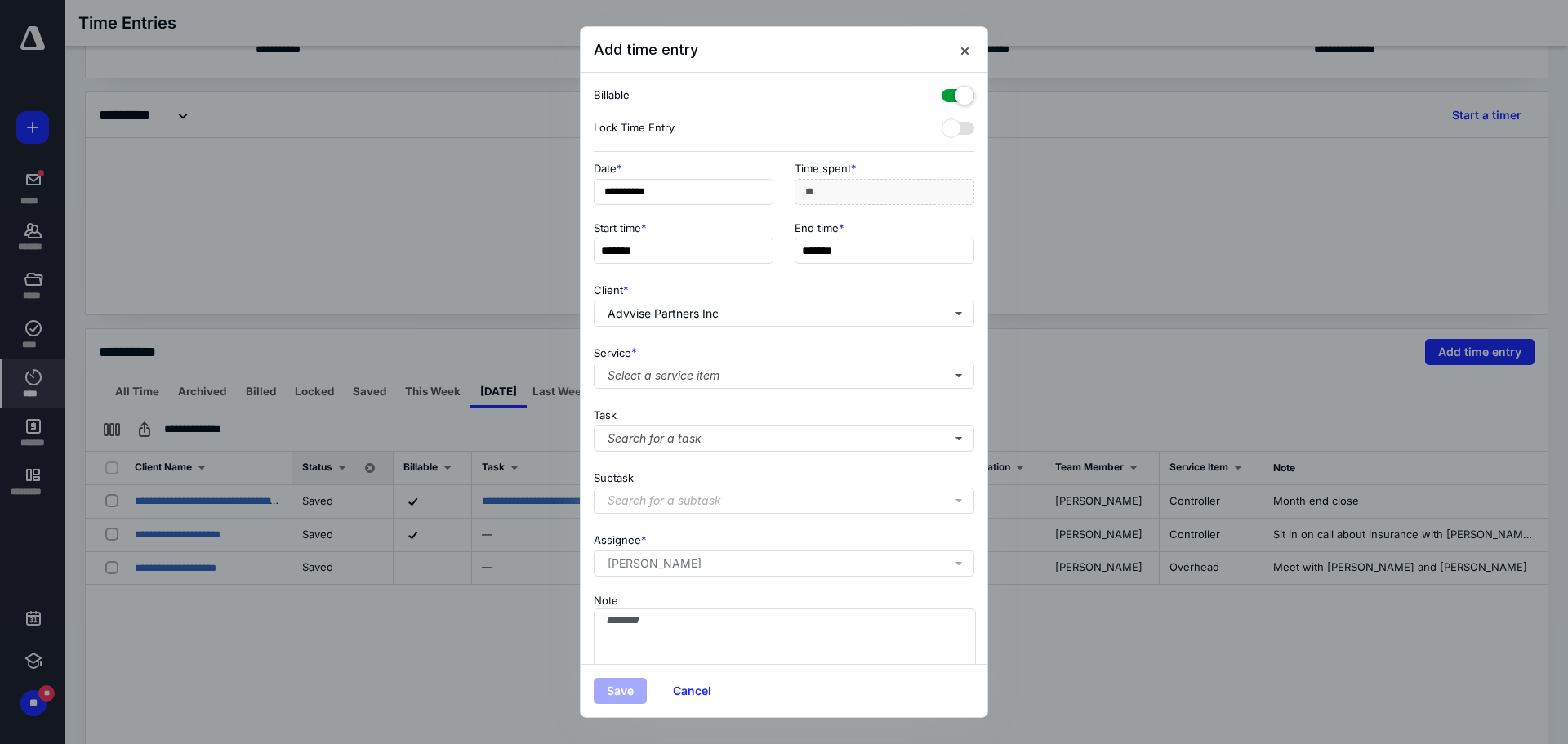 click on "Service * Select a service item" at bounding box center (784, 364) 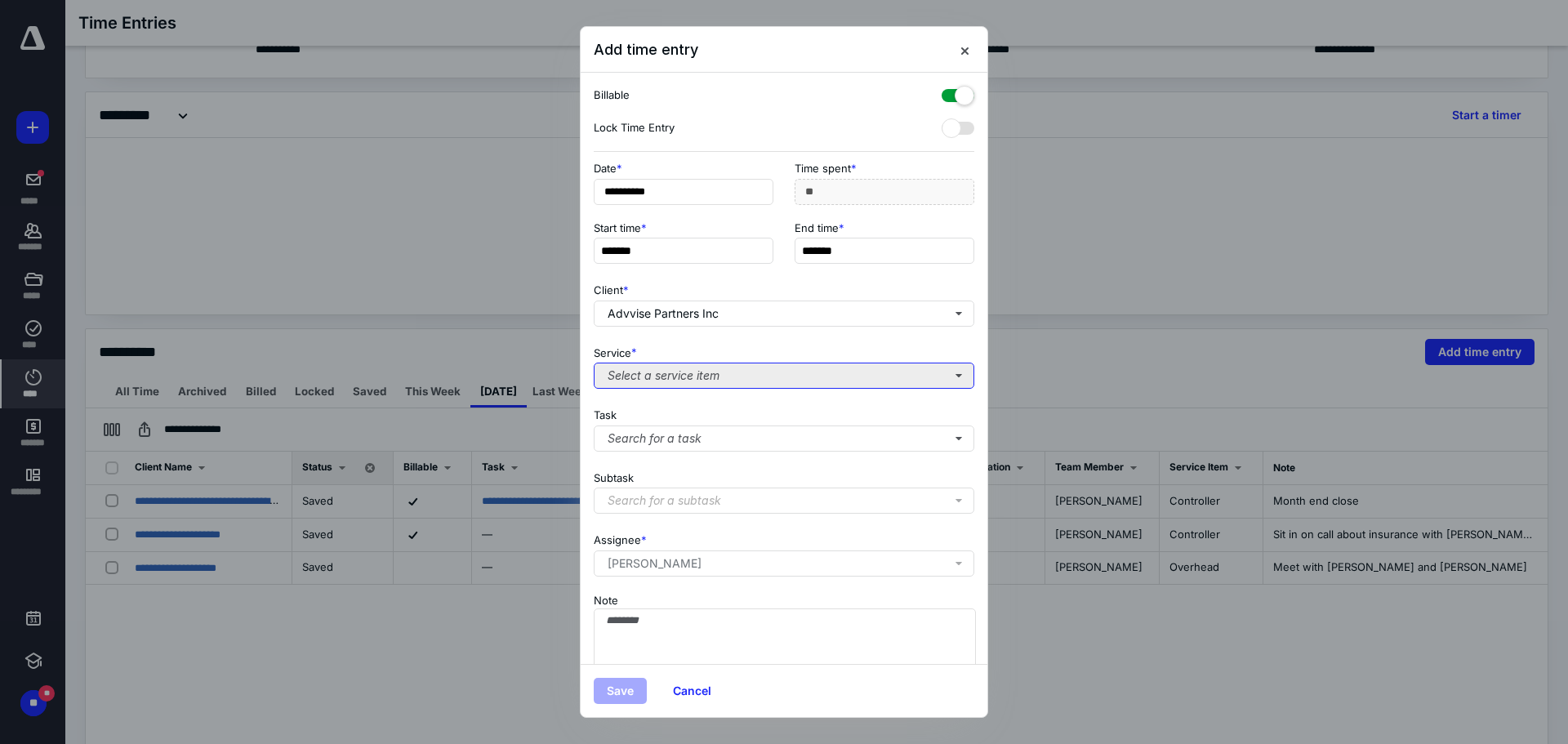 click on "Select a service item" at bounding box center (784, 376) 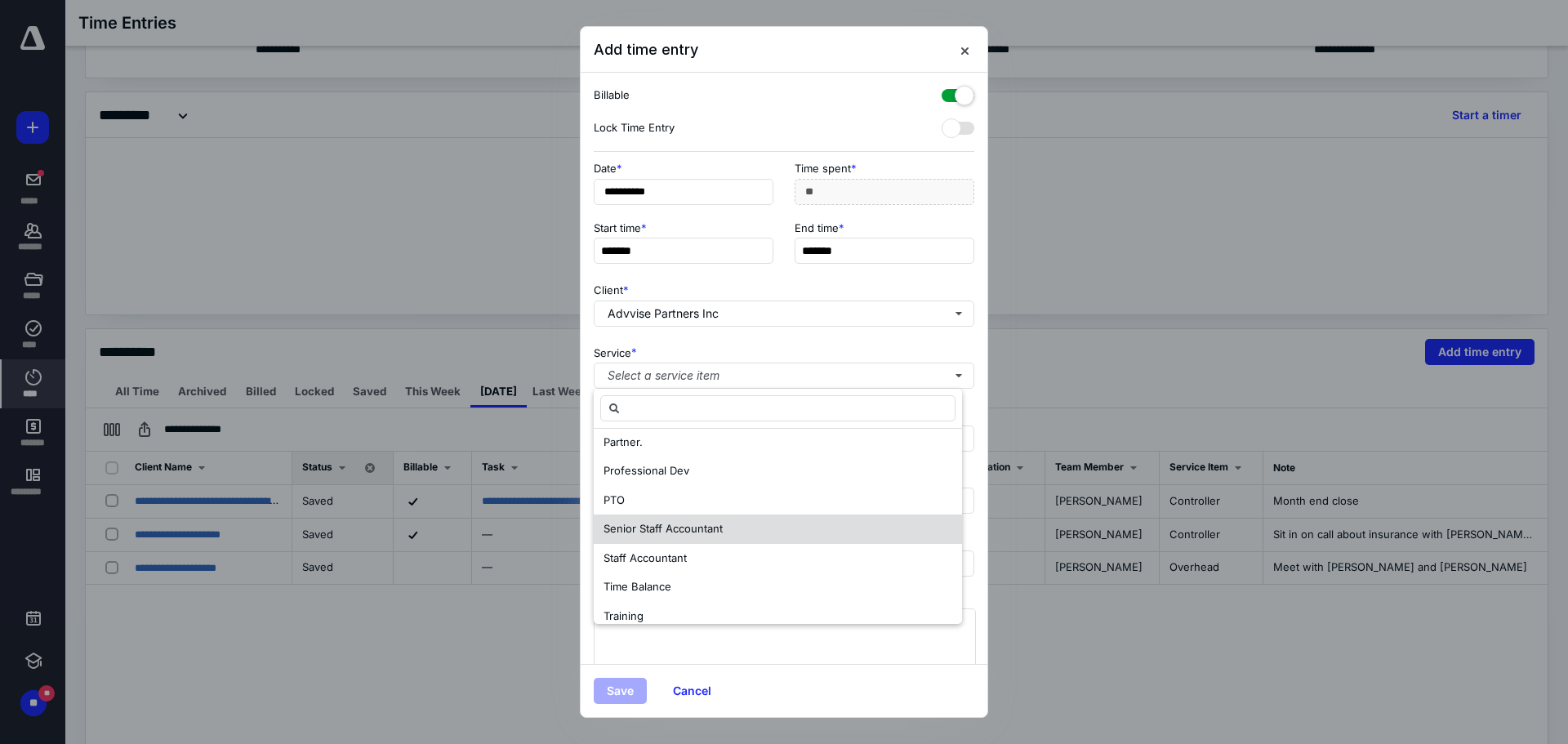scroll, scrollTop: 282, scrollLeft: 0, axis: vertical 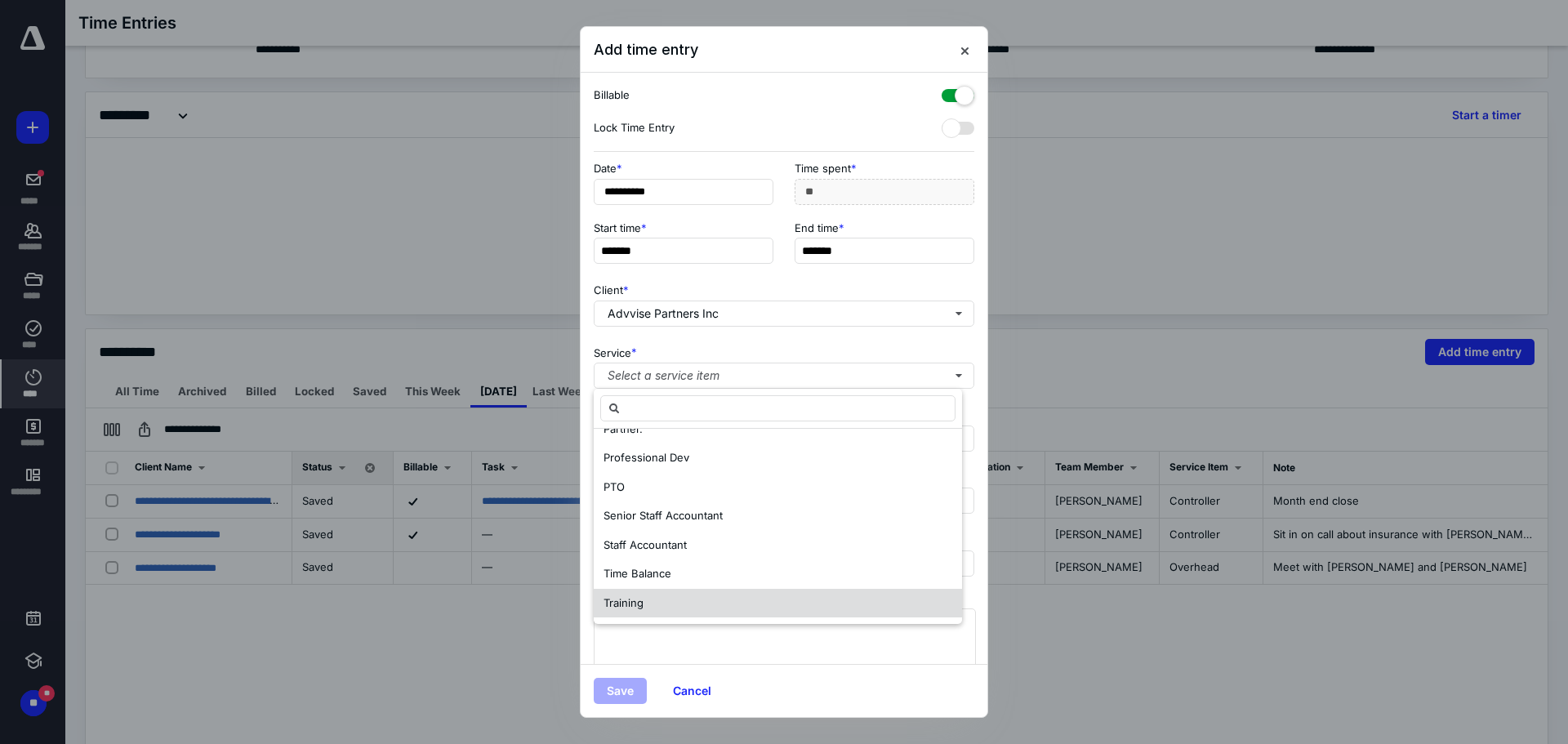click on "Training" at bounding box center [777, 604] 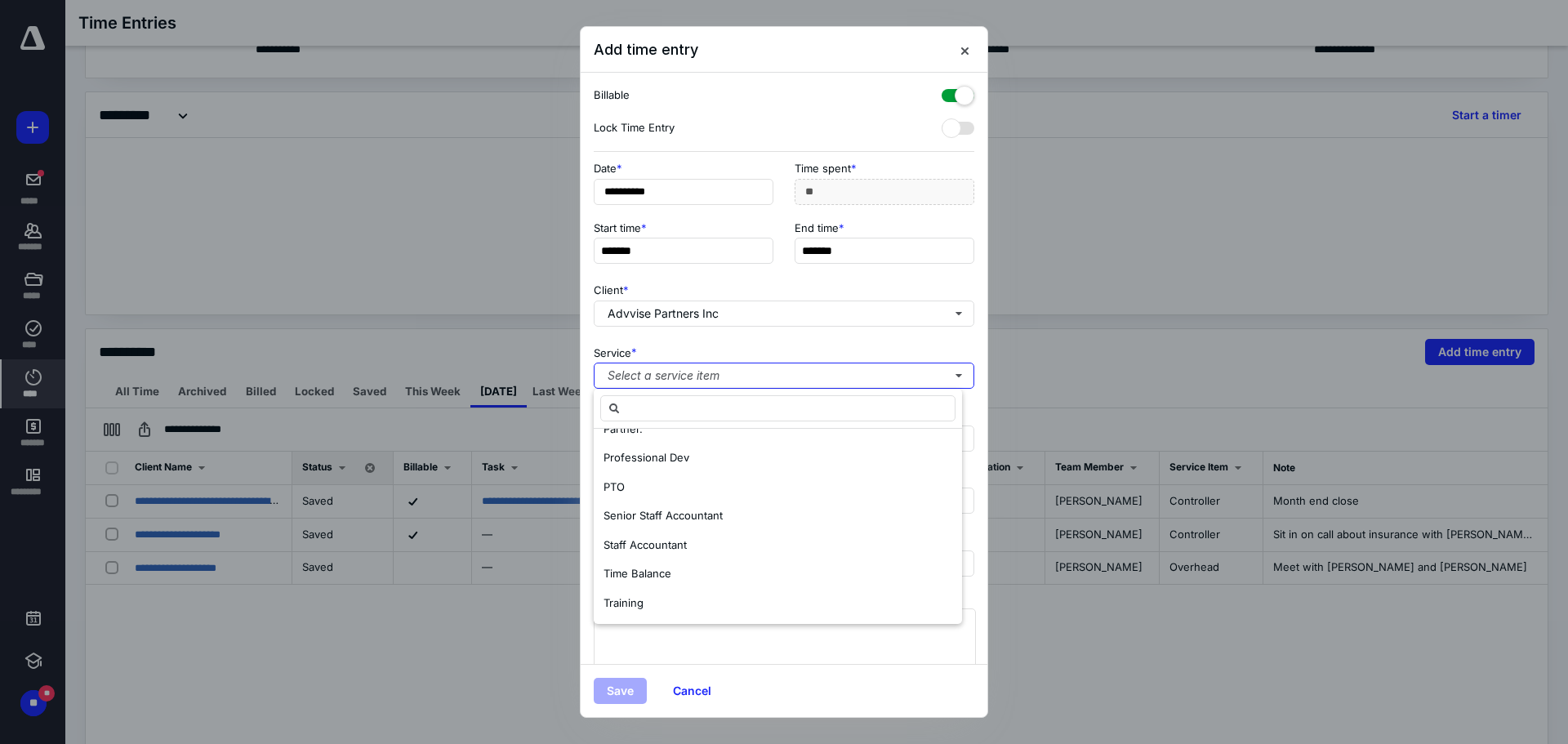 scroll, scrollTop: 0, scrollLeft: 0, axis: both 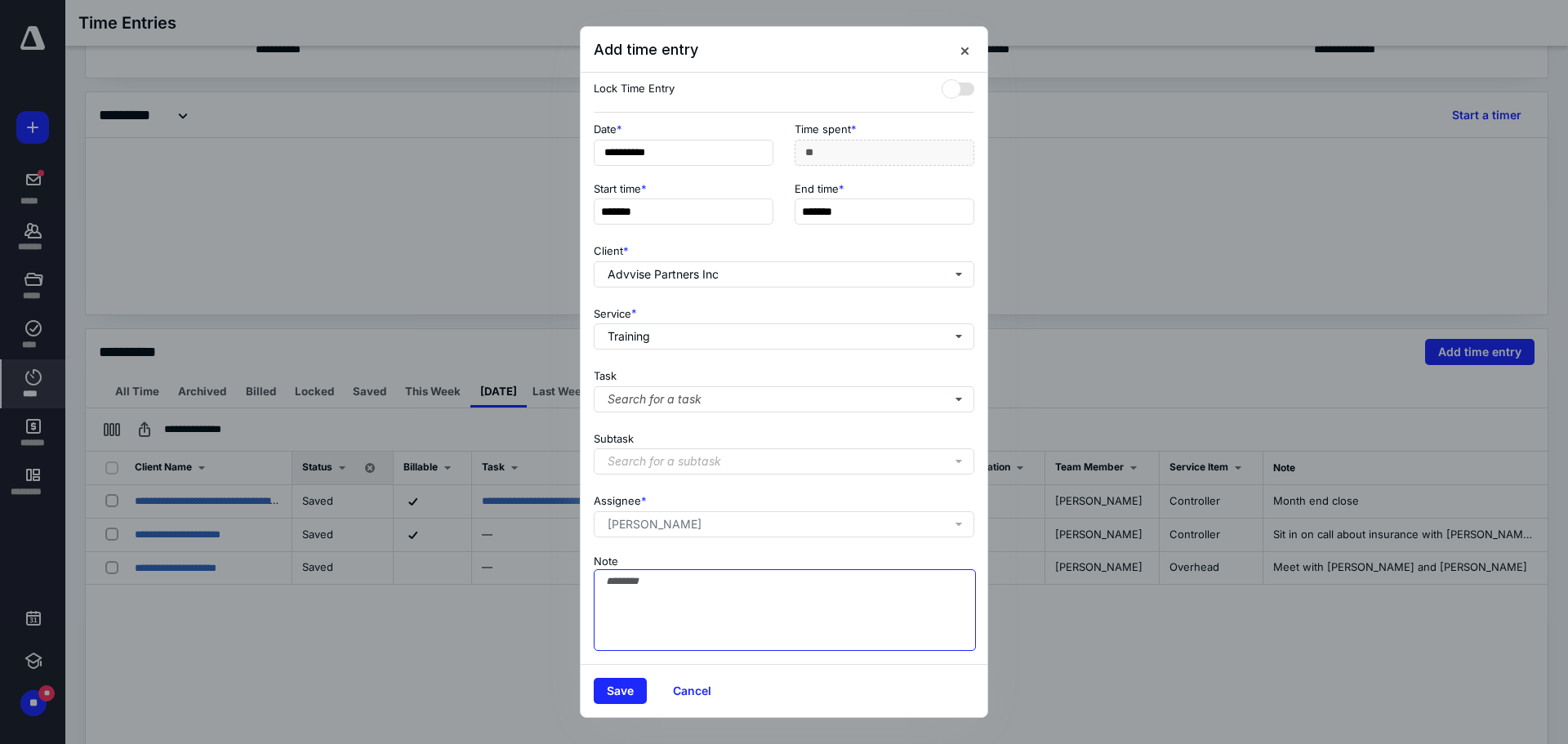 click on "Note" at bounding box center [785, 610] 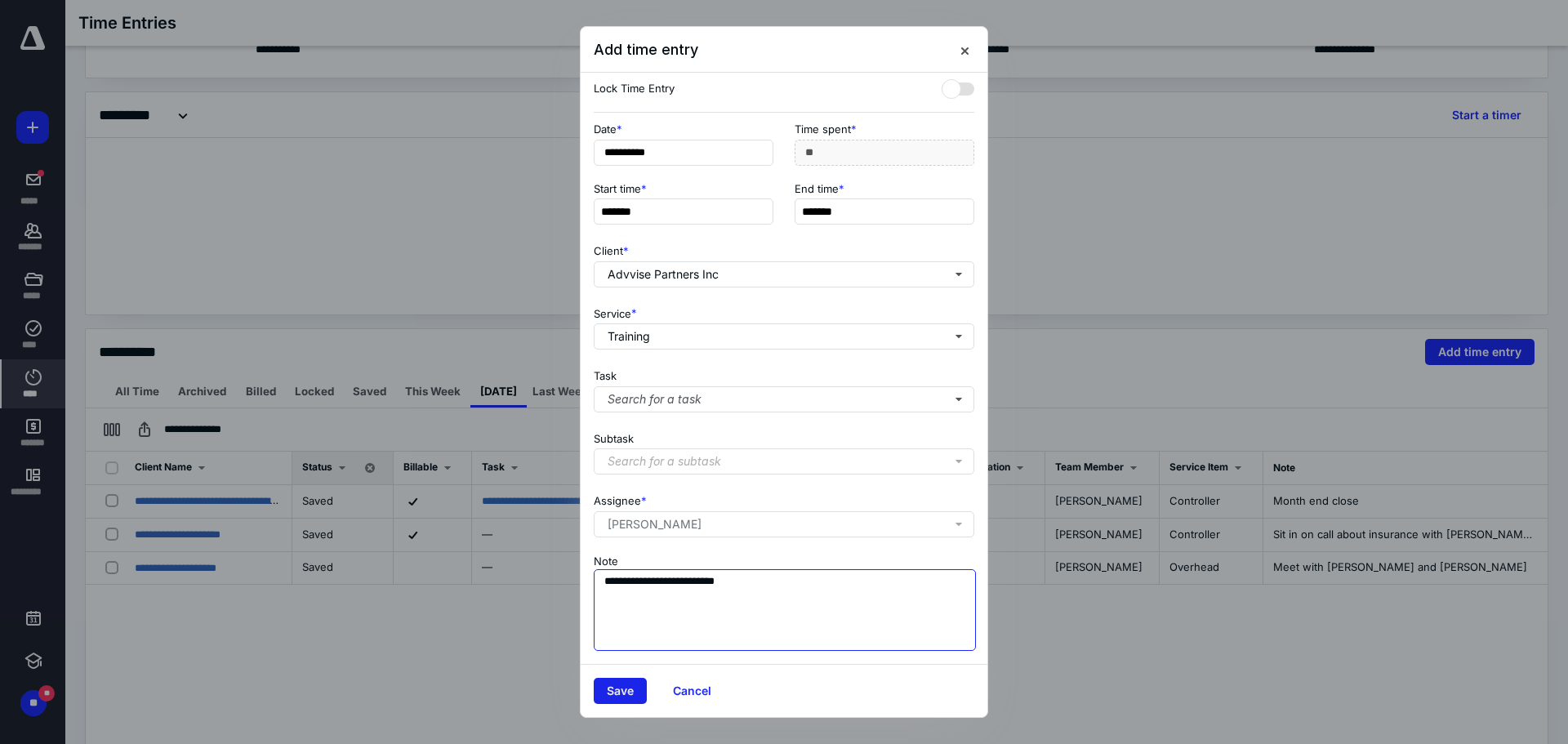 type on "**********" 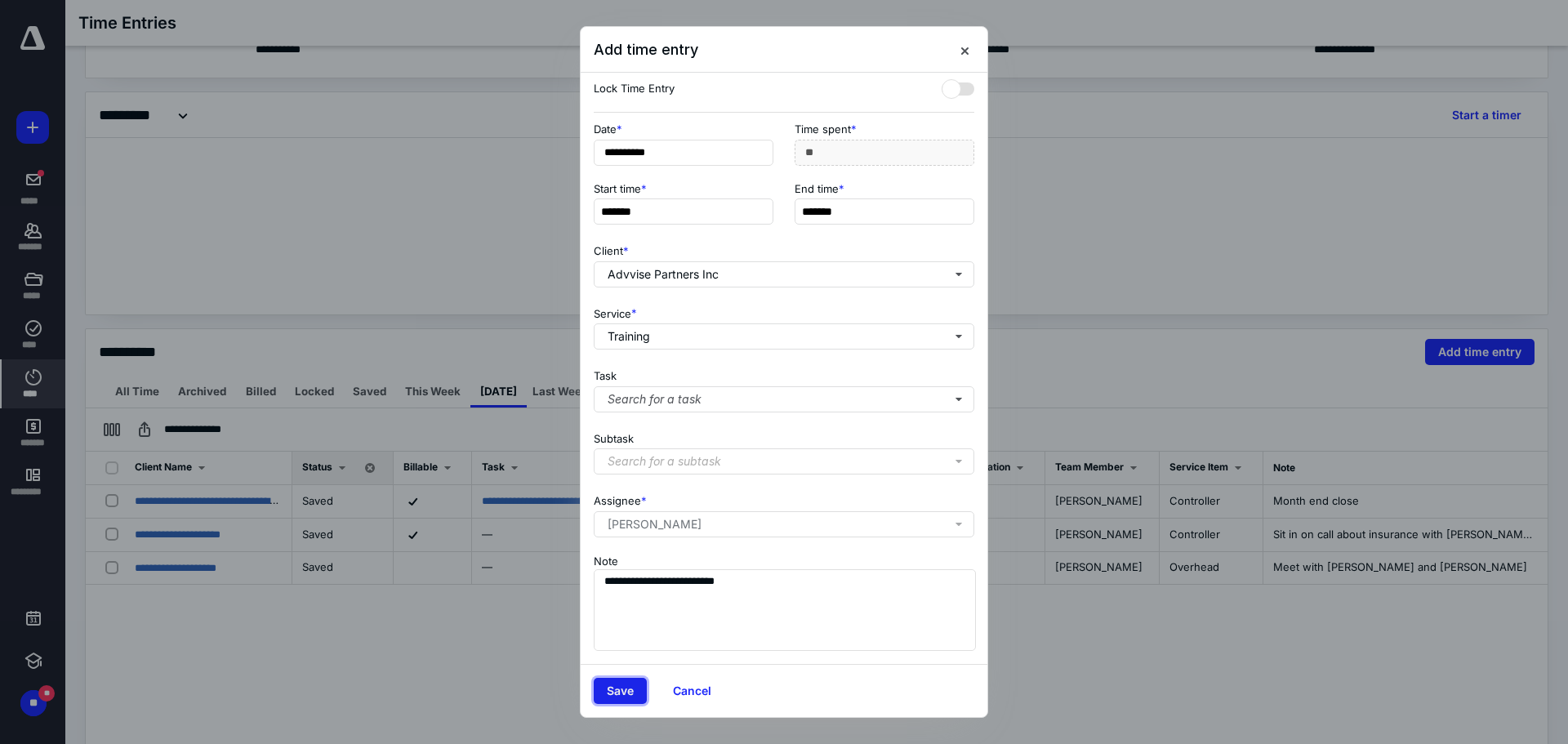 click on "Save" at bounding box center [620, 691] 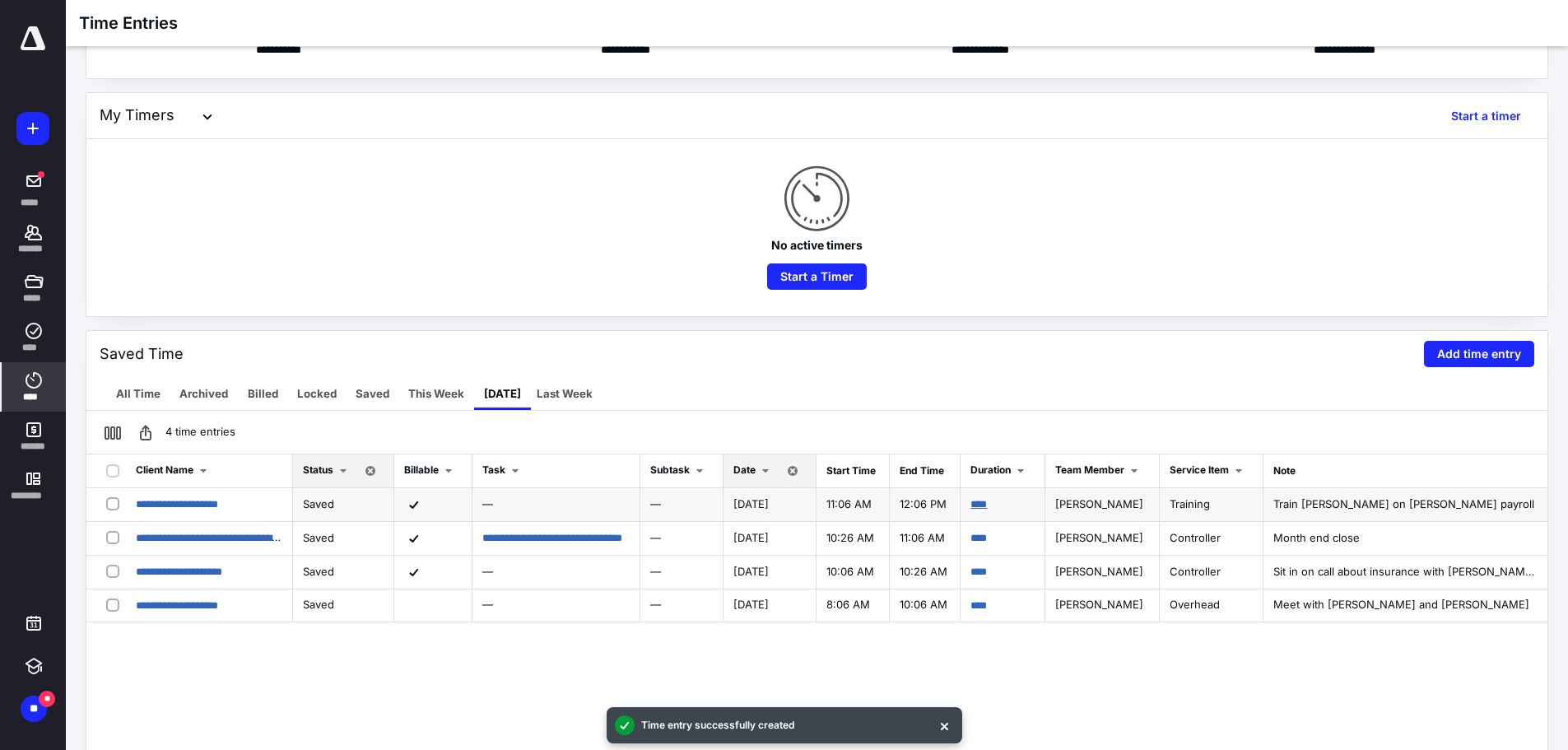 click on "****" at bounding box center (979, 504) 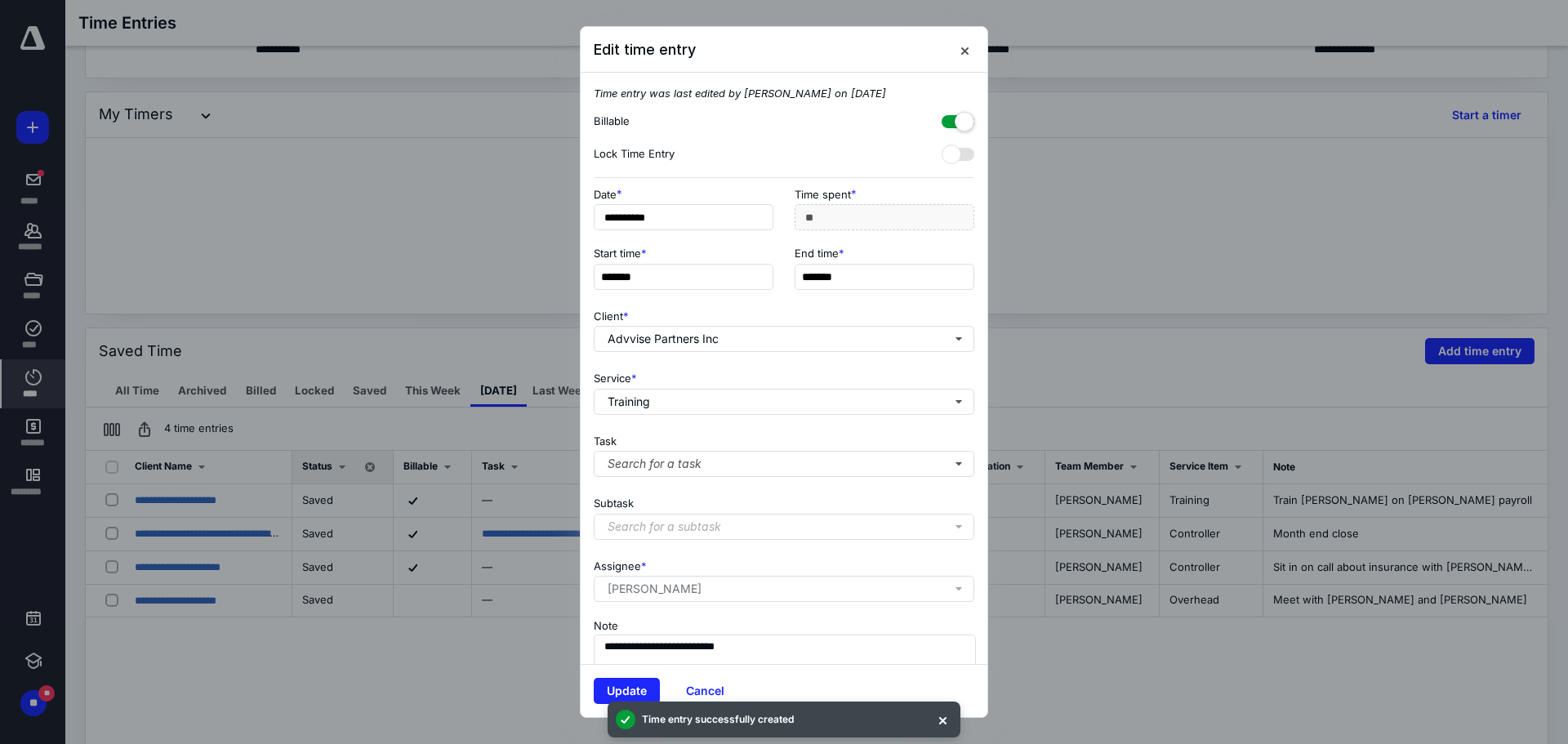 click at bounding box center [958, 122] 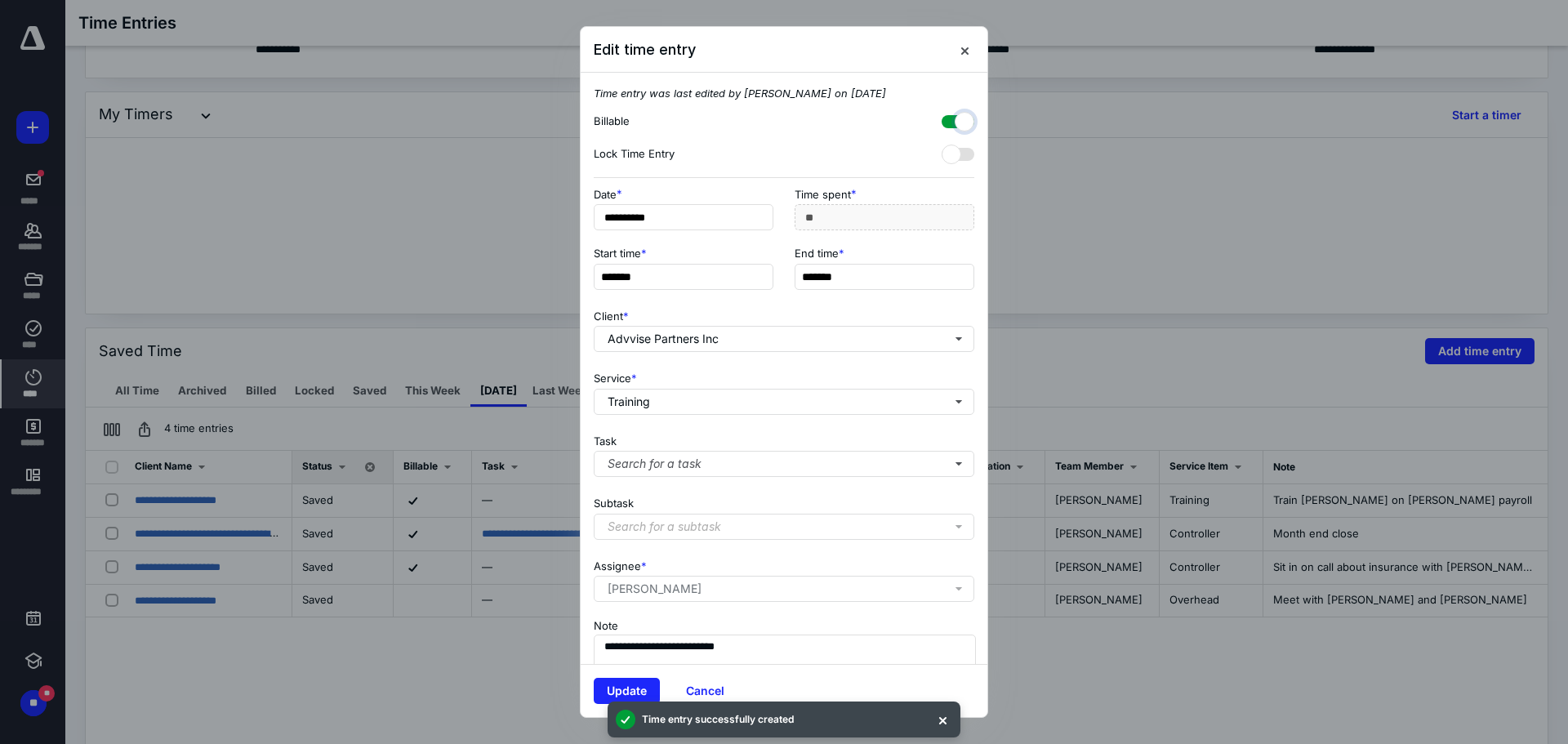click at bounding box center (950, 119) 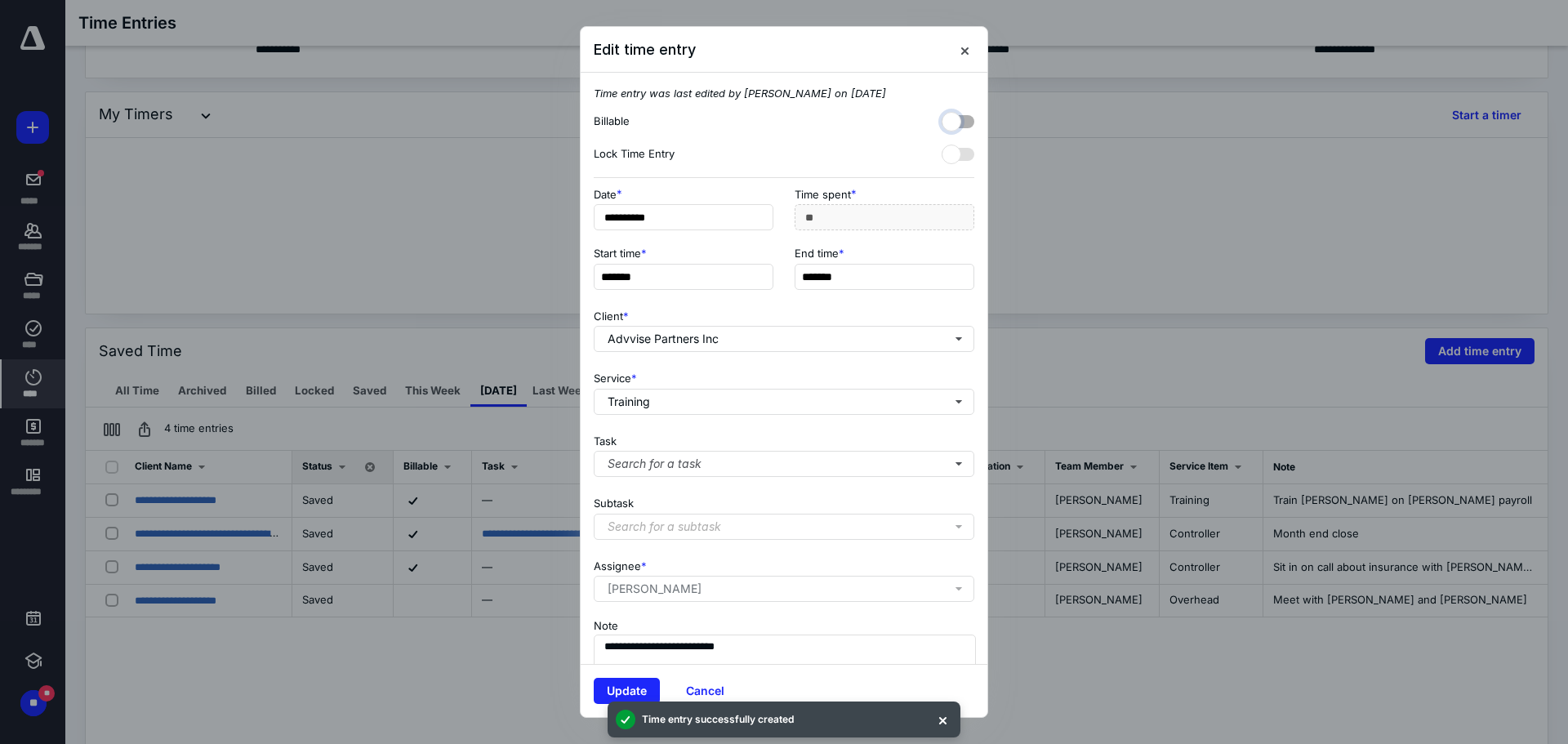 checkbox on "false" 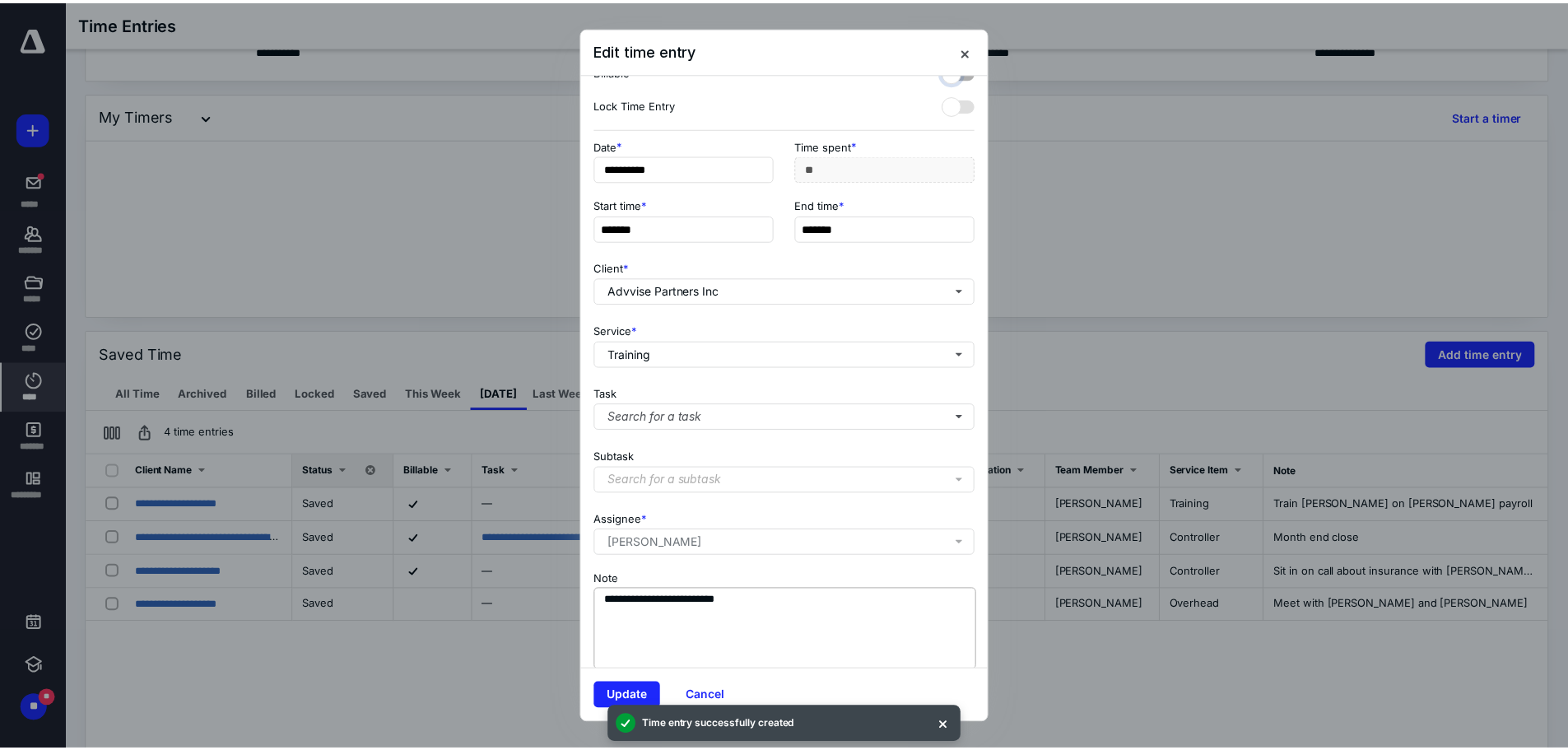 scroll, scrollTop: 78, scrollLeft: 0, axis: vertical 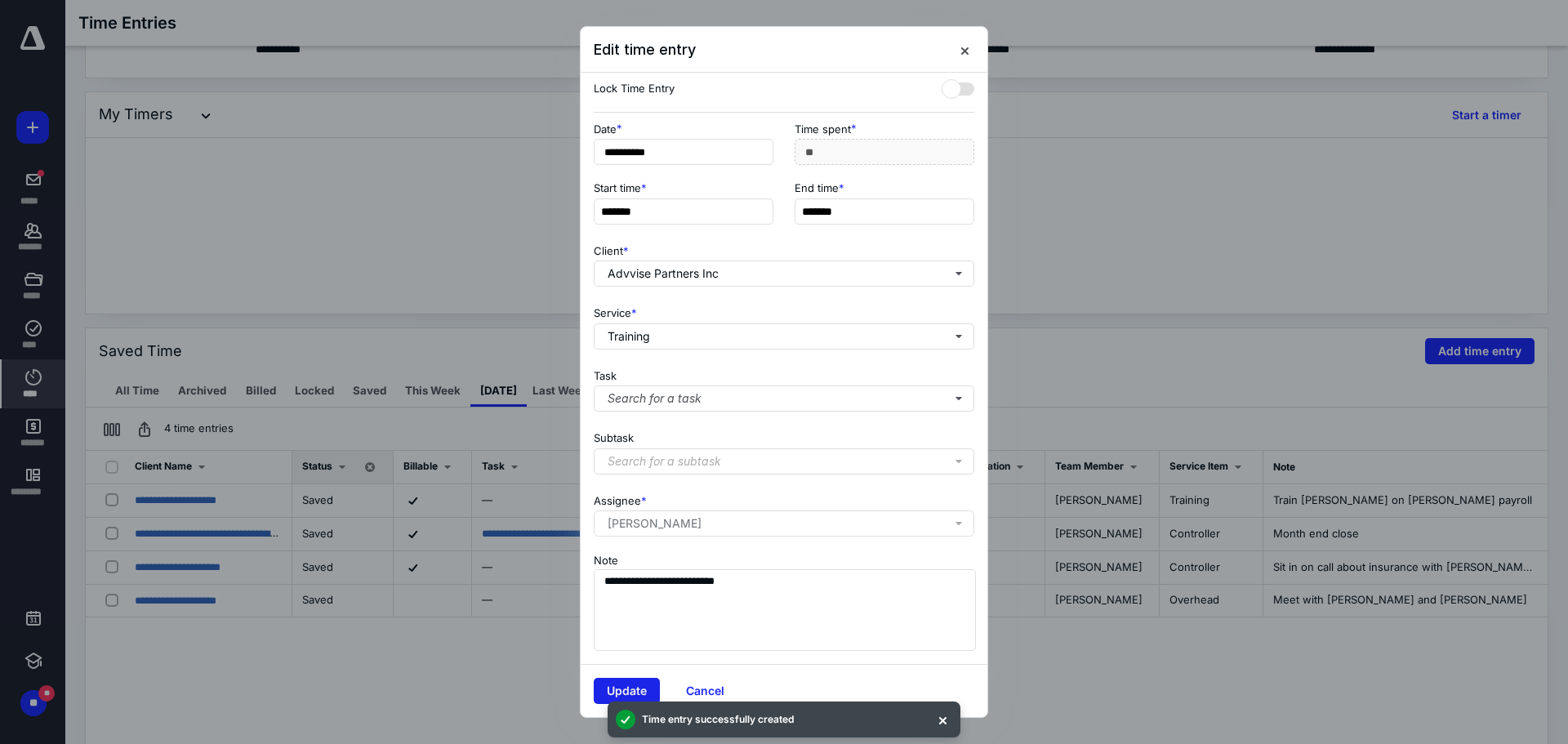 click on "Update" at bounding box center [626, 691] 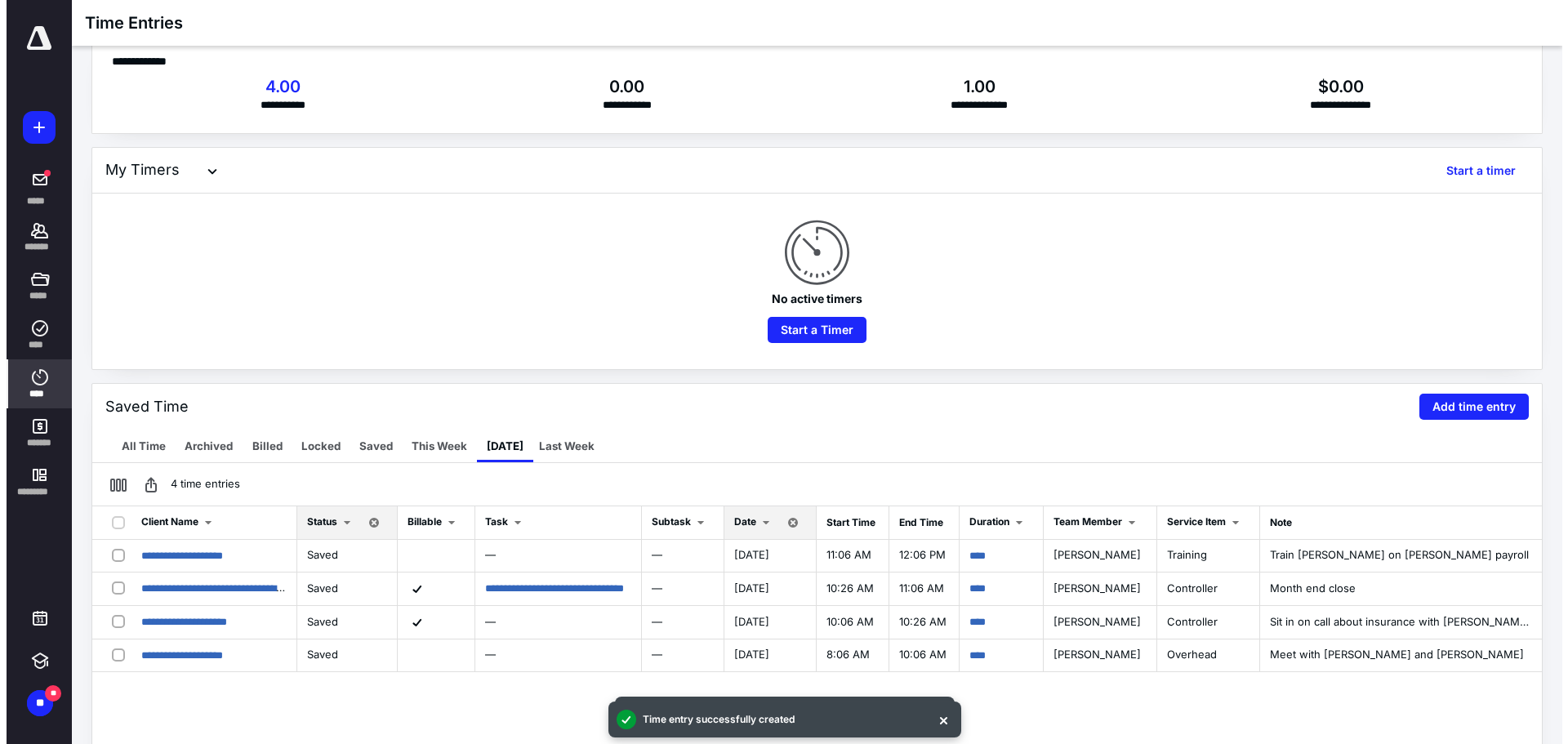 scroll, scrollTop: 0, scrollLeft: 0, axis: both 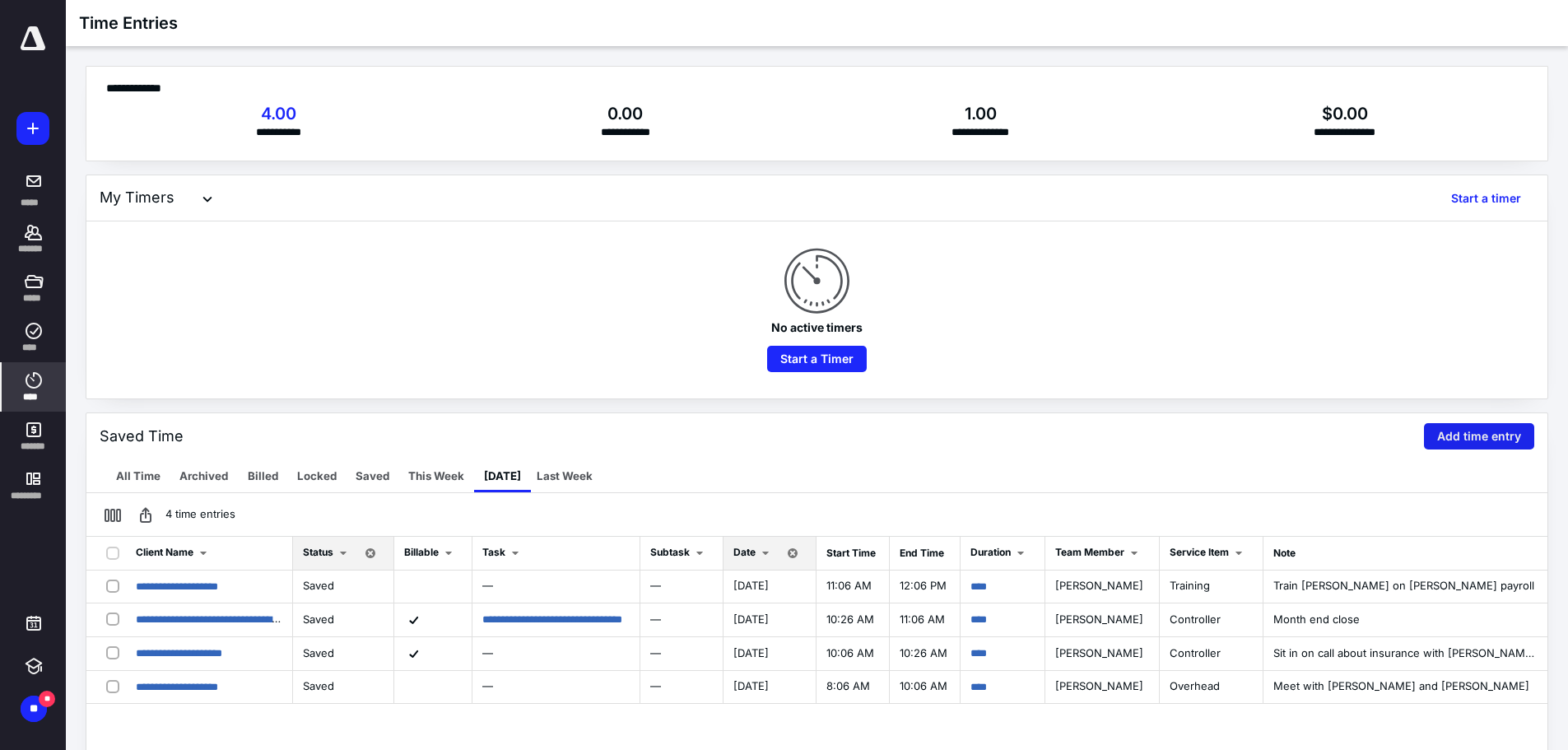 click on "Add time entry" at bounding box center [1479, 436] 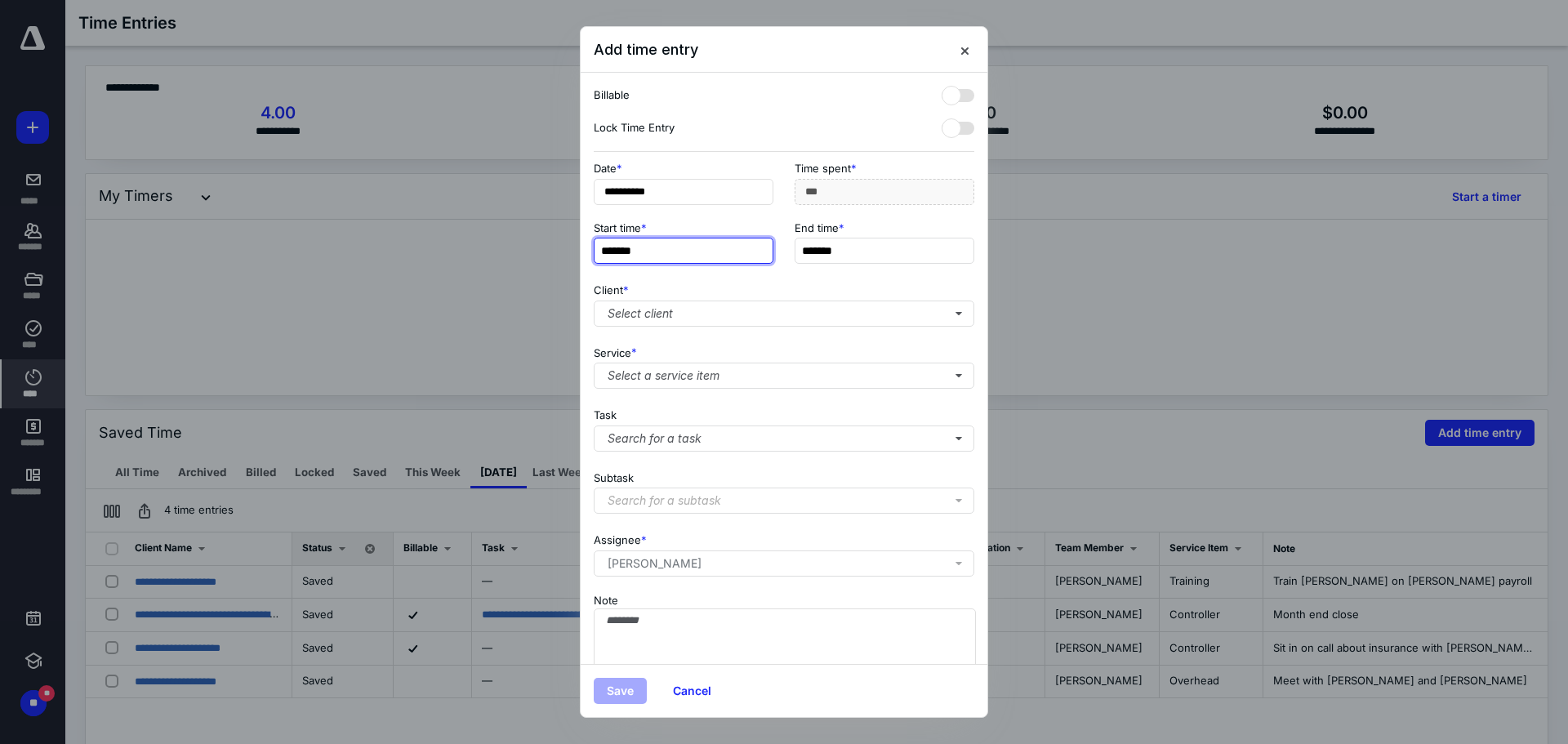 click on "*******" at bounding box center [684, 251] 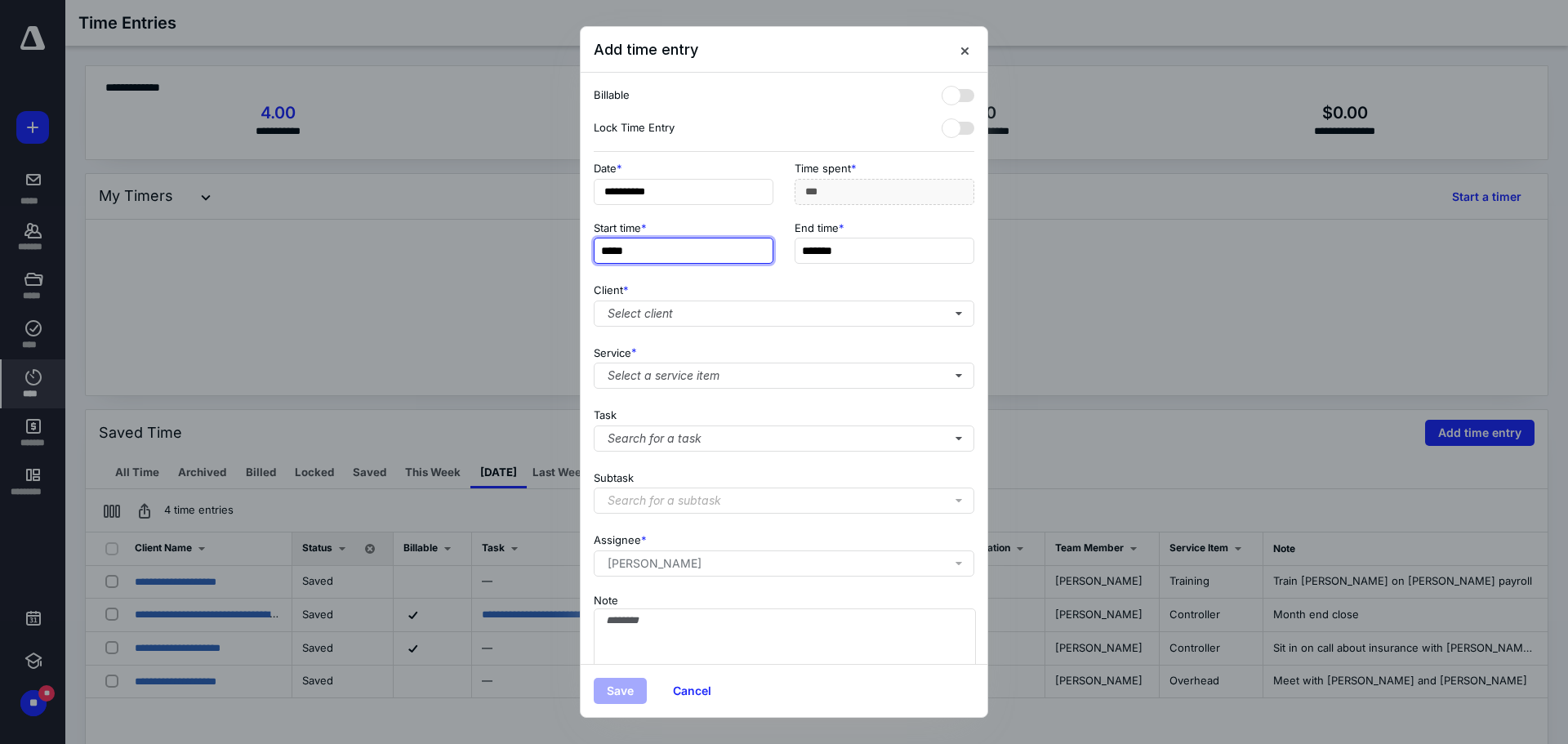 type on "*****" 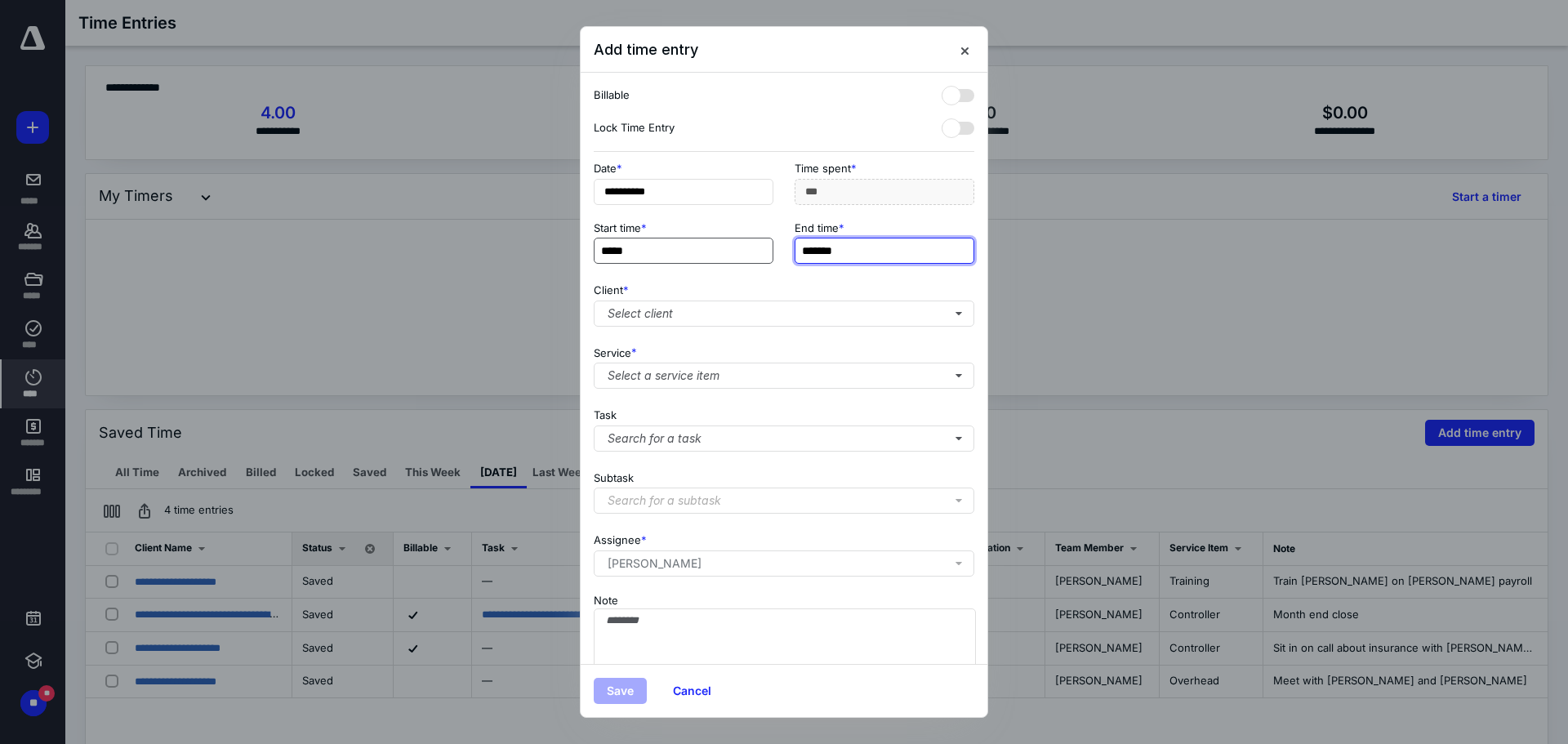 type on "***" 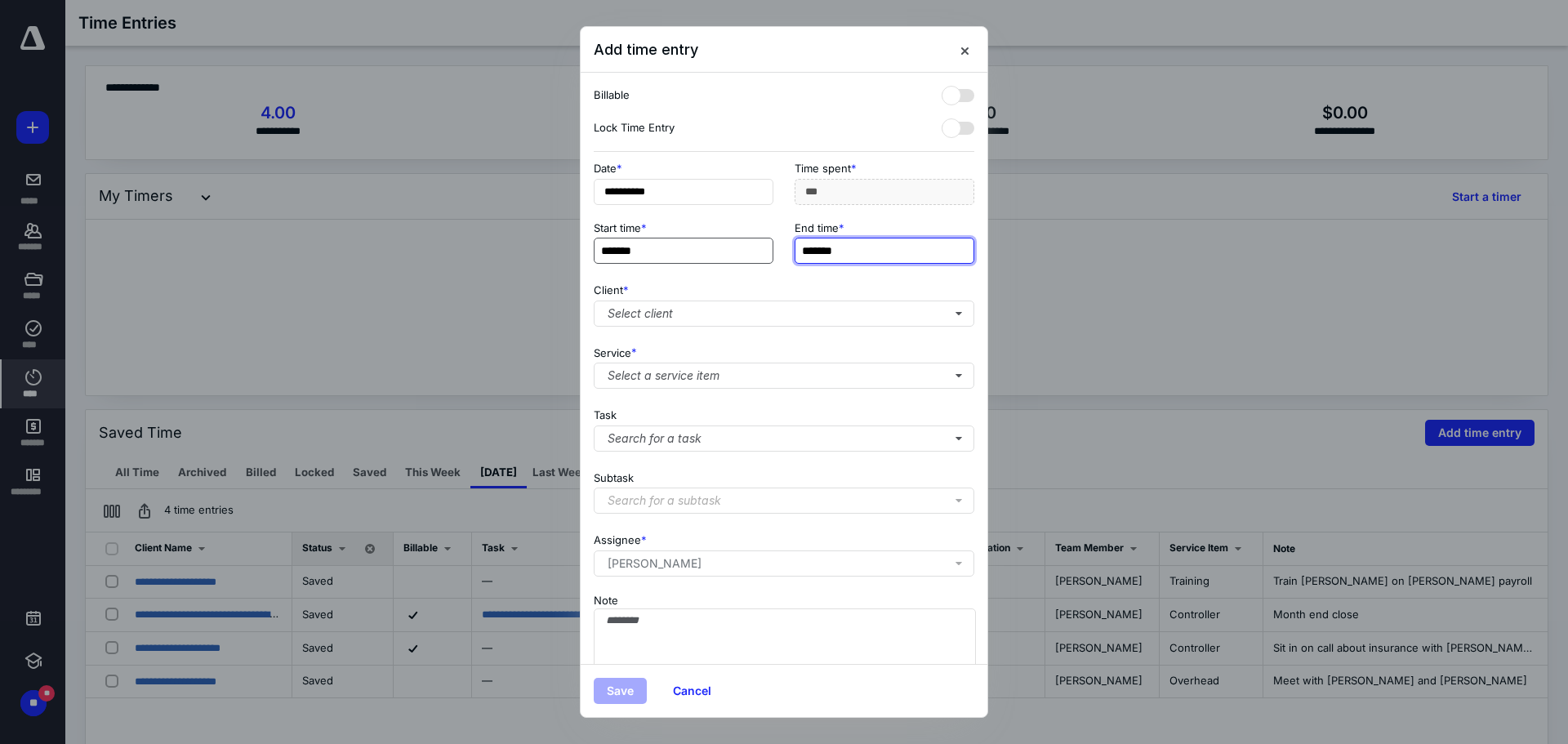 type on "*******" 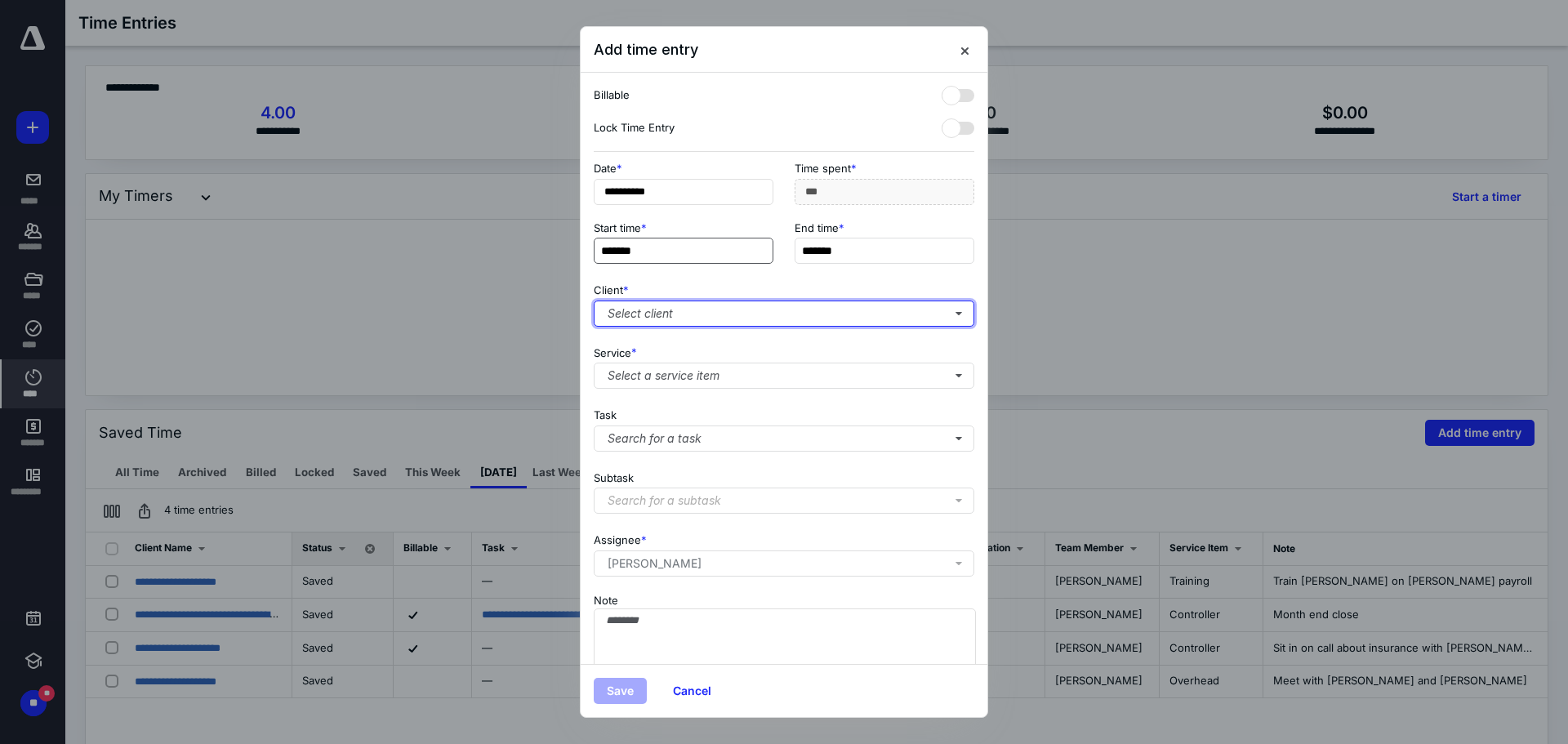 type on "***" 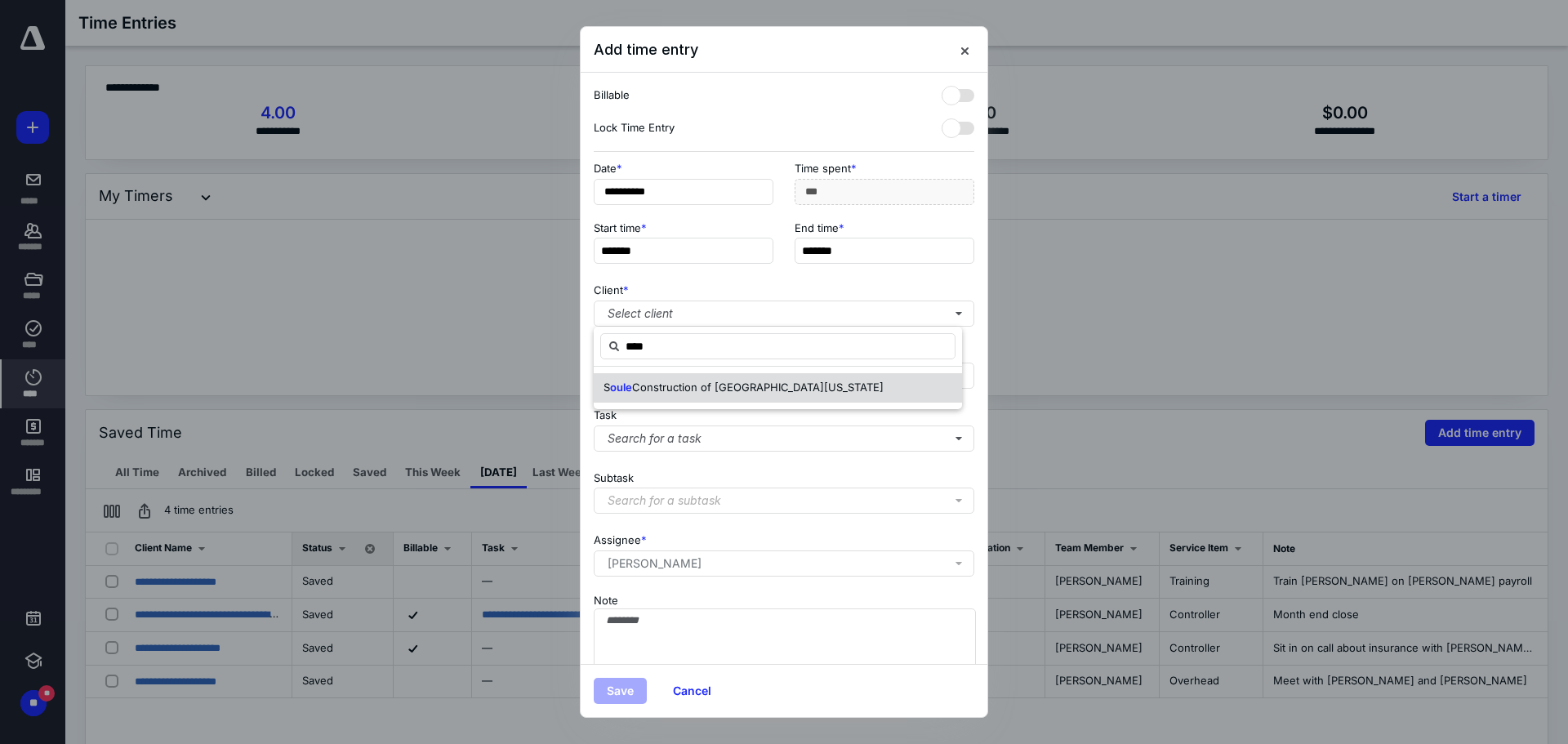 click on "Construction of [GEOGRAPHIC_DATA][US_STATE]" at bounding box center [758, 387] 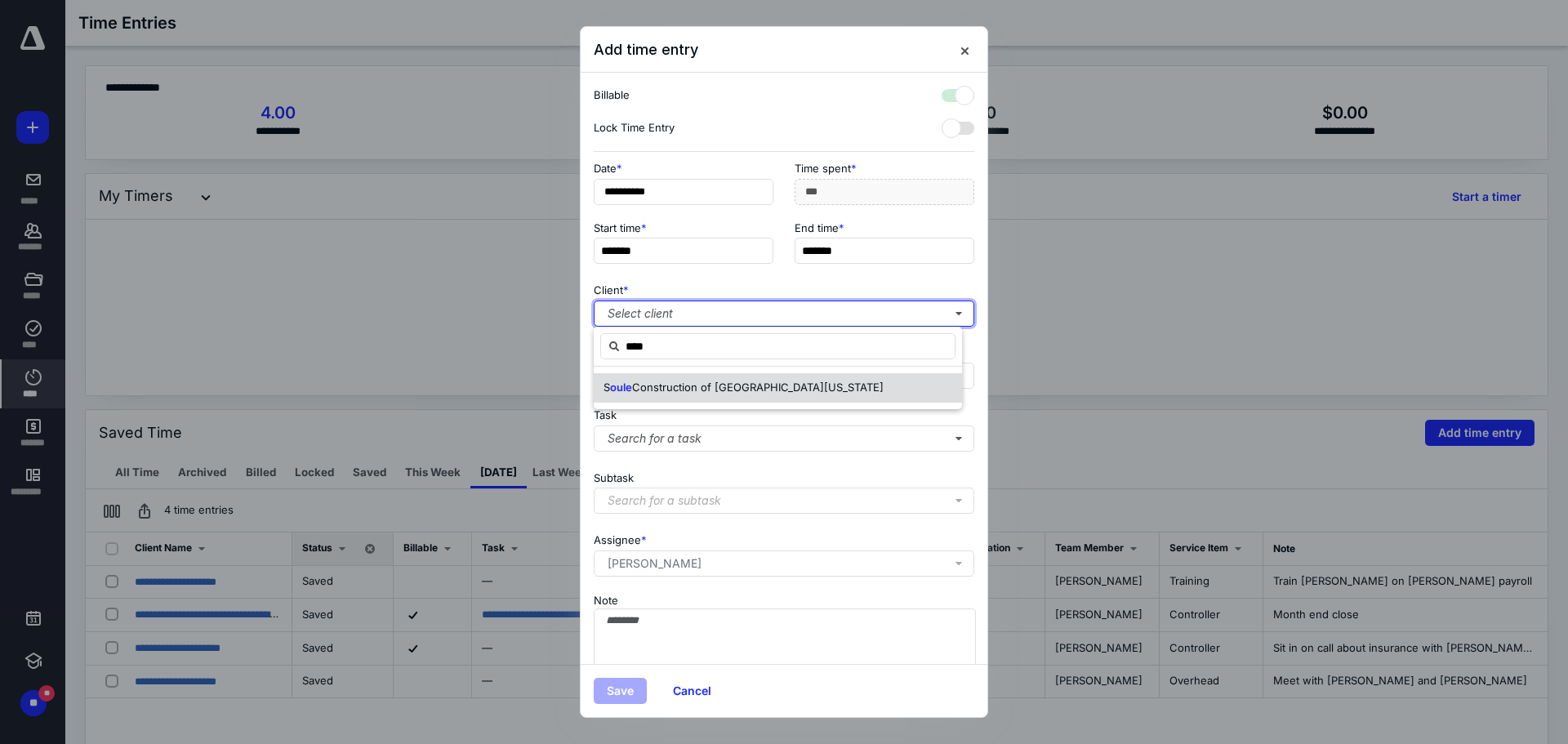 checkbox on "true" 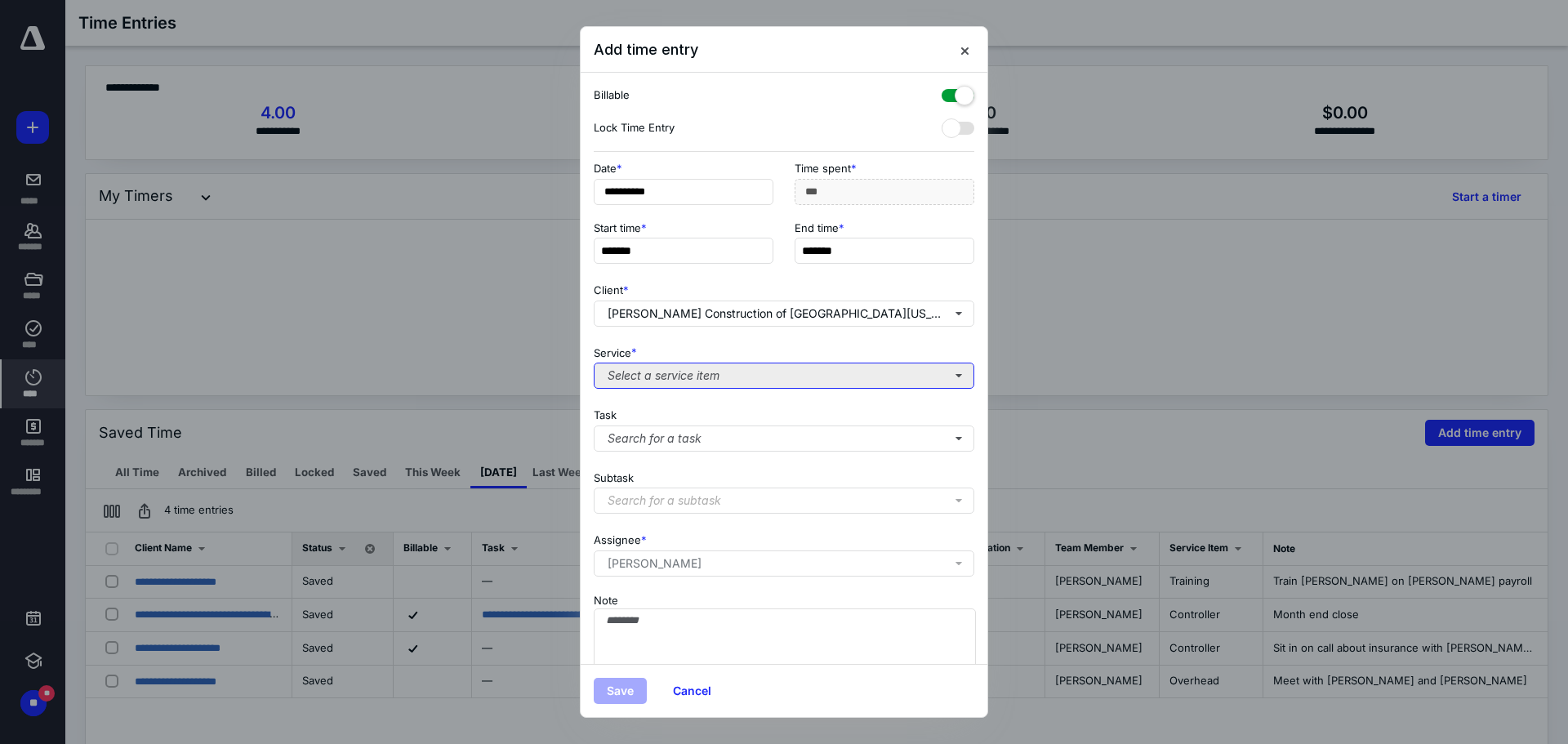 click on "Select a service item" at bounding box center [784, 376] 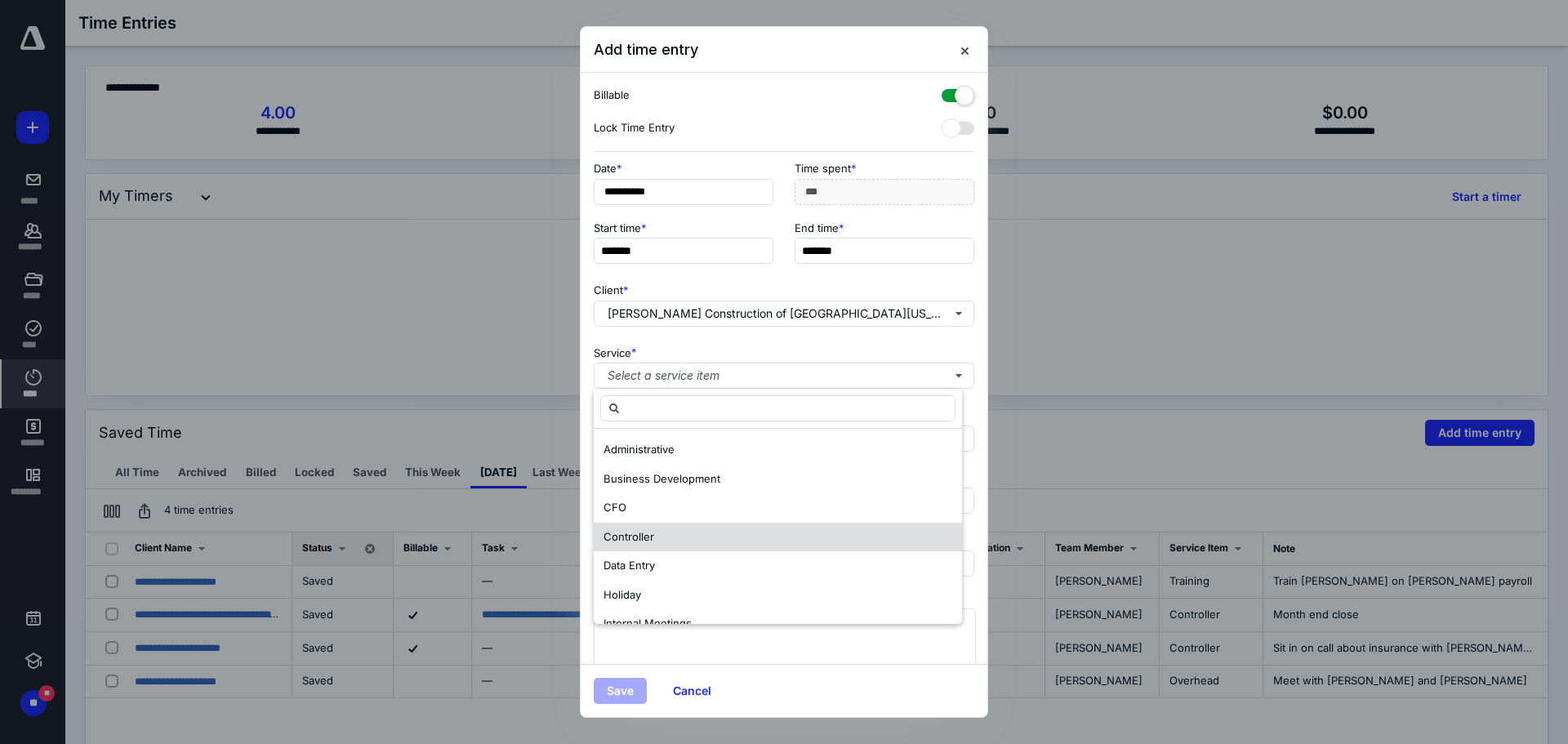 click on "Controller" at bounding box center (777, 537) 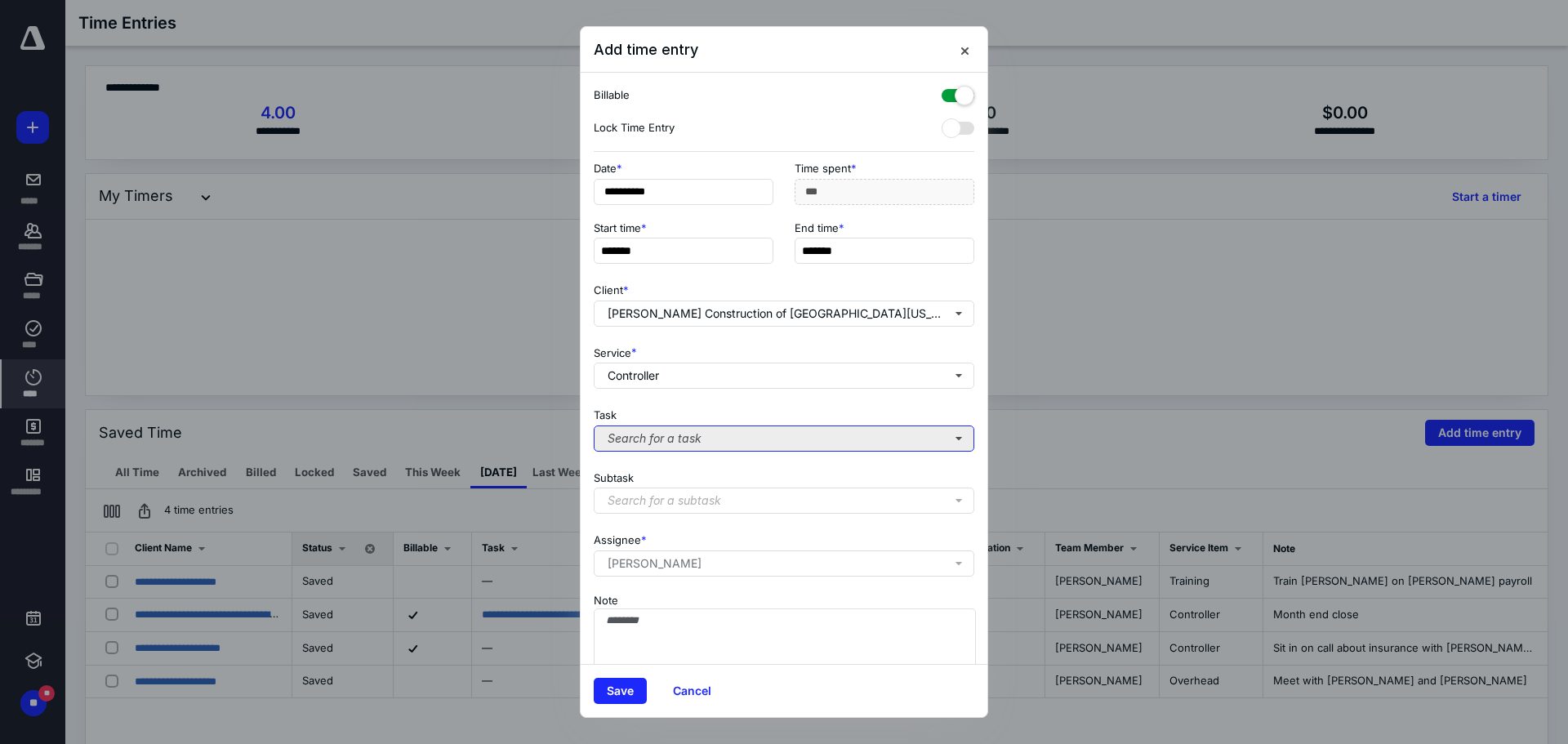 click on "Search for a task" at bounding box center (784, 439) 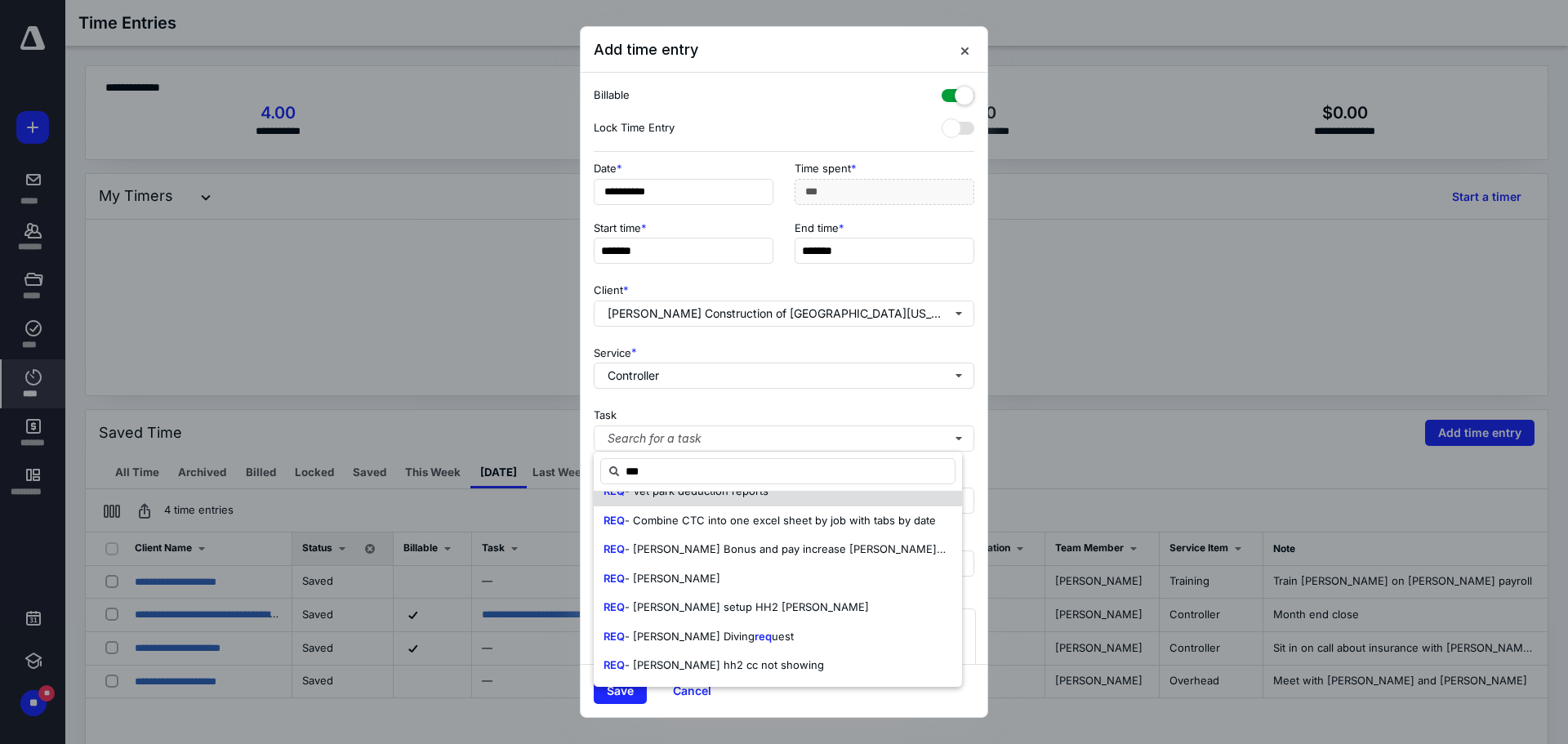 scroll, scrollTop: 0, scrollLeft: 0, axis: both 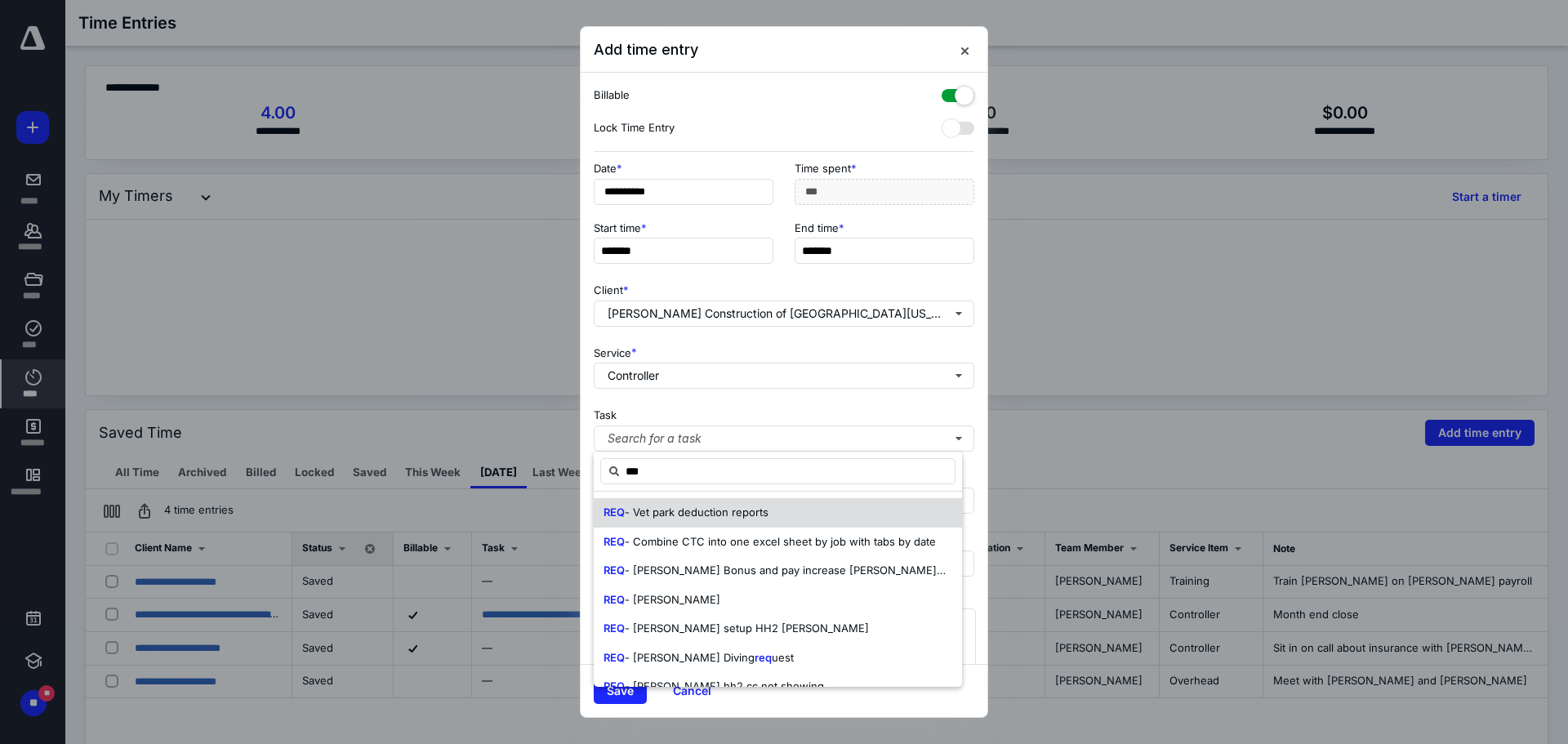 click on "- Vet park deduction reports" at bounding box center [697, 512] 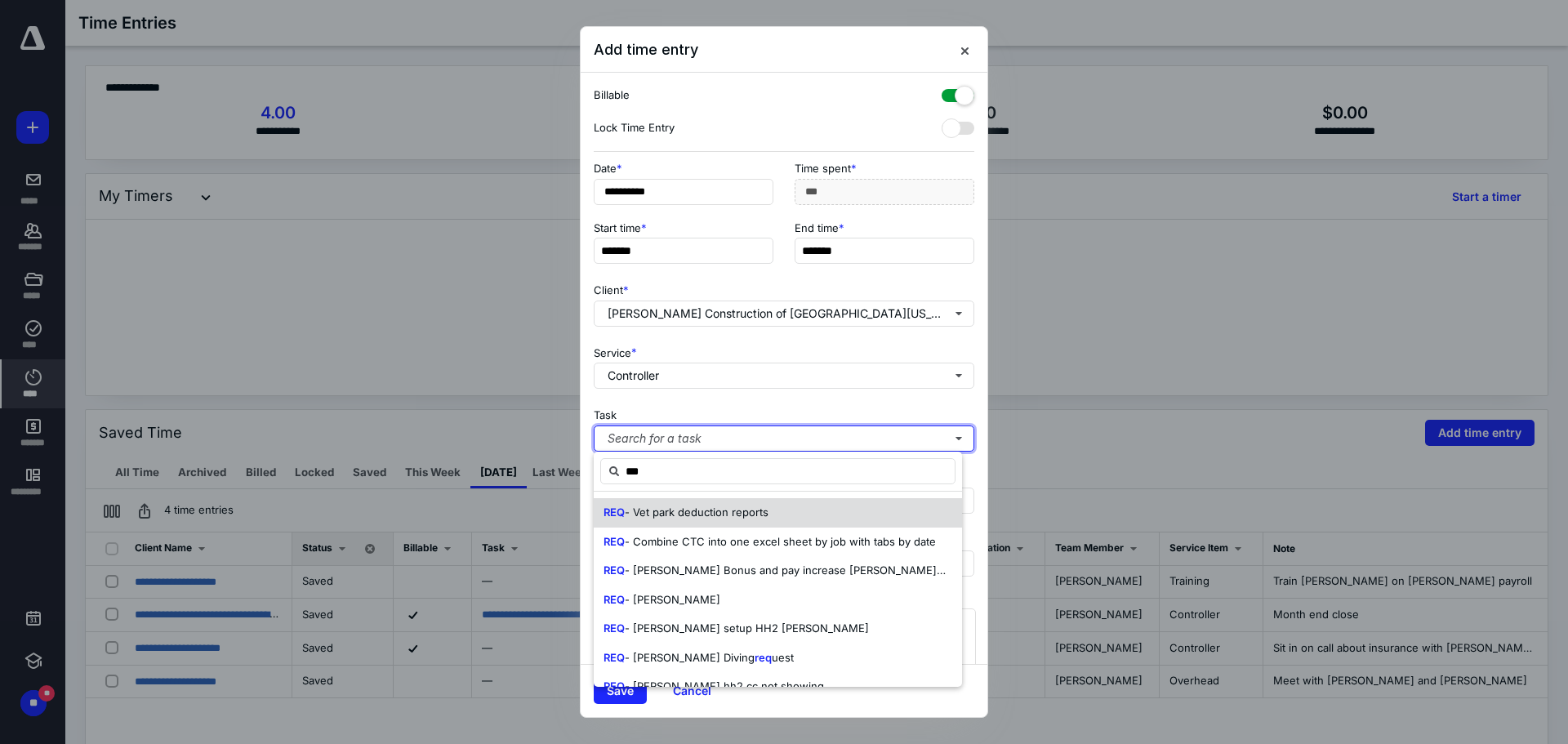 type 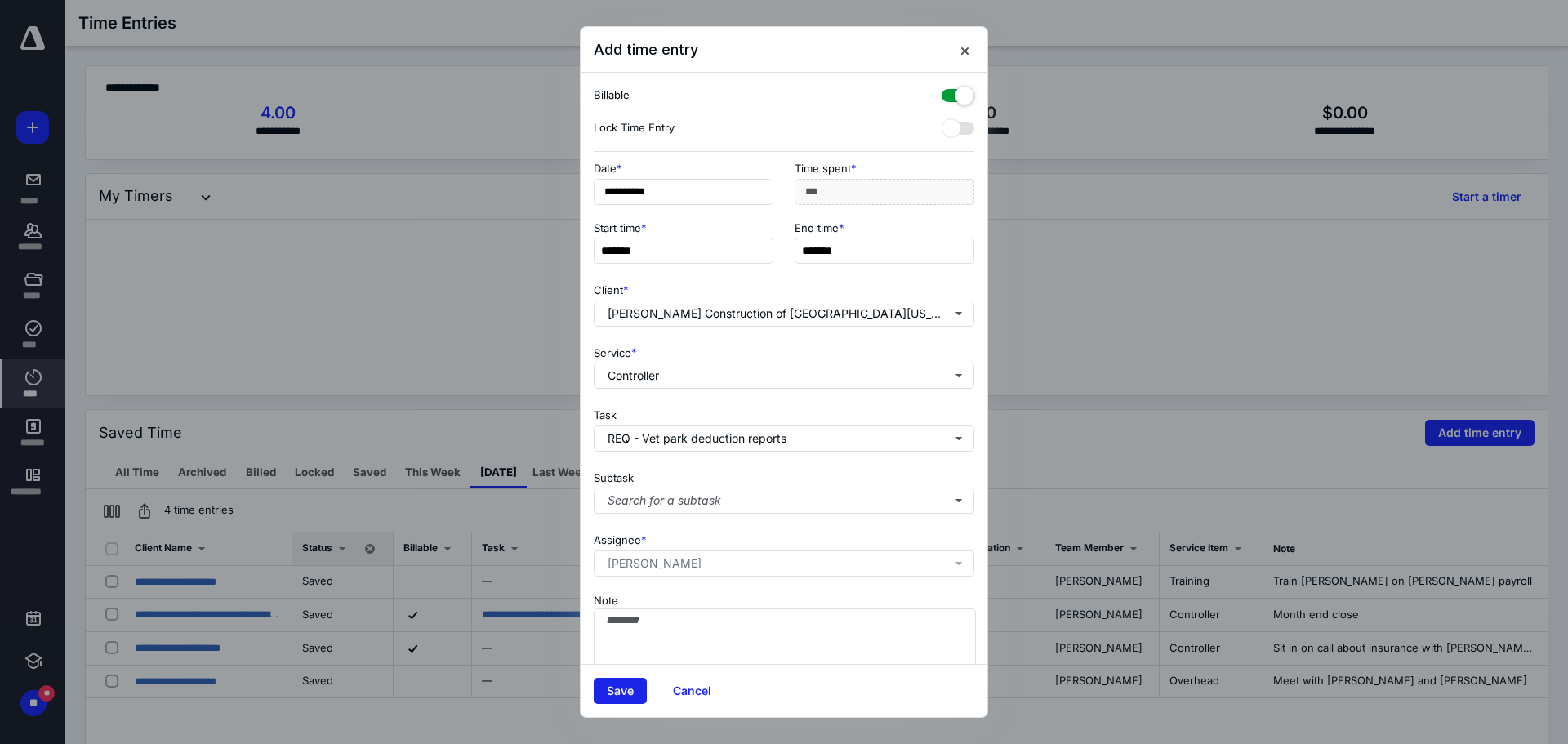 click on "Save" at bounding box center (620, 691) 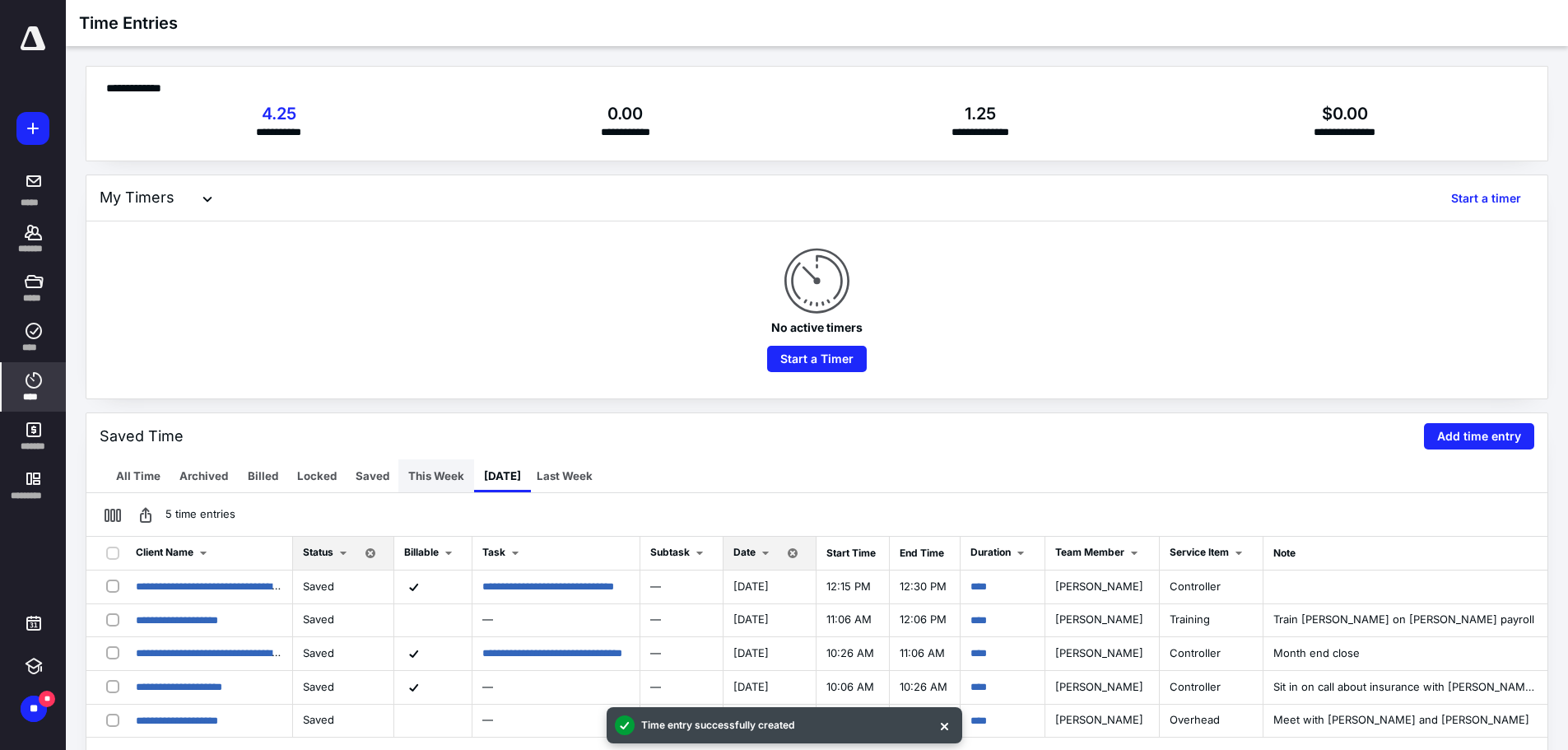 click on "This Week" at bounding box center [436, 476] 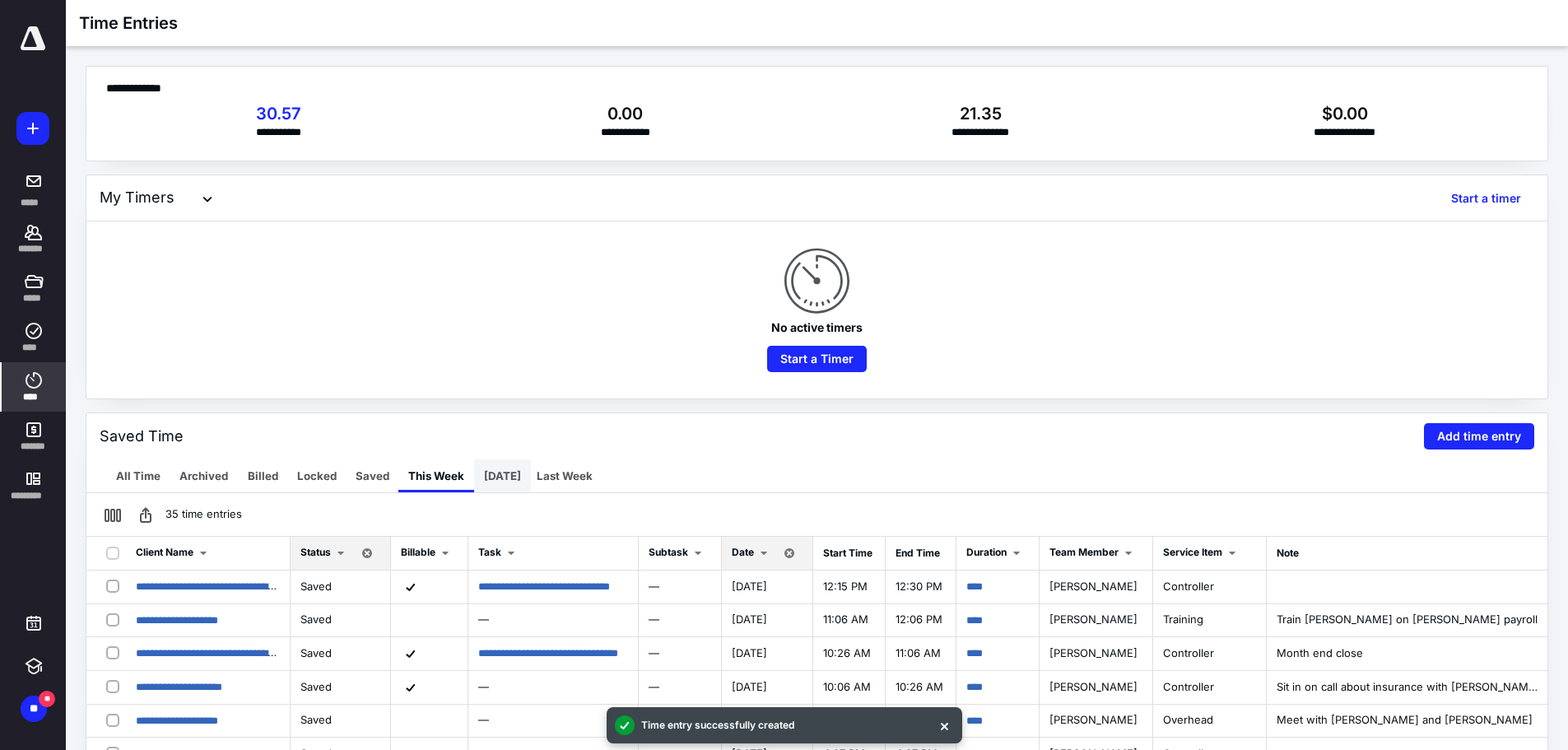 click on "[DATE]" at bounding box center [502, 476] 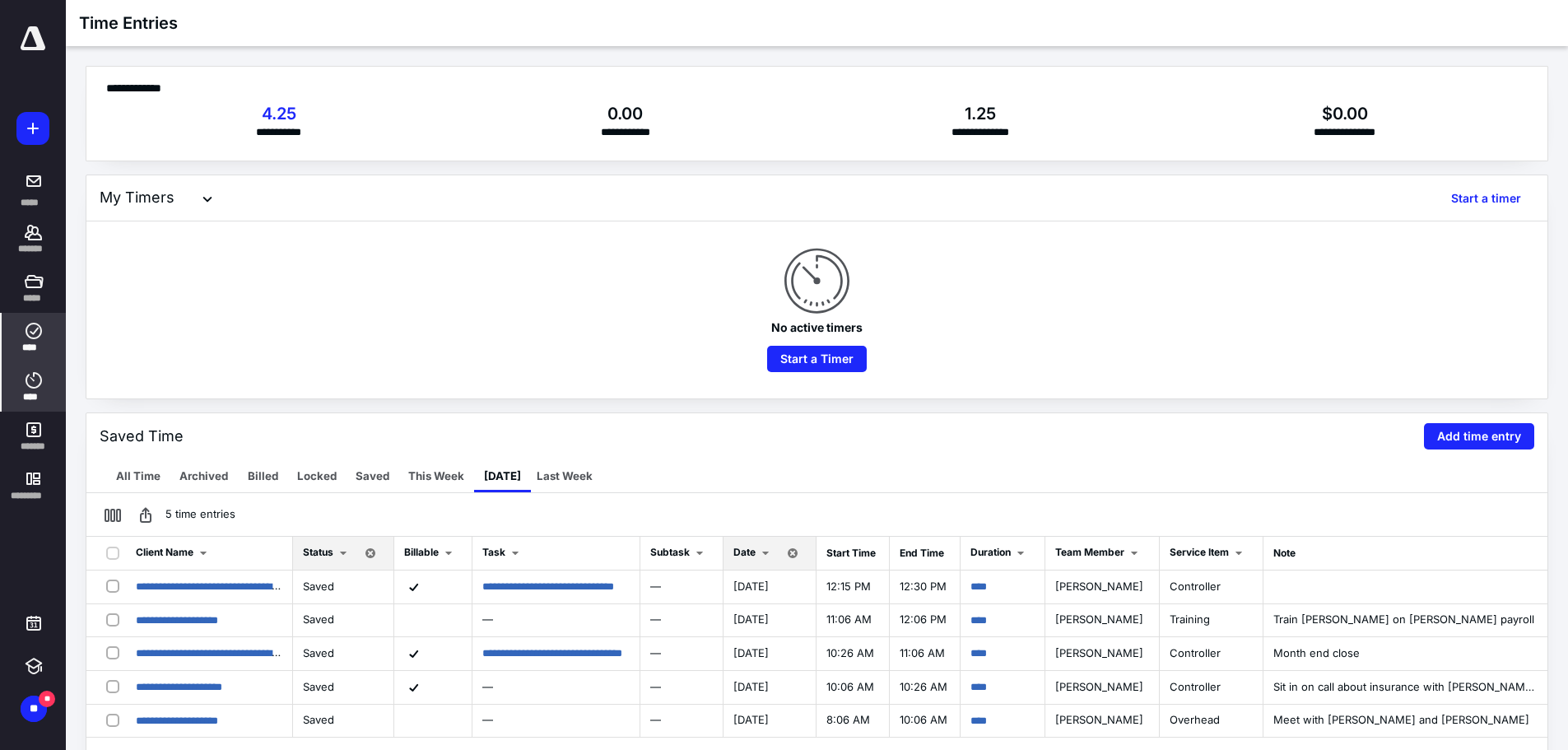 click 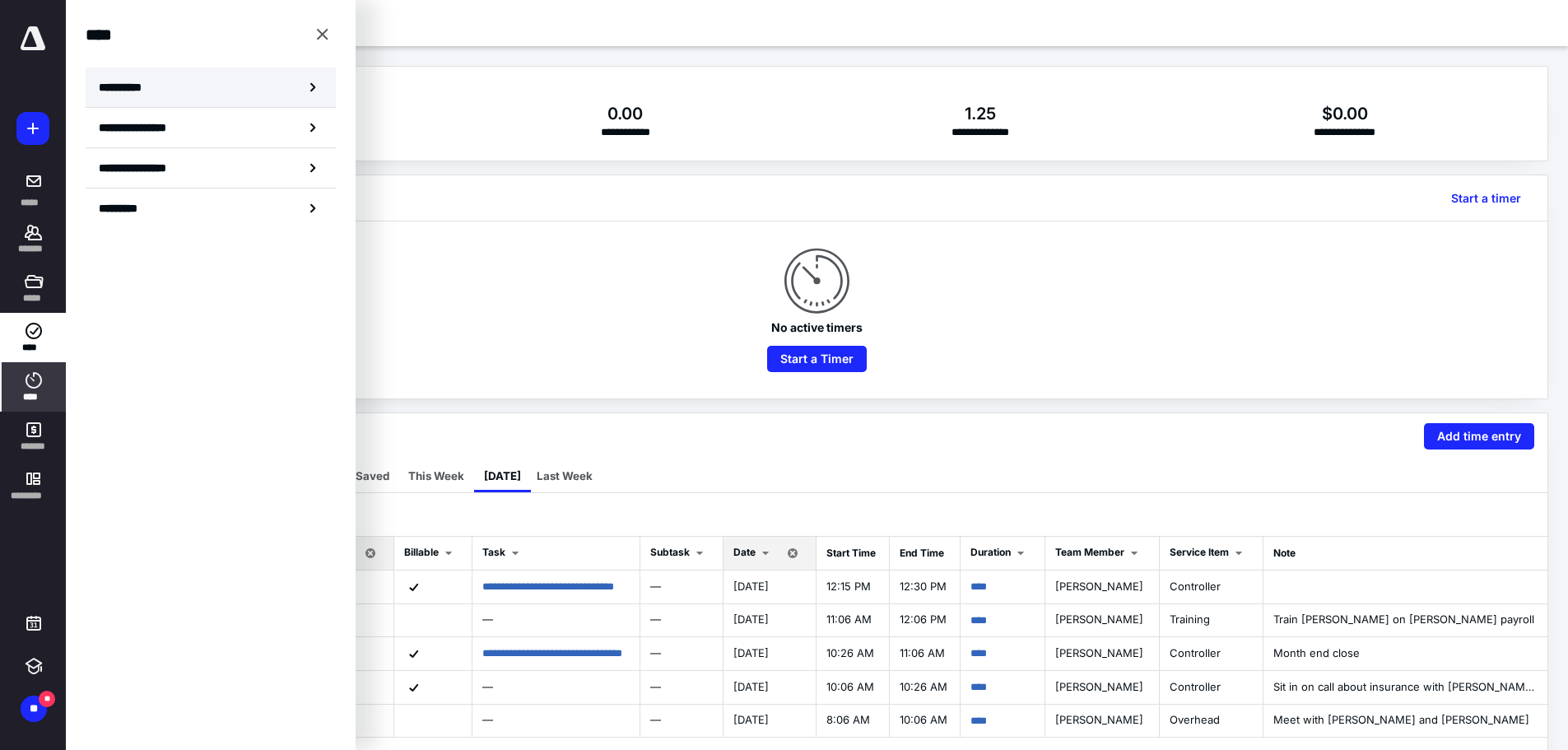 click on "**********" at bounding box center (211, 87) 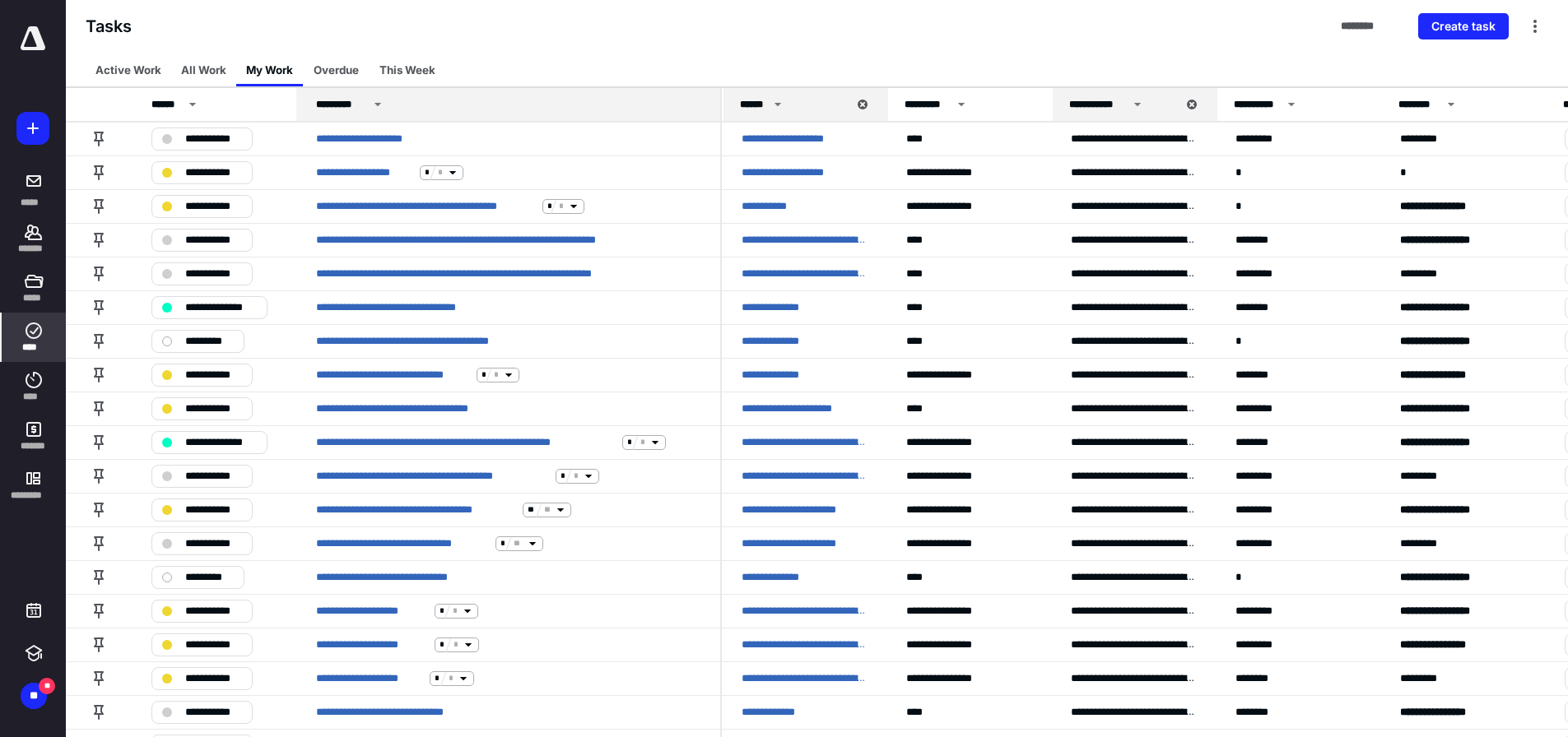 click on "*********" at bounding box center (342, 104) 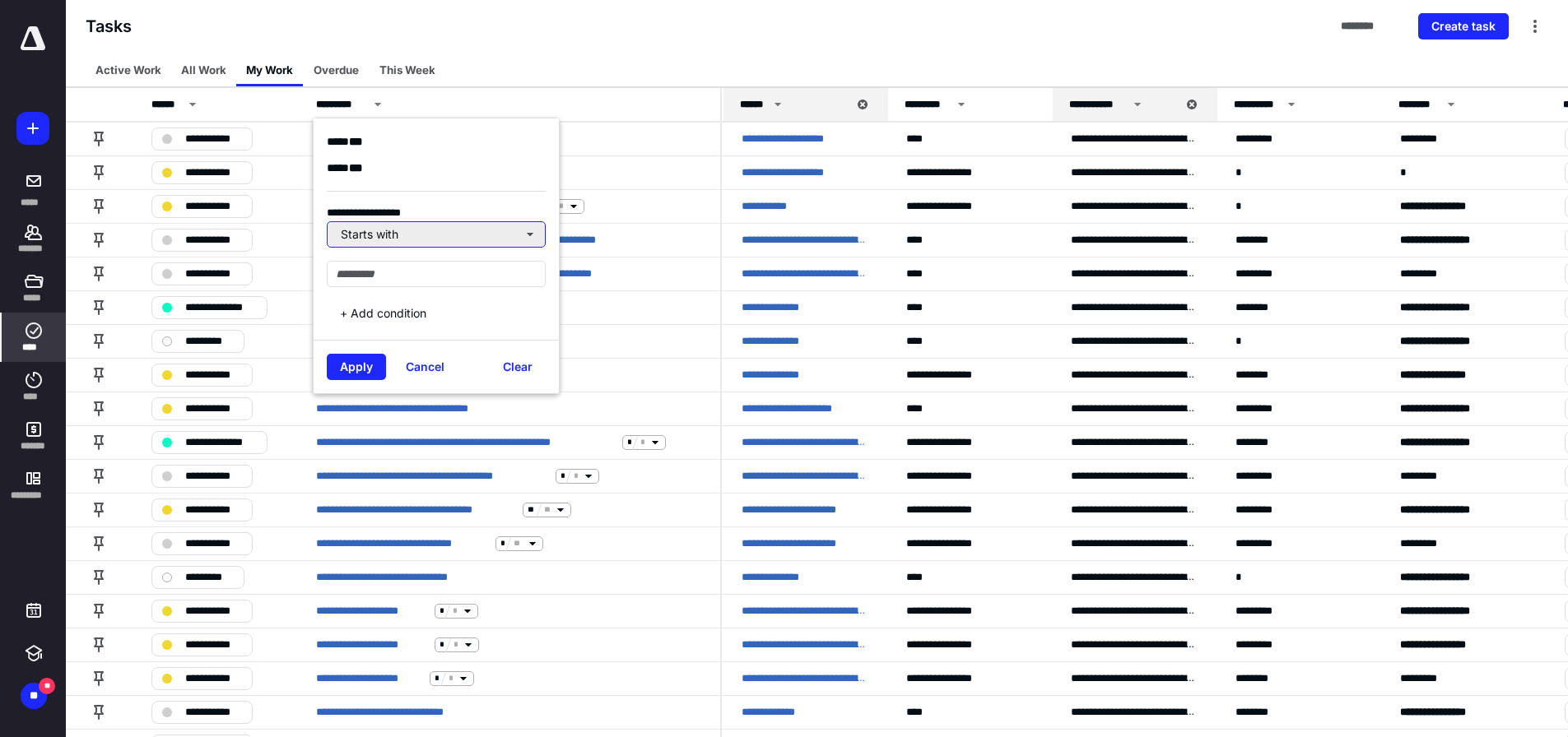 click on "Starts with" at bounding box center [436, 234] 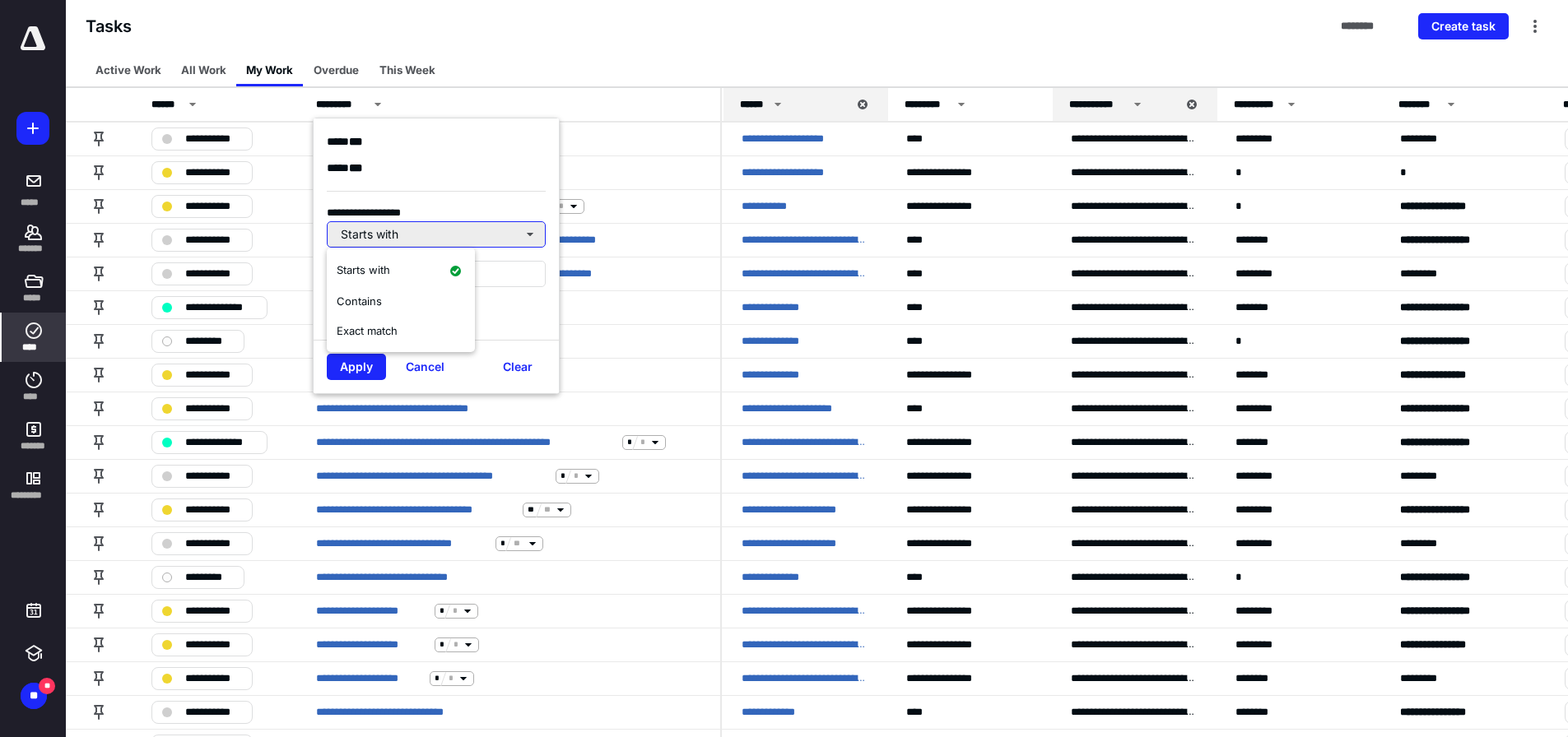 click on "Starts with" at bounding box center (436, 234) 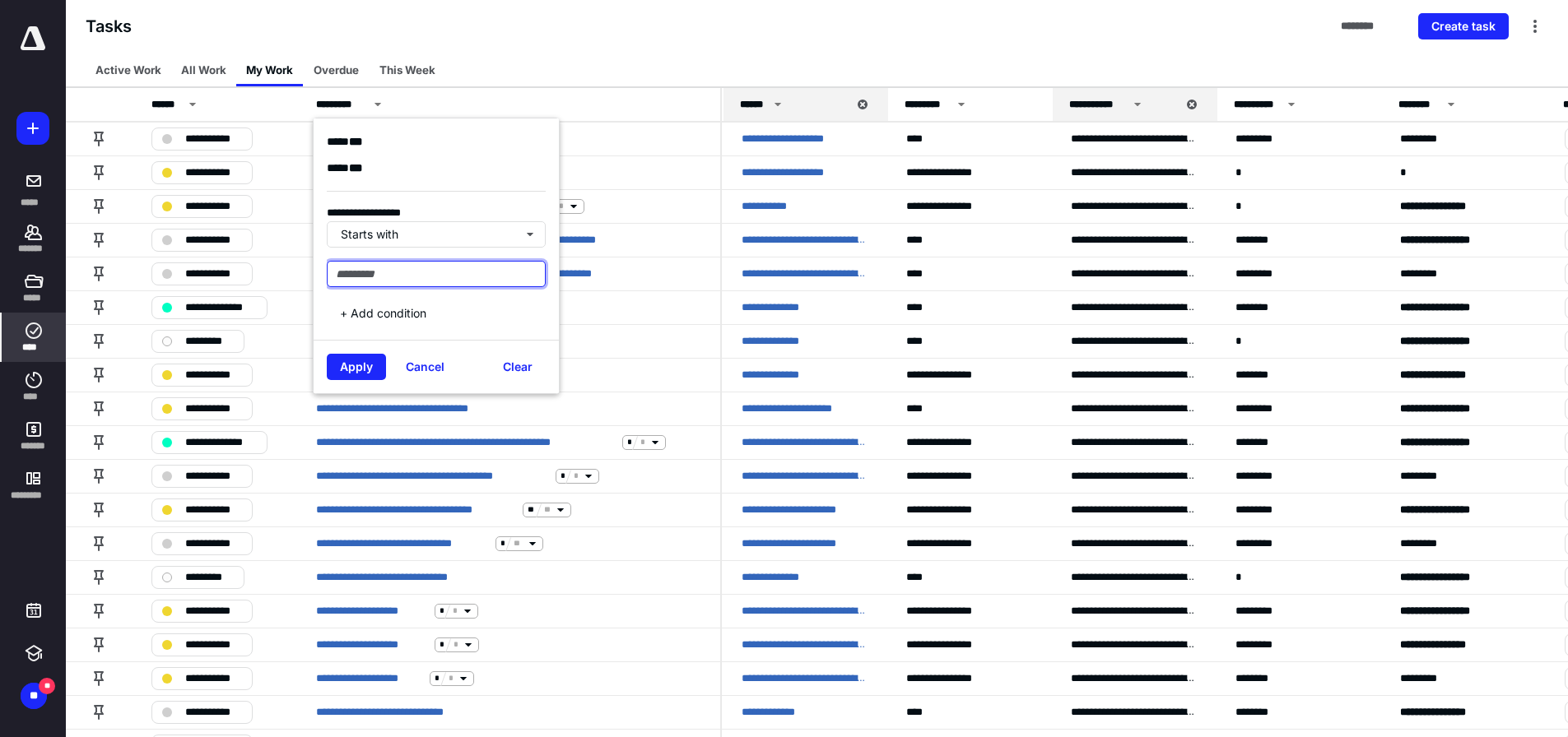 click at bounding box center [436, 274] 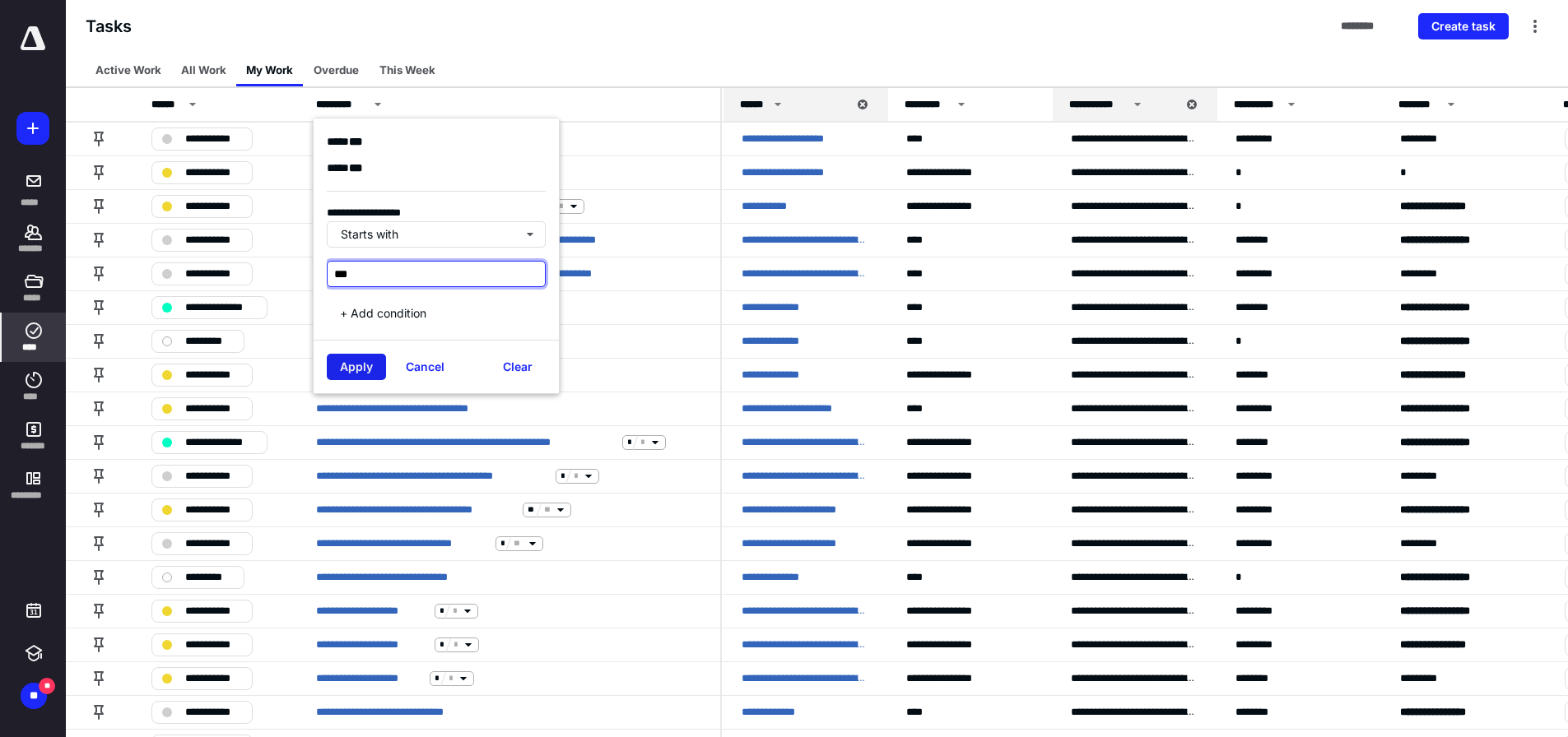 type on "***" 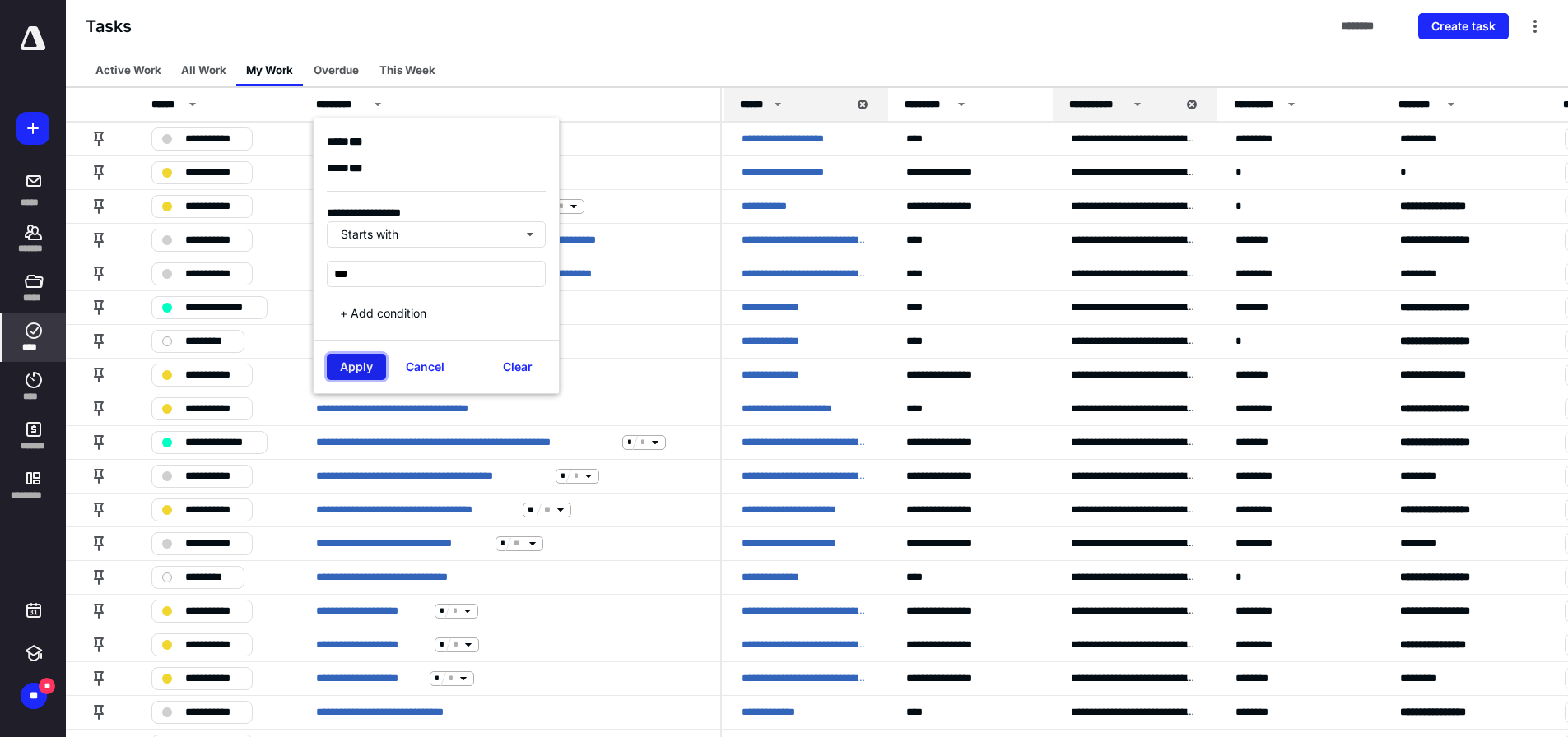 click on "Apply" at bounding box center [356, 367] 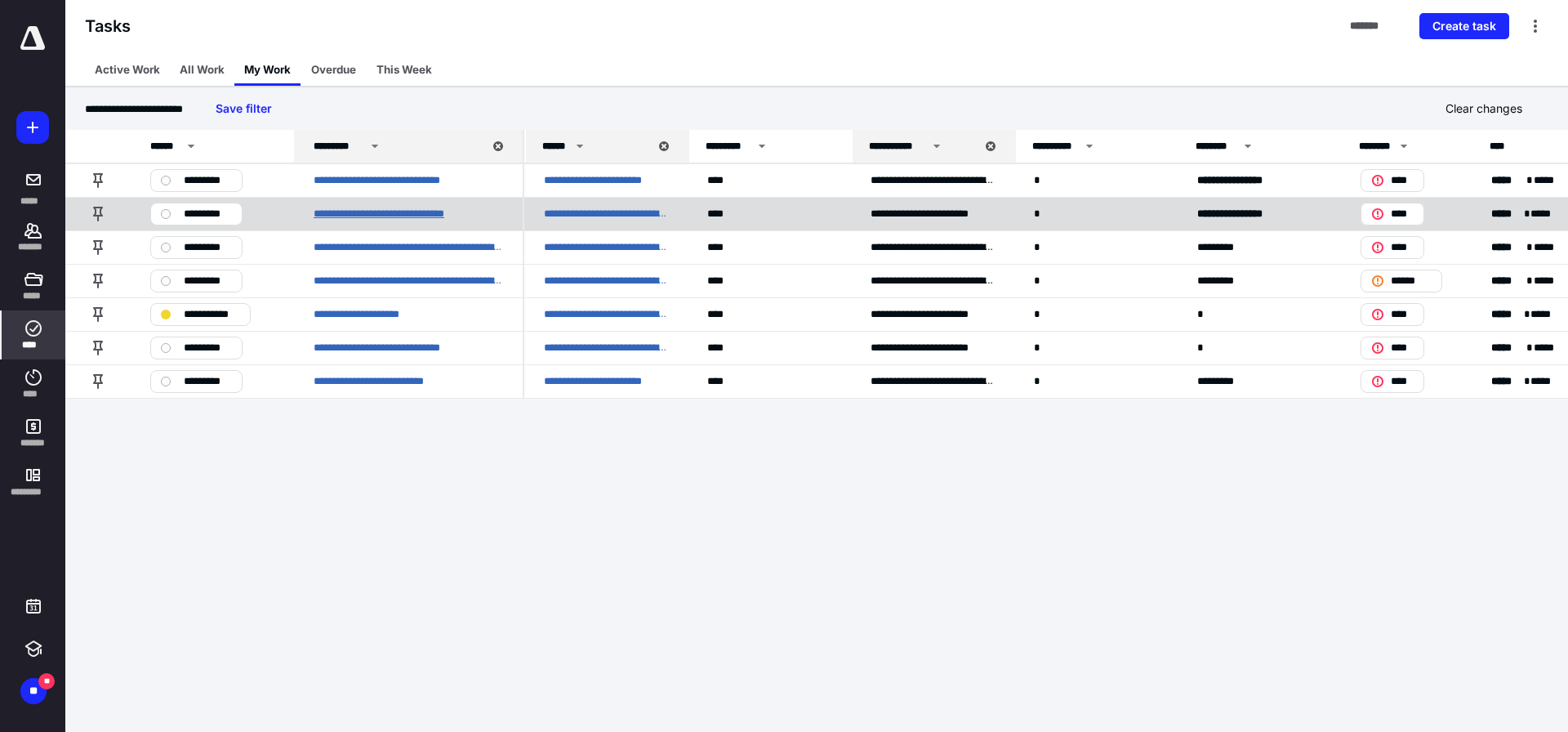 click on "**********" at bounding box center (397, 214) 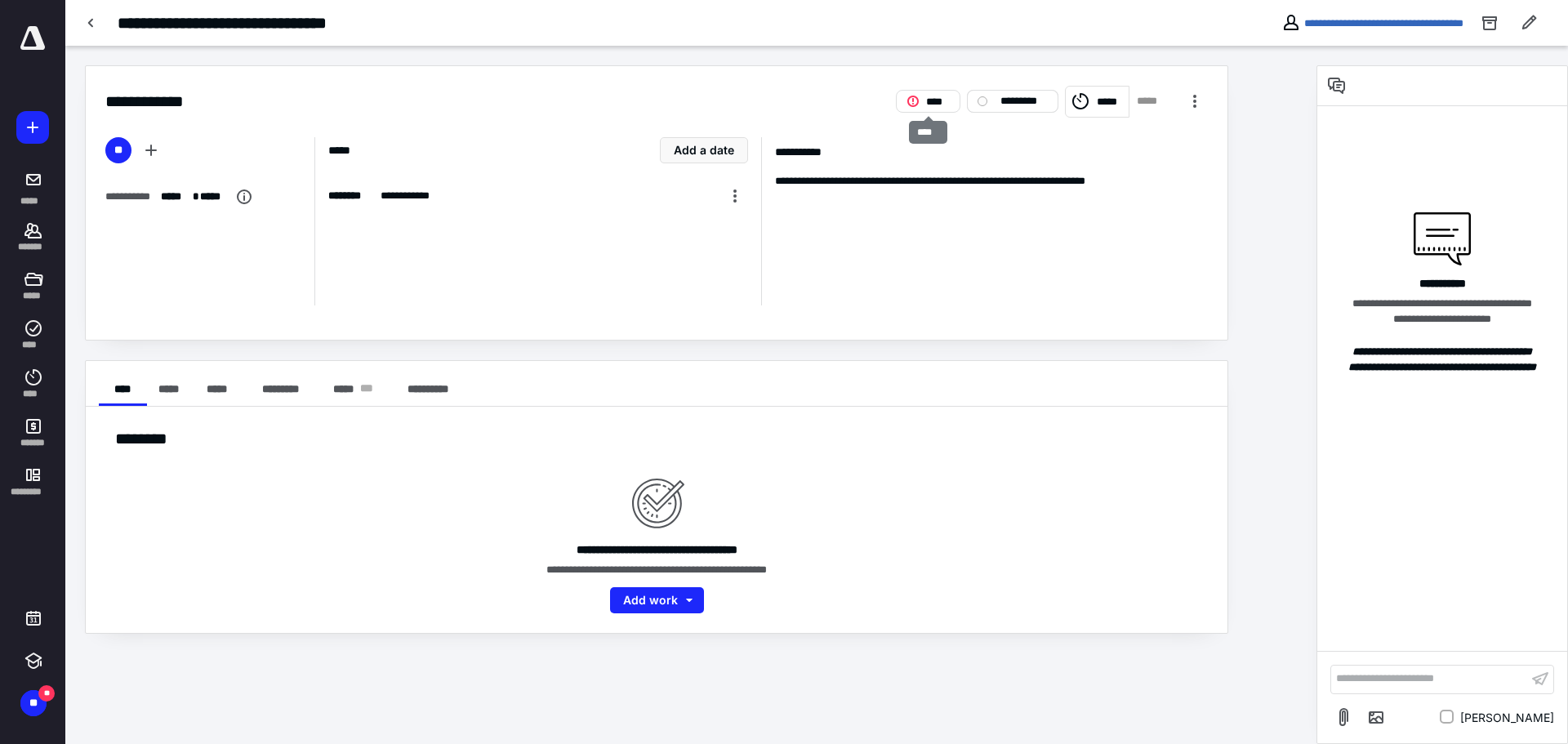 click on "*********" at bounding box center (1024, 101) 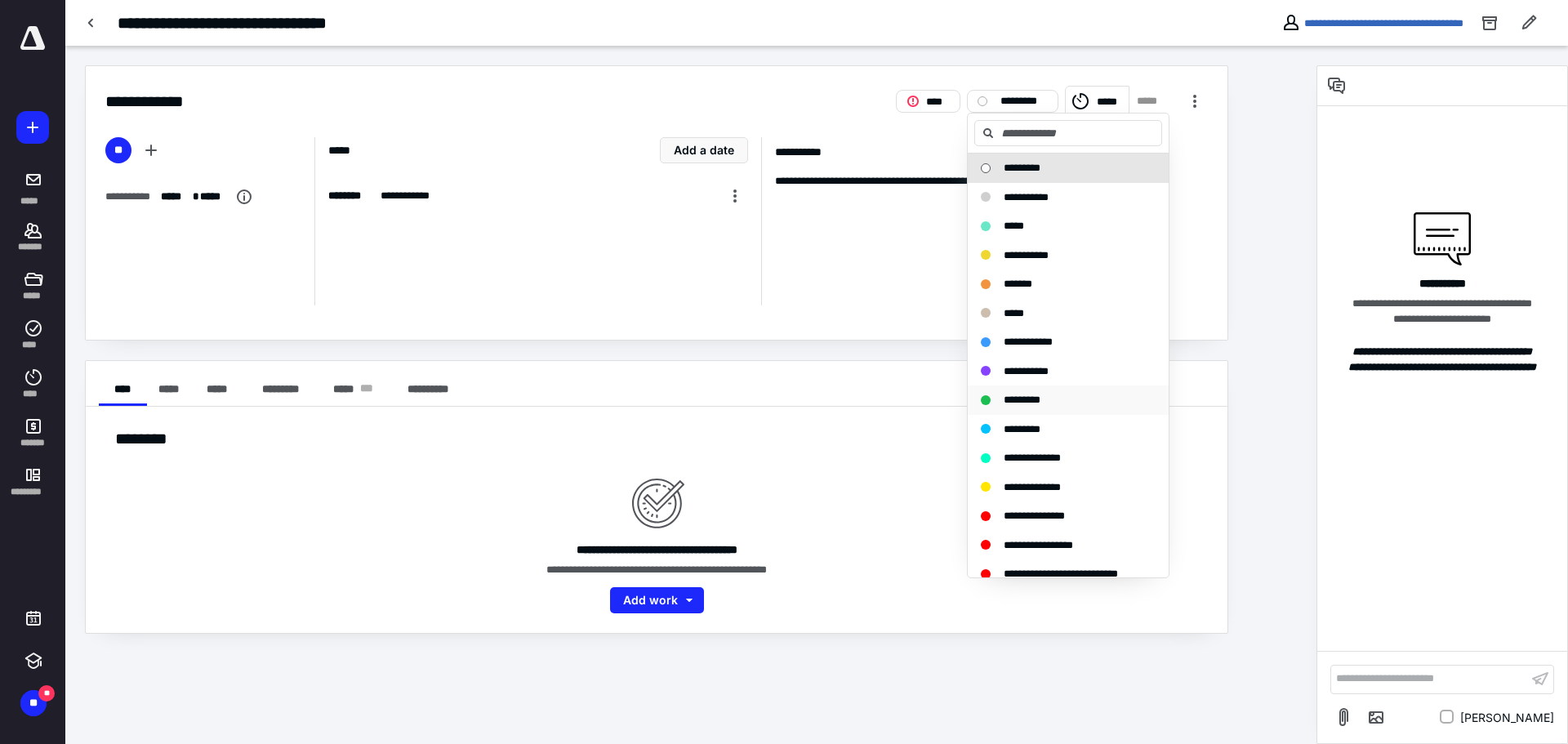 click on "*********" at bounding box center (1022, 399) 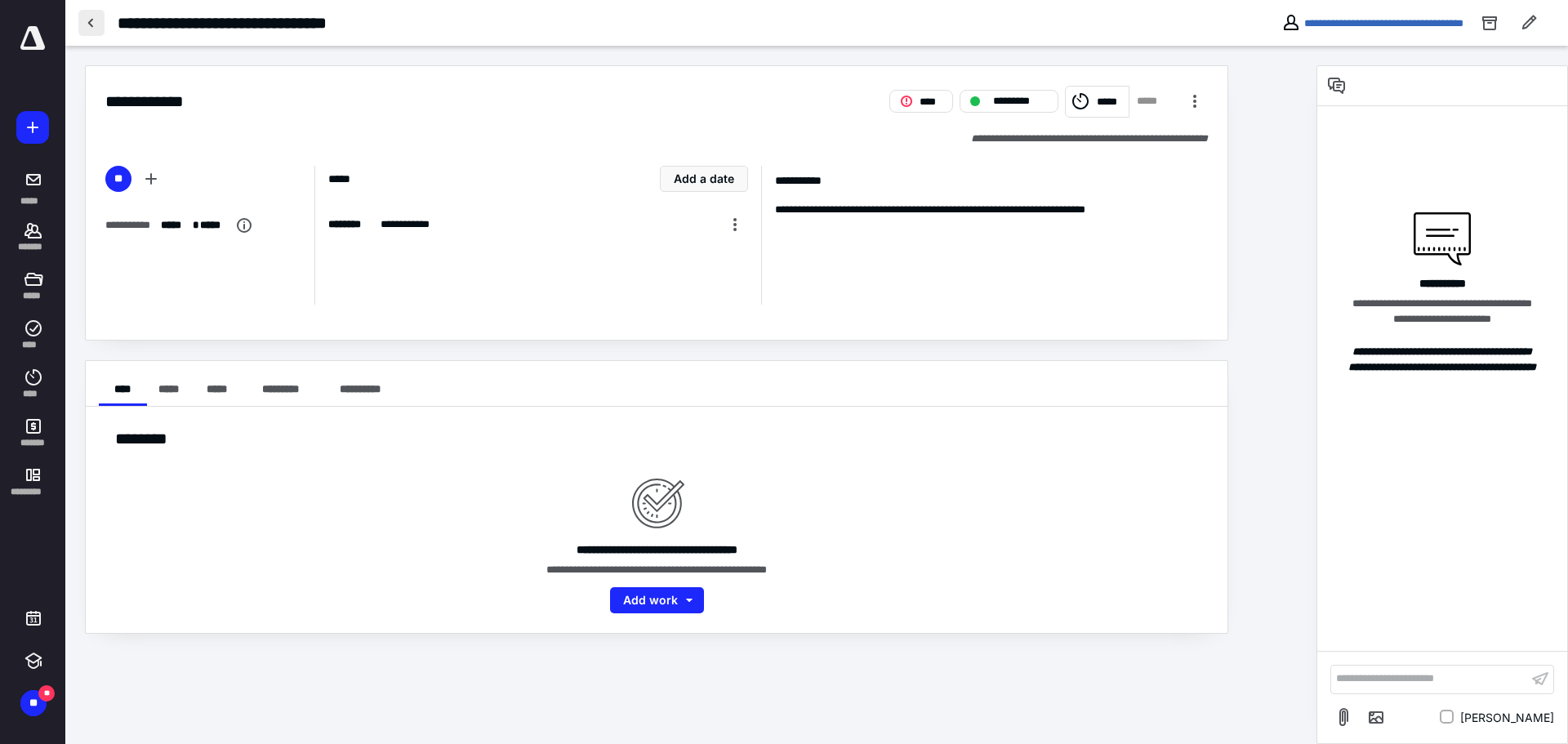 click at bounding box center [91, 23] 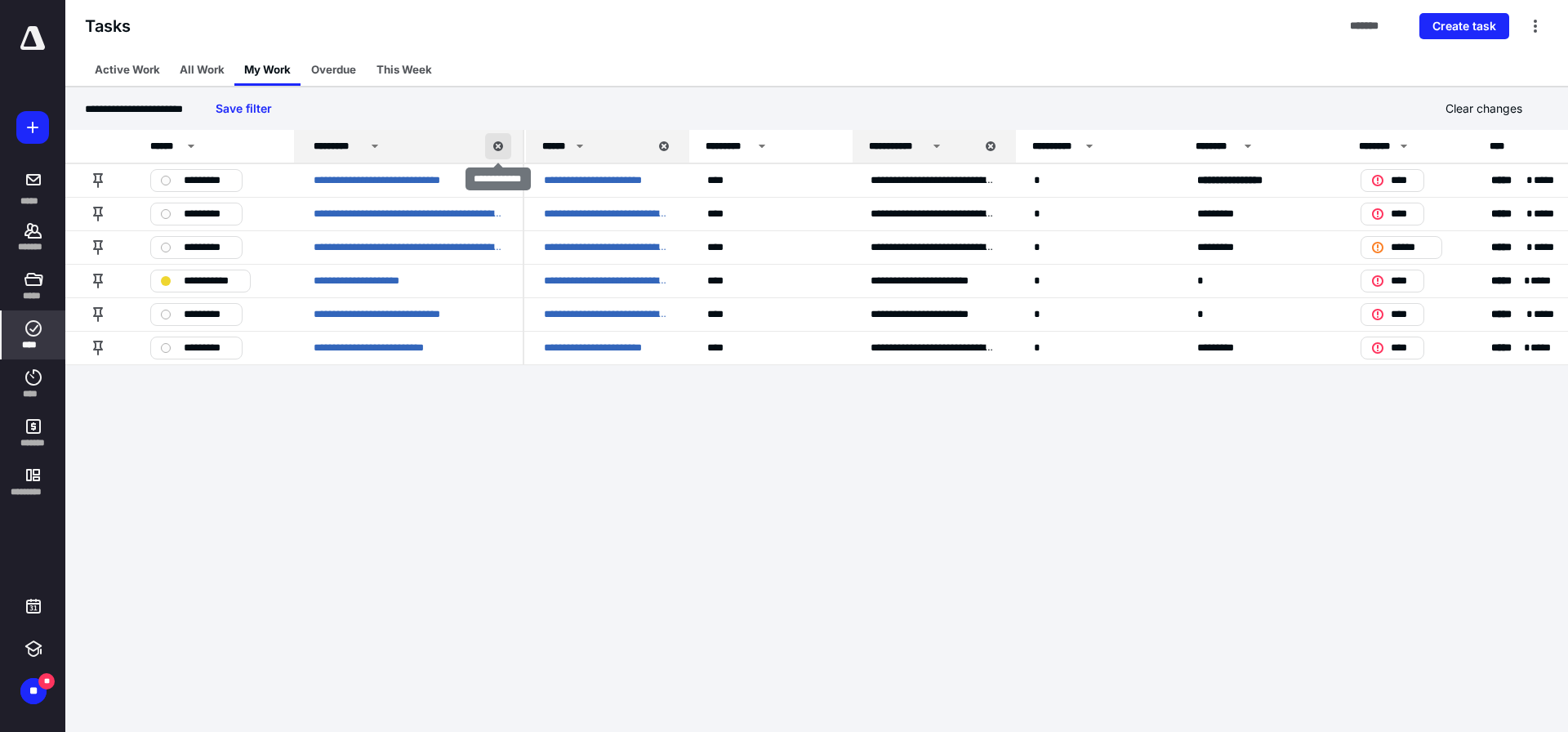 click at bounding box center (498, 146) 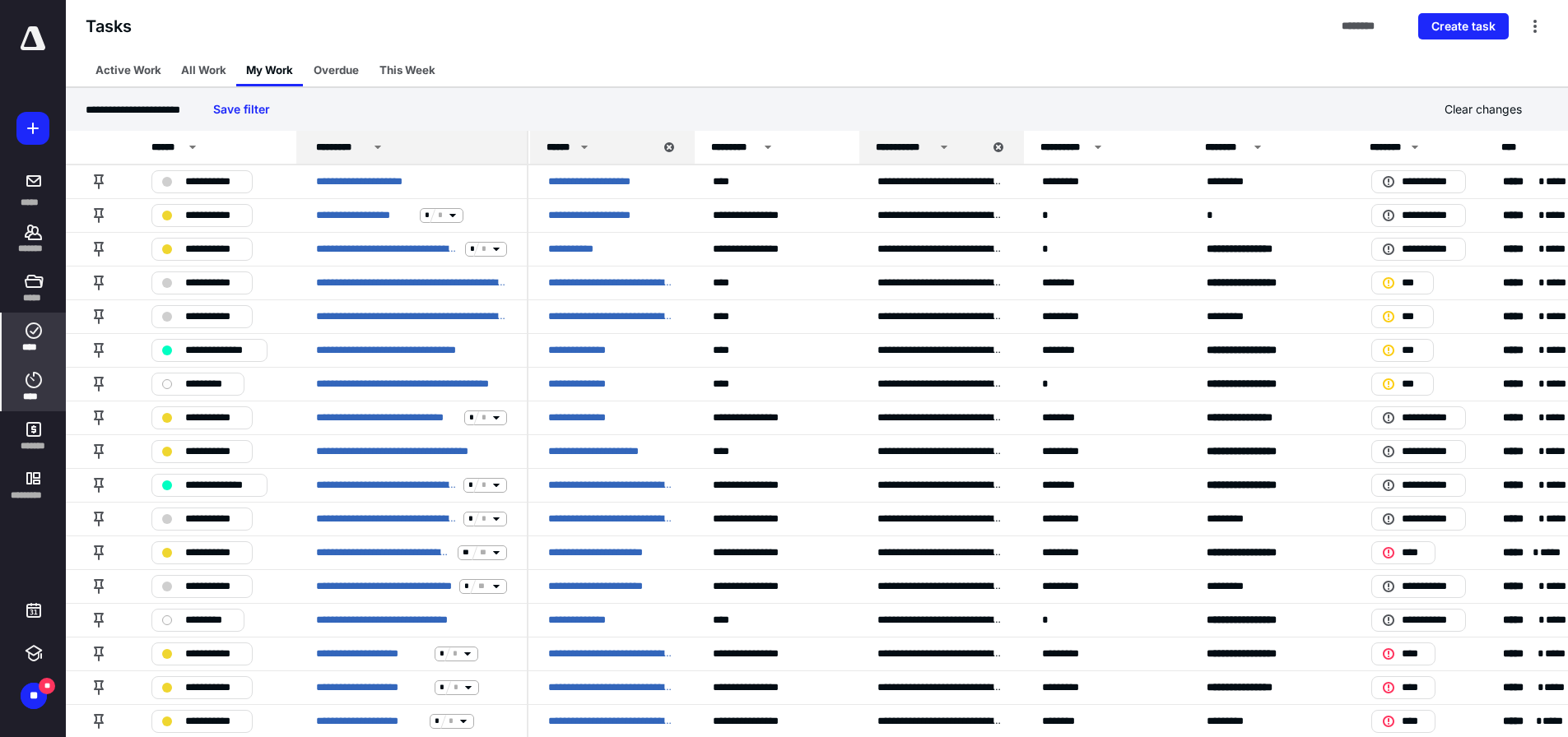 click on "****" at bounding box center (34, 387) 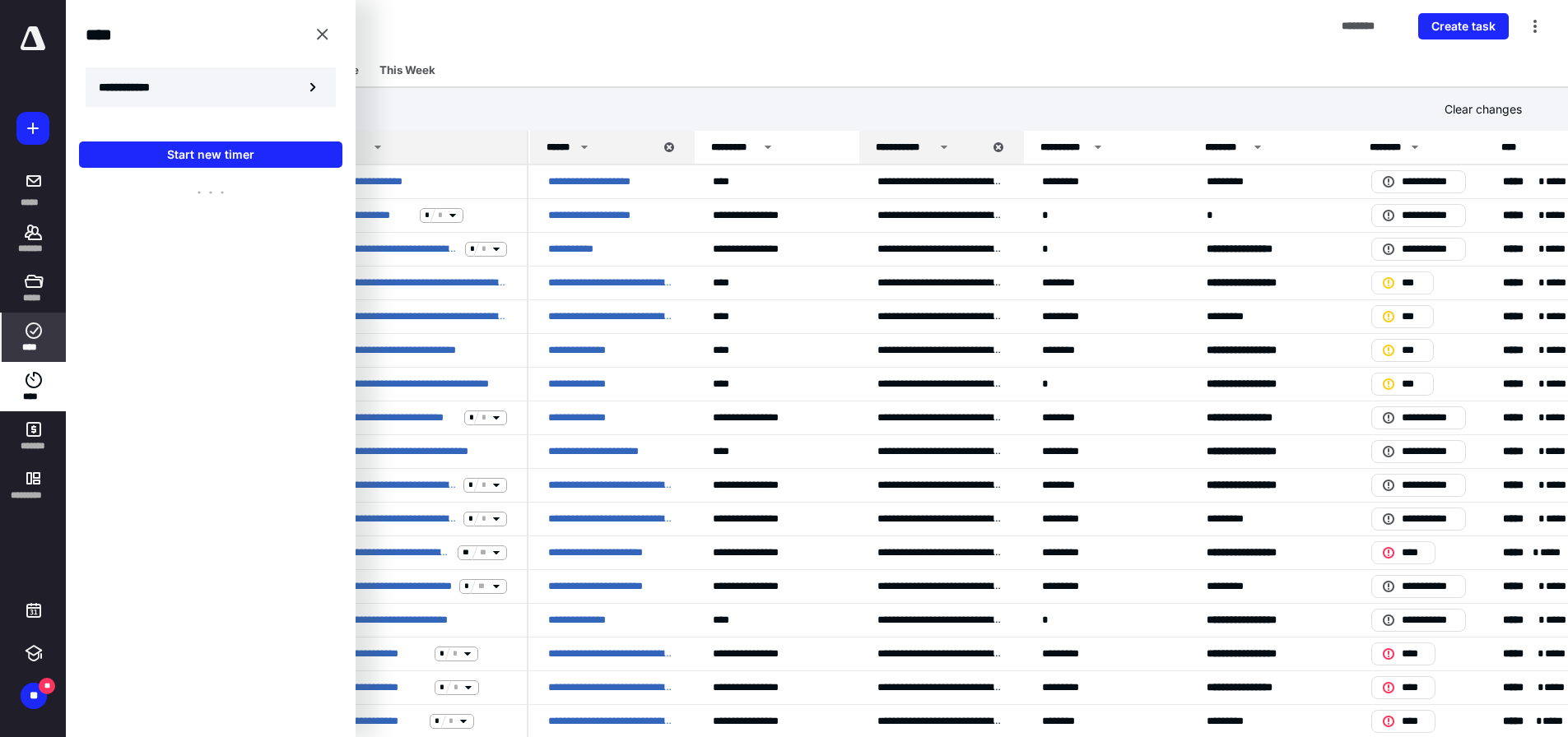 click on "**********" at bounding box center [133, 87] 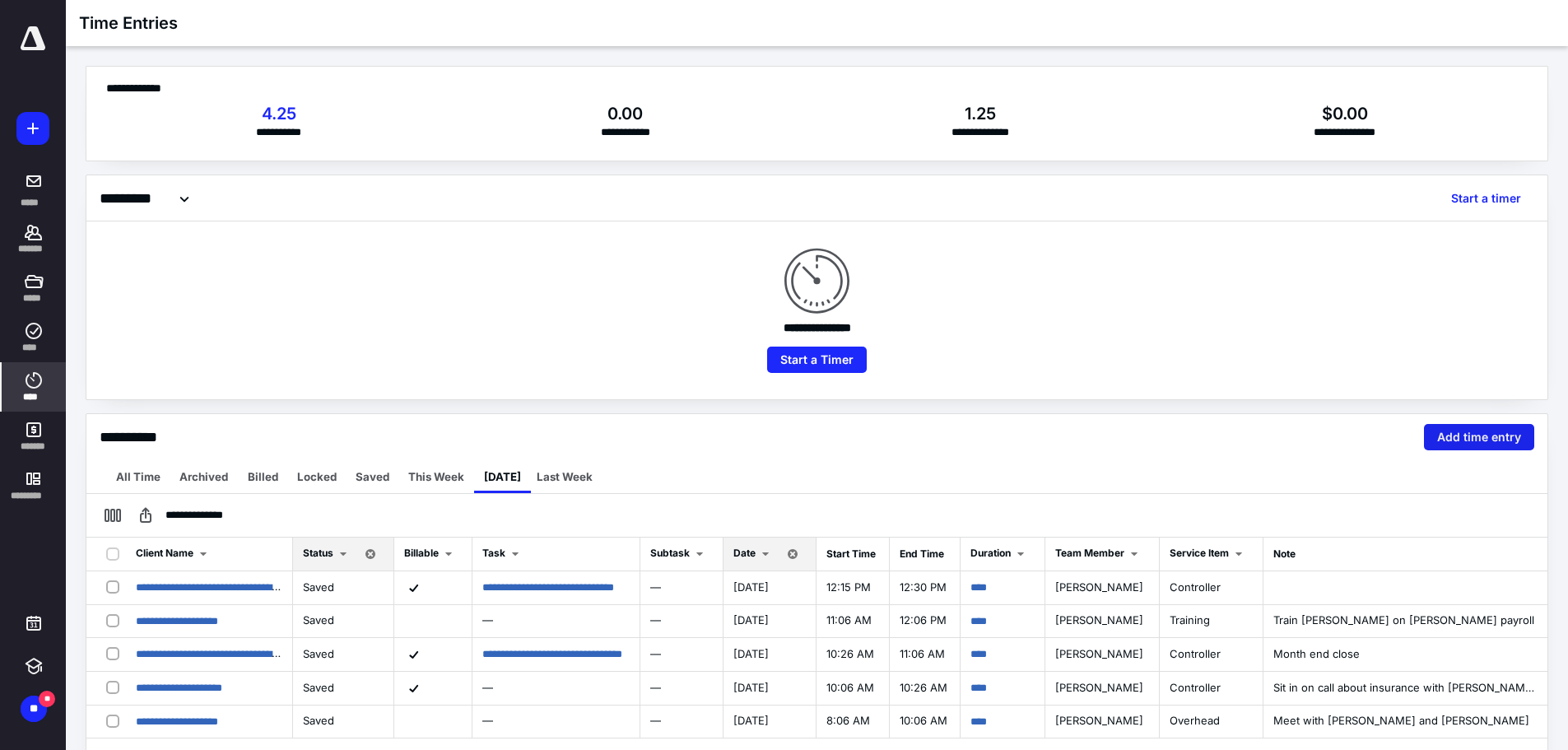 click on "Add time entry" at bounding box center (1479, 437) 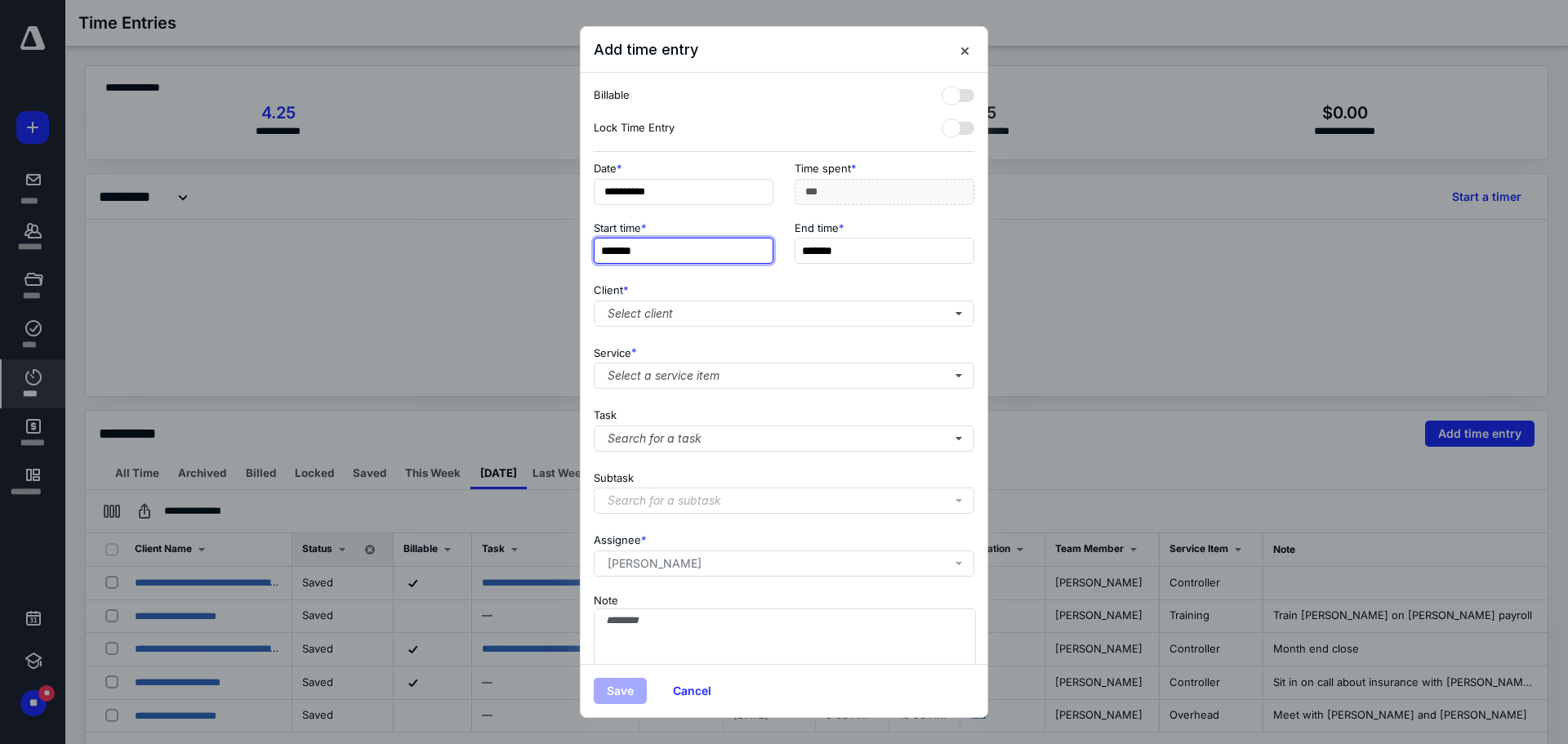 click on "*******" at bounding box center (684, 251) 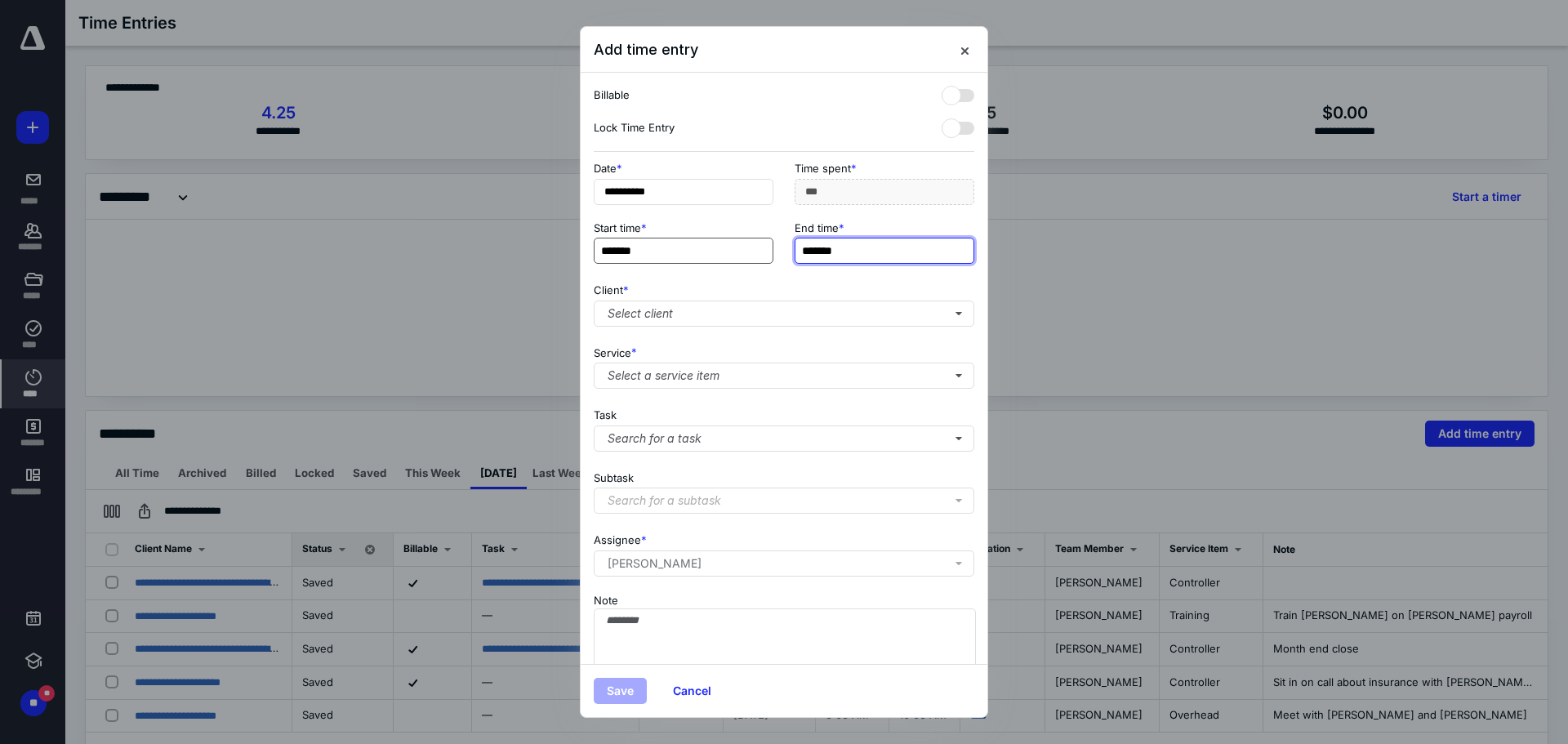 type on "***" 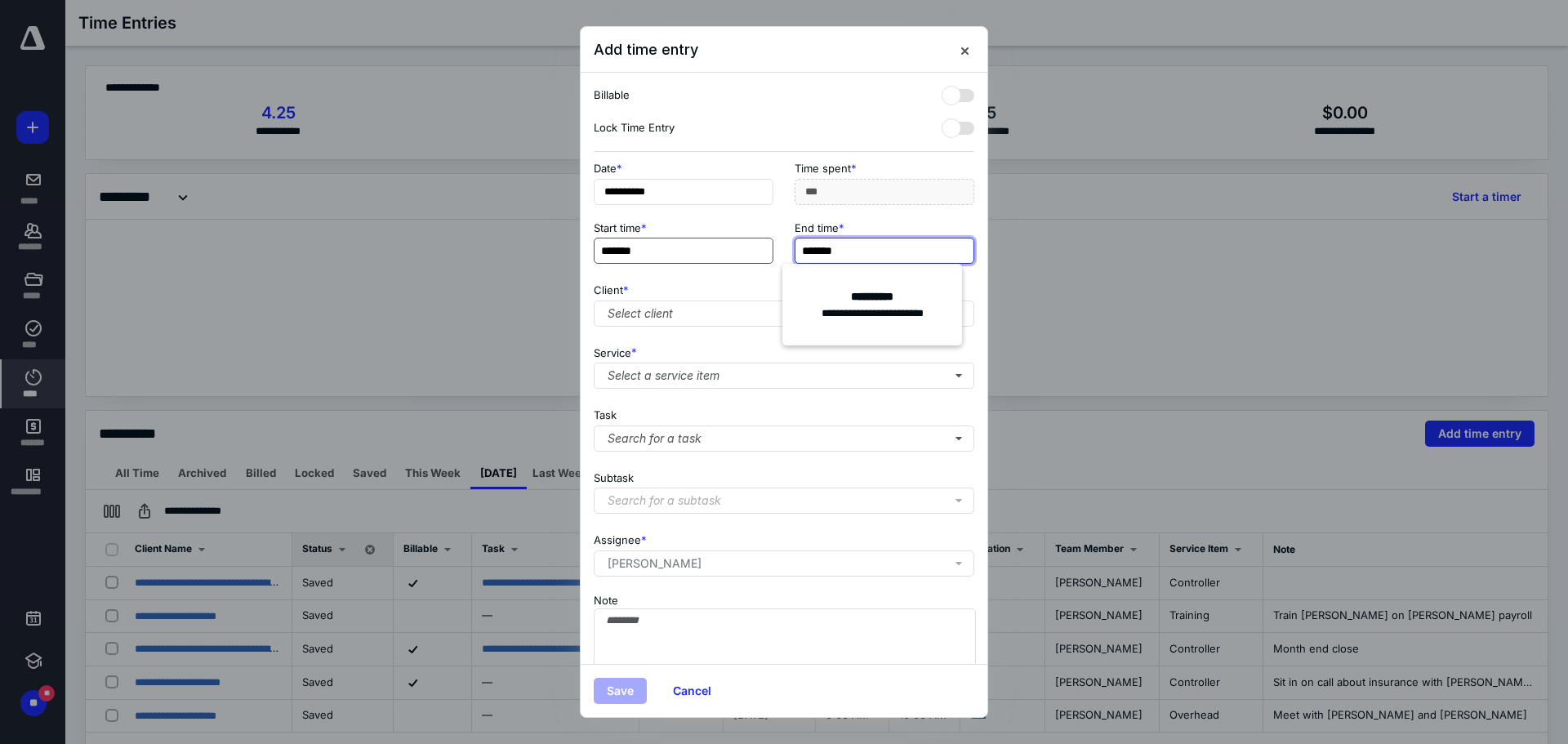 type on "*******" 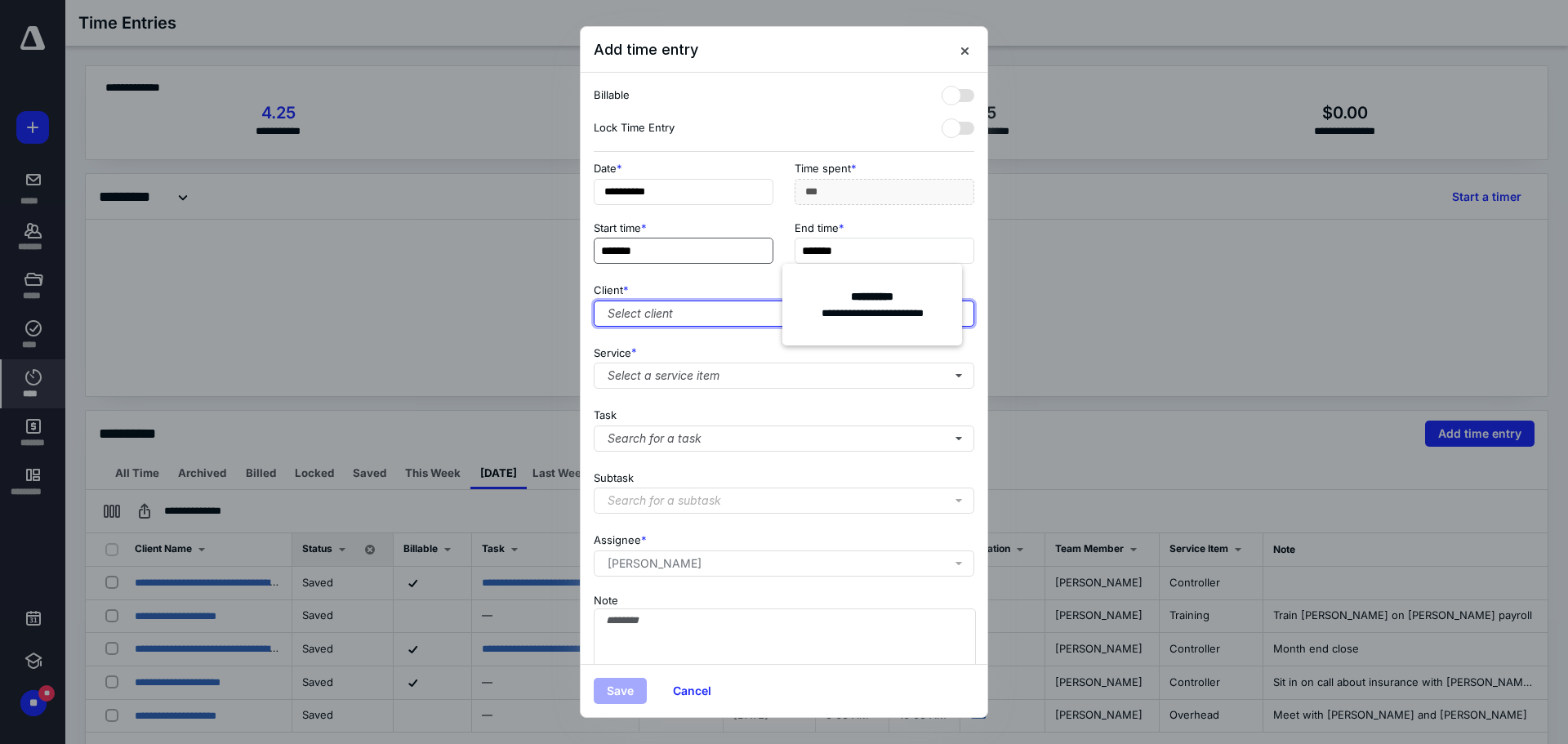 type on "***" 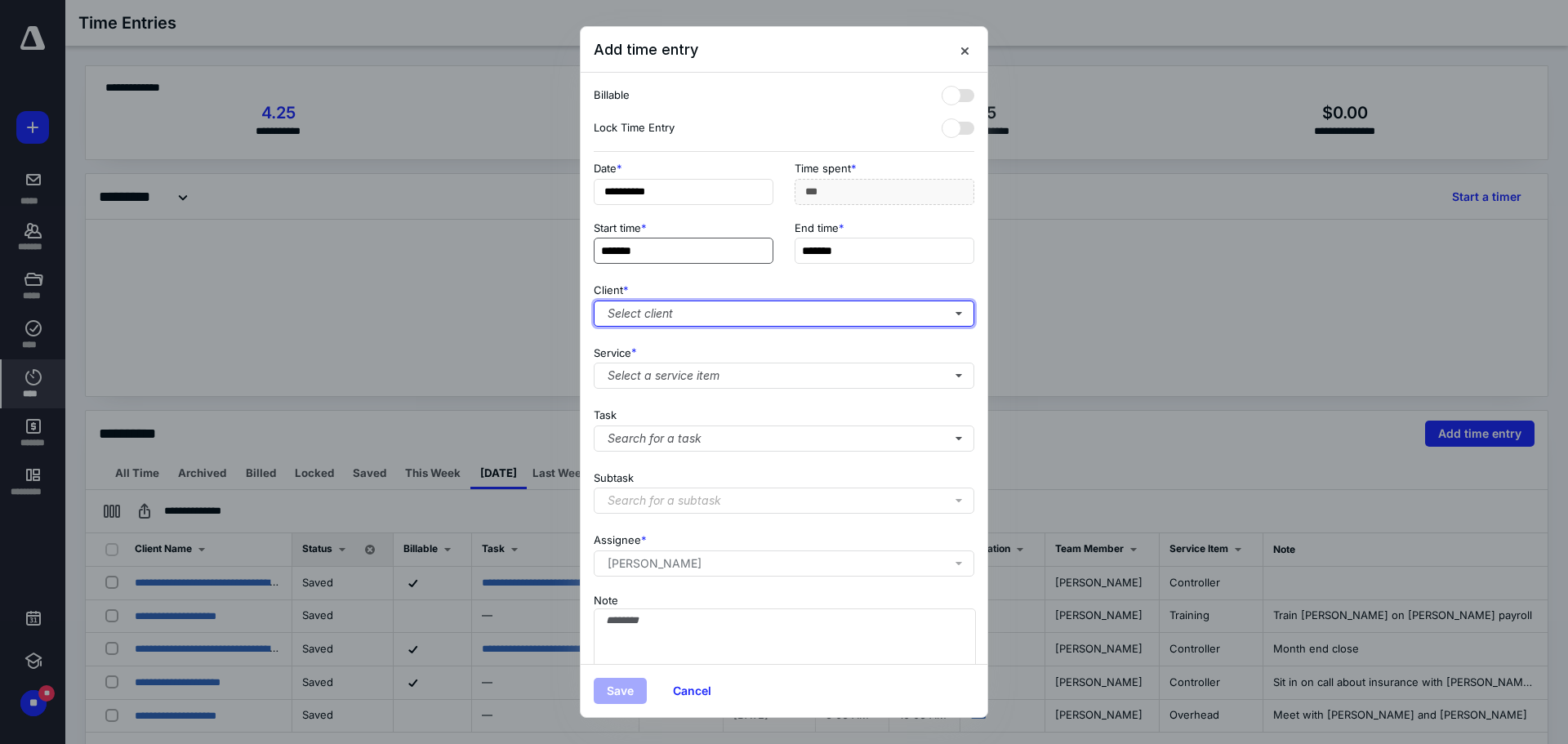 type 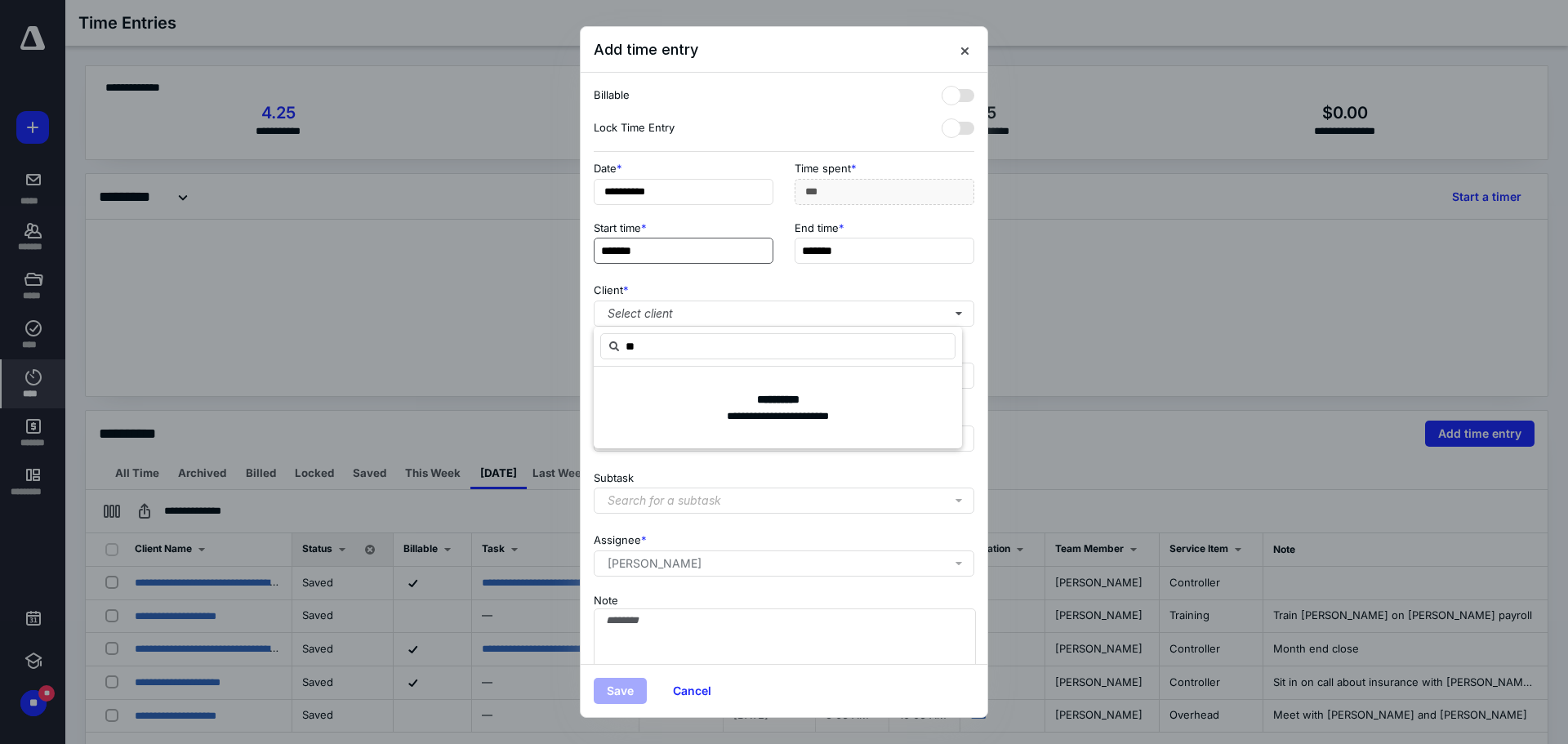 type on "***" 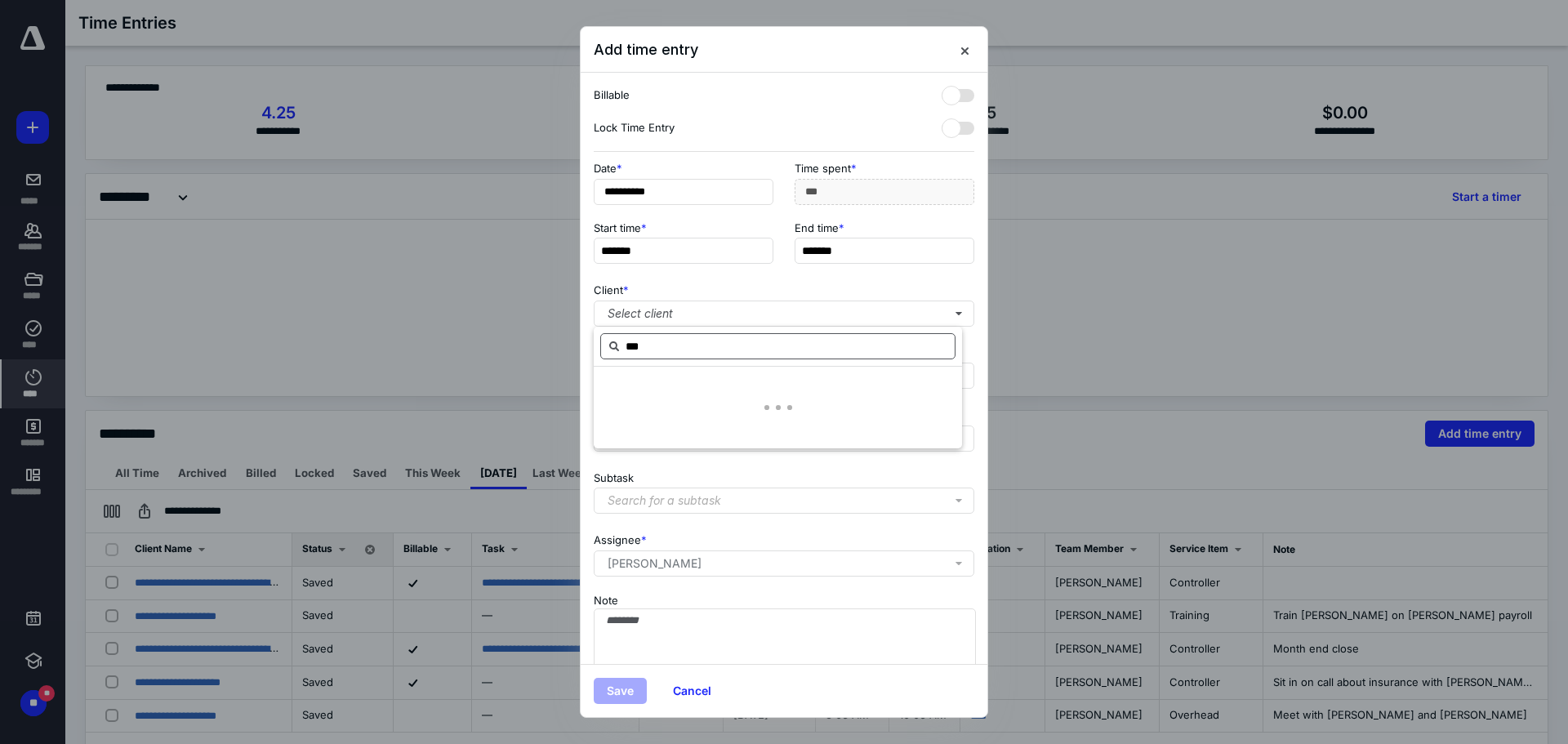 click on "***" at bounding box center (777, 346) 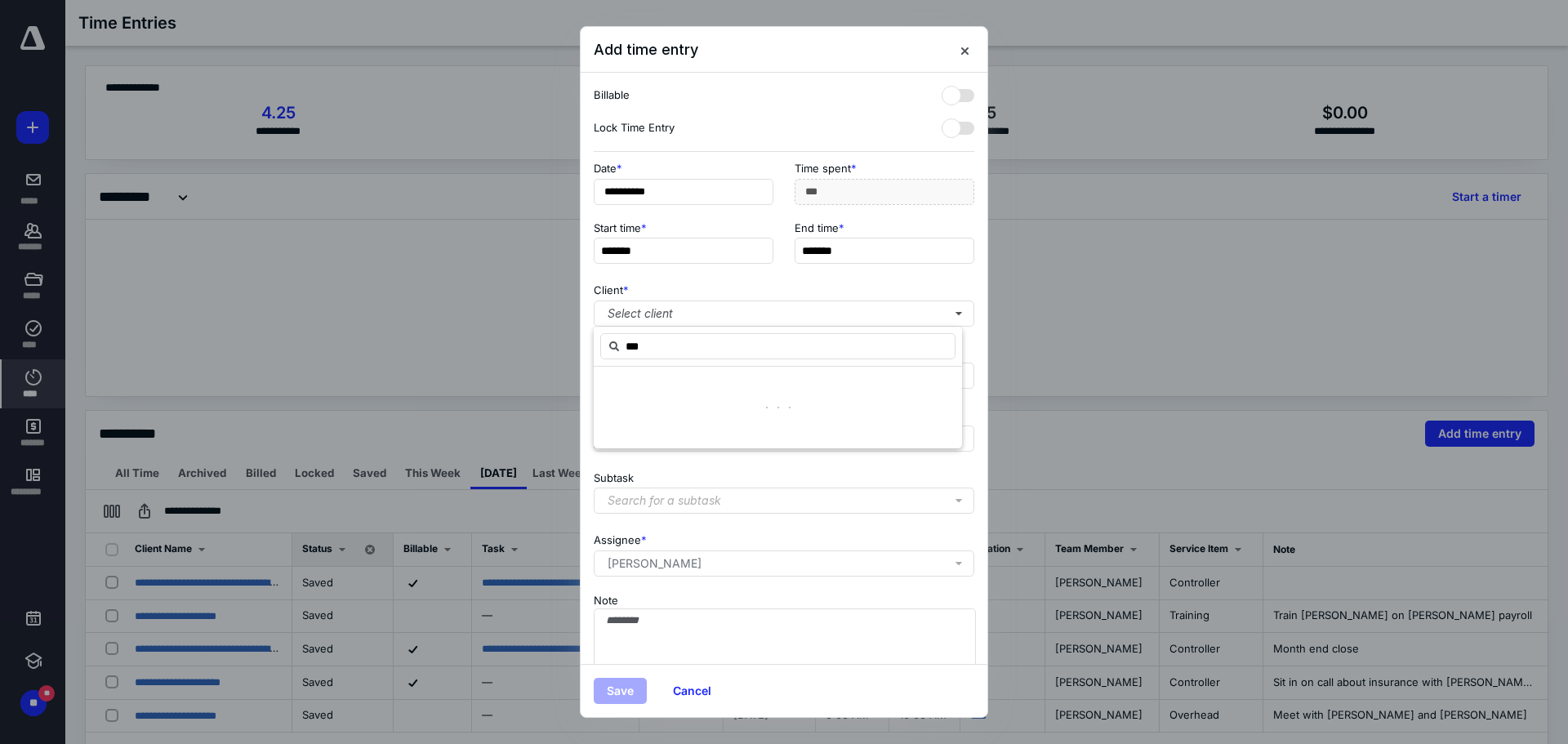 drag, startPoint x: 688, startPoint y: 346, endPoint x: 590, endPoint y: 346, distance: 98 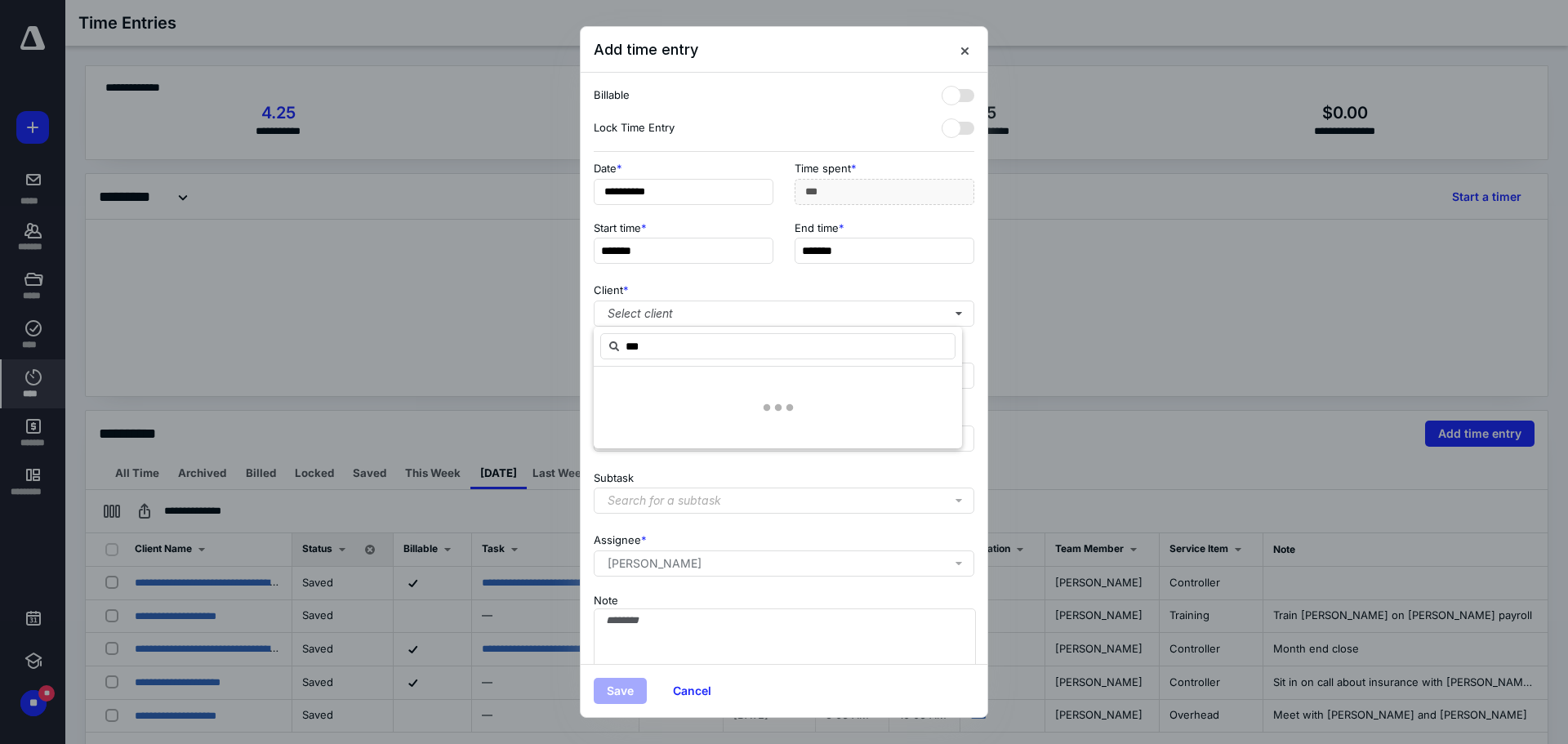 click on "**********" at bounding box center [784, 554] 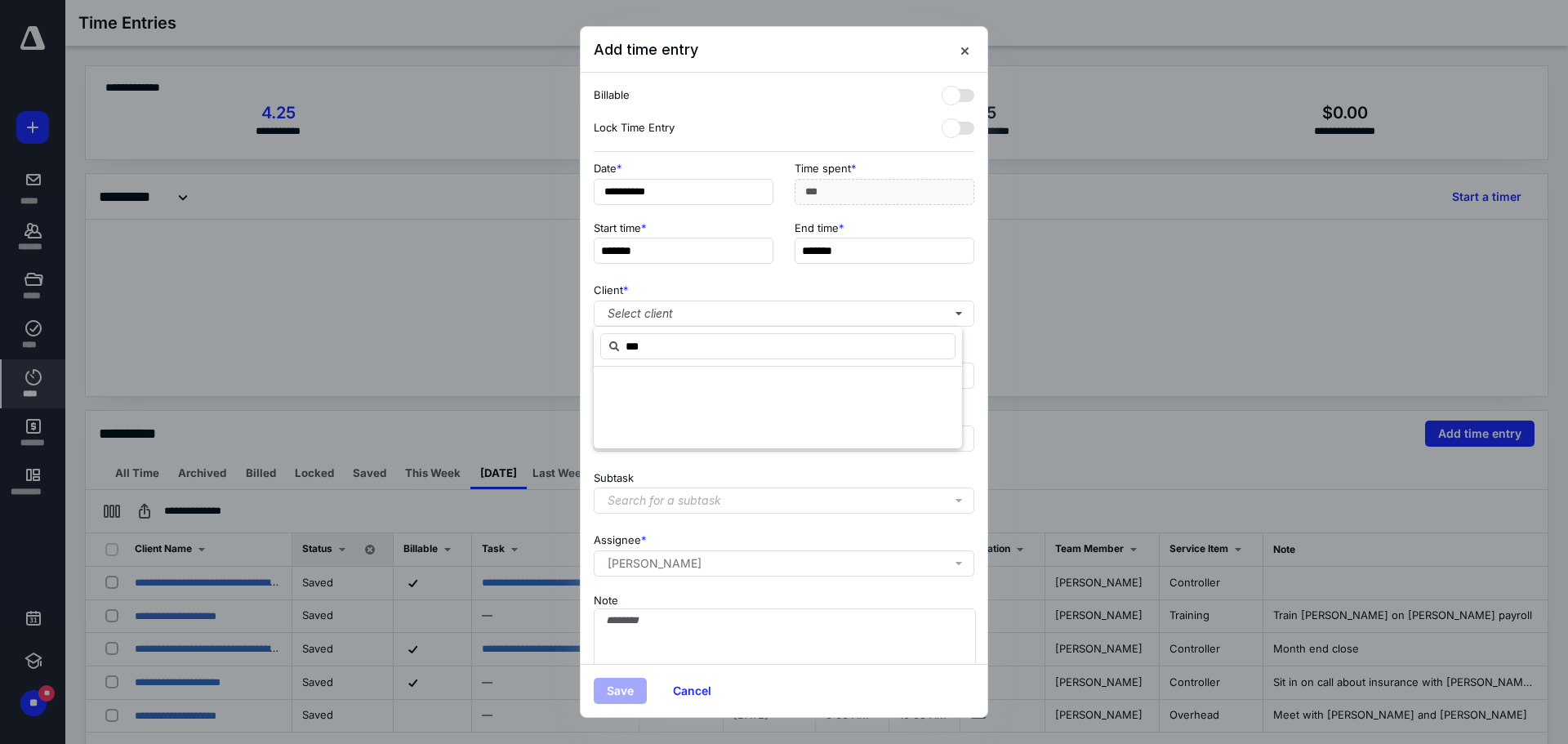 type 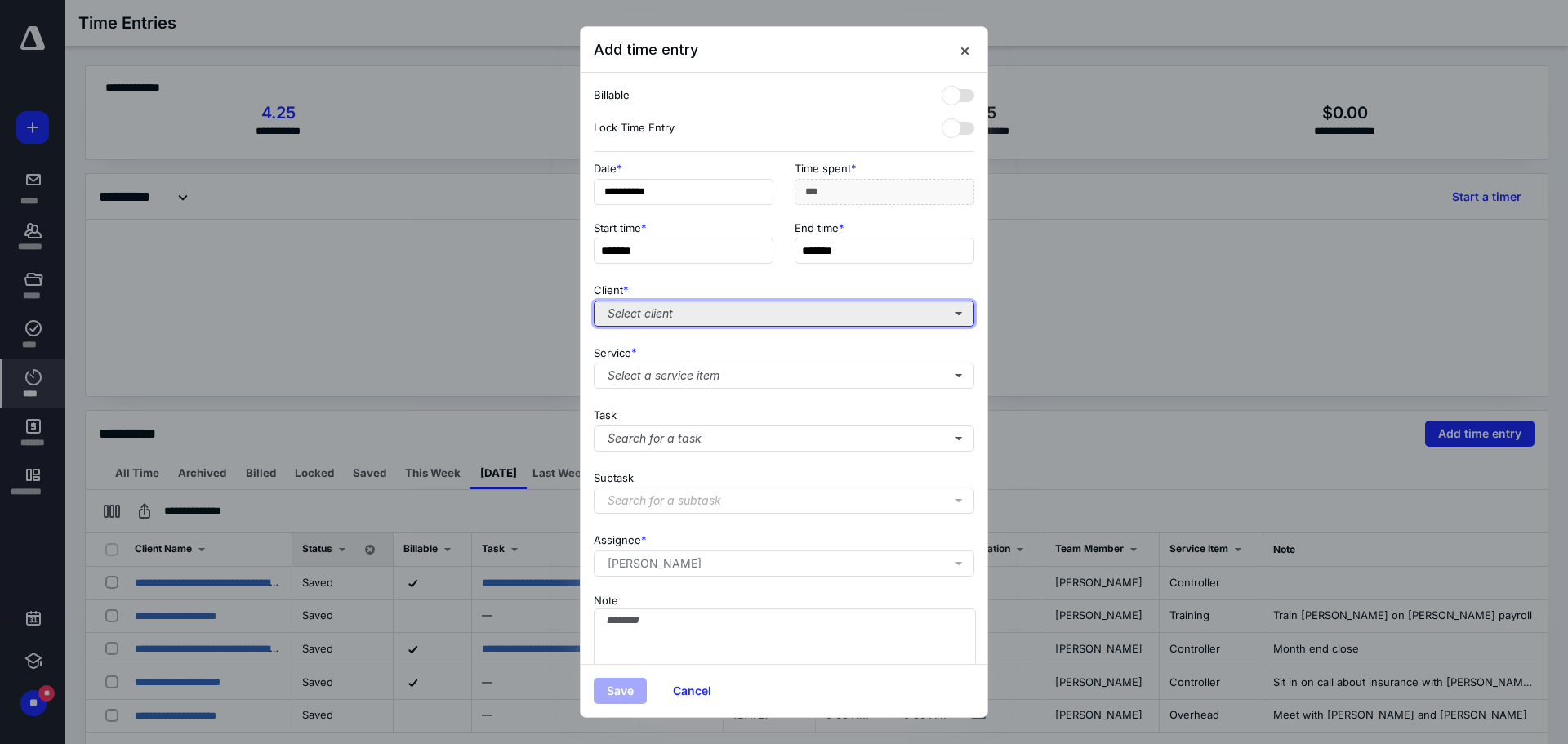click on "Select client" at bounding box center [784, 314] 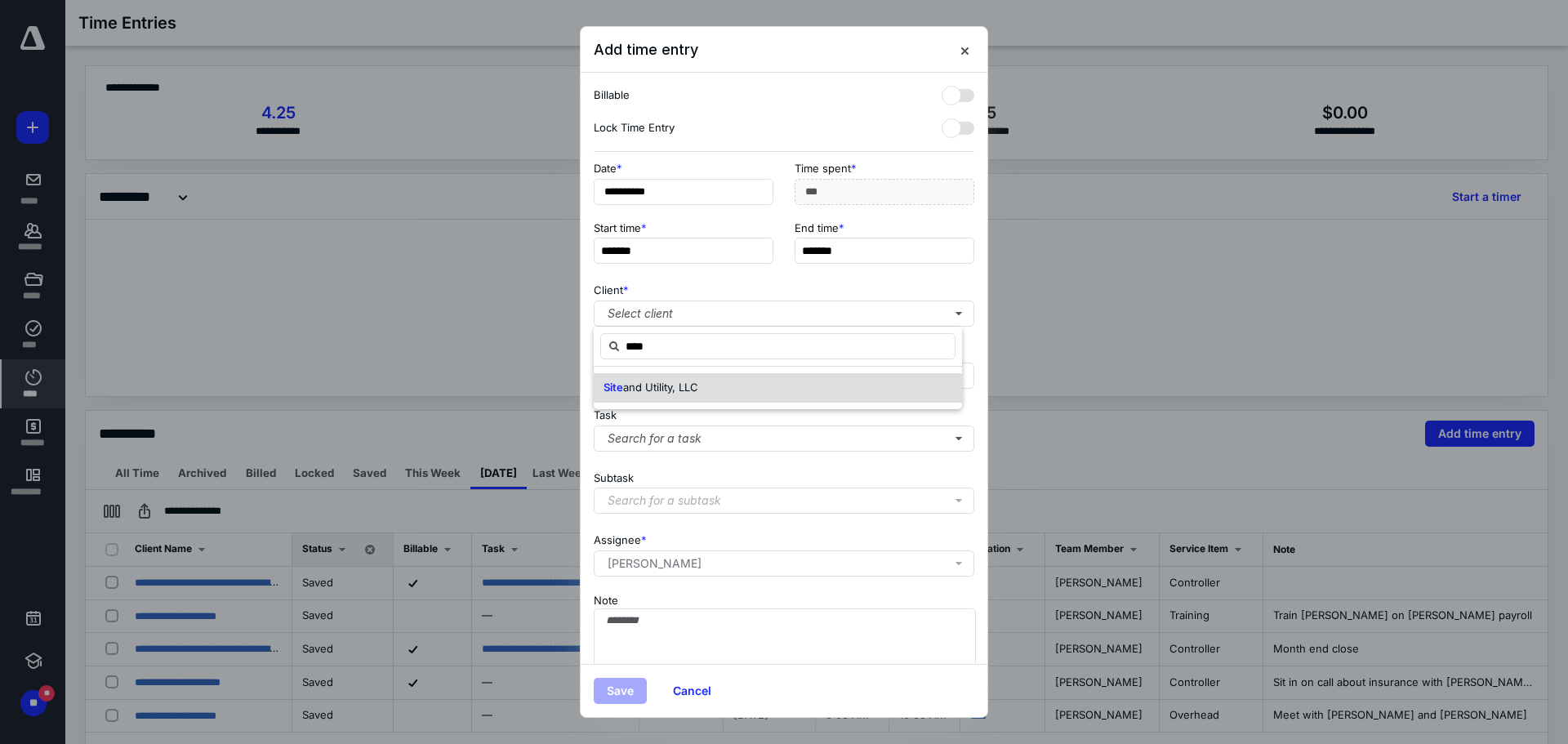click on "Site  and Utility, LLC" at bounding box center [777, 388] 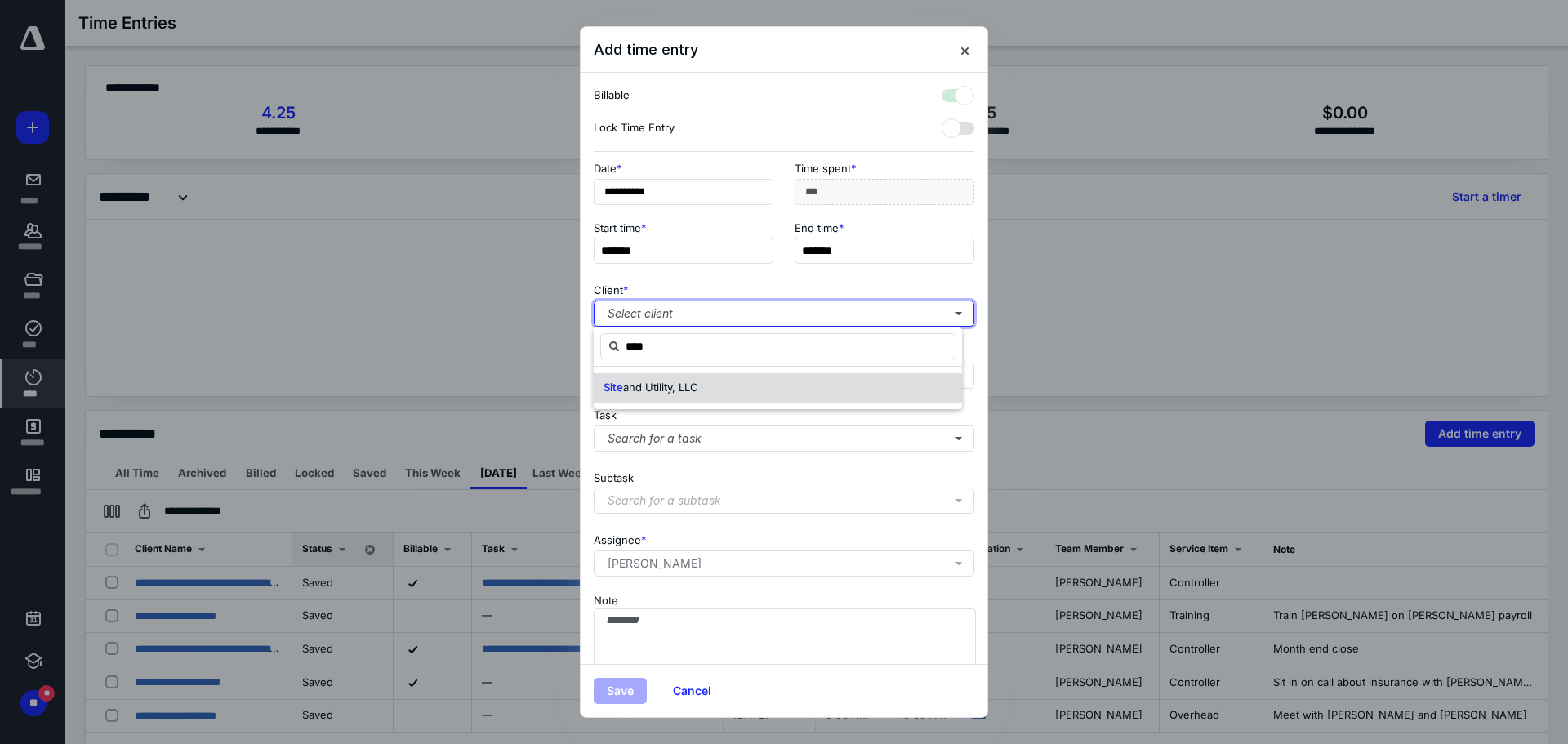 checkbox on "true" 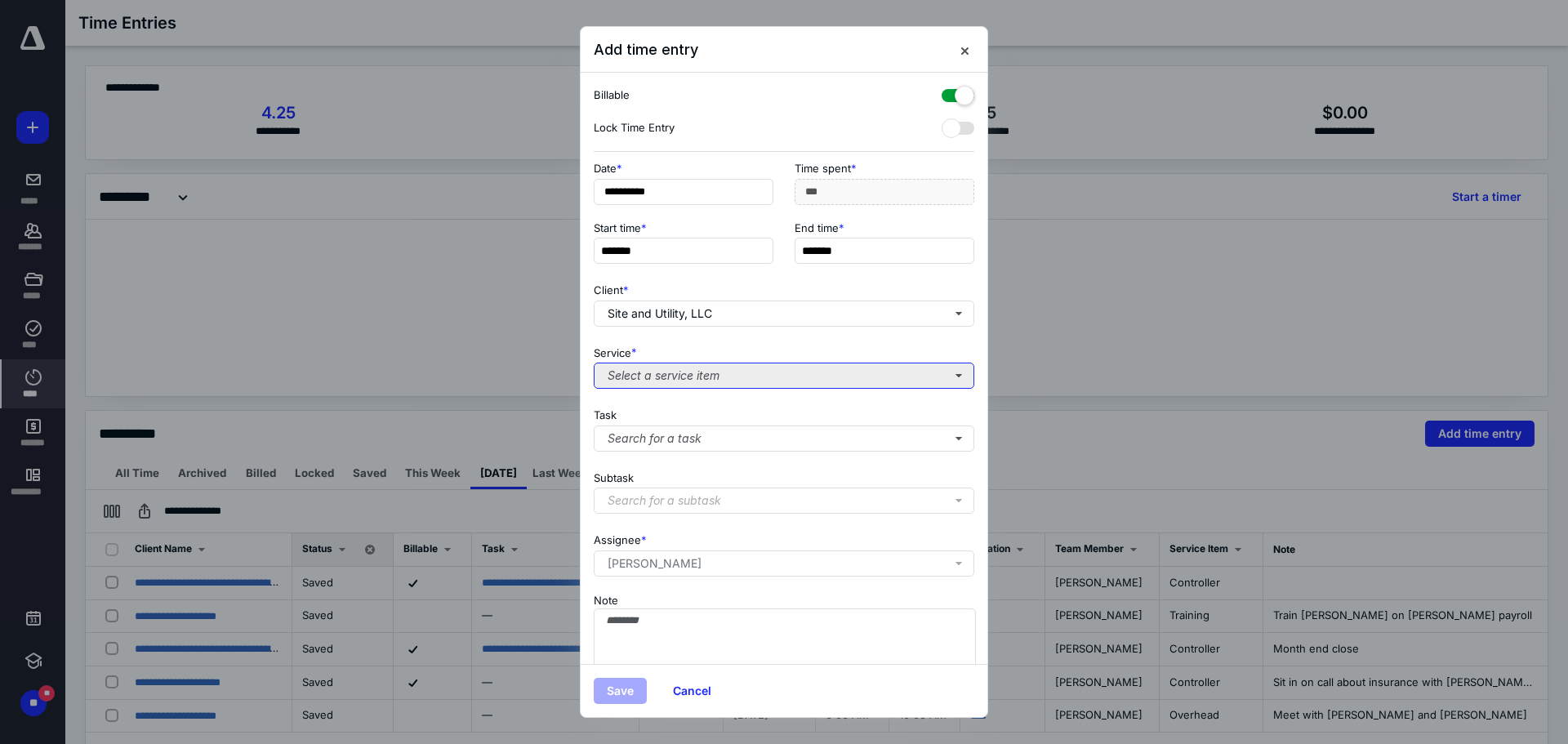 click on "Select a service item" at bounding box center [784, 376] 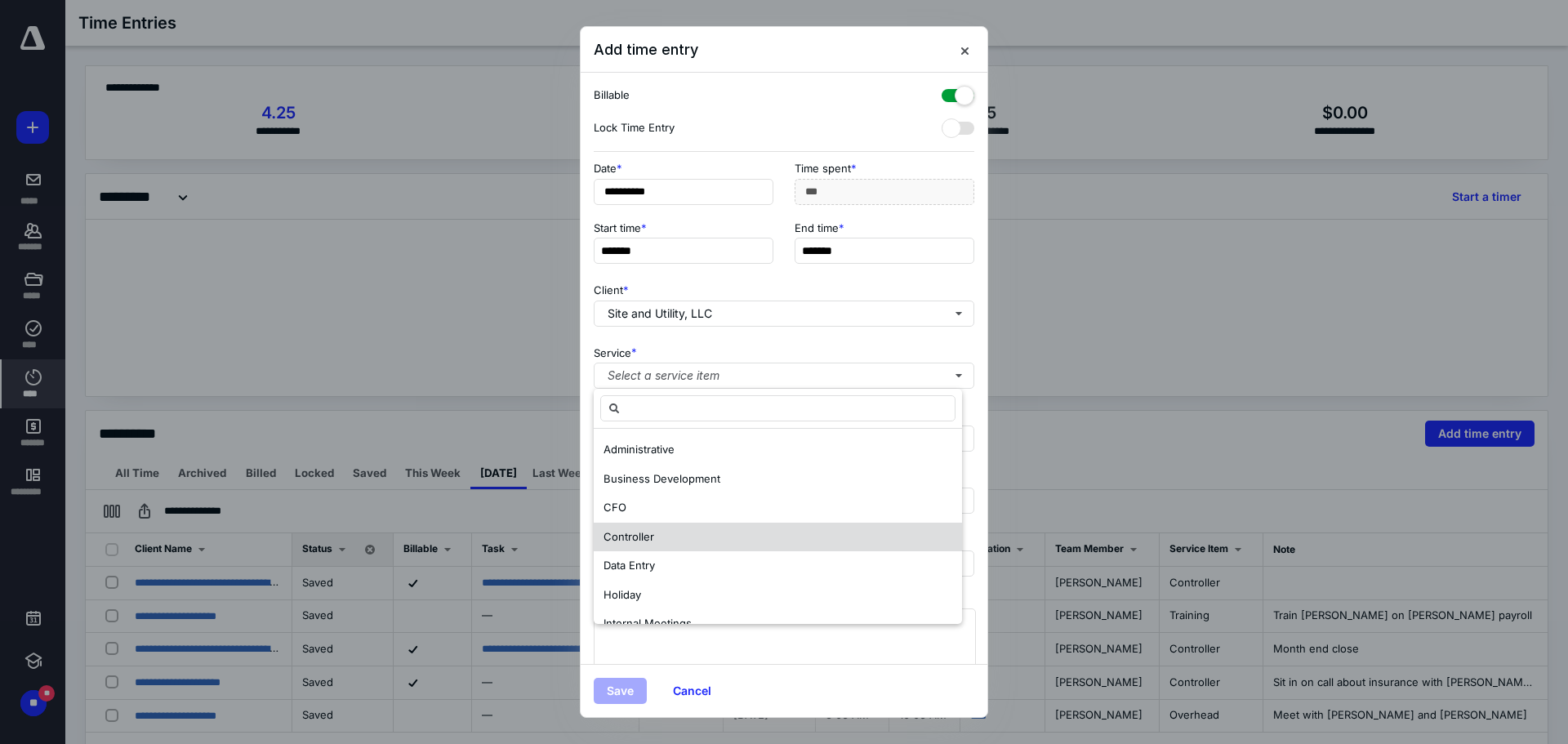 click on "Controller" at bounding box center [777, 537] 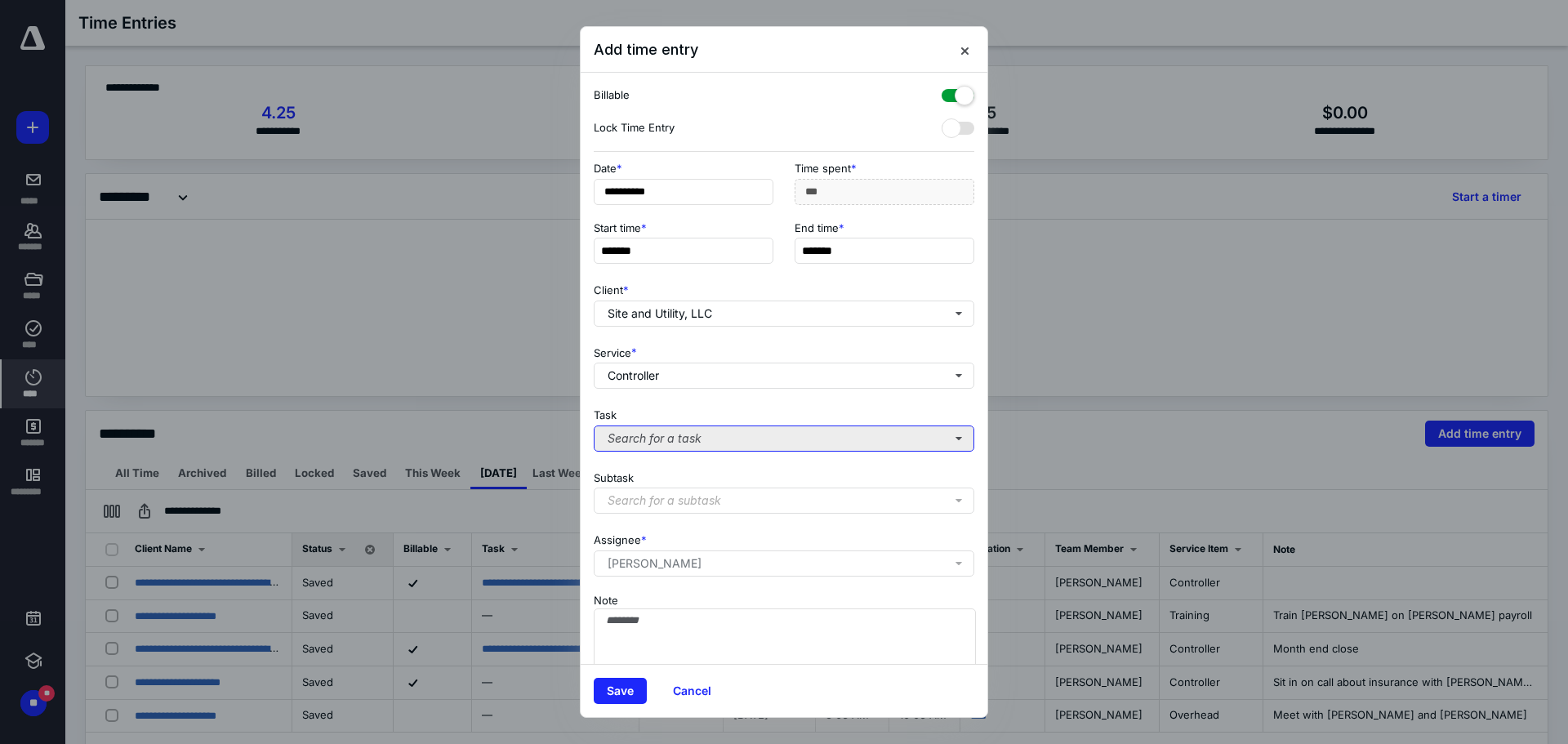 click on "Search for a task" at bounding box center [784, 439] 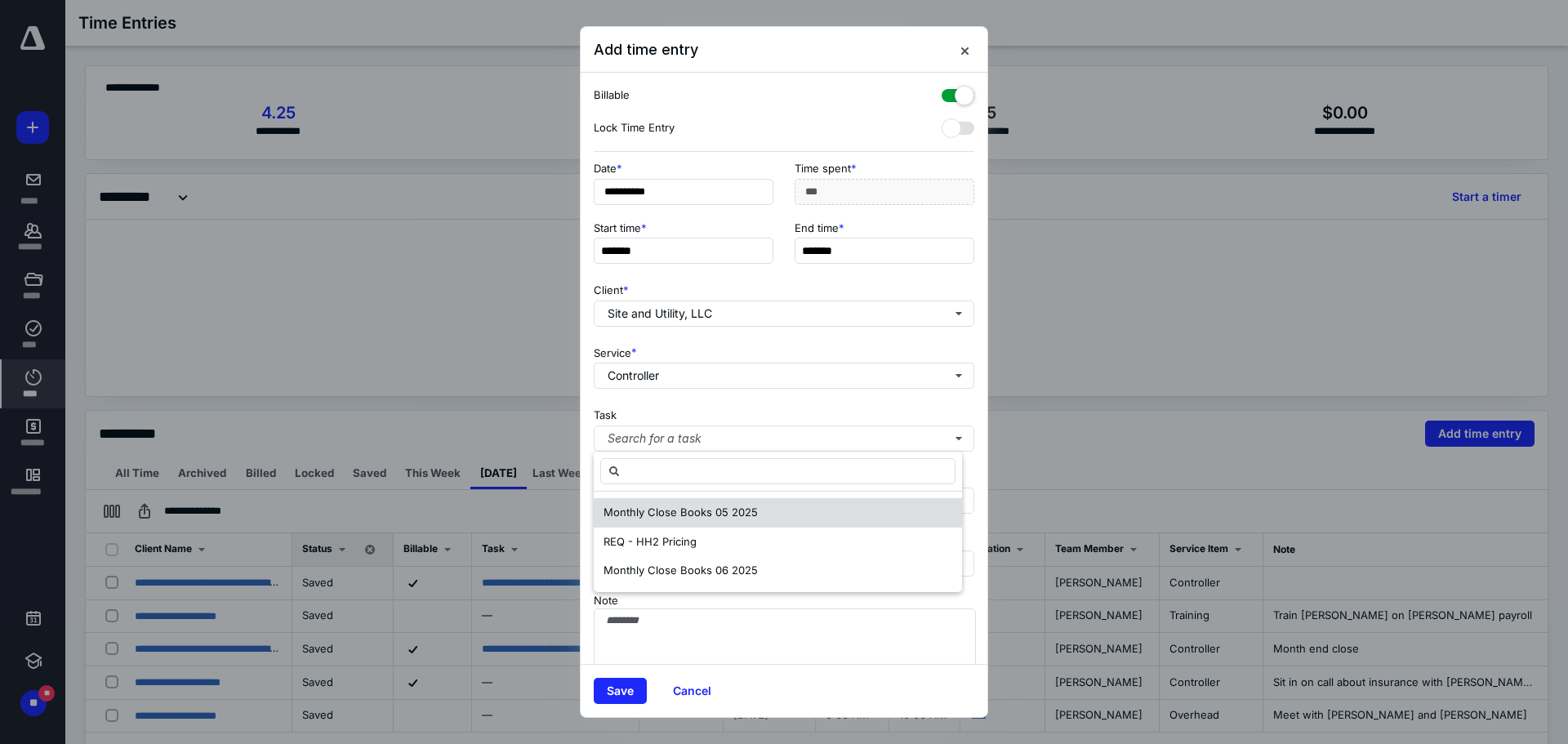 click on "Monthly Close Books 05 2025" at bounding box center [680, 512] 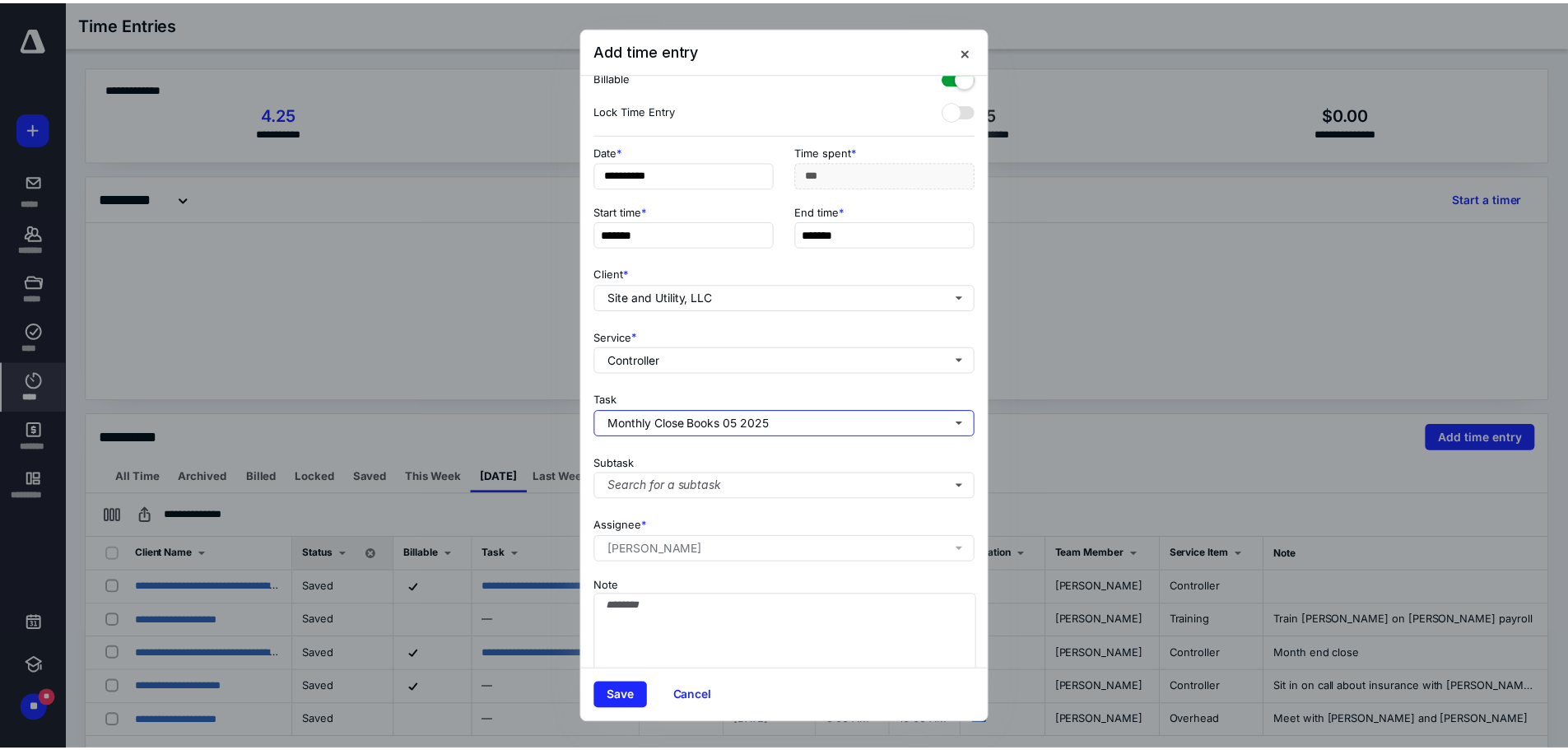 scroll, scrollTop: 52, scrollLeft: 0, axis: vertical 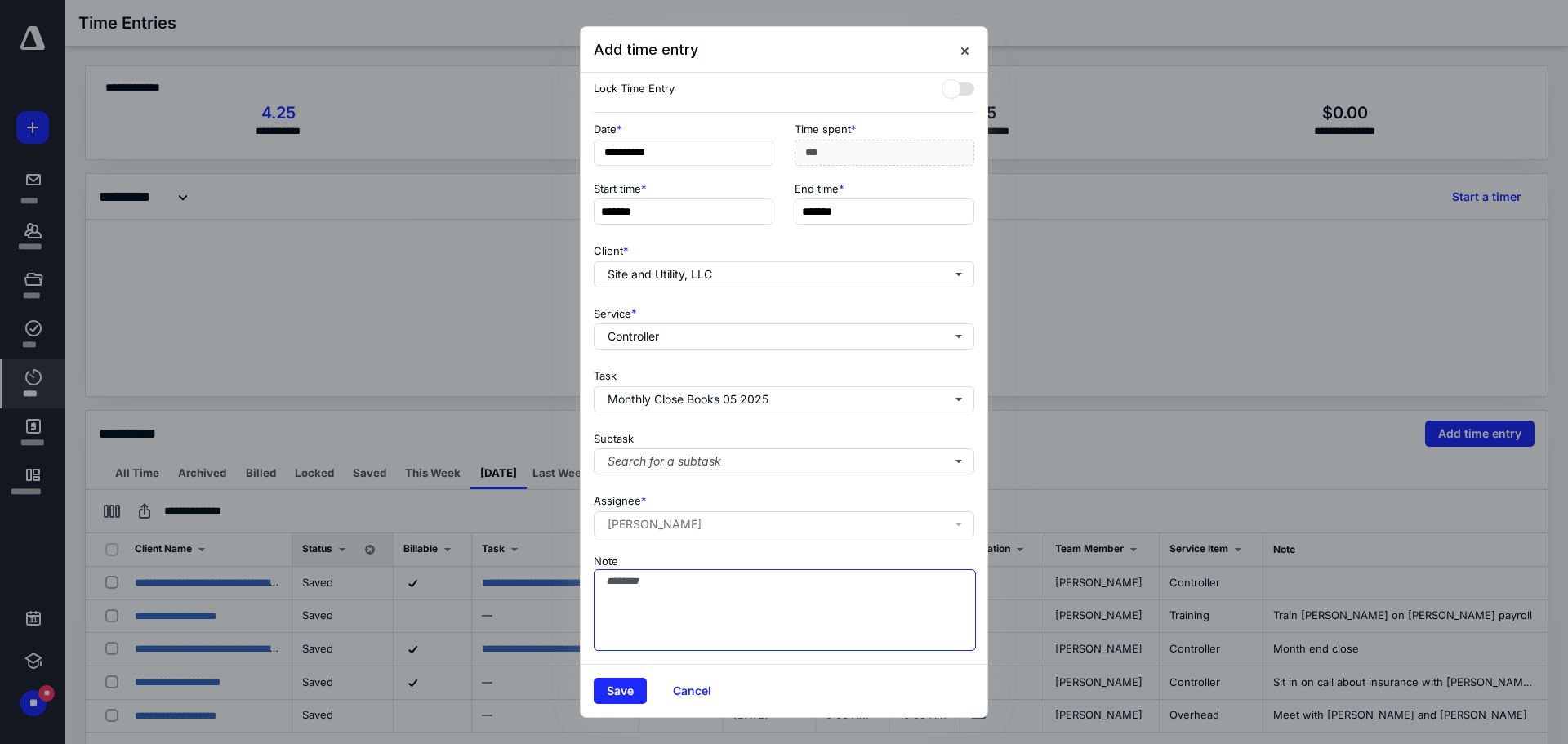 click on "Note" at bounding box center [785, 610] 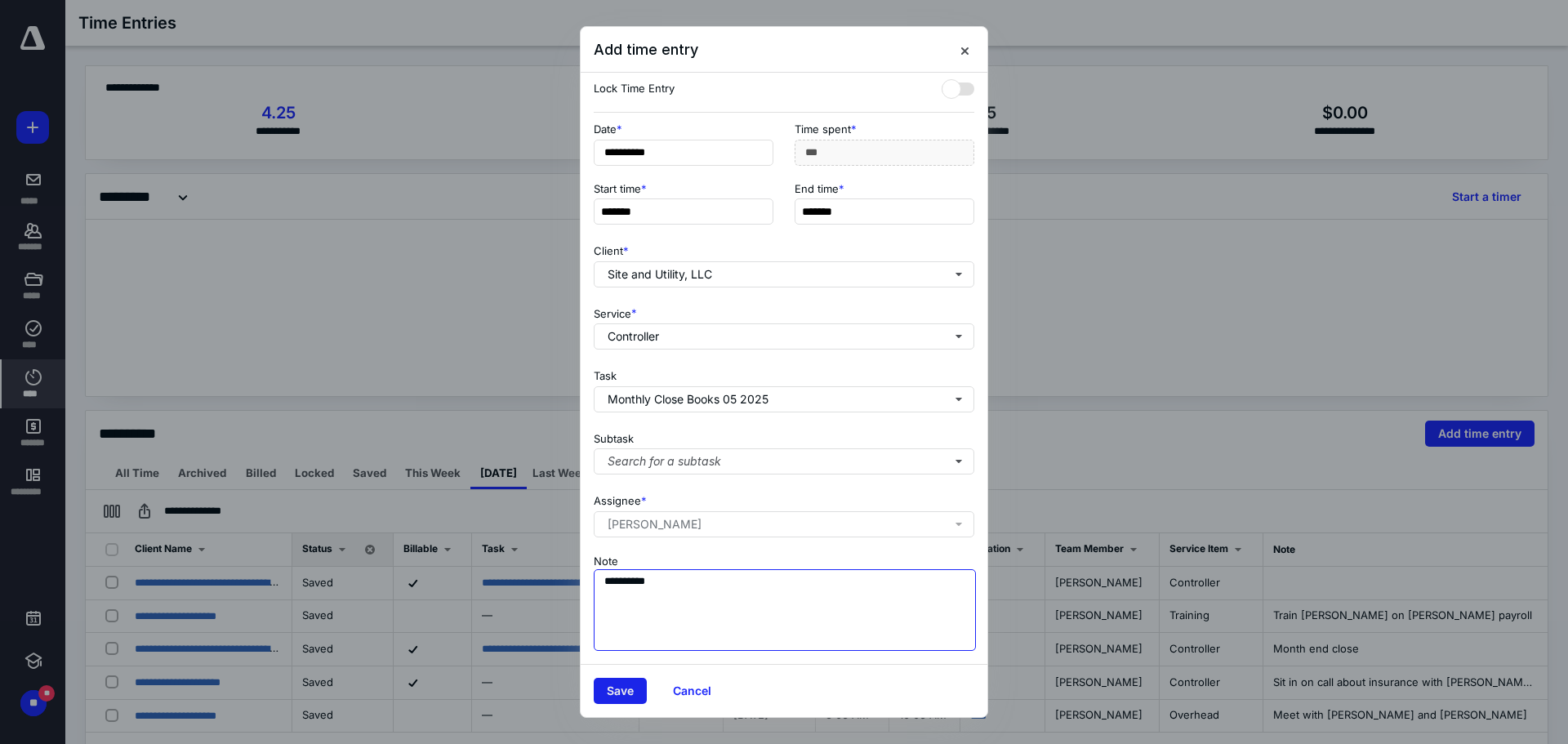 type on "**********" 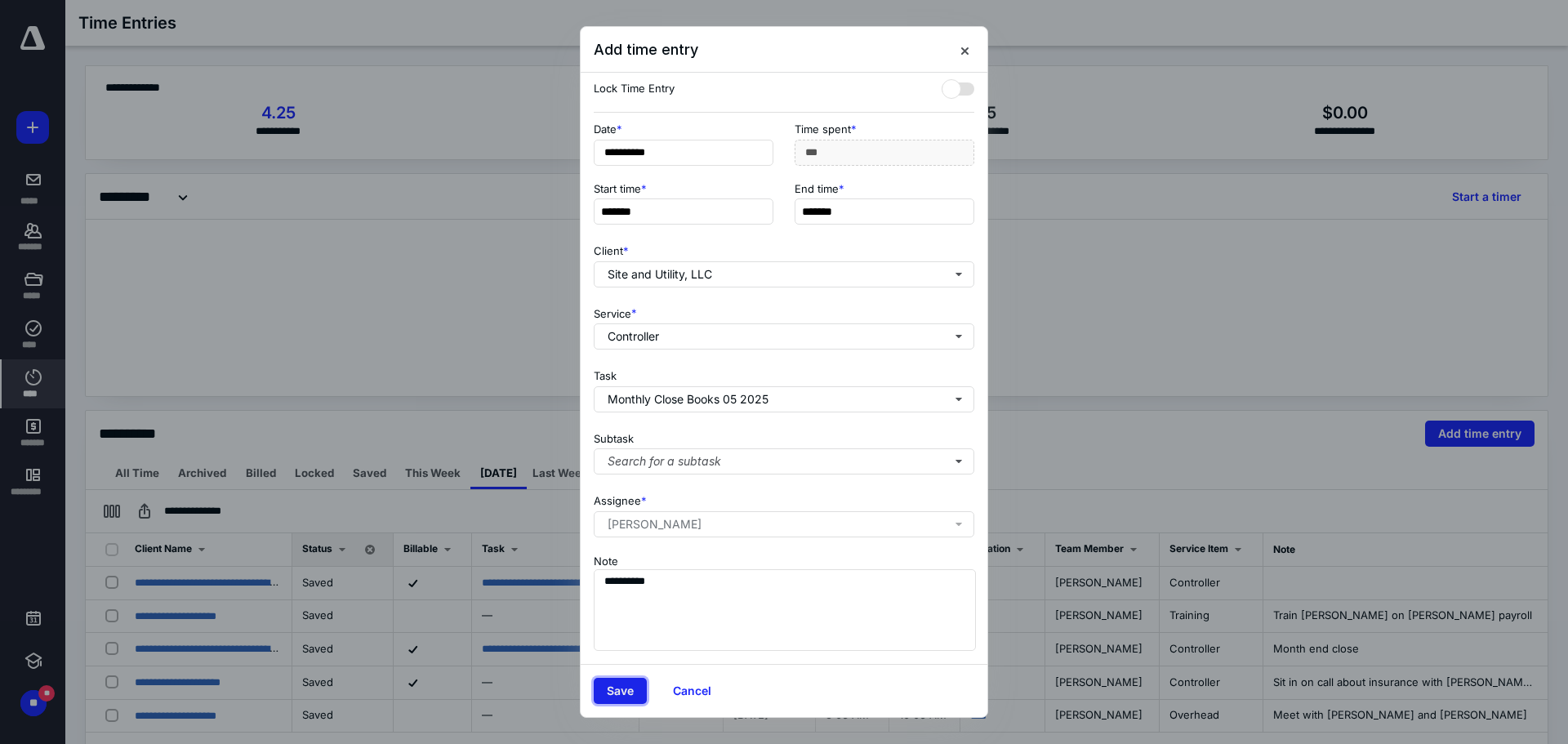 click on "Save" at bounding box center (620, 691) 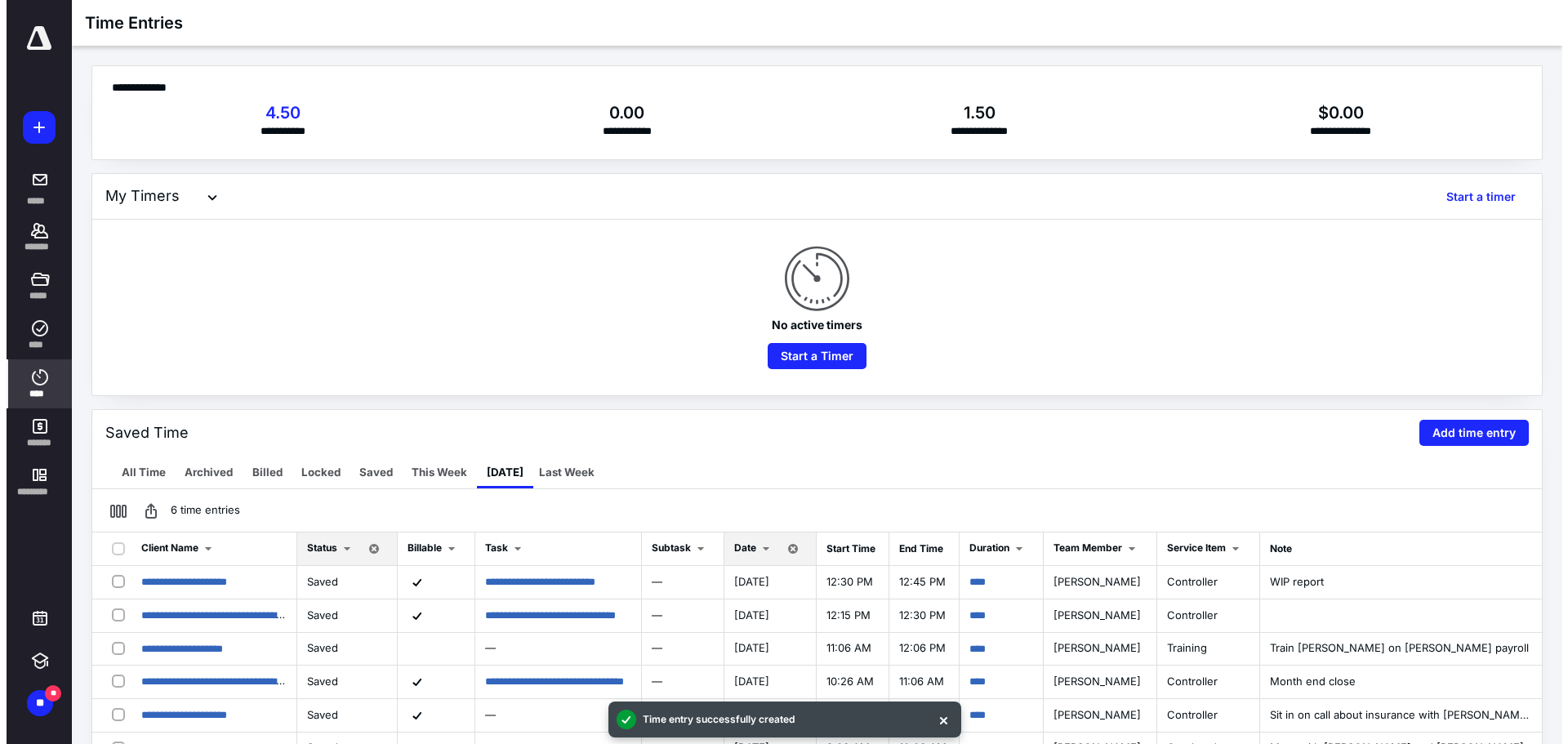 scroll, scrollTop: 327, scrollLeft: 0, axis: vertical 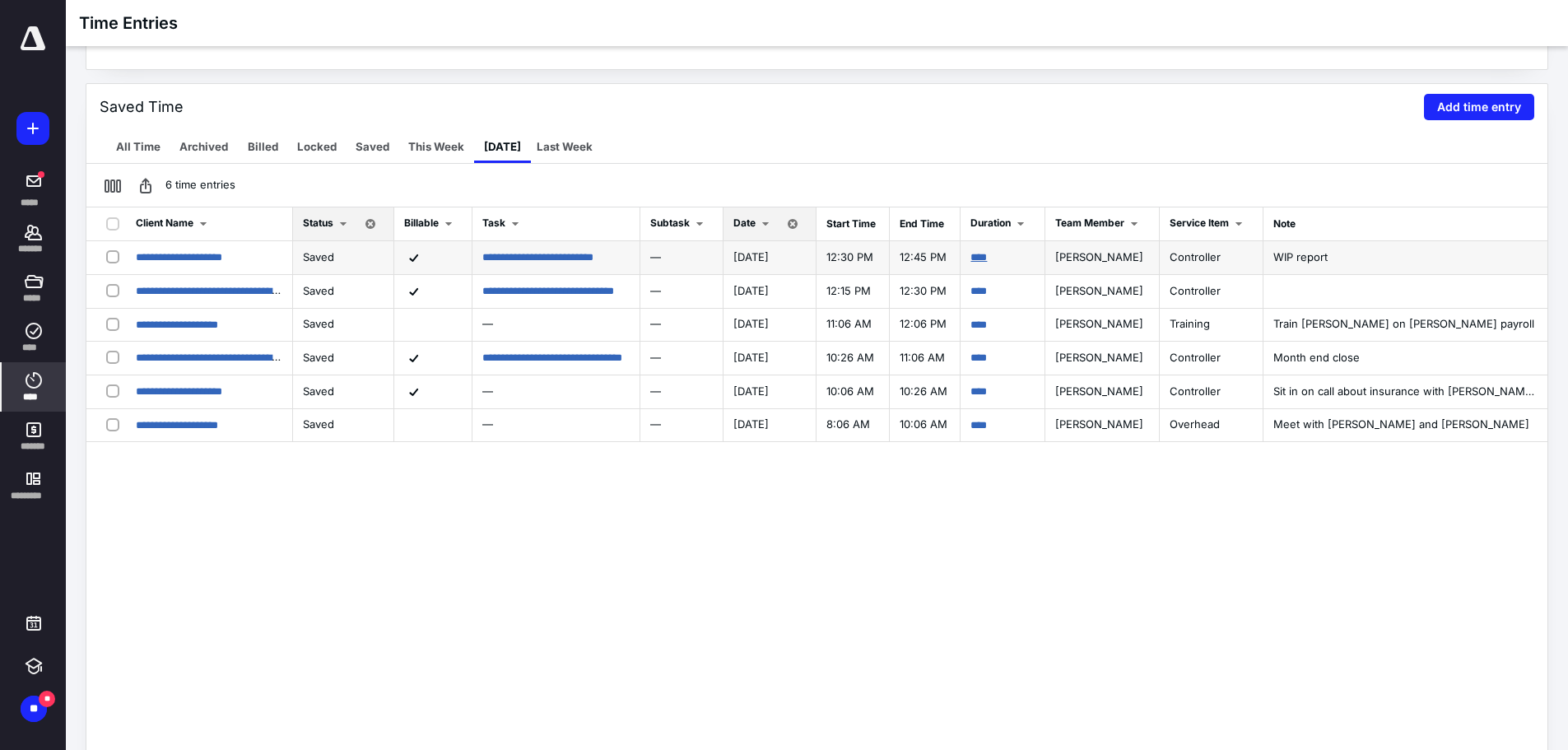 click on "****" at bounding box center (979, 257) 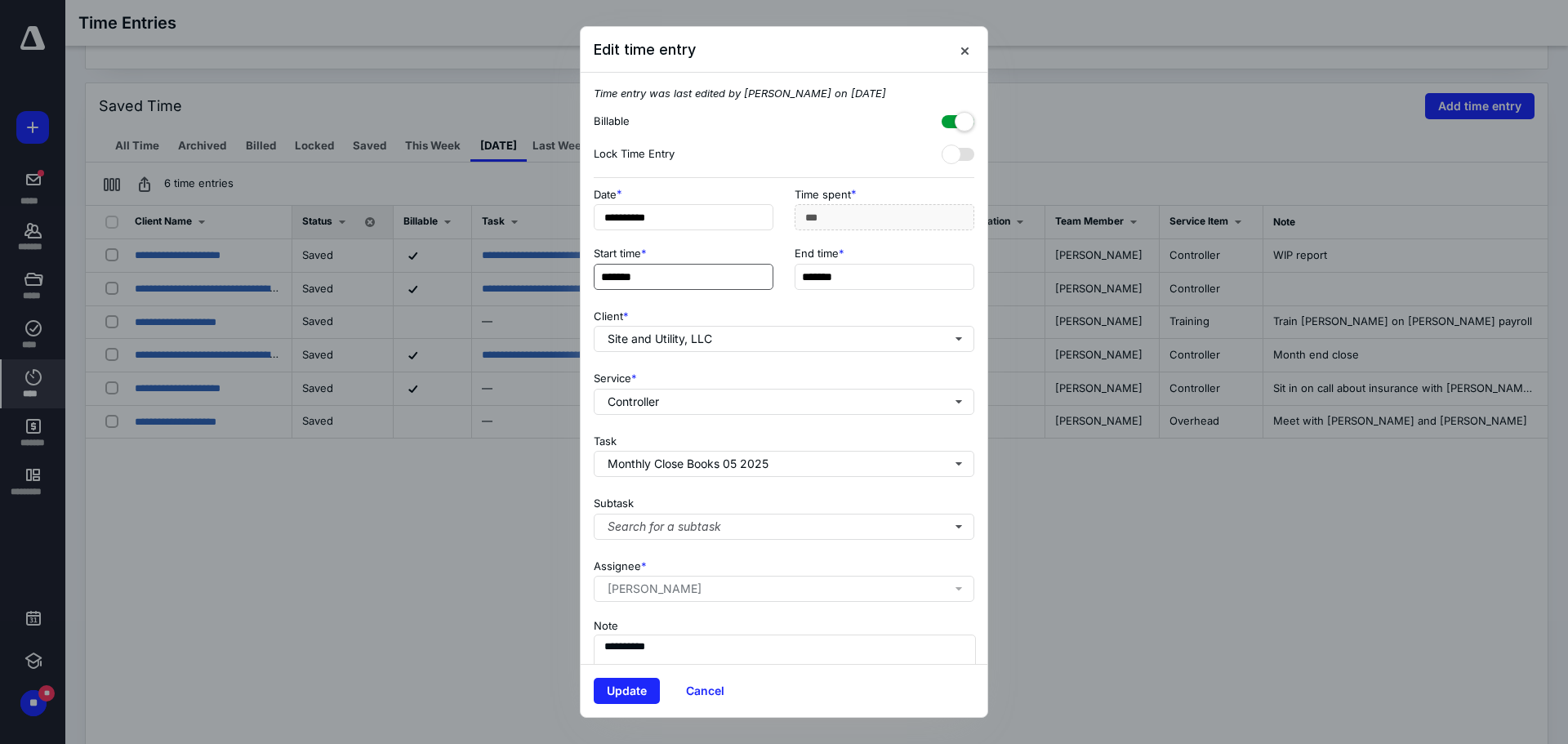 drag, startPoint x: 849, startPoint y: 279, endPoint x: 752, endPoint y: 273, distance: 97.18539 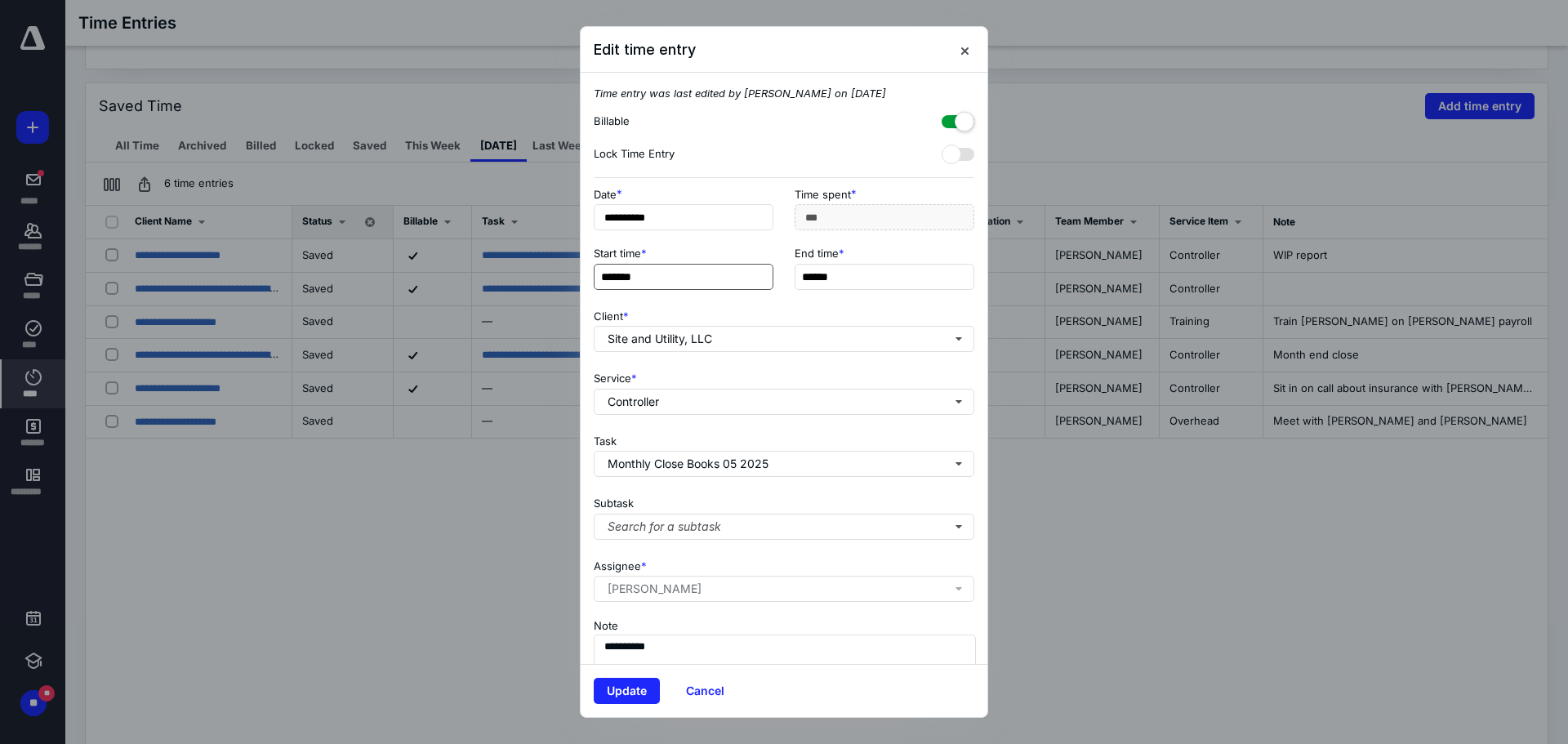 type on "******" 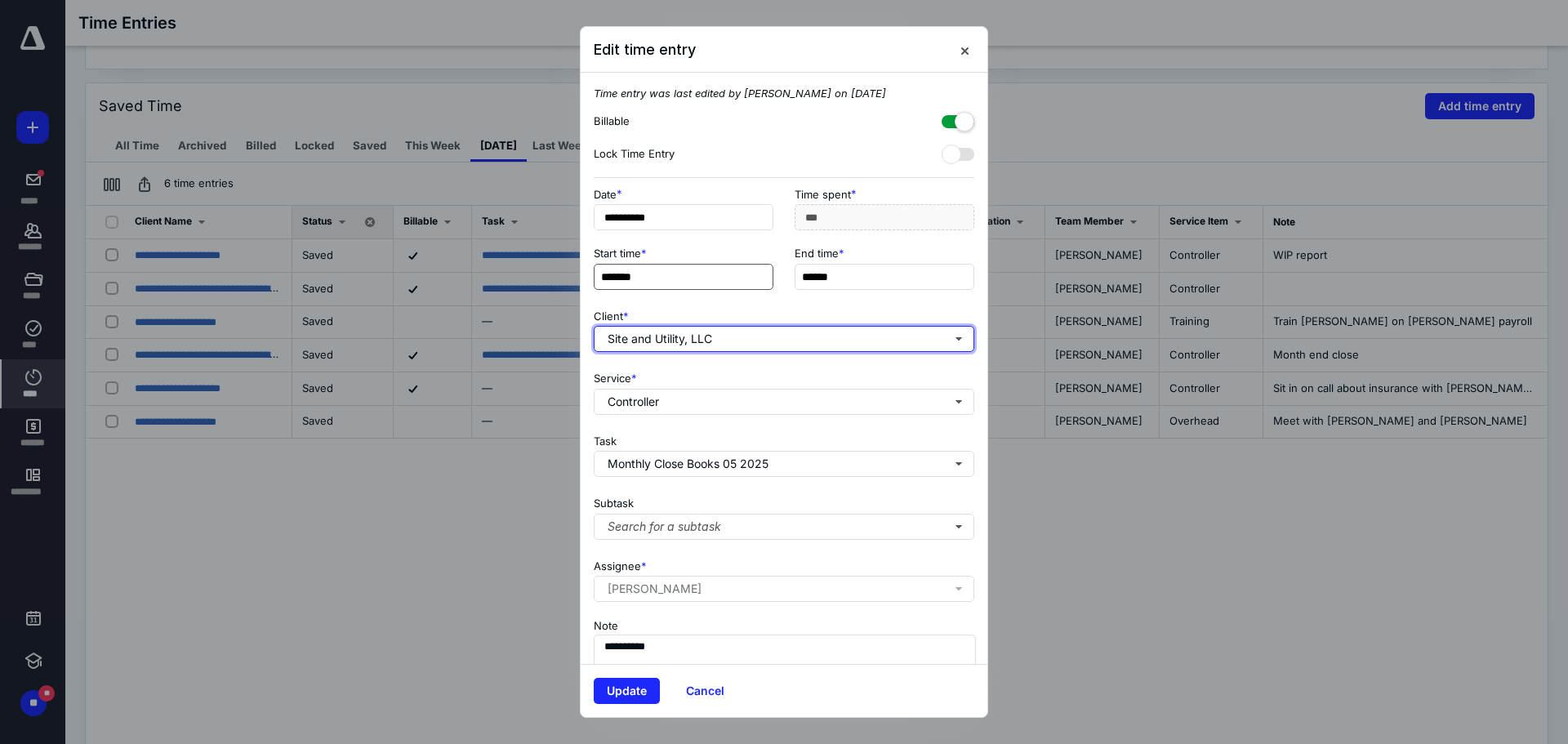 type on "***" 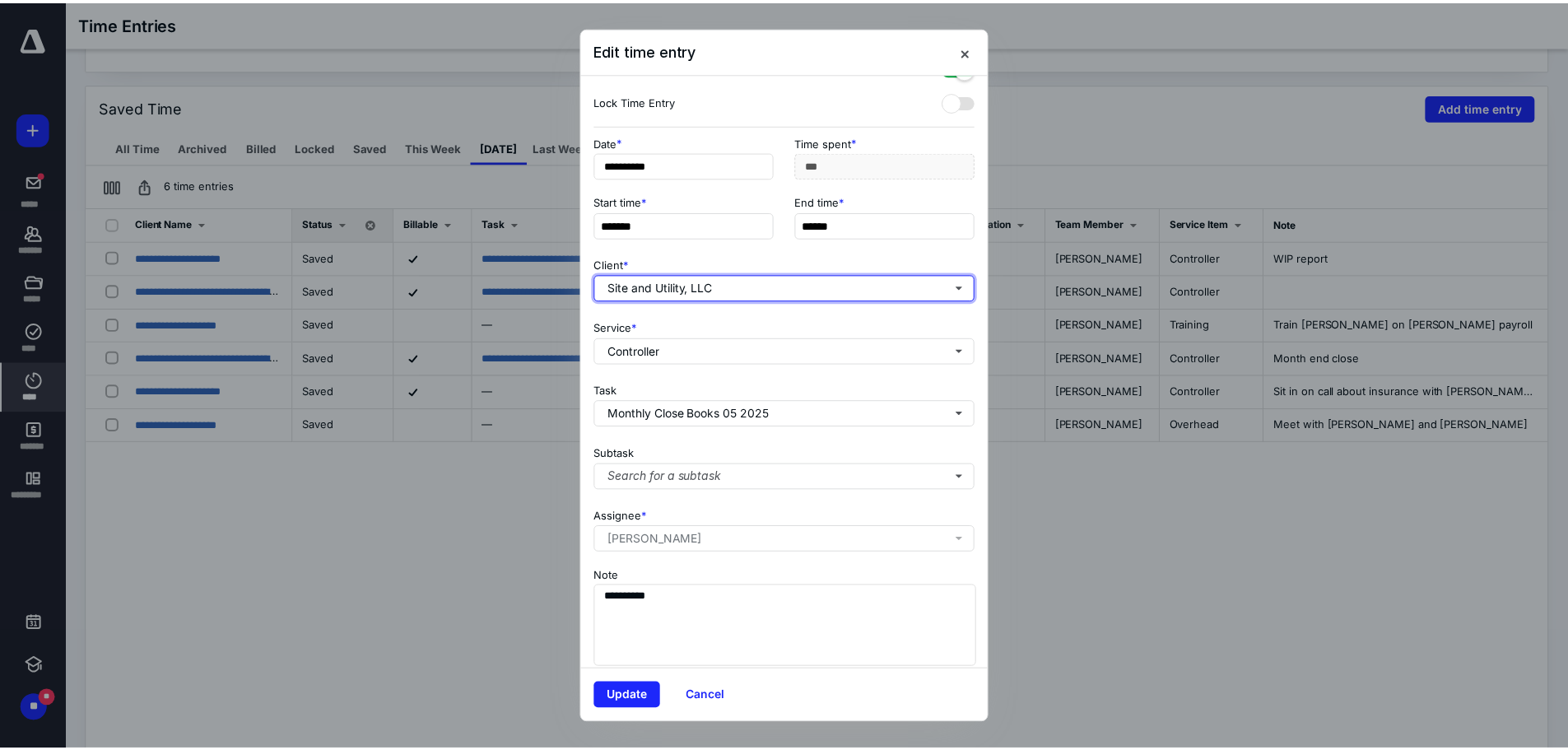 scroll, scrollTop: 78, scrollLeft: 0, axis: vertical 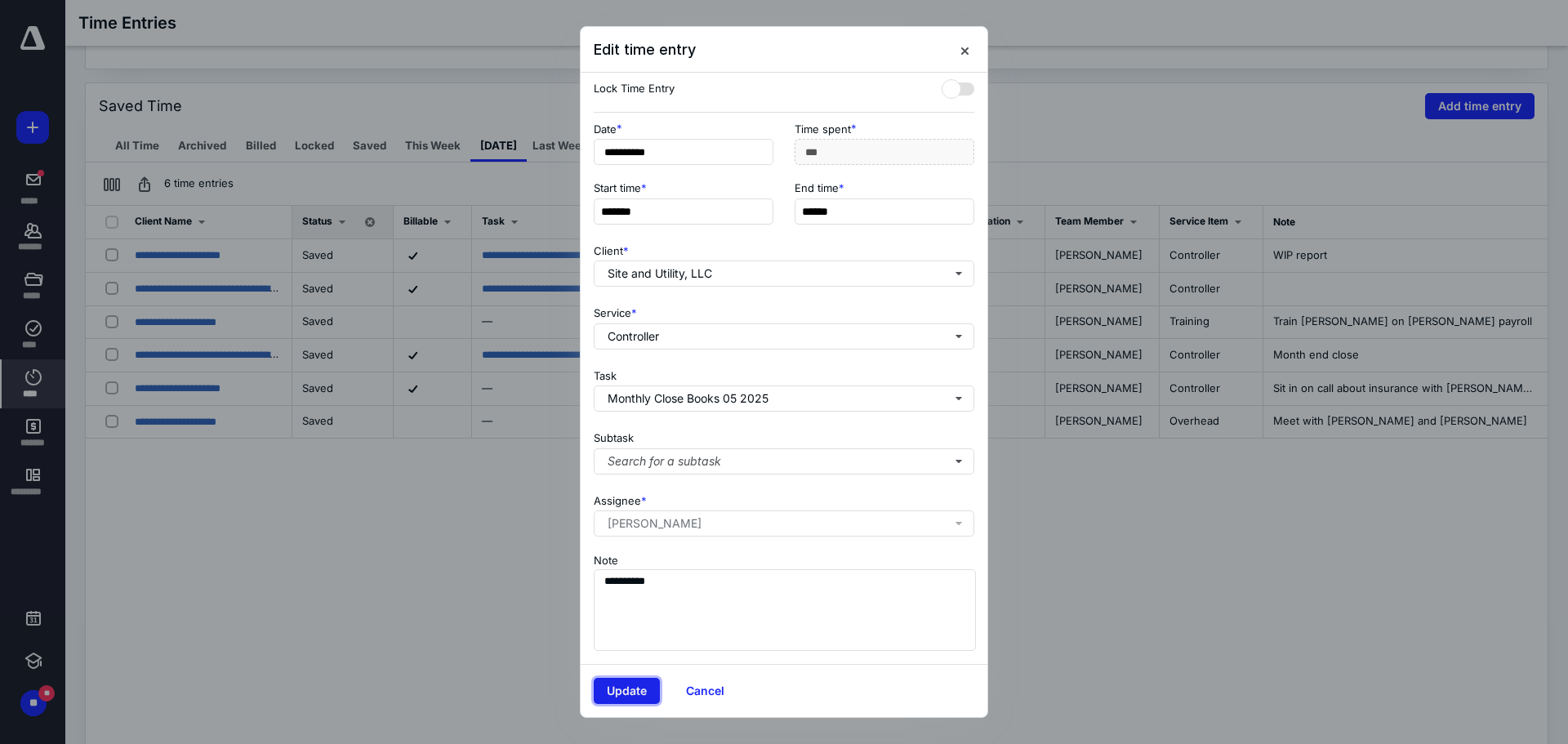 click on "Update" at bounding box center (626, 691) 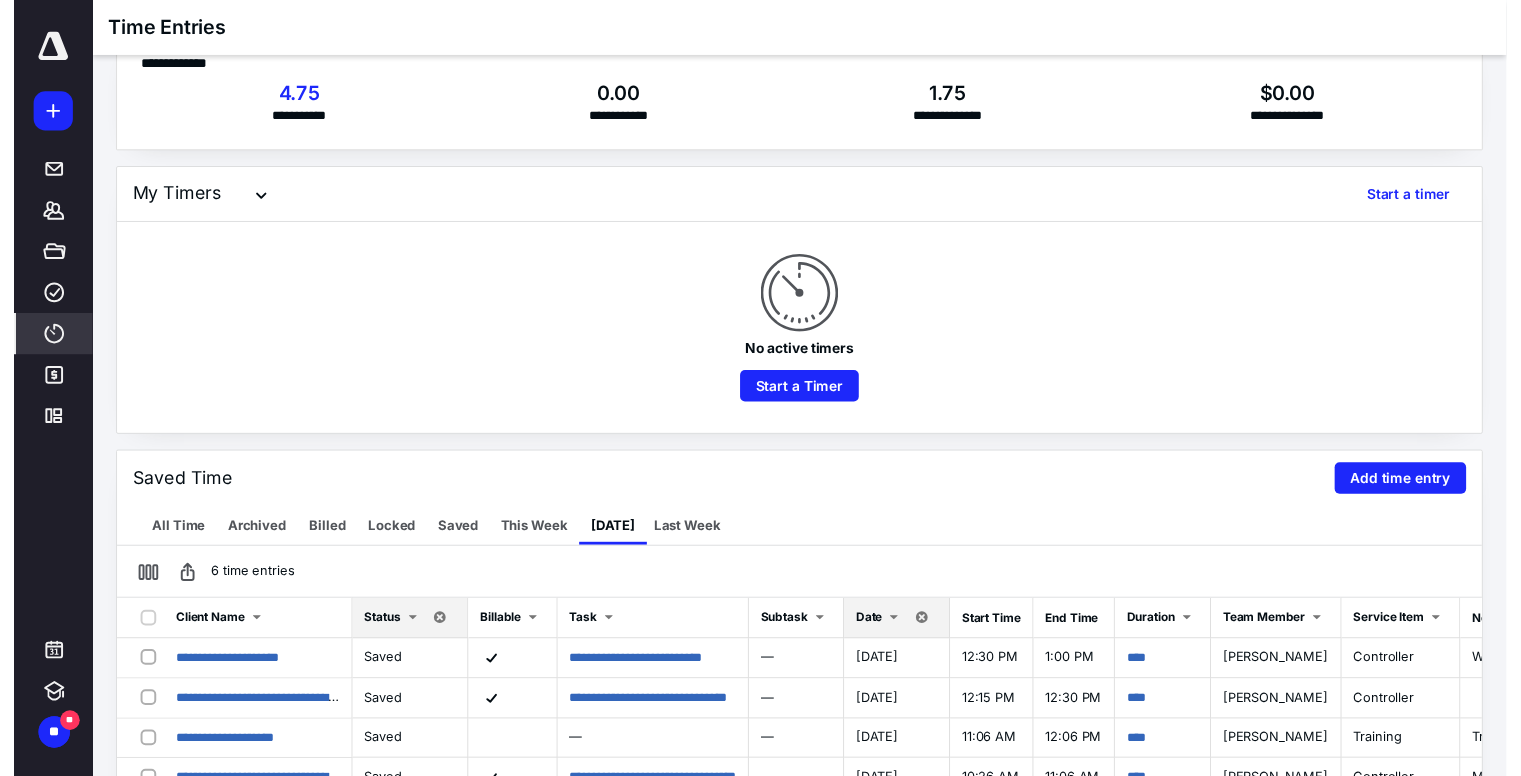 scroll, scrollTop: 0, scrollLeft: 0, axis: both 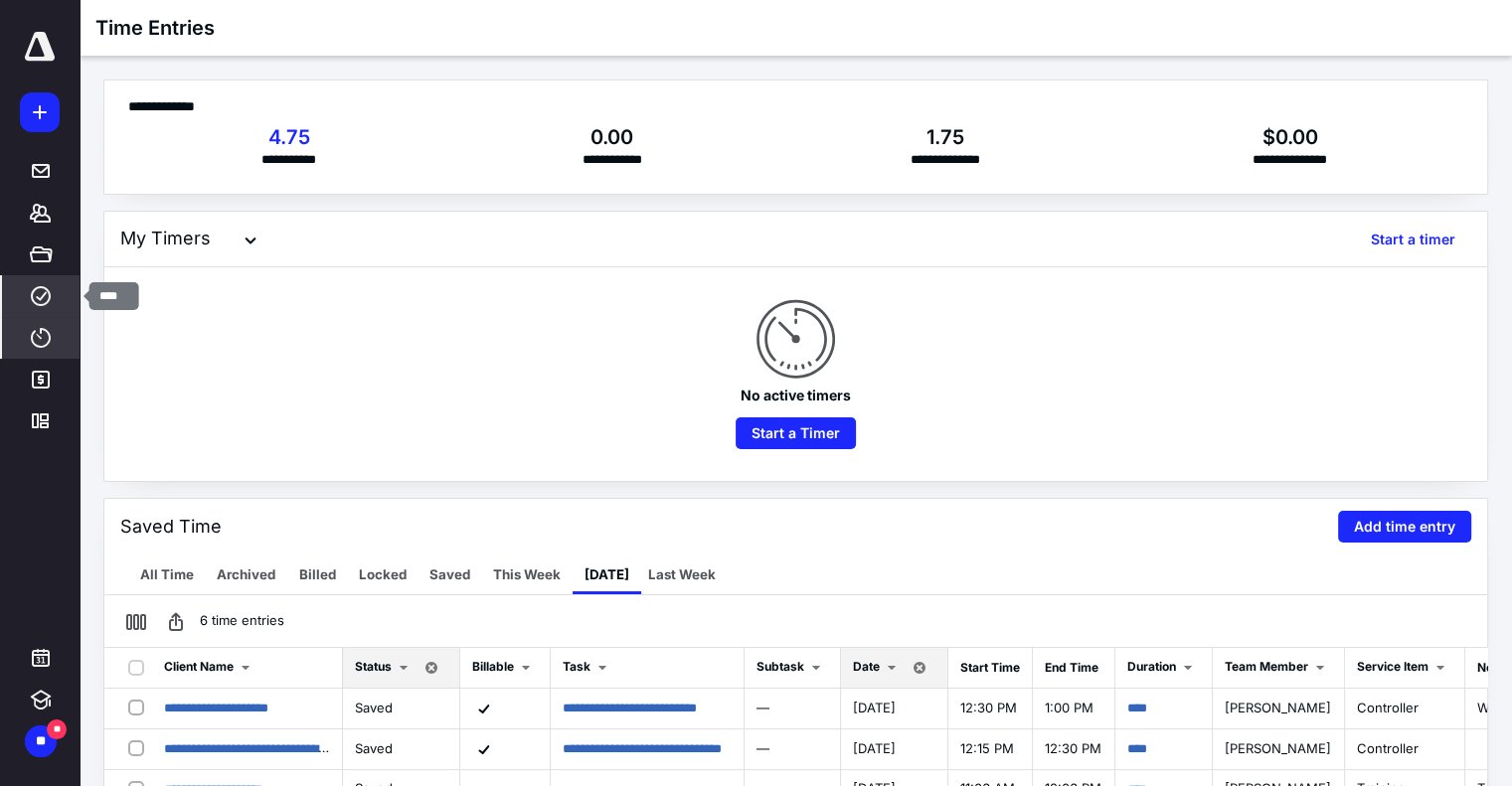 click 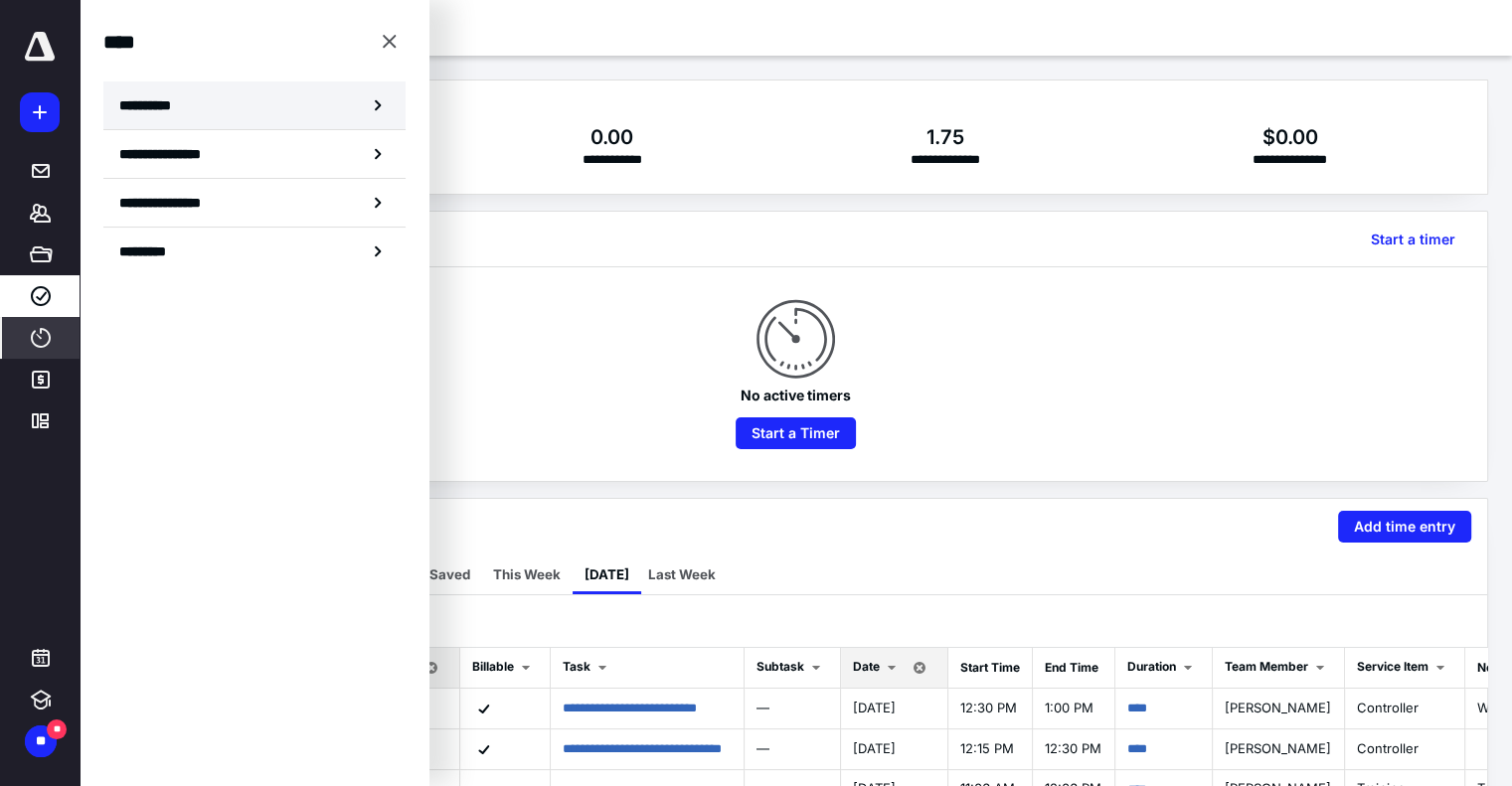 click on "**********" at bounding box center (152, 105) 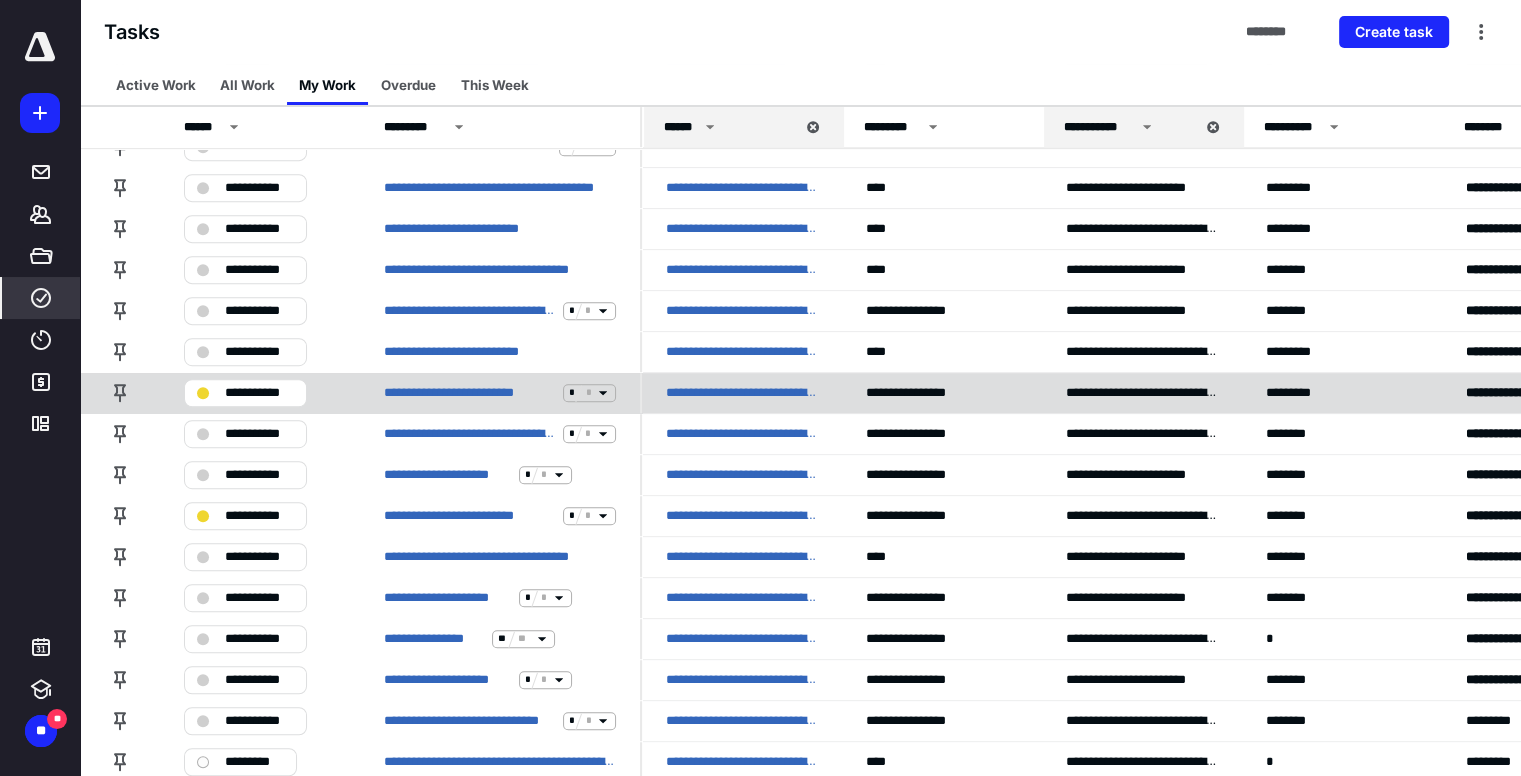 scroll, scrollTop: 1012, scrollLeft: 0, axis: vertical 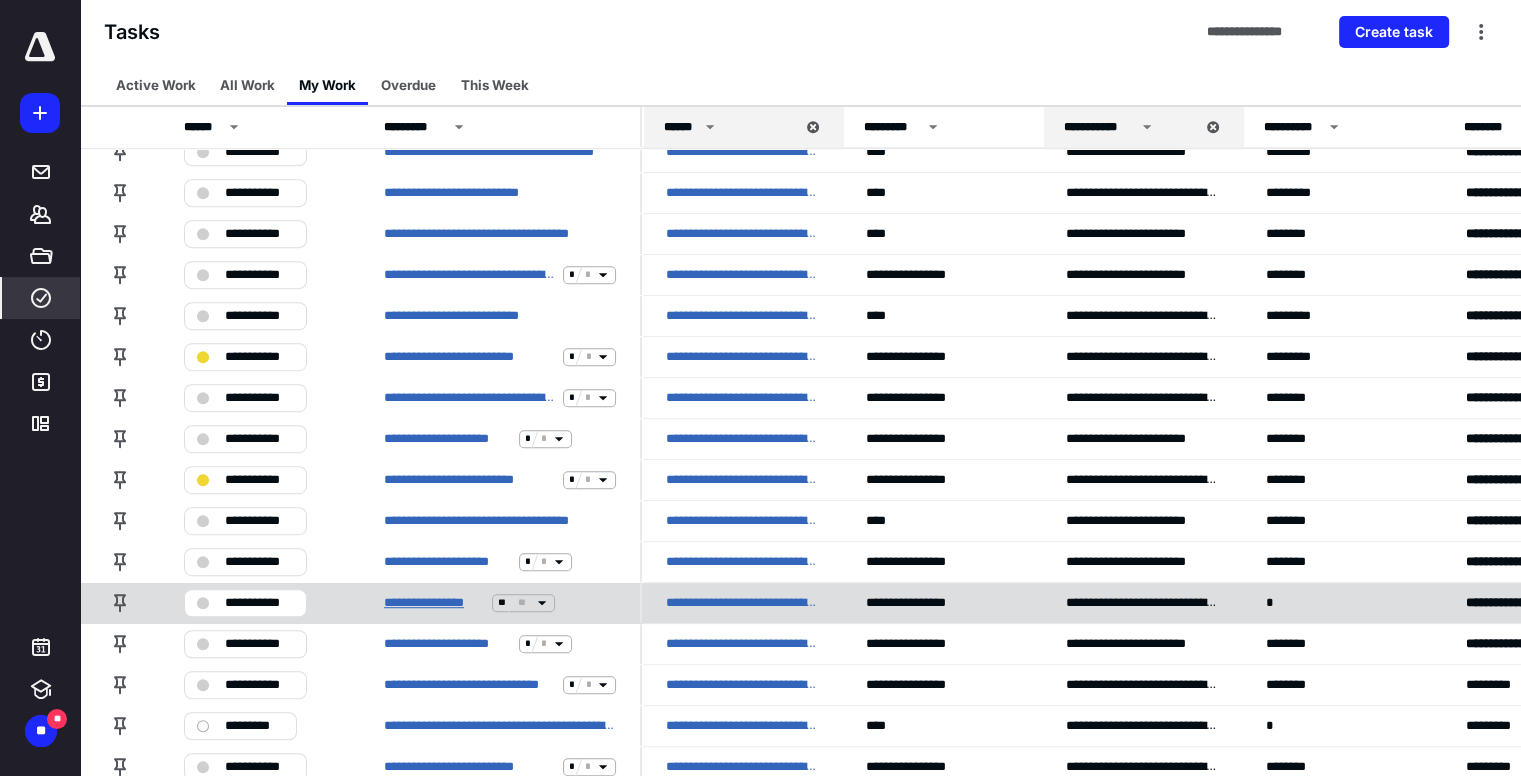 click on "**********" at bounding box center (434, 603) 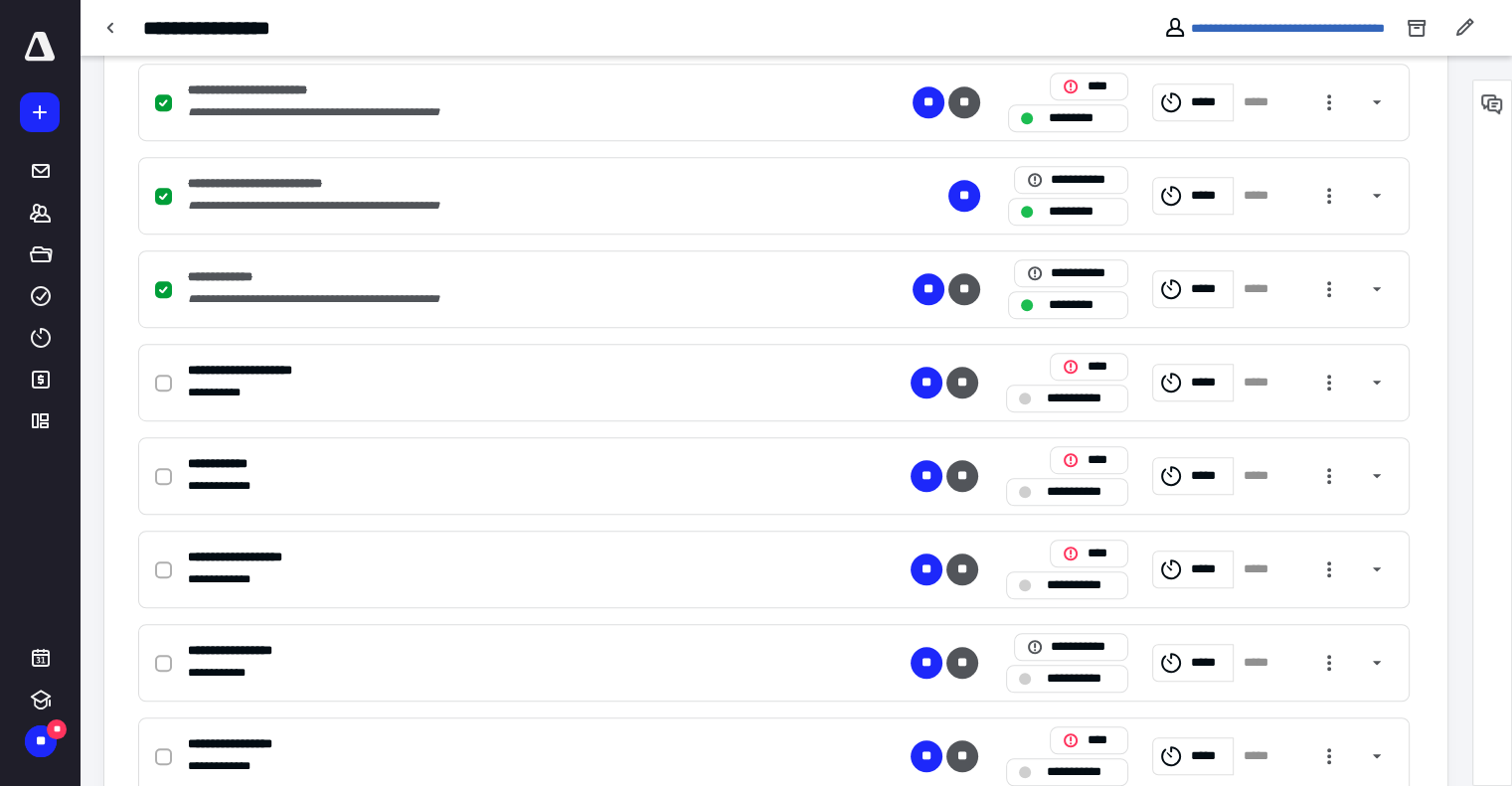 scroll, scrollTop: 1326, scrollLeft: 0, axis: vertical 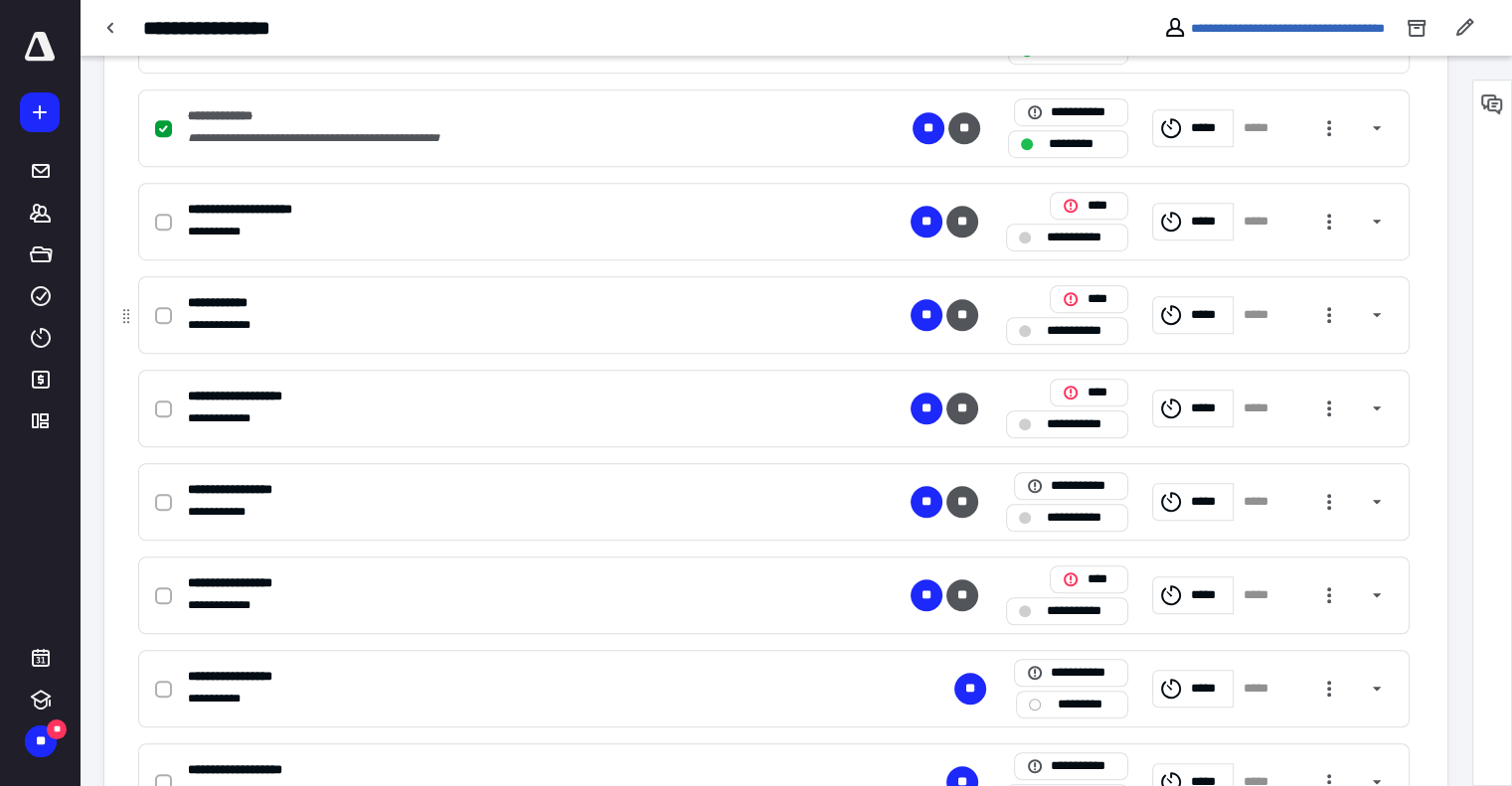 click on "**********" at bounding box center (513, 325) 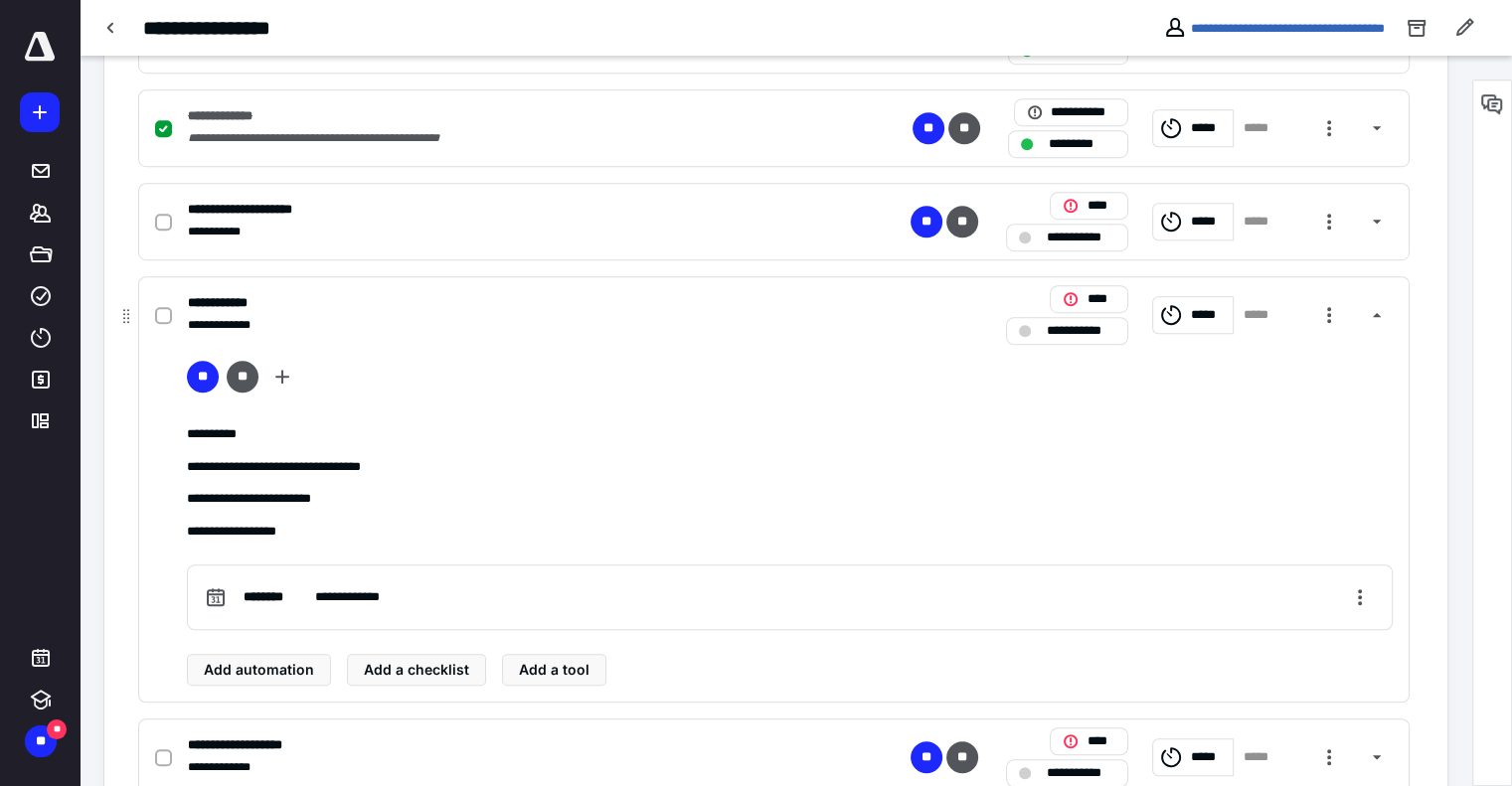 click on "**********" at bounding box center (513, 325) 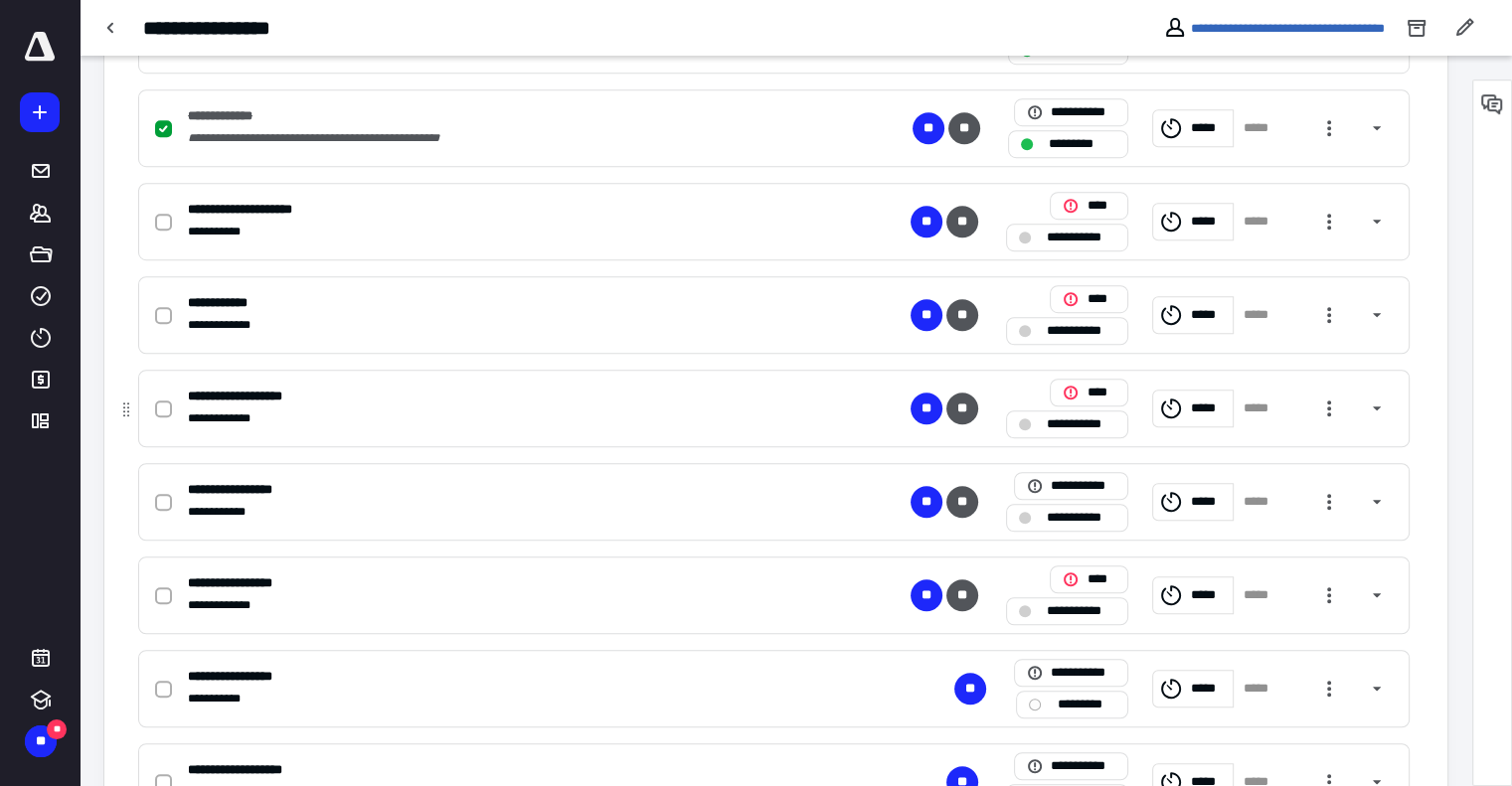 click on "**********" at bounding box center (246, 396) 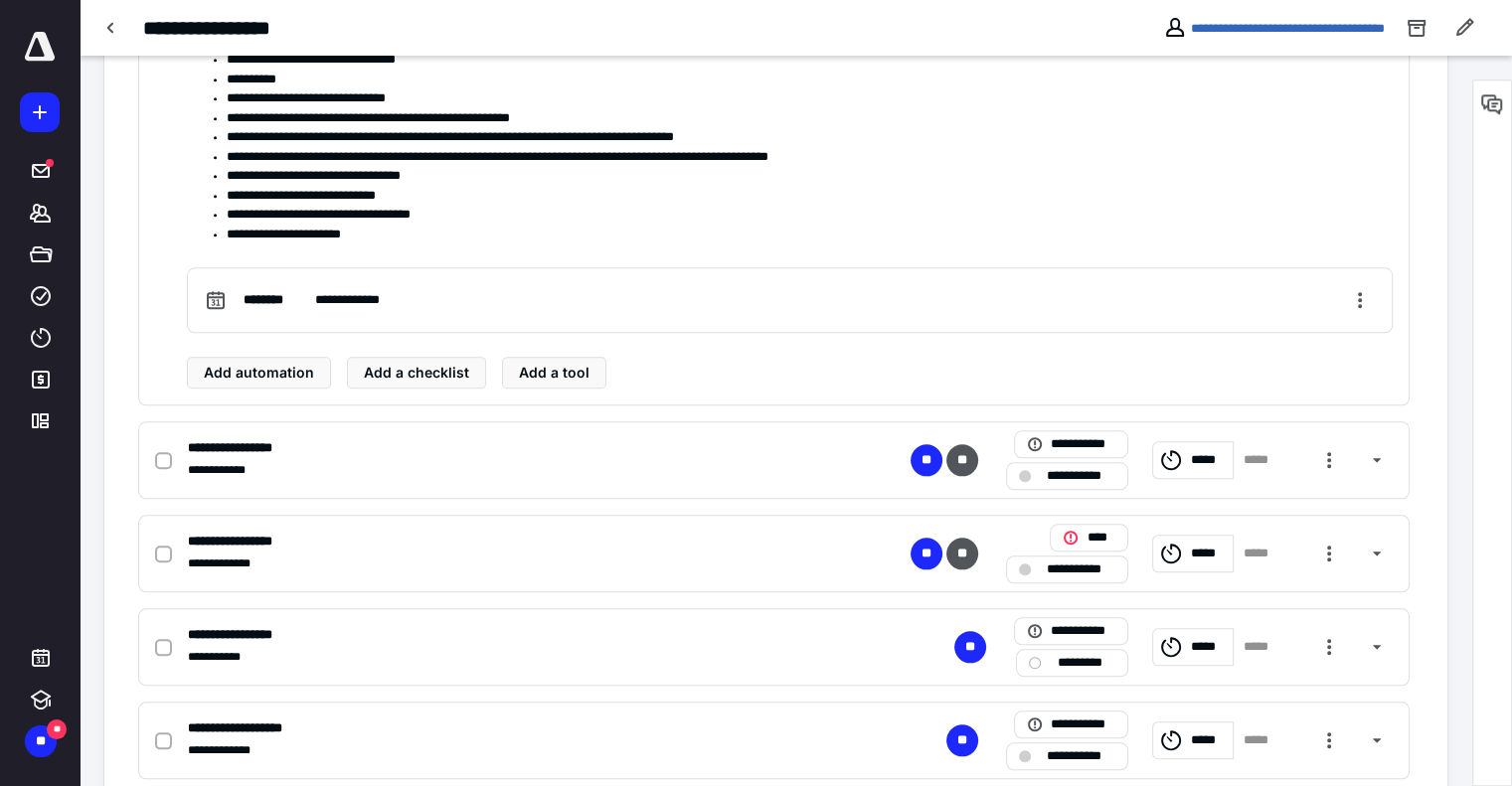 scroll, scrollTop: 1997, scrollLeft: 0, axis: vertical 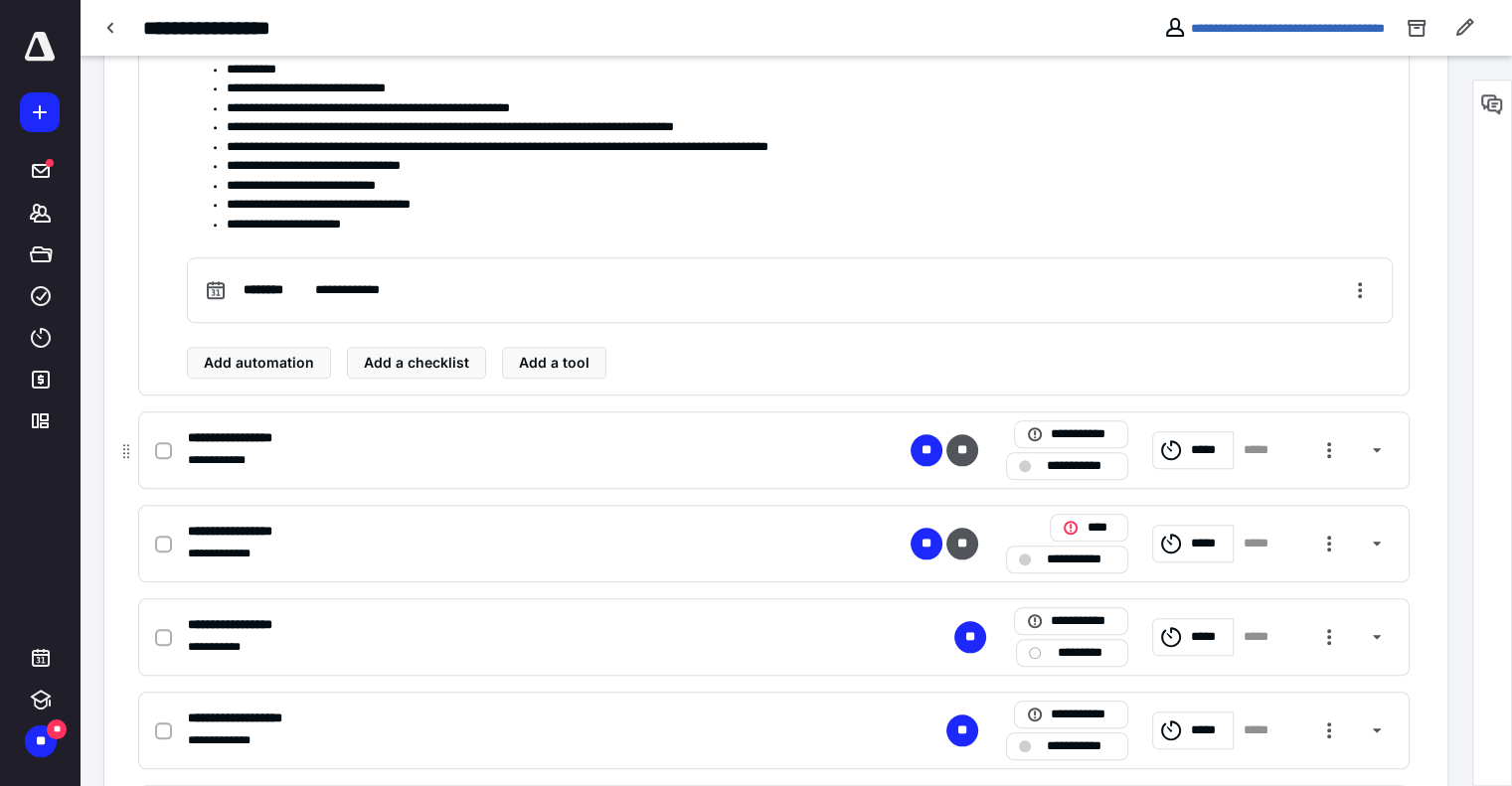 click on "**********" at bounding box center (513, 438) 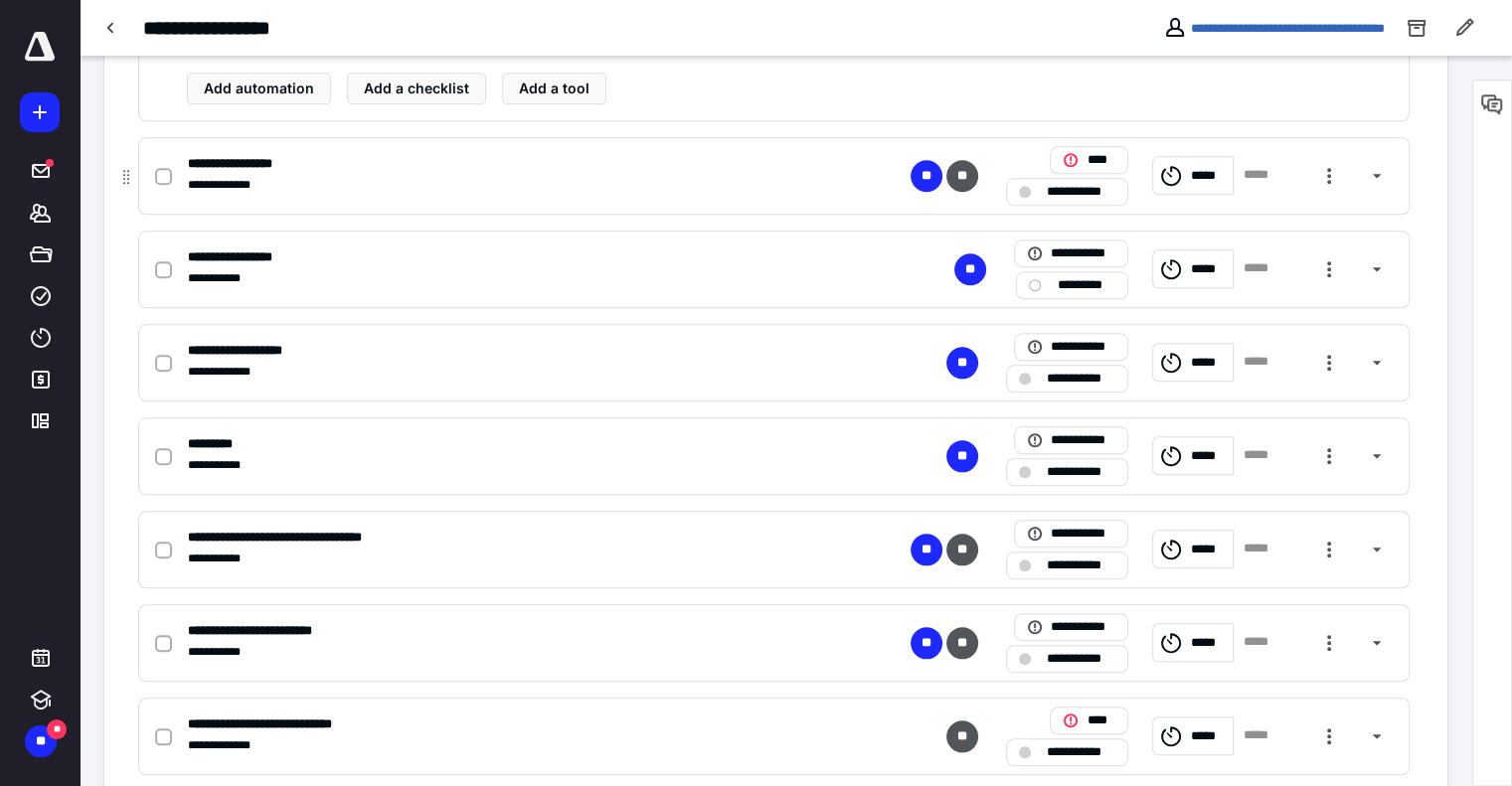 click on "**********" at bounding box center [513, 164] 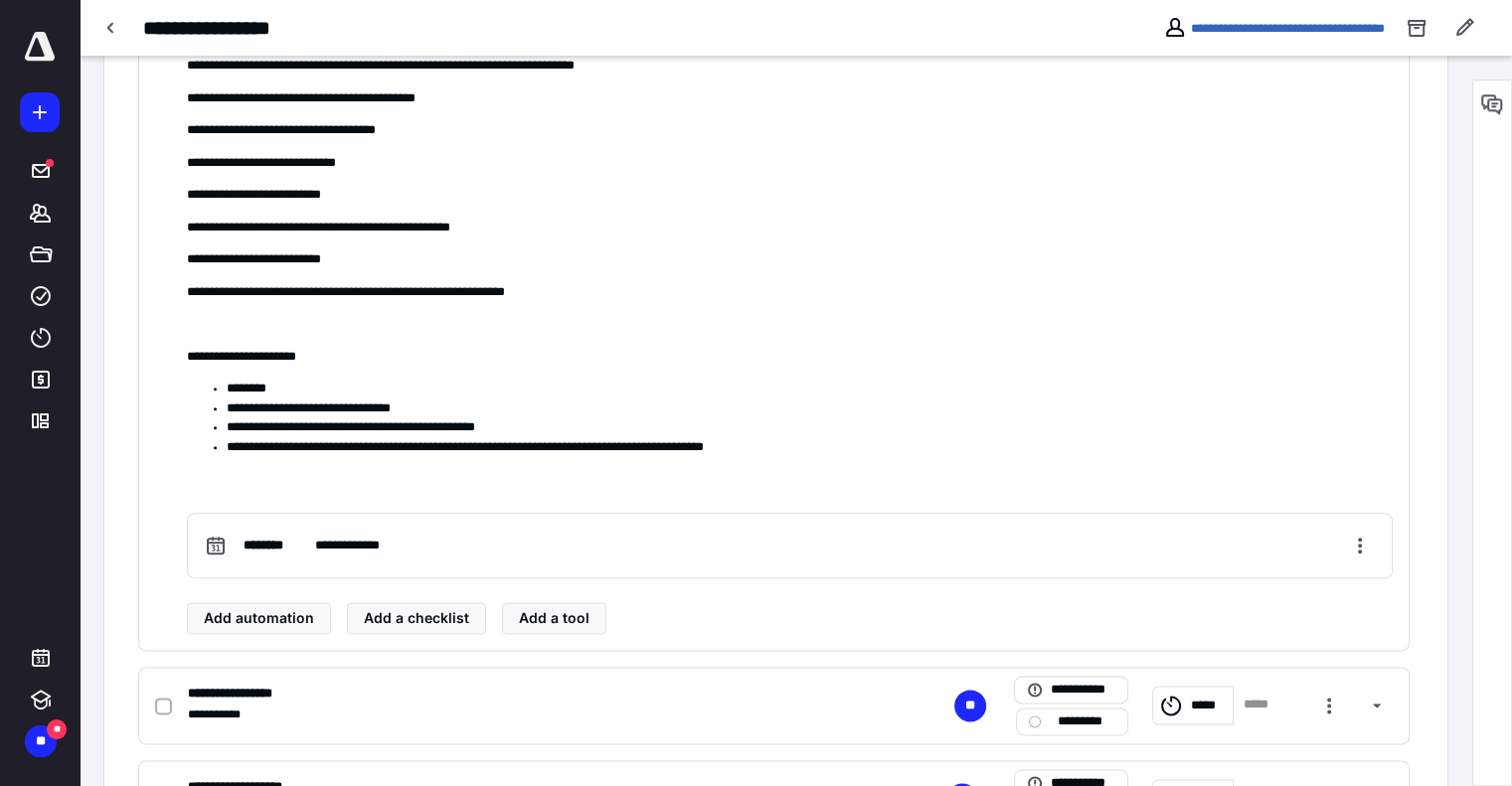 scroll, scrollTop: 2234, scrollLeft: 0, axis: vertical 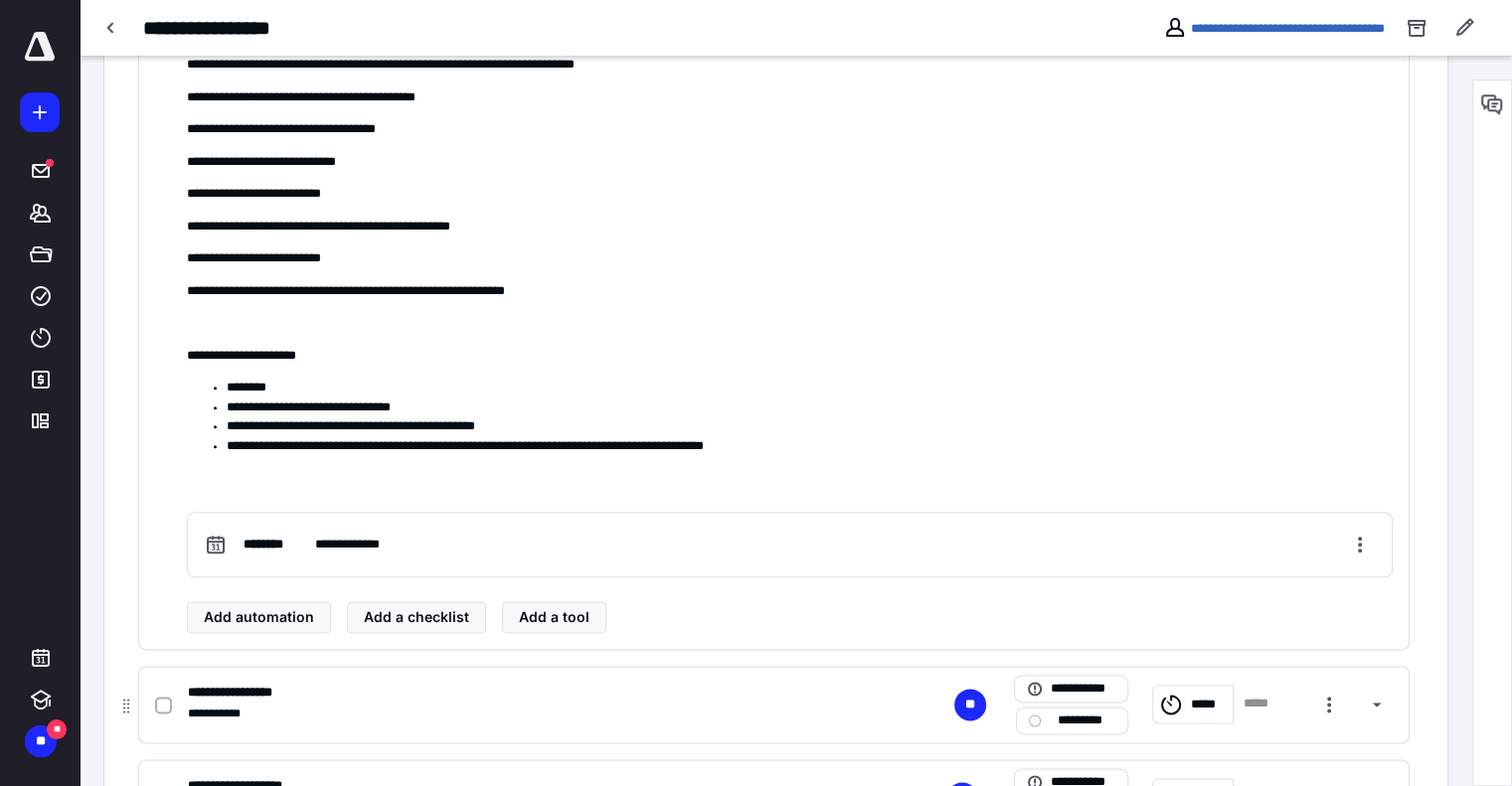 click on "**********" at bounding box center (252, 693) 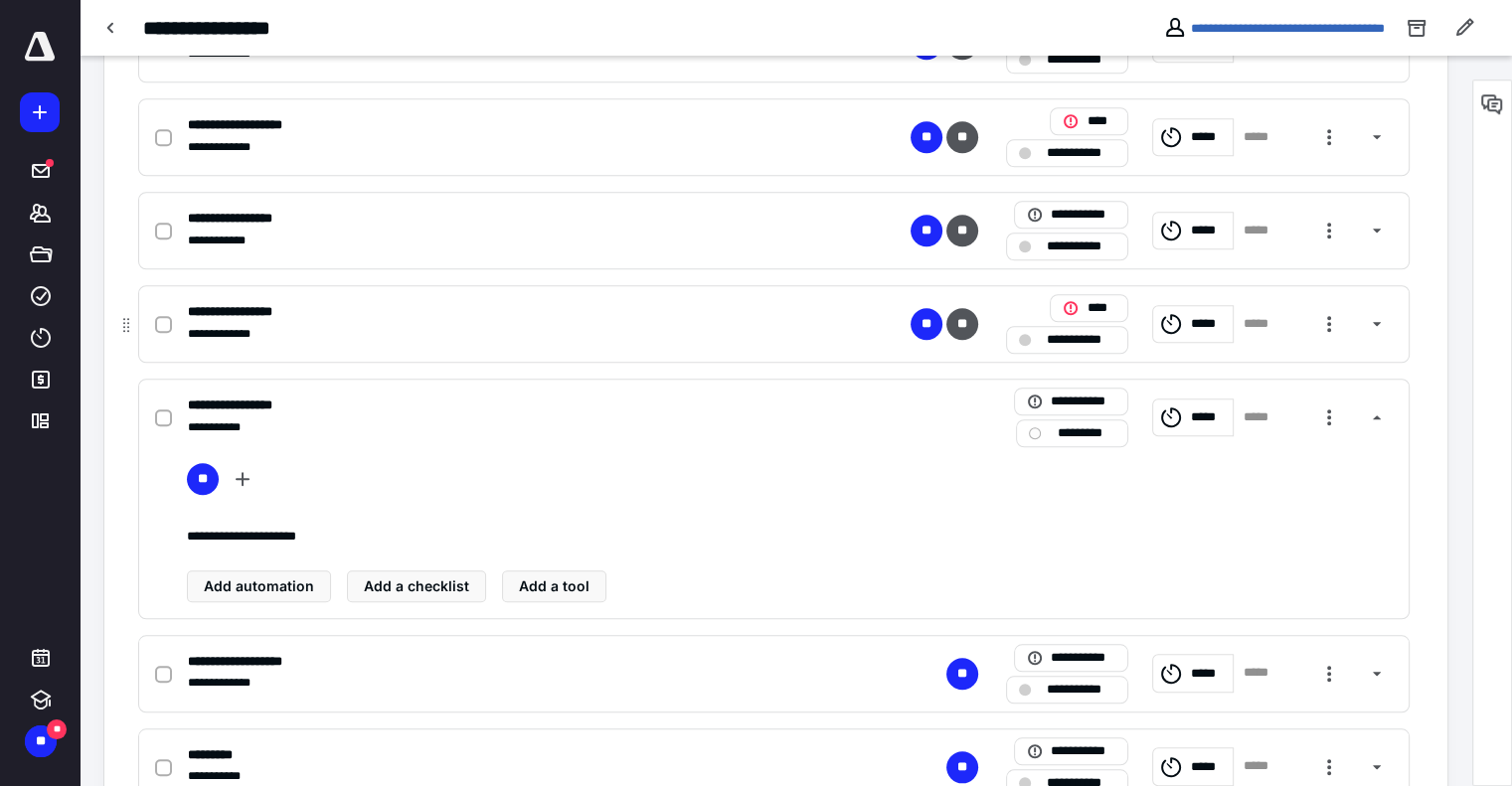 scroll, scrollTop: 1577, scrollLeft: 0, axis: vertical 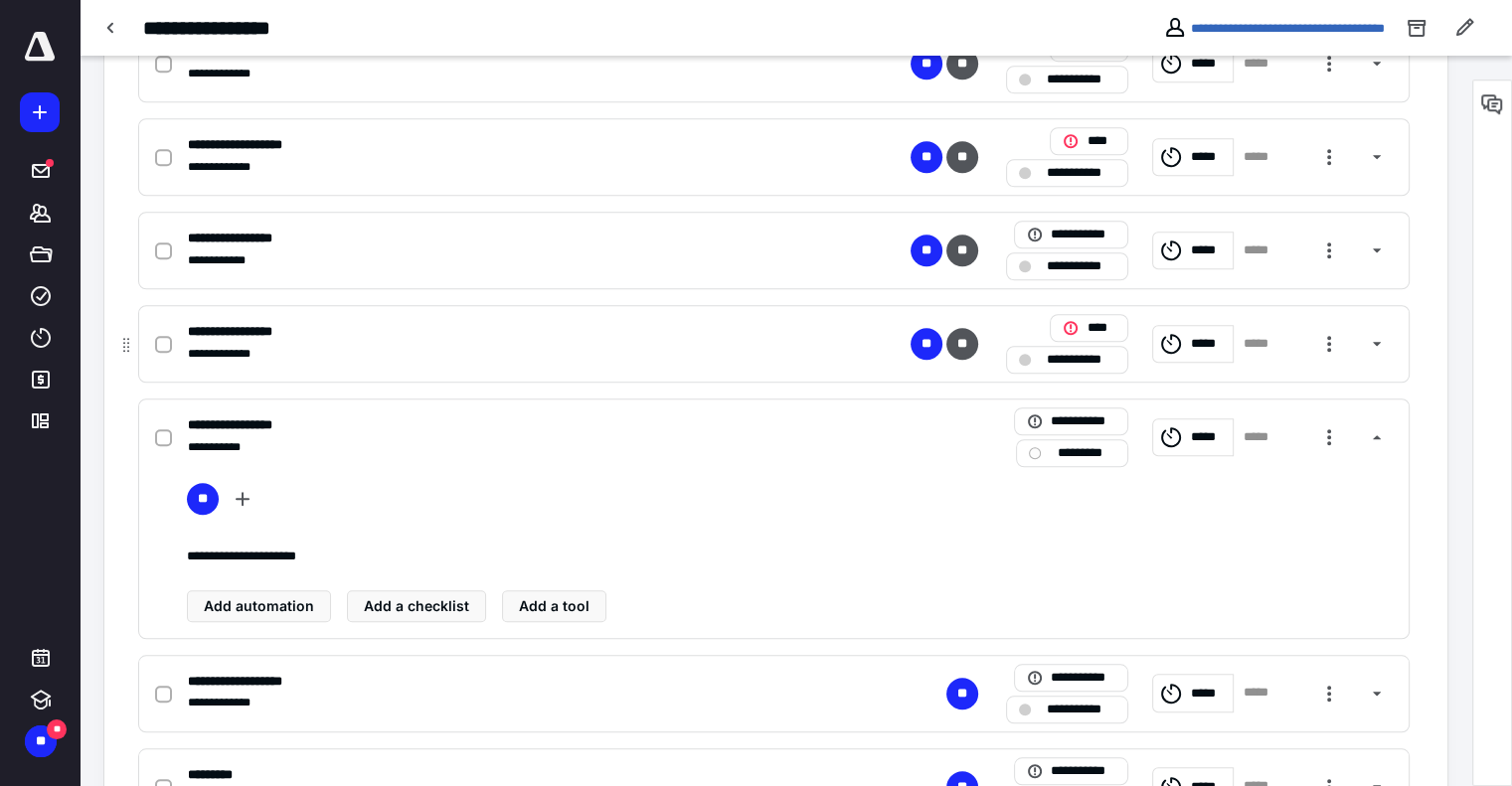 click on "**********" at bounding box center [243, 332] 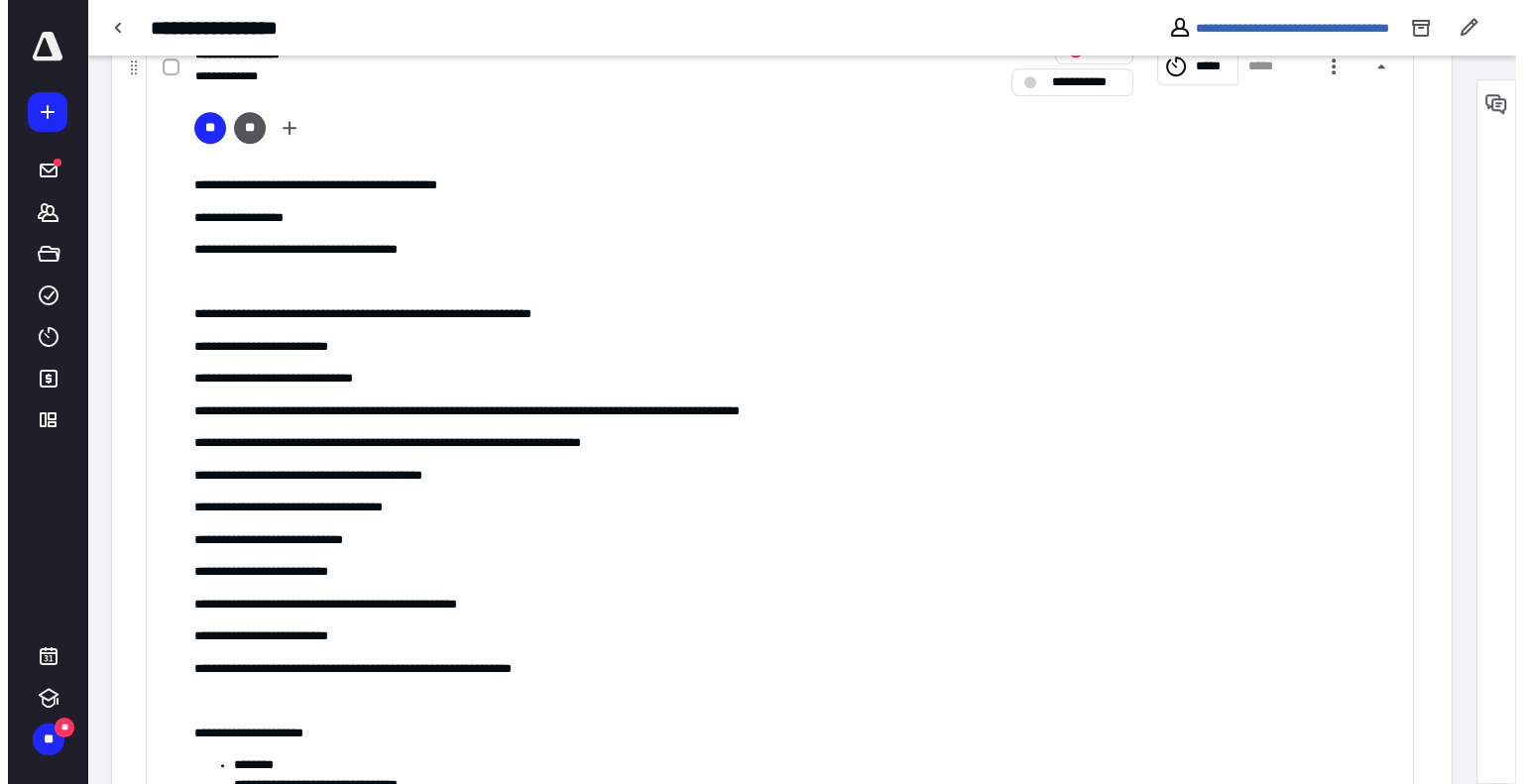 scroll, scrollTop: 1792, scrollLeft: 0, axis: vertical 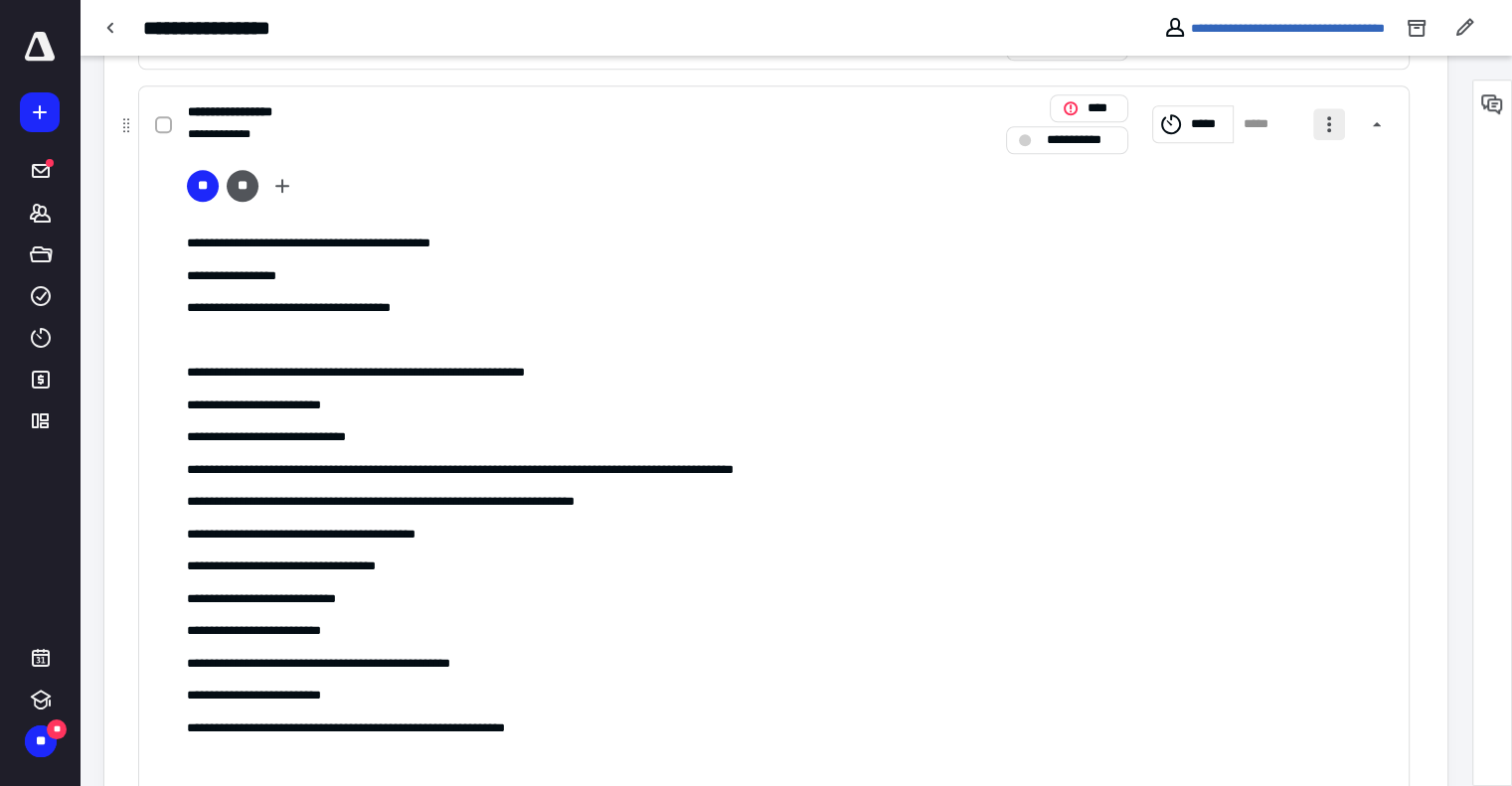 click at bounding box center [1329, 124] 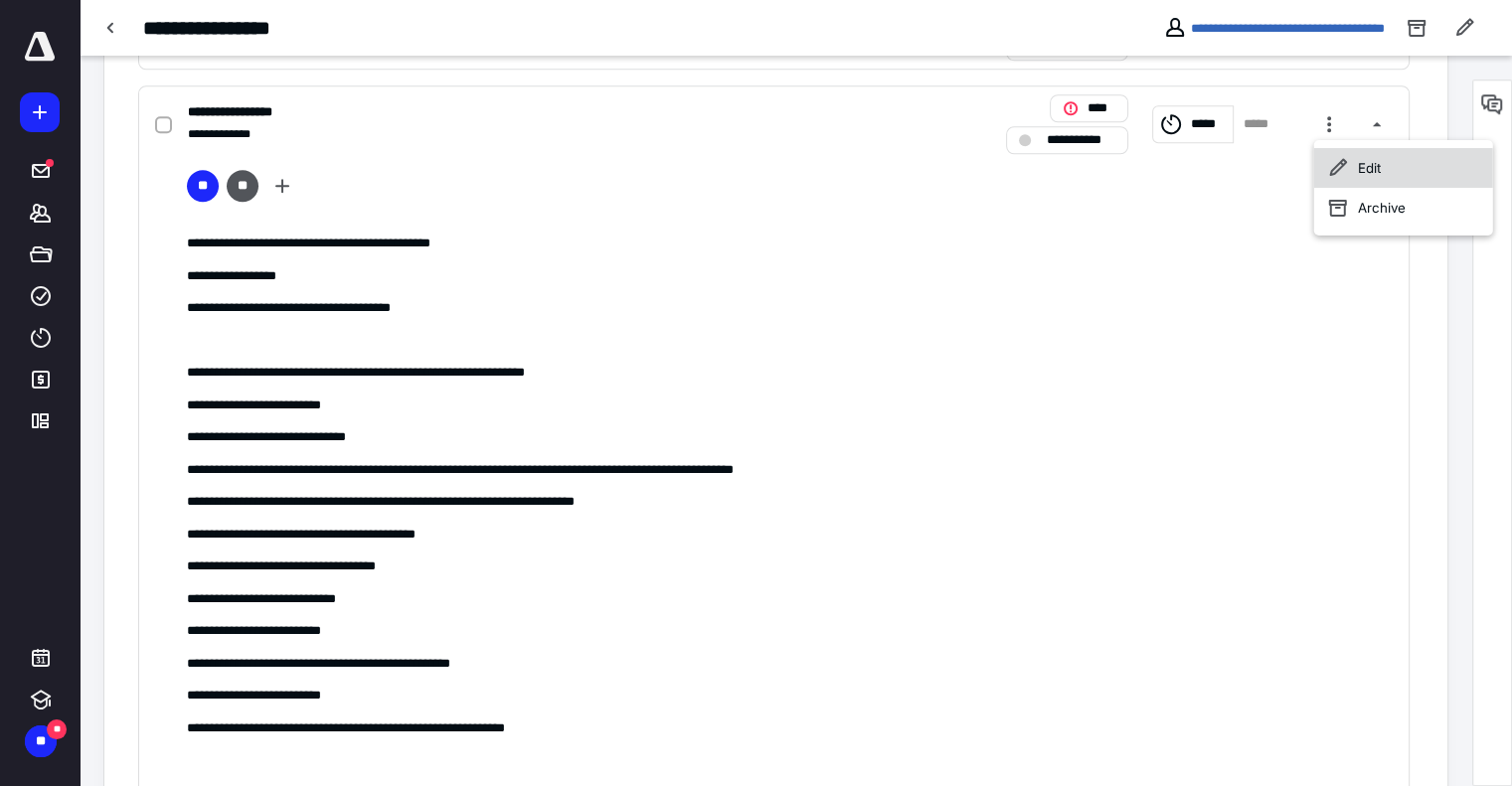 click 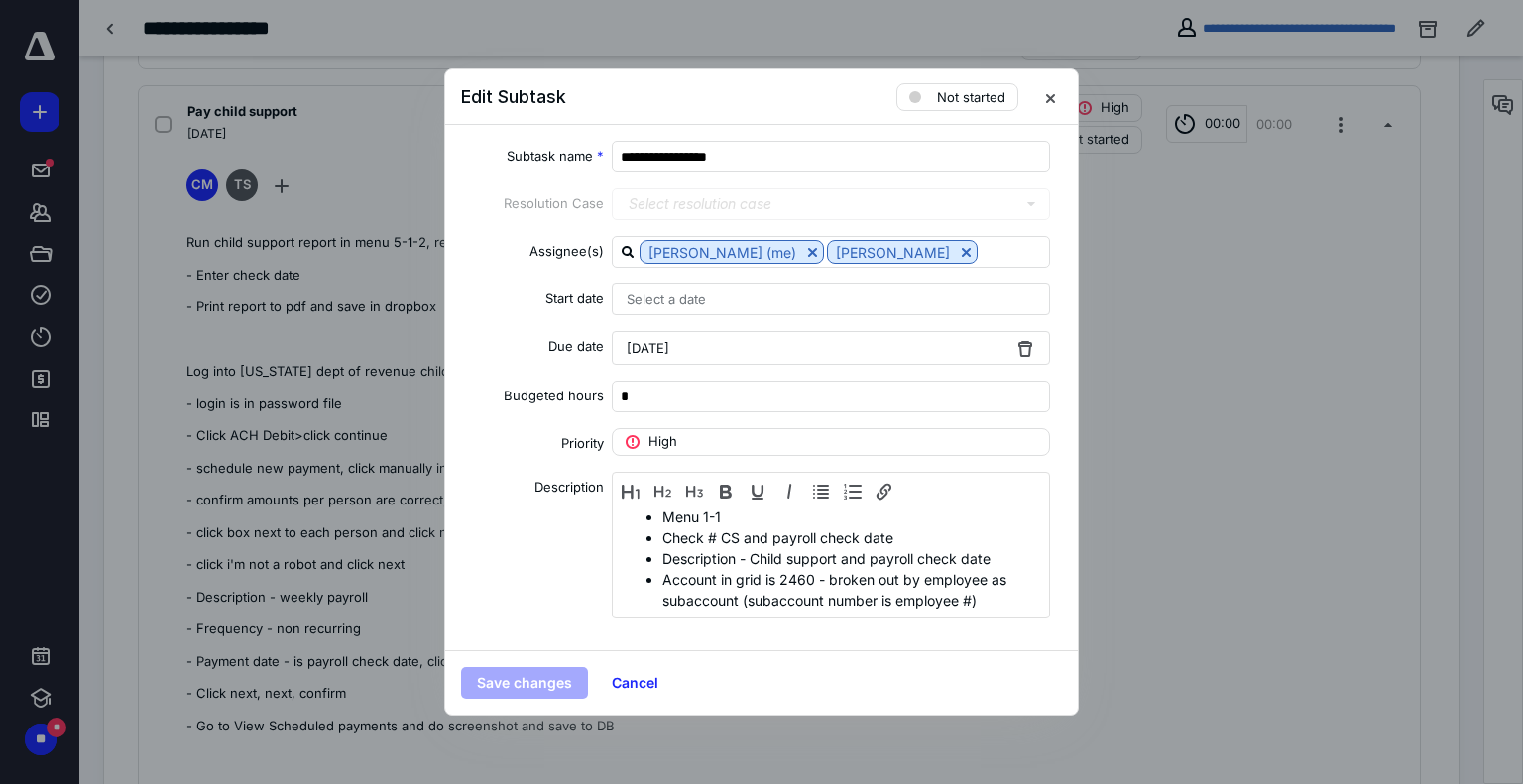 scroll, scrollTop: 479, scrollLeft: 0, axis: vertical 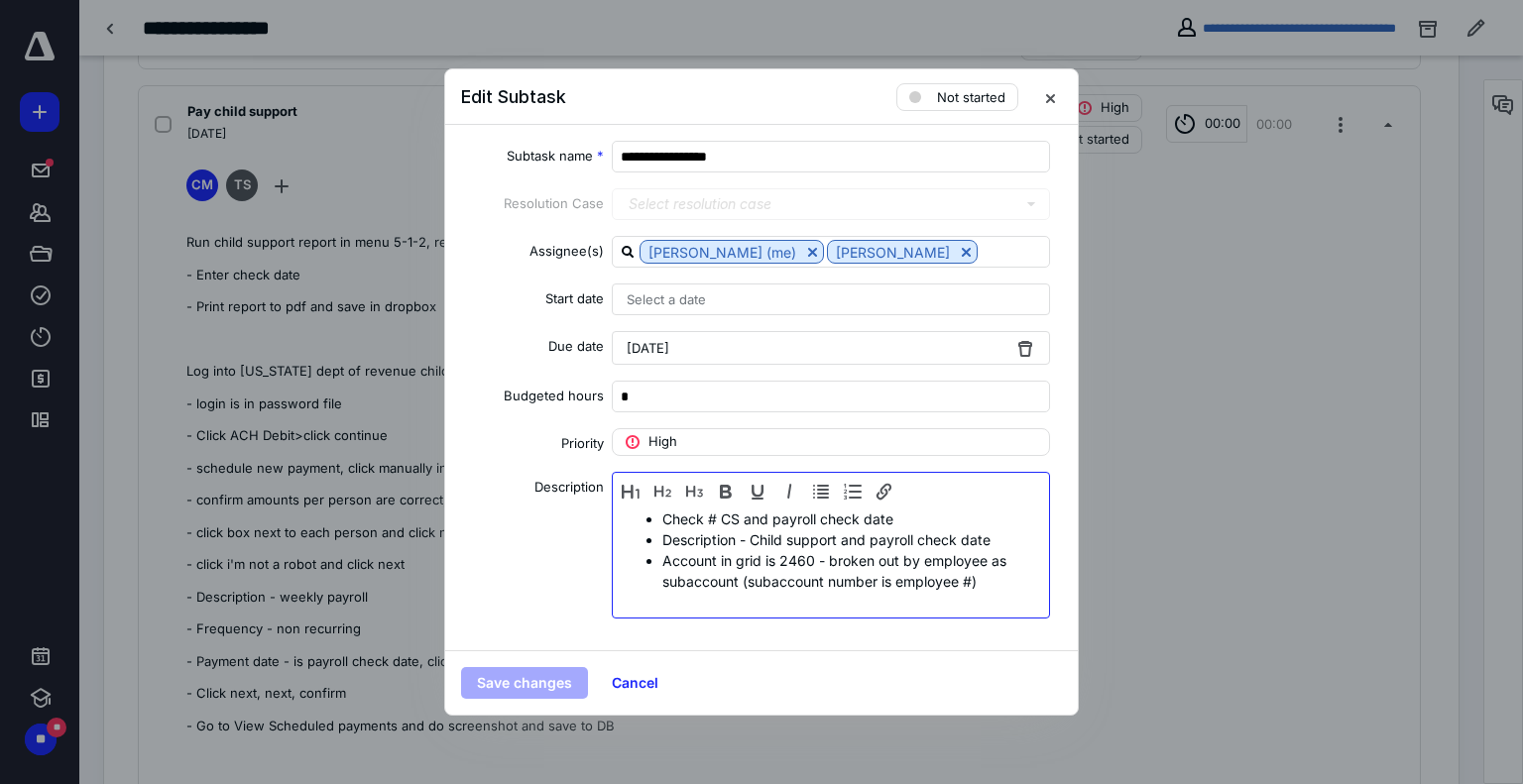 click on "Menu 1-1 Check # CS and payroll check date Description - Child support and payroll check date Account in grid is 2460 - broken out by employee as subaccount (subaccount number is employee #)" at bounding box center [831, 539] 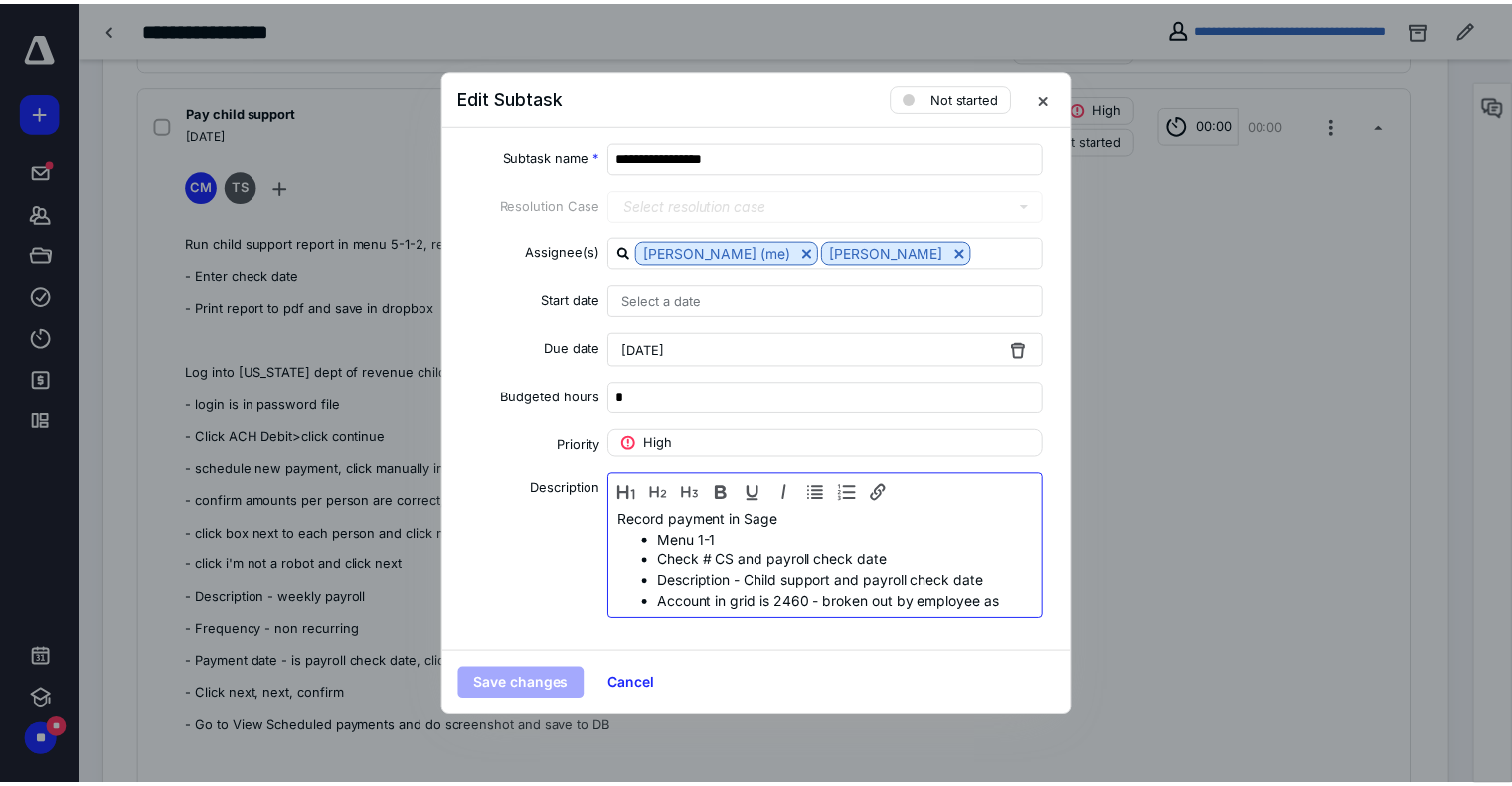 scroll, scrollTop: 418, scrollLeft: 0, axis: vertical 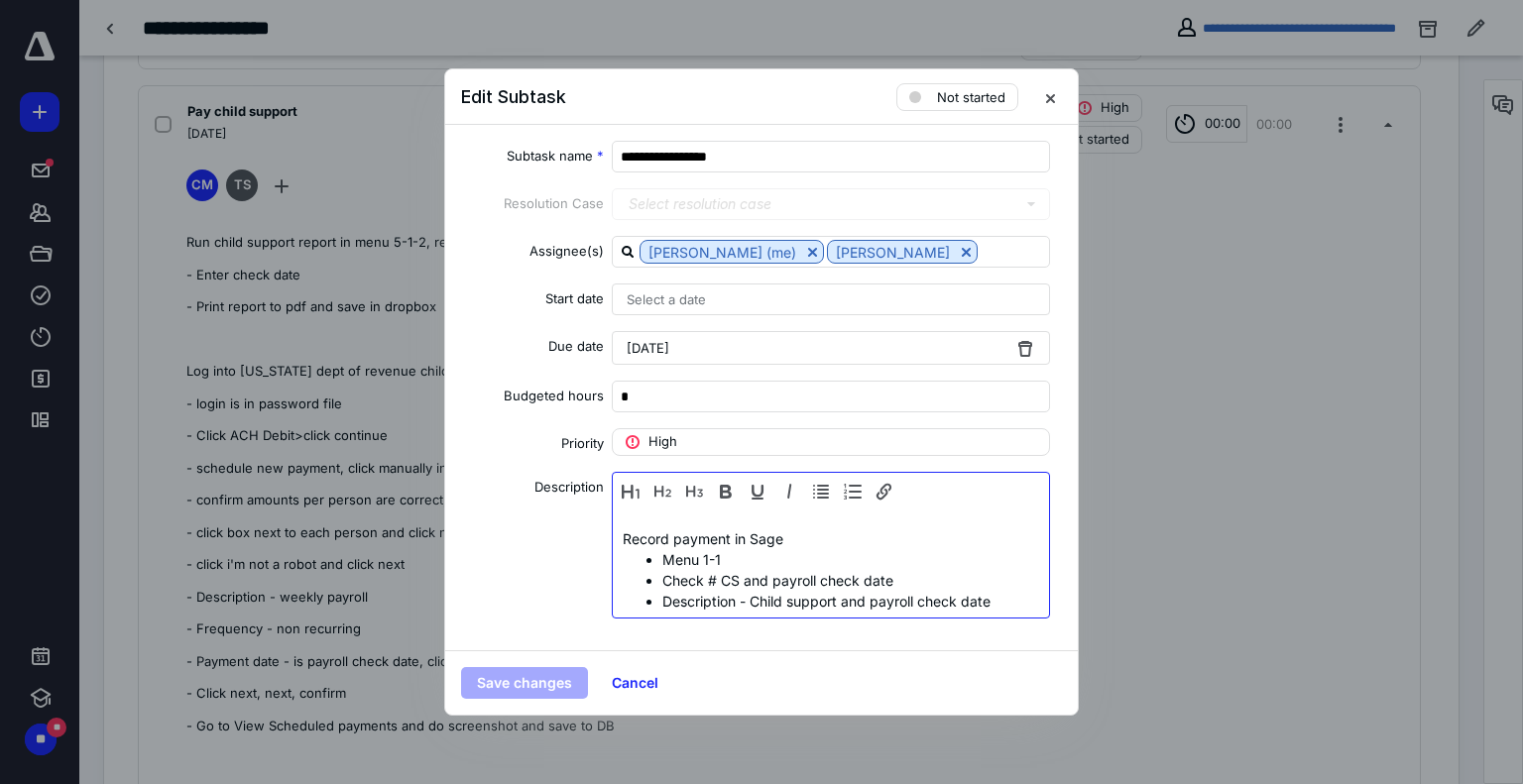click on "Menu 1-1" at bounding box center [851, 559] 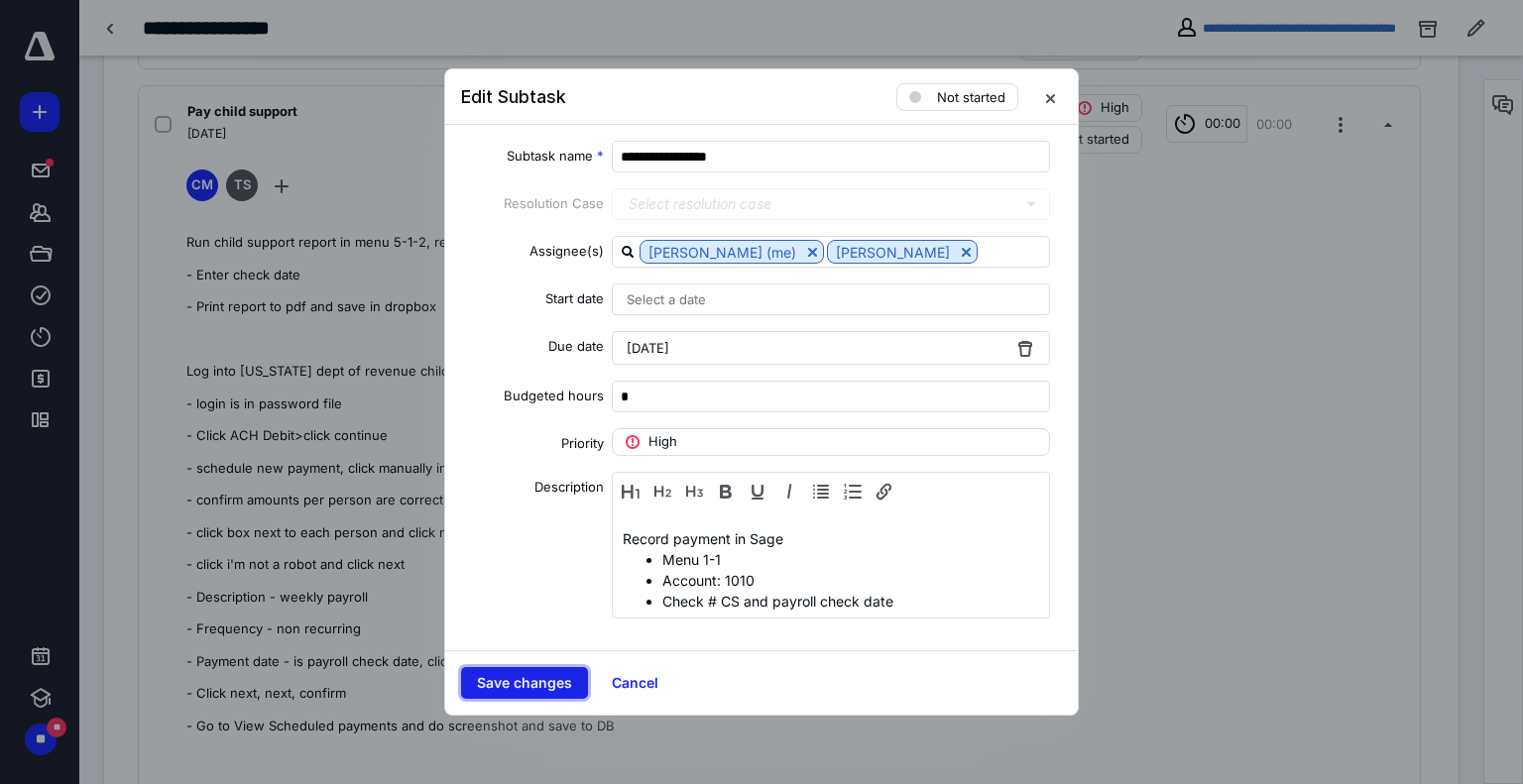 click on "Save changes" at bounding box center [525, 683] 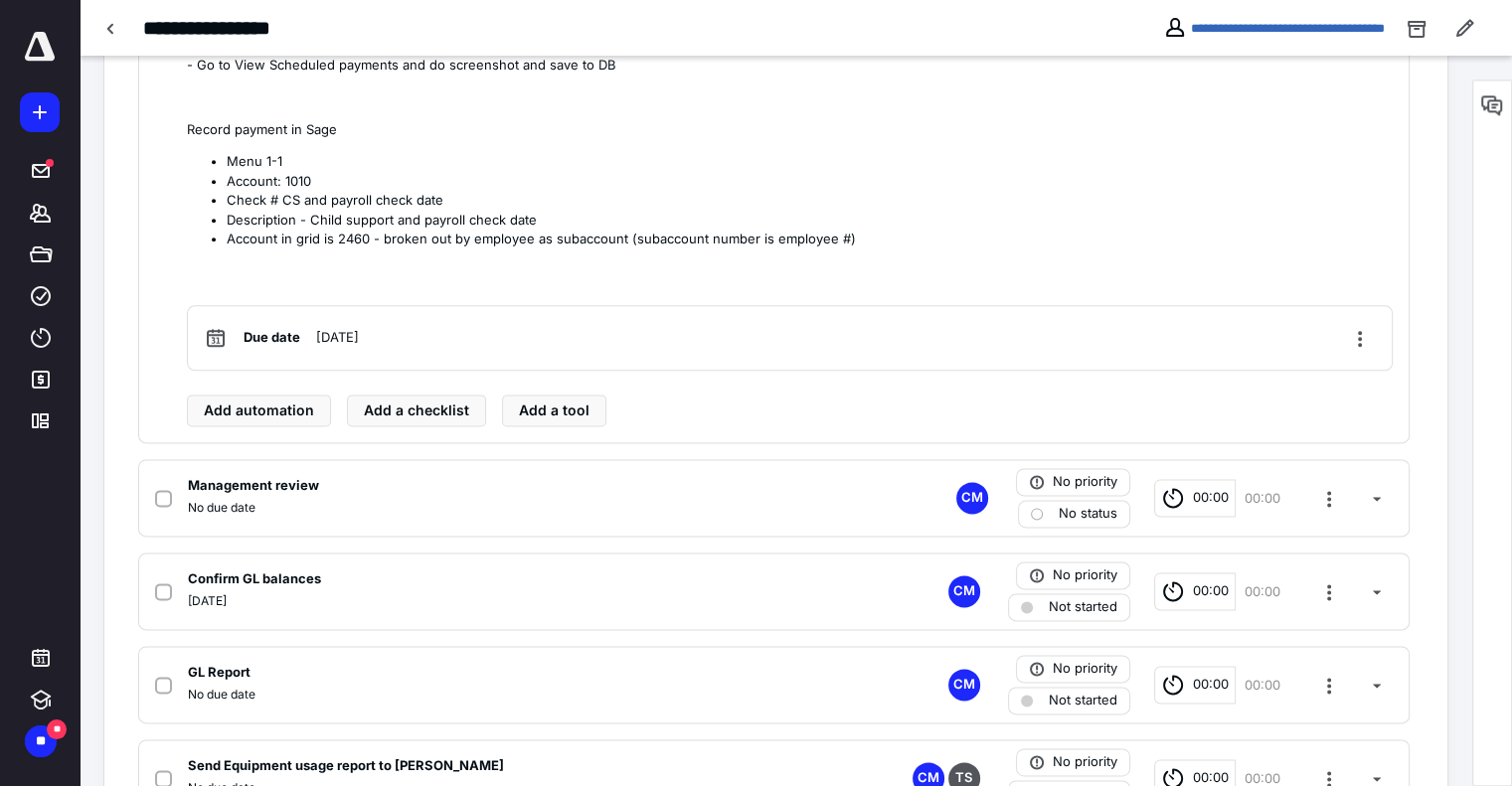 scroll, scrollTop: 2460, scrollLeft: 0, axis: vertical 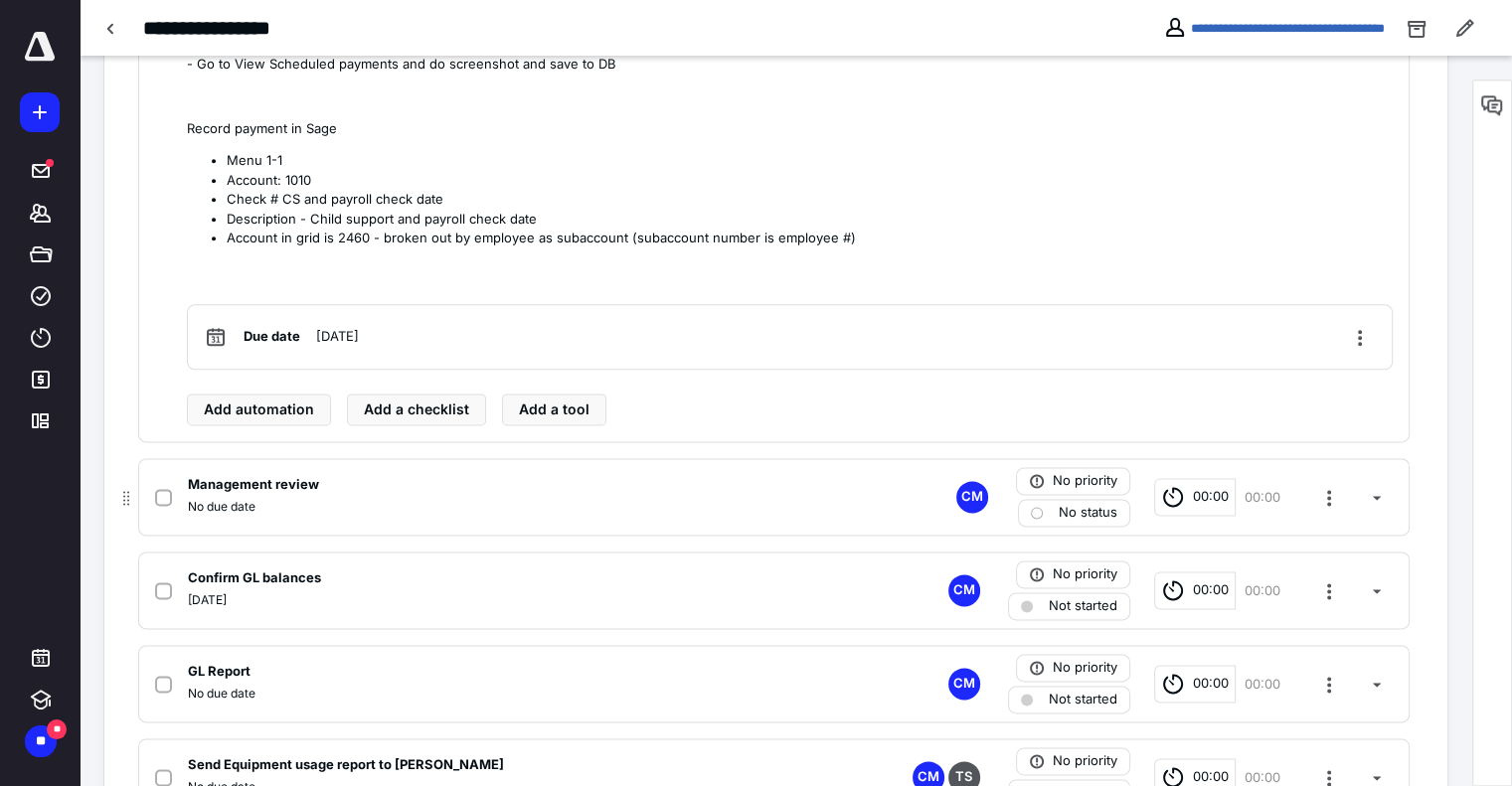 click on "No due date" at bounding box center [513, 507] 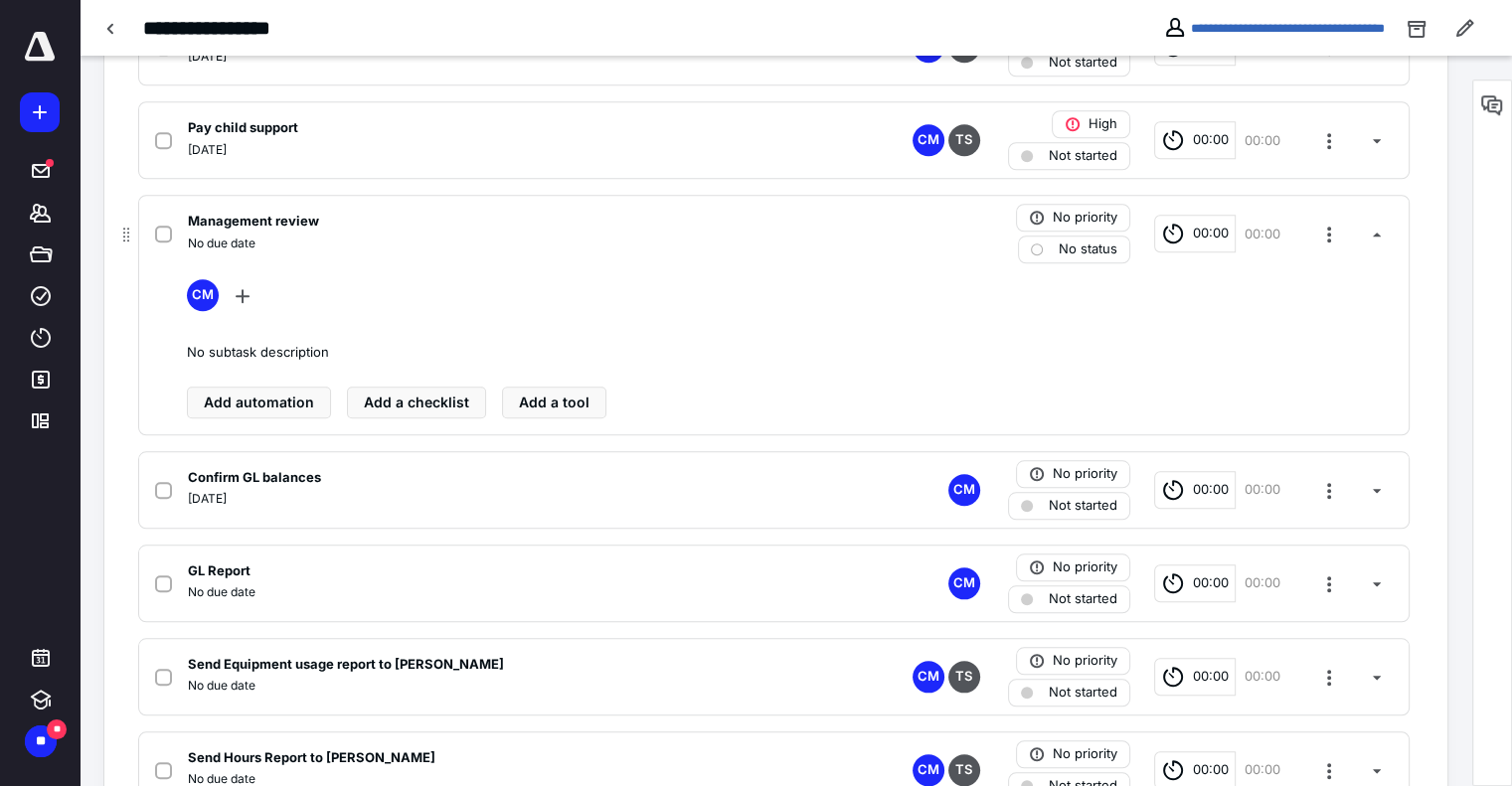 scroll, scrollTop: 1781, scrollLeft: 0, axis: vertical 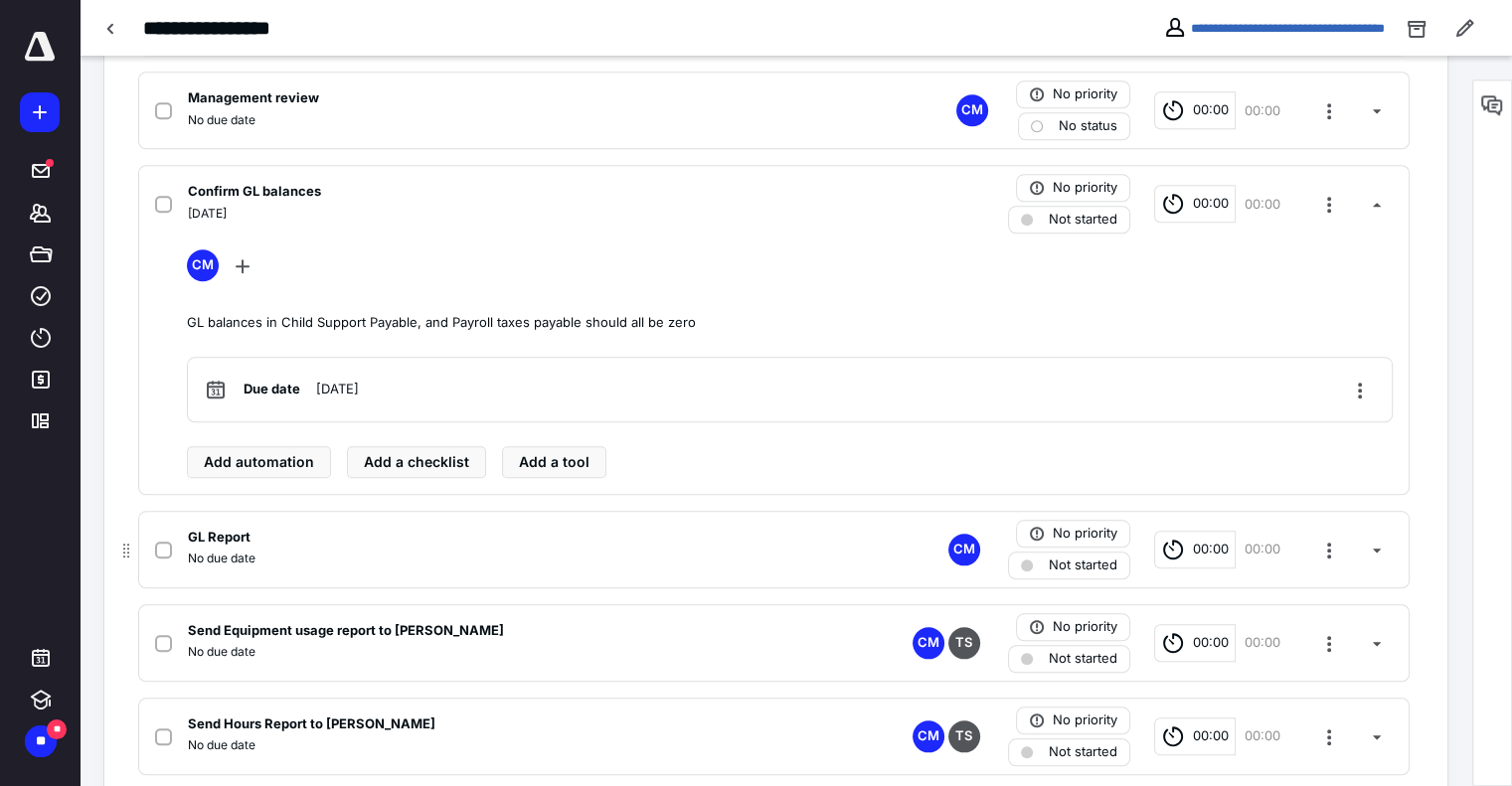 click on "No due date" at bounding box center (513, 558) 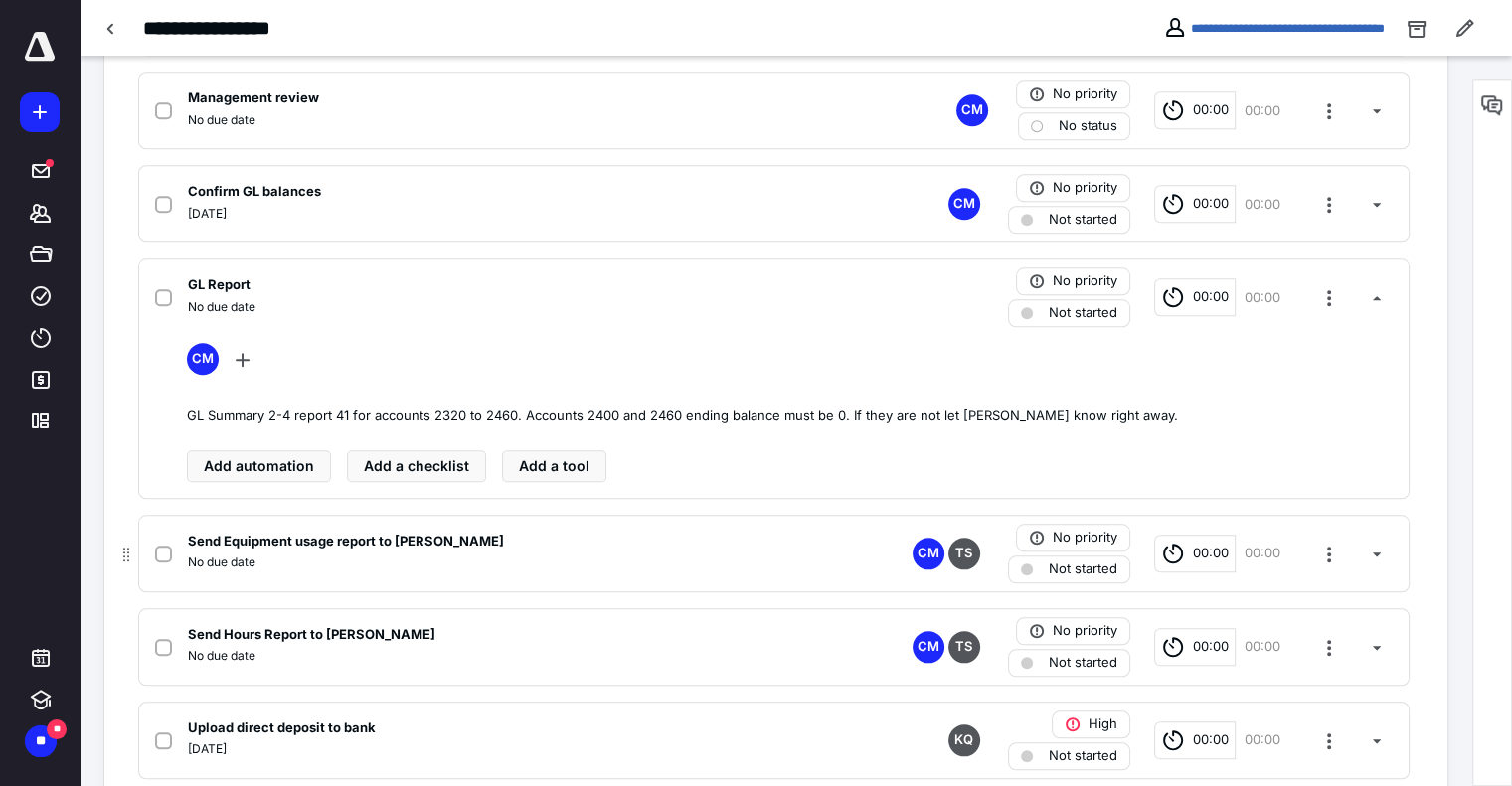 click on "Send Equipment usage report to [PERSON_NAME]" at bounding box center (346, 542) 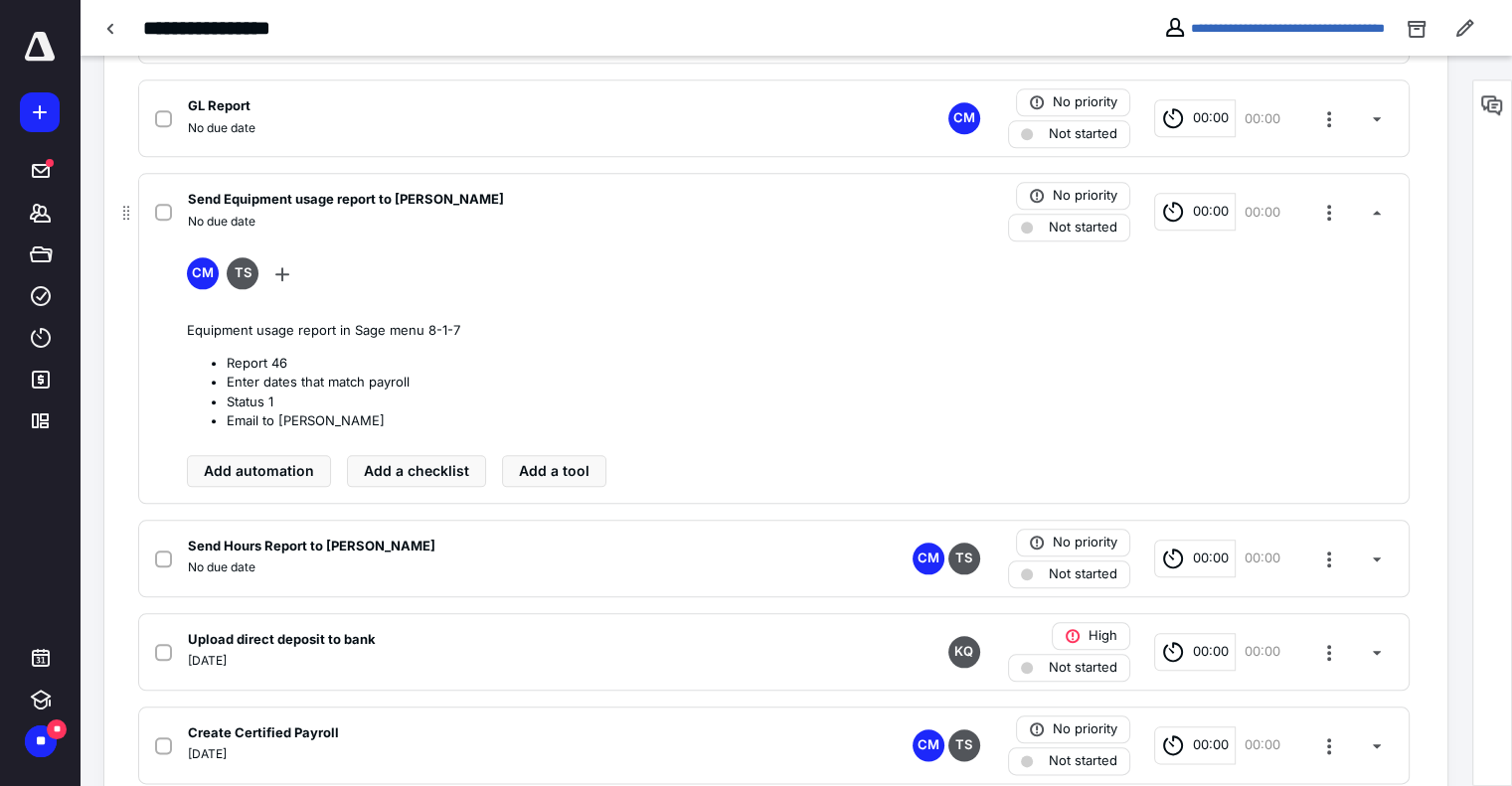 scroll, scrollTop: 2095, scrollLeft: 0, axis: vertical 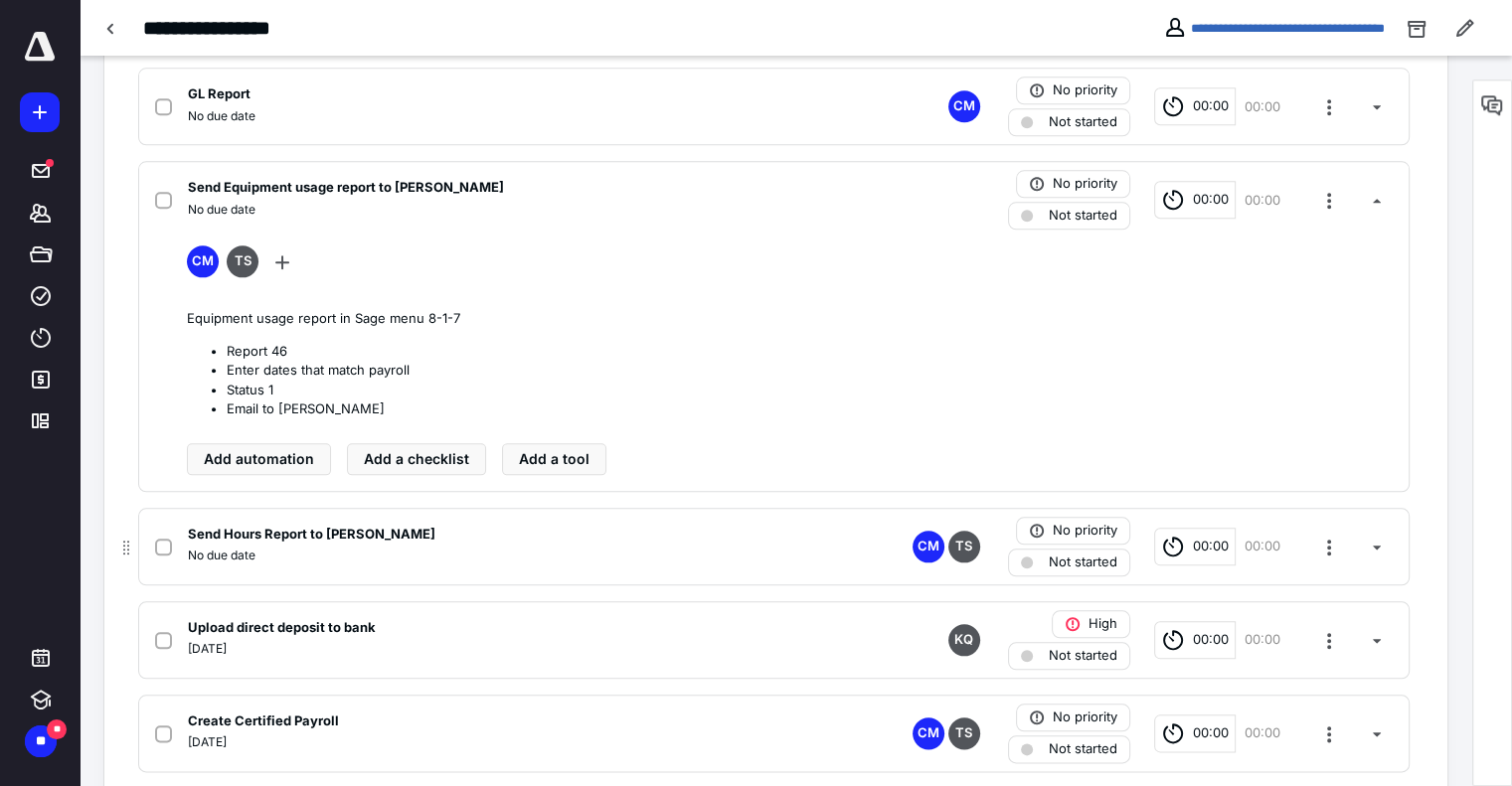 click on "No due date" at bounding box center [513, 555] 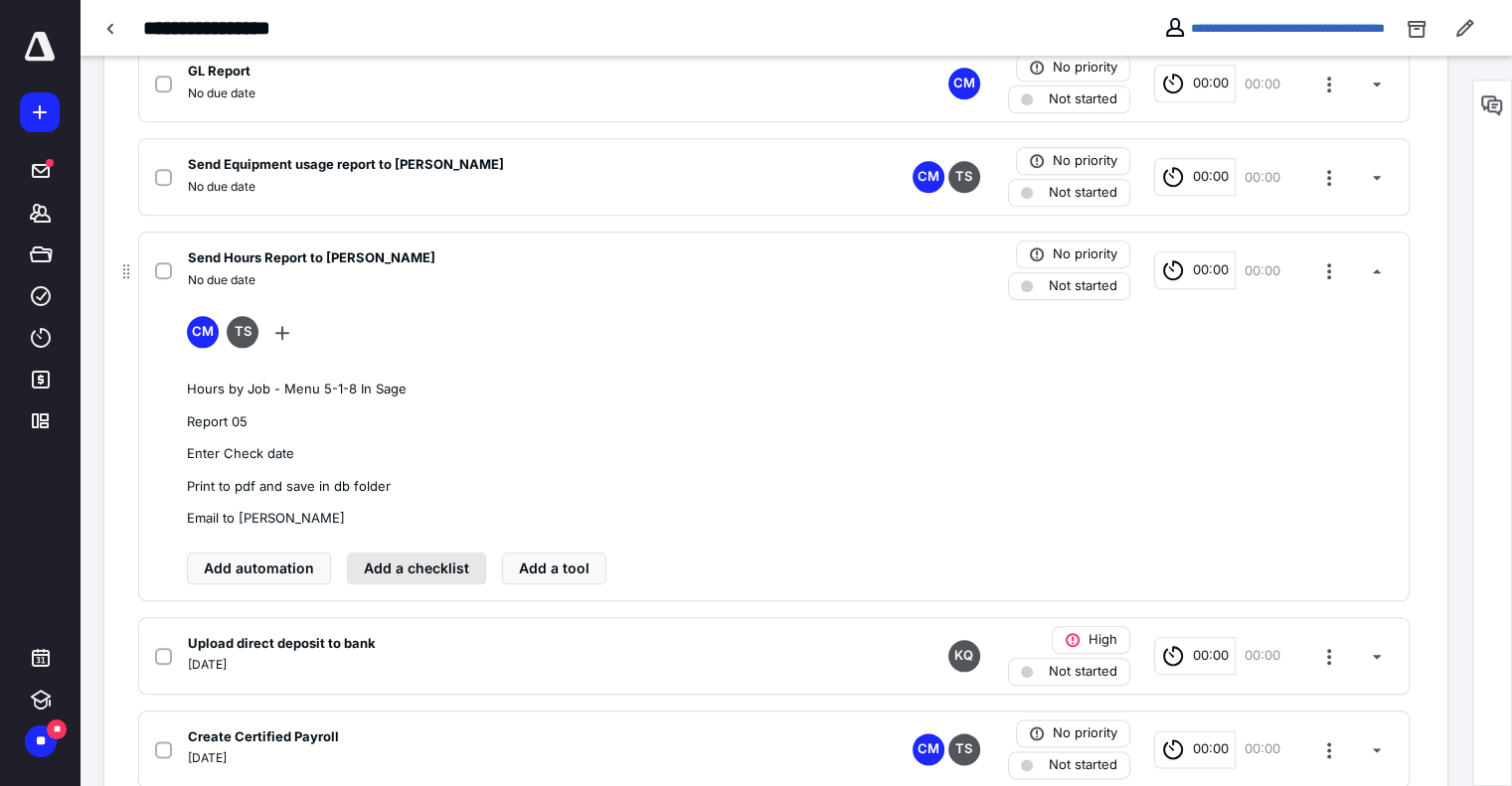 scroll, scrollTop: 2111, scrollLeft: 0, axis: vertical 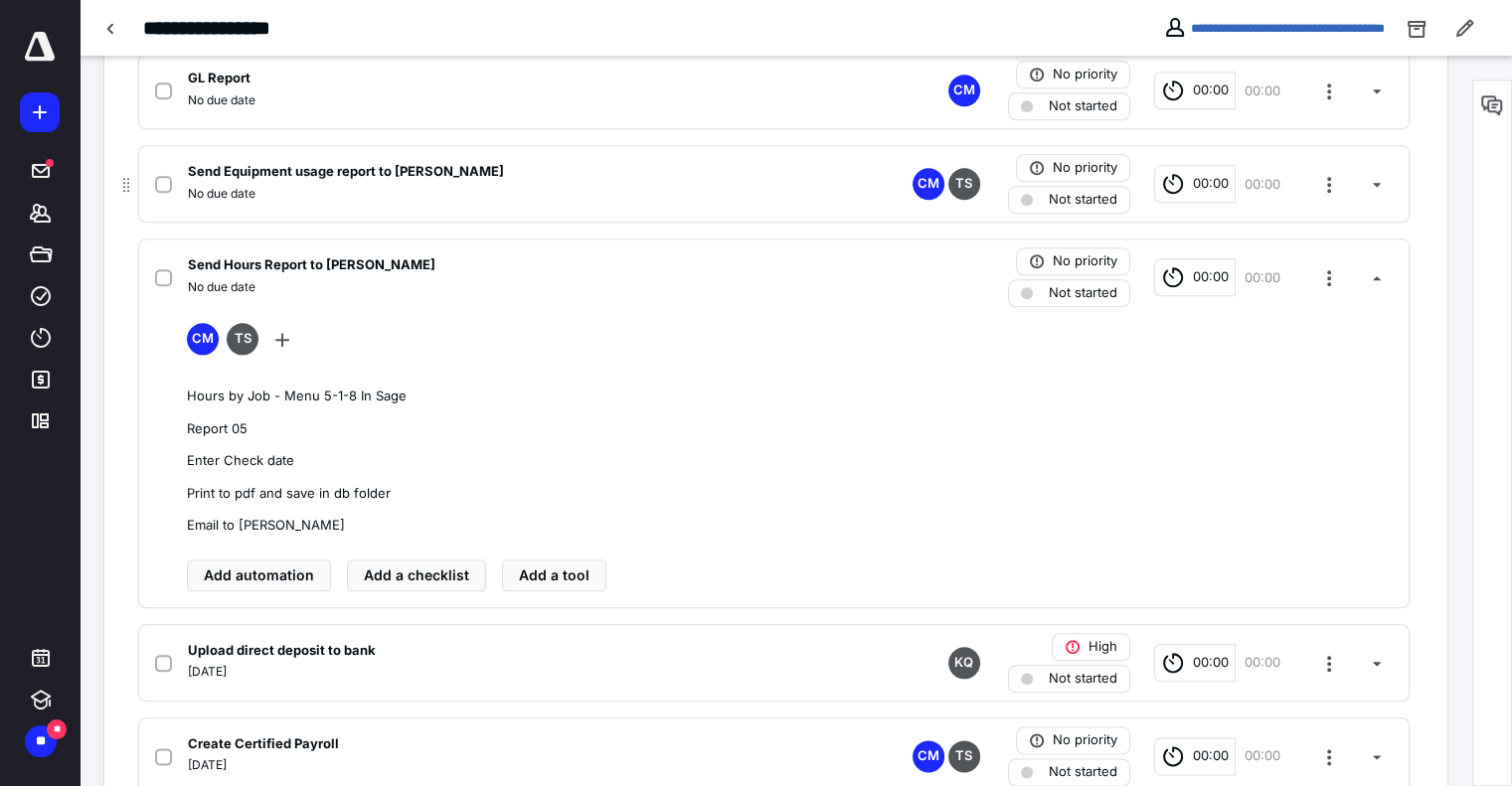 click on "No due date" at bounding box center (513, 194) 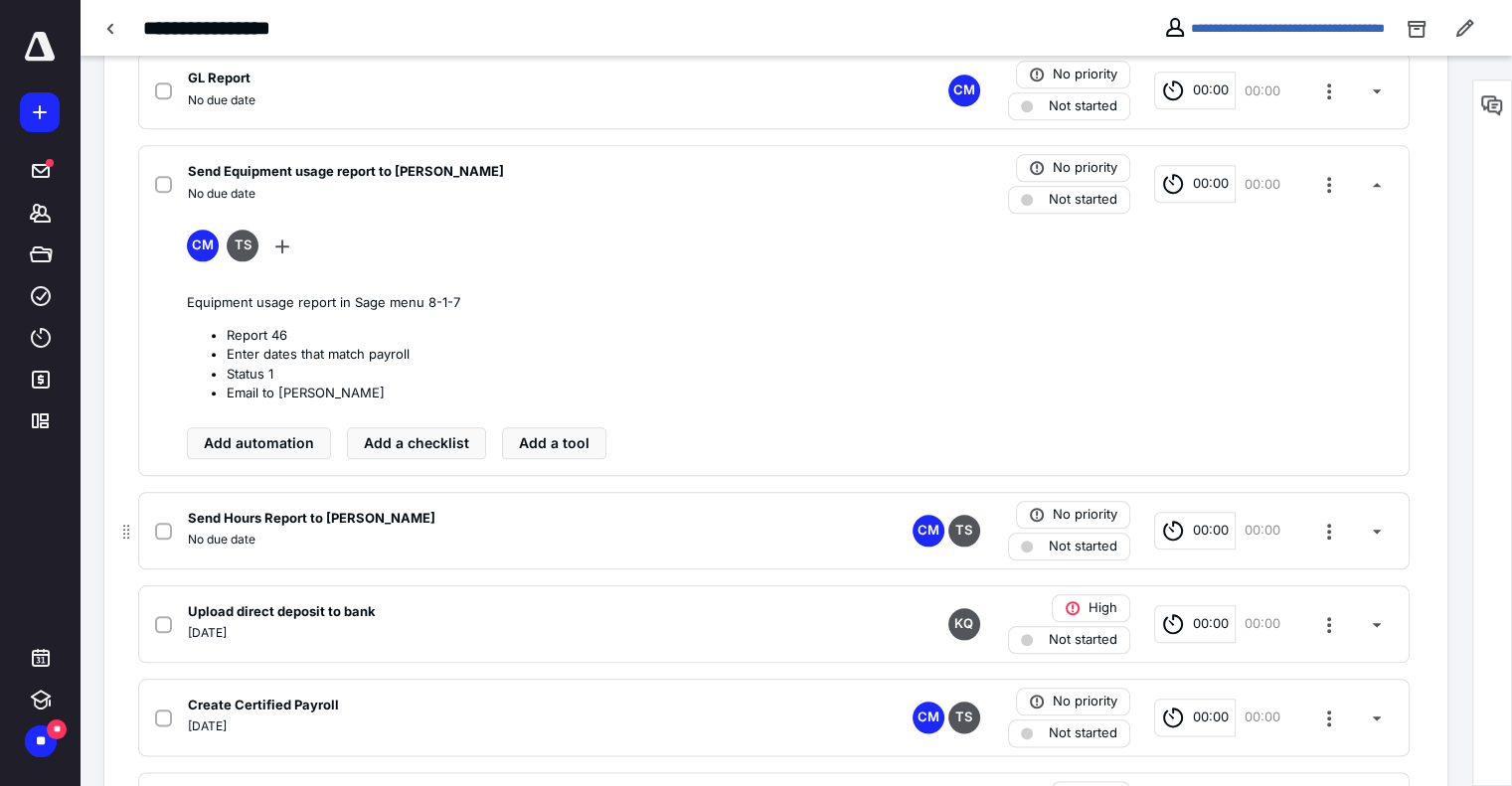 checkbox on "true" 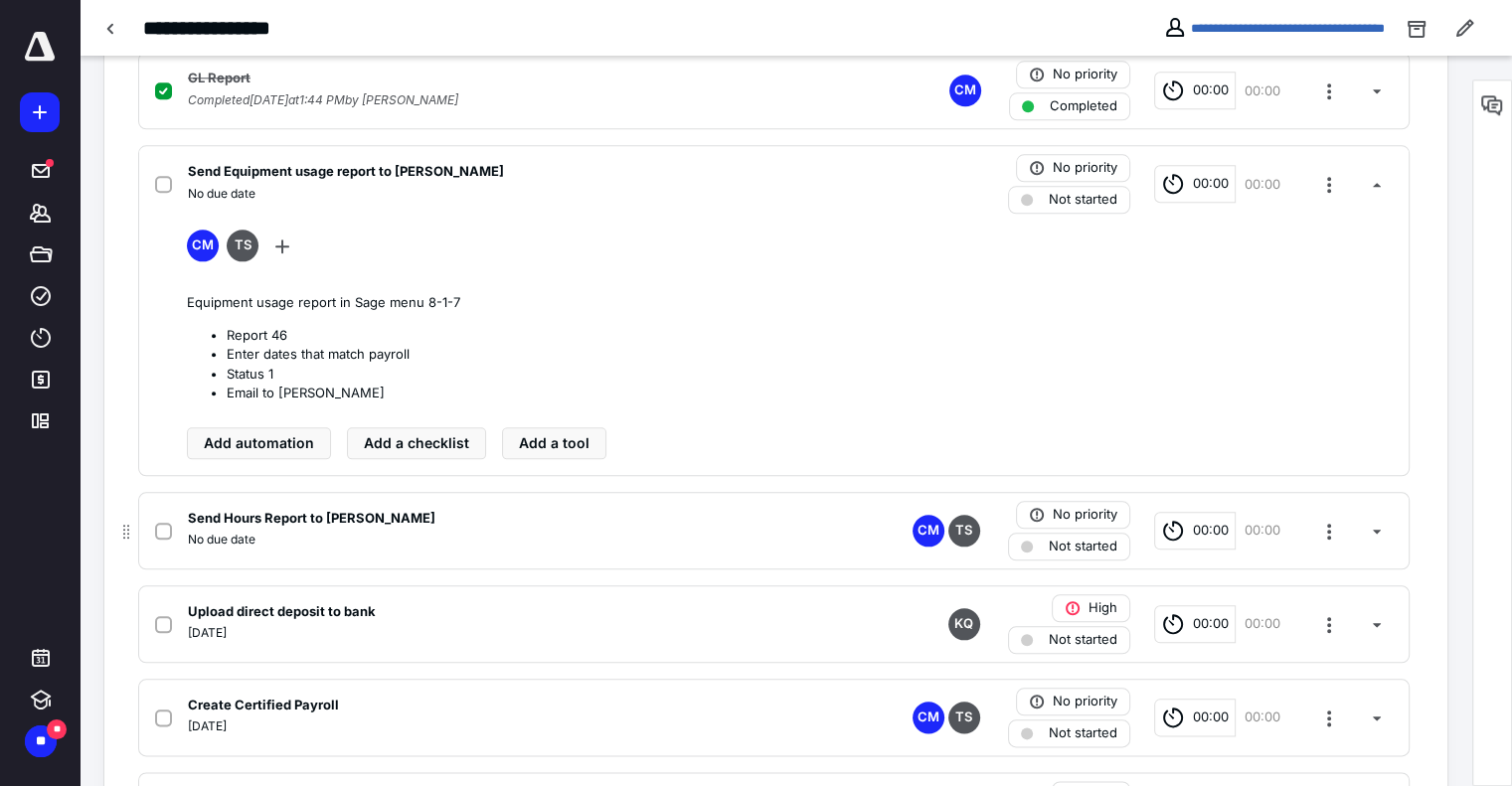 click on "No due date" at bounding box center [513, 540] 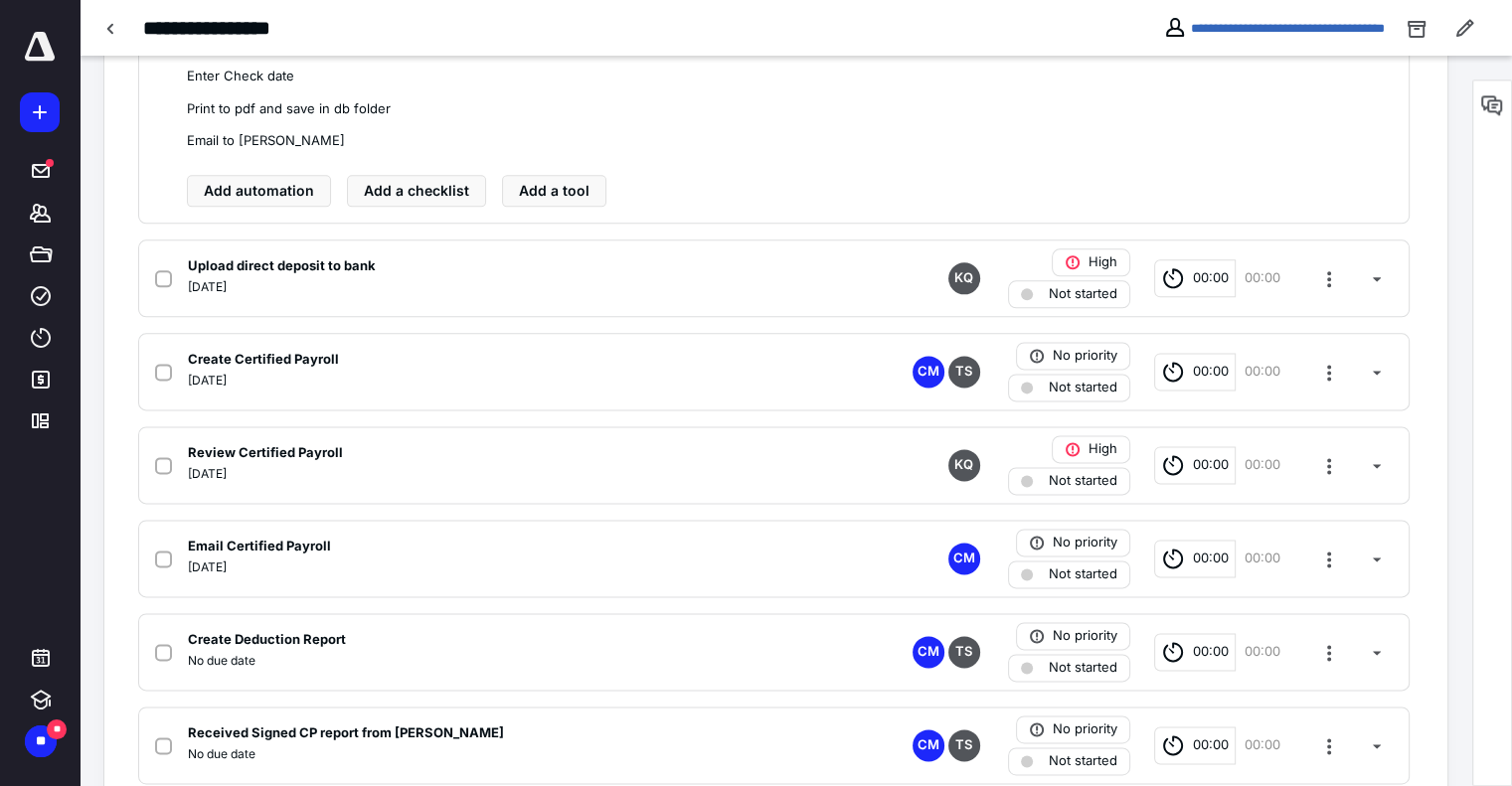 scroll, scrollTop: 2633, scrollLeft: 0, axis: vertical 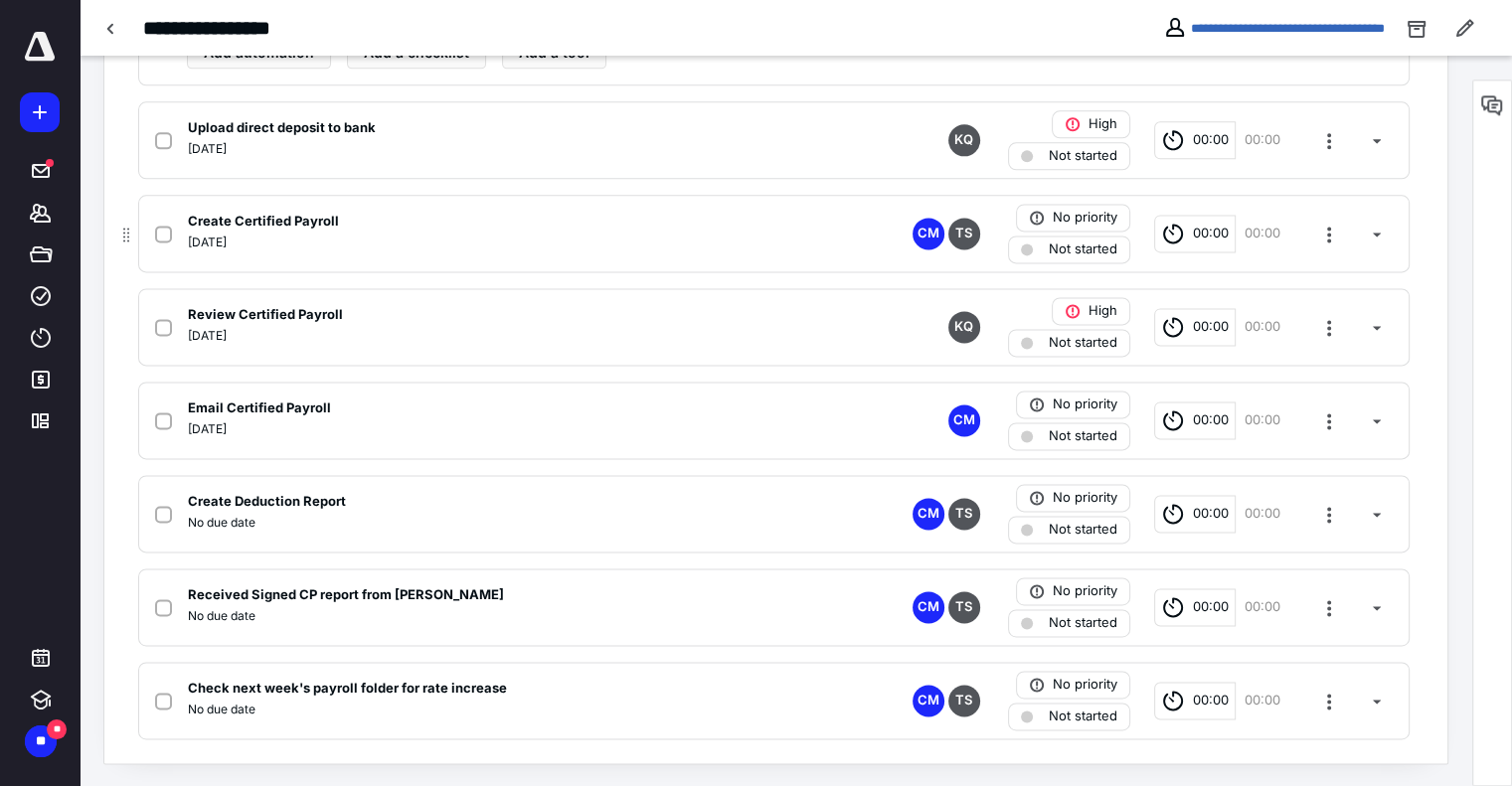 click on "Create Certified Payroll" at bounding box center (263, 222) 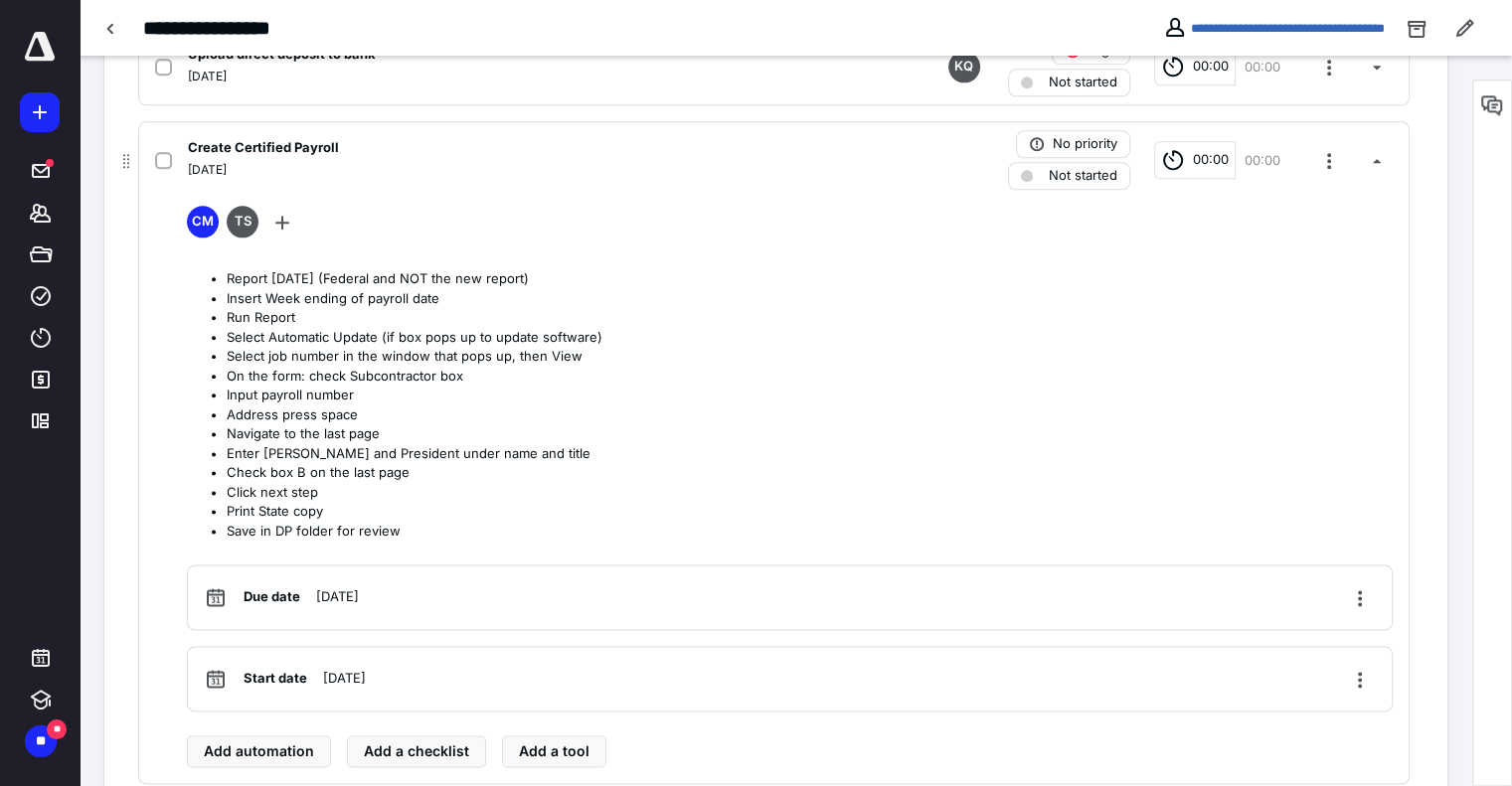 scroll, scrollTop: 2416, scrollLeft: 0, axis: vertical 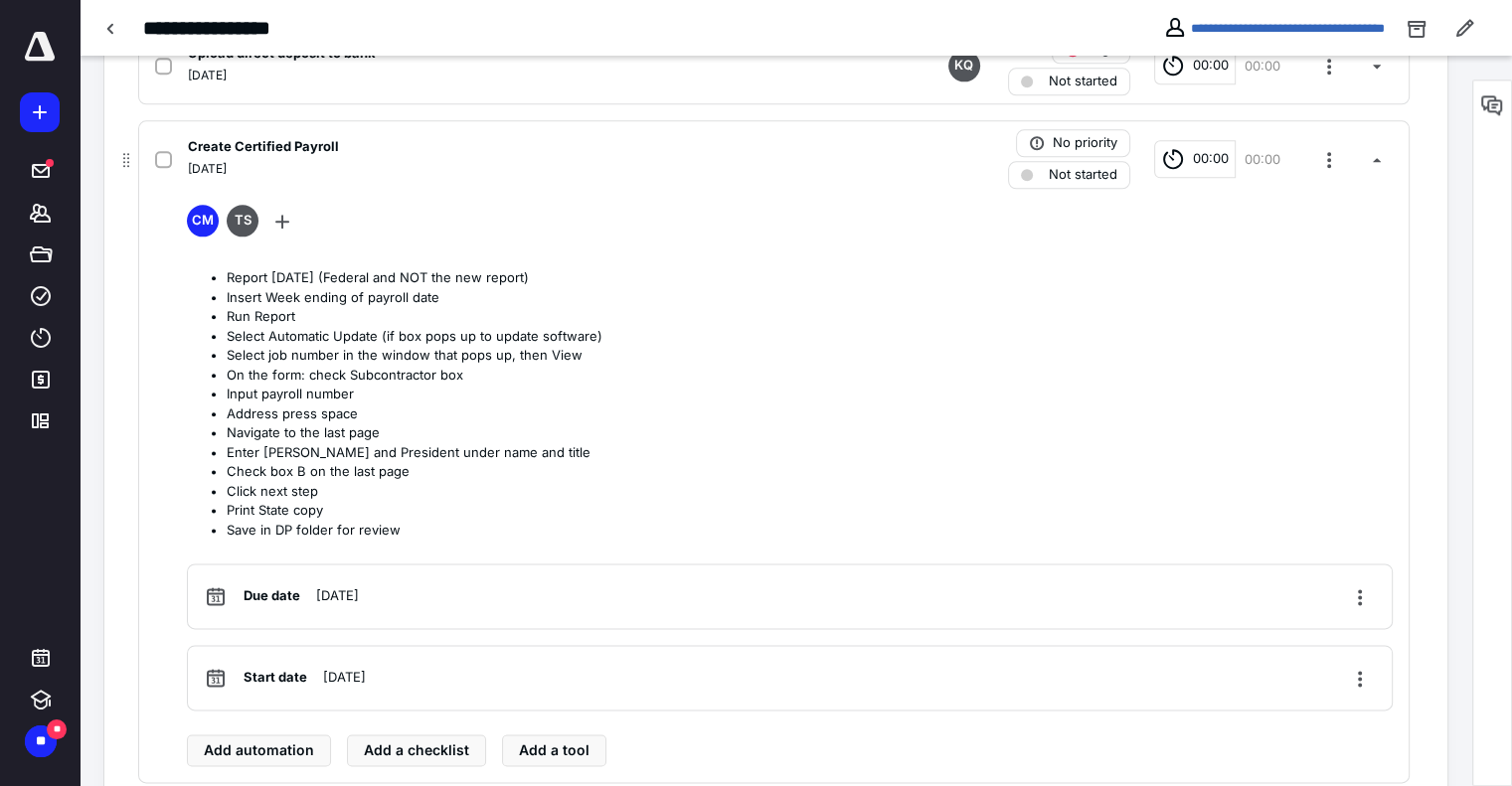 click on "Input payroll number" at bounding box center (809, 394) 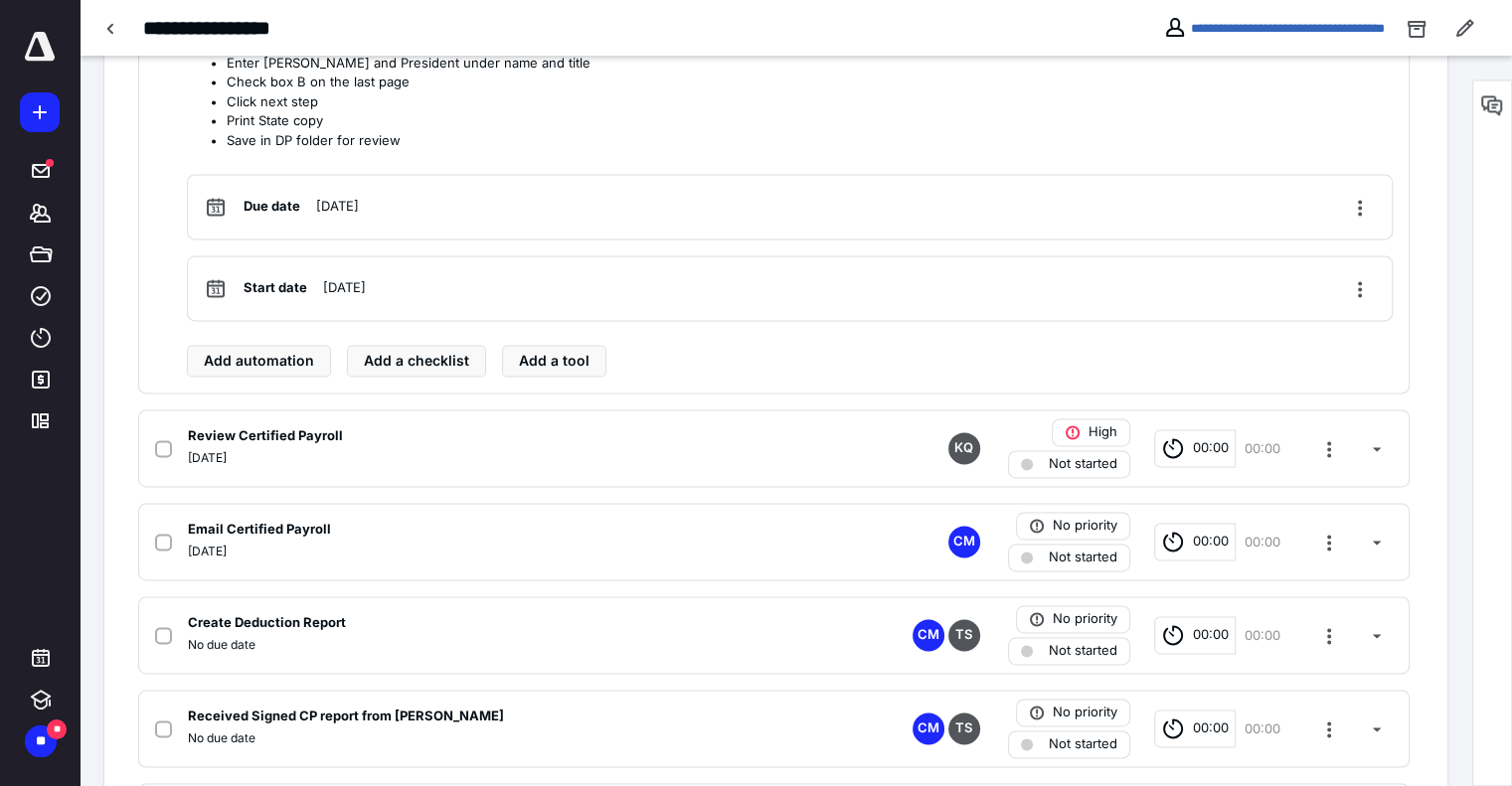 scroll, scrollTop: 2926, scrollLeft: 0, axis: vertical 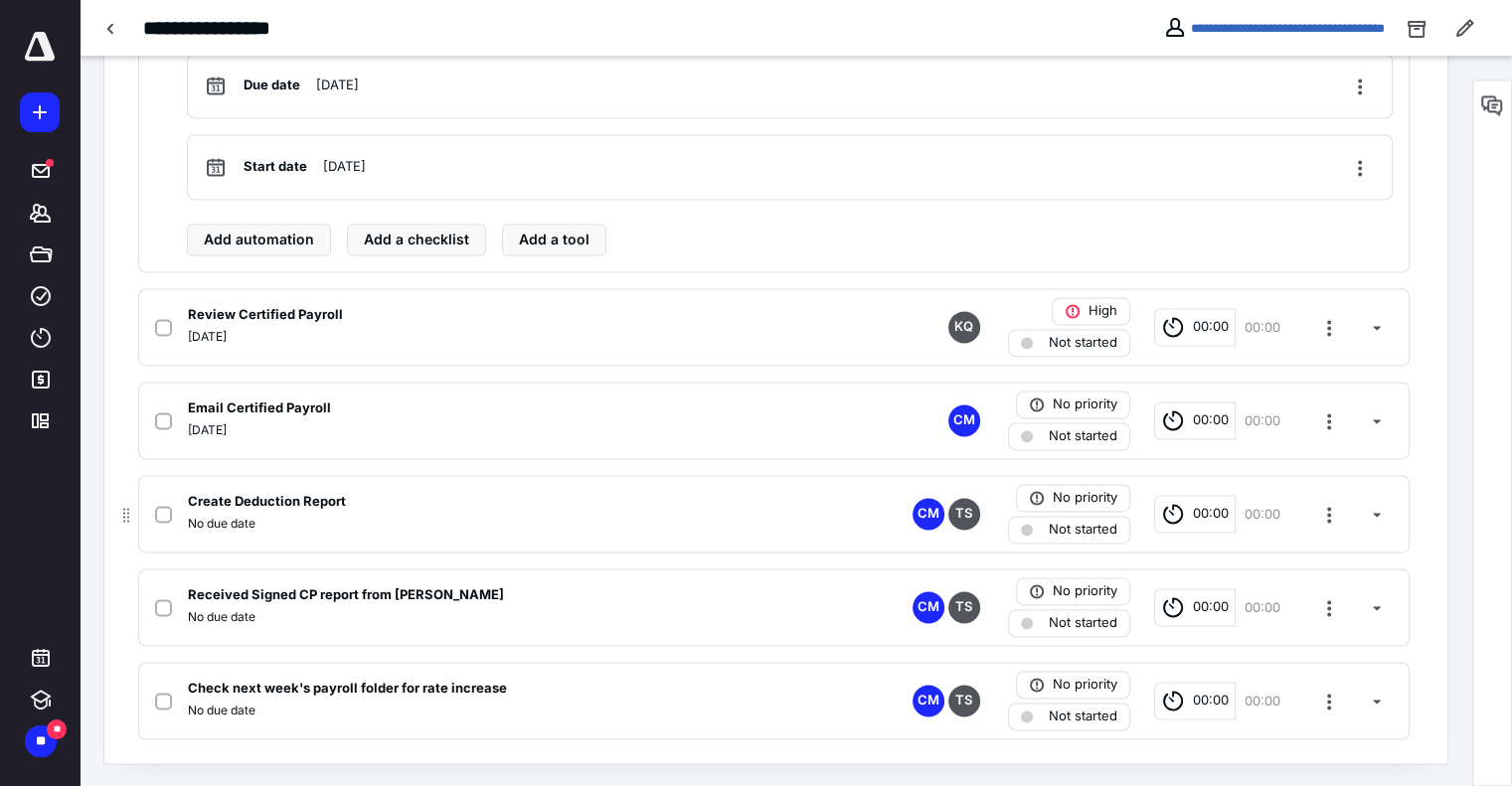 click on "Create Deduction Report" at bounding box center [266, 502] 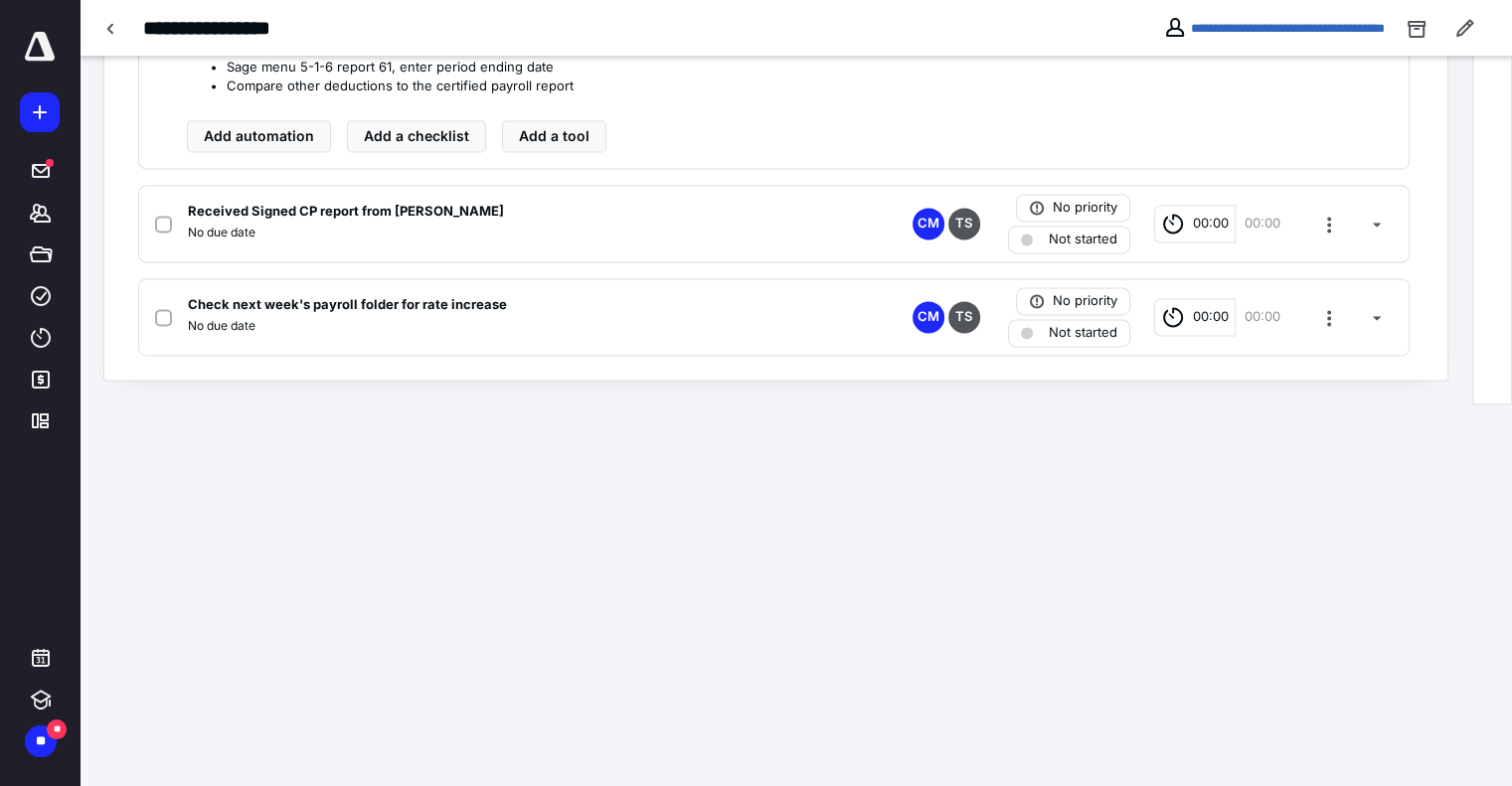 scroll, scrollTop: 2543, scrollLeft: 0, axis: vertical 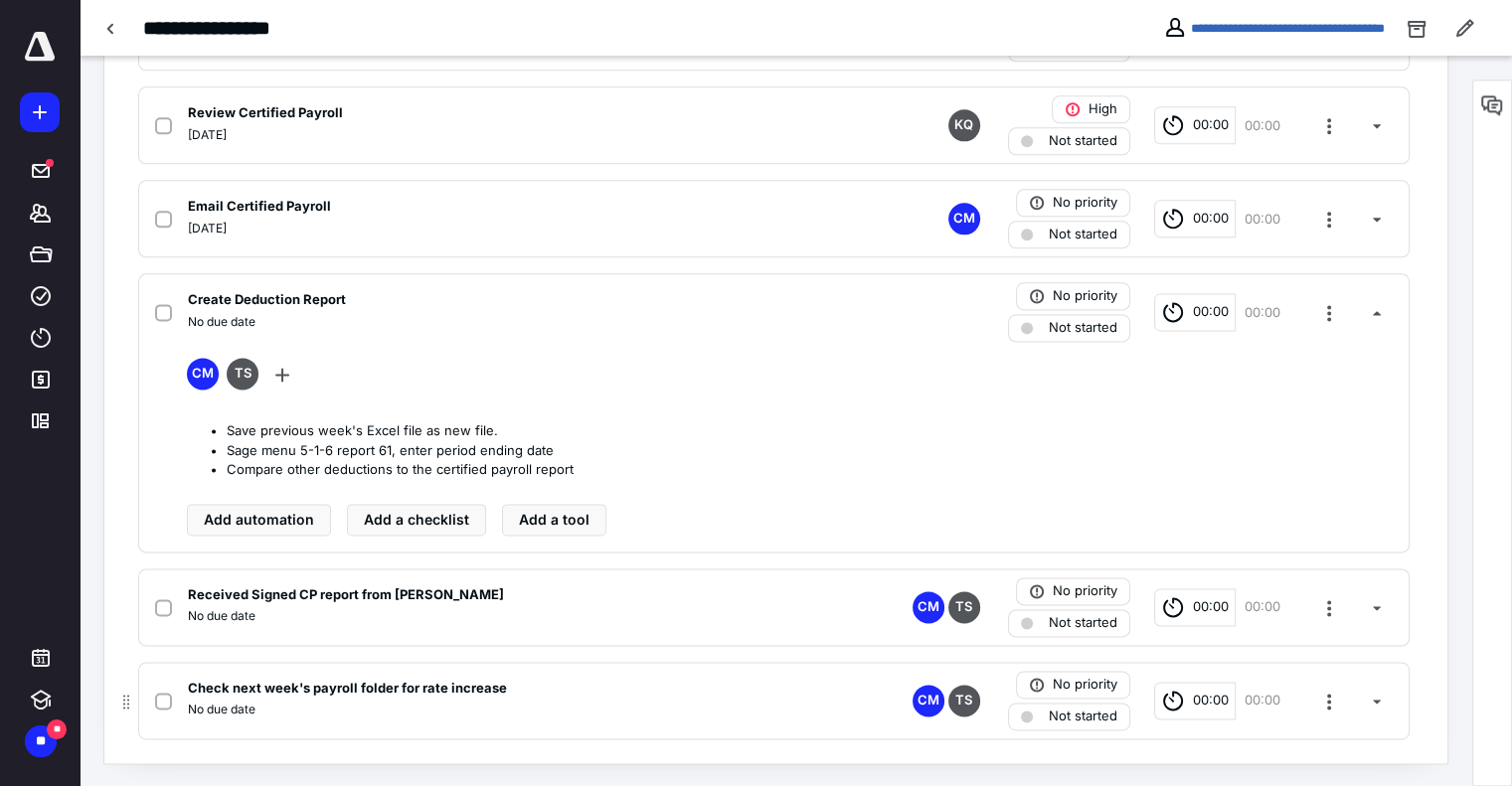 click on "Check next week's payroll folder for rate increase" at bounding box center (347, 689) 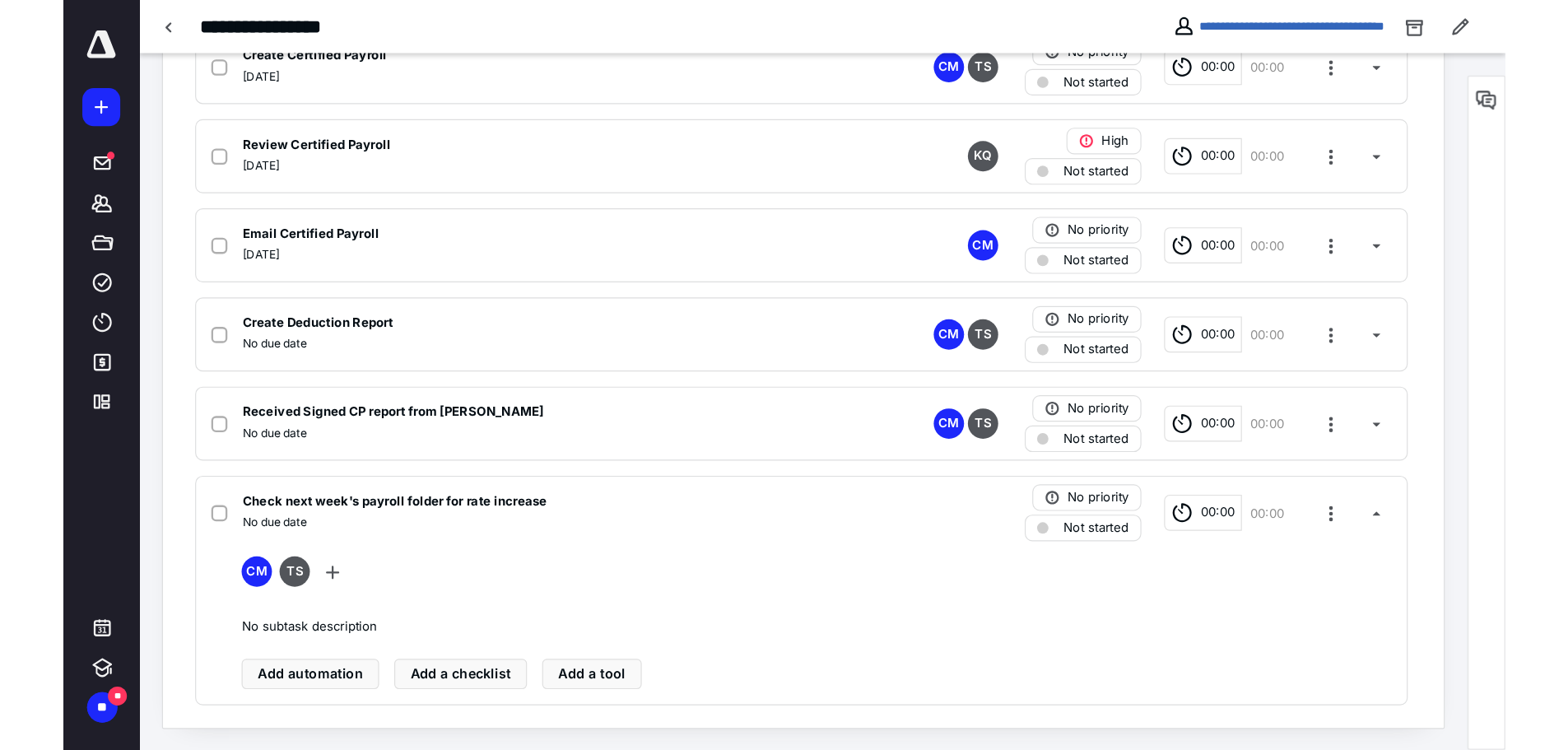 scroll, scrollTop: 1977, scrollLeft: 0, axis: vertical 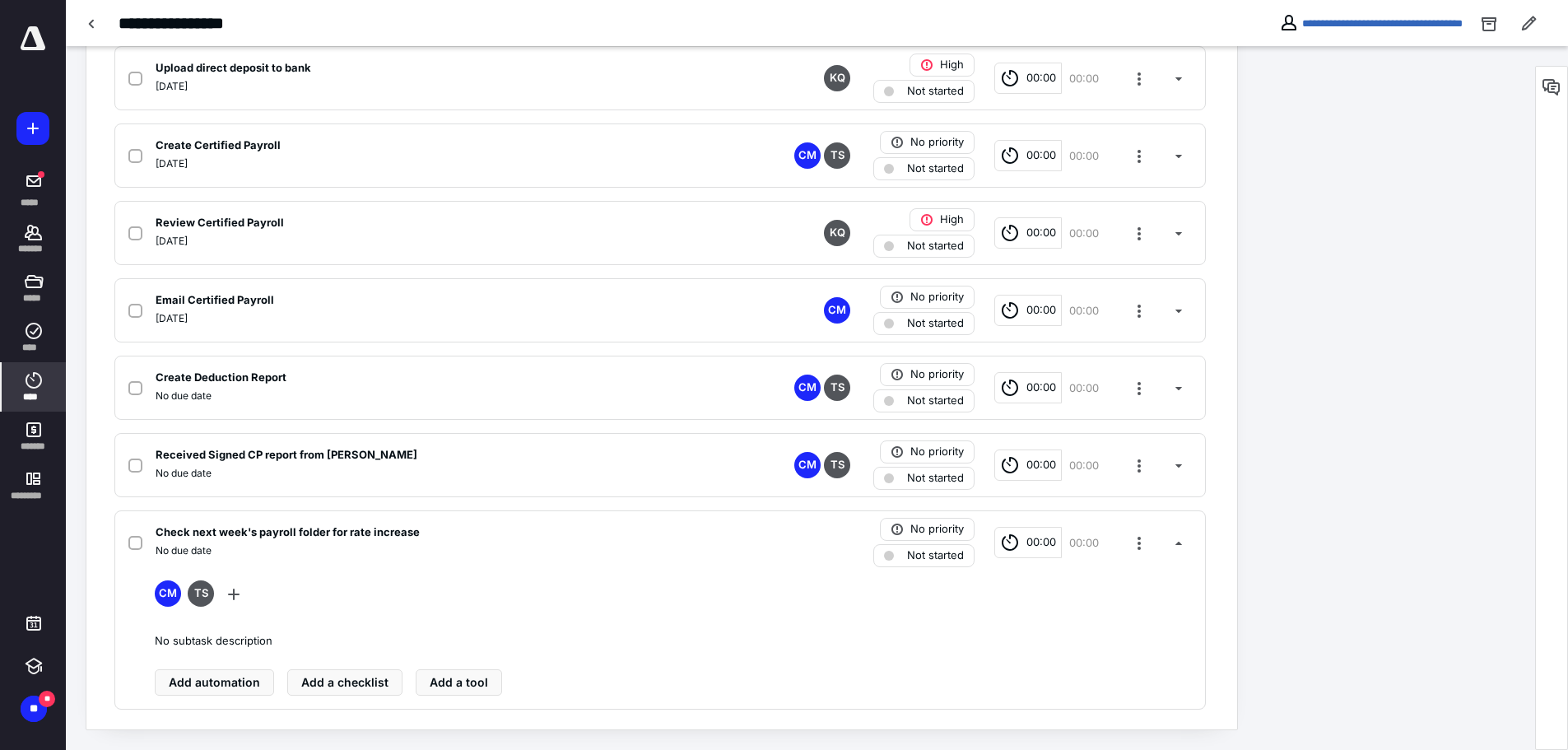 click 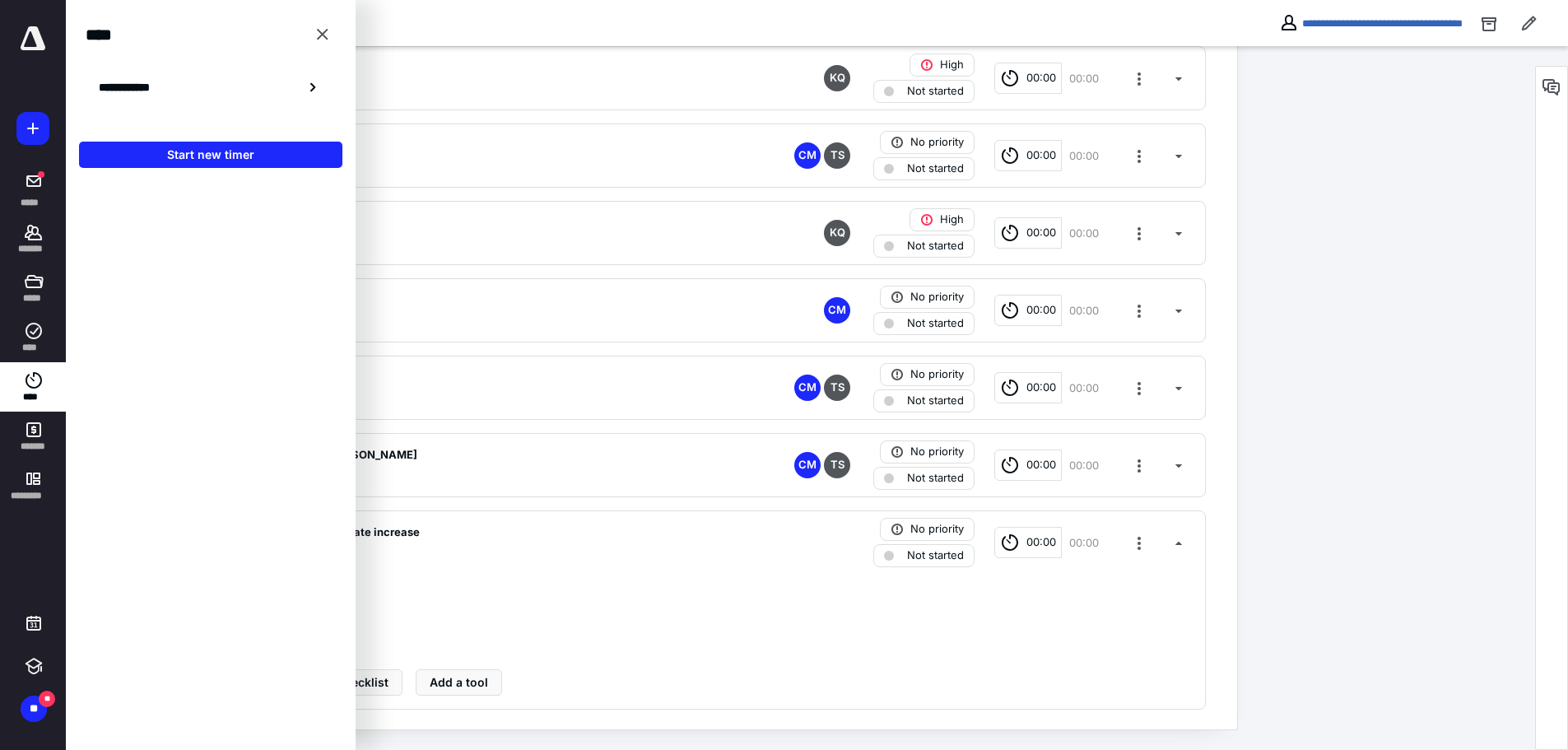 drag, startPoint x: 145, startPoint y: 85, endPoint x: 146, endPoint y: 76, distance: 9.055385 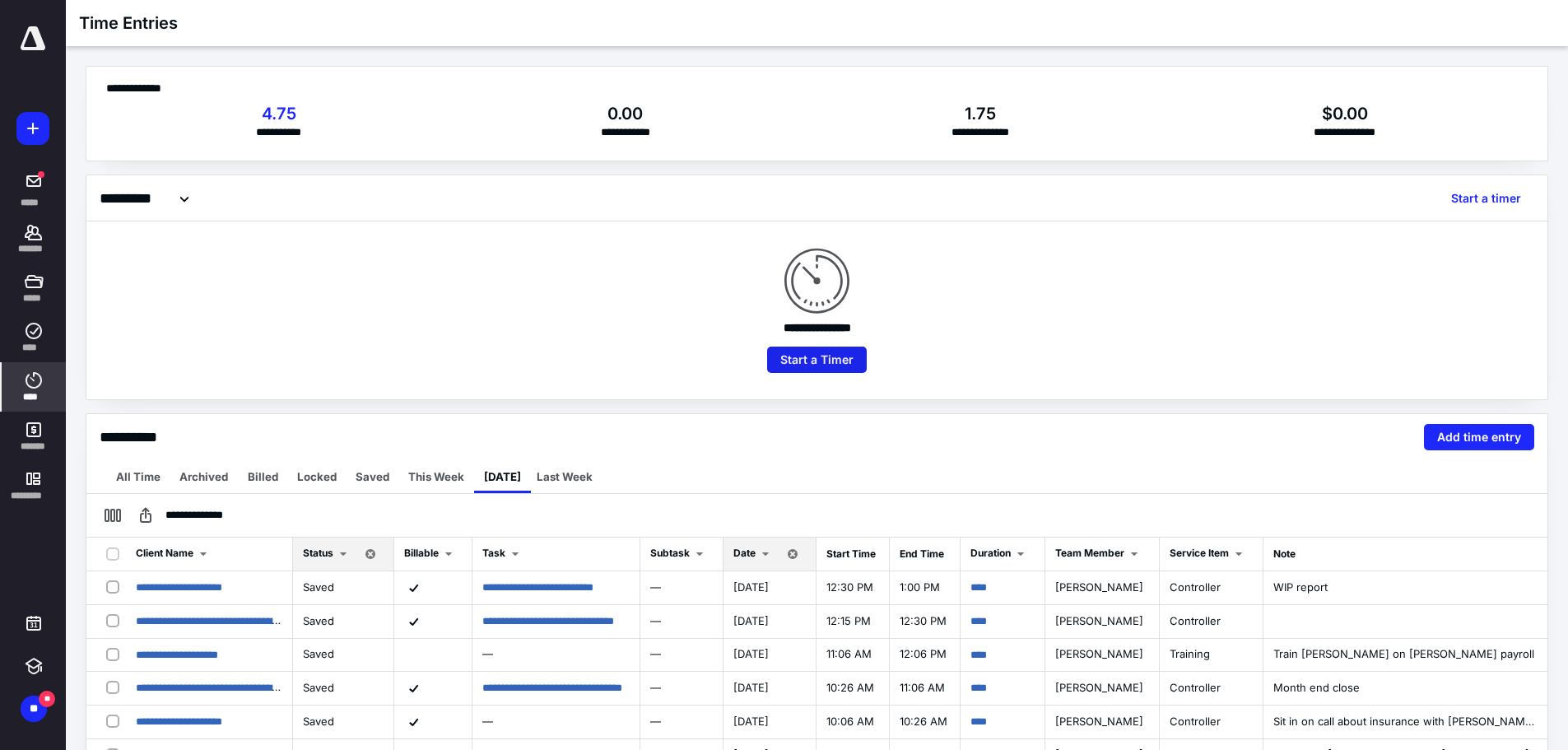 click on "Start a Timer" at bounding box center [817, 360] 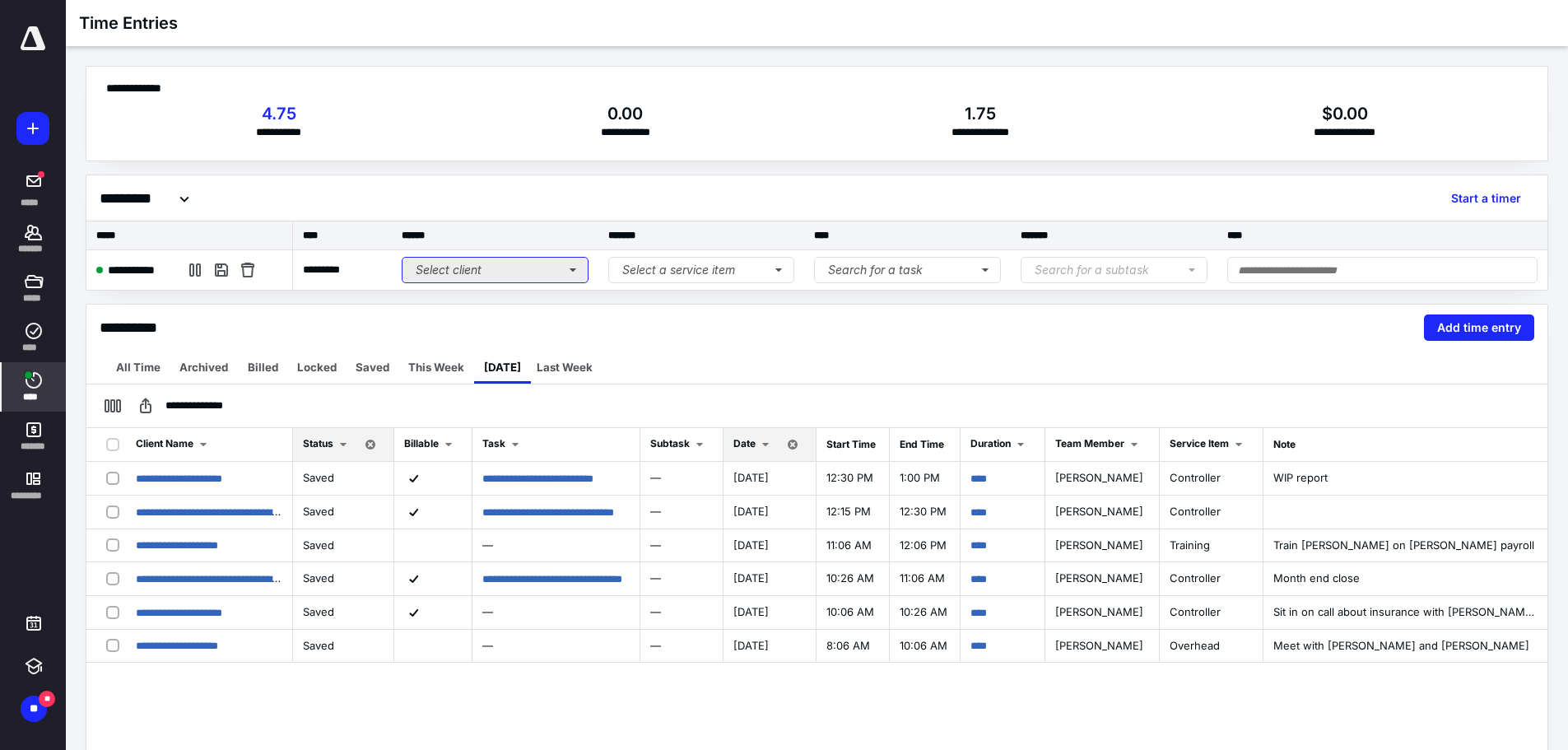 click on "Select client" at bounding box center [495, 270] 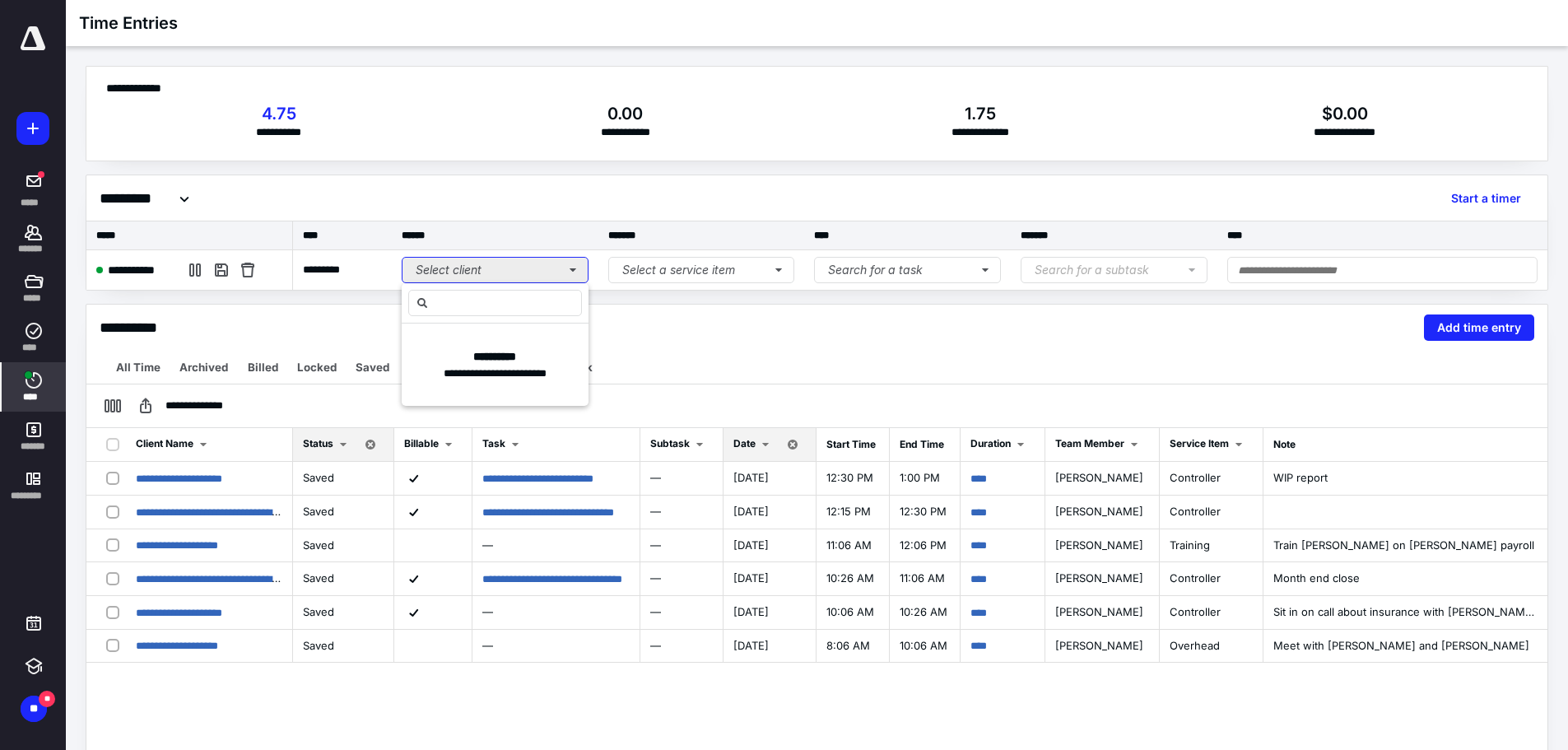 type 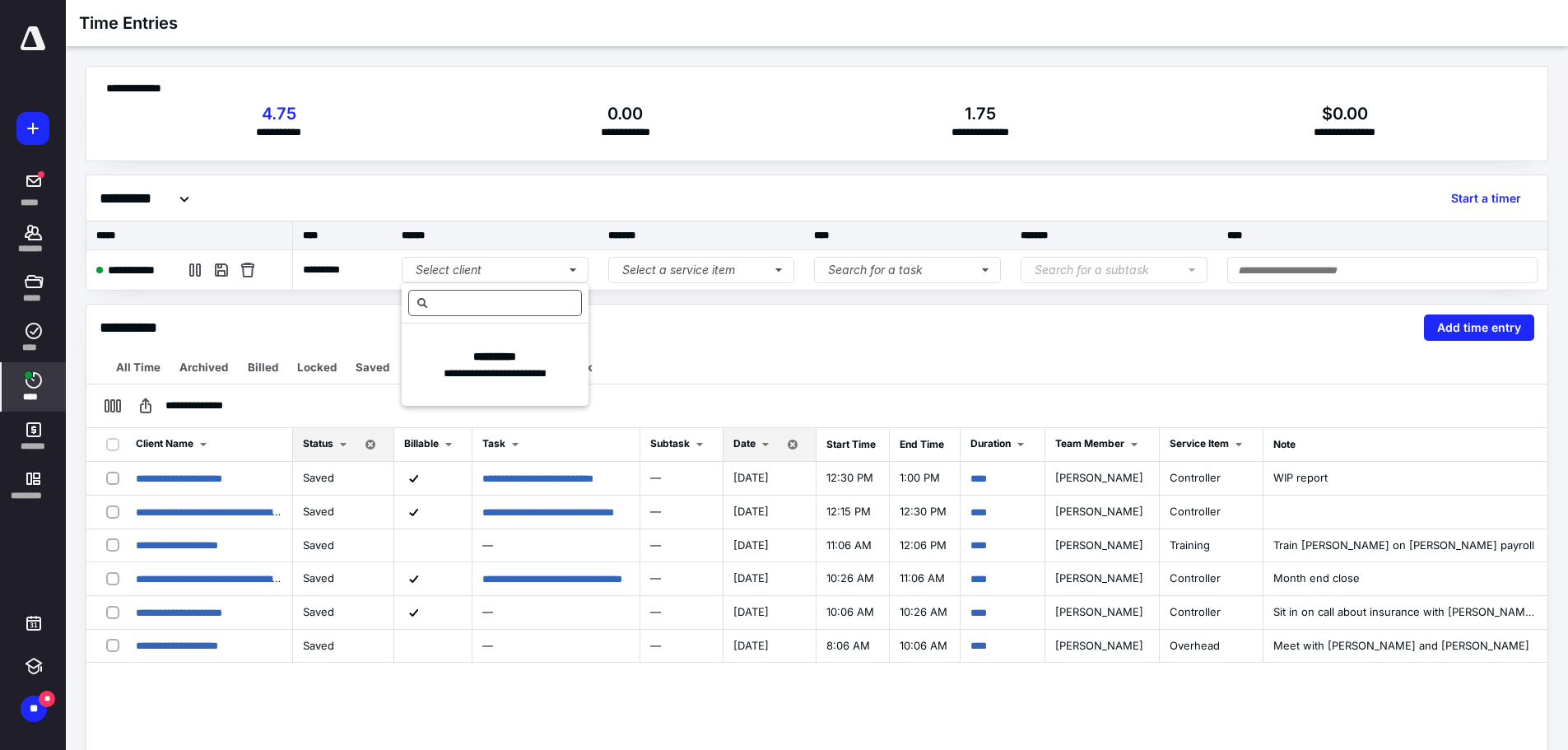 click at bounding box center [495, 303] 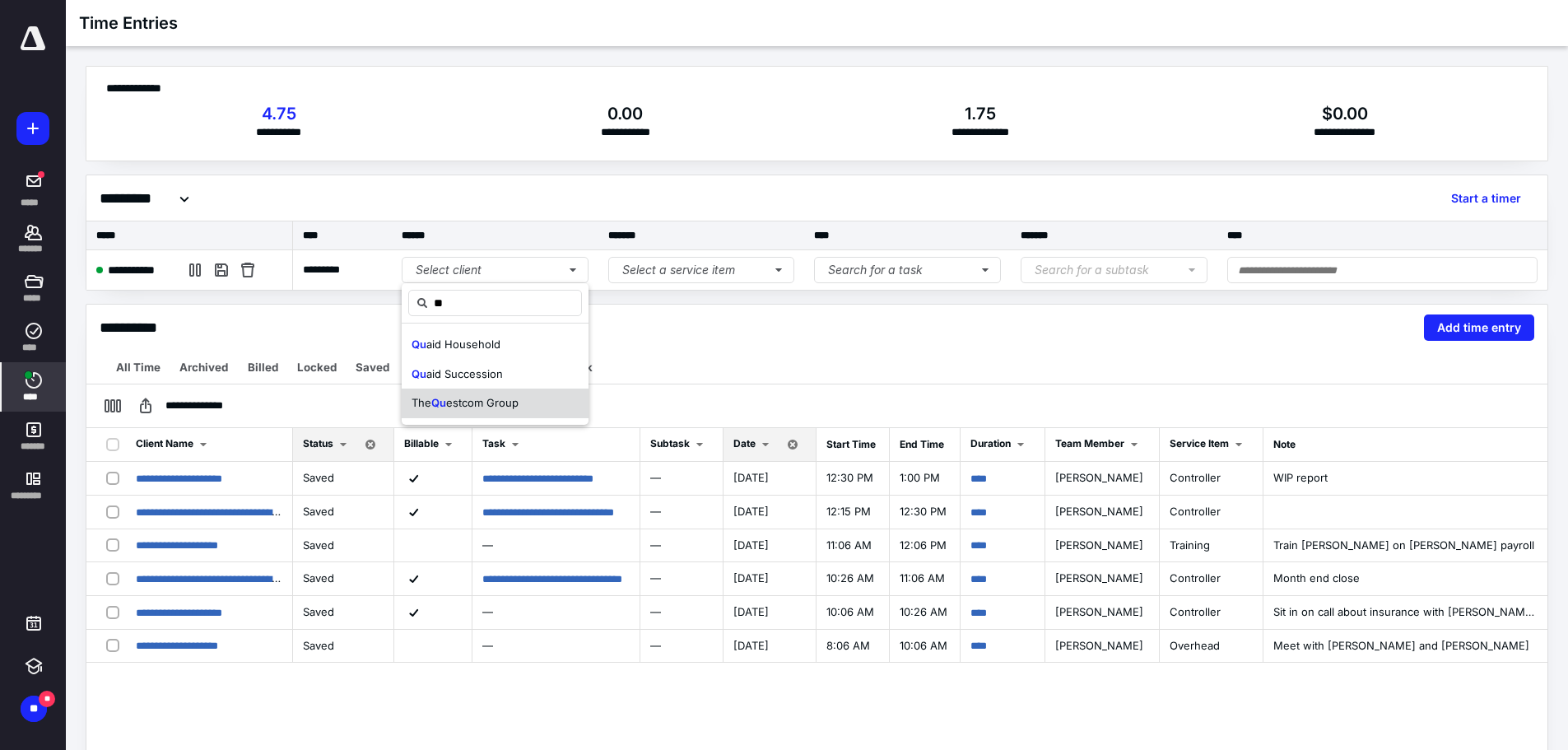 click on "estcom Group" at bounding box center (482, 403) 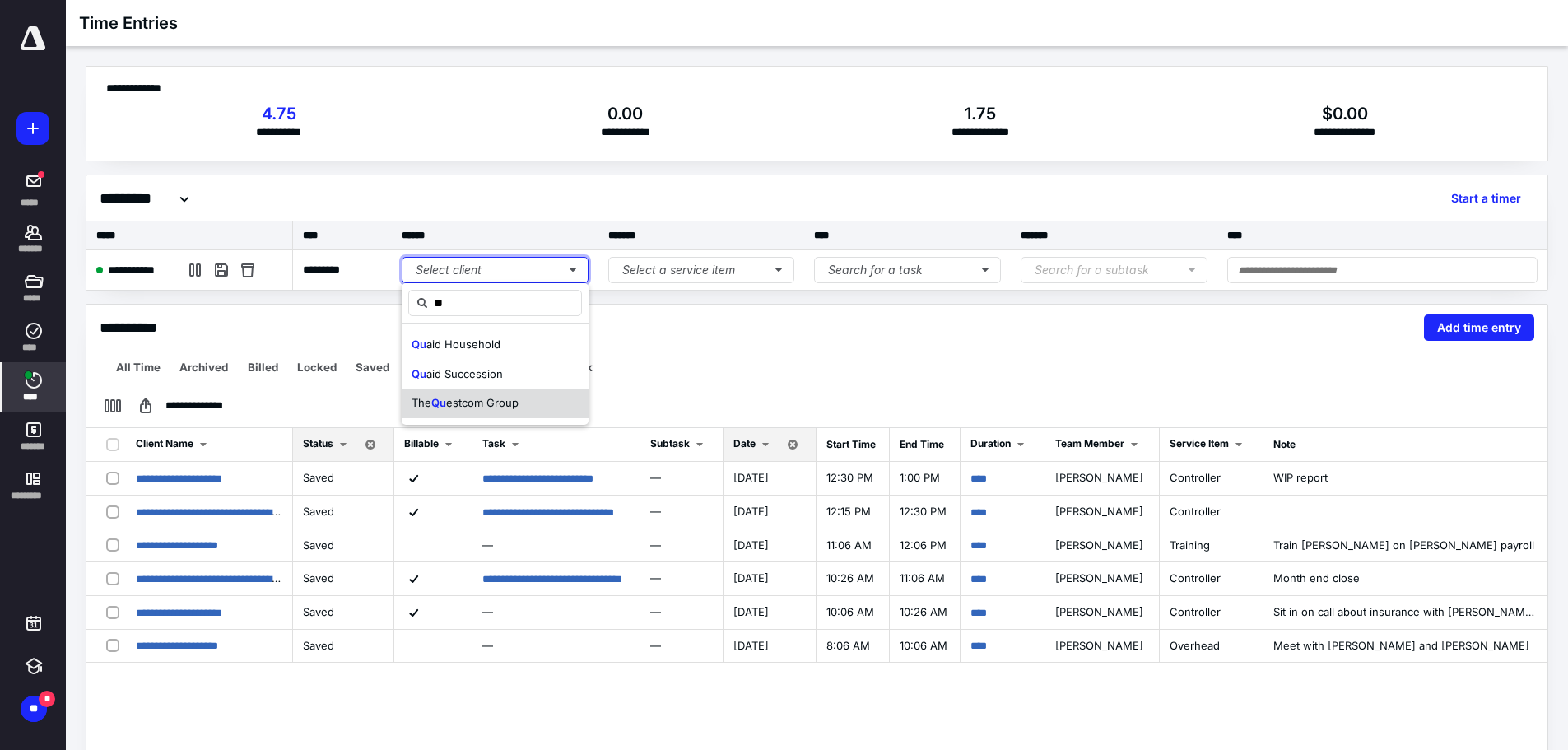 type 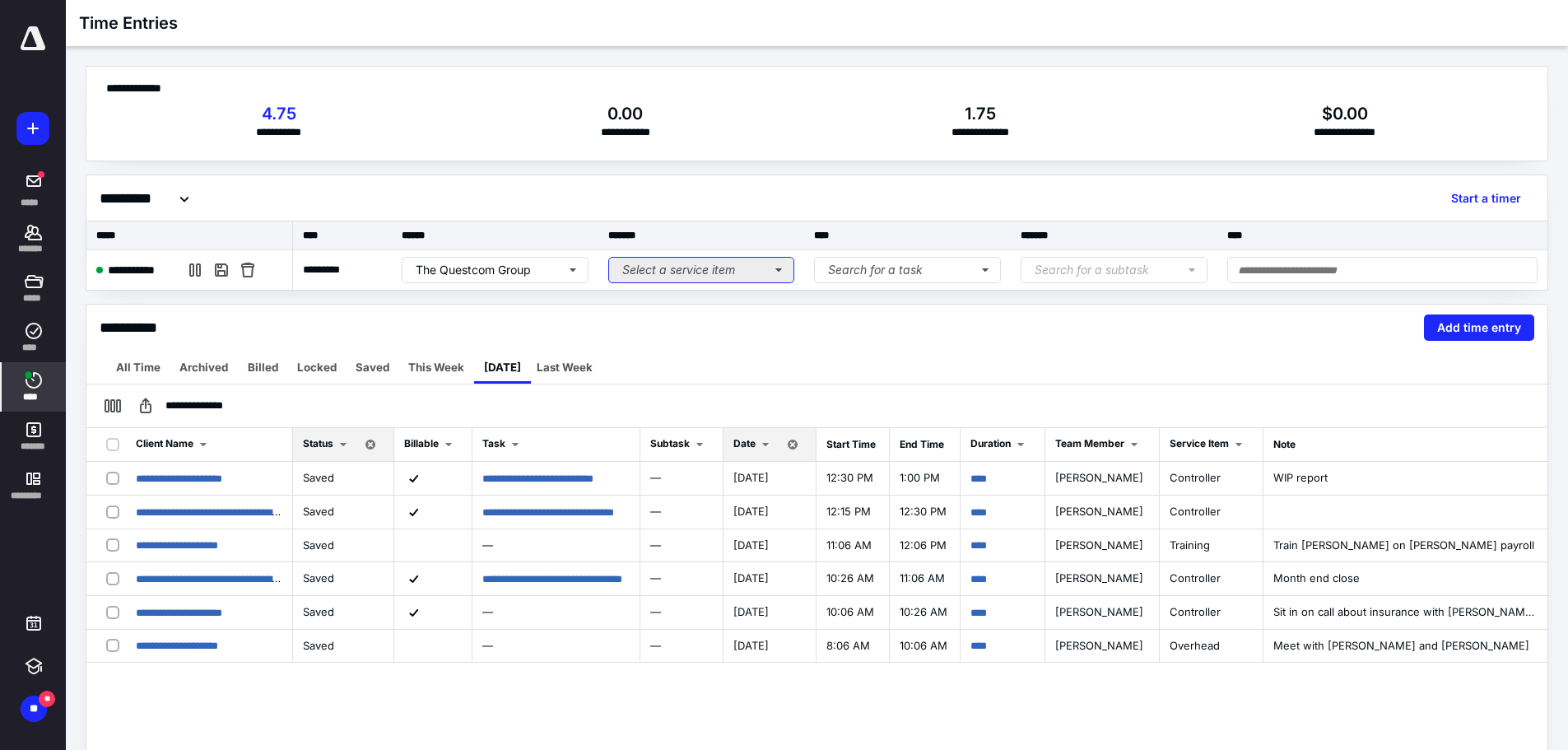 click on "Select a service item" at bounding box center [701, 270] 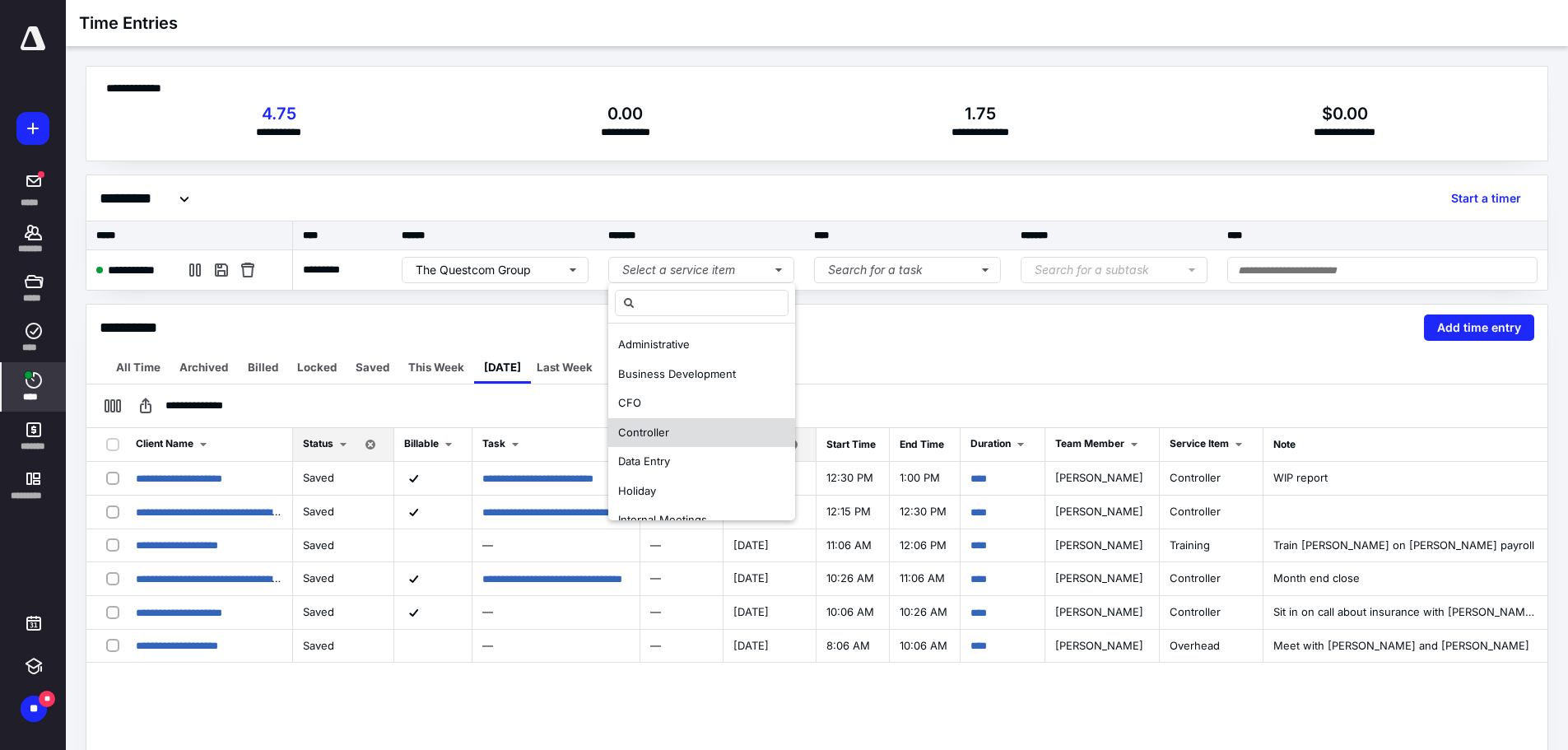 click on "Controller" at bounding box center (701, 433) 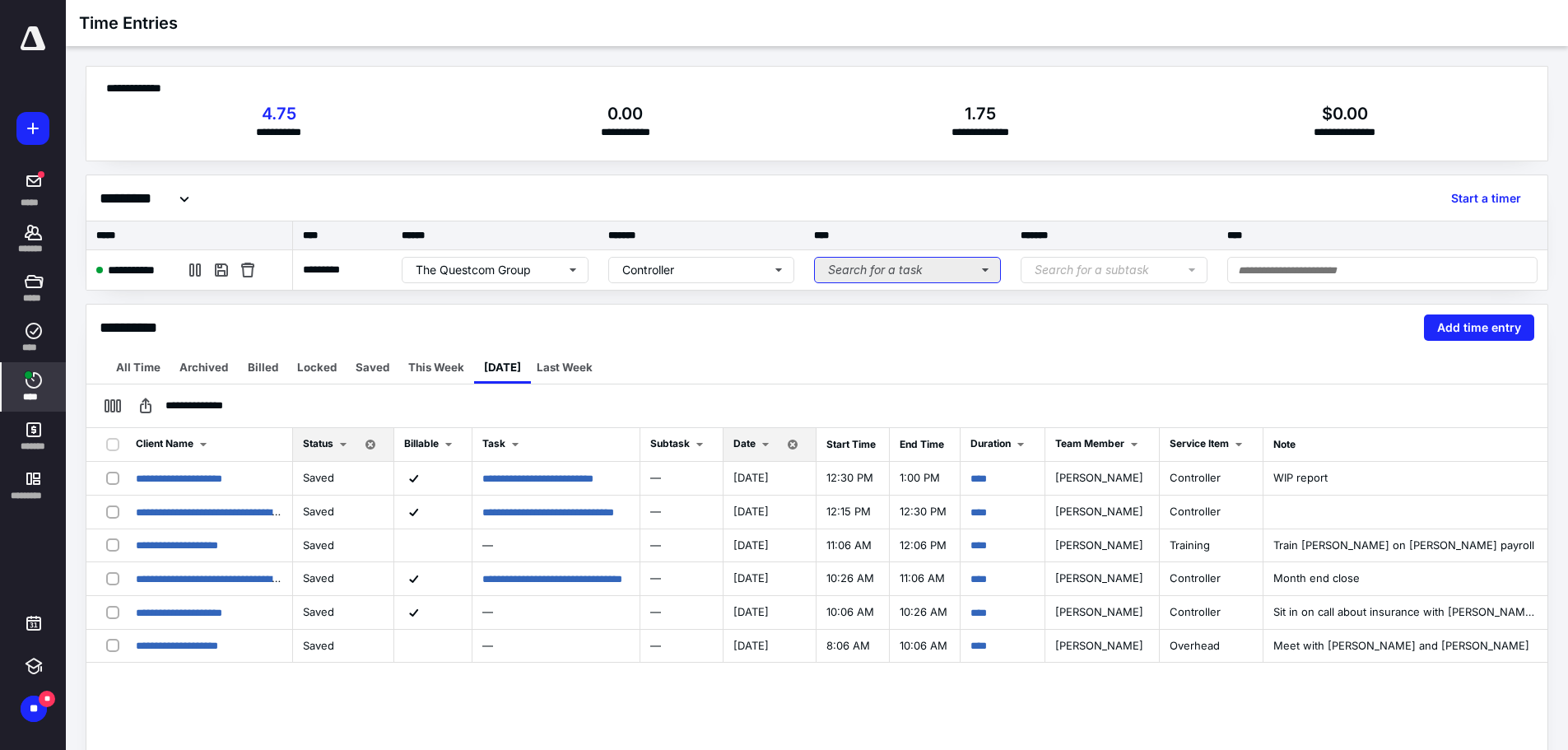 click on "Search for a task" at bounding box center [907, 270] 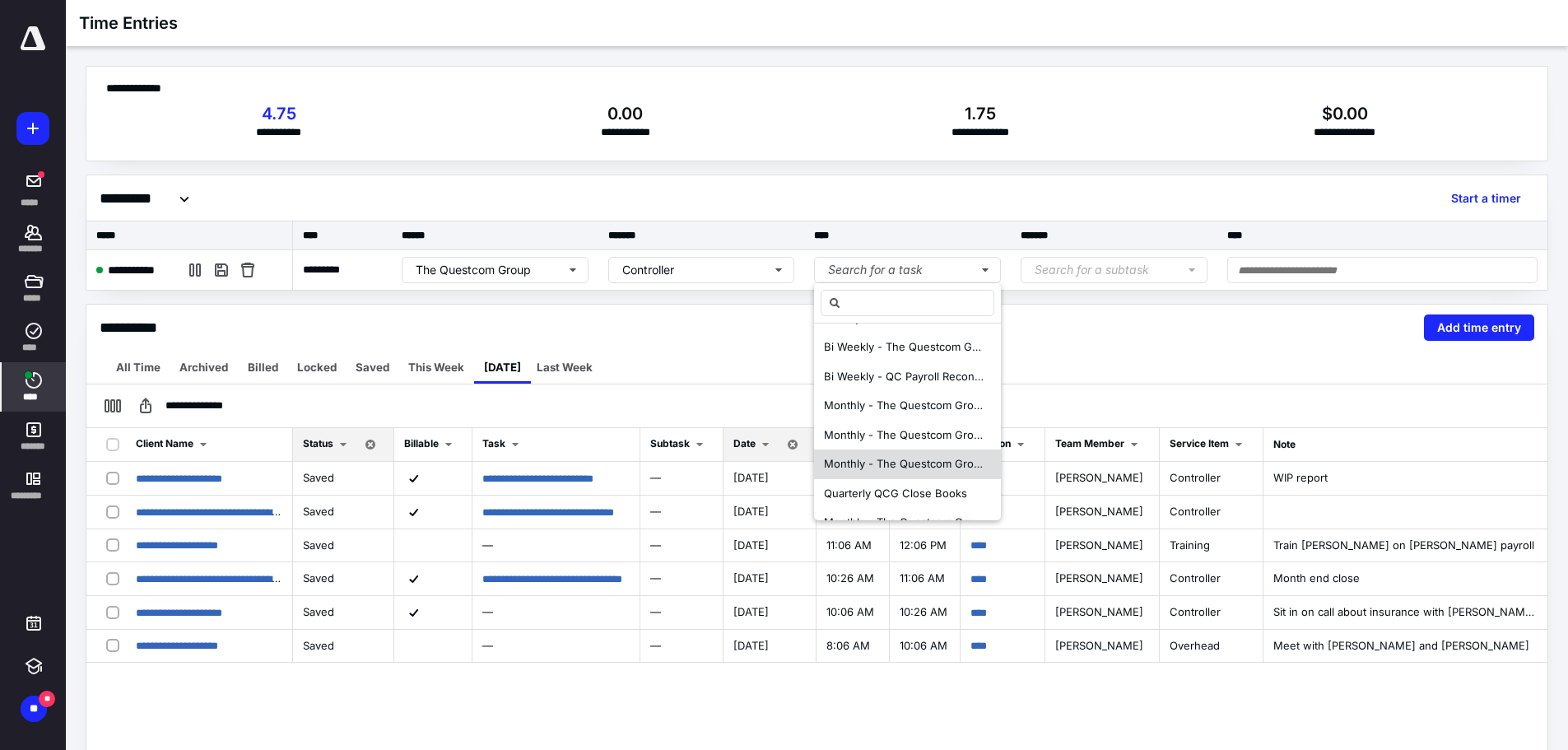 scroll, scrollTop: 207, scrollLeft: 0, axis: vertical 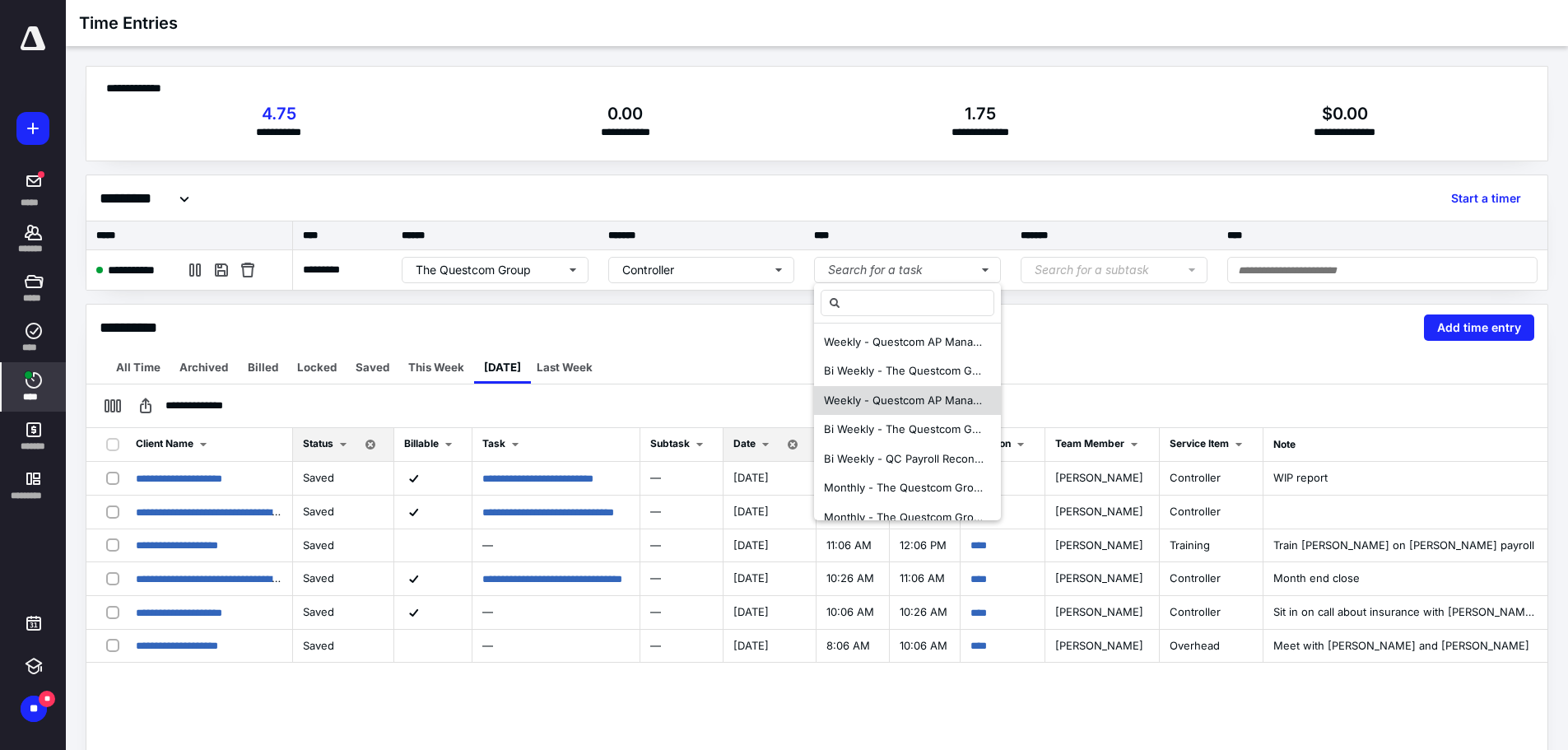 click on "Weekly - Questcom AP Management Review" at bounding box center (904, 401) 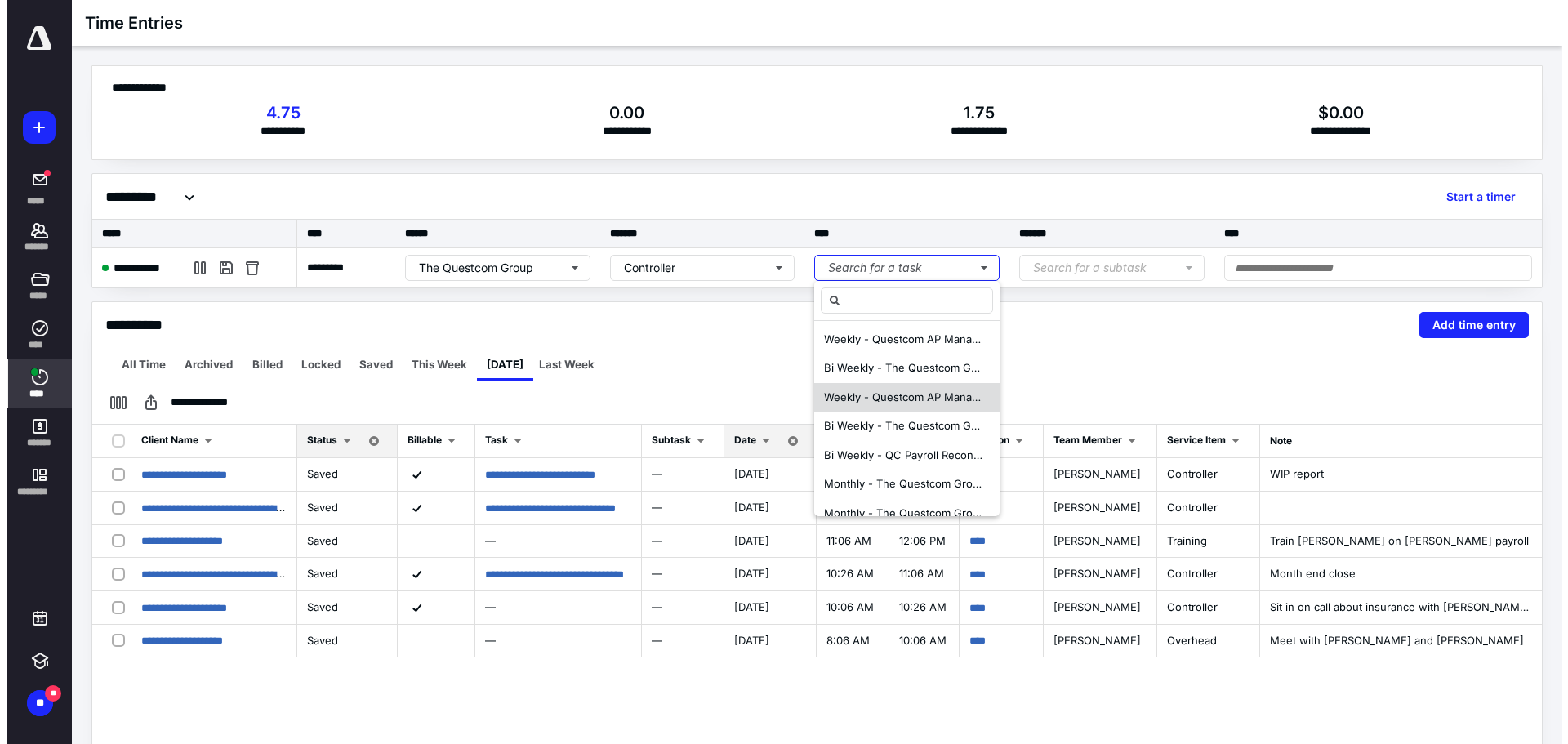 scroll, scrollTop: 0, scrollLeft: 0, axis: both 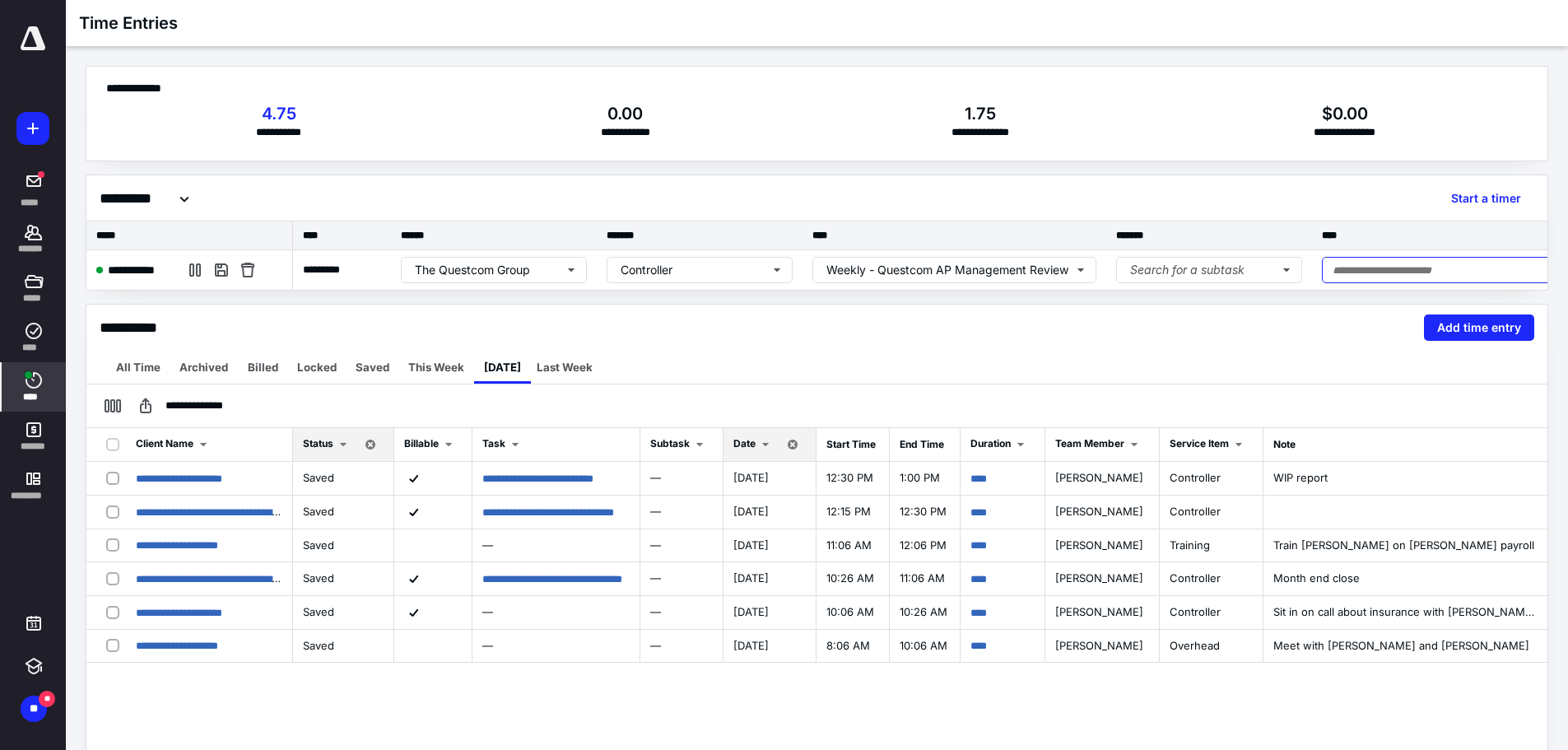 click at bounding box center [1477, 270] 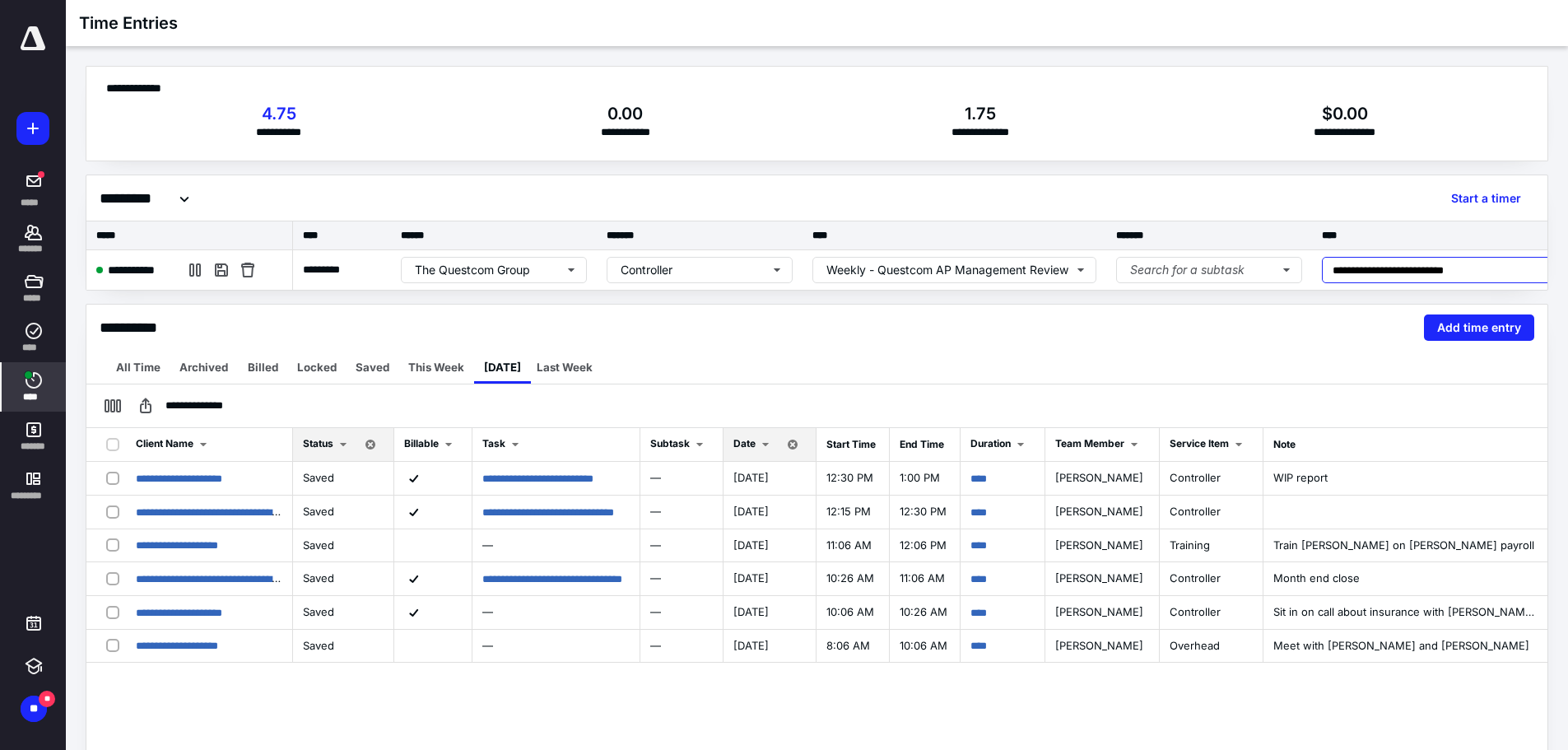 type on "**********" 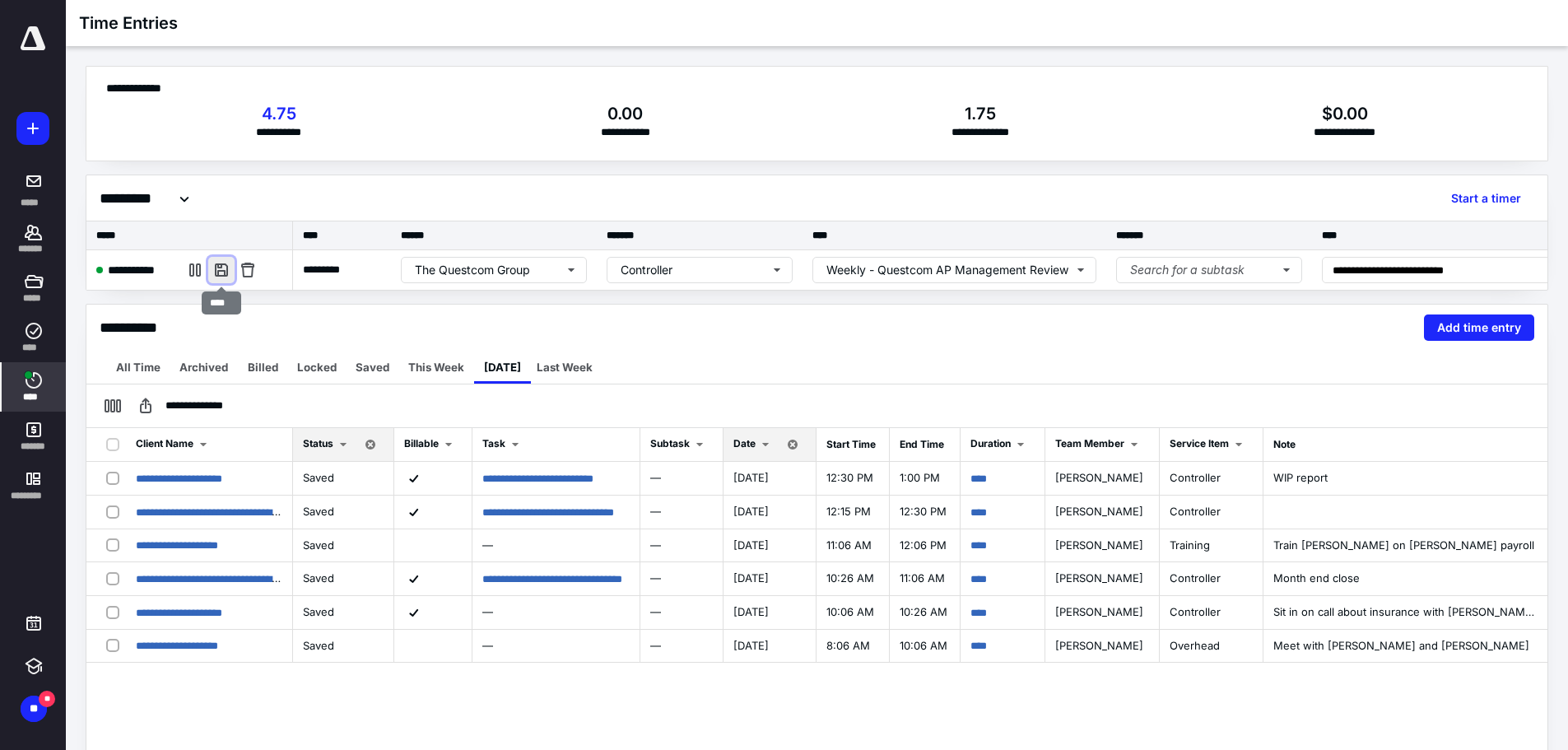 click at bounding box center [221, 270] 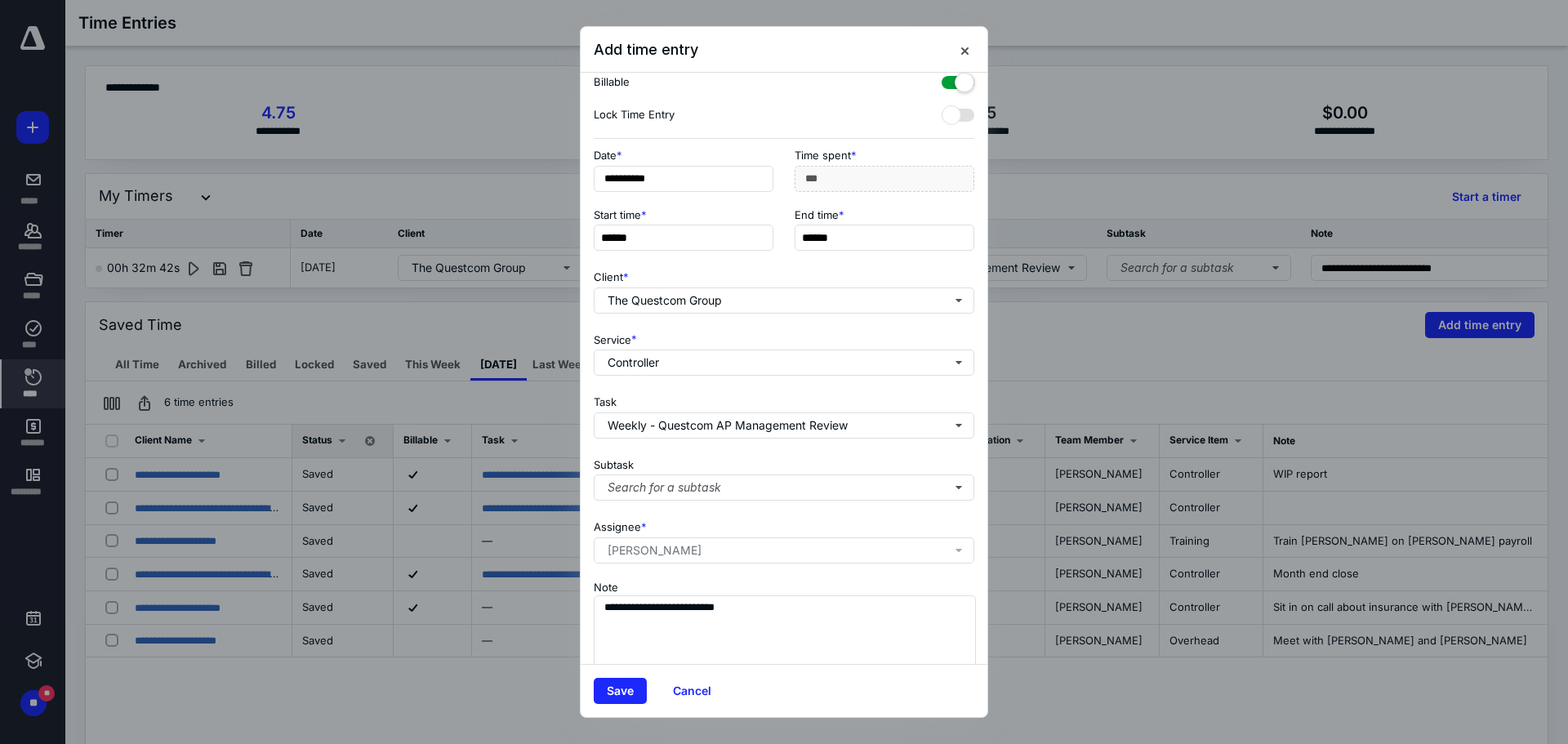 scroll, scrollTop: 51, scrollLeft: 0, axis: vertical 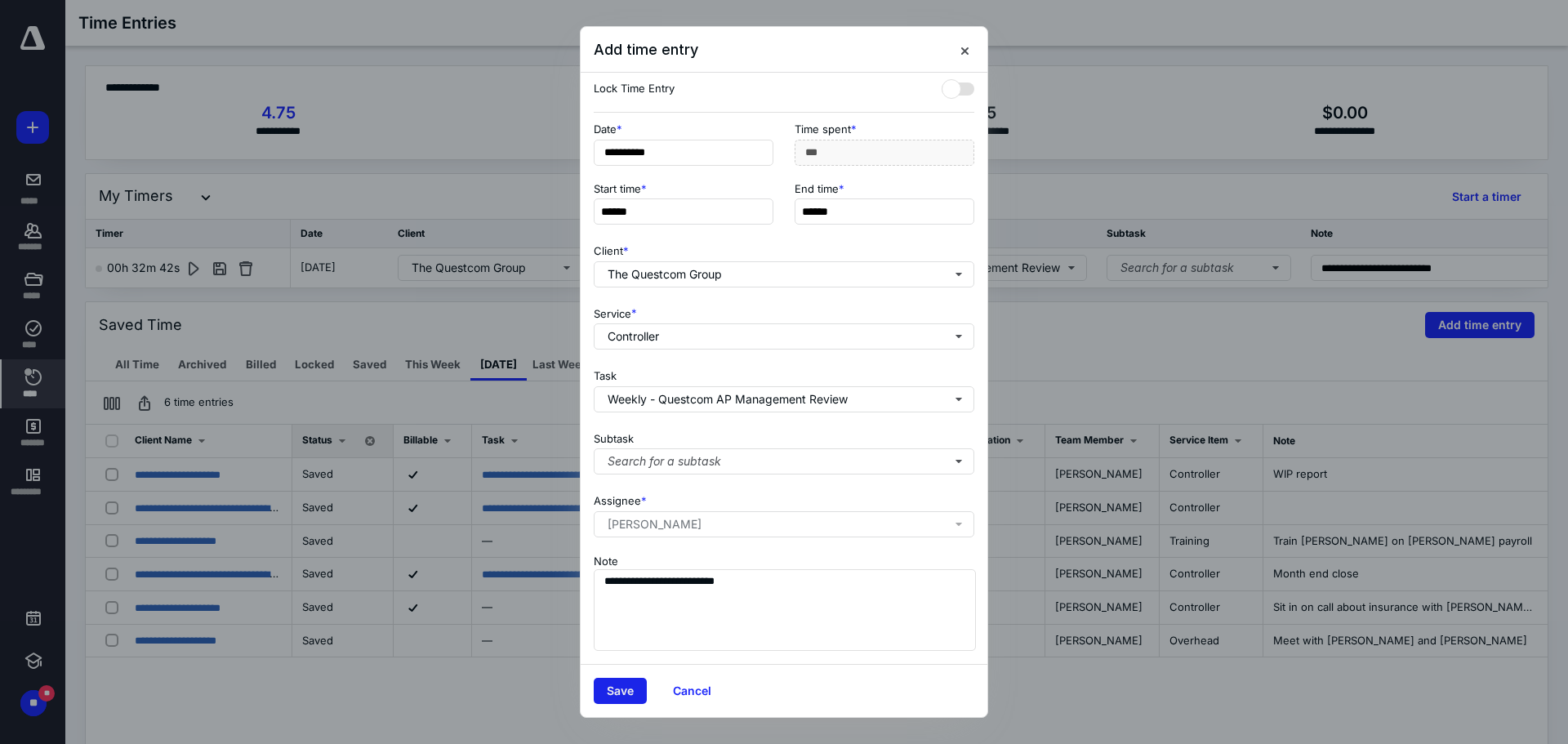click on "Save" at bounding box center [620, 691] 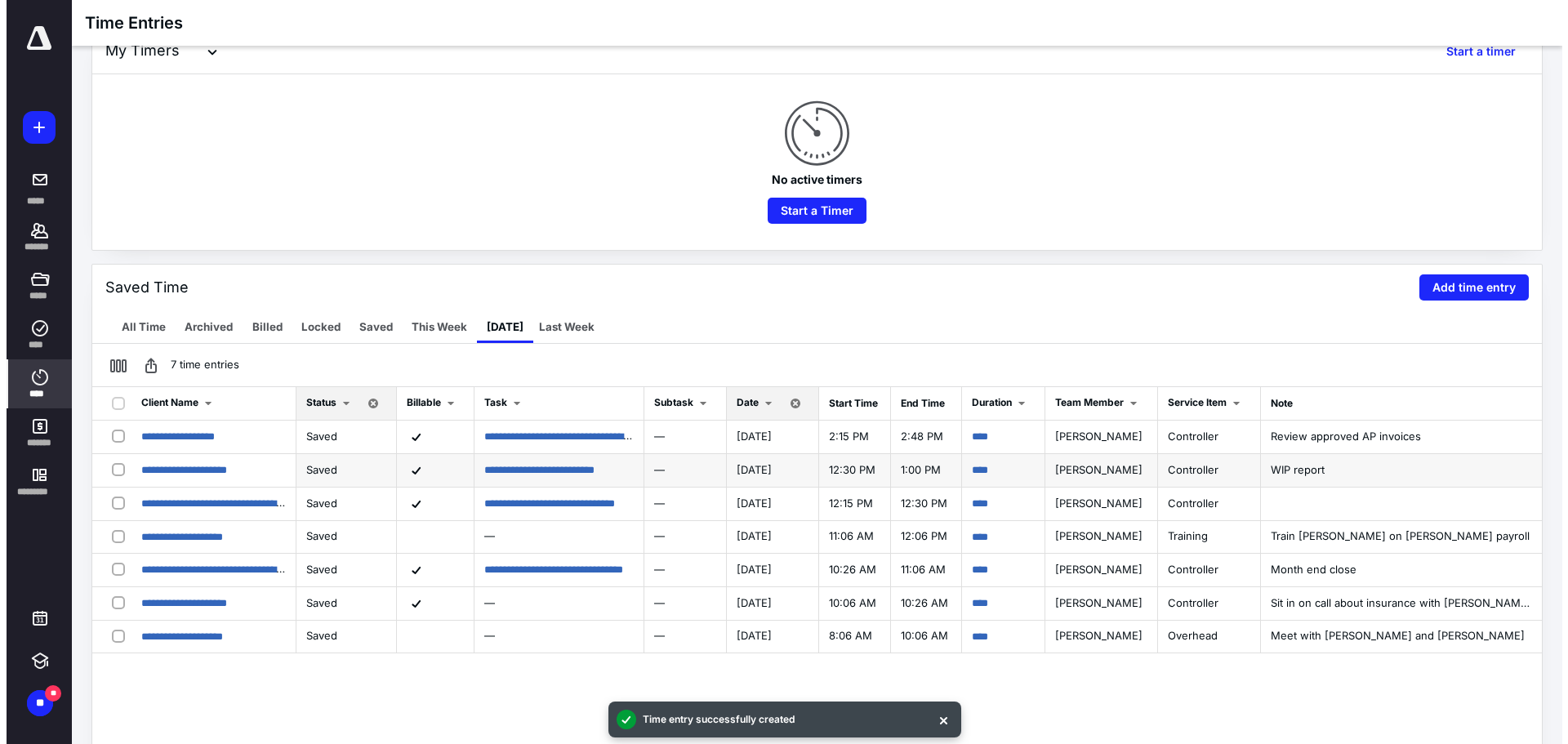 scroll, scrollTop: 163, scrollLeft: 0, axis: vertical 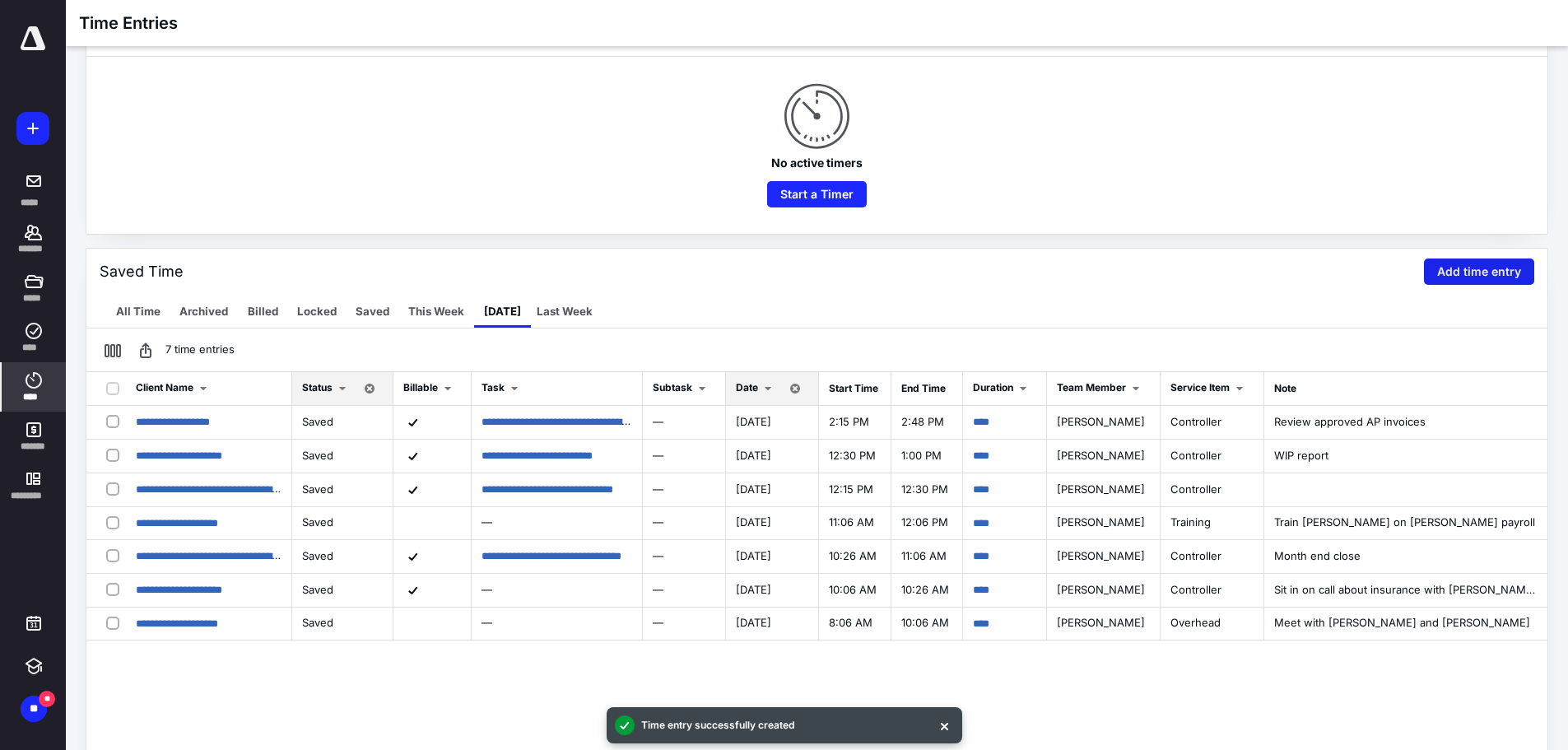 click on "Add time entry" at bounding box center [1479, 272] 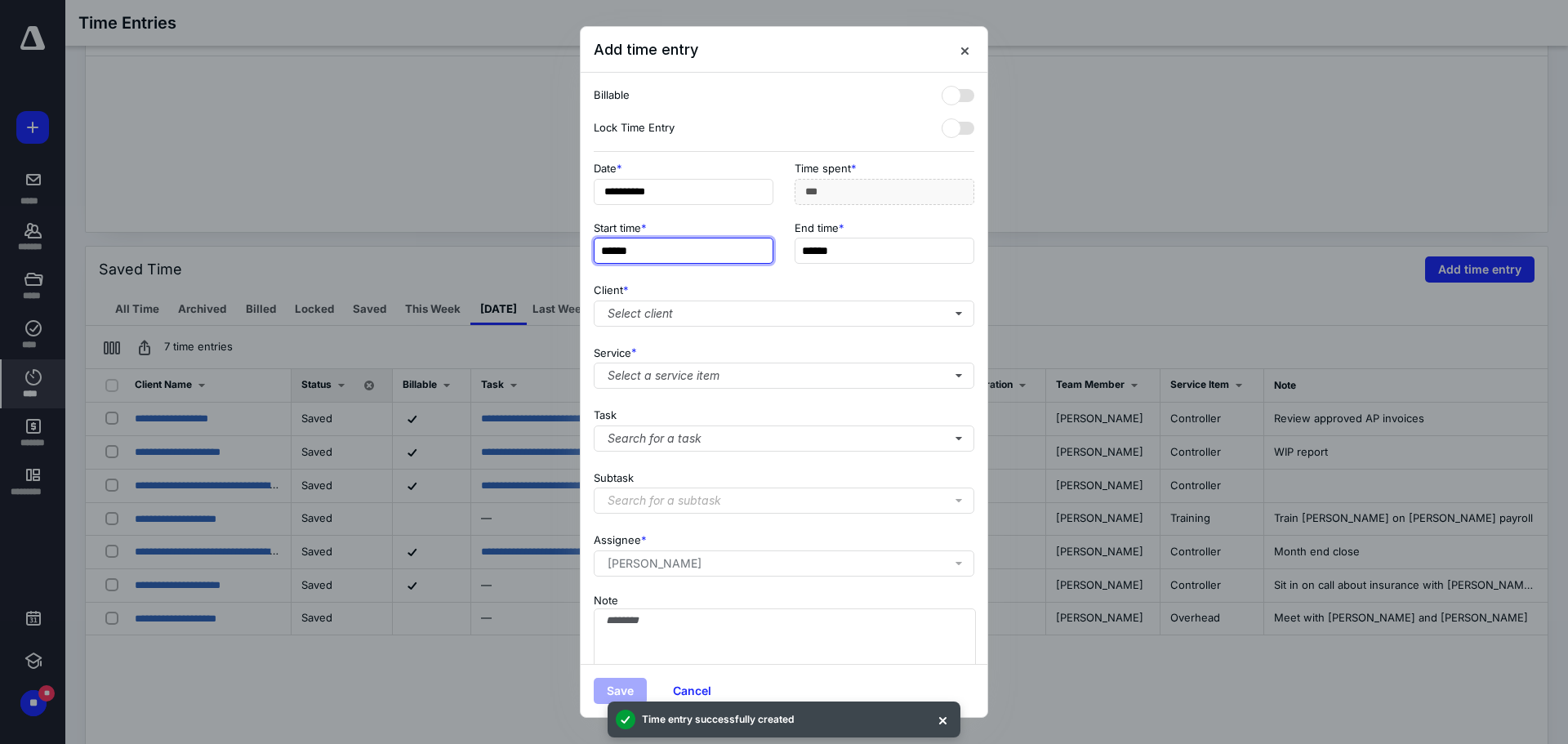 click on "******" at bounding box center (684, 251) 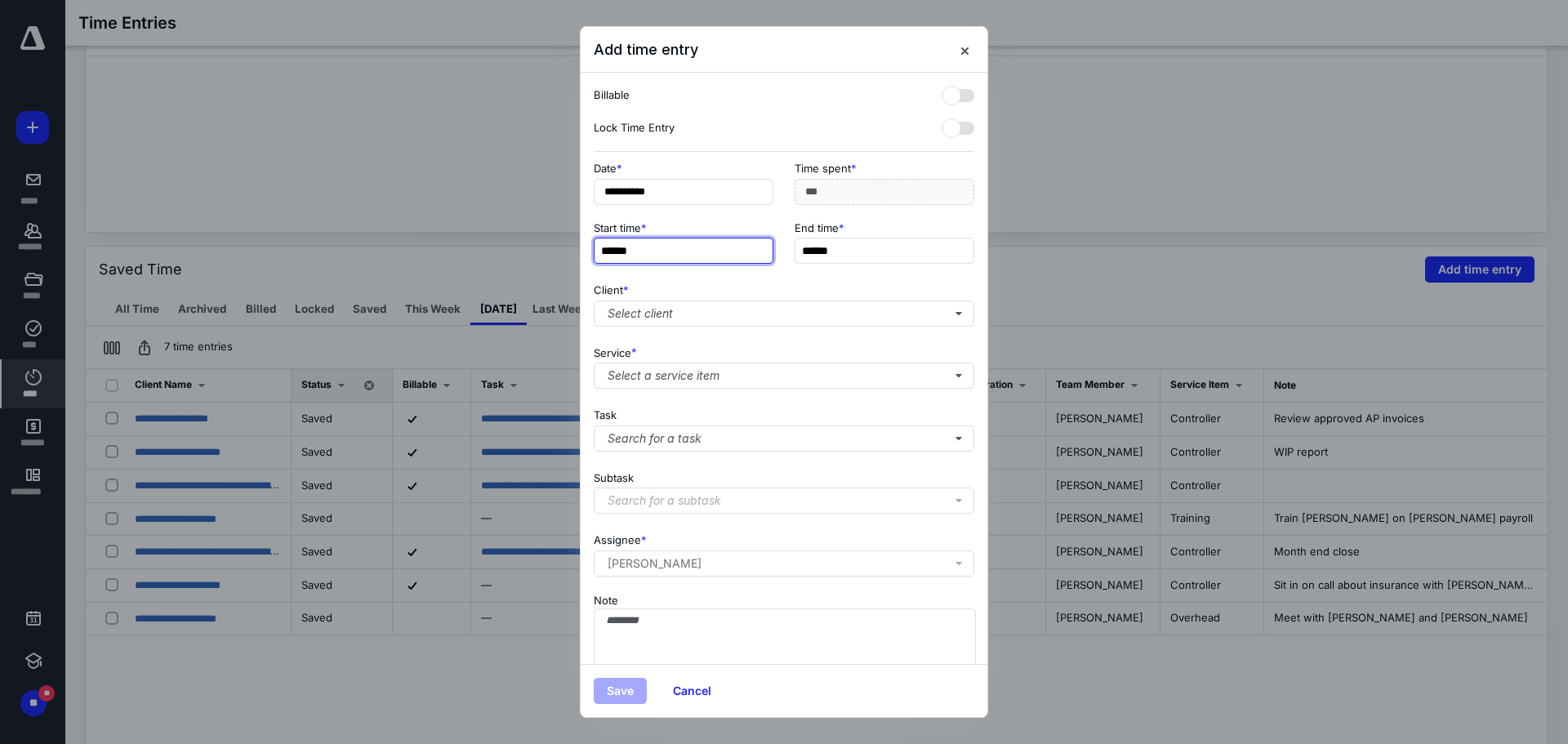 type on "******" 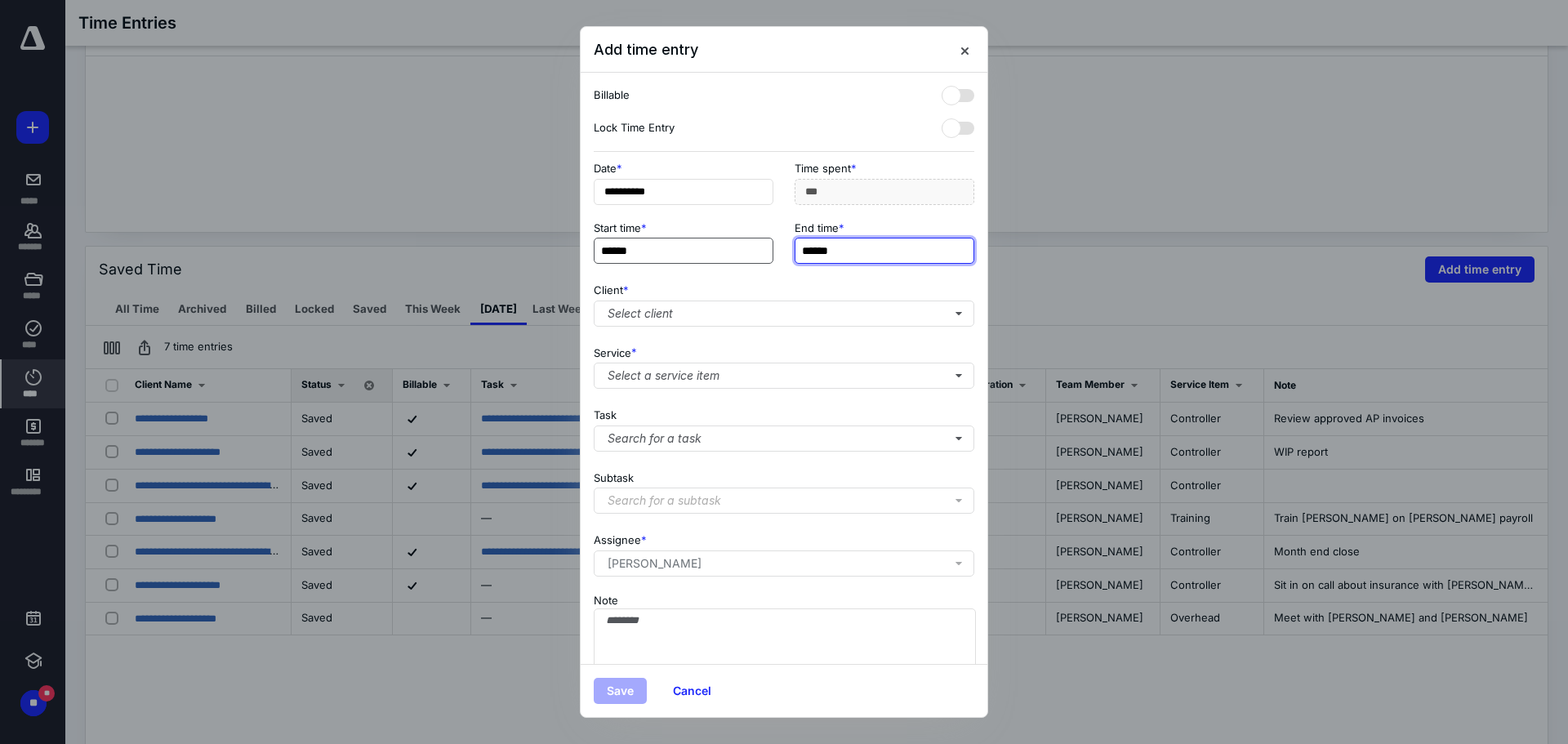 type on "******" 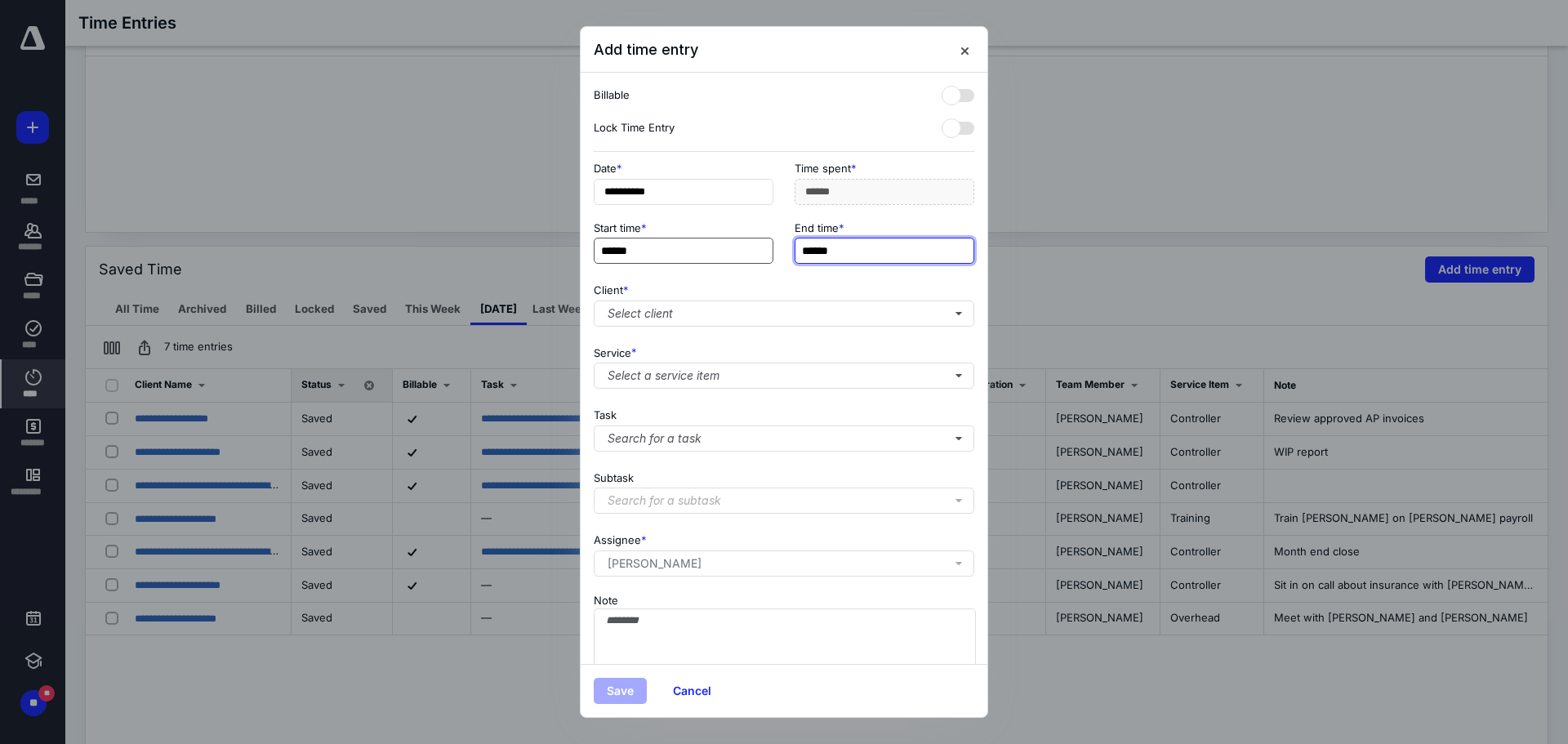 type on "******" 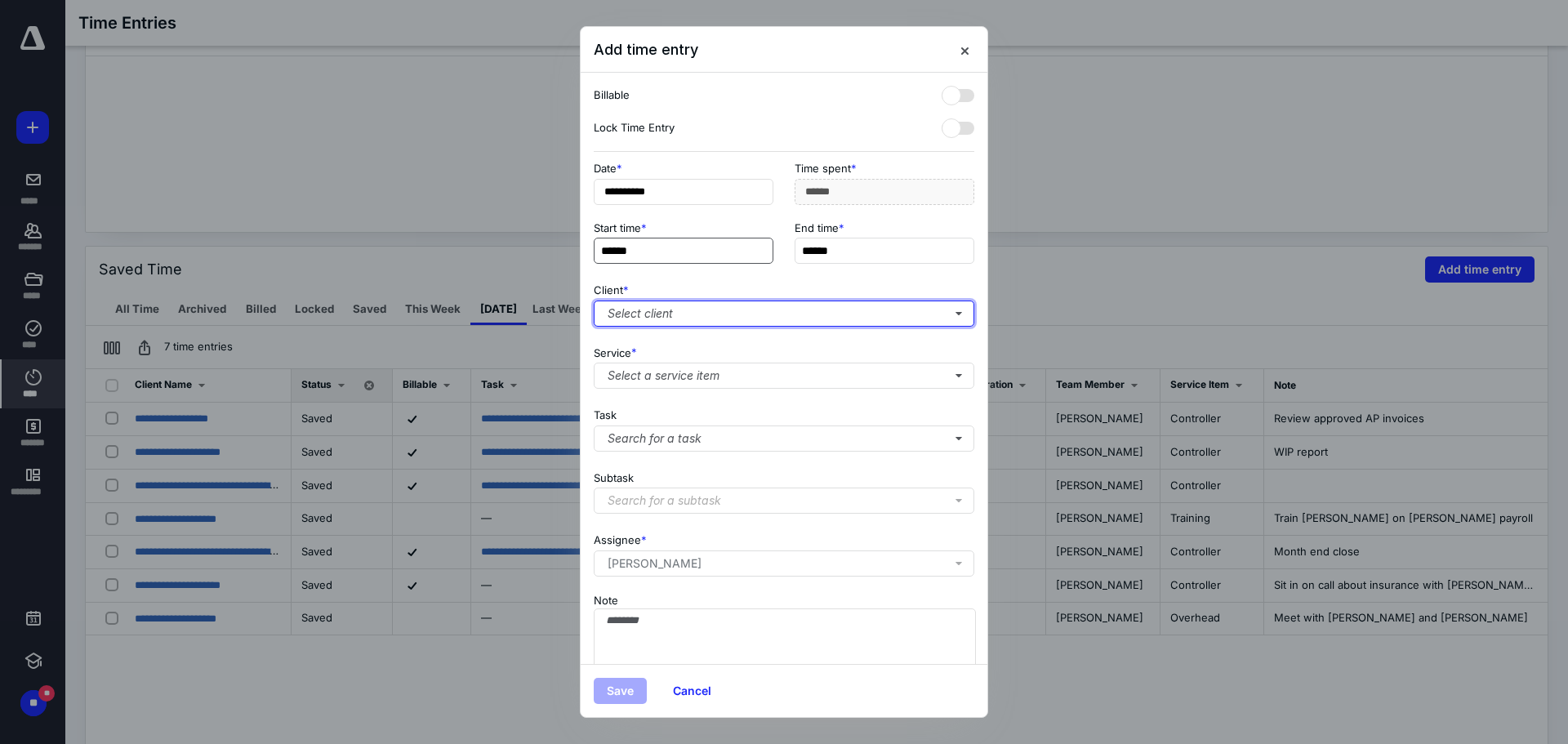type on "******" 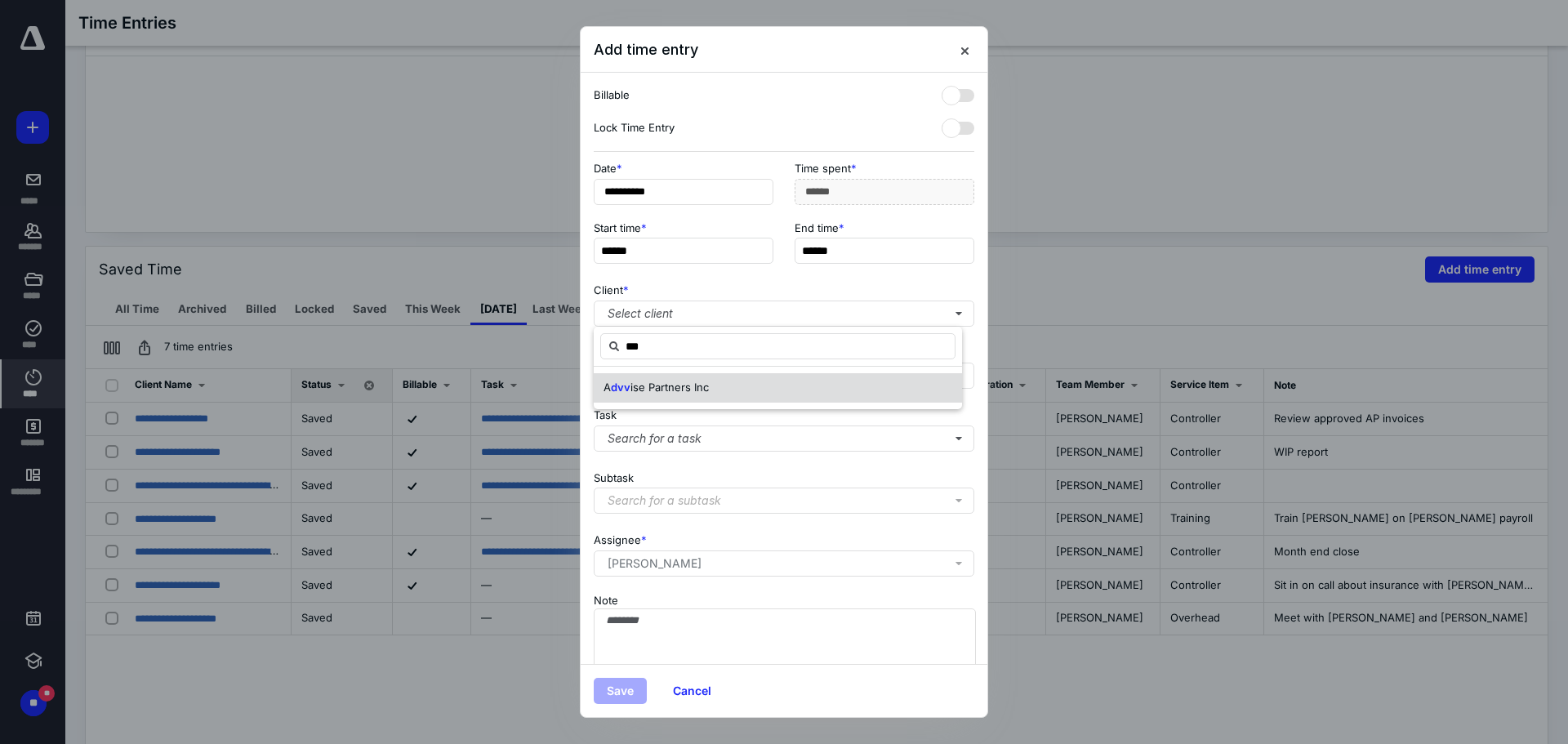 click on "A dvv ise Partners Inc" at bounding box center [777, 388] 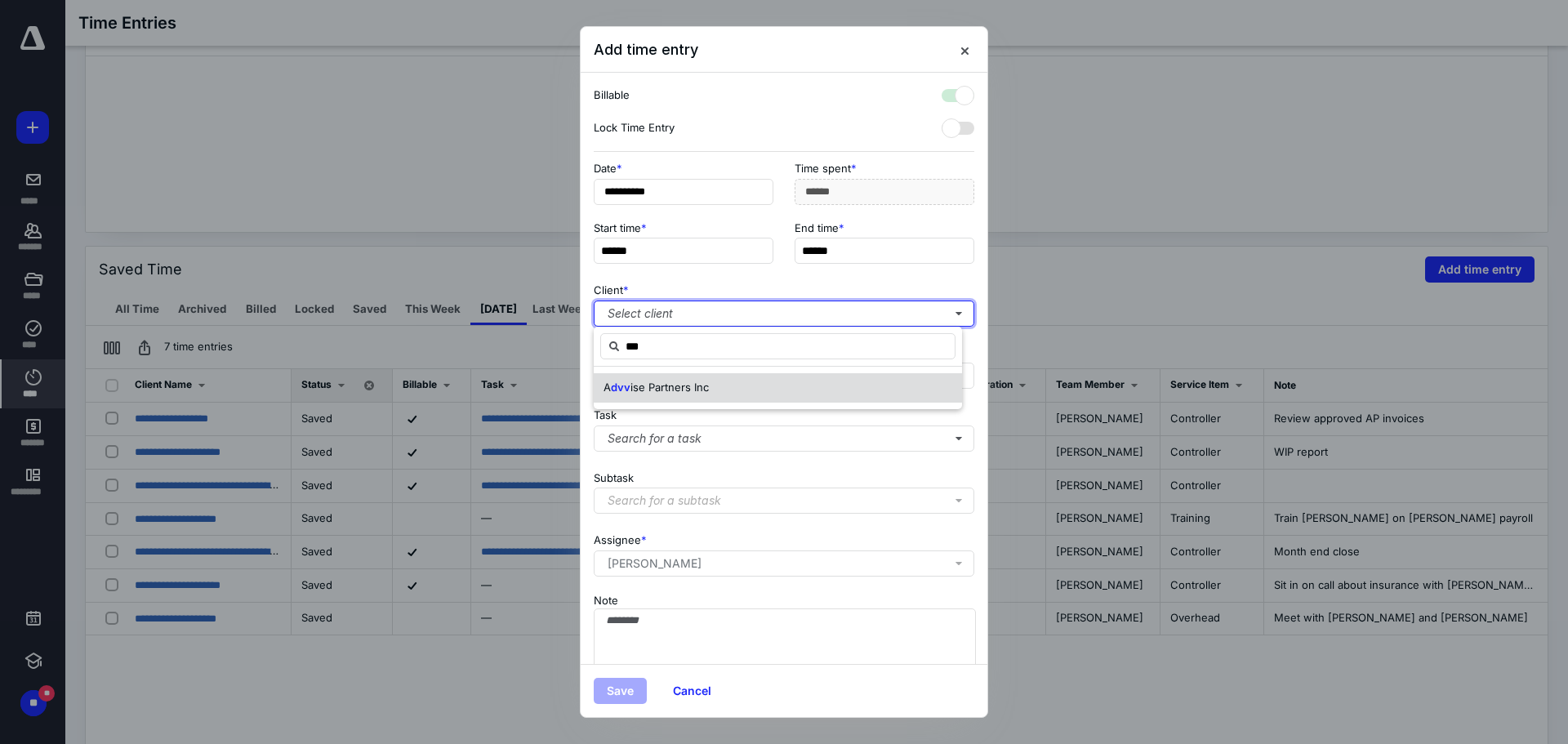checkbox on "true" 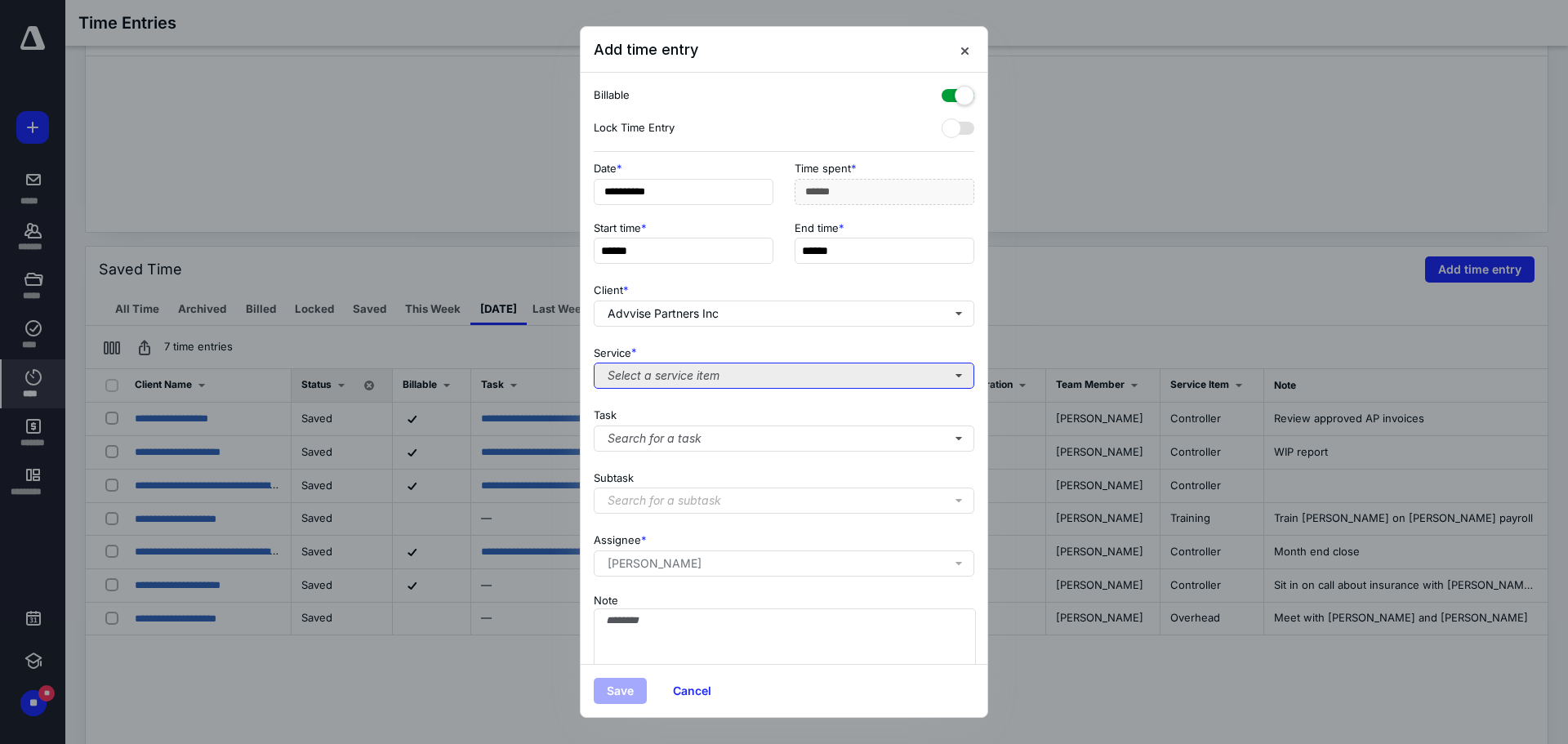 click on "Select a service item" at bounding box center [784, 376] 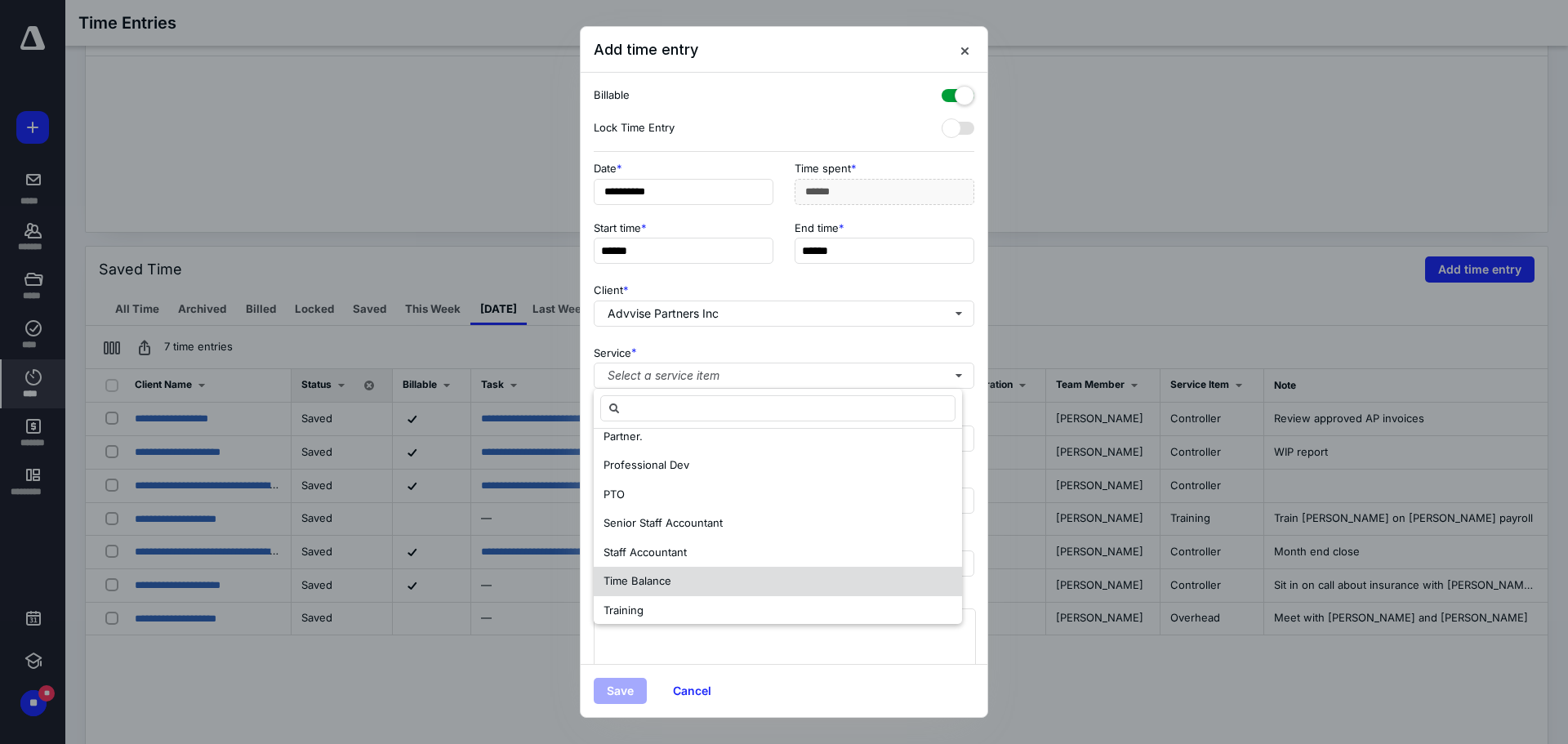 scroll, scrollTop: 282, scrollLeft: 0, axis: vertical 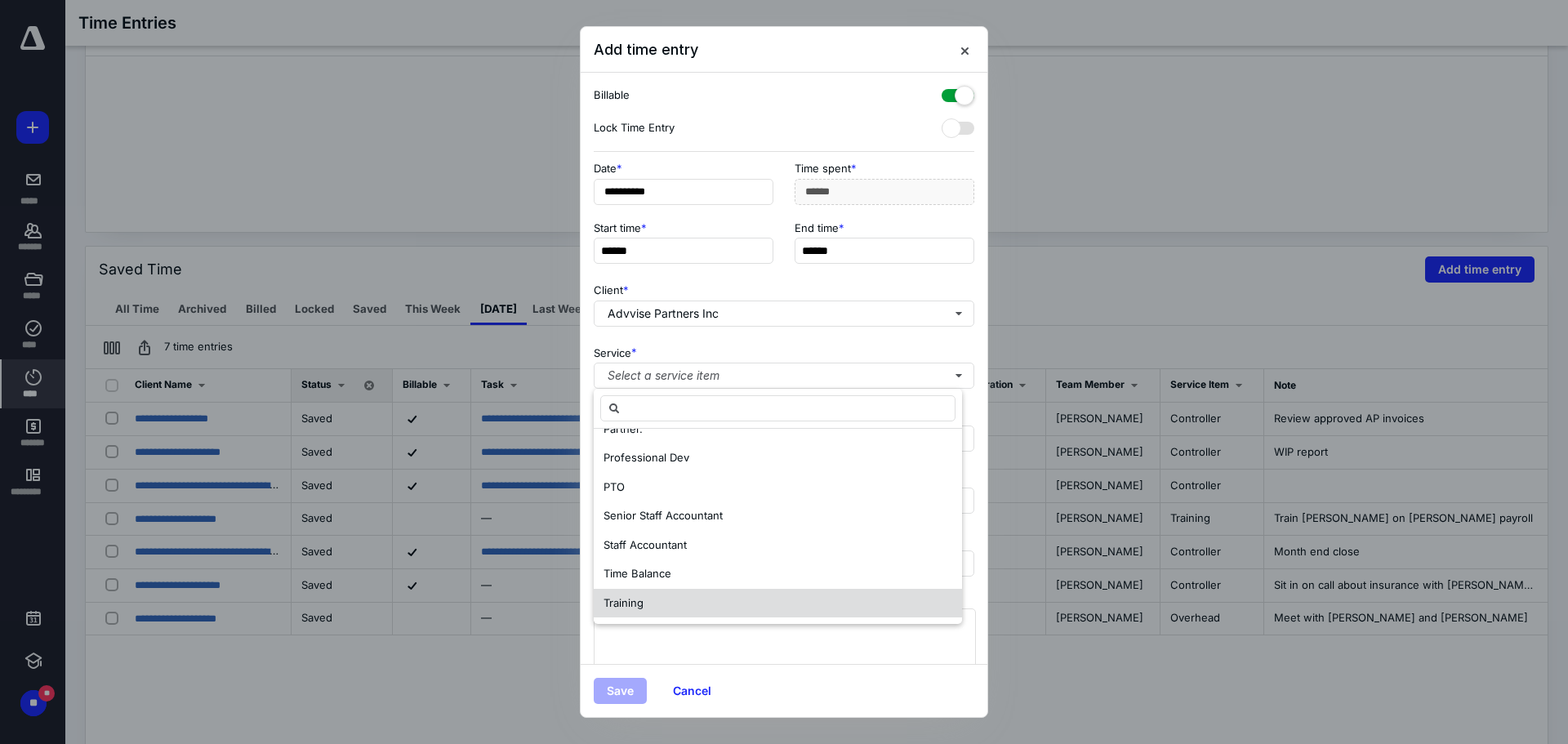 click on "Training" at bounding box center [777, 604] 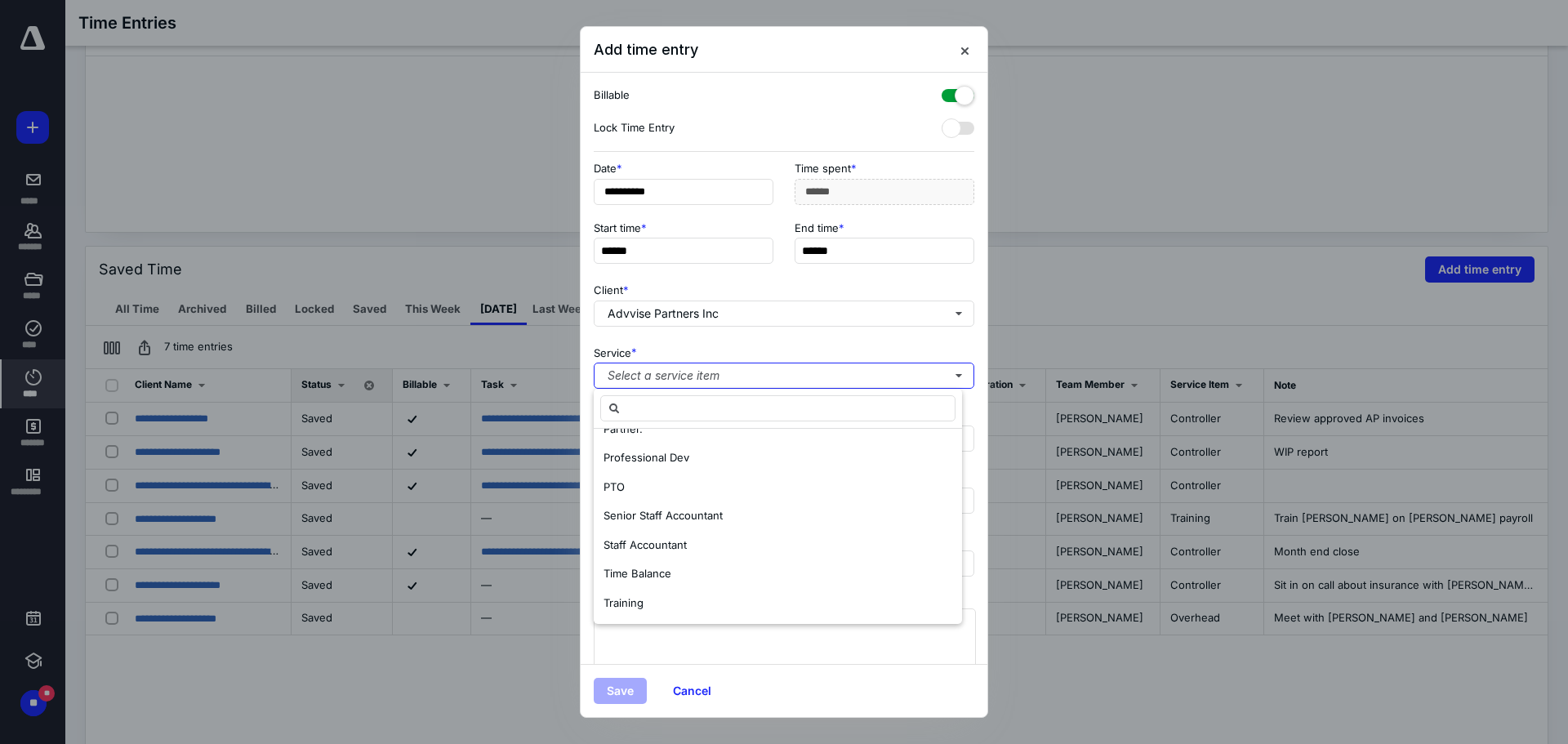 scroll, scrollTop: 0, scrollLeft: 0, axis: both 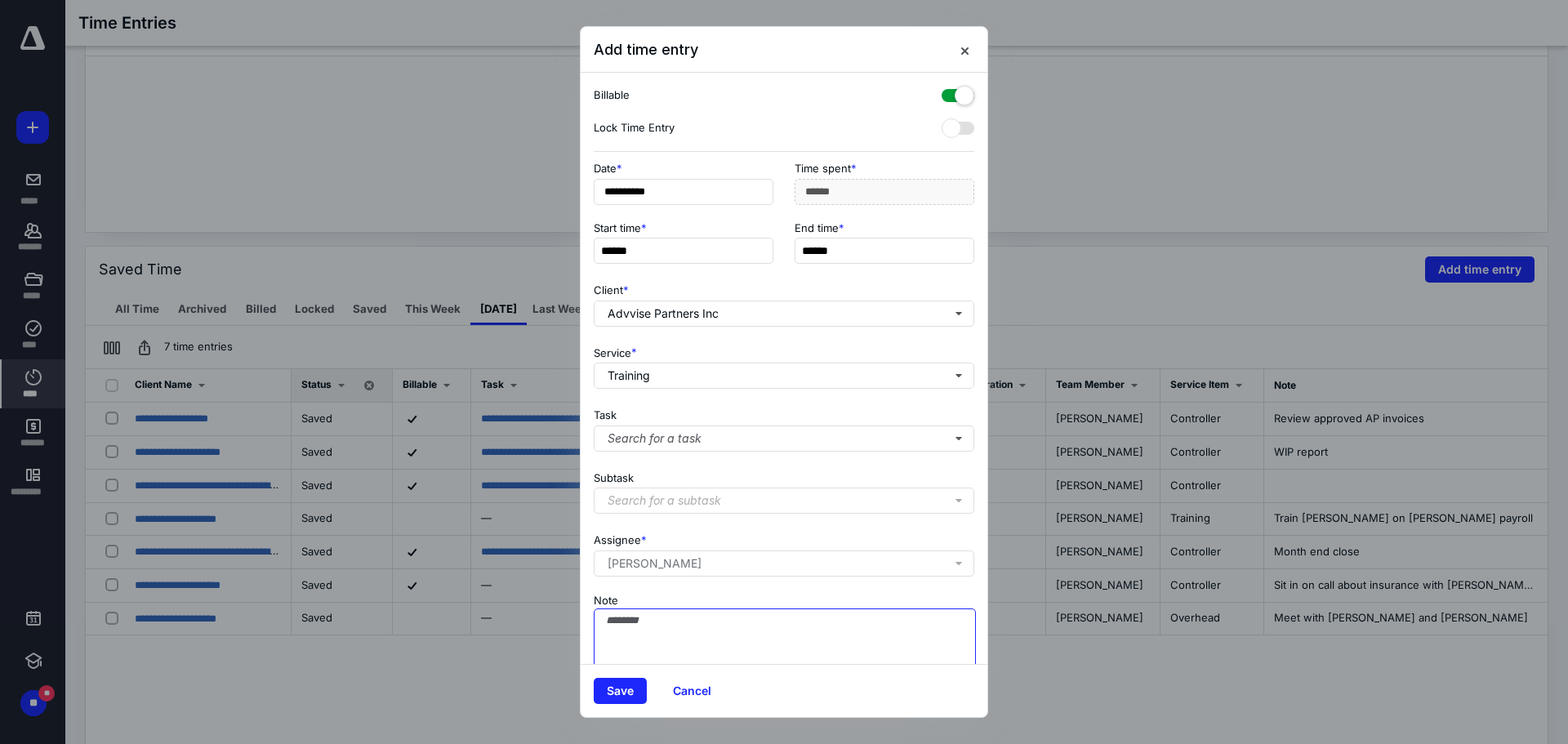 click on "Note" at bounding box center [785, 649] 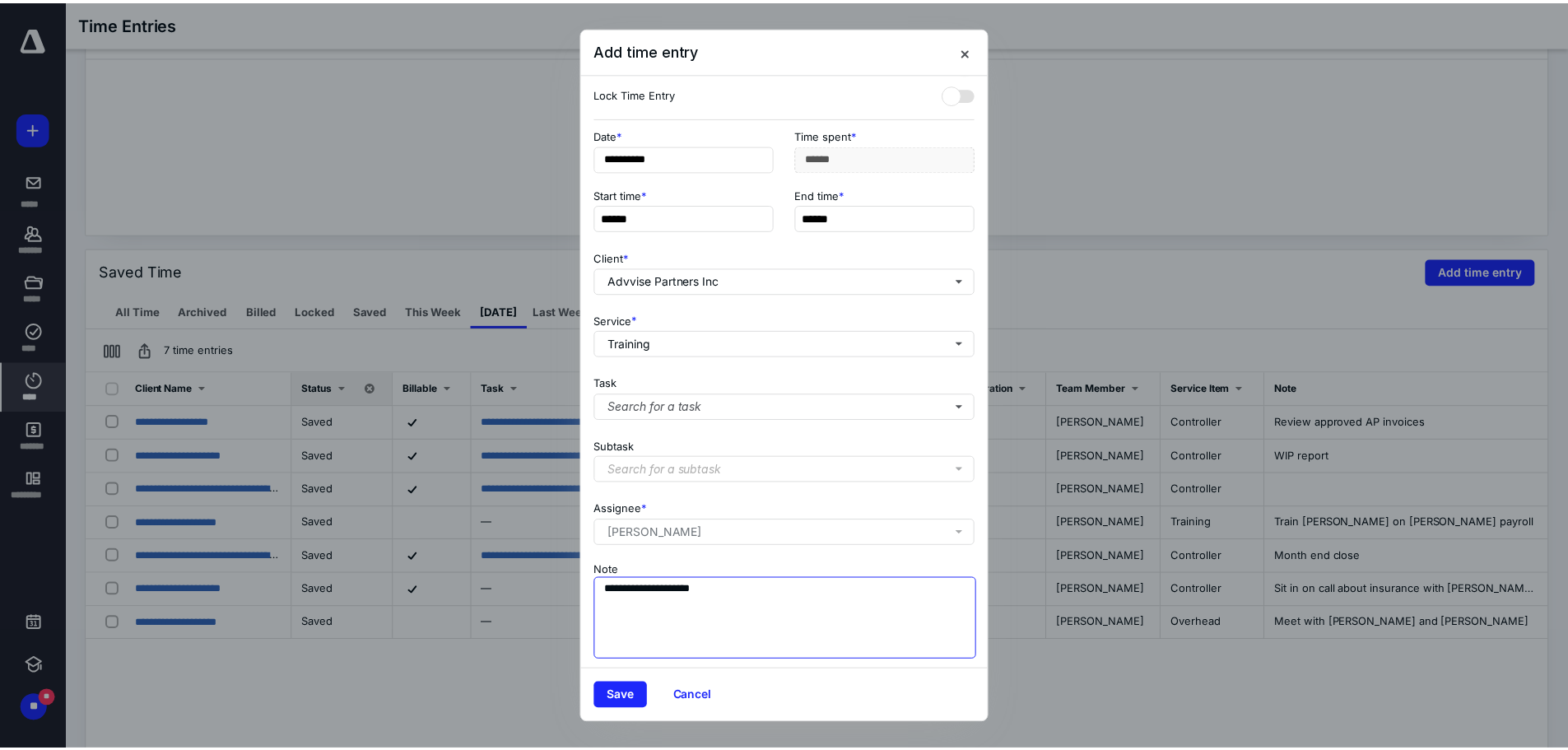 scroll, scrollTop: 52, scrollLeft: 0, axis: vertical 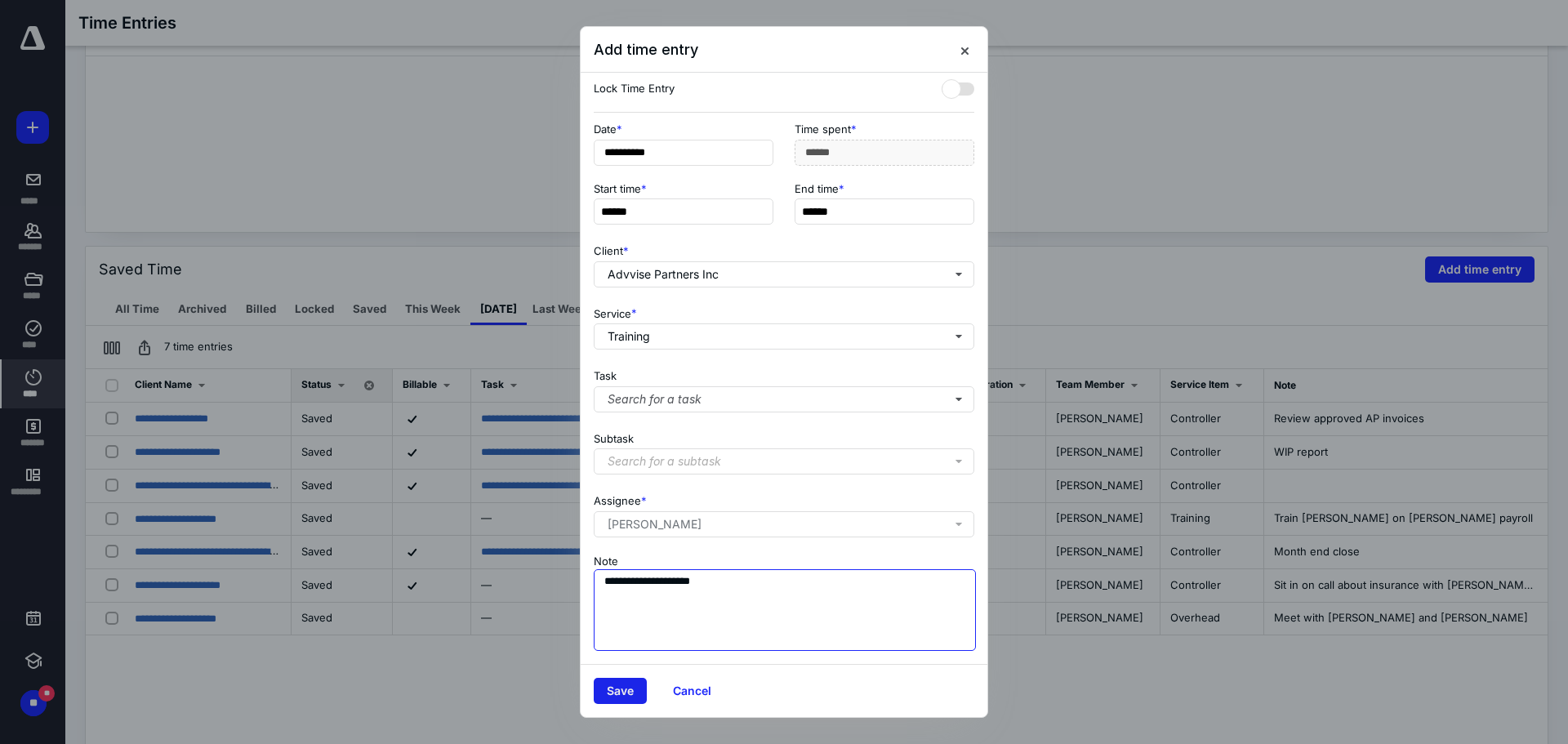 type on "**********" 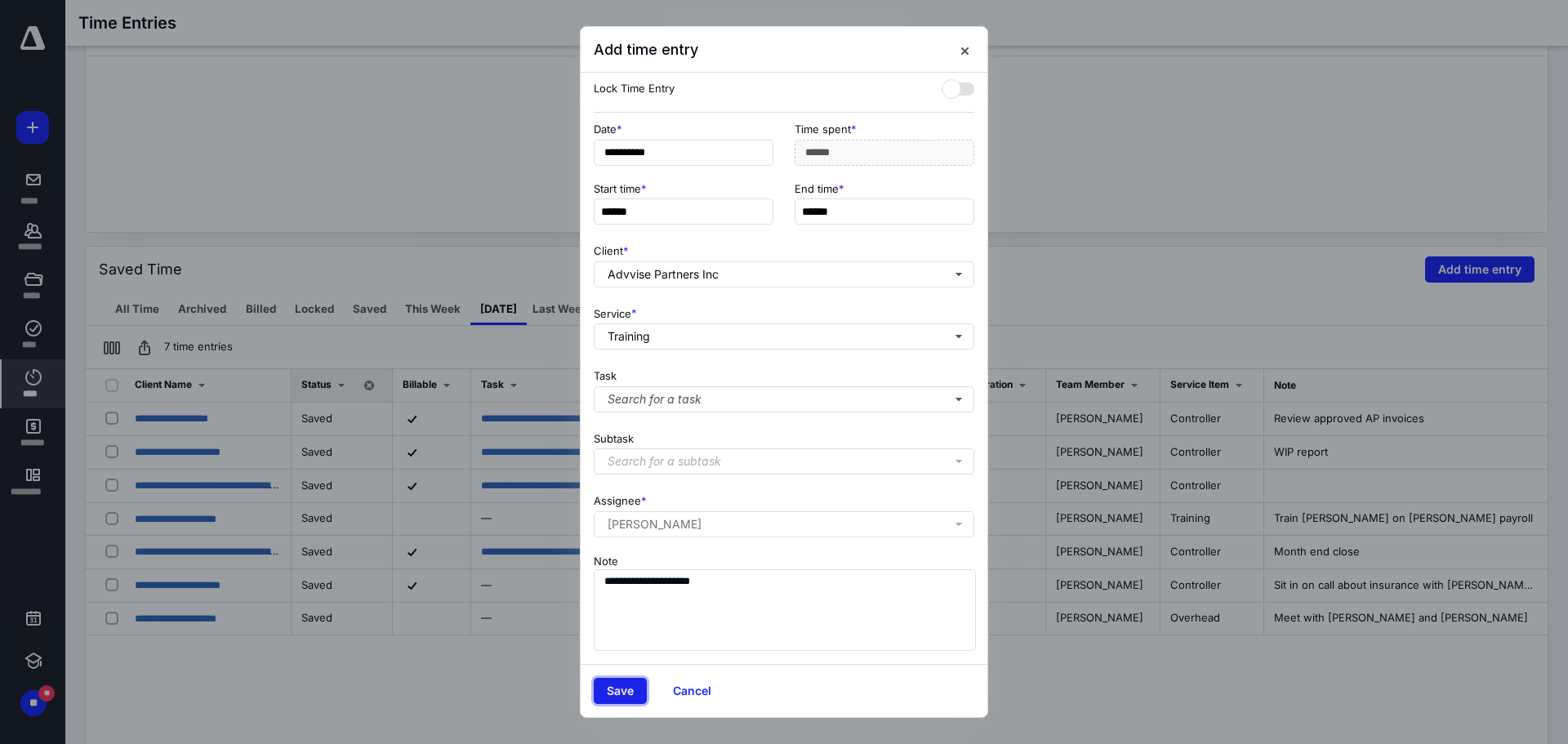 click on "Save" at bounding box center (620, 691) 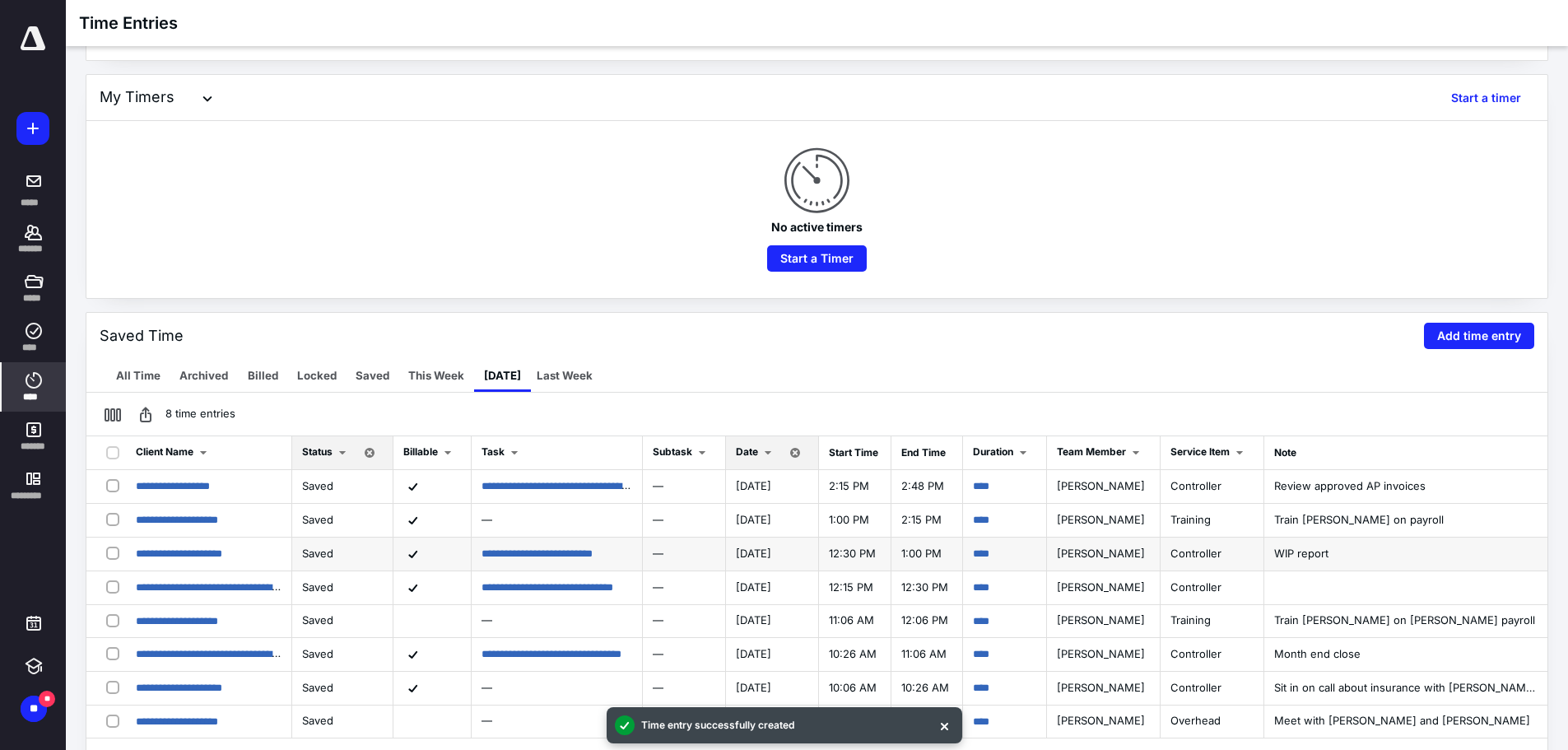 scroll, scrollTop: 0, scrollLeft: 0, axis: both 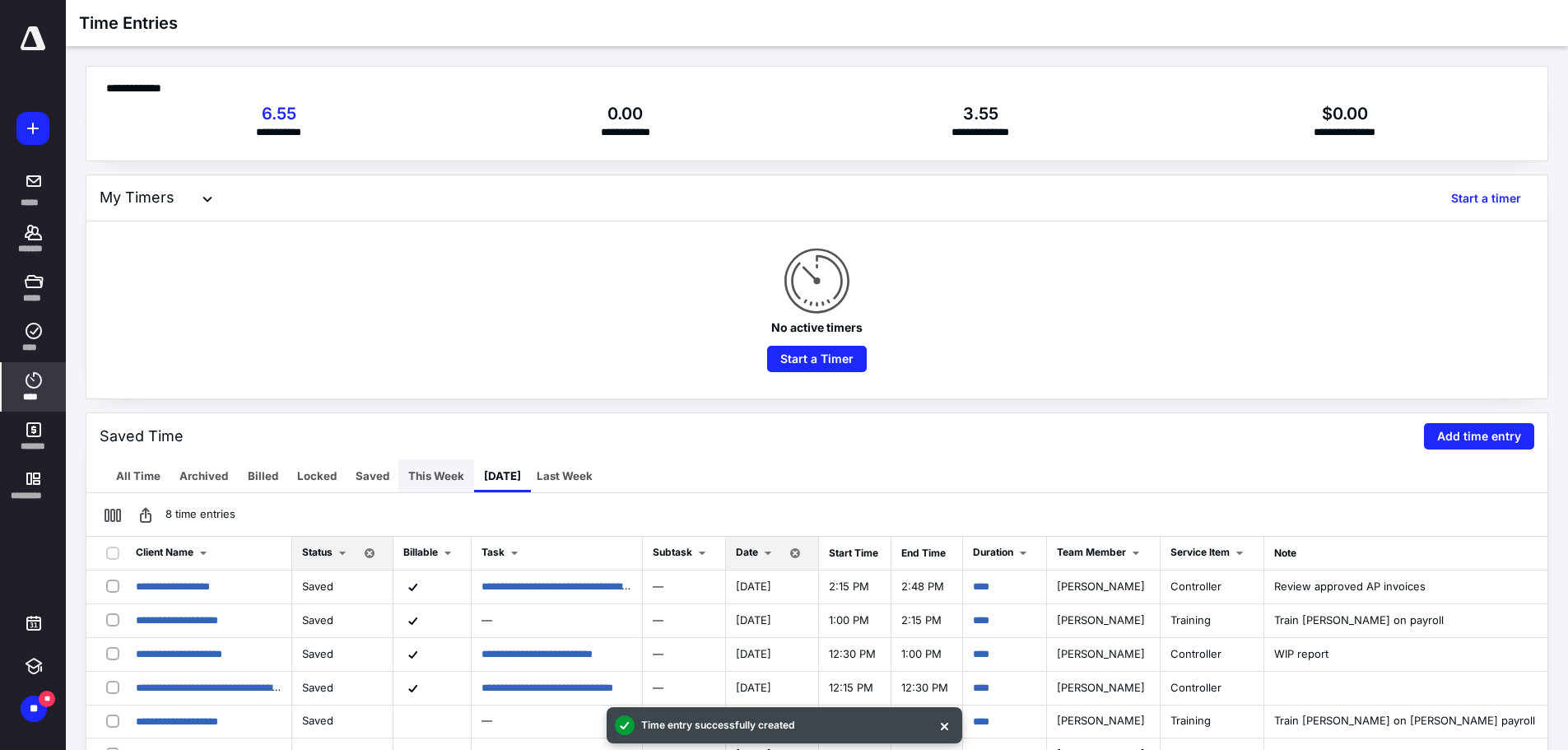 click on "This Week" at bounding box center [436, 476] 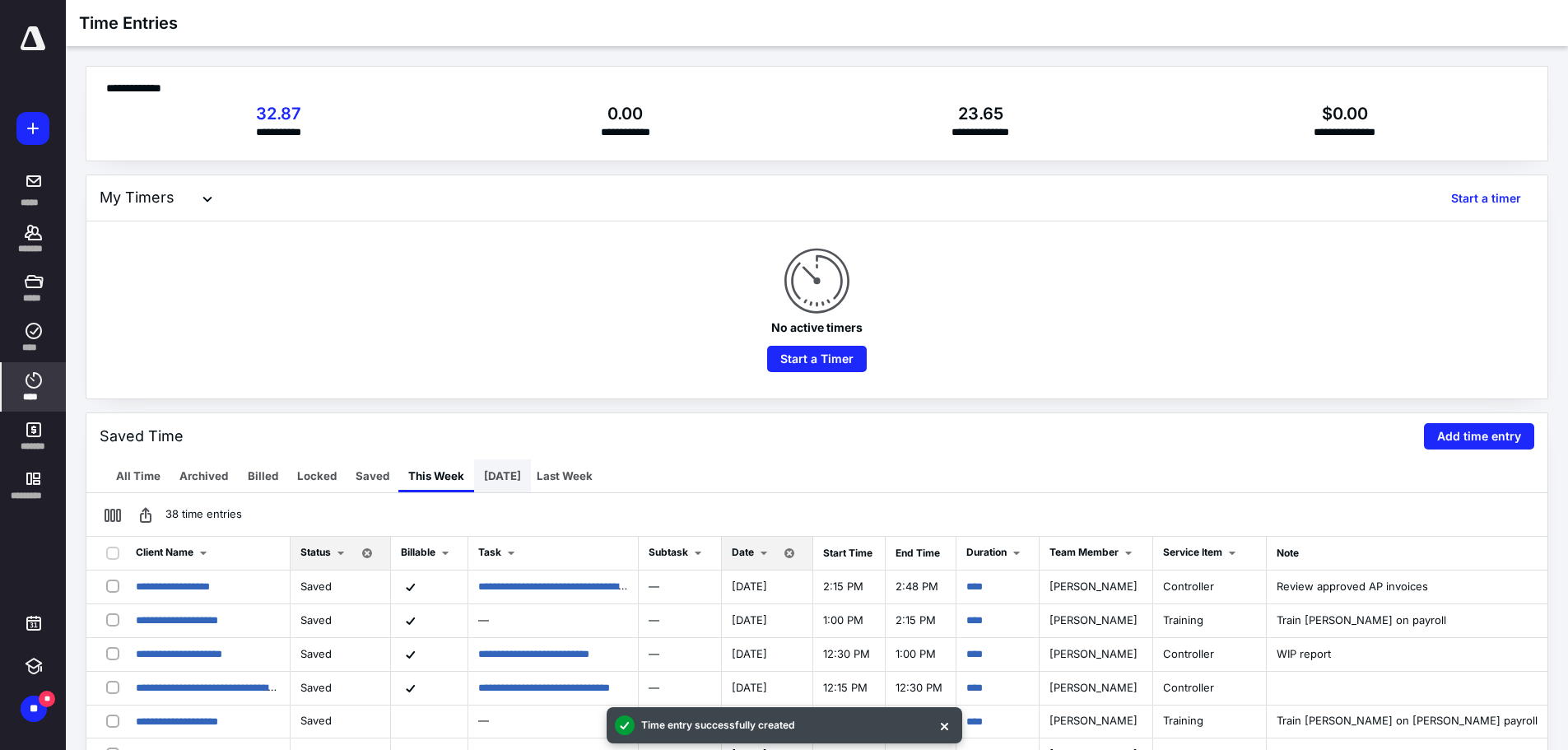 click on "[DATE]" at bounding box center (502, 476) 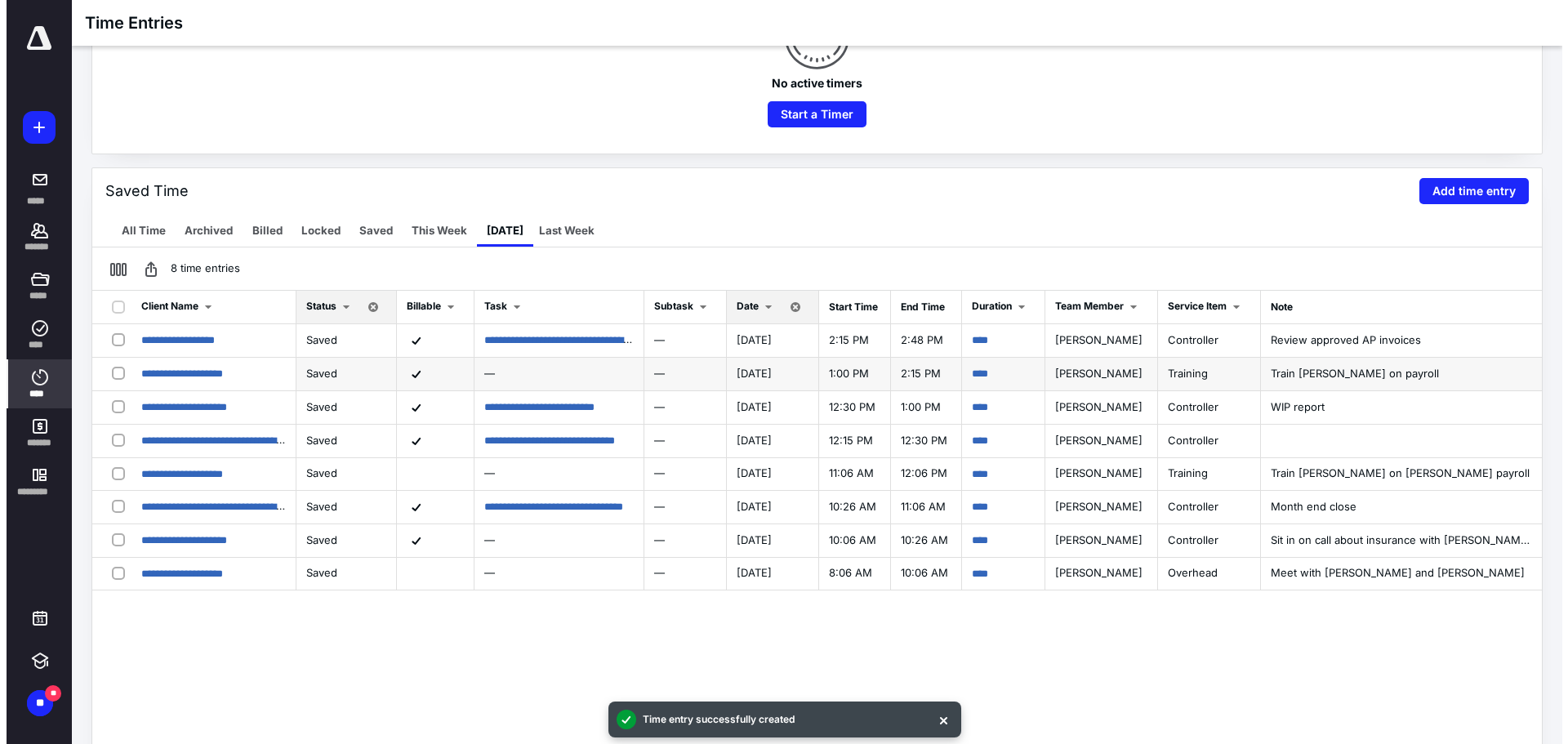 scroll, scrollTop: 245, scrollLeft: 0, axis: vertical 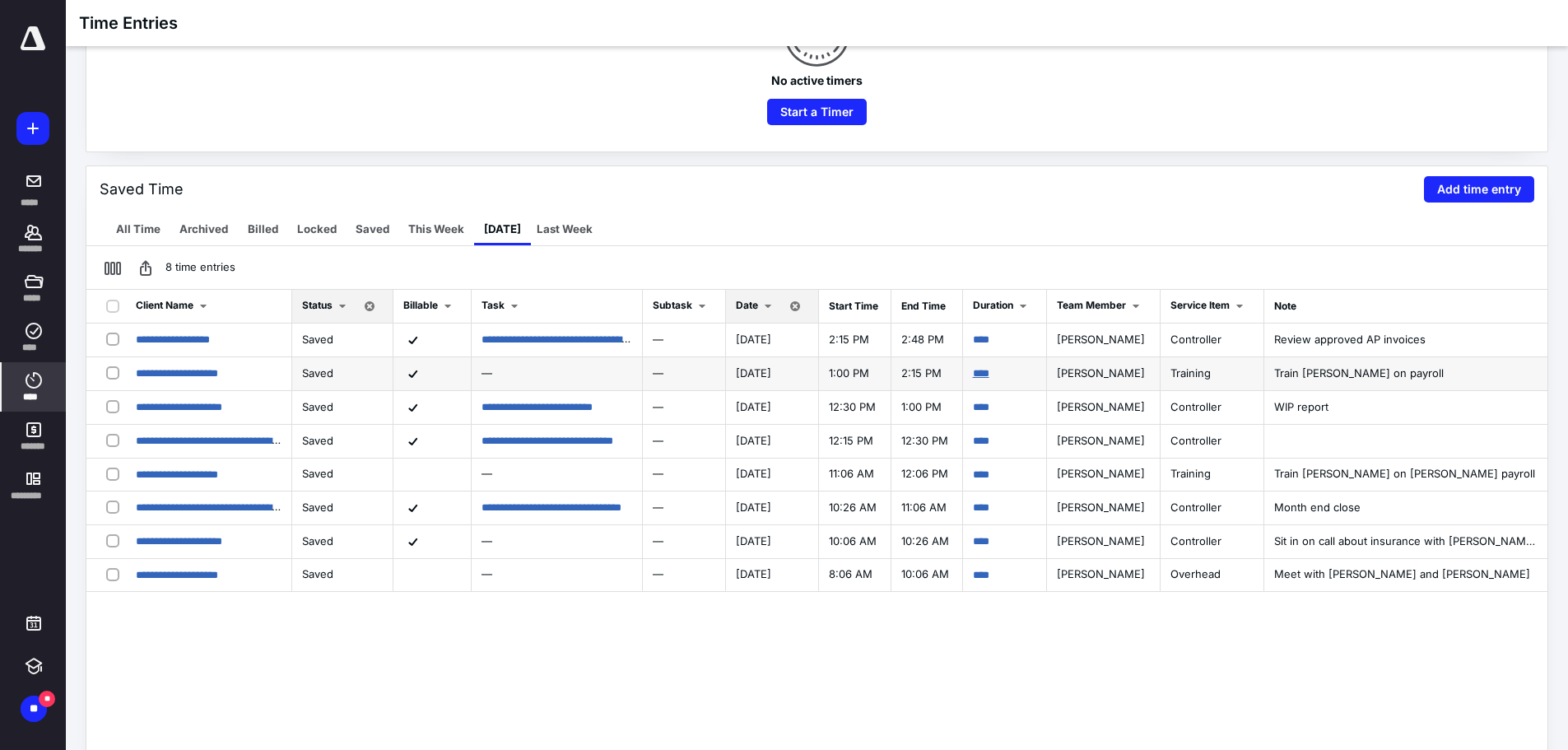 click on "****" at bounding box center [981, 373] 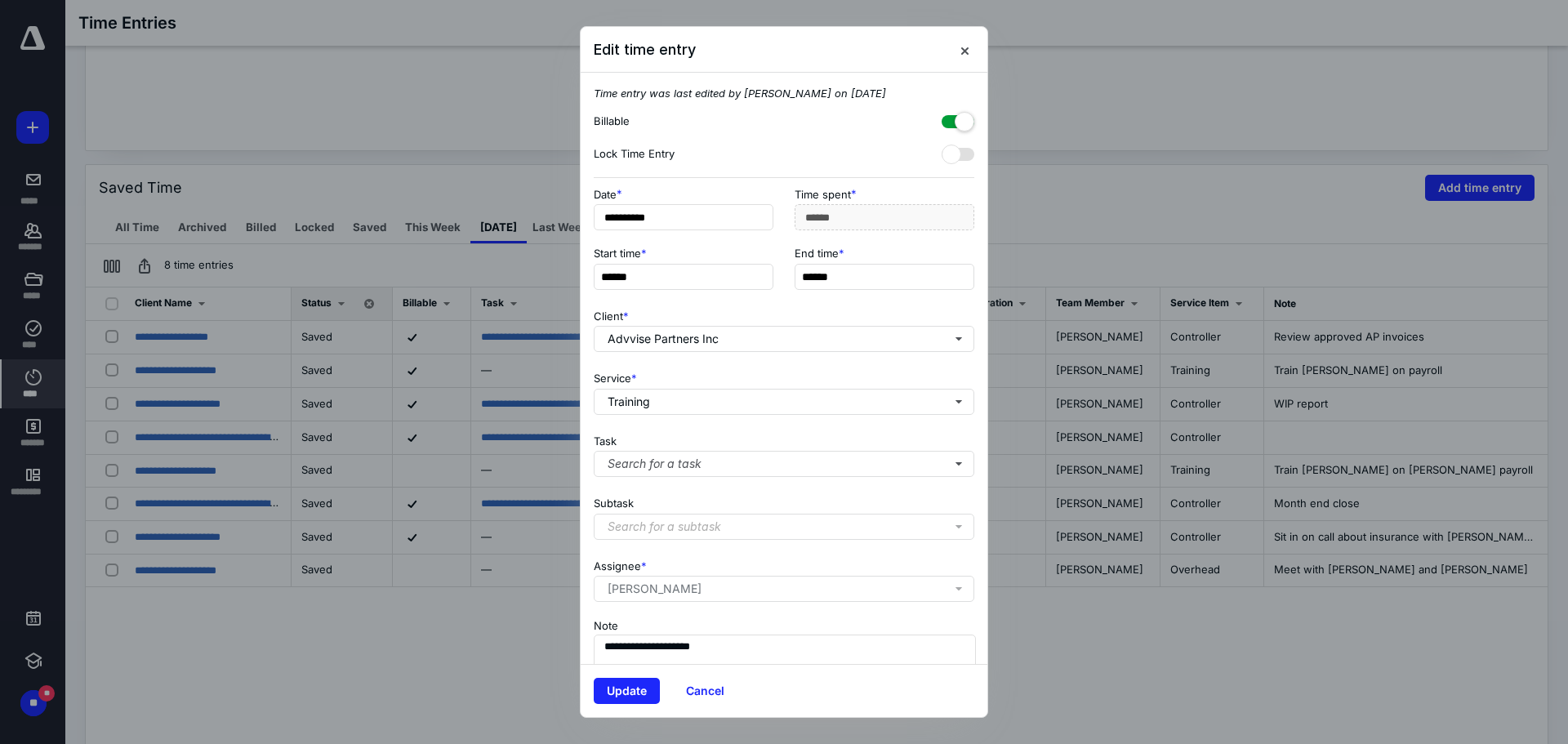 click at bounding box center (958, 118) 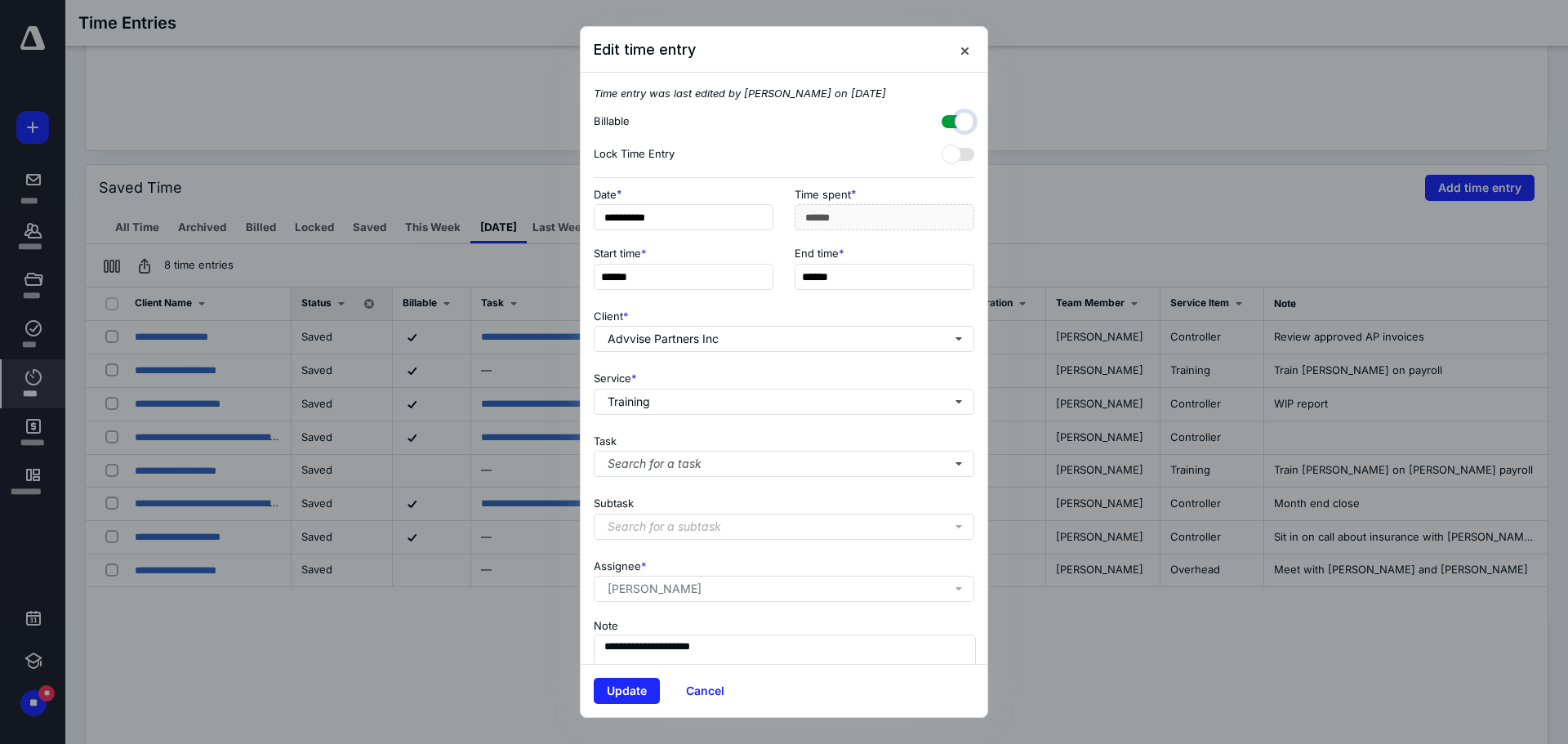 click at bounding box center [950, 119] 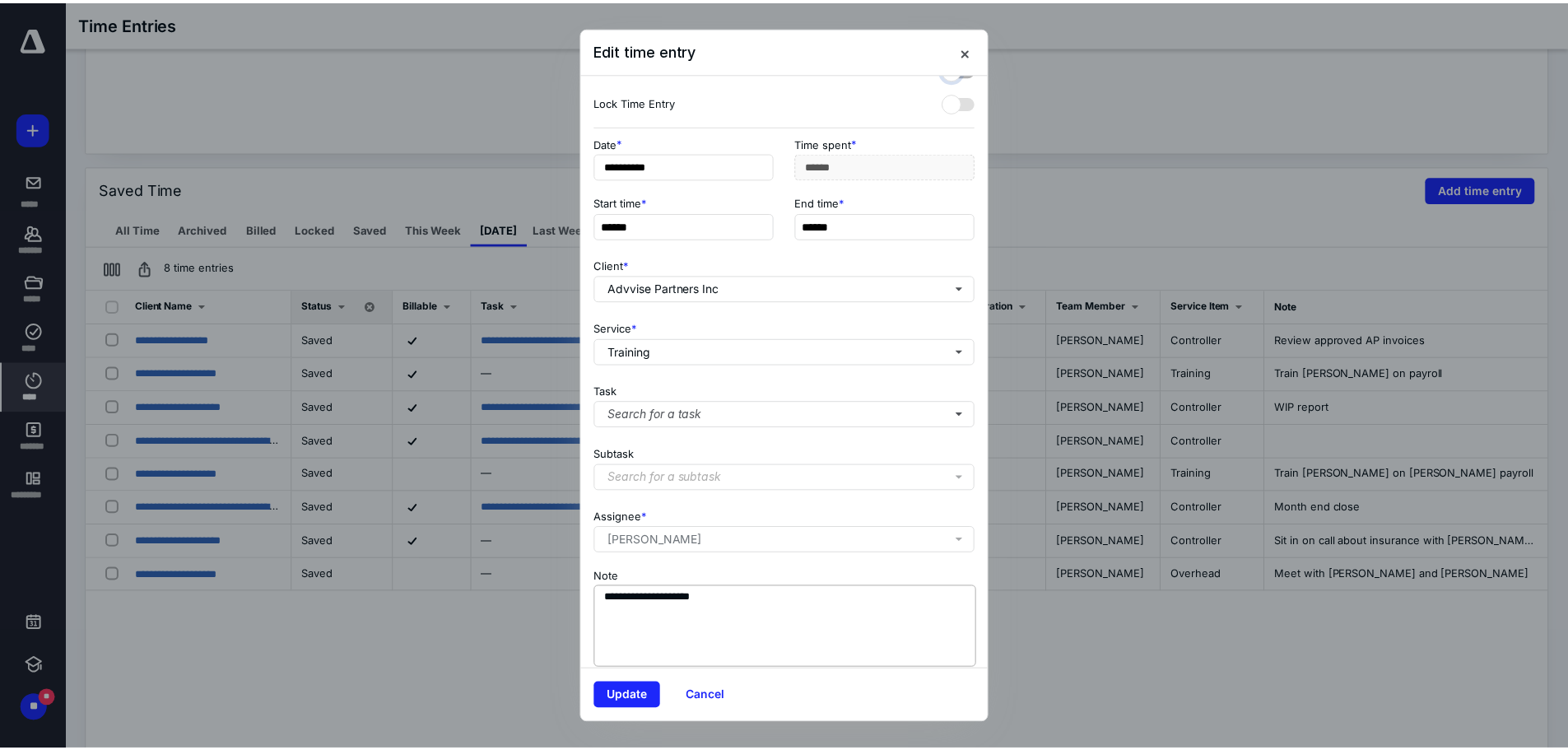 scroll, scrollTop: 78, scrollLeft: 0, axis: vertical 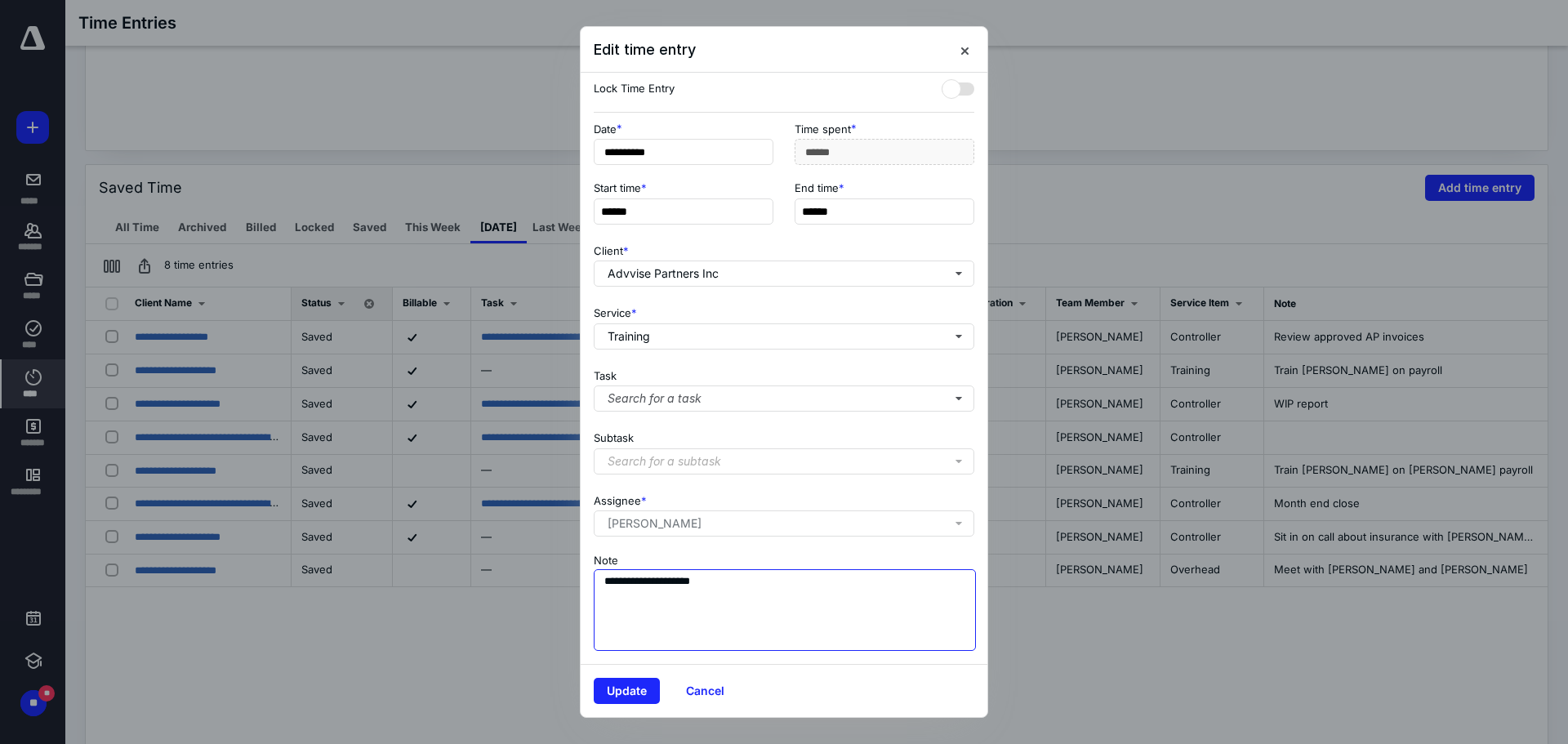 click on "**********" at bounding box center [785, 610] 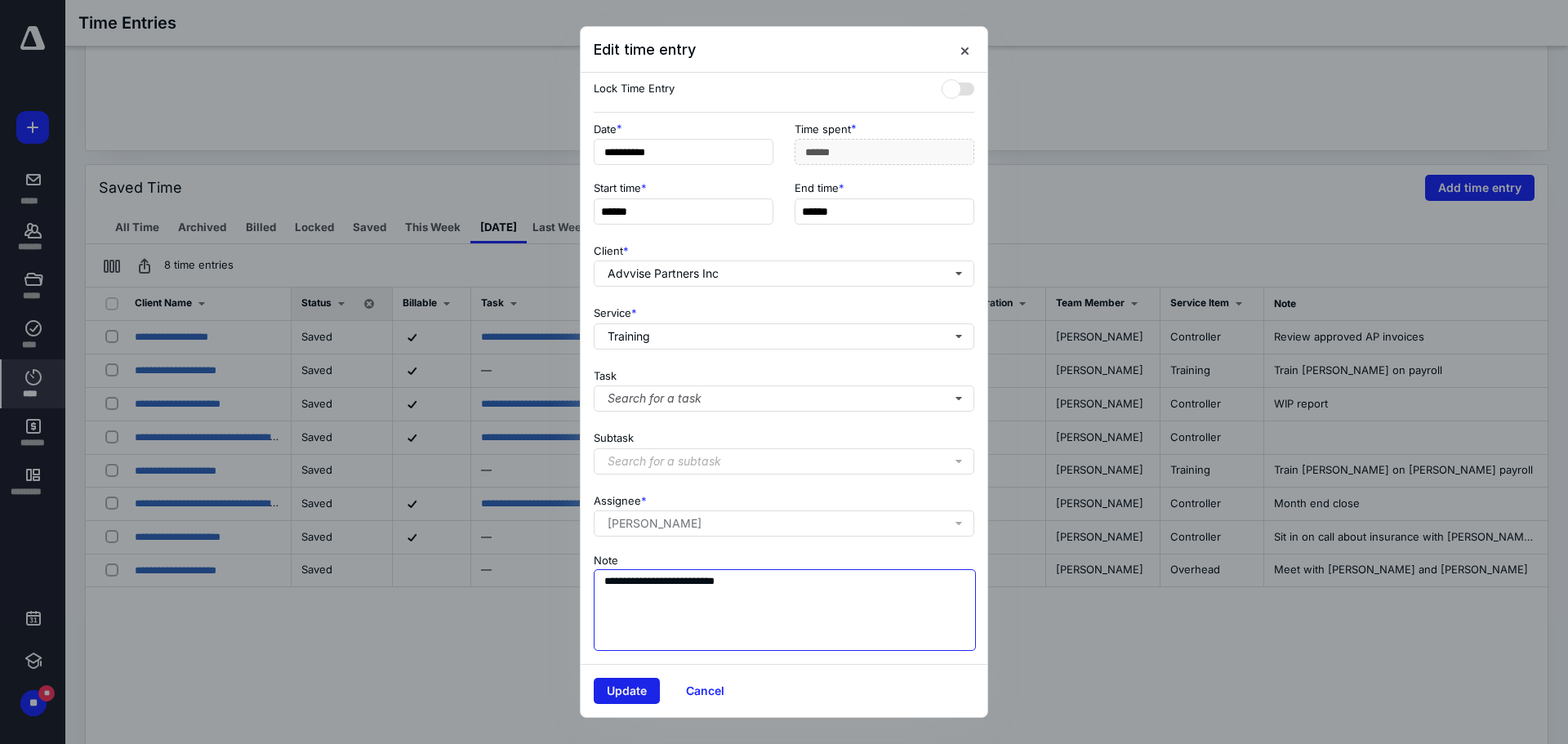 type on "**********" 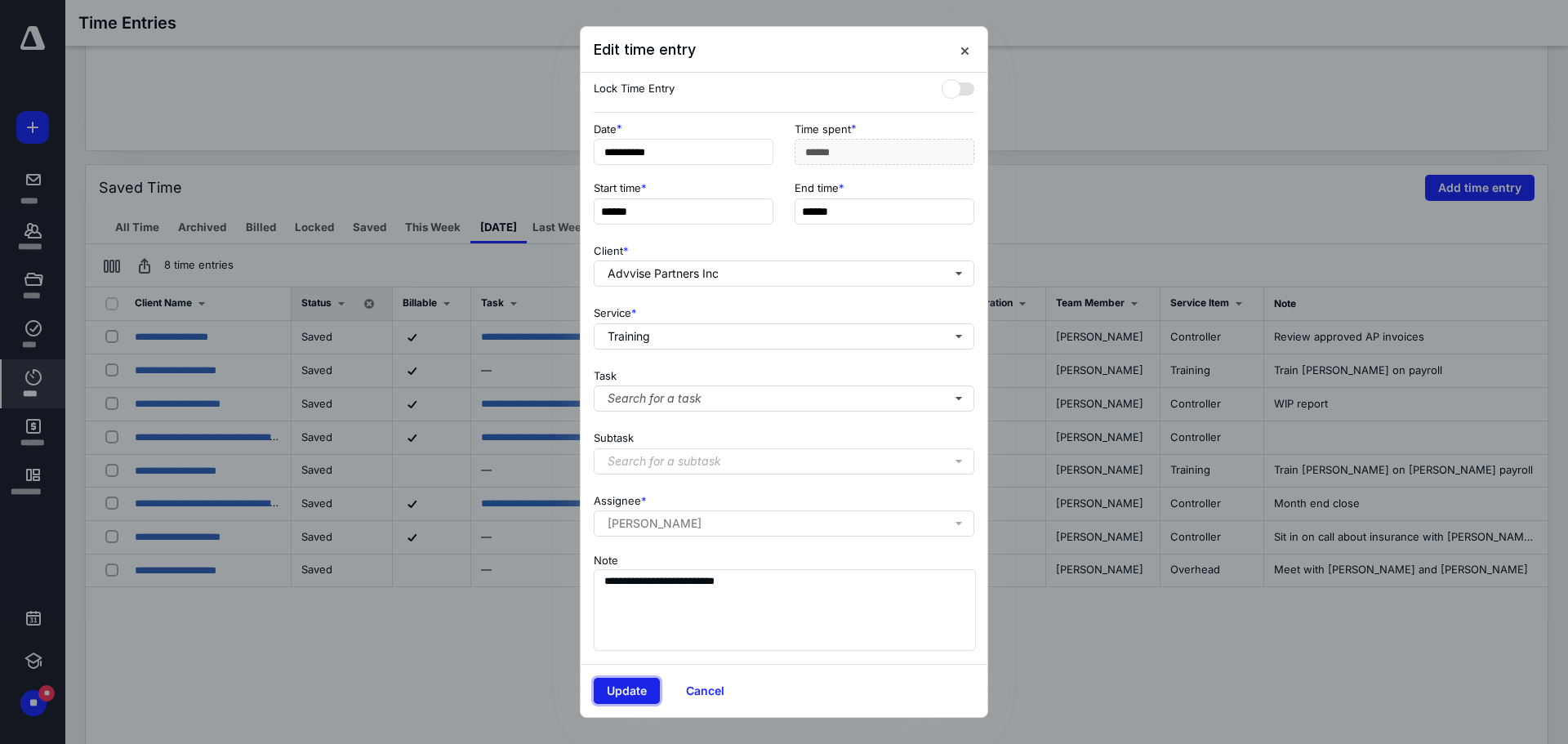 click on "Update" at bounding box center [626, 691] 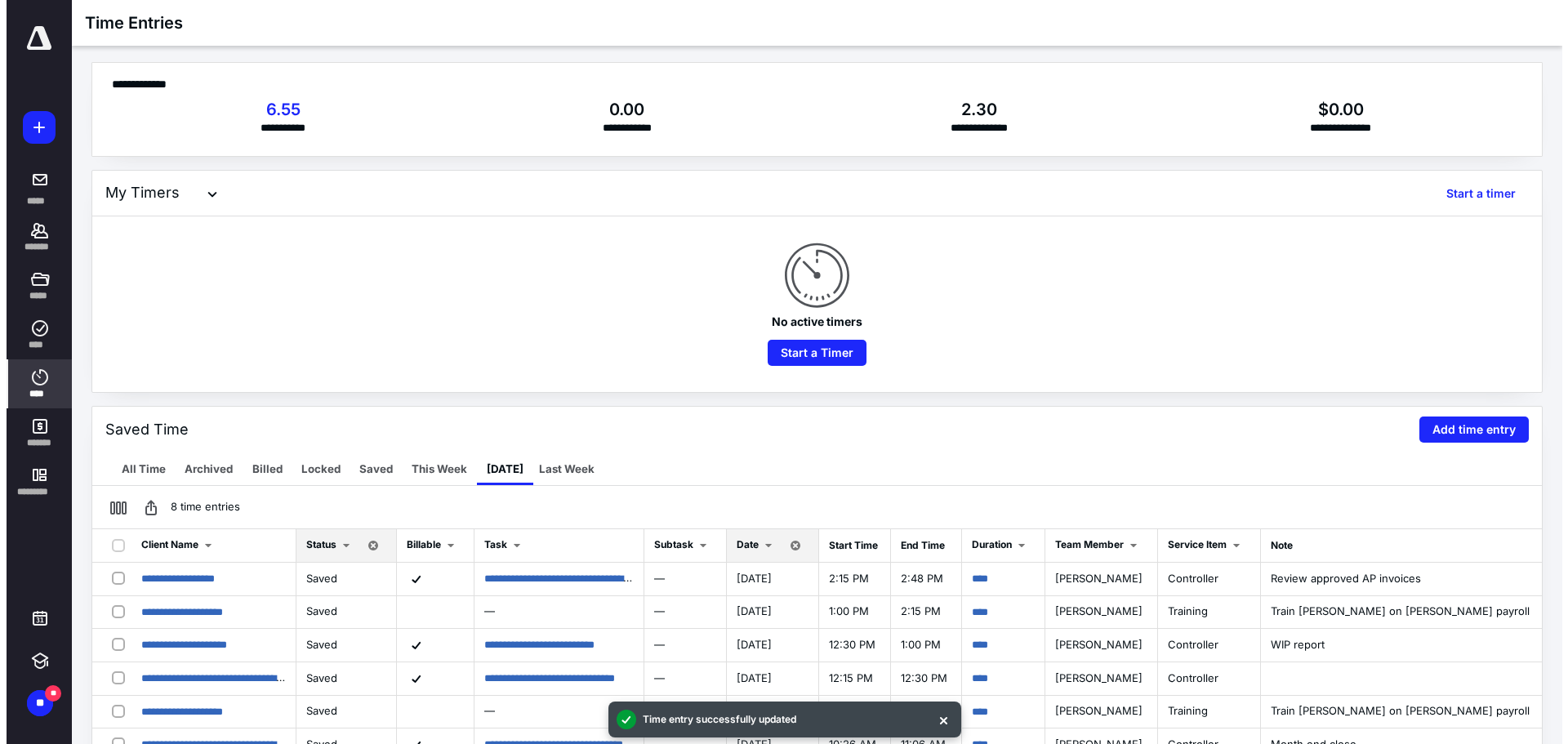 scroll, scrollTop: 0, scrollLeft: 0, axis: both 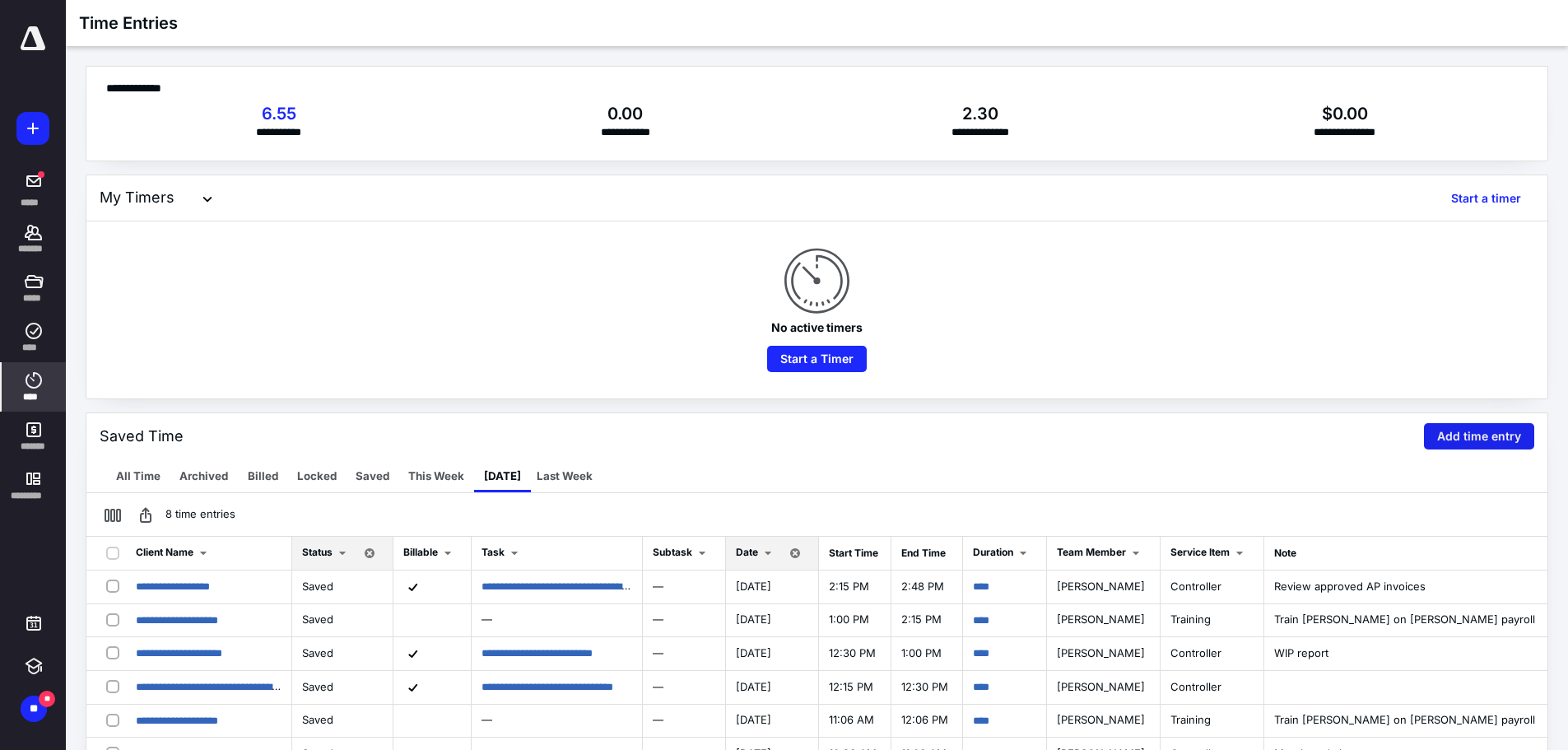 click on "Add time entry" at bounding box center (1479, 436) 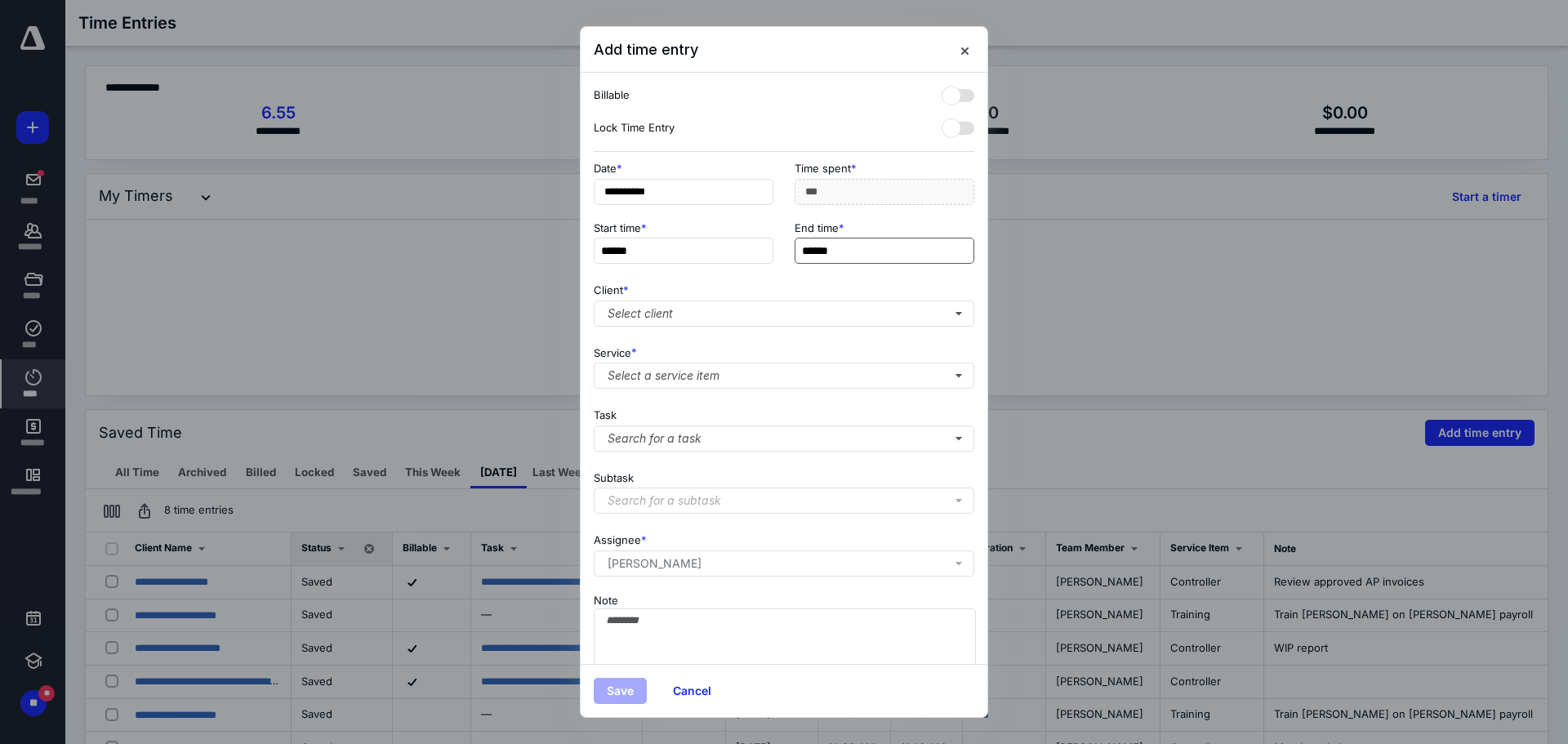 click on "******" at bounding box center [884, 251] 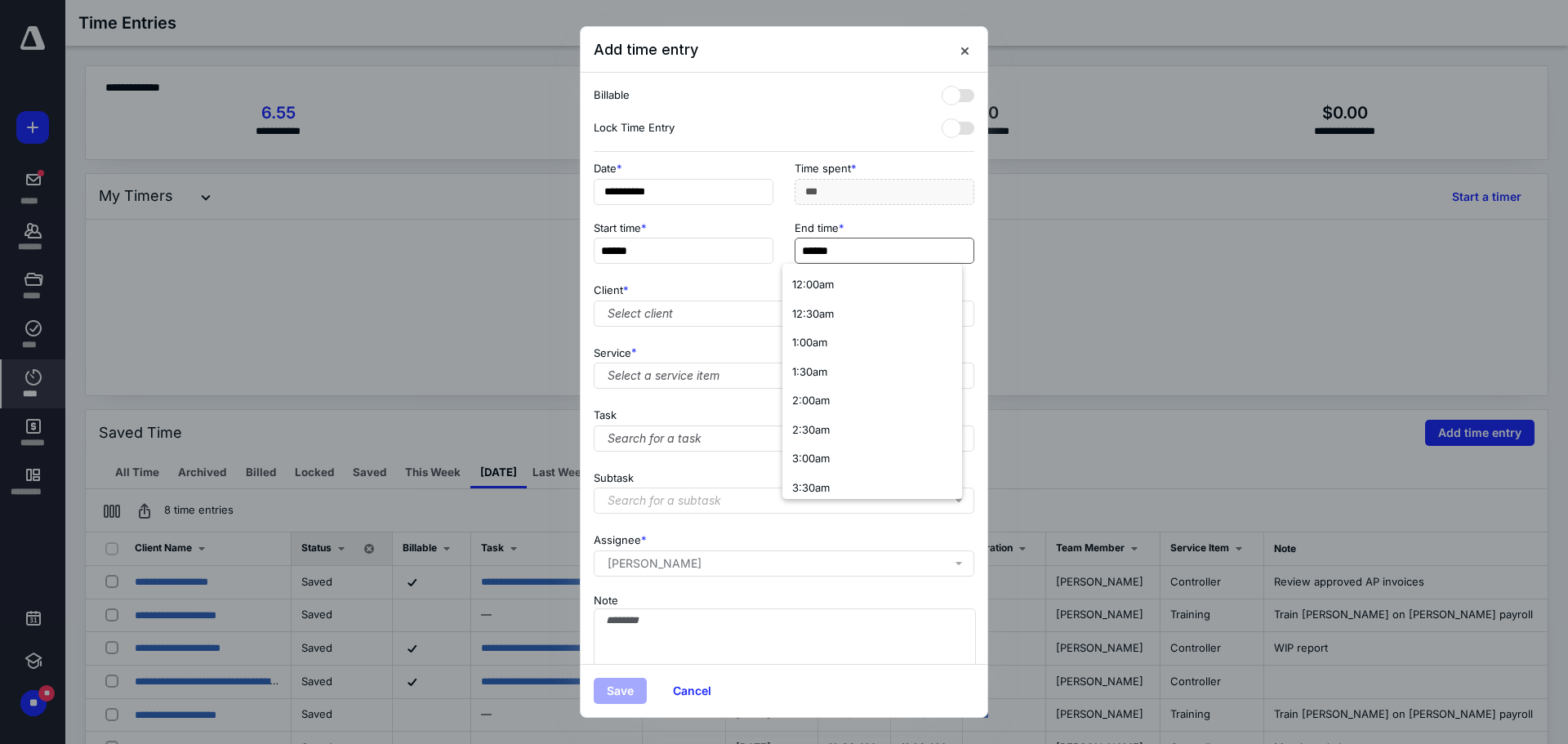 click on "******" at bounding box center (884, 251) 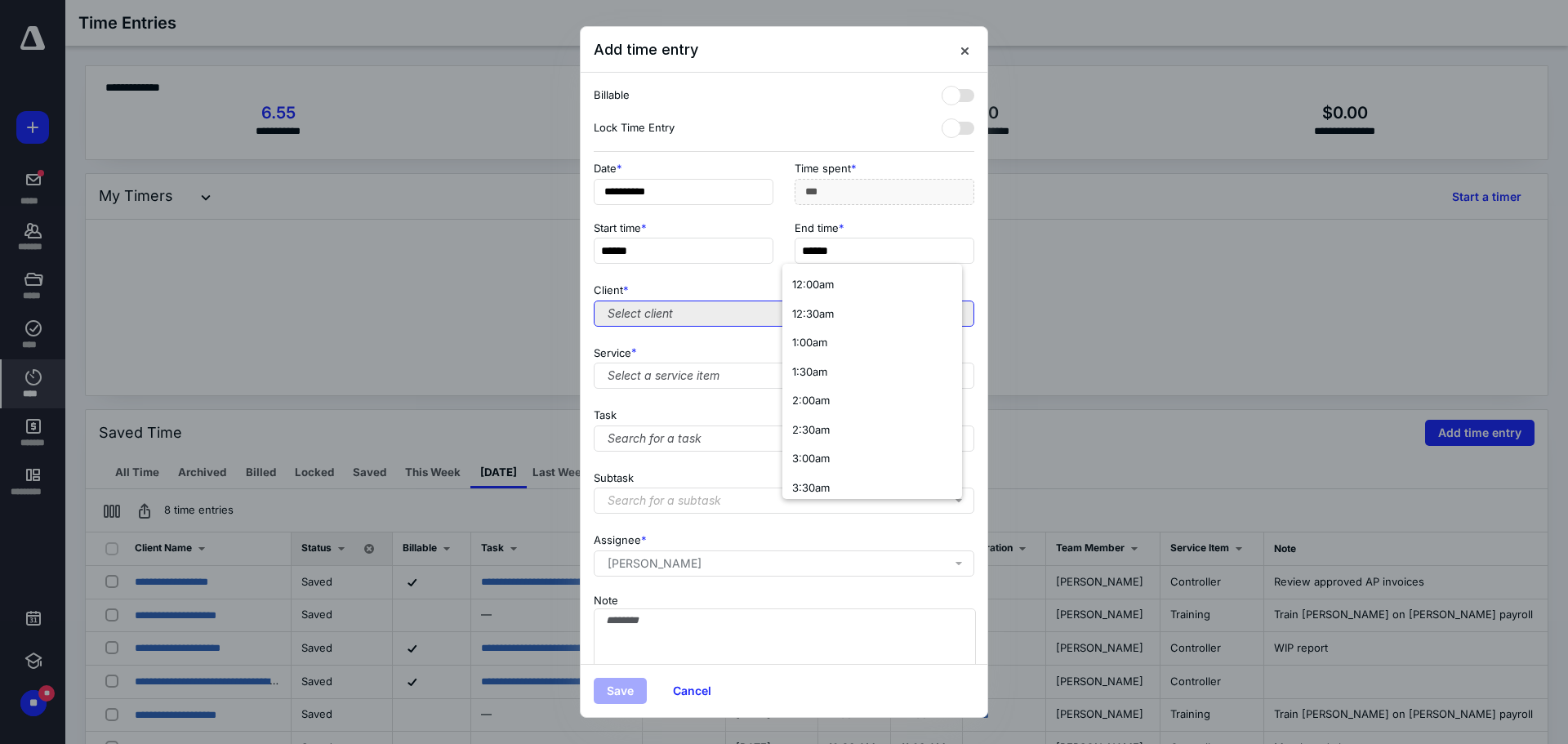 click on "Select client" at bounding box center (784, 314) 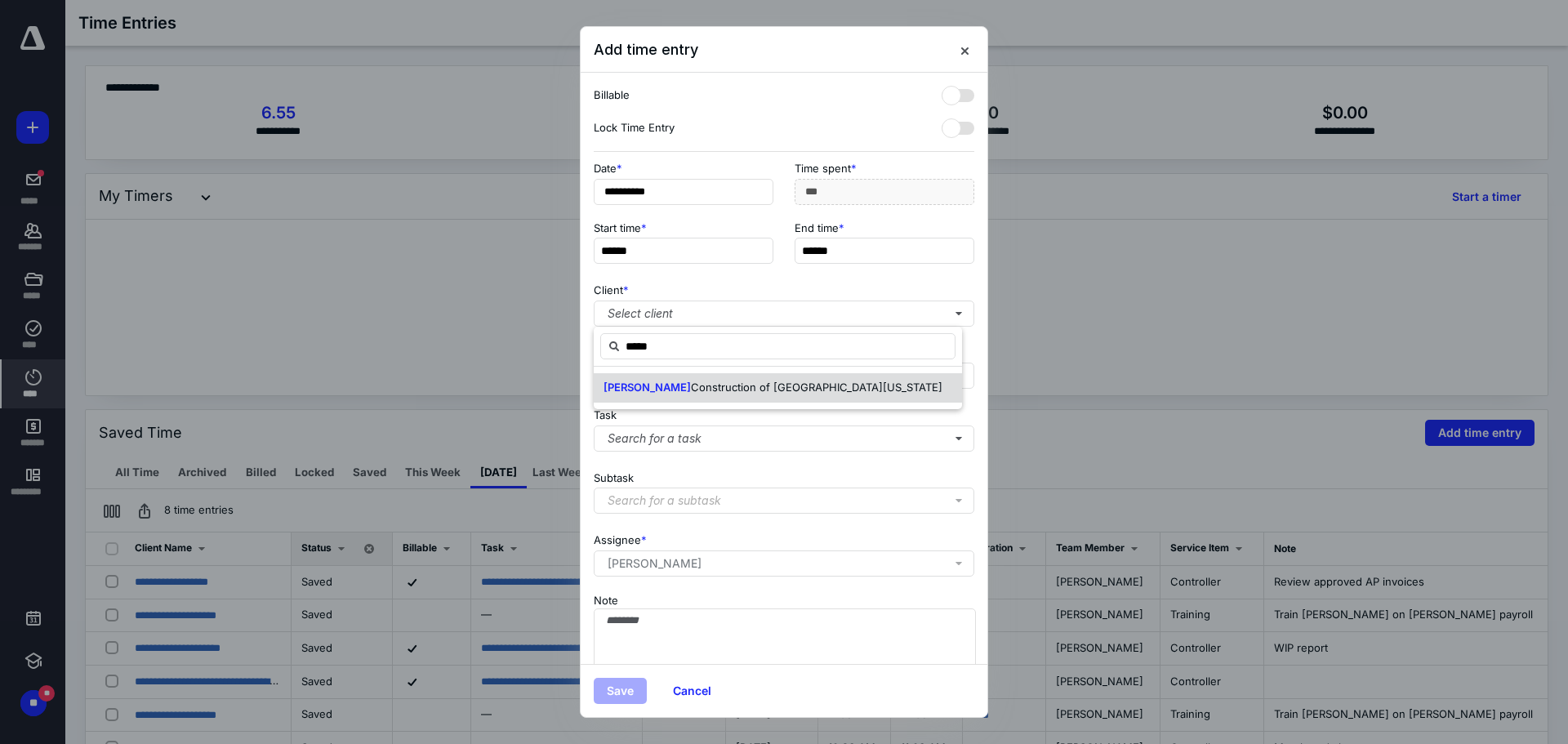 click on "Construction of [GEOGRAPHIC_DATA][US_STATE]" at bounding box center (817, 387) 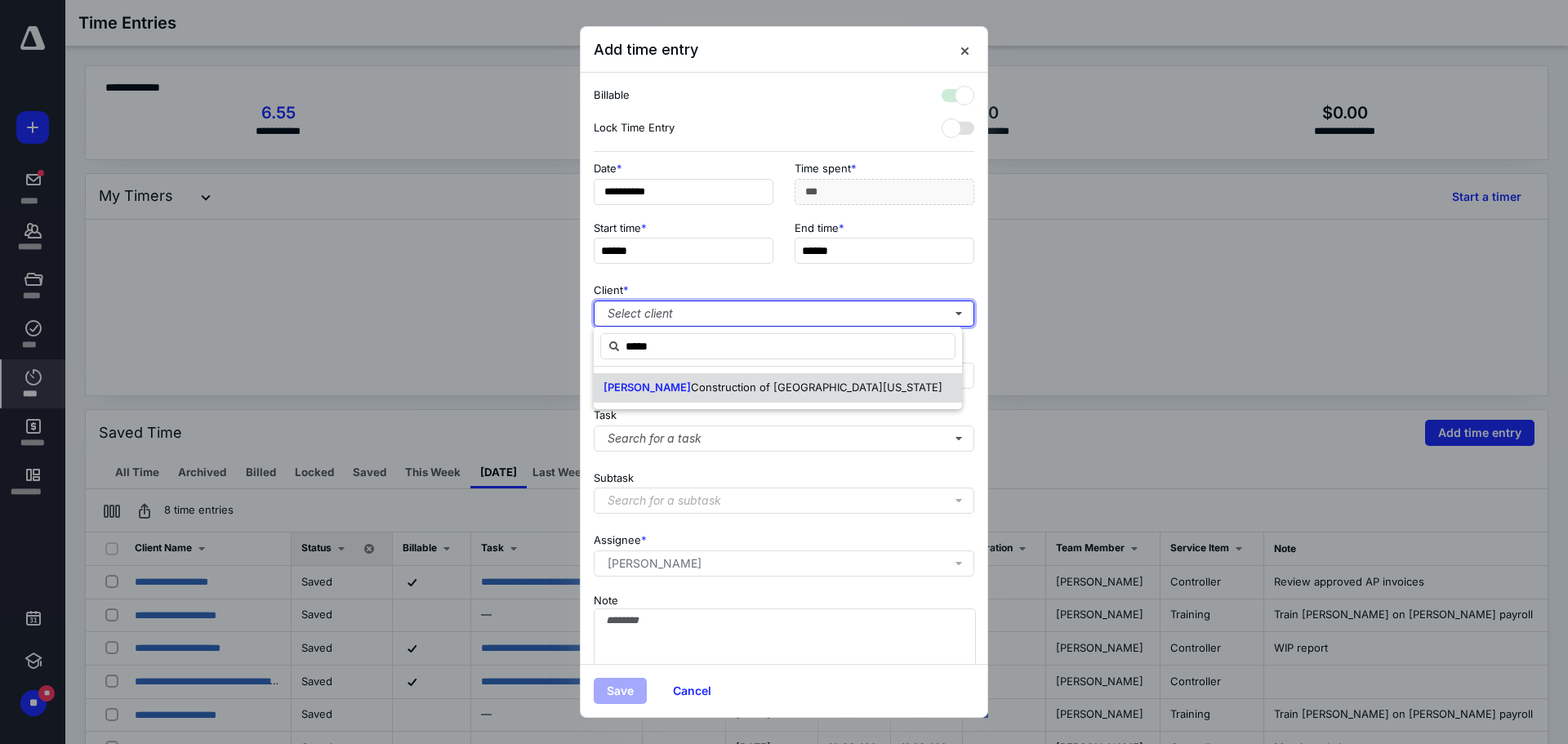 checkbox on "true" 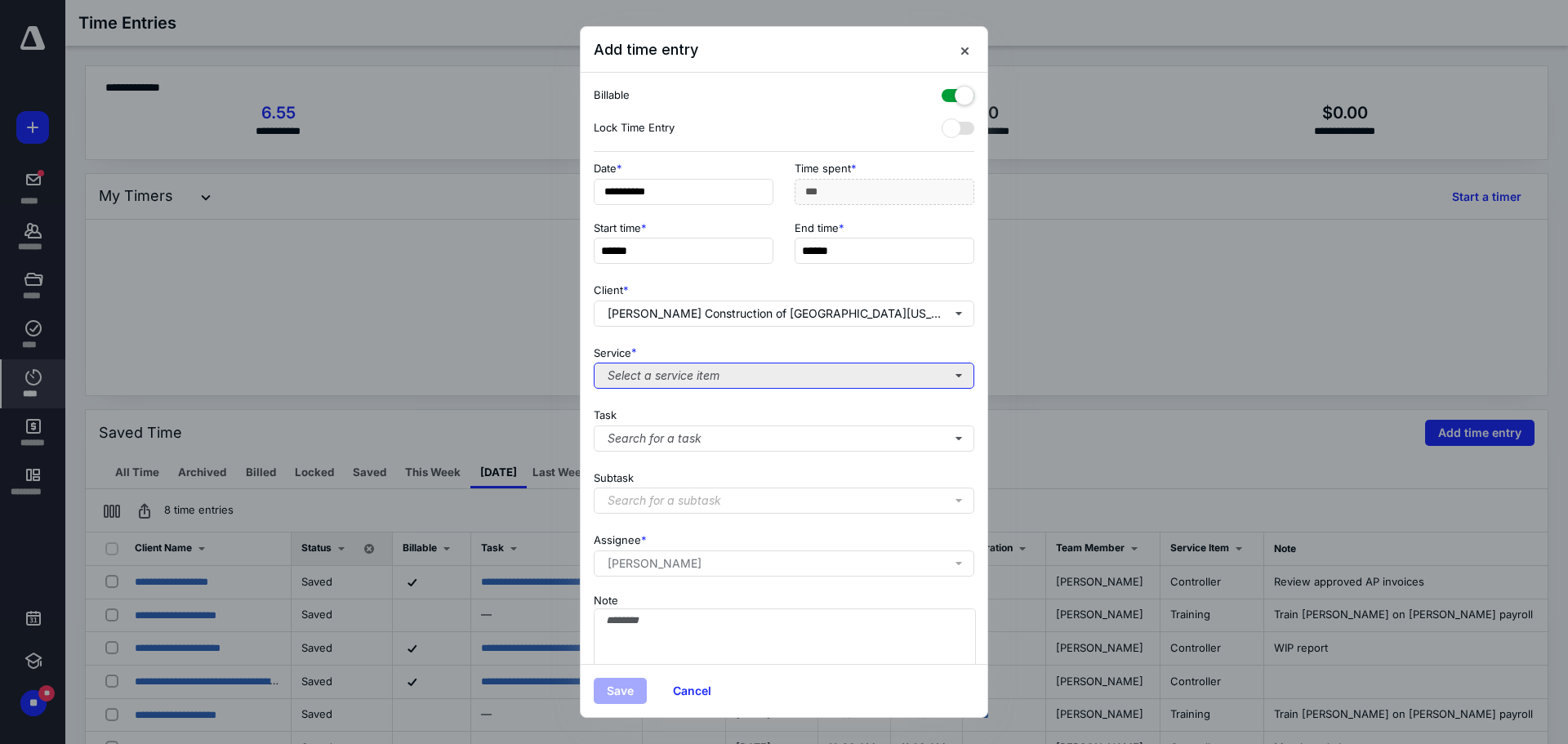 click on "Select a service item" at bounding box center (784, 376) 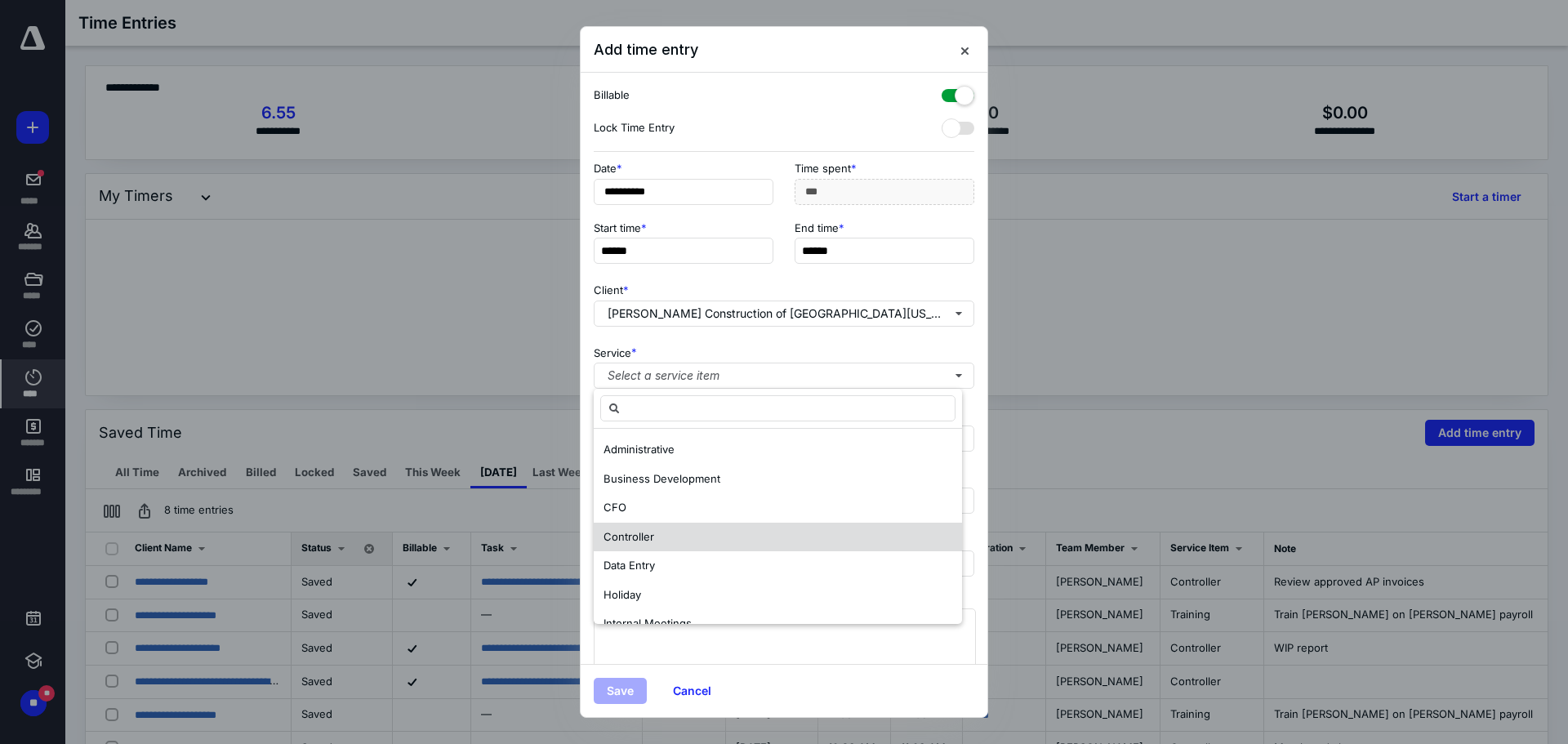 click on "Controller" at bounding box center [777, 537] 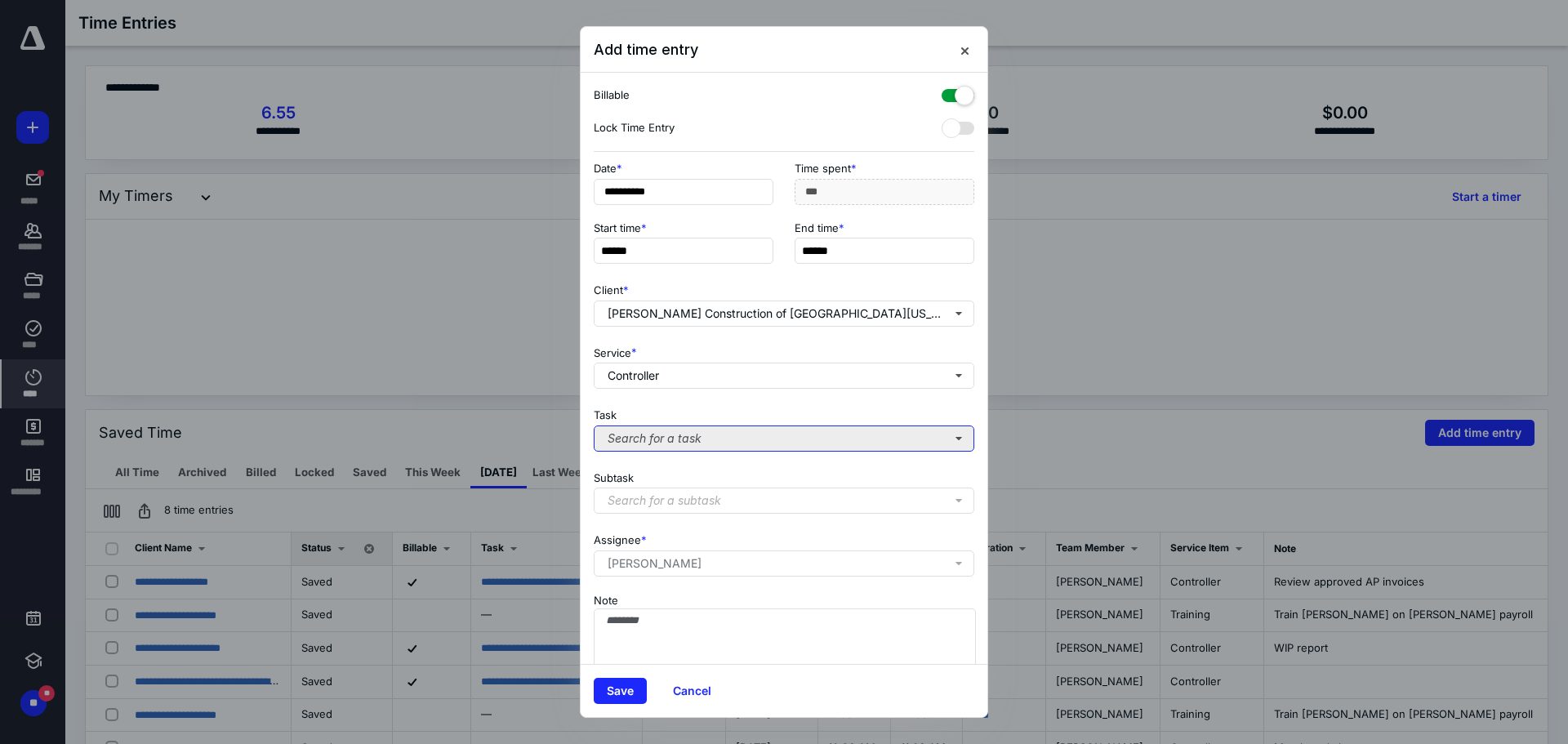 click on "Search for a task" at bounding box center (784, 439) 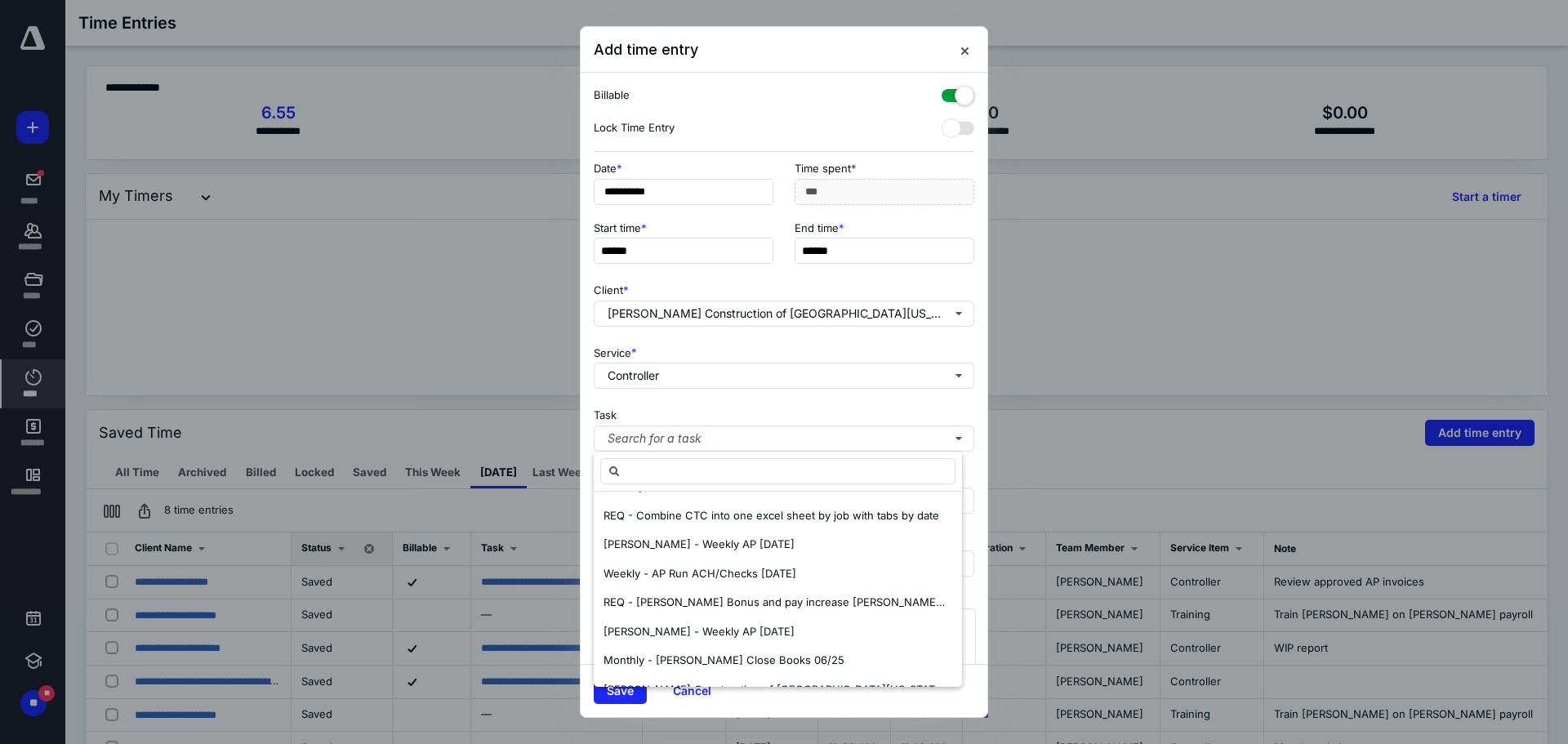 scroll, scrollTop: 572, scrollLeft: 0, axis: vertical 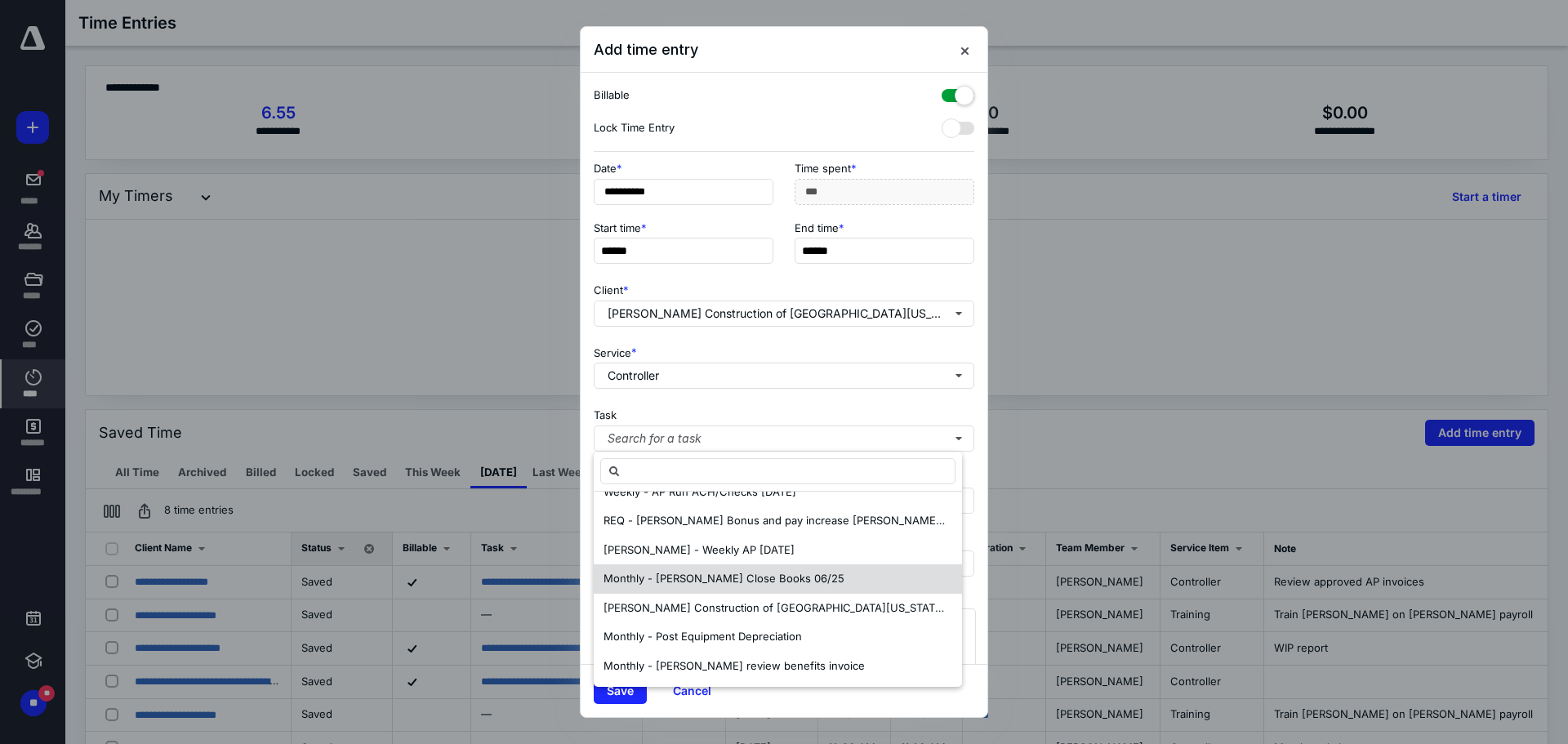 click on "Monthly - [PERSON_NAME] Close Books  06/25" at bounding box center [777, 579] 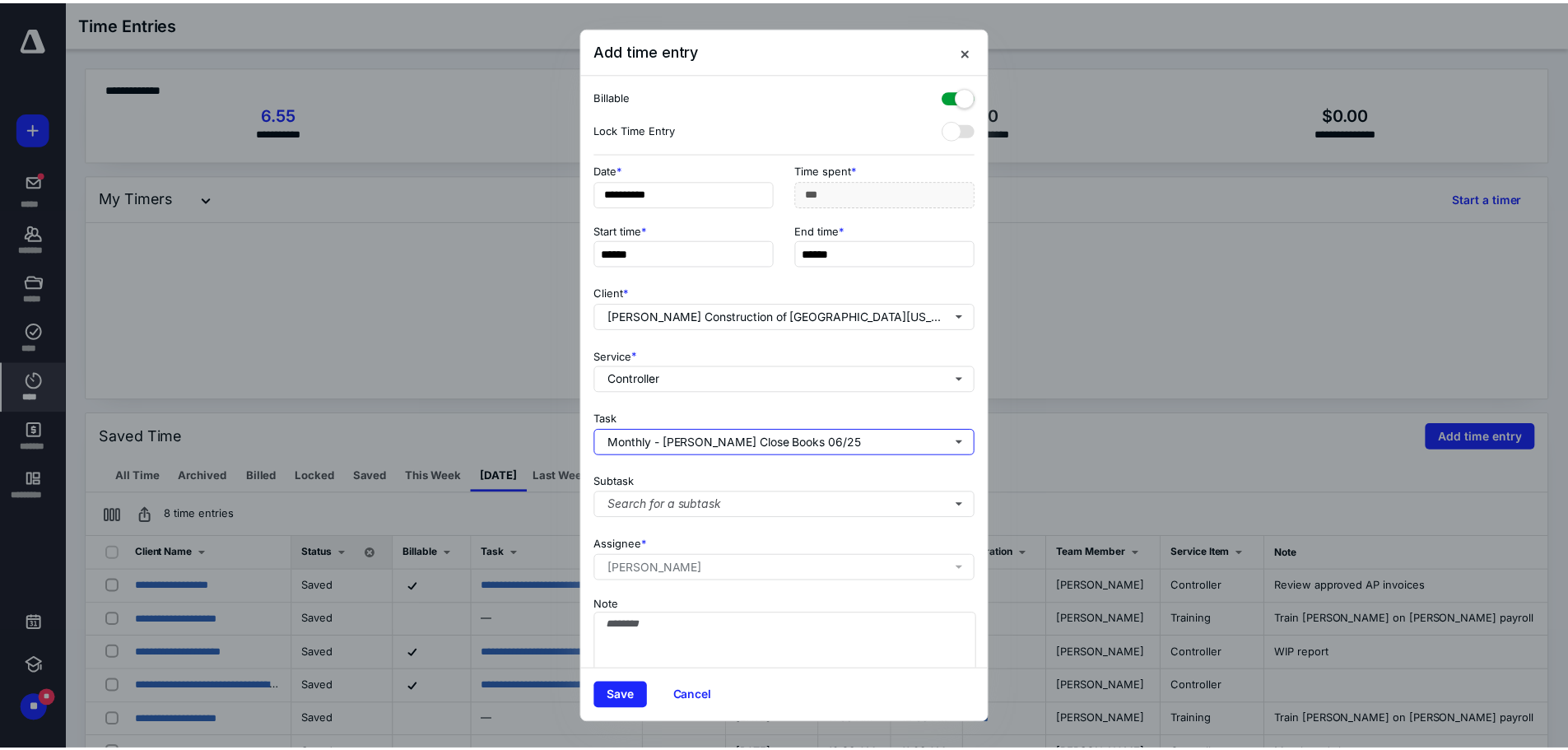 scroll, scrollTop: 0, scrollLeft: 0, axis: both 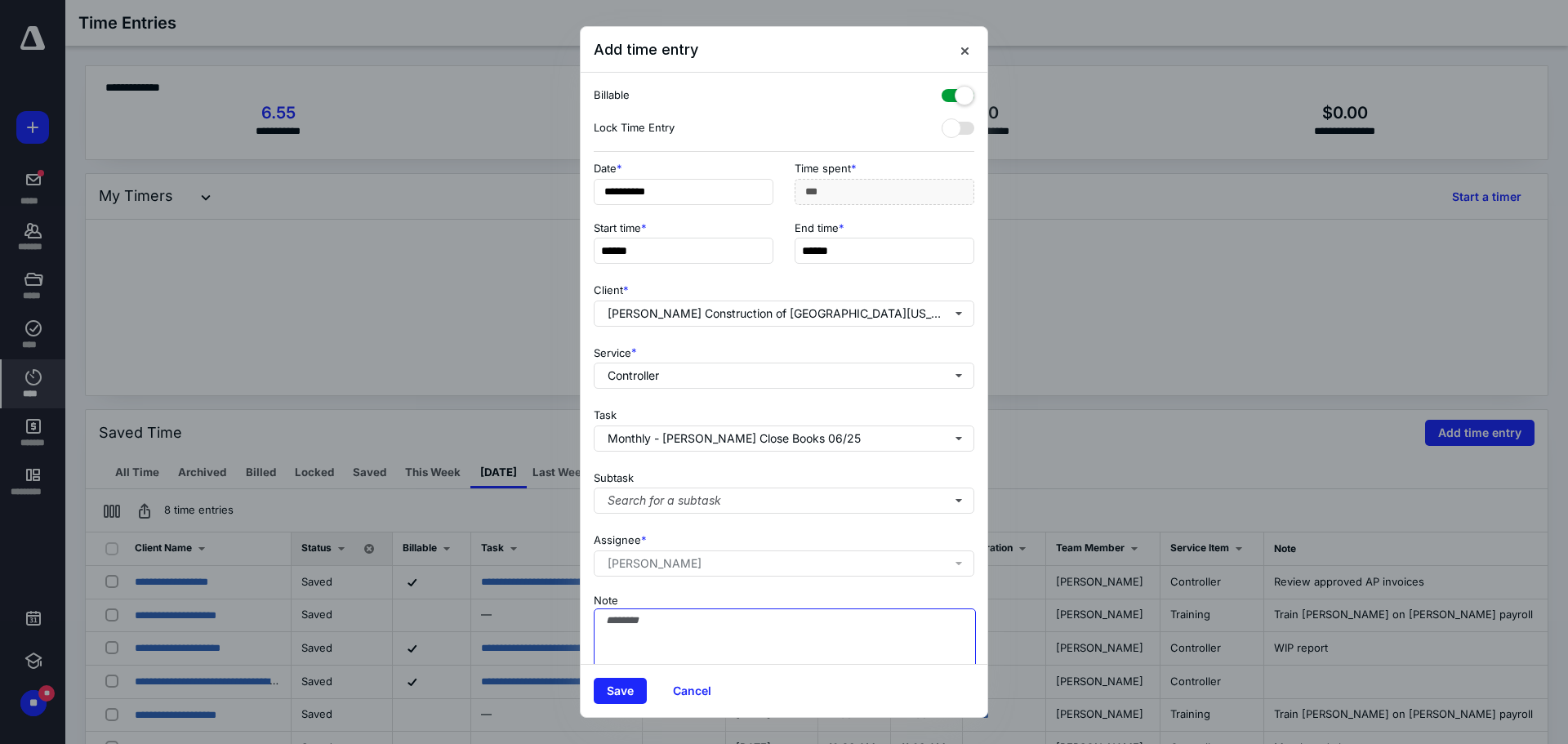 click on "Note" at bounding box center (785, 649) 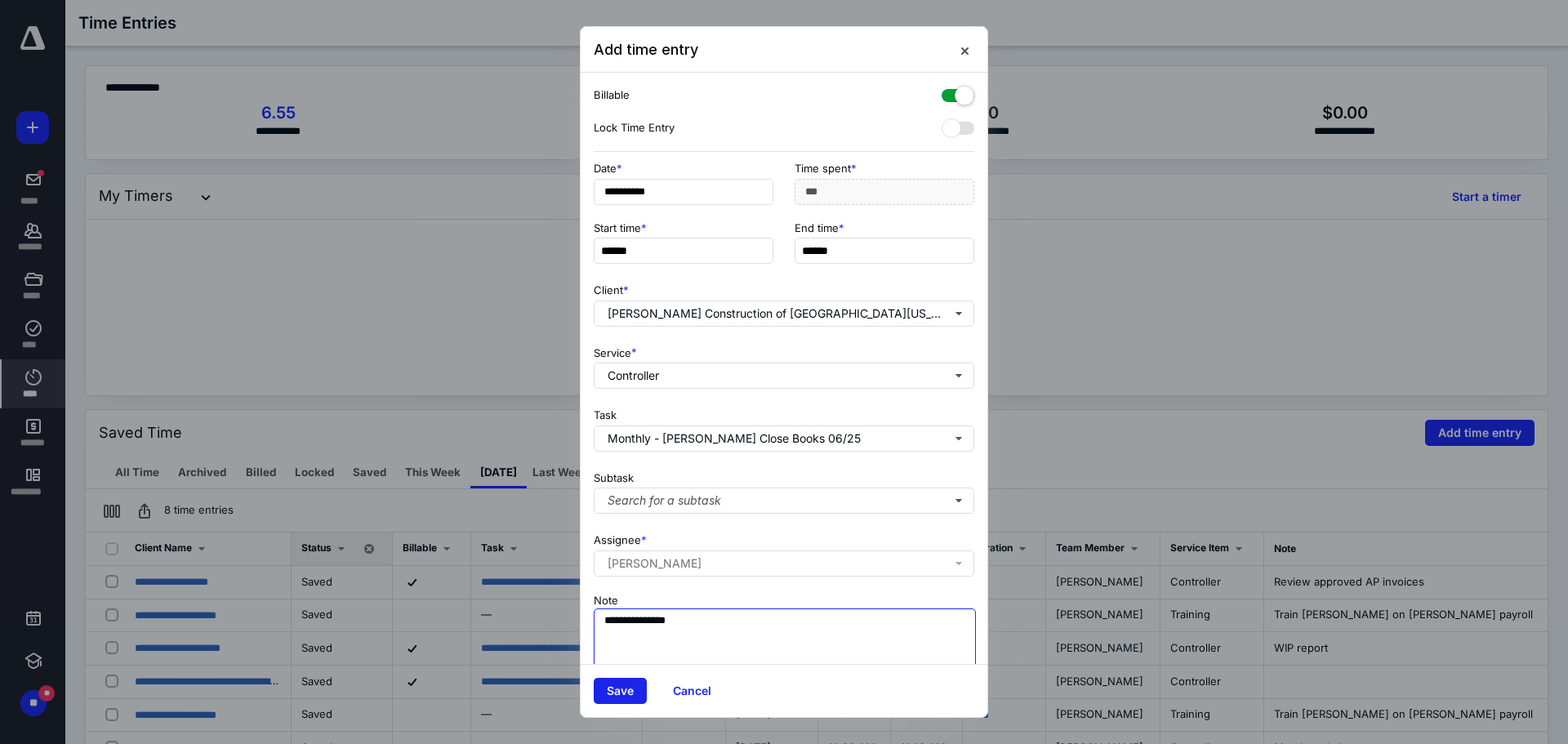 type on "**********" 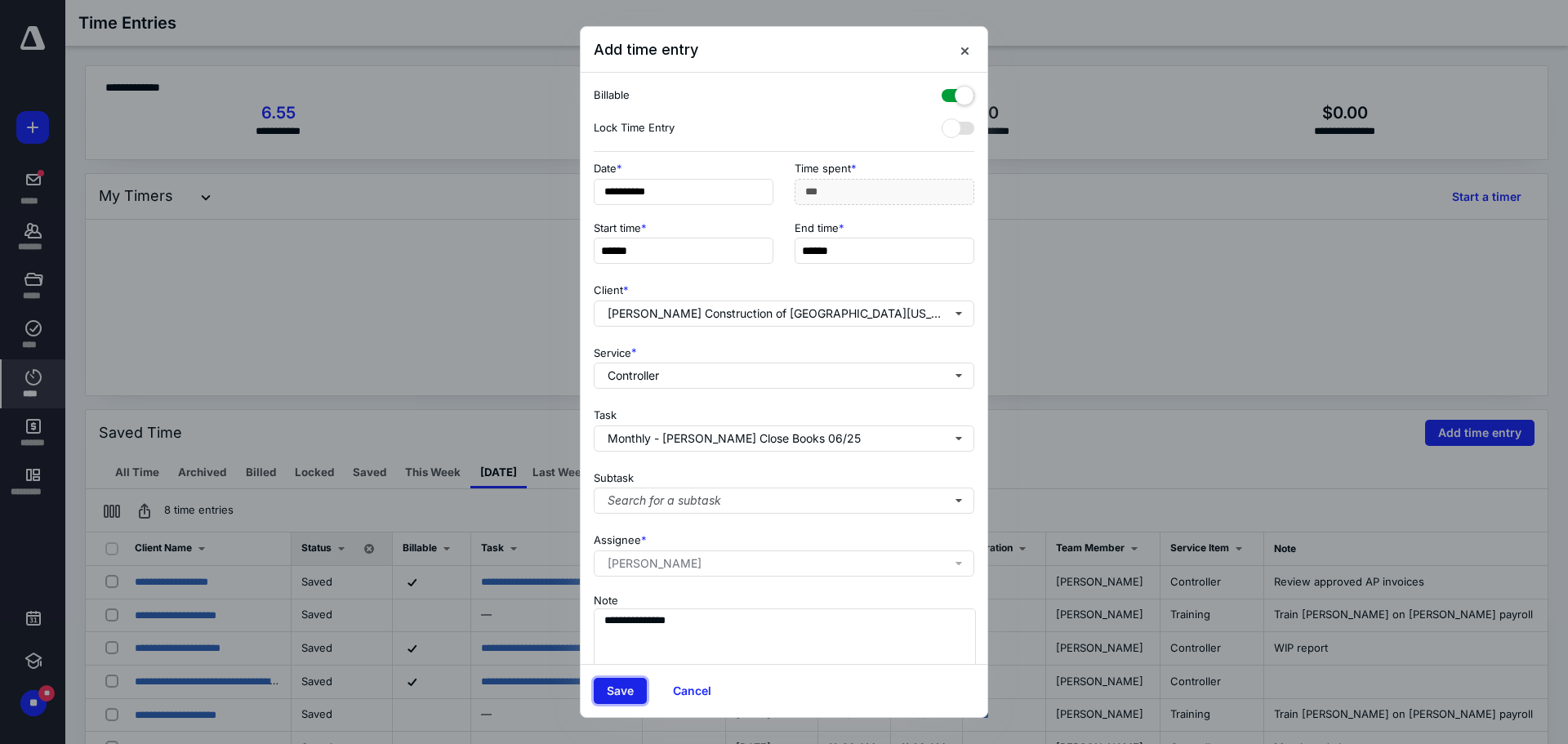 click on "Save" at bounding box center (620, 691) 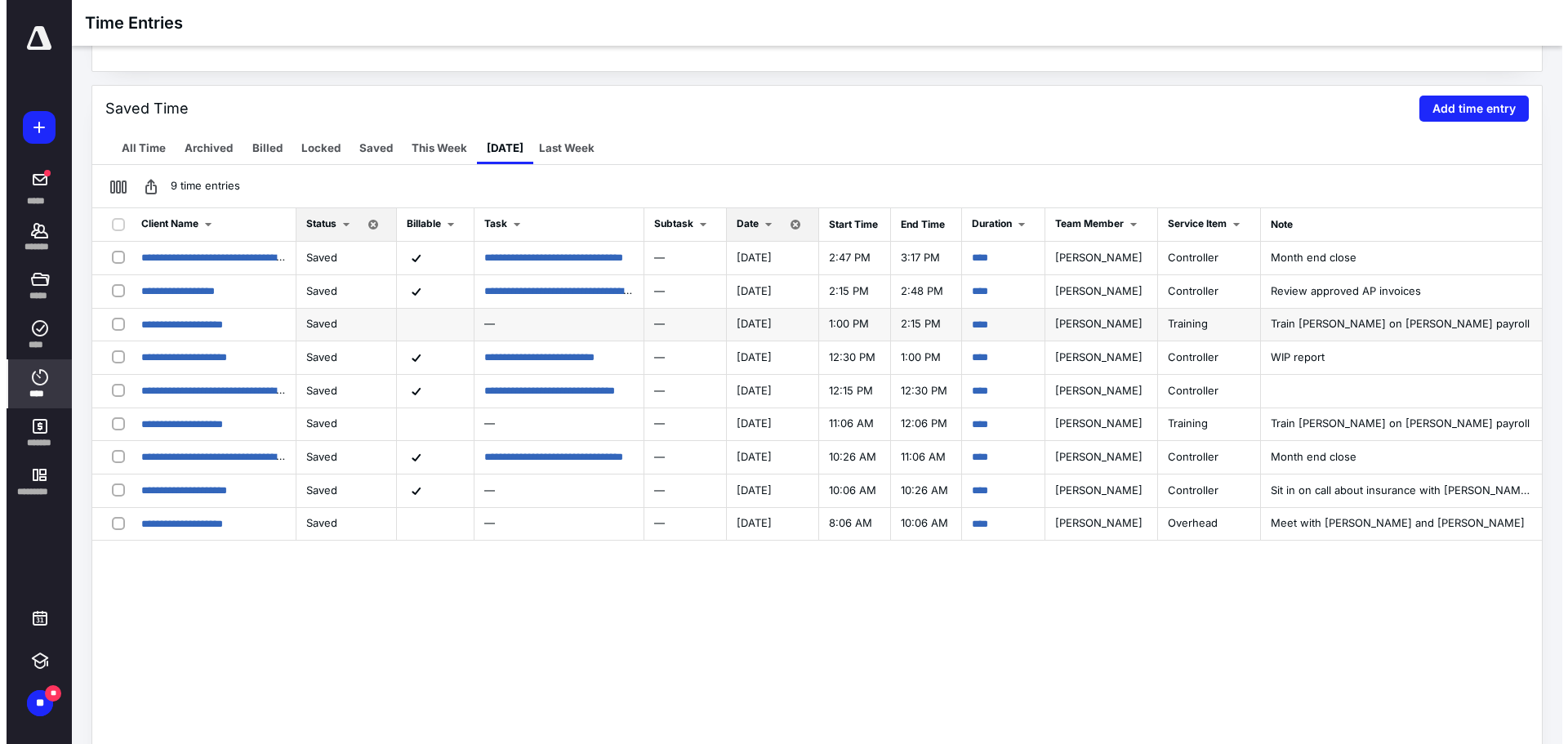 scroll, scrollTop: 363, scrollLeft: 0, axis: vertical 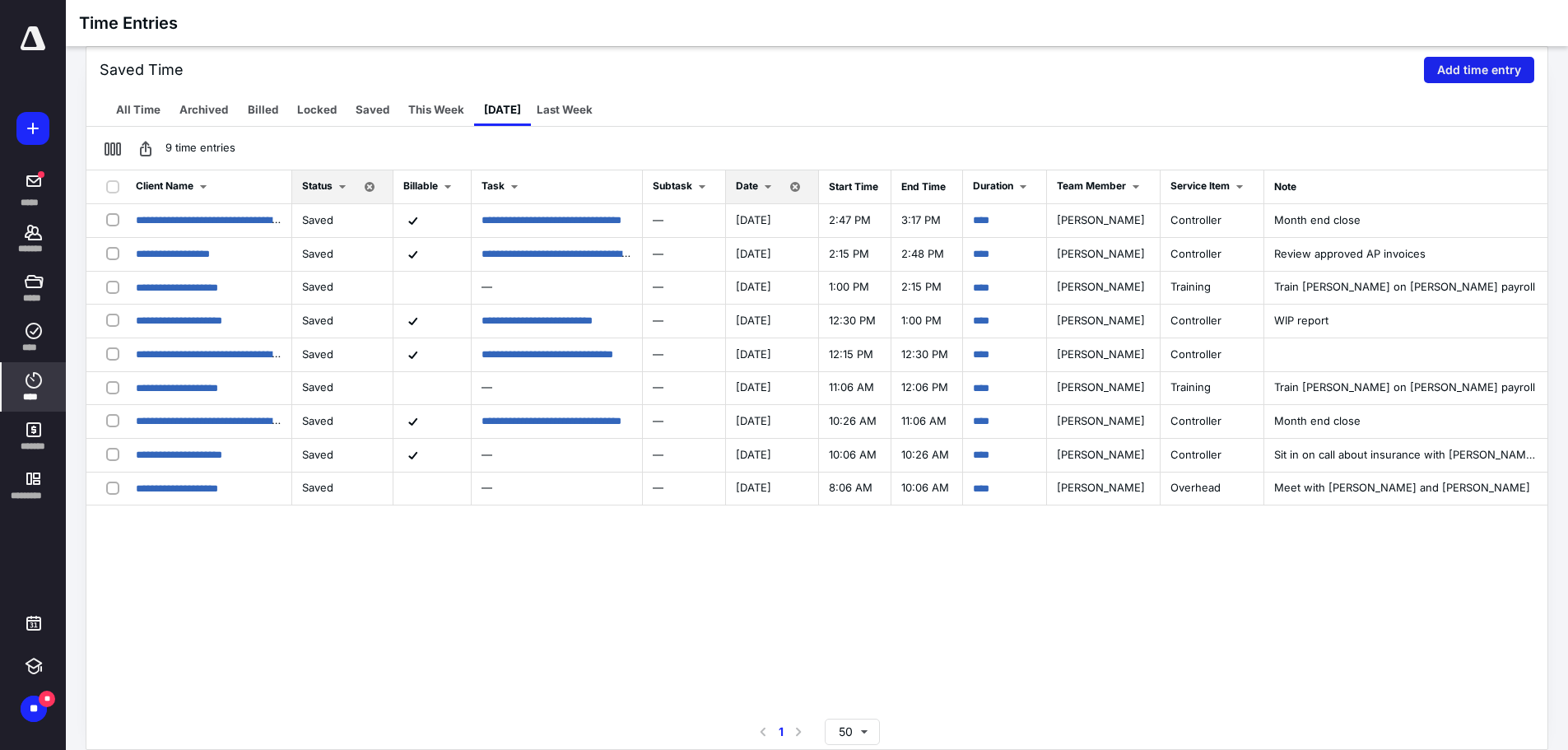 click on "Add time entry" at bounding box center (1479, 70) 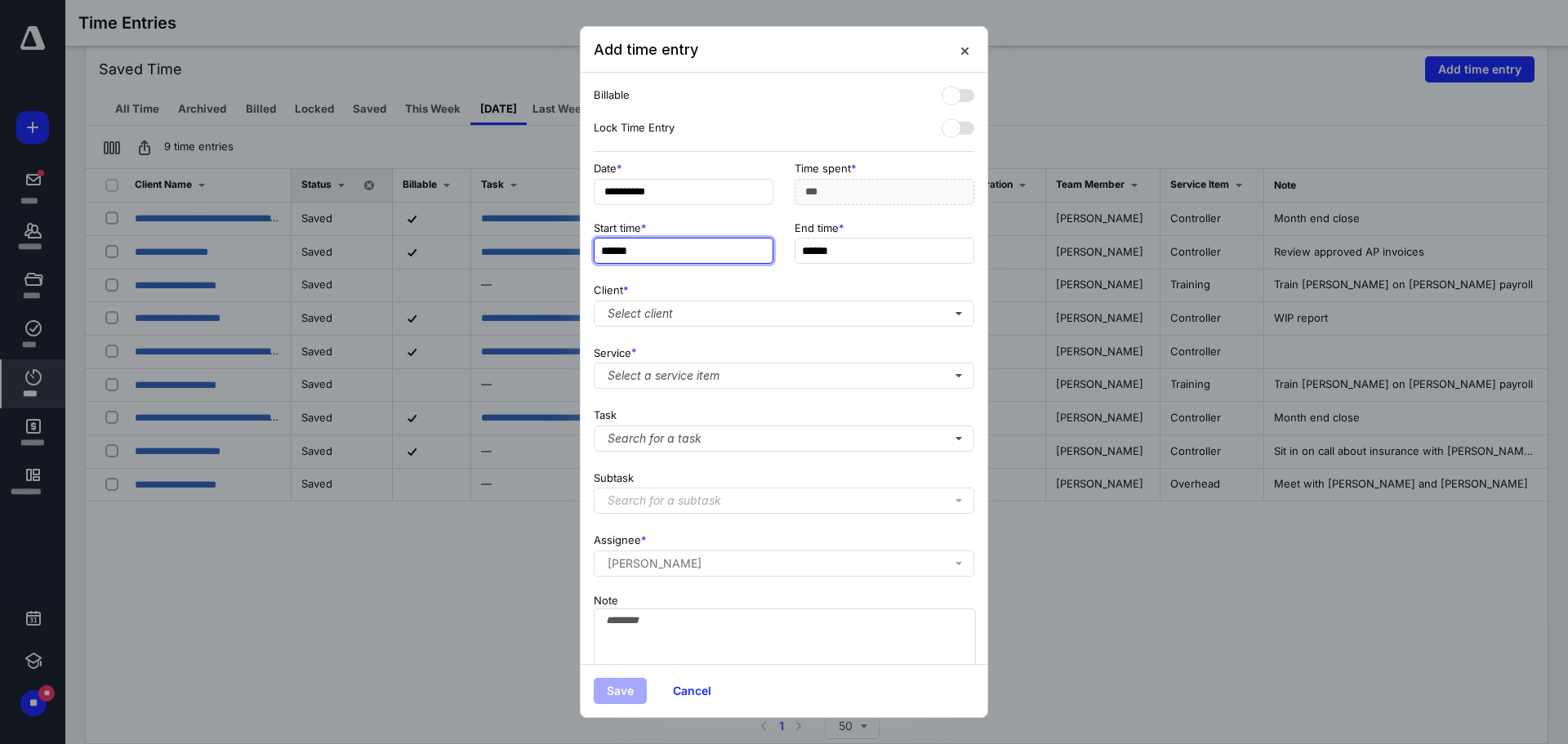 click on "******" at bounding box center [684, 251] 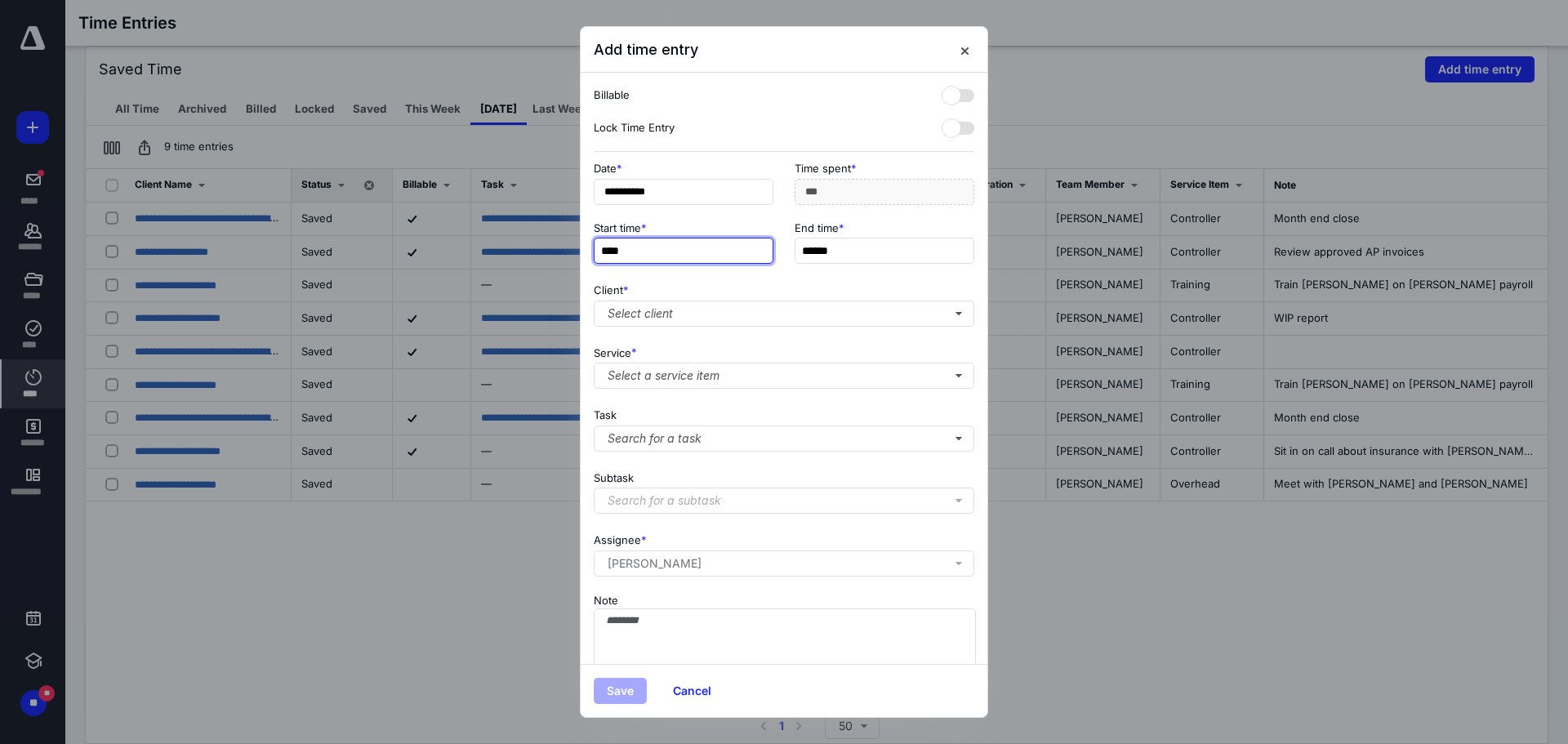 type on "****" 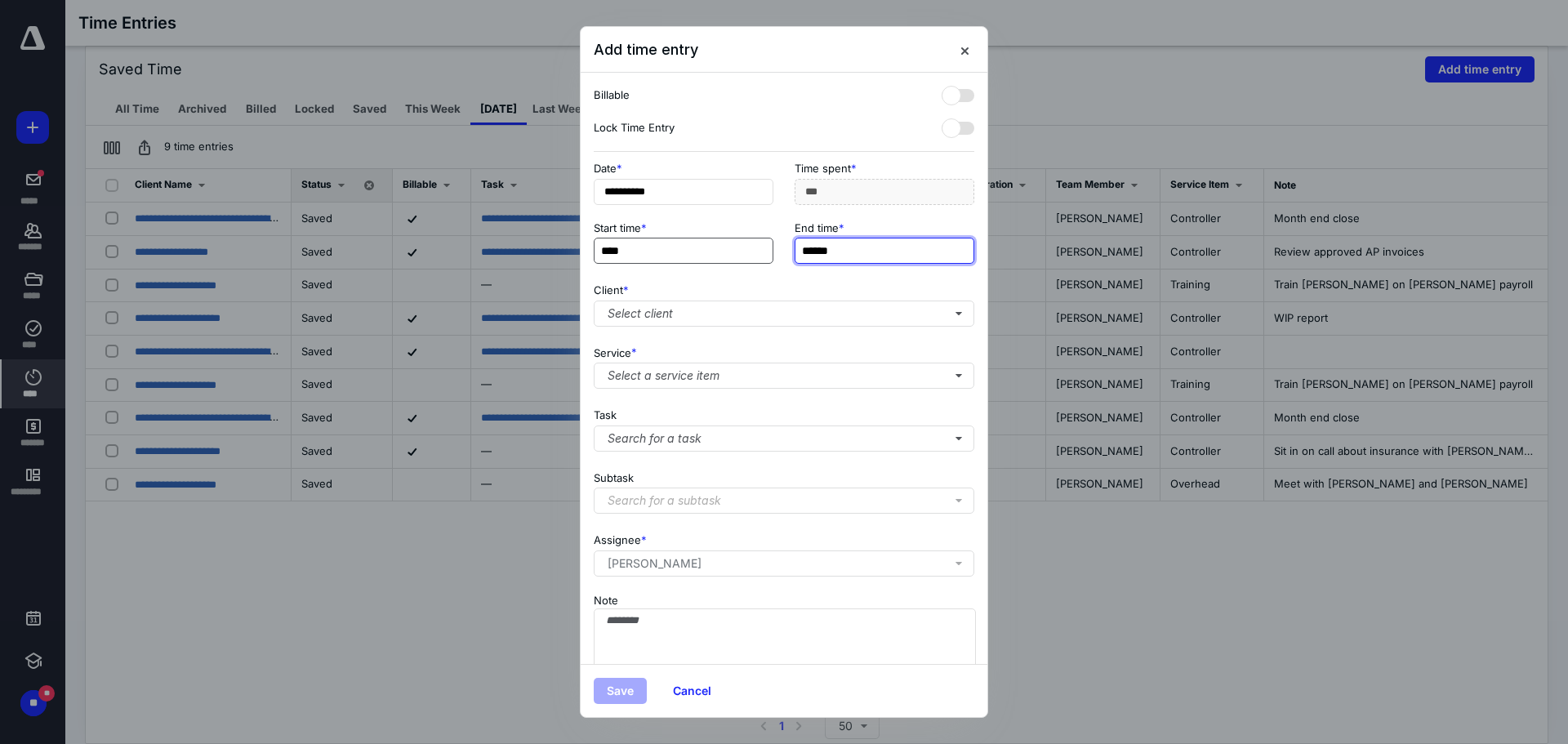 type on "*******" 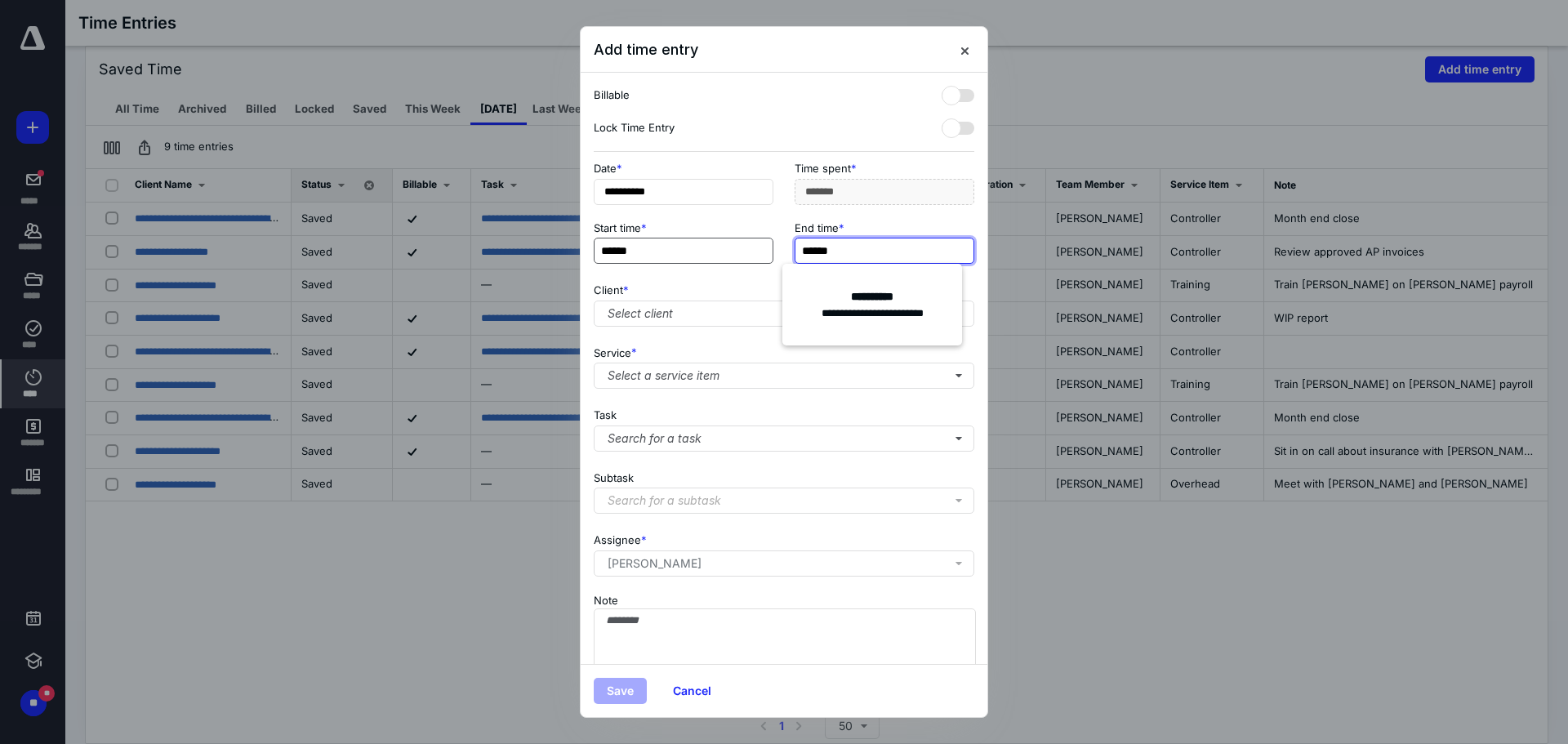 type on "******" 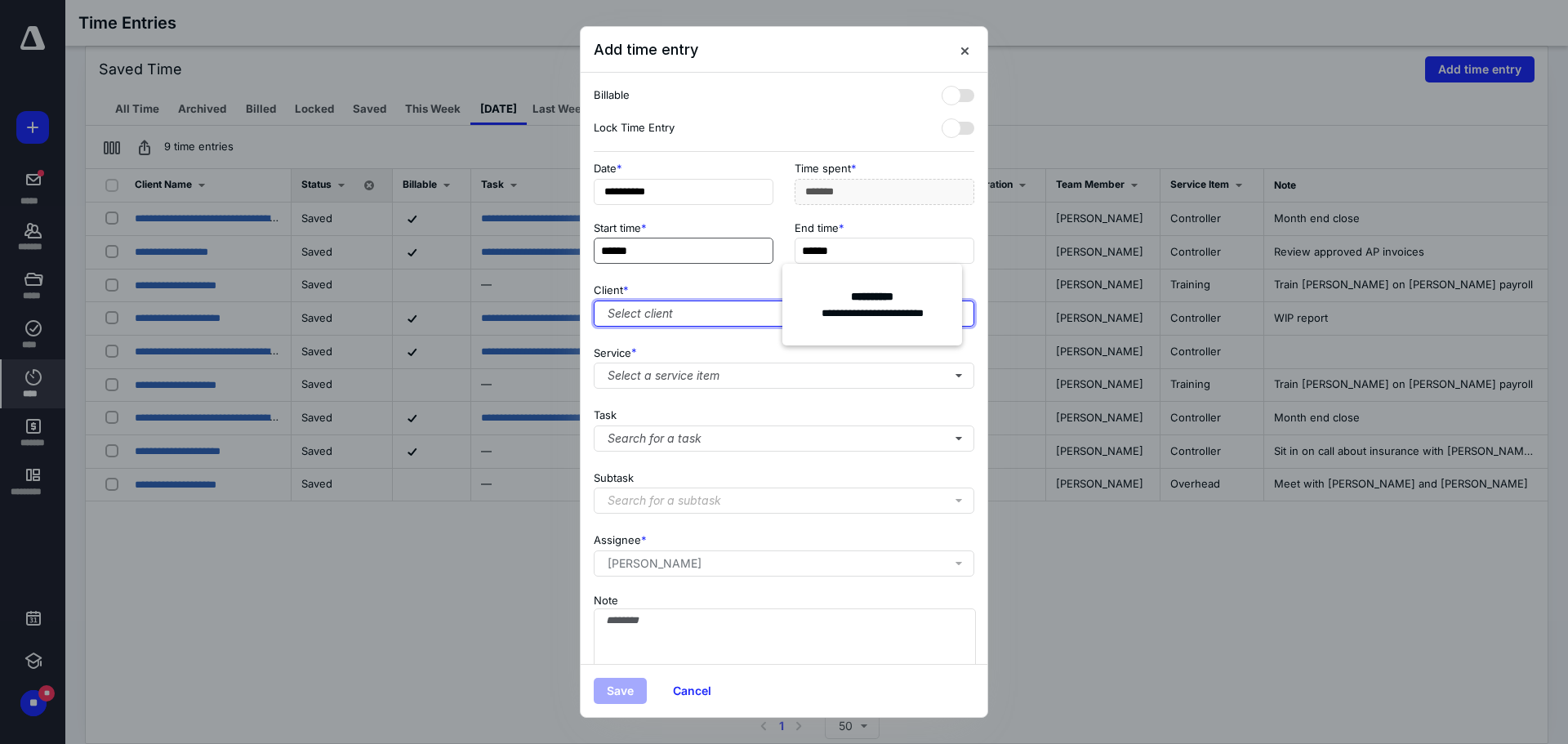 type on "***" 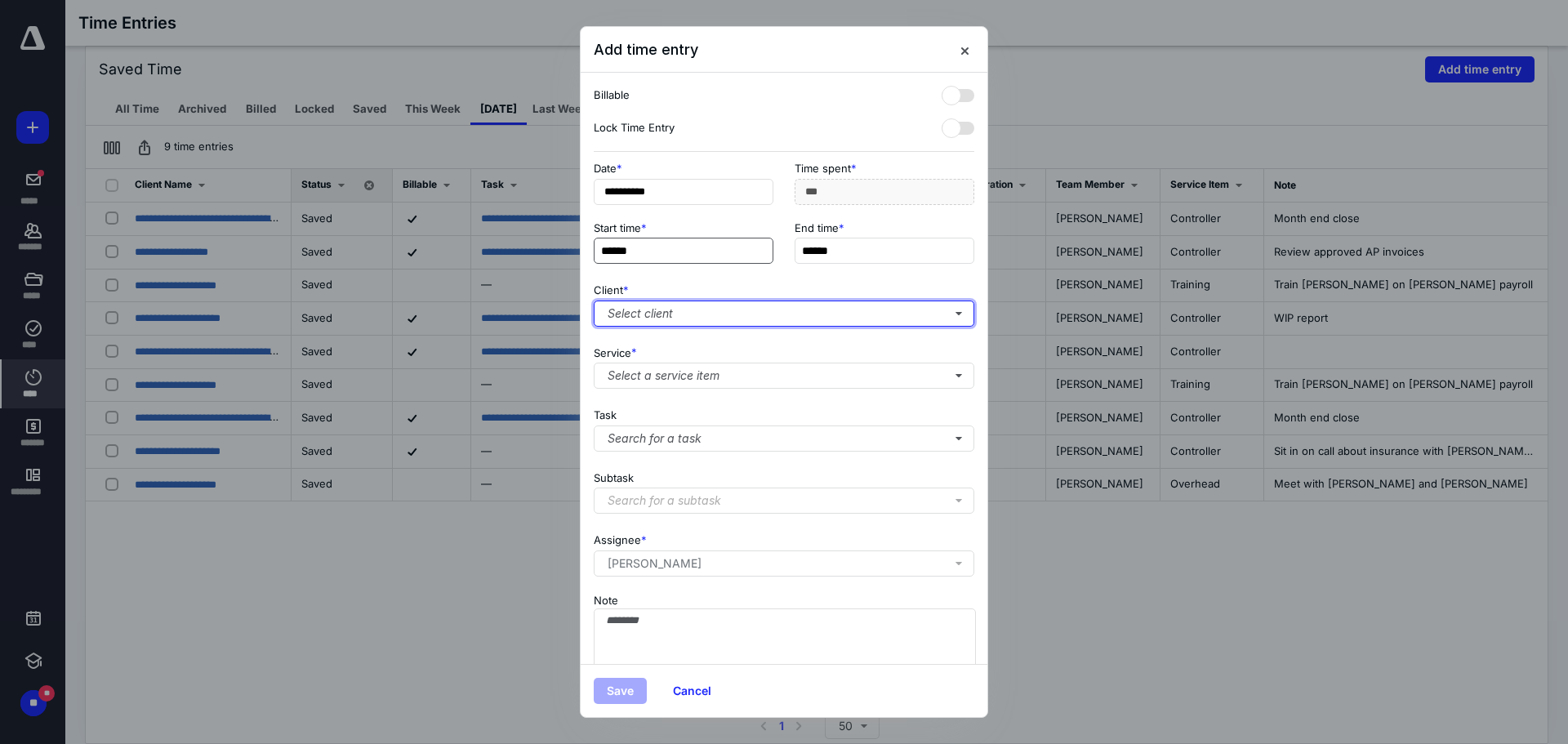 type 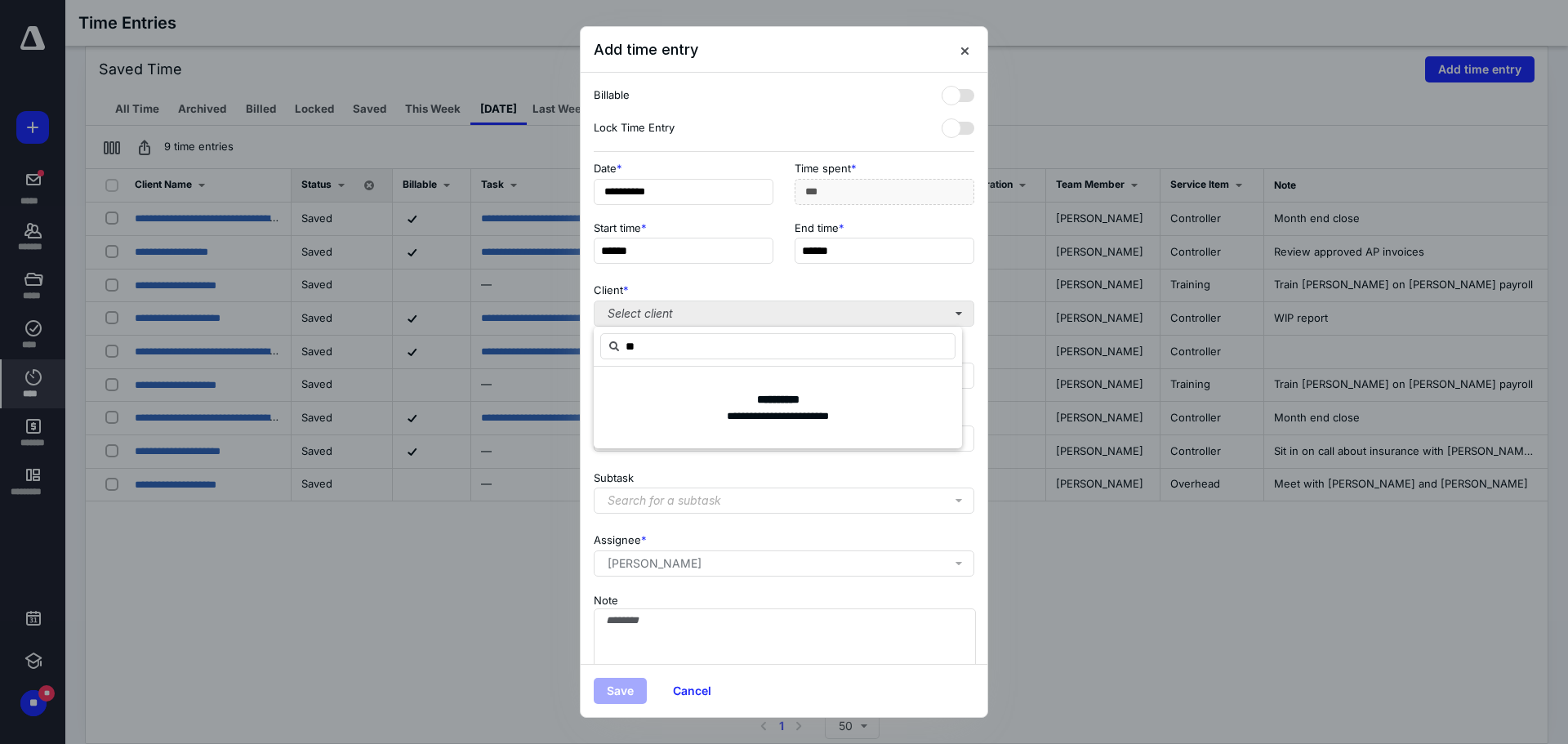 type on "***" 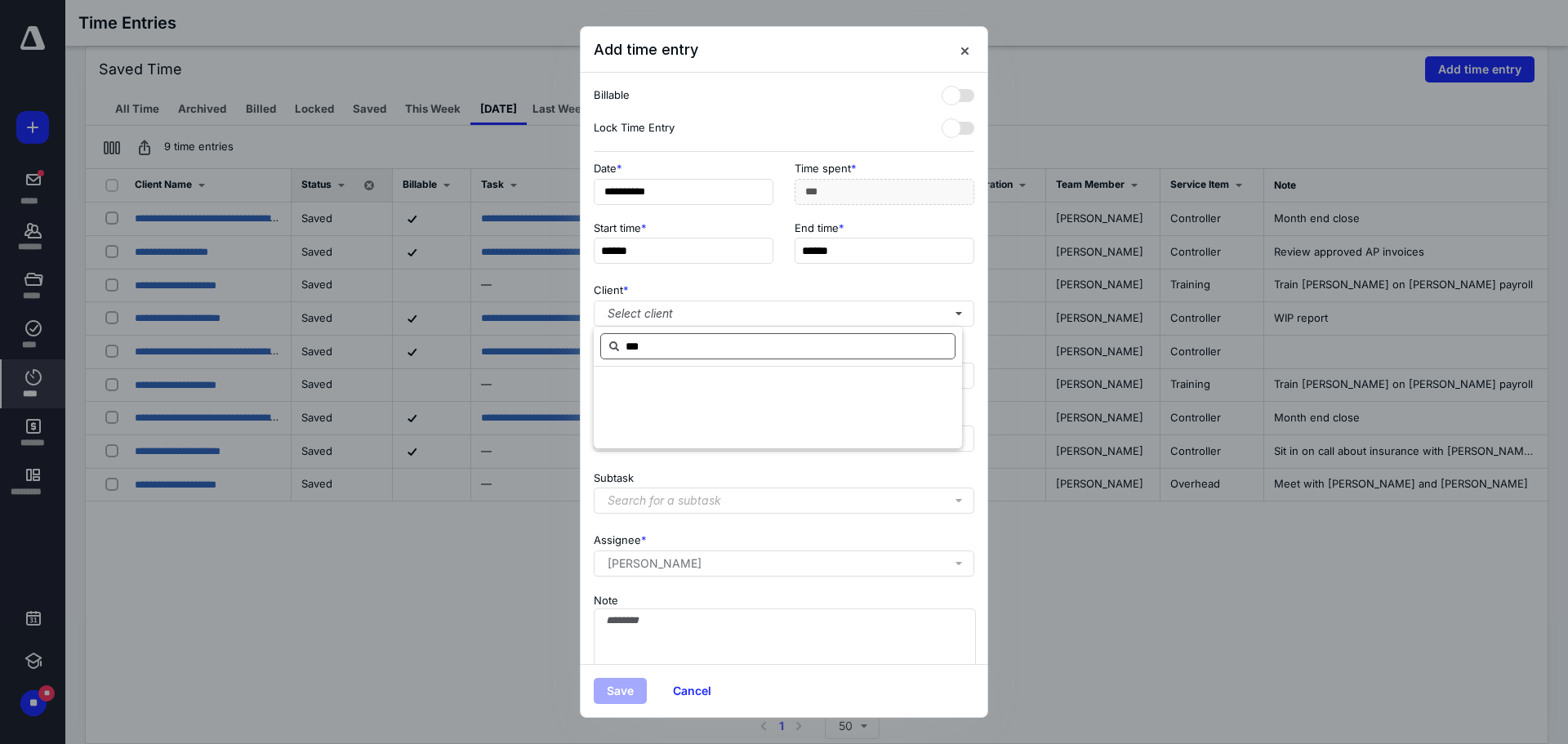 click on "***" at bounding box center (777, 346) 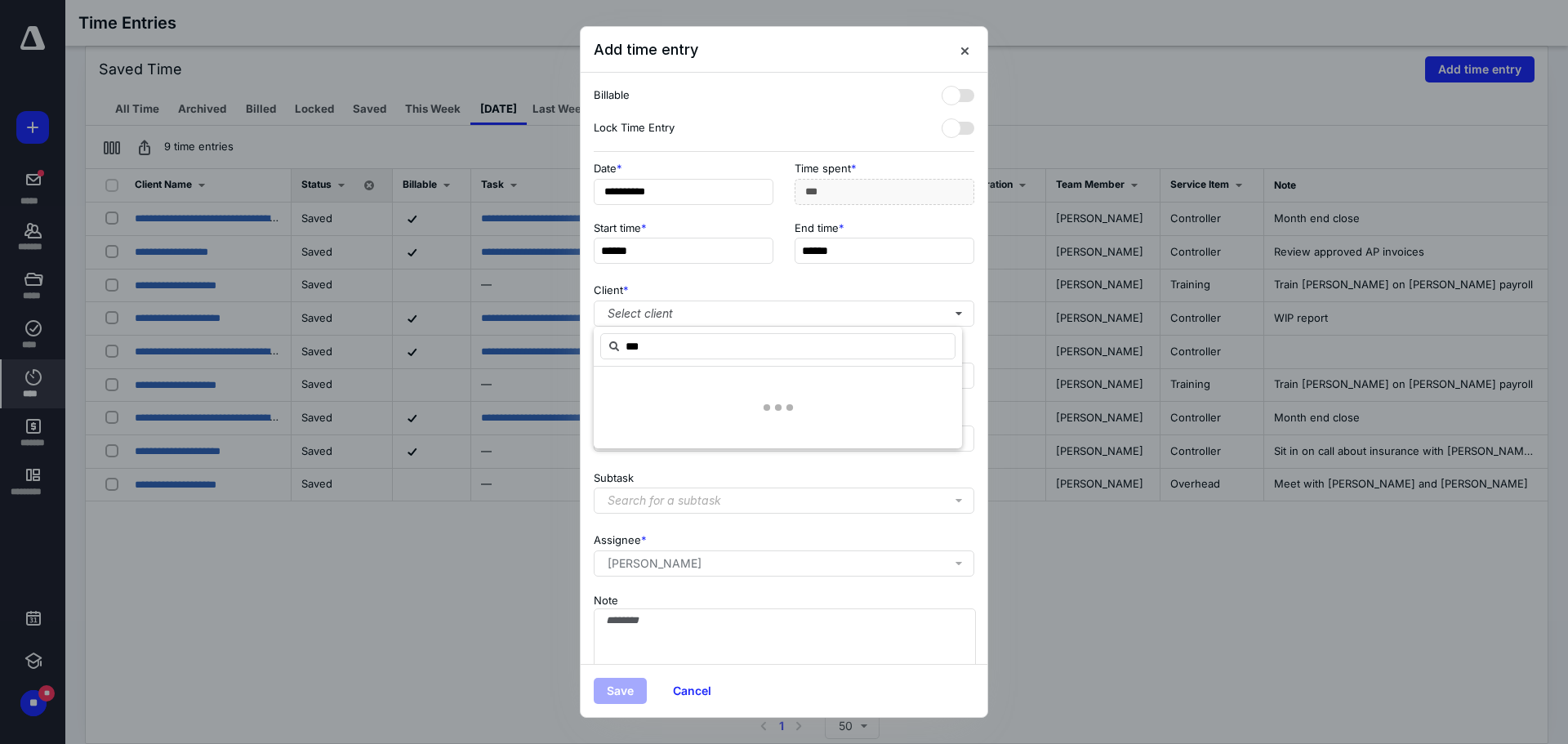 drag, startPoint x: 675, startPoint y: 345, endPoint x: 577, endPoint y: 344, distance: 98.005102 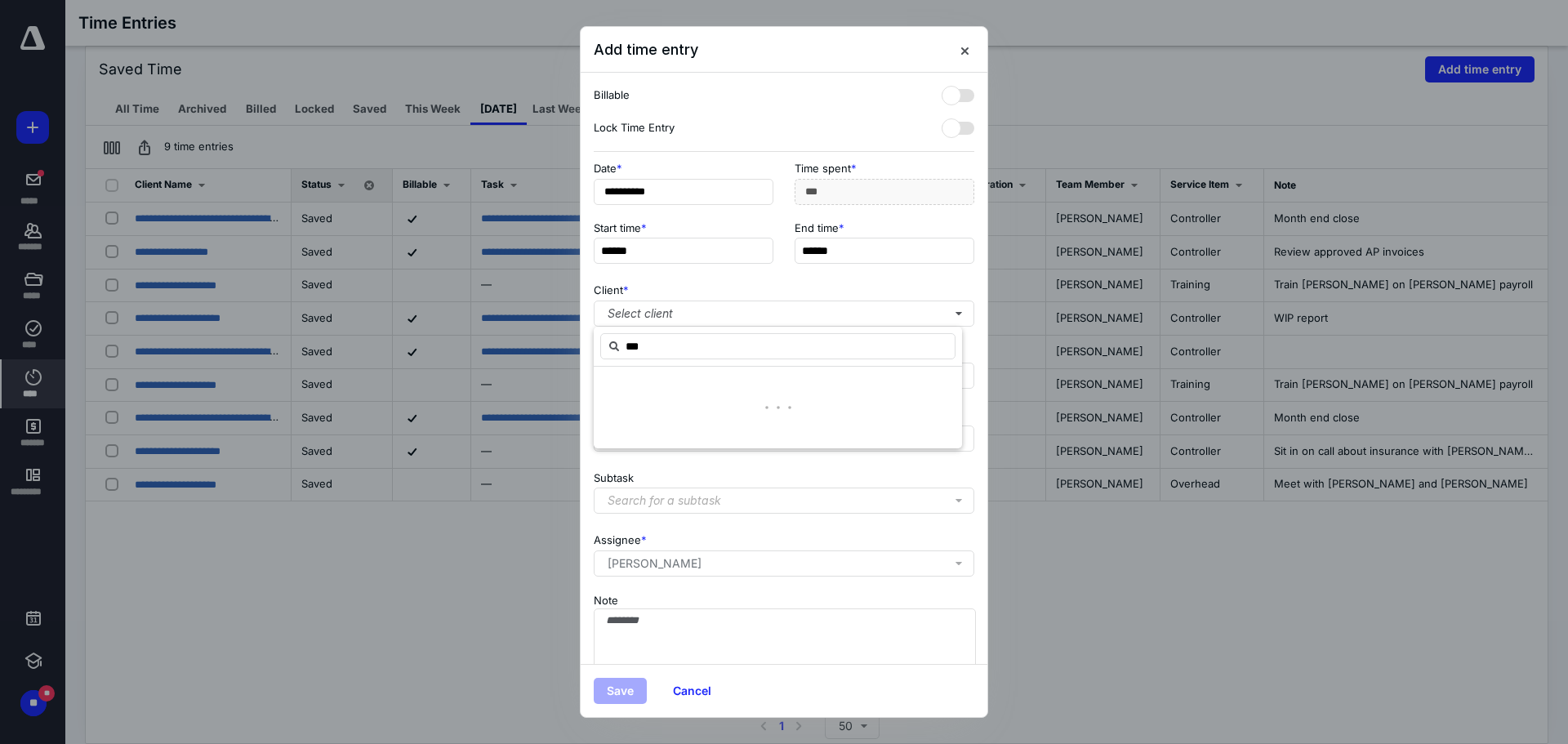 click on "**********" at bounding box center [784, 190] 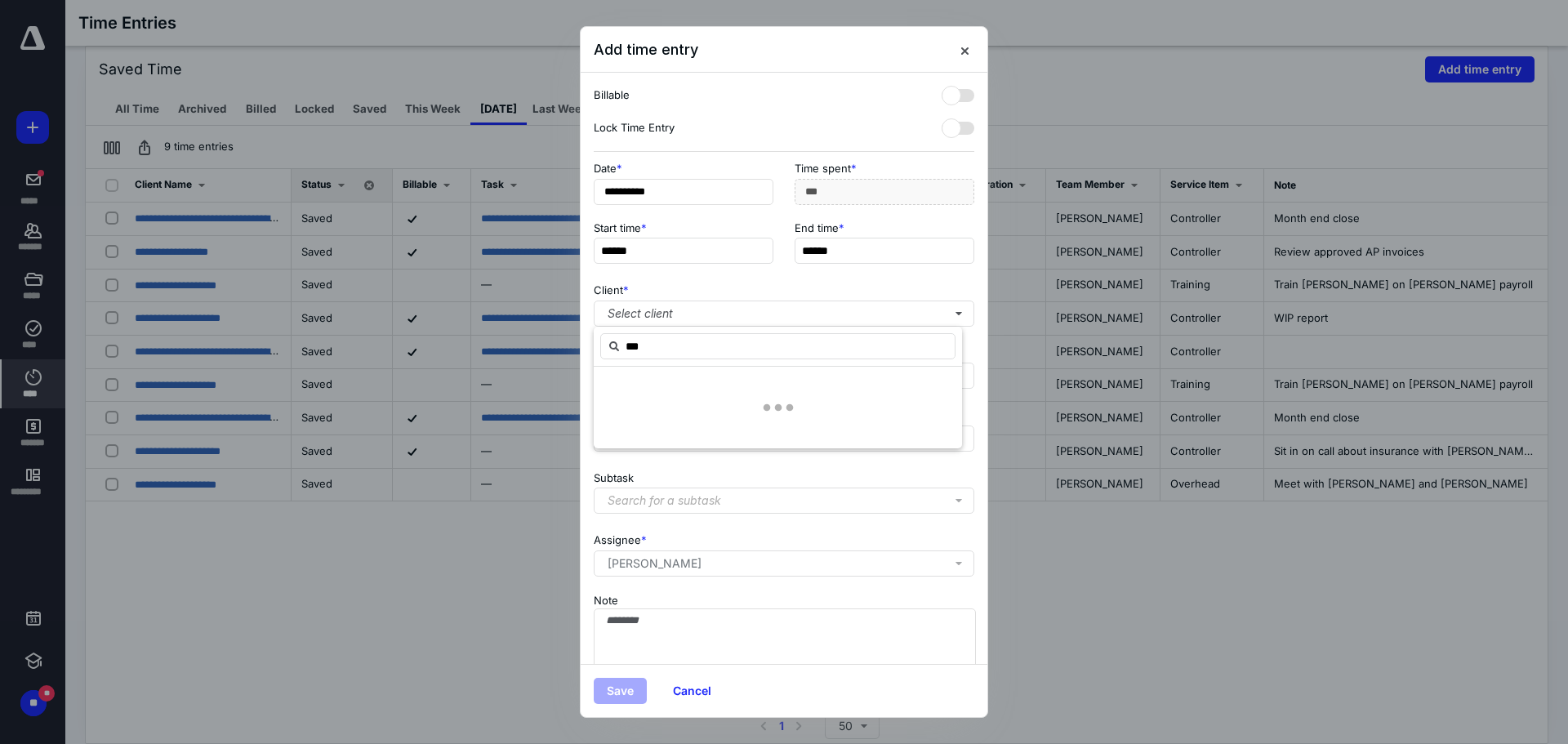type 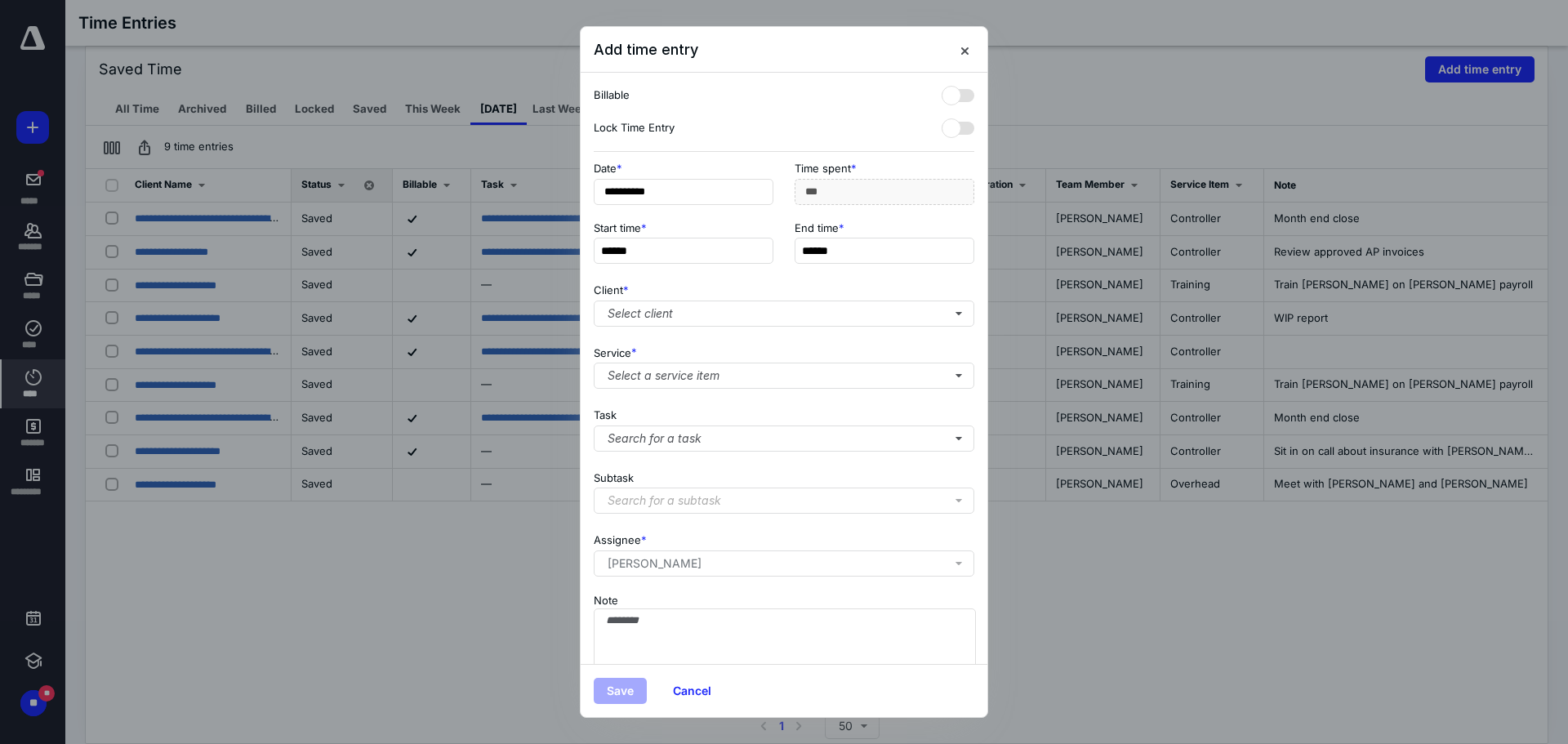 click on "Client * Select client" at bounding box center (784, 301) 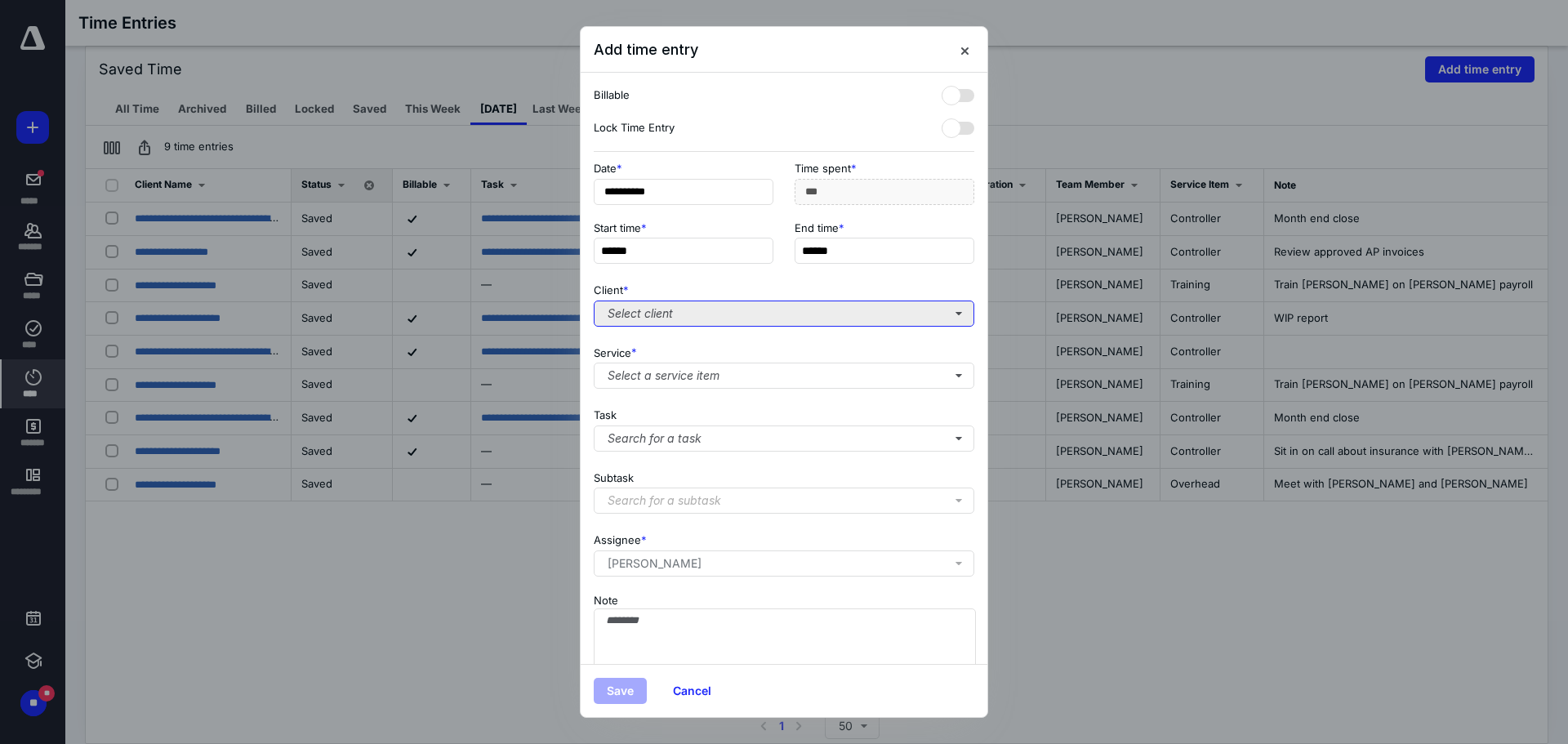 click on "Select client" at bounding box center [784, 314] 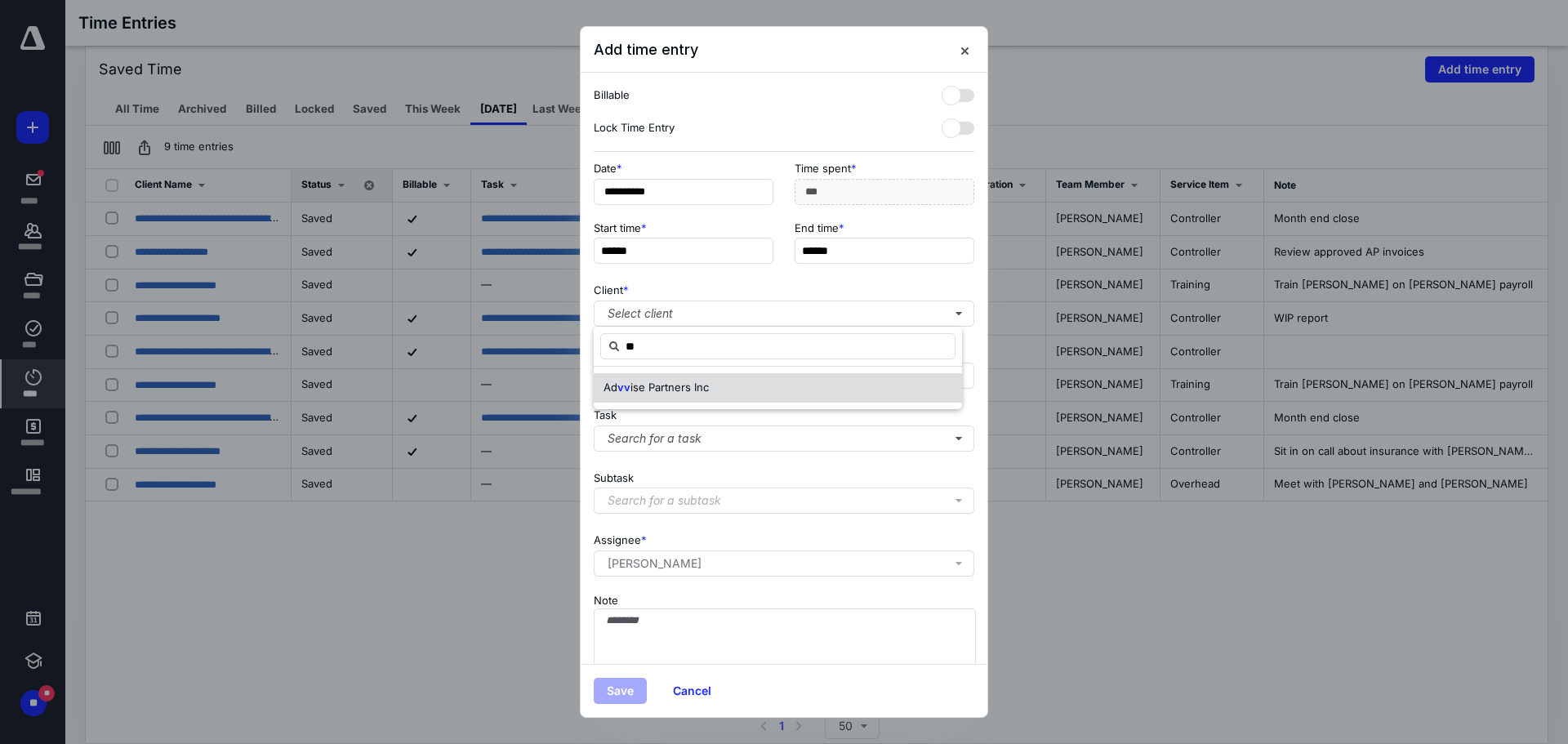 click on "ise Partners Inc" at bounding box center [670, 387] 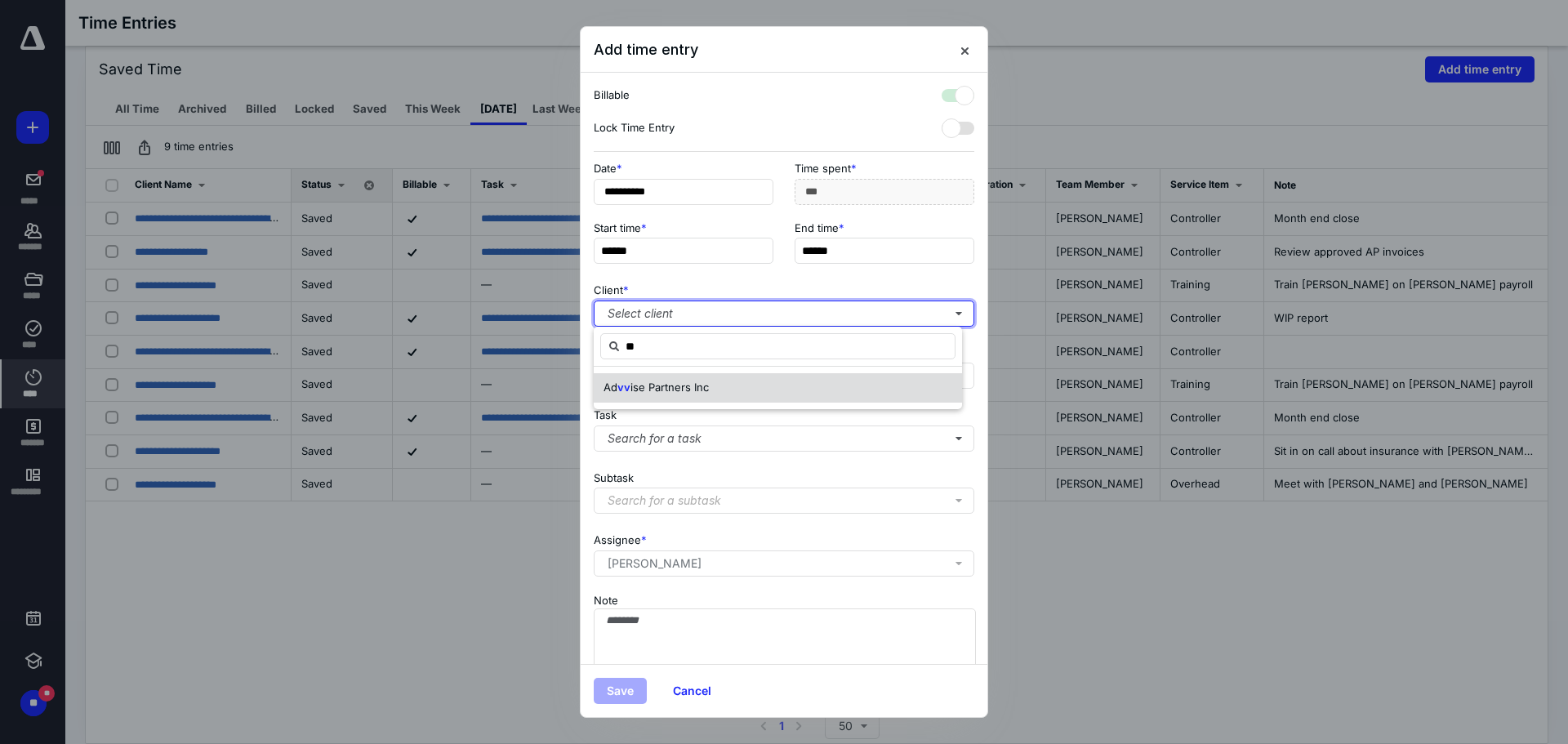 checkbox on "true" 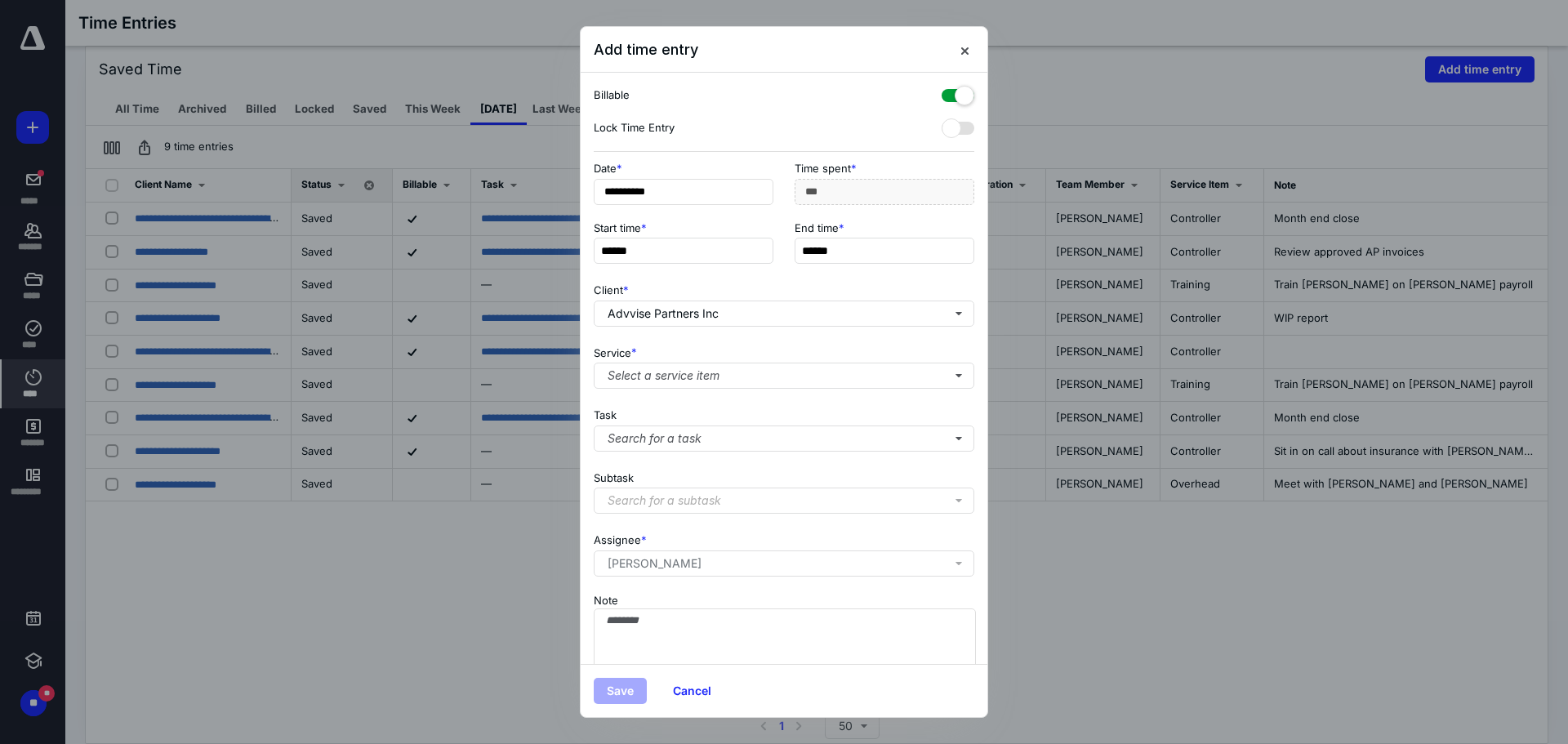 click at bounding box center [958, 92] 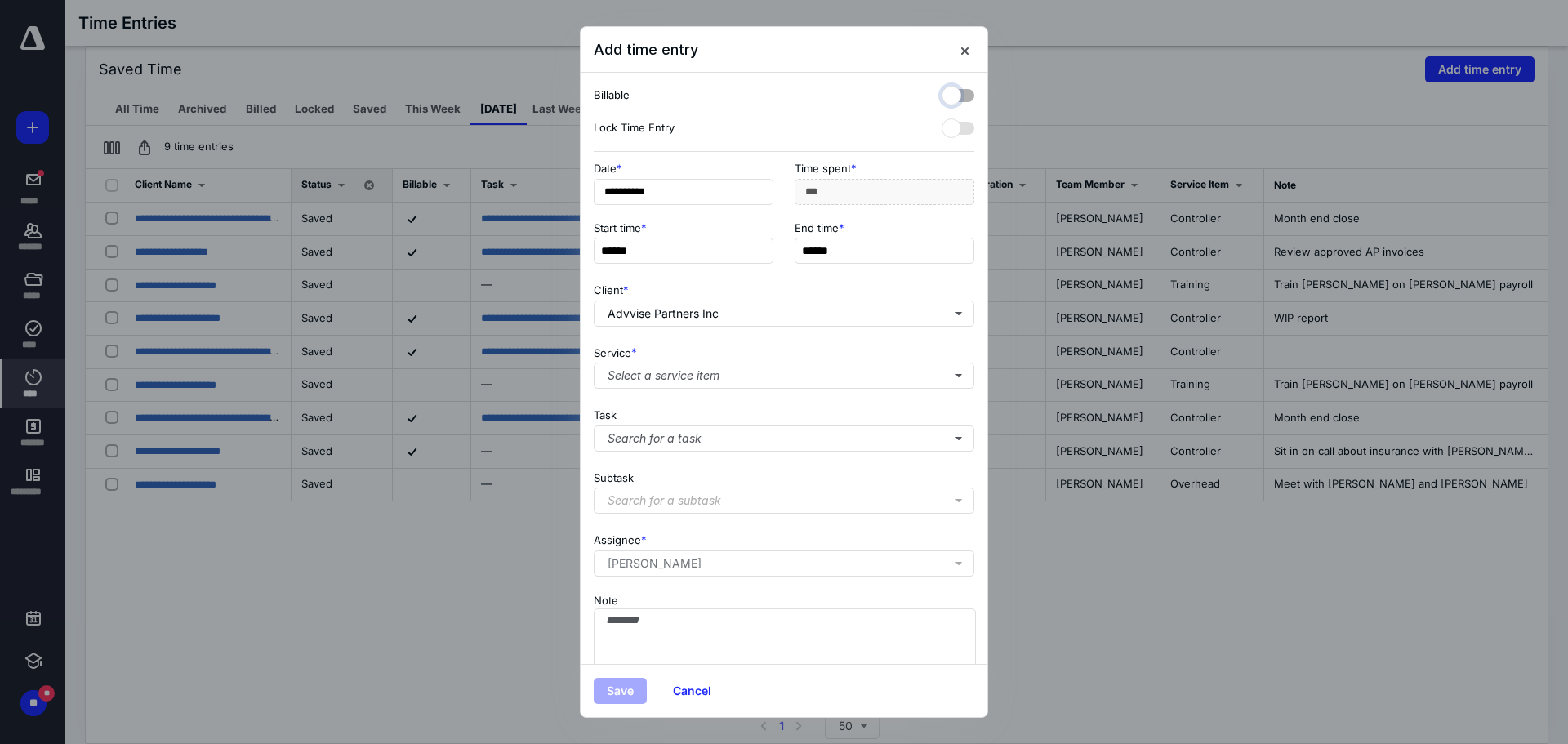 checkbox on "false" 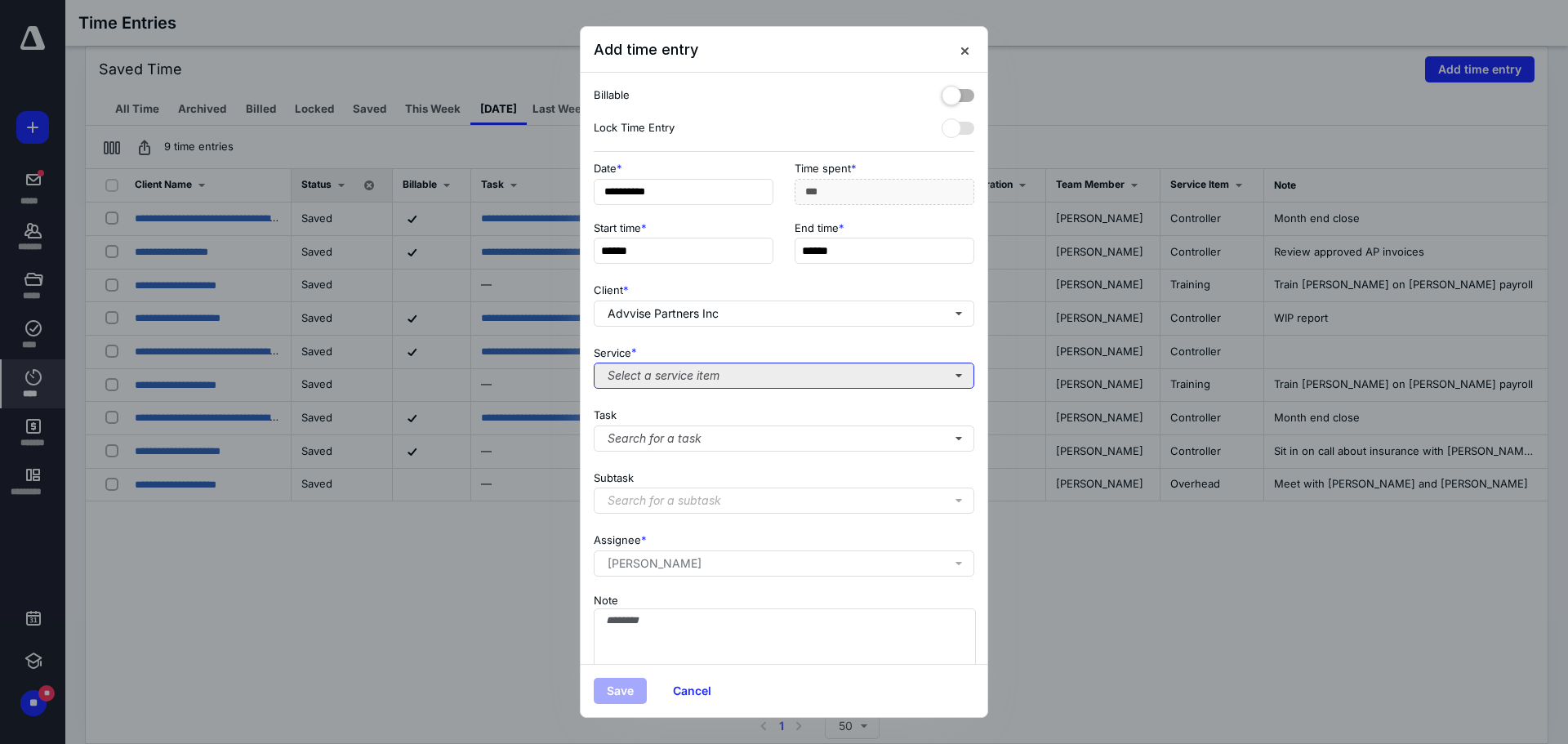 click on "Select a service item" at bounding box center [784, 376] 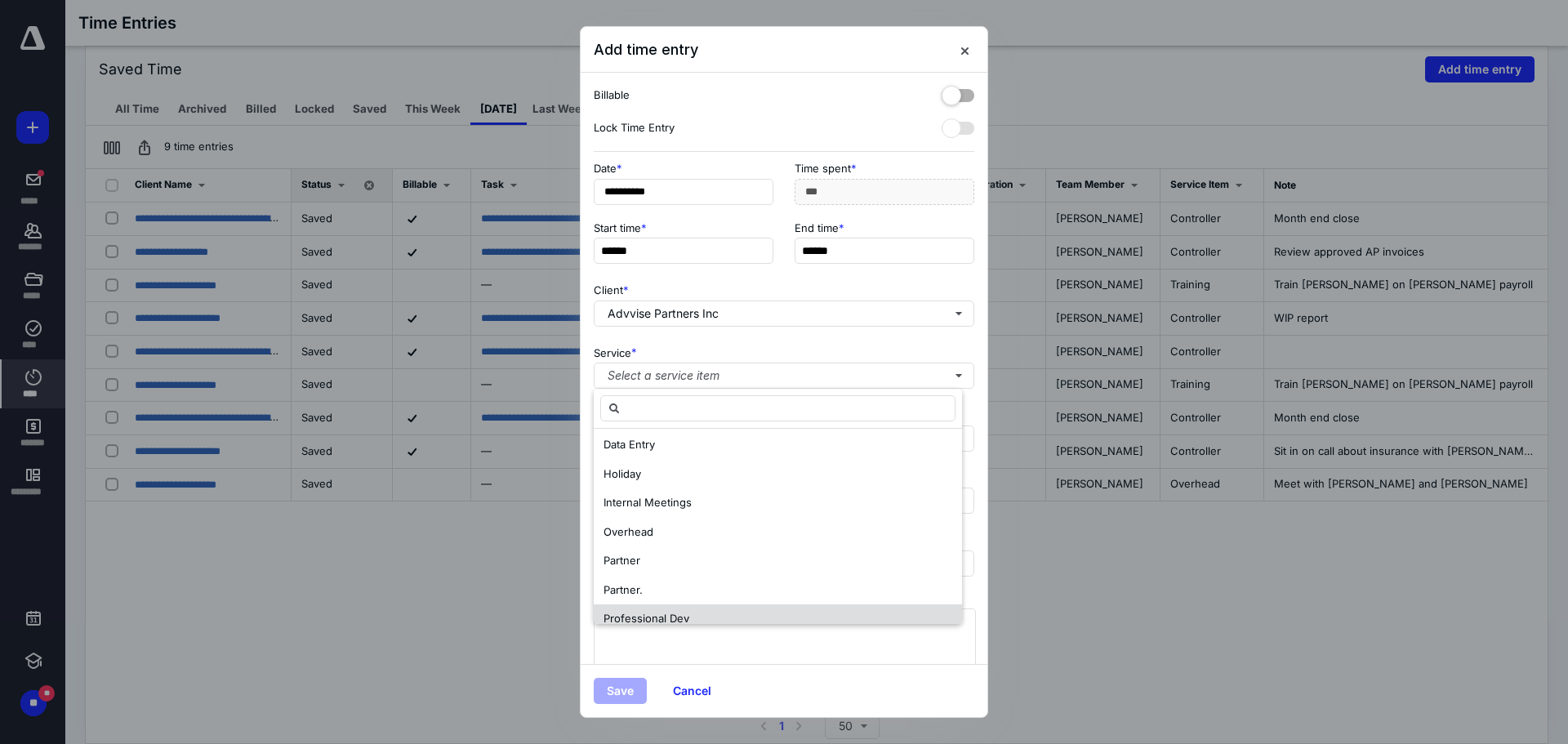 scroll, scrollTop: 282, scrollLeft: 0, axis: vertical 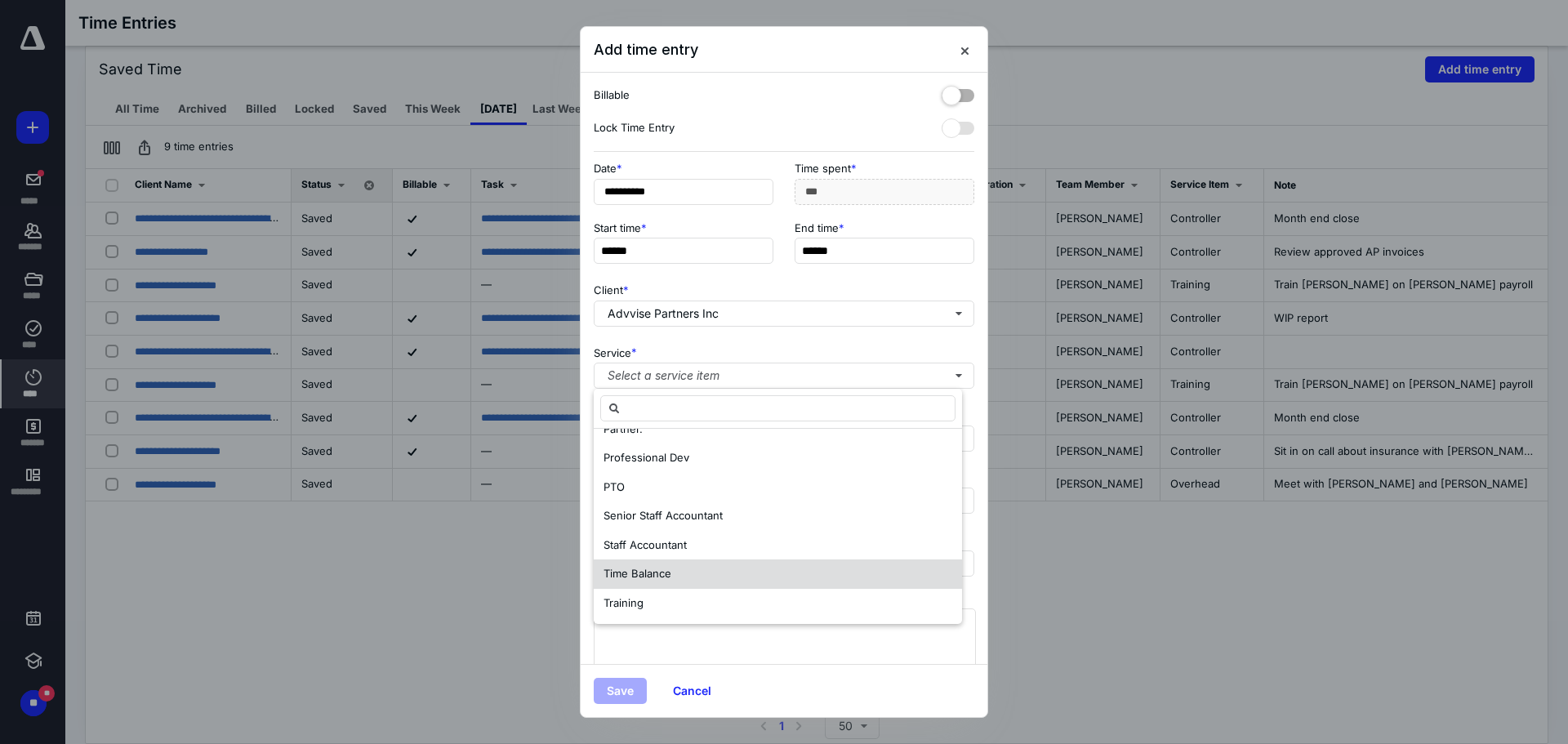click on "Time Balance" at bounding box center [777, 574] 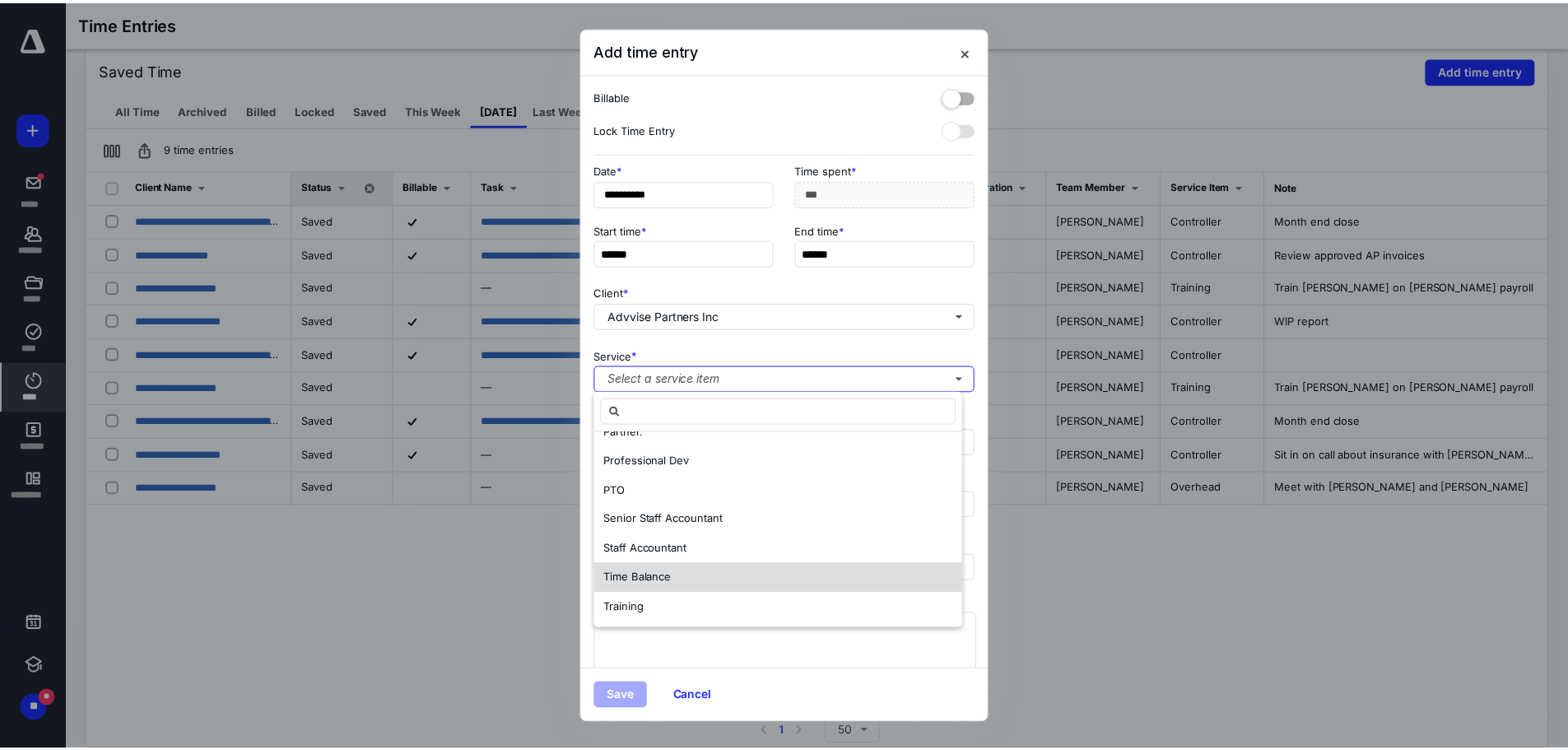scroll, scrollTop: 0, scrollLeft: 0, axis: both 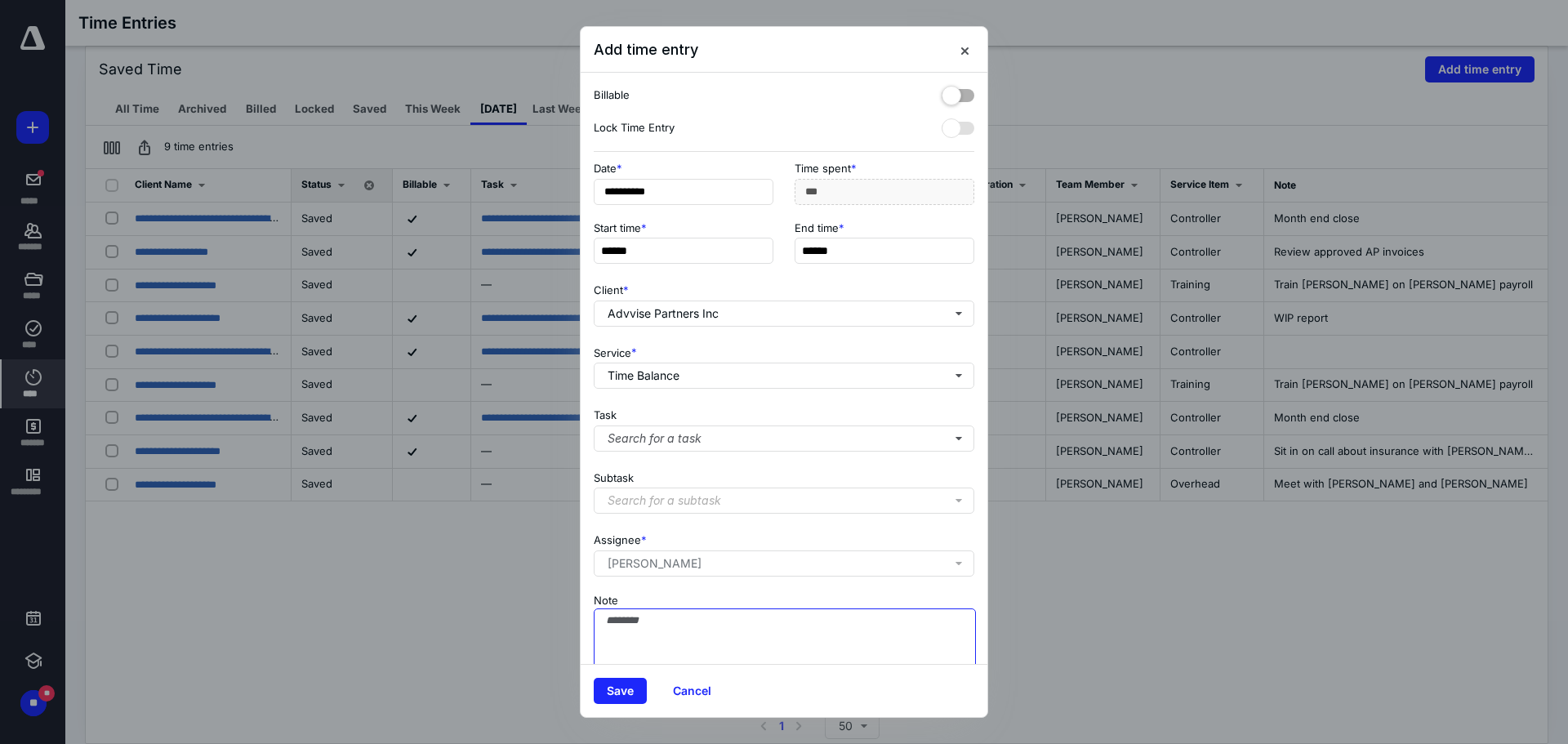 click on "Note" at bounding box center [785, 649] 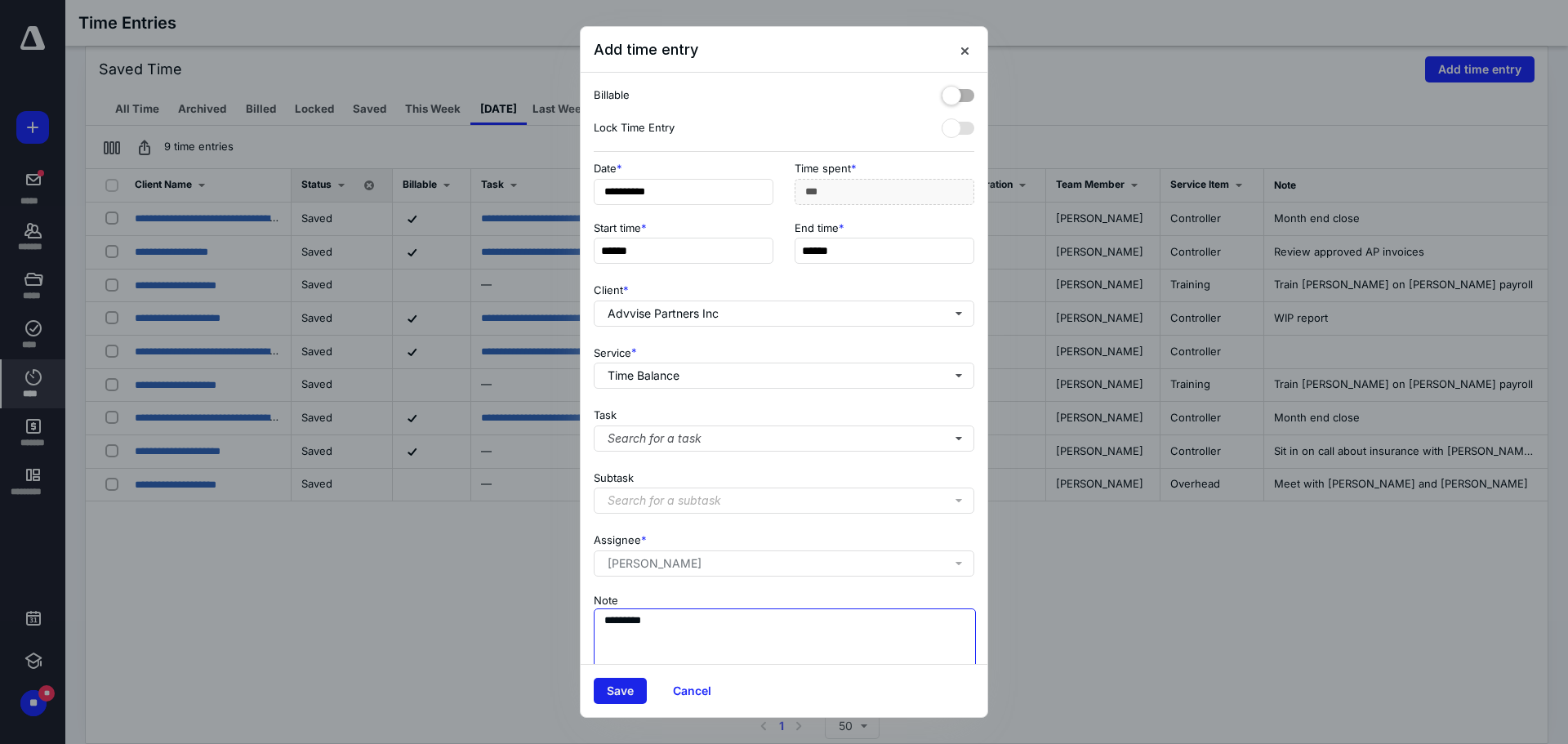 type on "*********" 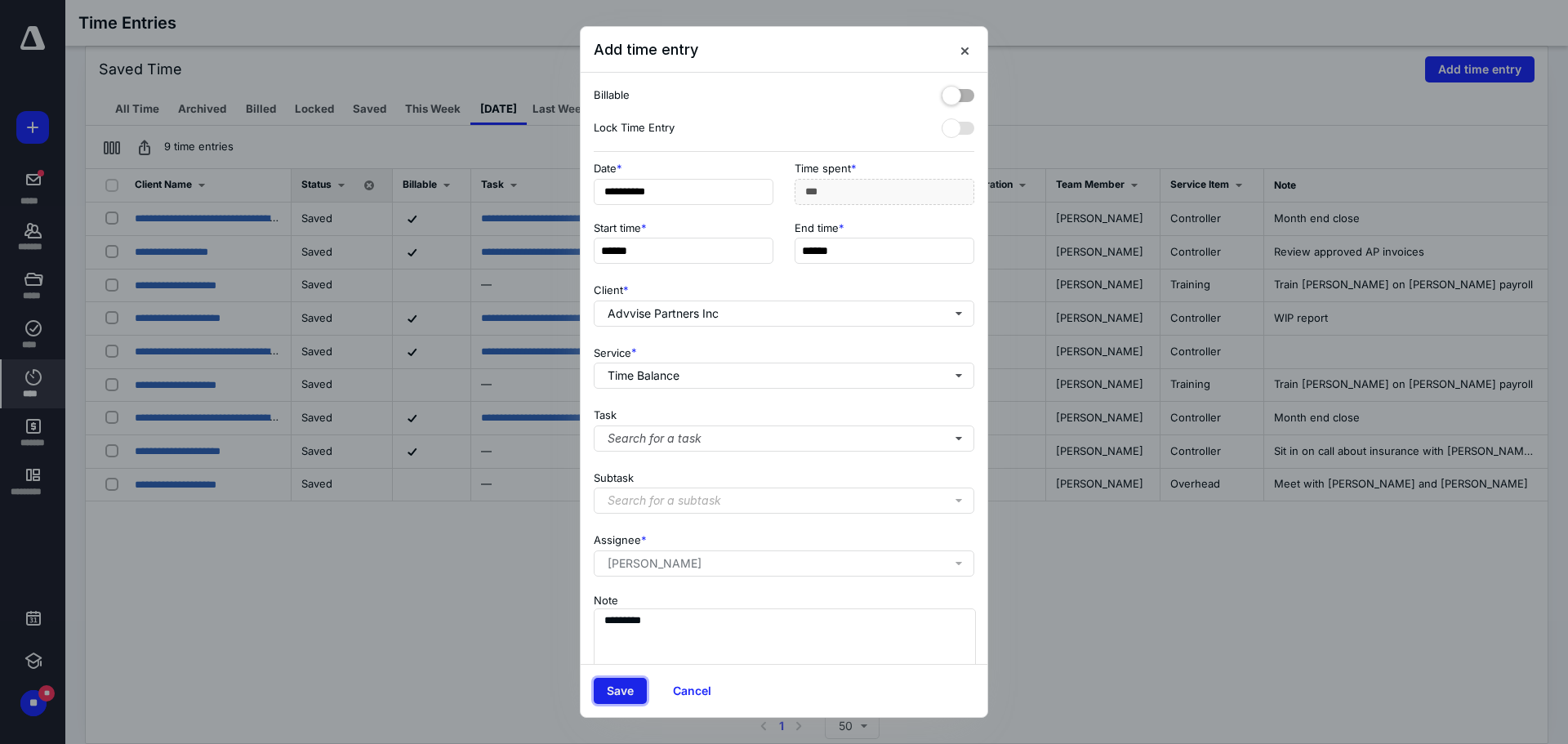click on "Save" at bounding box center (620, 691) 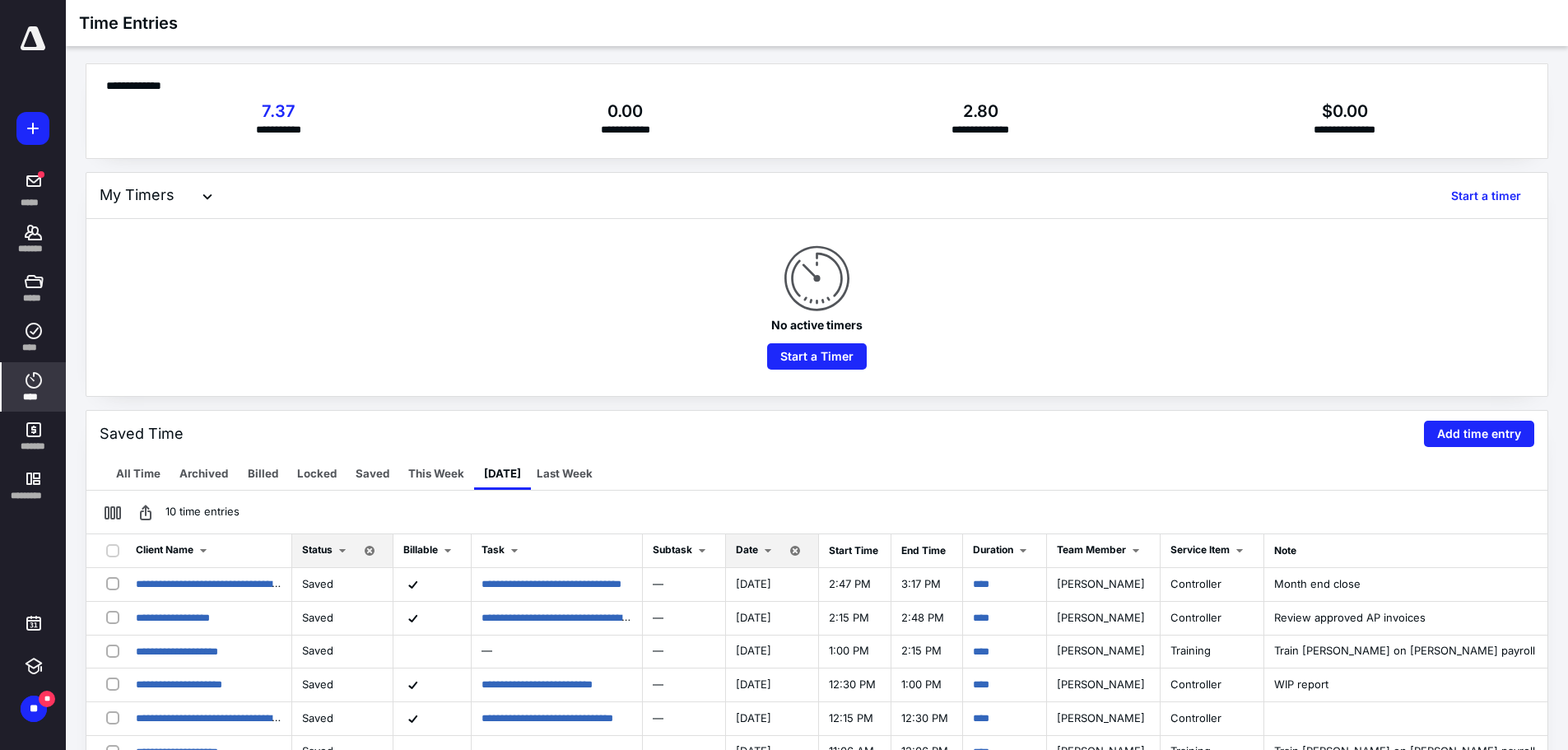 scroll, scrollTop: 0, scrollLeft: 0, axis: both 